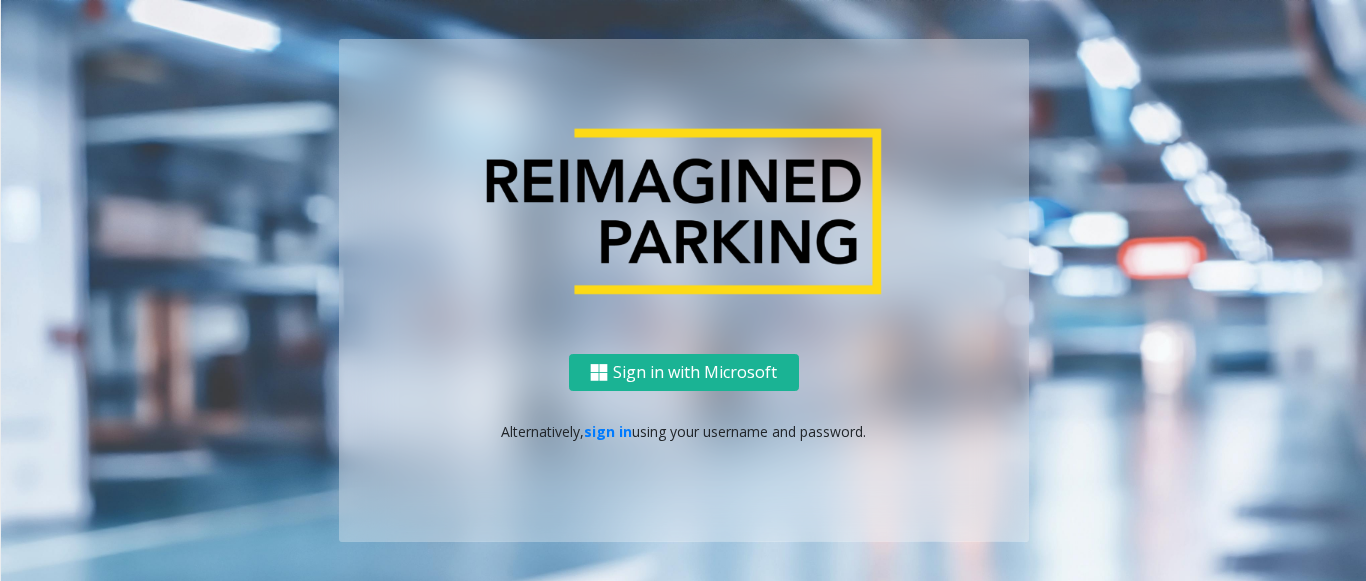 scroll, scrollTop: 0, scrollLeft: 0, axis: both 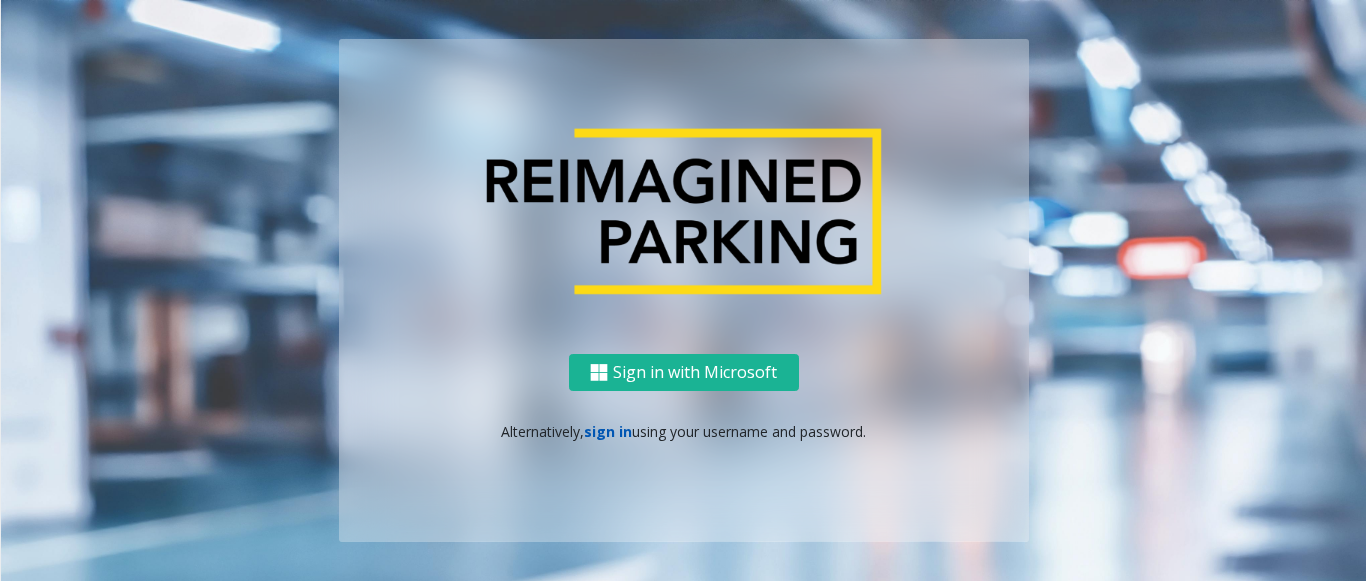 click on "sign in" 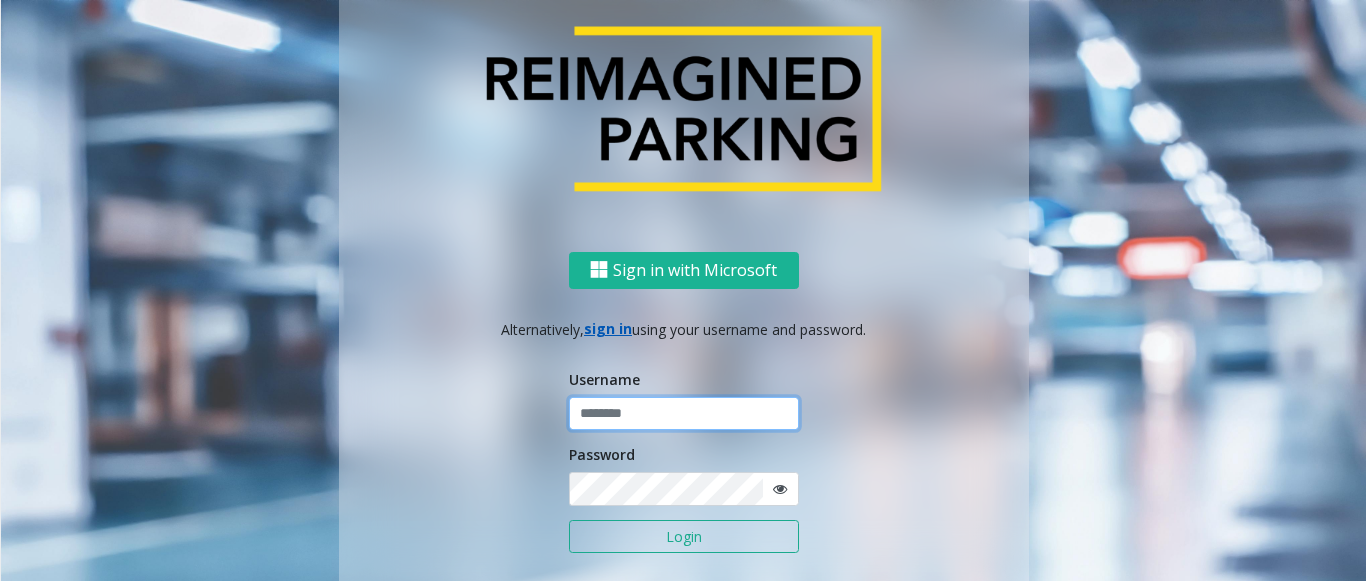 click 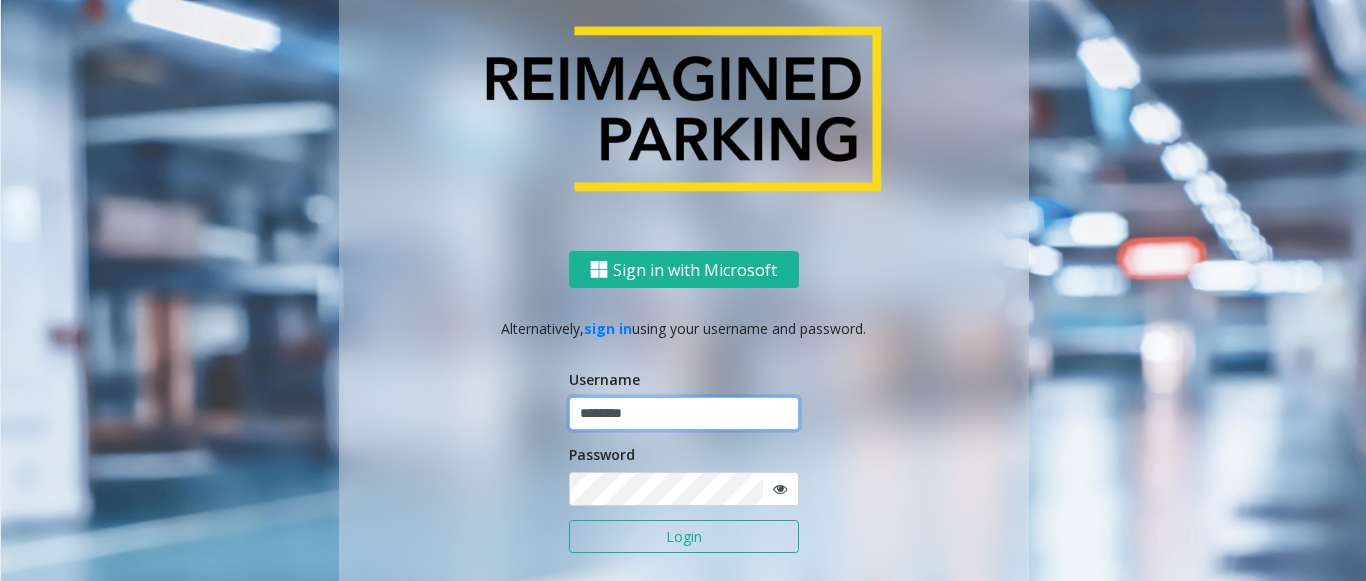 type on "********" 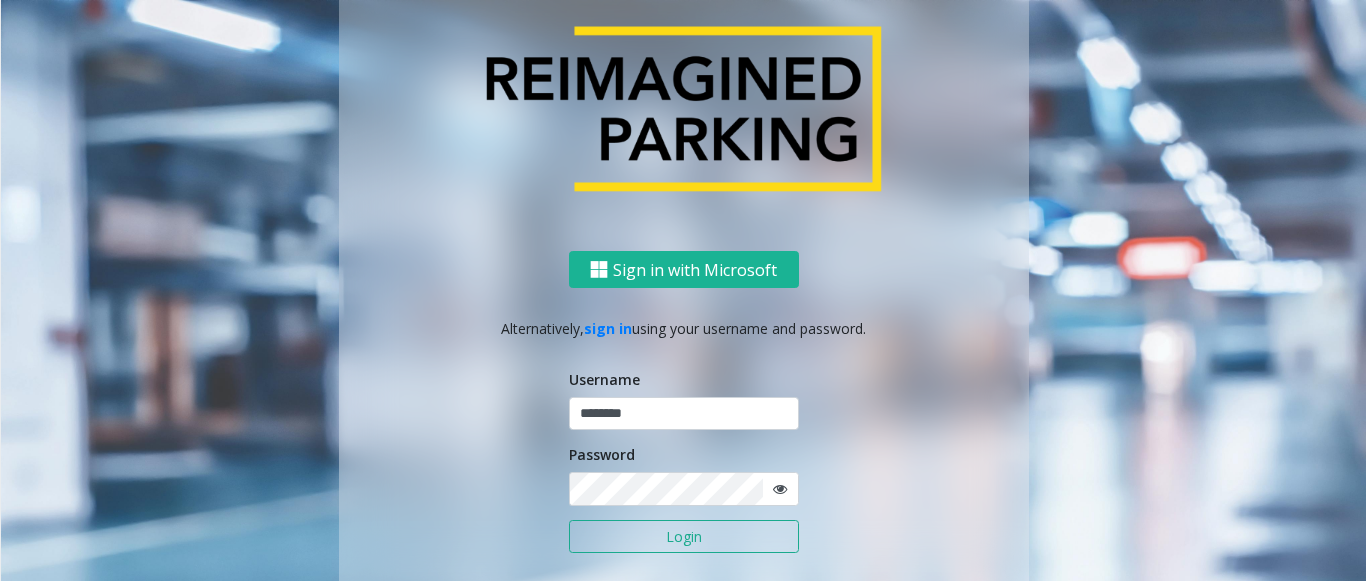 click 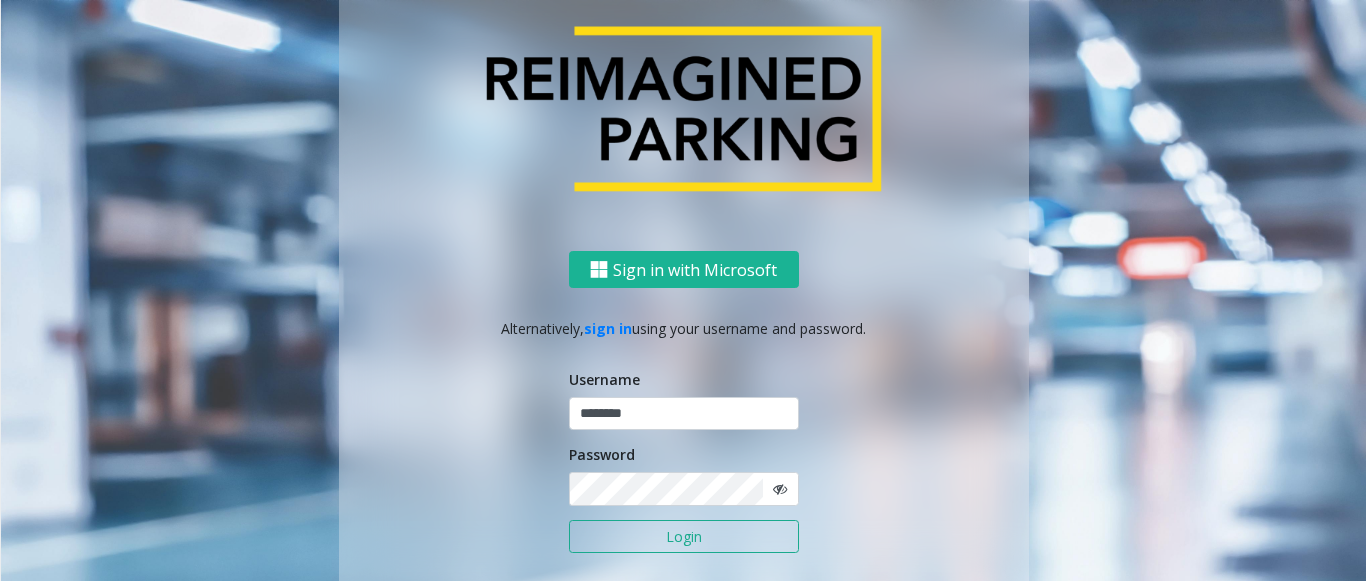 click 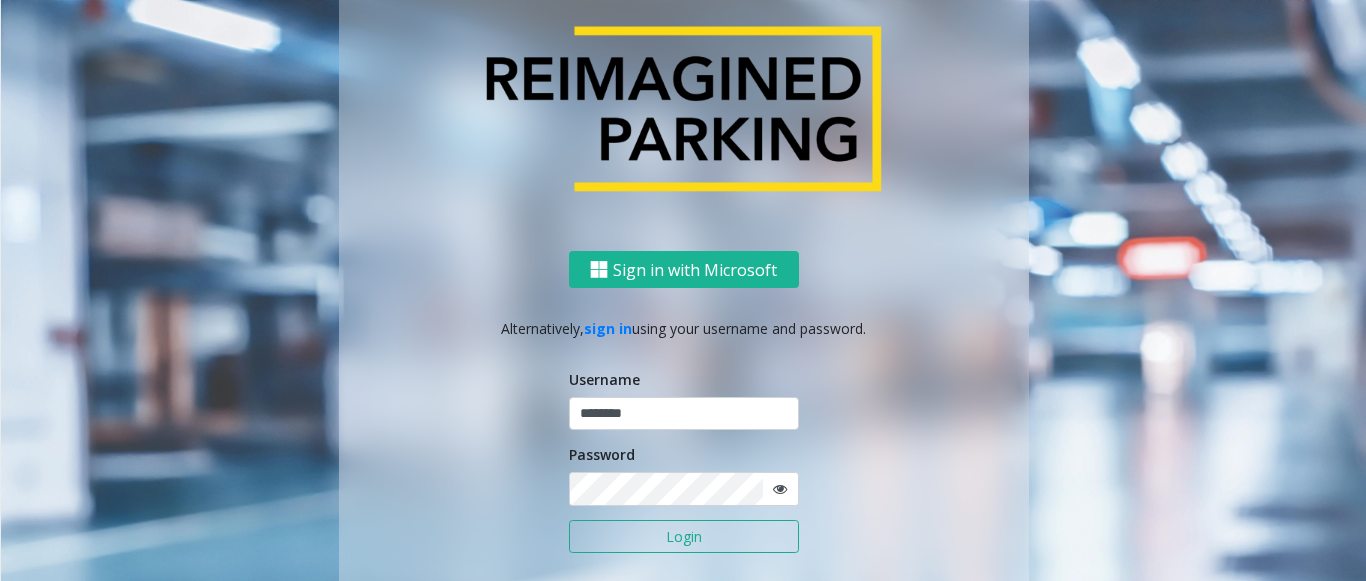 click on "Login" 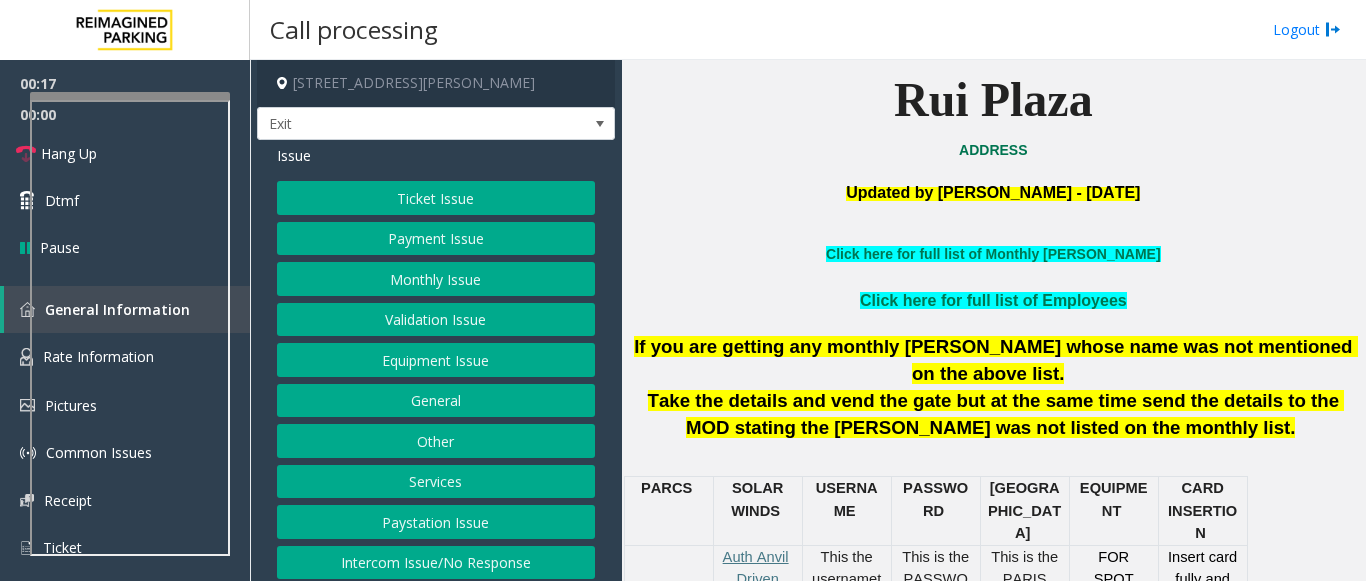 scroll, scrollTop: 500, scrollLeft: 0, axis: vertical 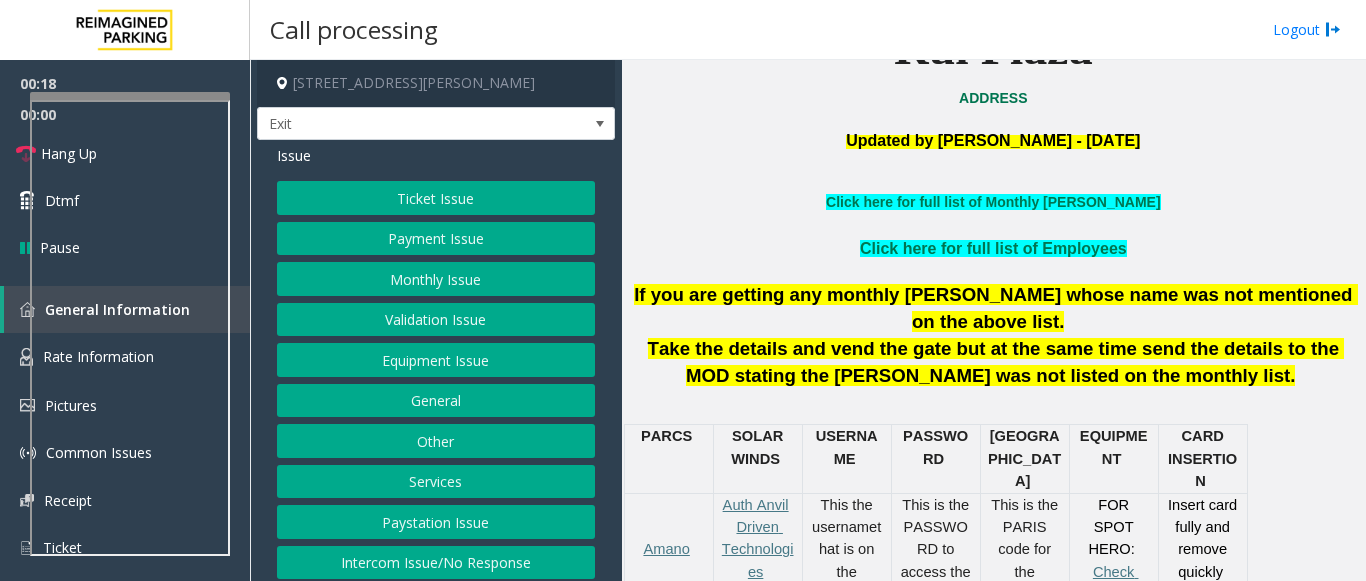 click on "Equipment Issue" 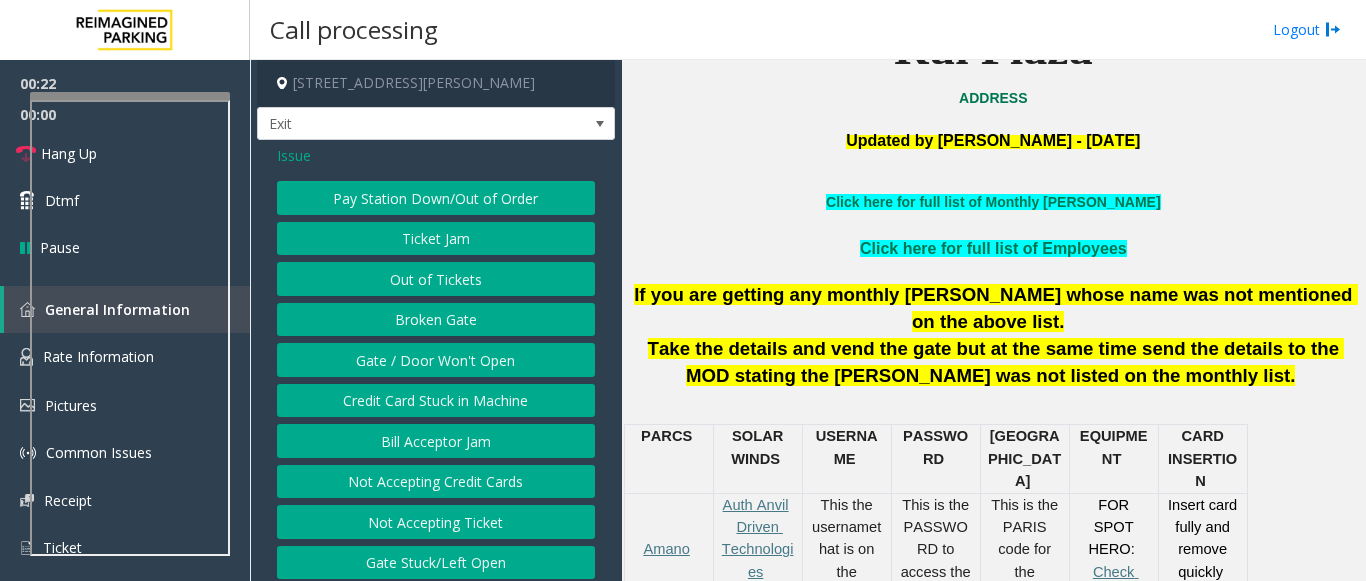 click on "Issue" 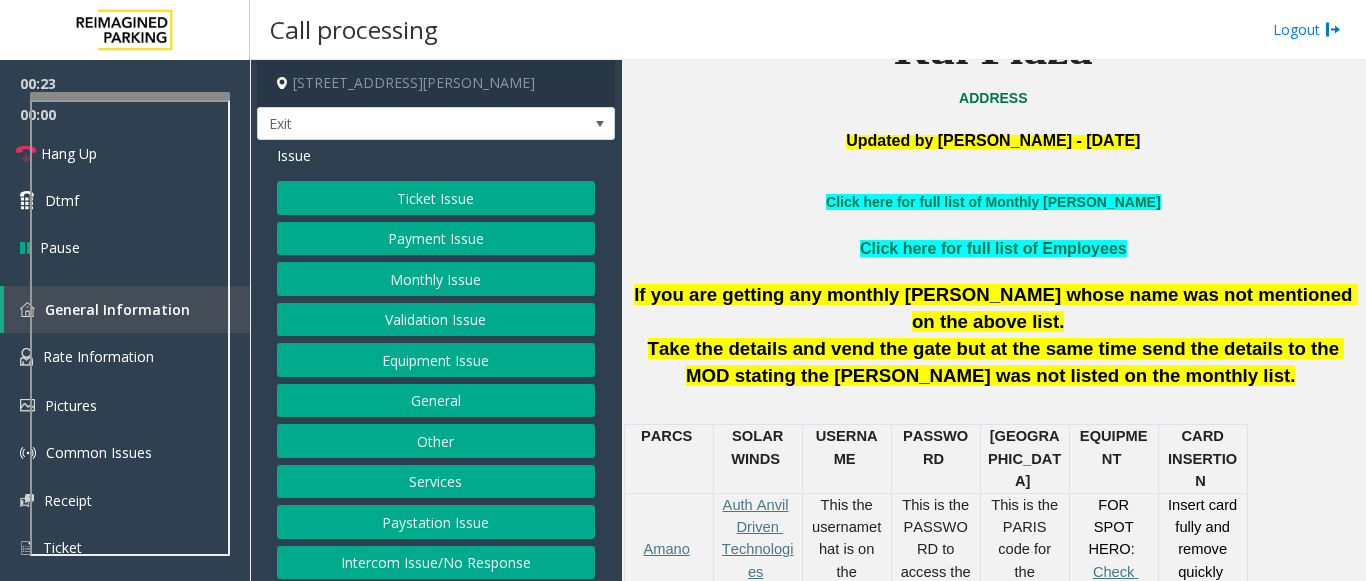 click on "Services" 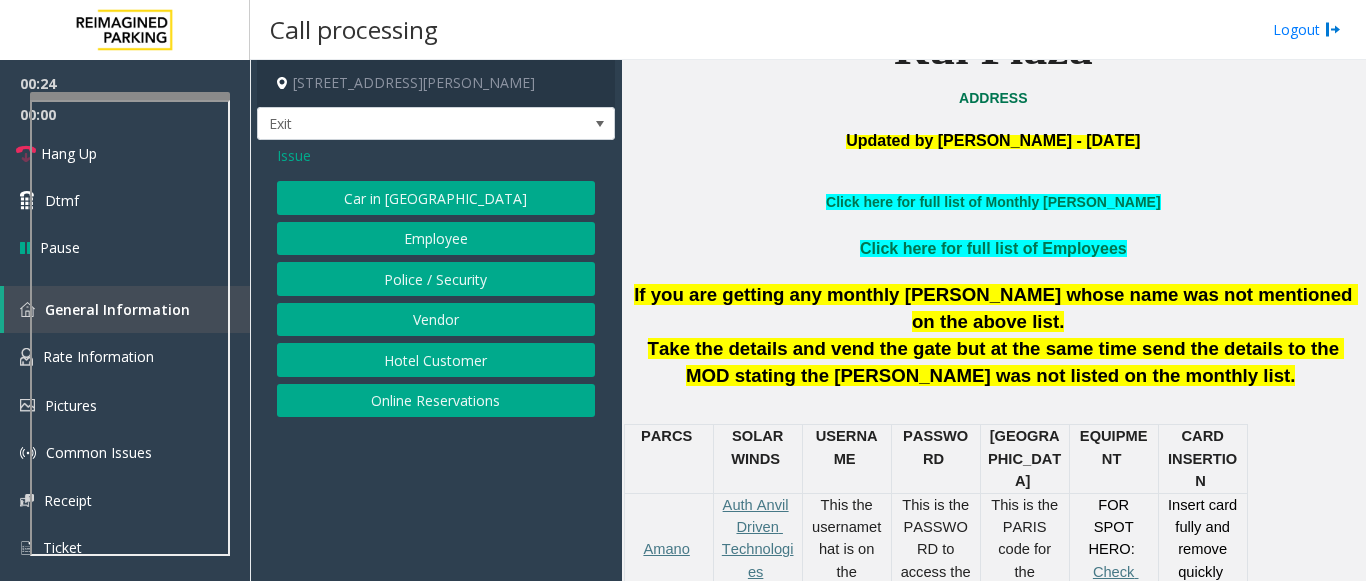 click on "Online Reservations" 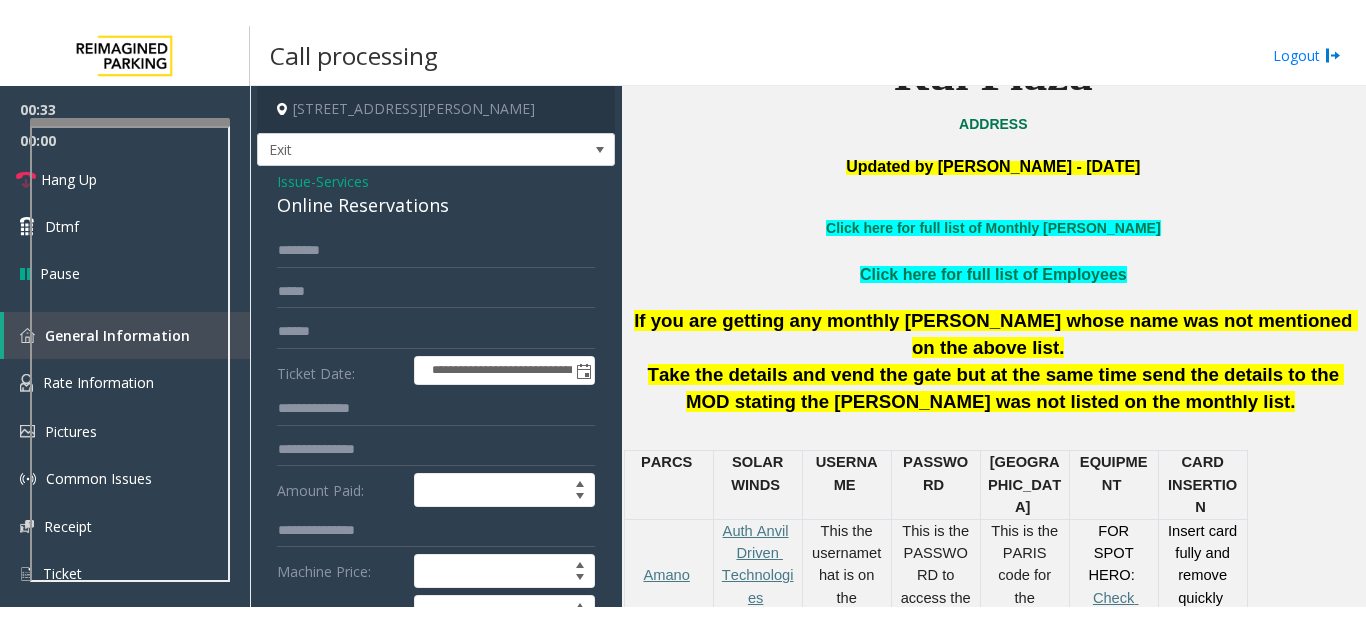 scroll, scrollTop: 100, scrollLeft: 0, axis: vertical 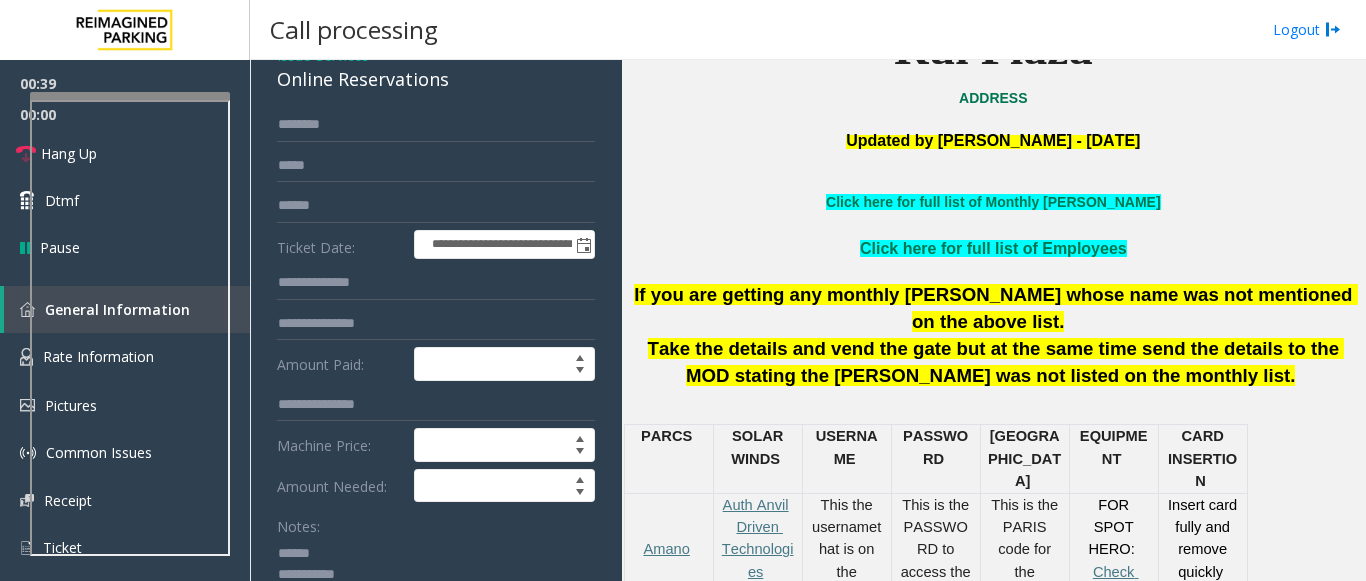 click 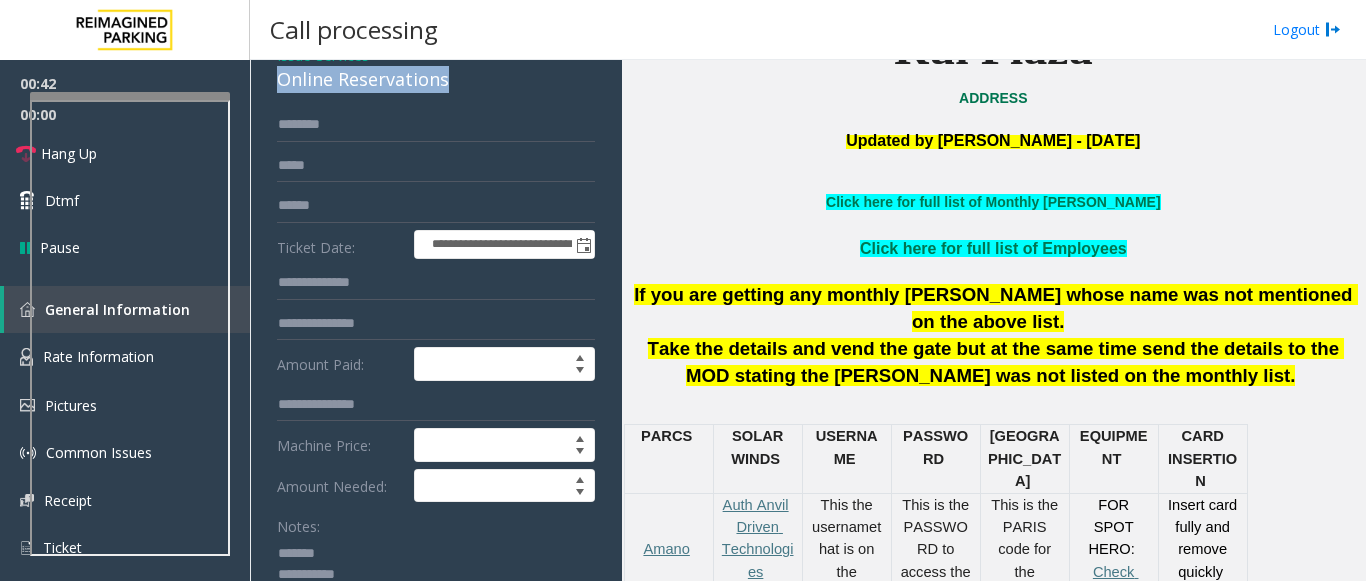 drag, startPoint x: 270, startPoint y: 80, endPoint x: 467, endPoint y: 80, distance: 197 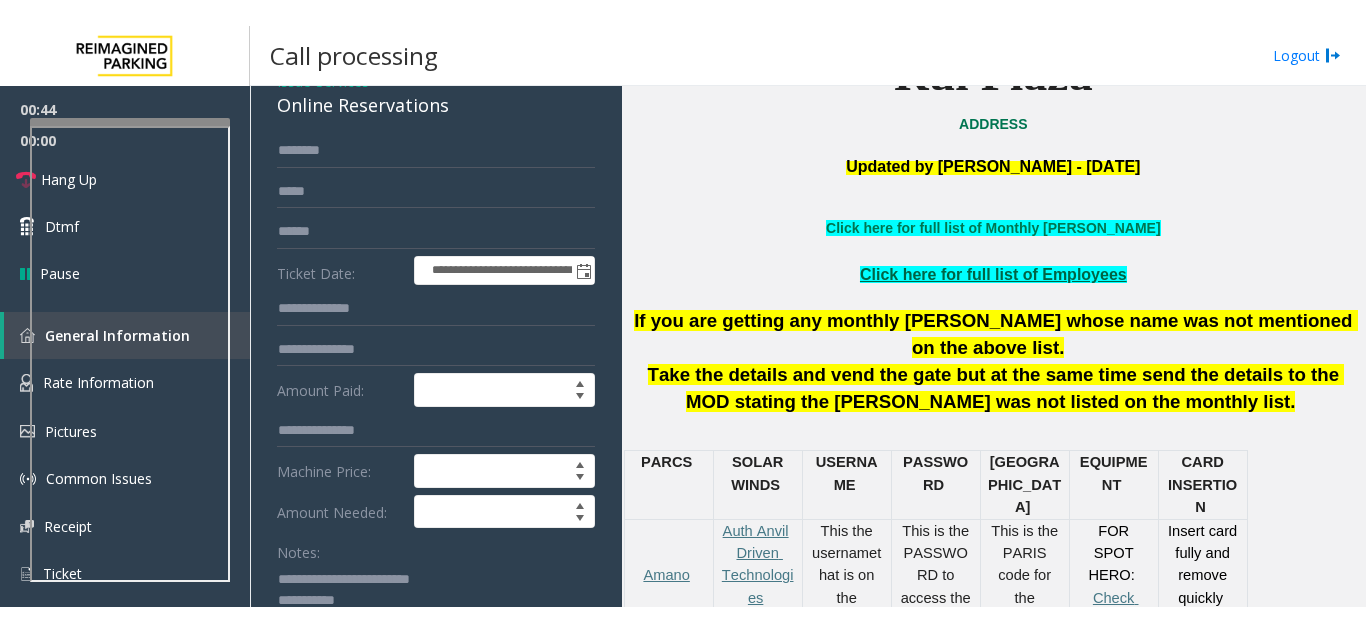 scroll, scrollTop: 526, scrollLeft: 0, axis: vertical 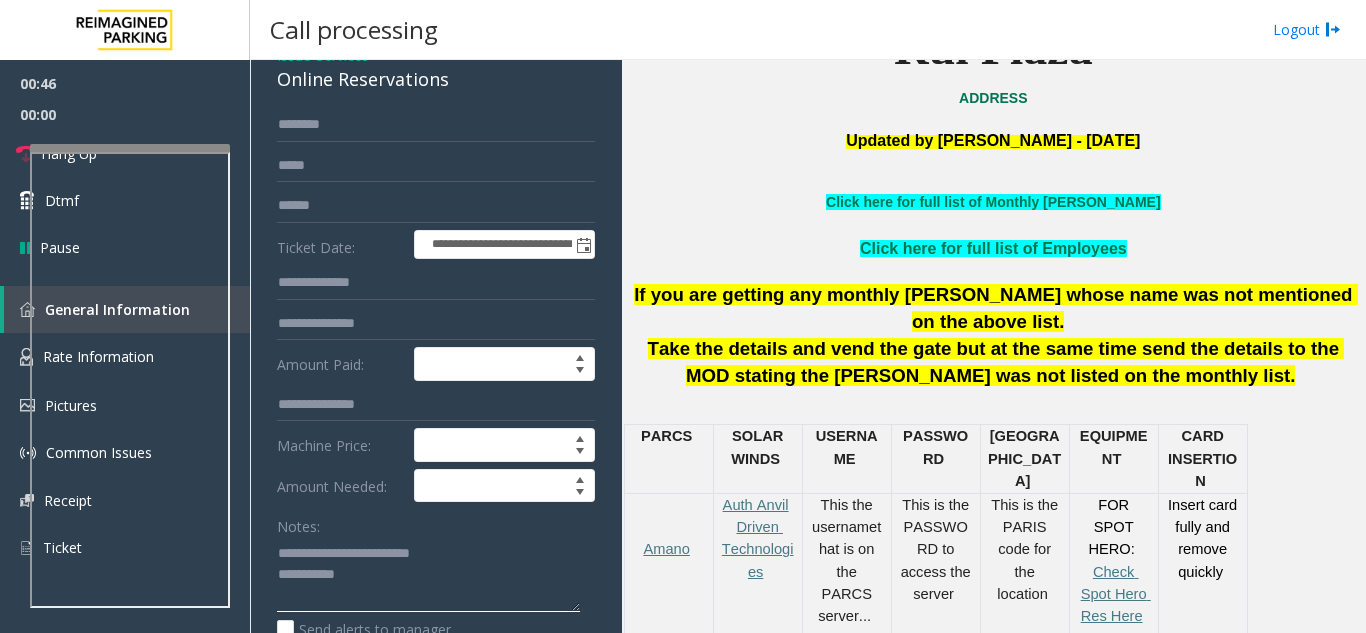 click 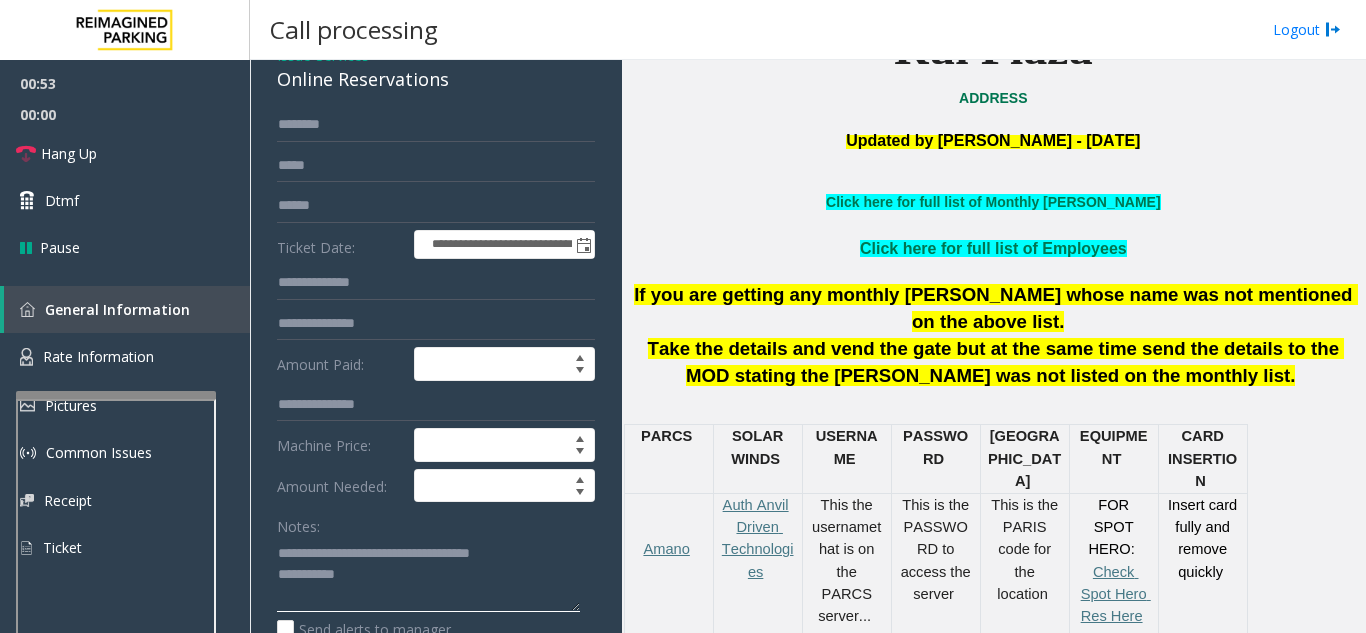 click at bounding box center [116, 395] 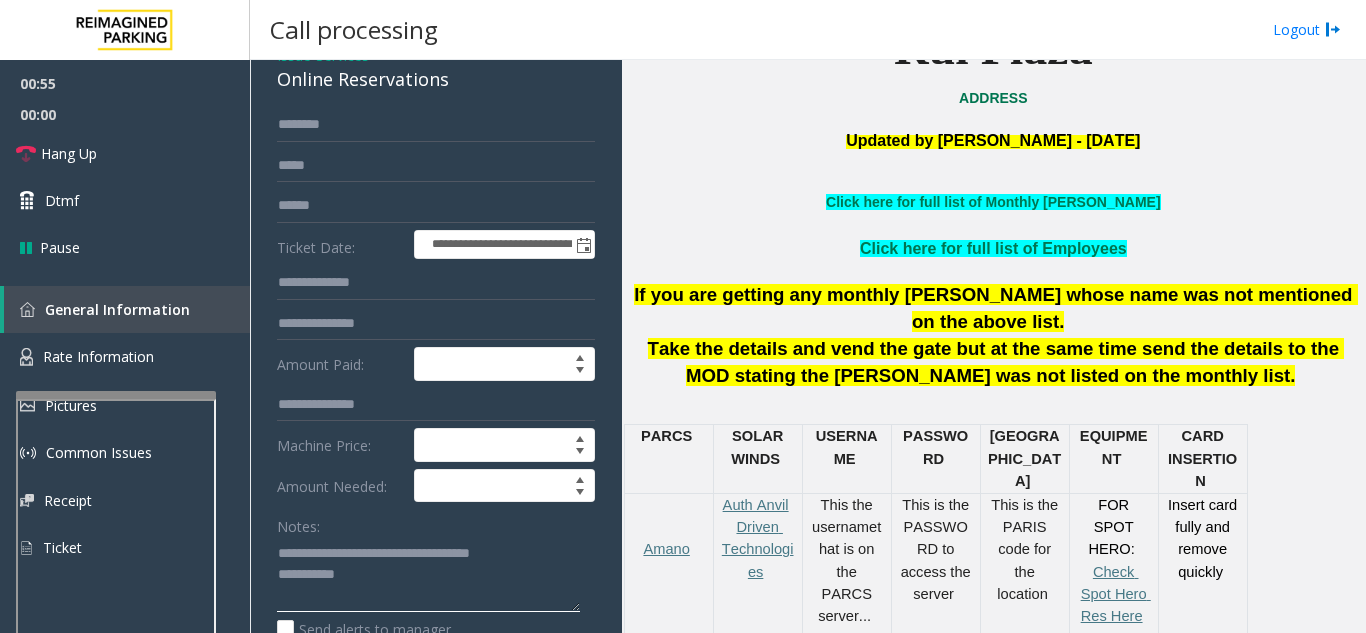 type on "**********" 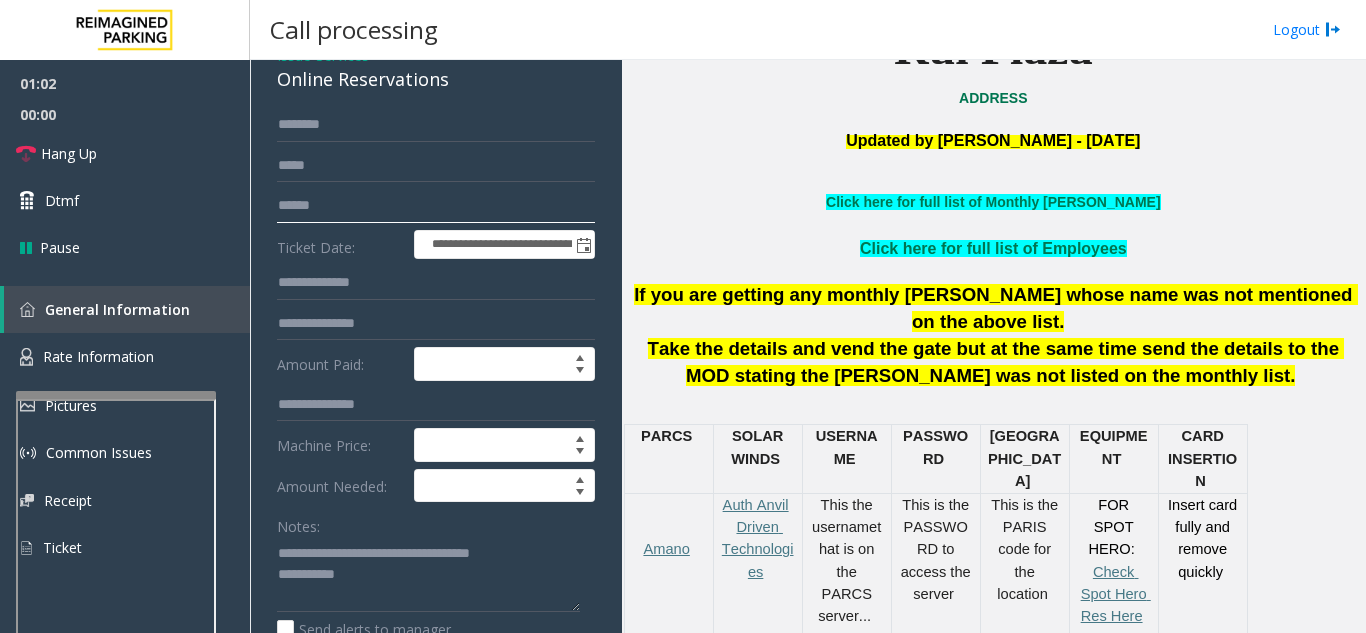 click 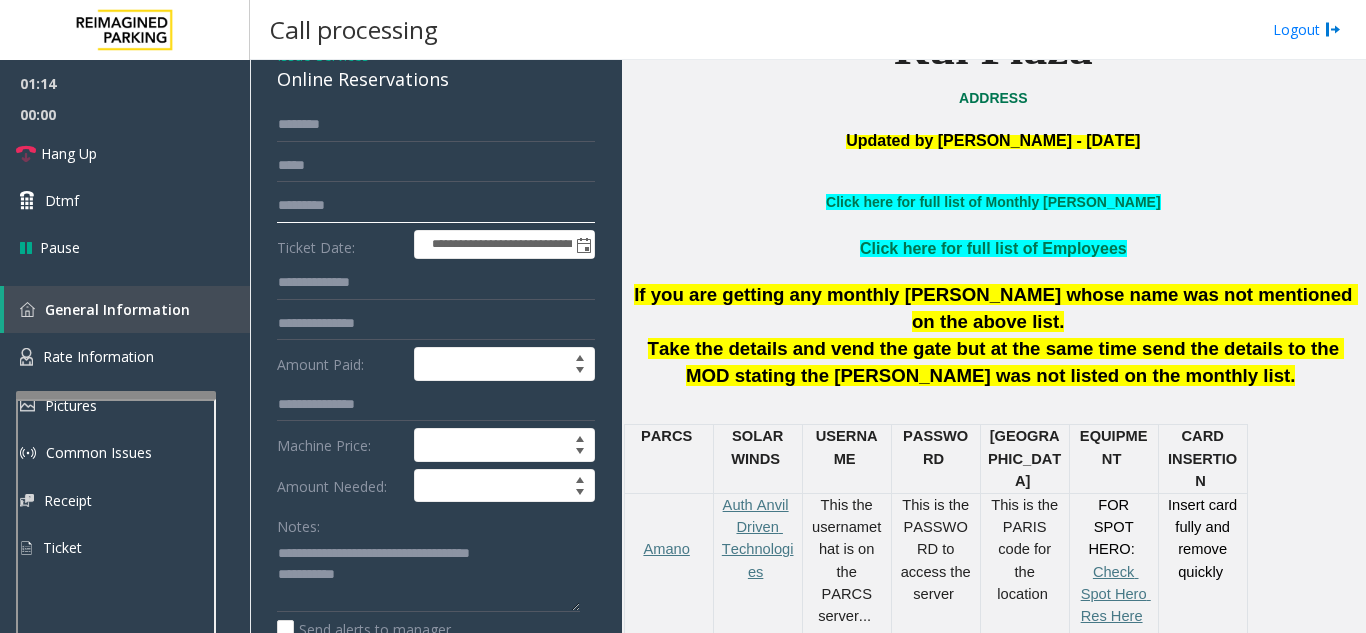 scroll, scrollTop: 200, scrollLeft: 0, axis: vertical 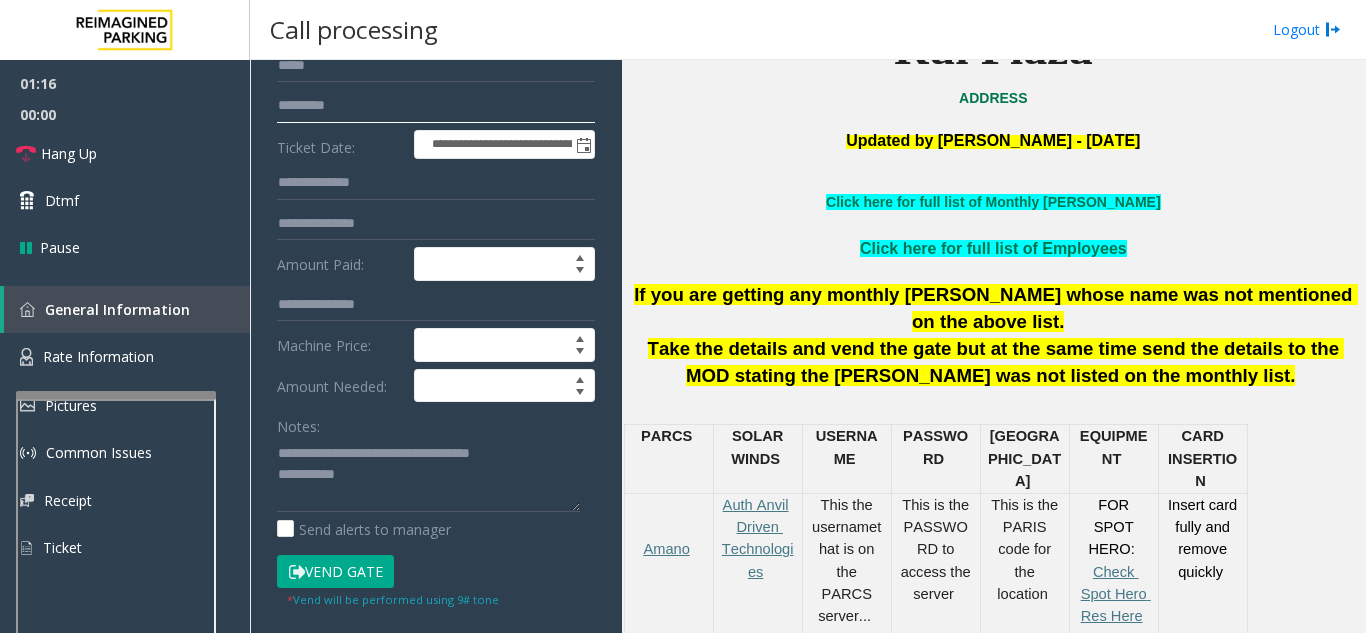 type on "*********" 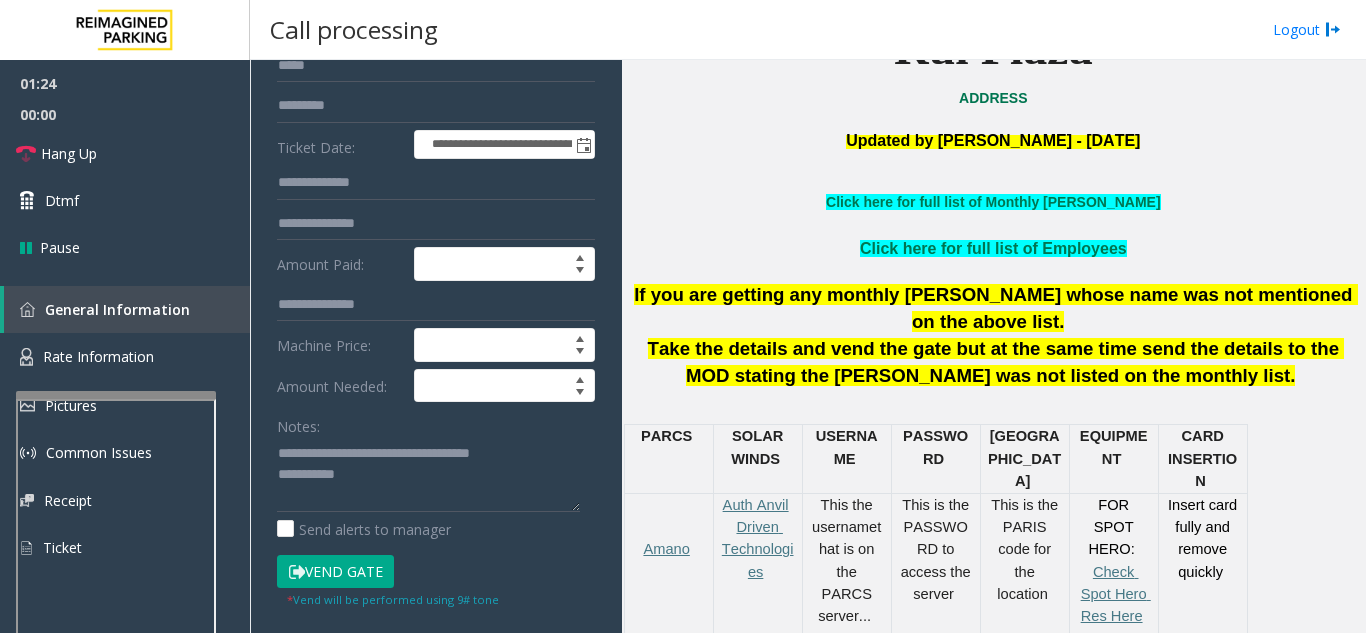 drag, startPoint x: 327, startPoint y: 581, endPoint x: 332, endPoint y: 571, distance: 11.18034 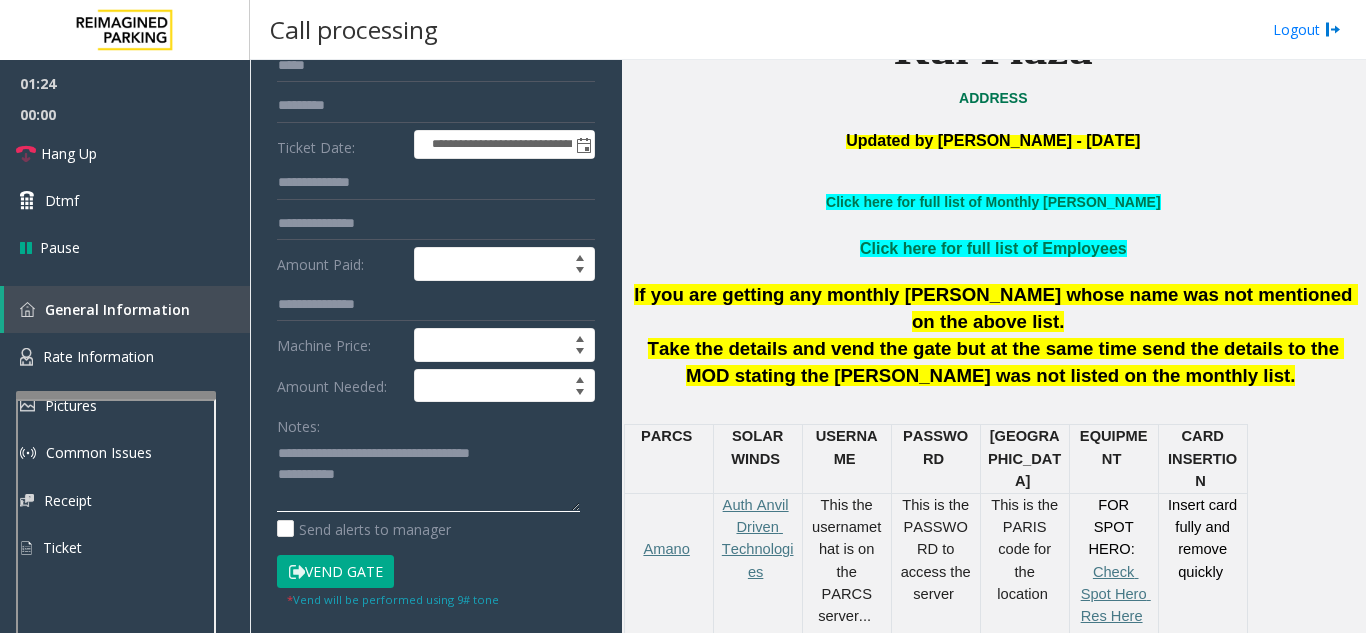 click 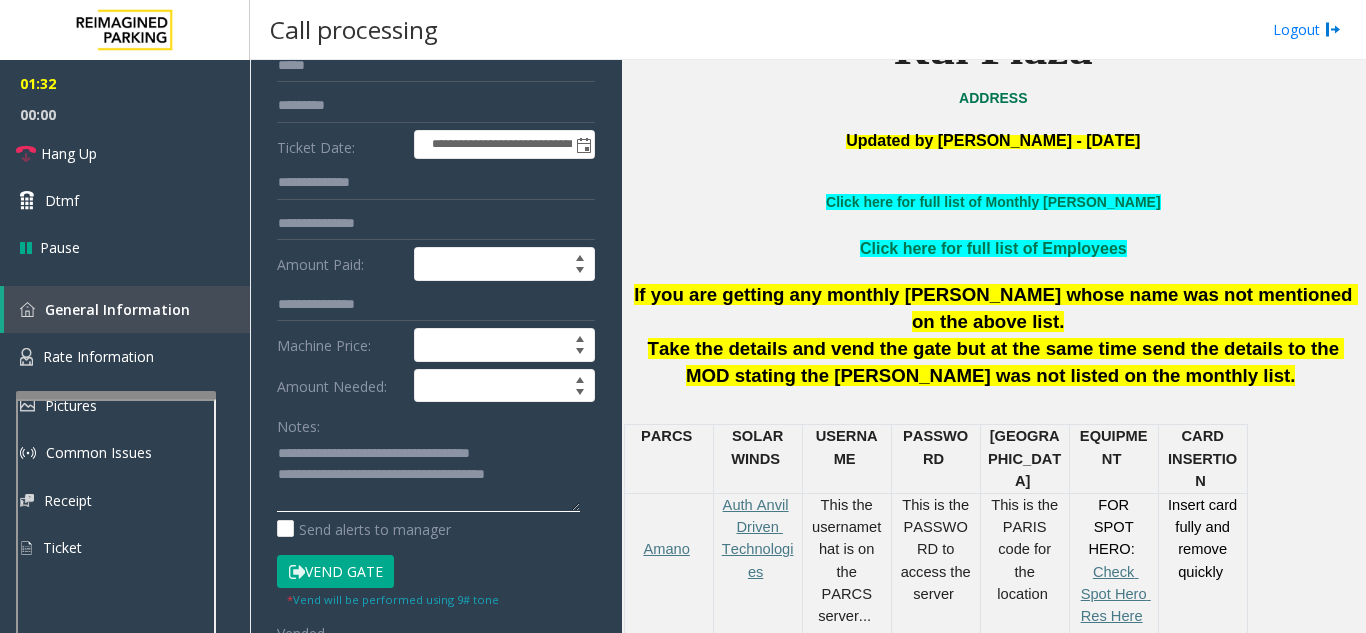 type on "**********" 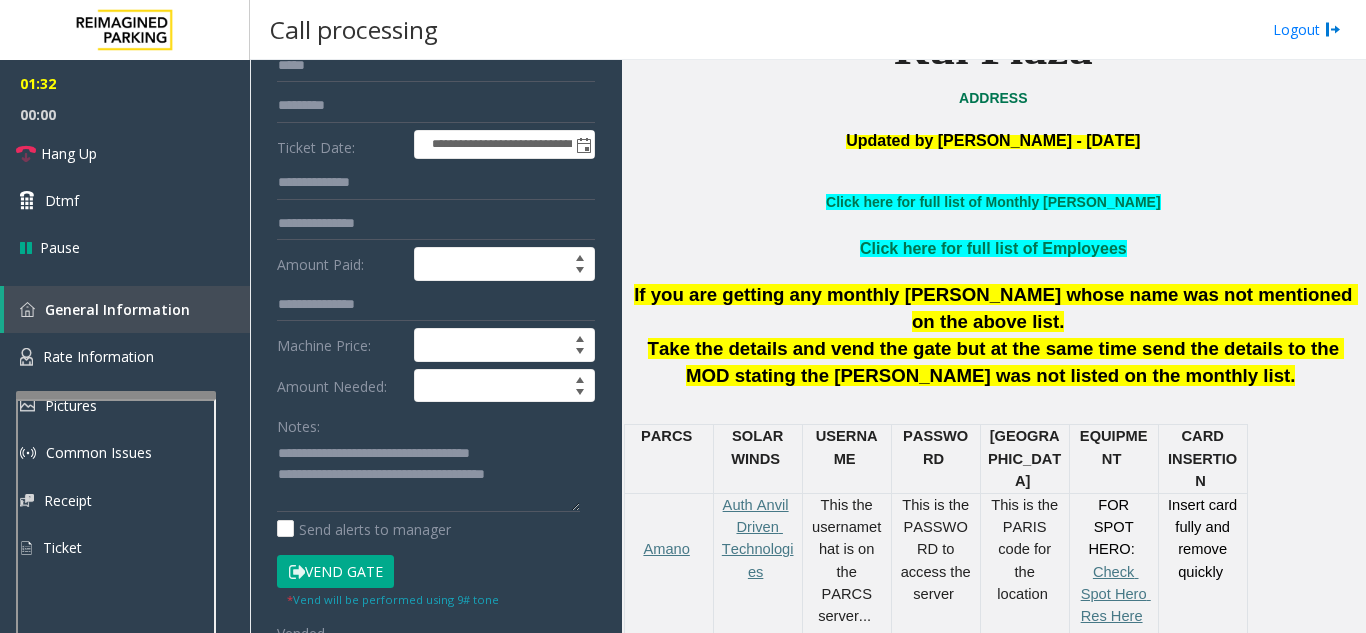 click on "Notes:" 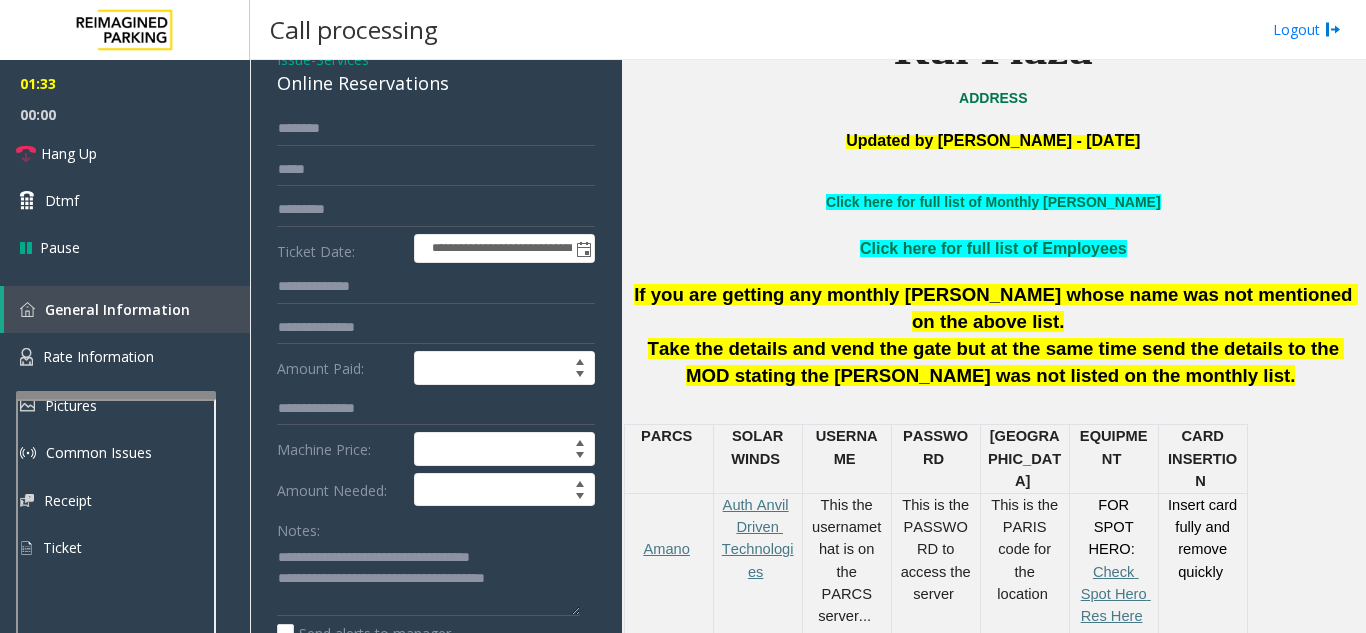 scroll, scrollTop: 0, scrollLeft: 0, axis: both 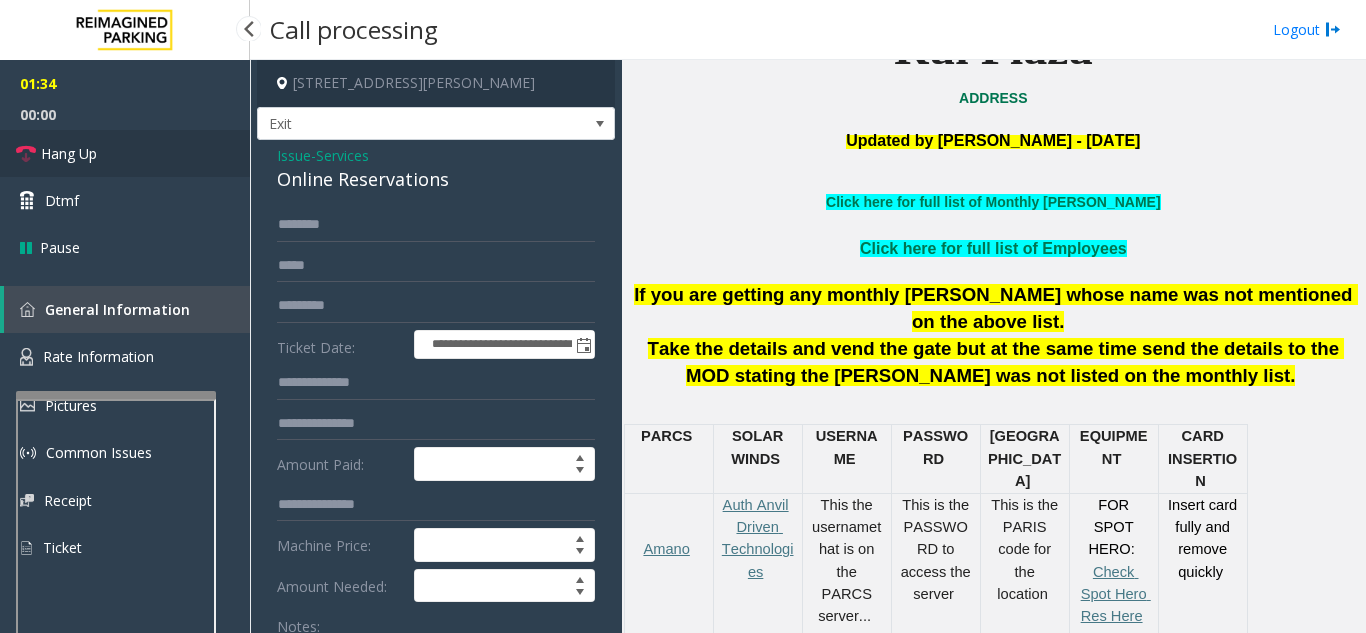 click on "Hang Up" at bounding box center (125, 153) 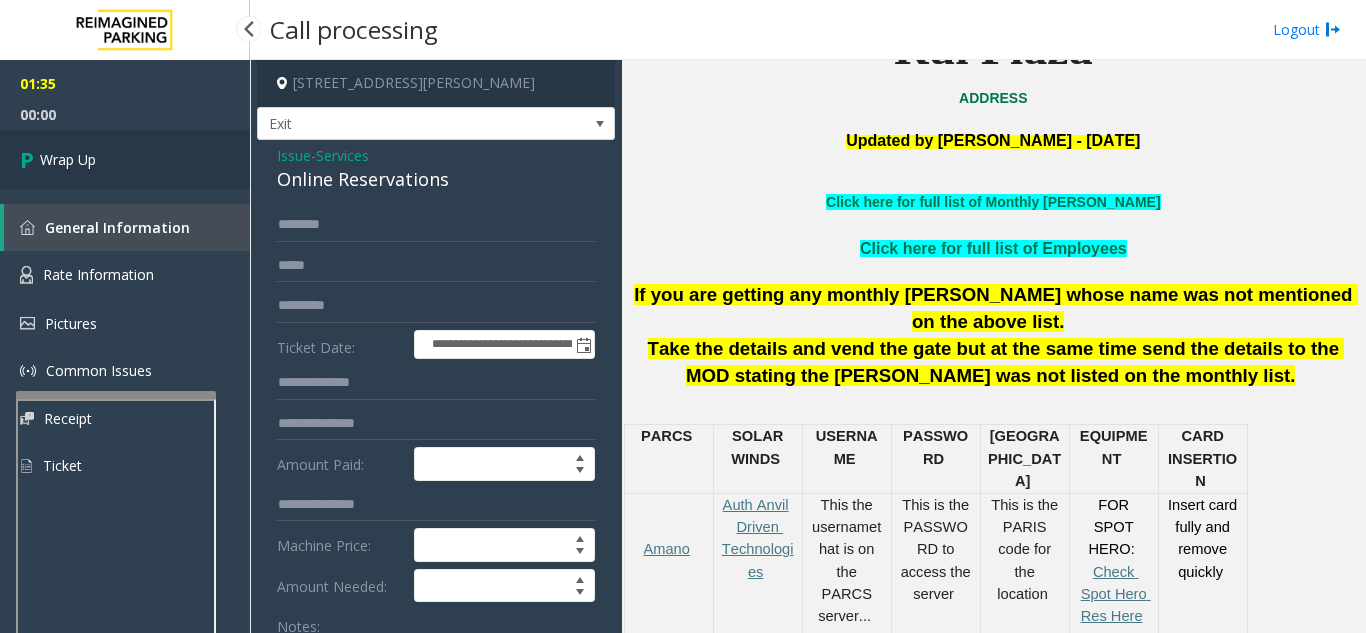 click on "Wrap Up" at bounding box center (125, 159) 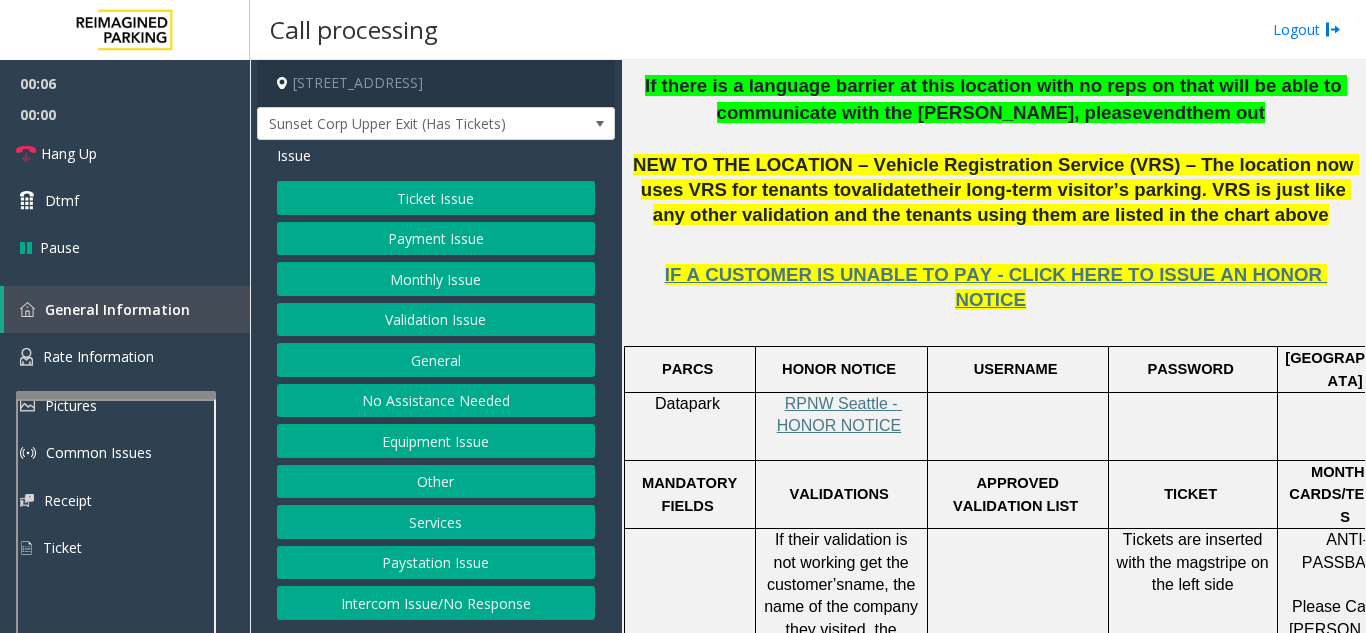 scroll, scrollTop: 800, scrollLeft: 0, axis: vertical 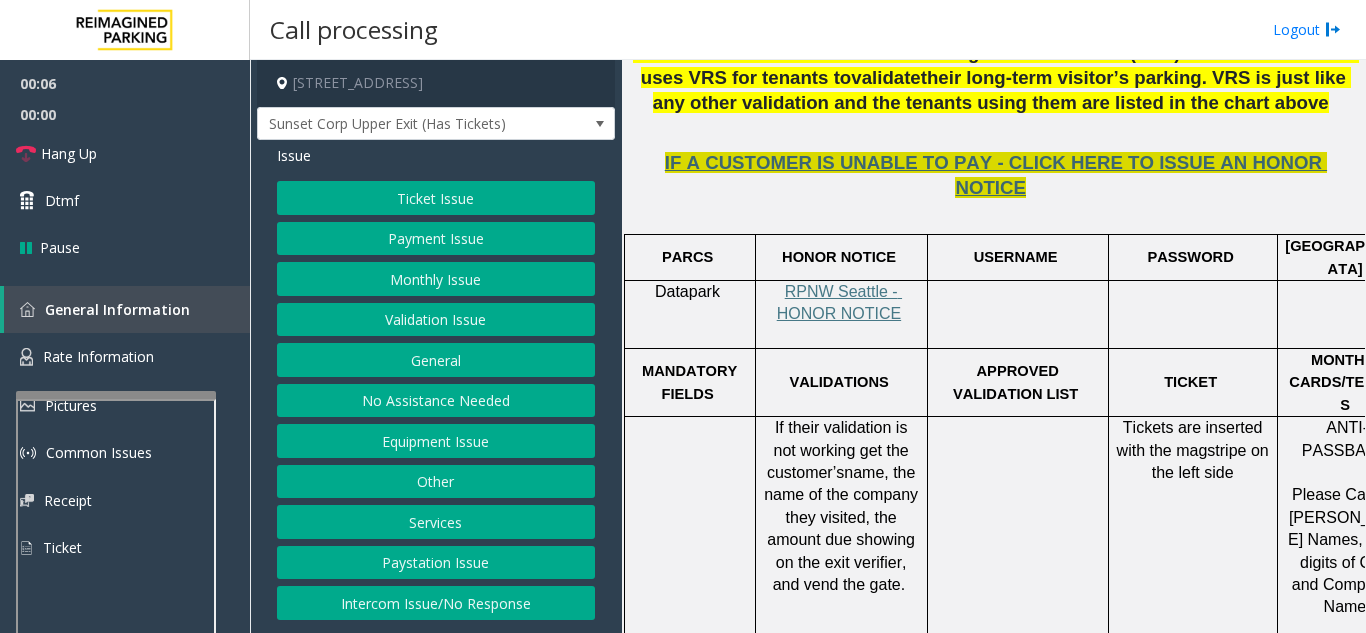 click on "IF A CUSTOMER IS UNABLE TO PAY - CLICK HERE TO ISSUE AN HONOR NOTICE" 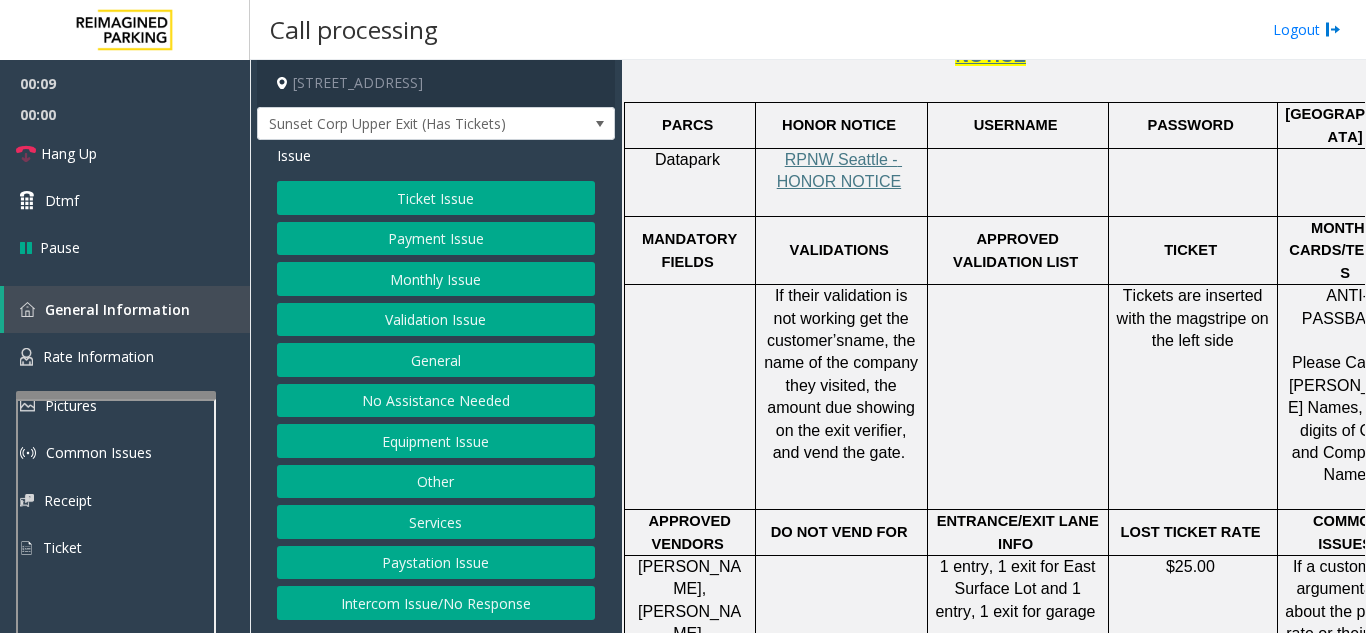 scroll, scrollTop: 1200, scrollLeft: 0, axis: vertical 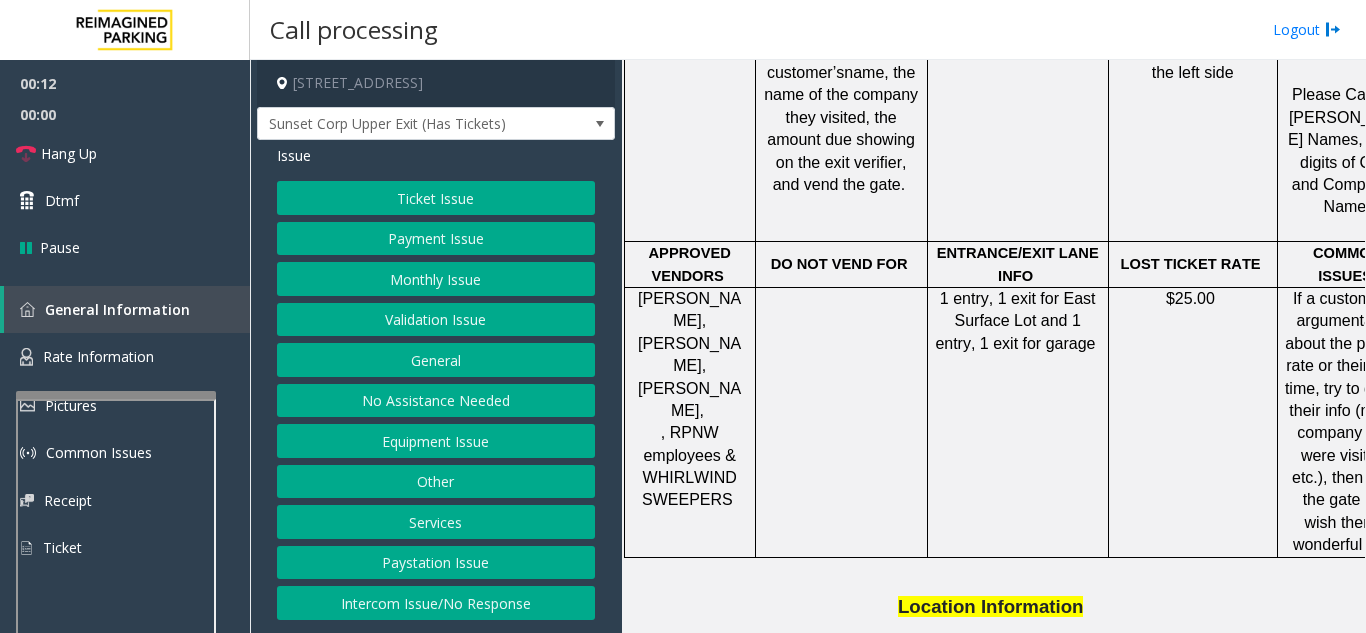 click on "Ticket Issue" 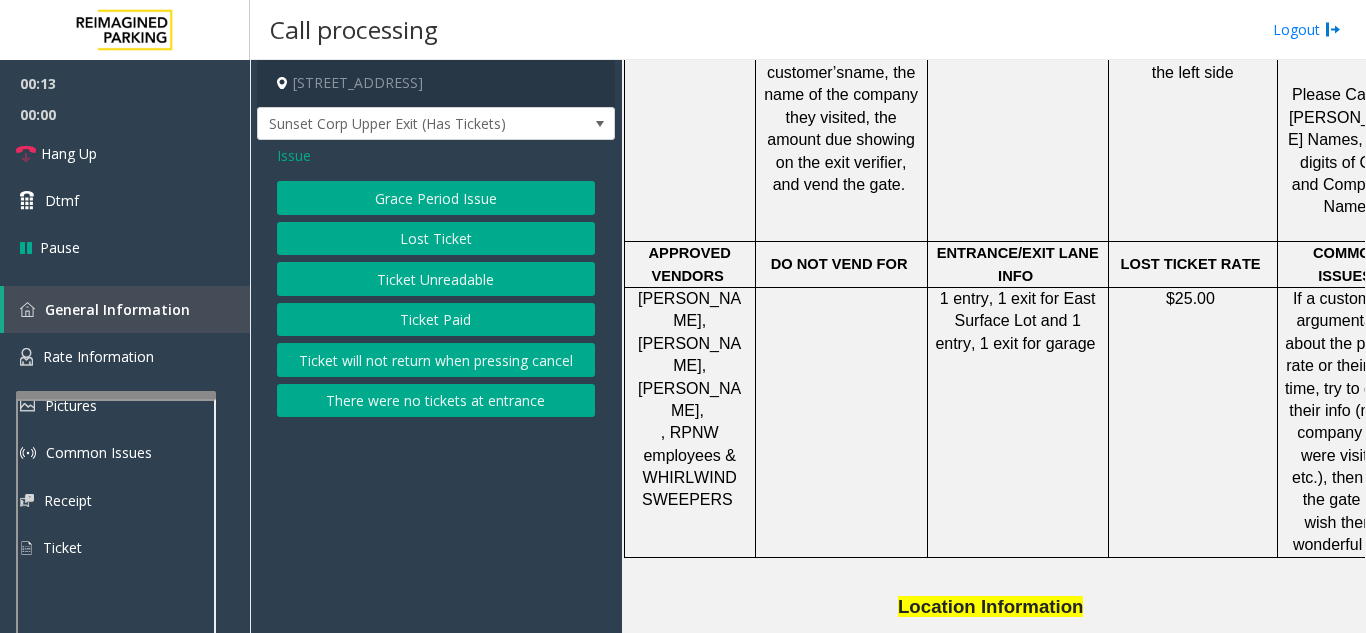 click on "Lost Ticket" 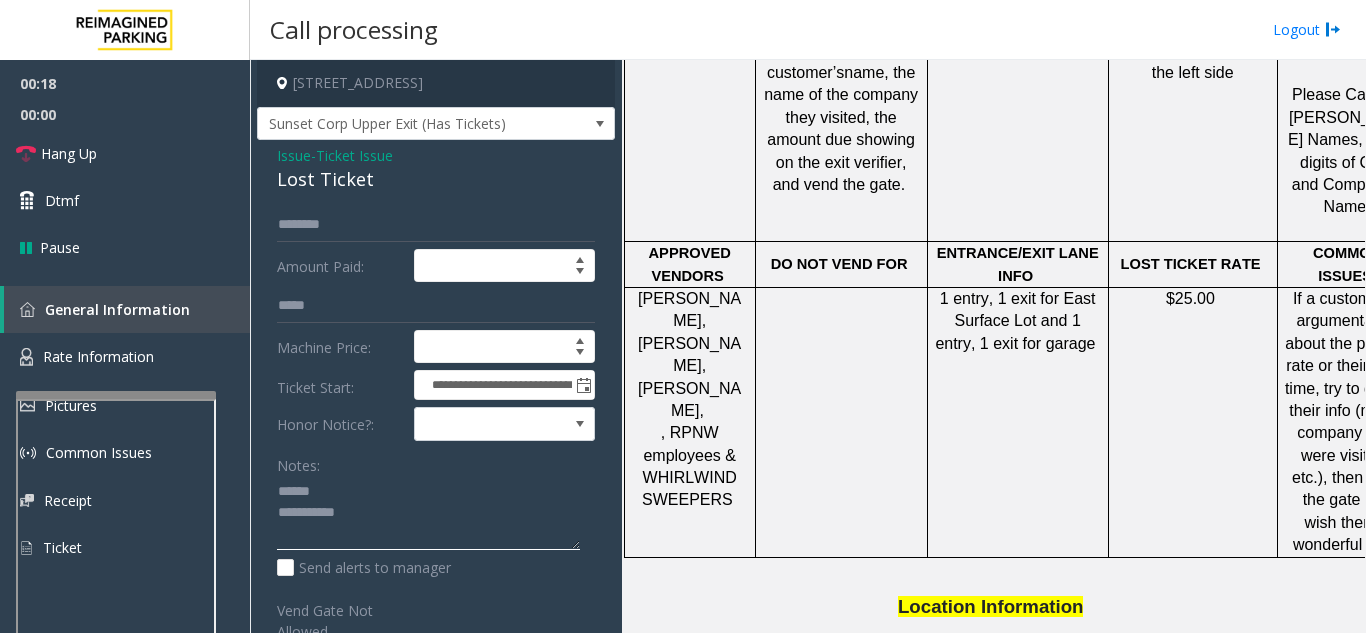 click 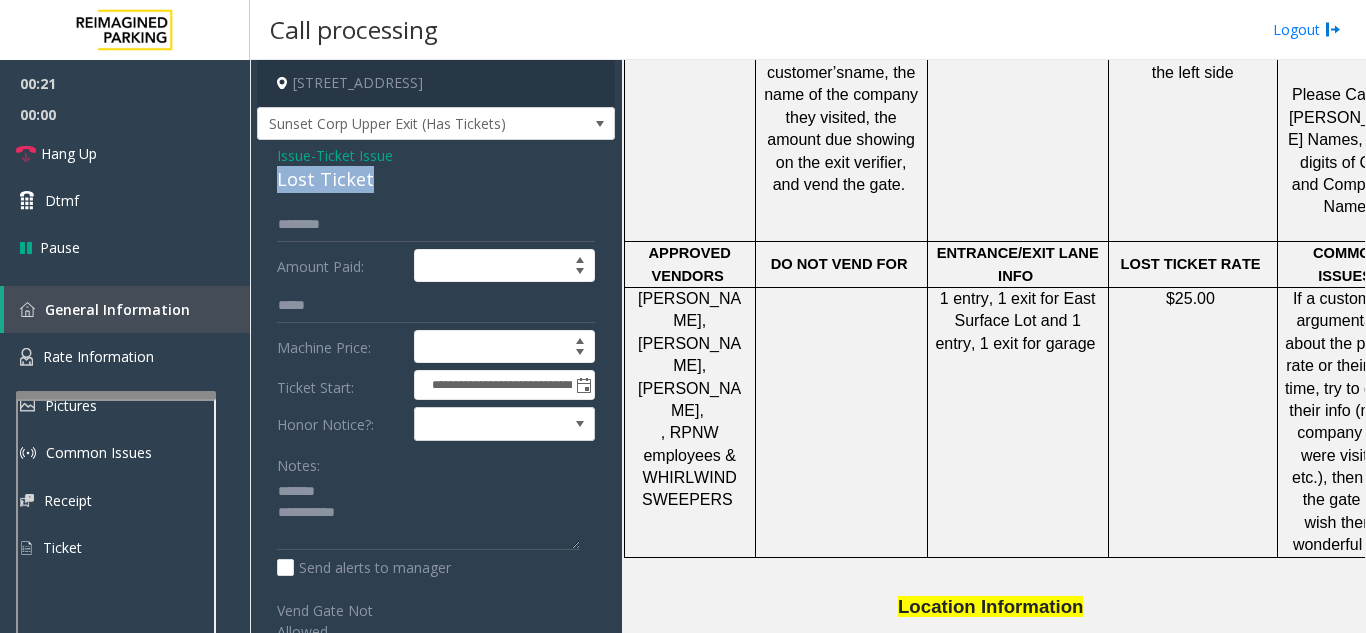 drag, startPoint x: 272, startPoint y: 193, endPoint x: 379, endPoint y: 195, distance: 107.01869 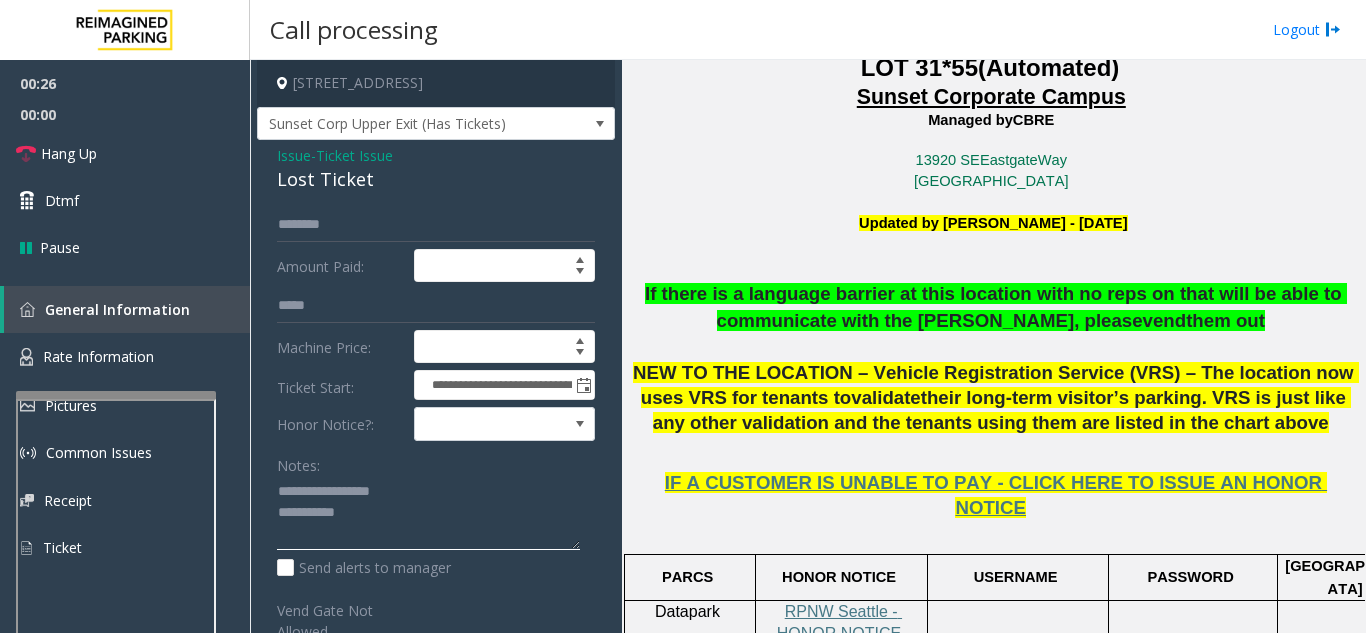 scroll, scrollTop: 500, scrollLeft: 0, axis: vertical 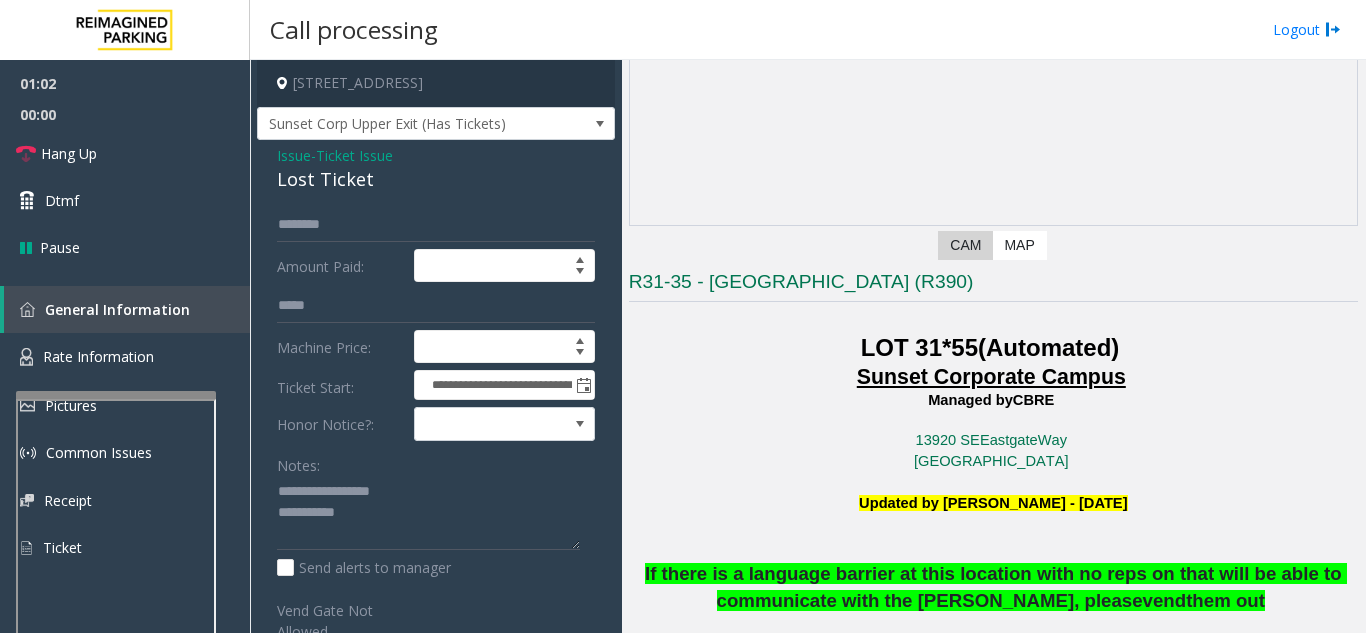 click on "Sunset Corporate Campus   Managed by  CBRE     [STREET_ADDRESS]" 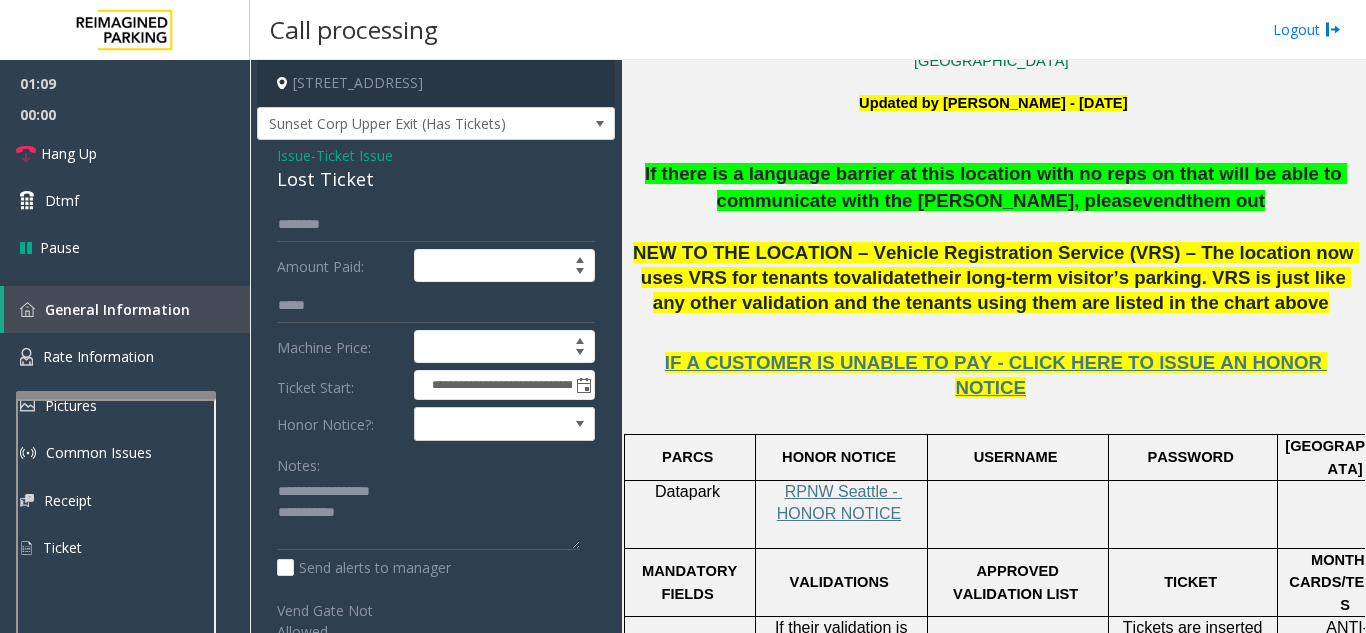 scroll, scrollTop: 700, scrollLeft: 0, axis: vertical 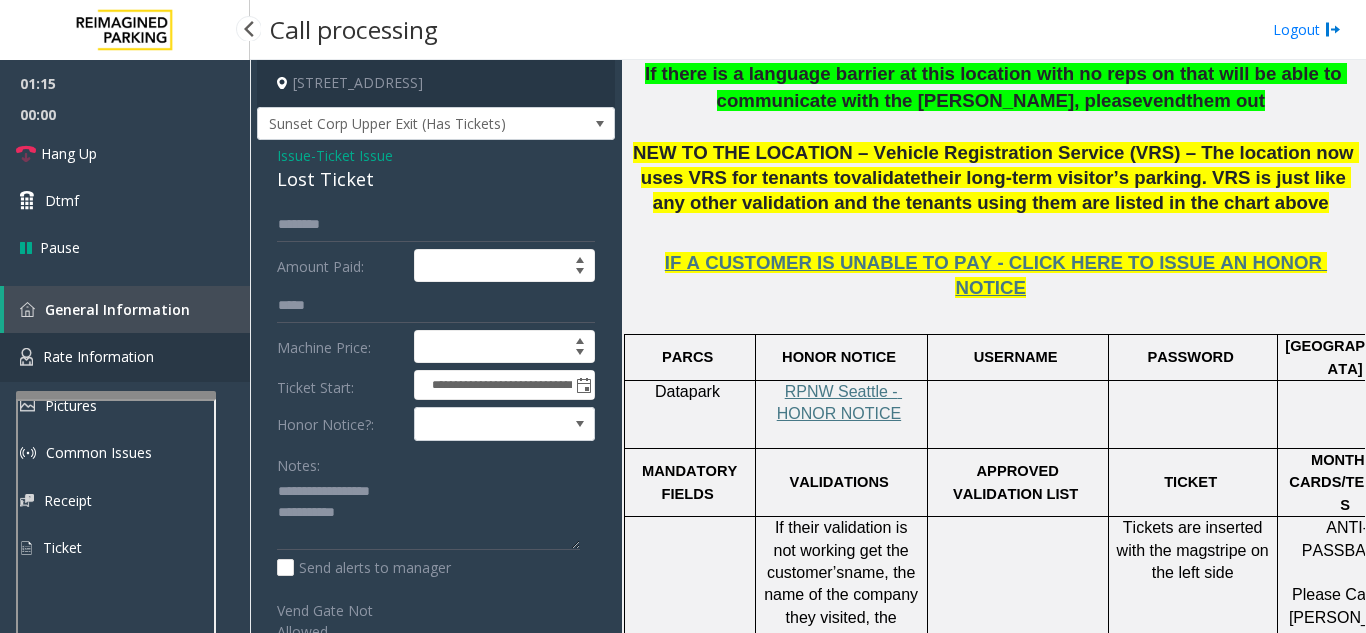 click on "Rate Information" at bounding box center [98, 356] 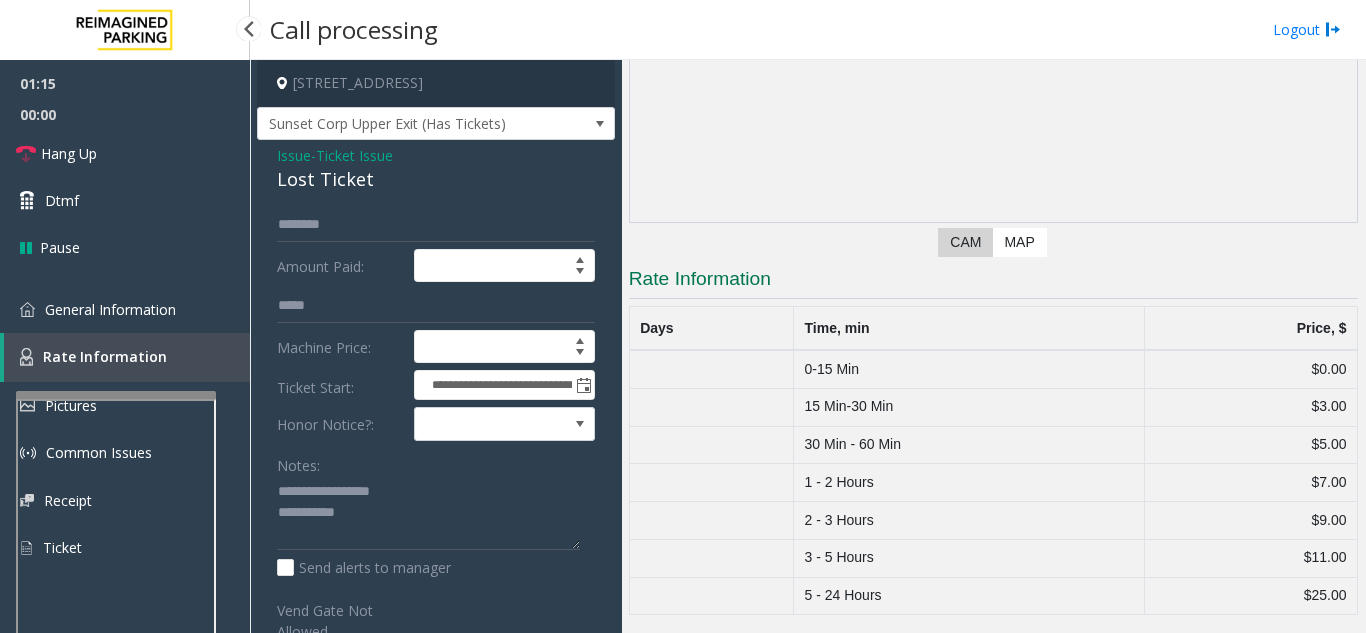 scroll, scrollTop: 203, scrollLeft: 0, axis: vertical 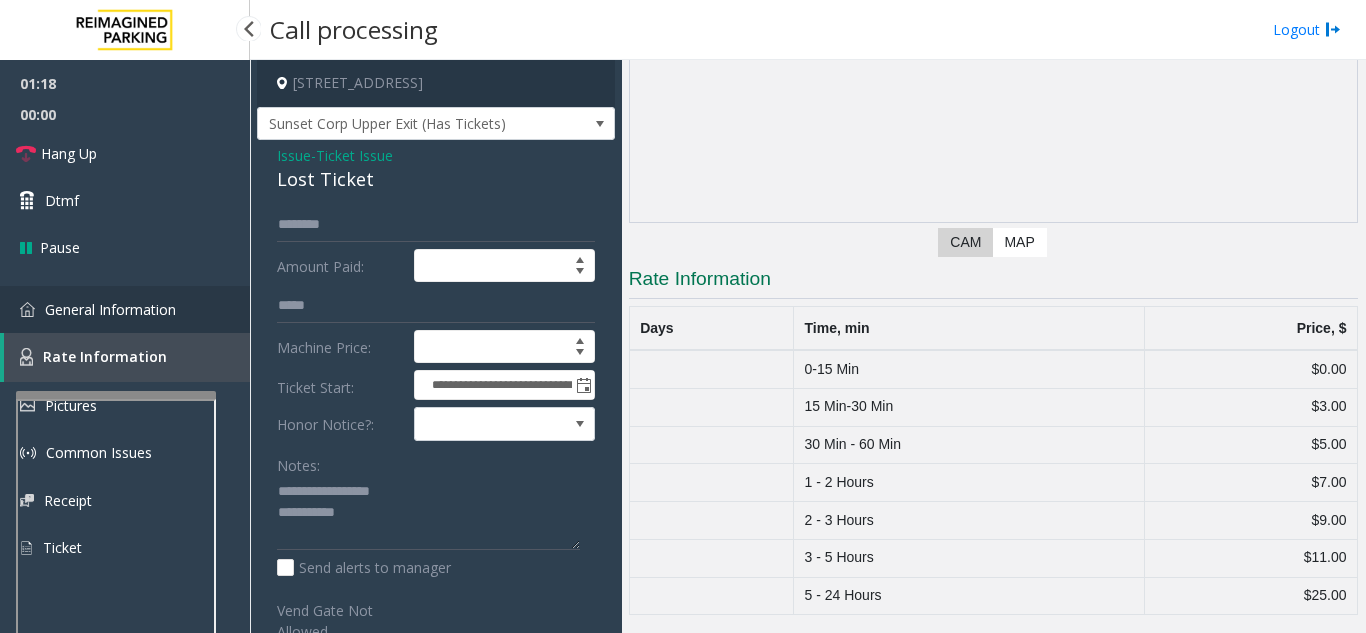 click on "General Information" at bounding box center [110, 309] 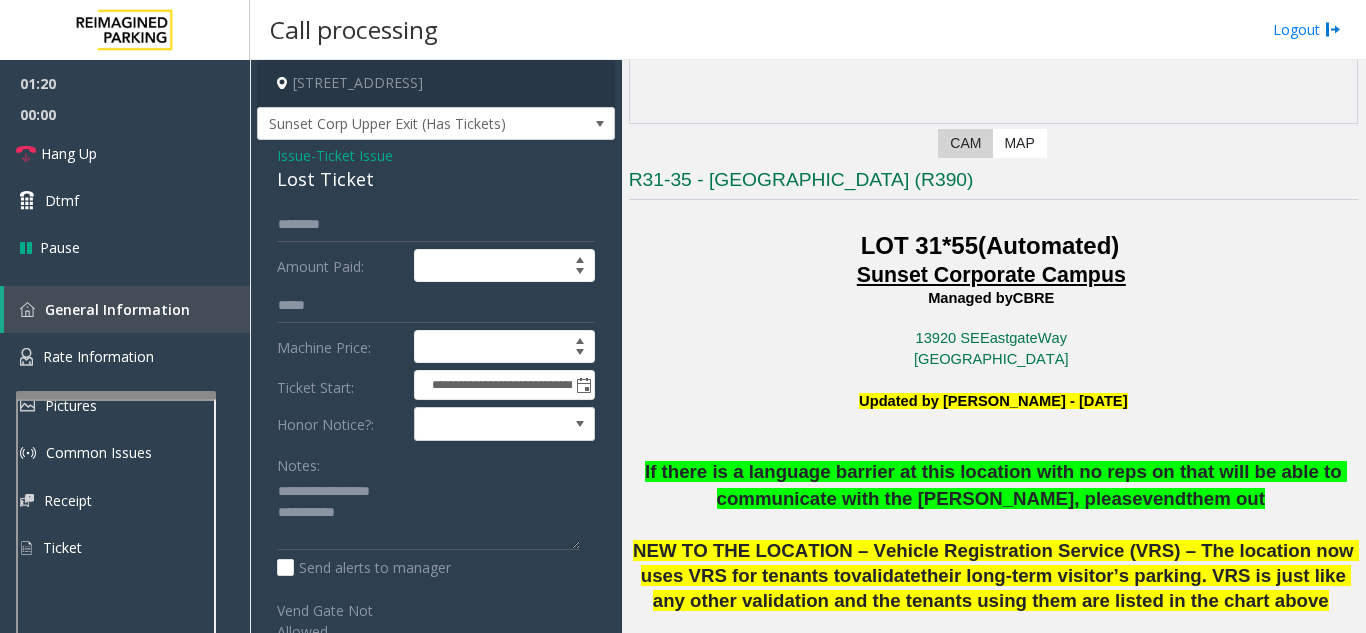 scroll, scrollTop: 300, scrollLeft: 0, axis: vertical 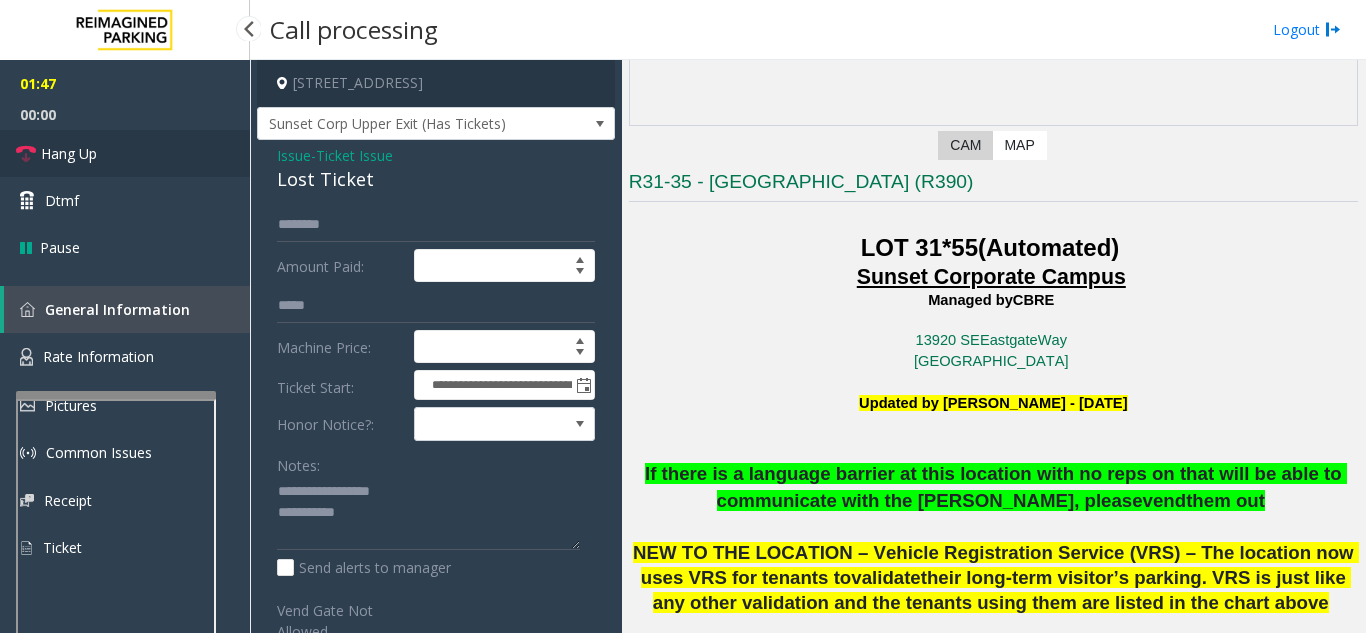 click on "Hang Up" at bounding box center (125, 153) 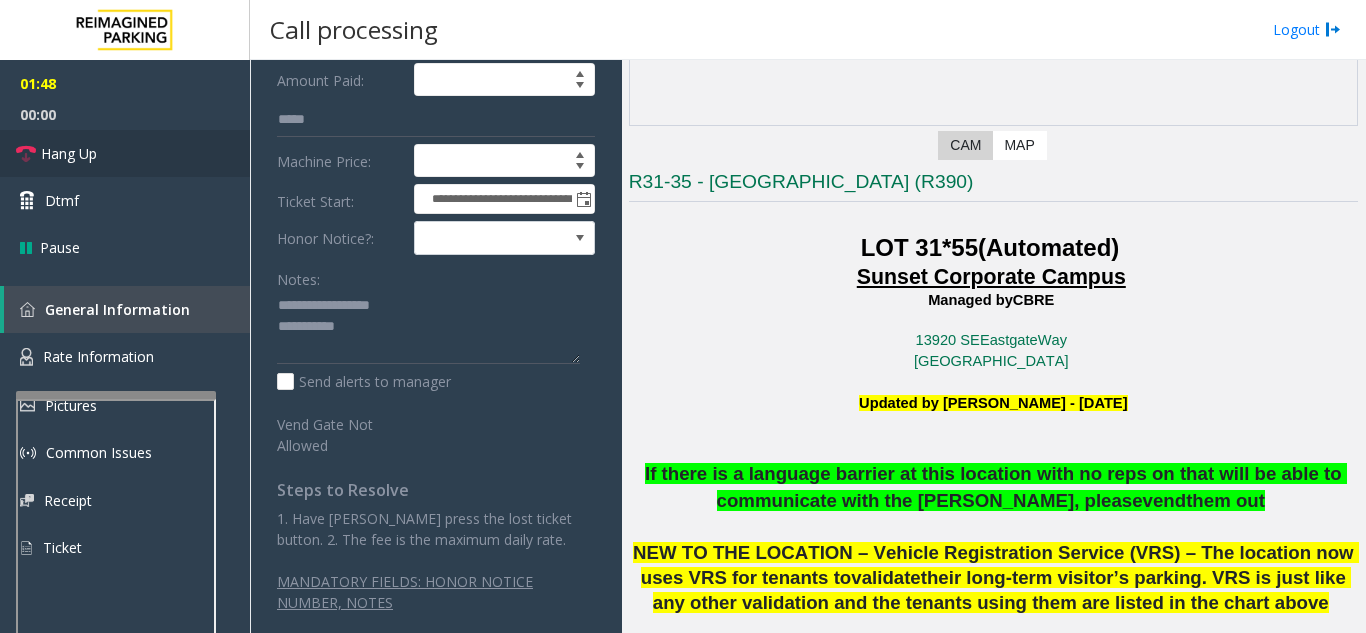 scroll, scrollTop: 202, scrollLeft: 0, axis: vertical 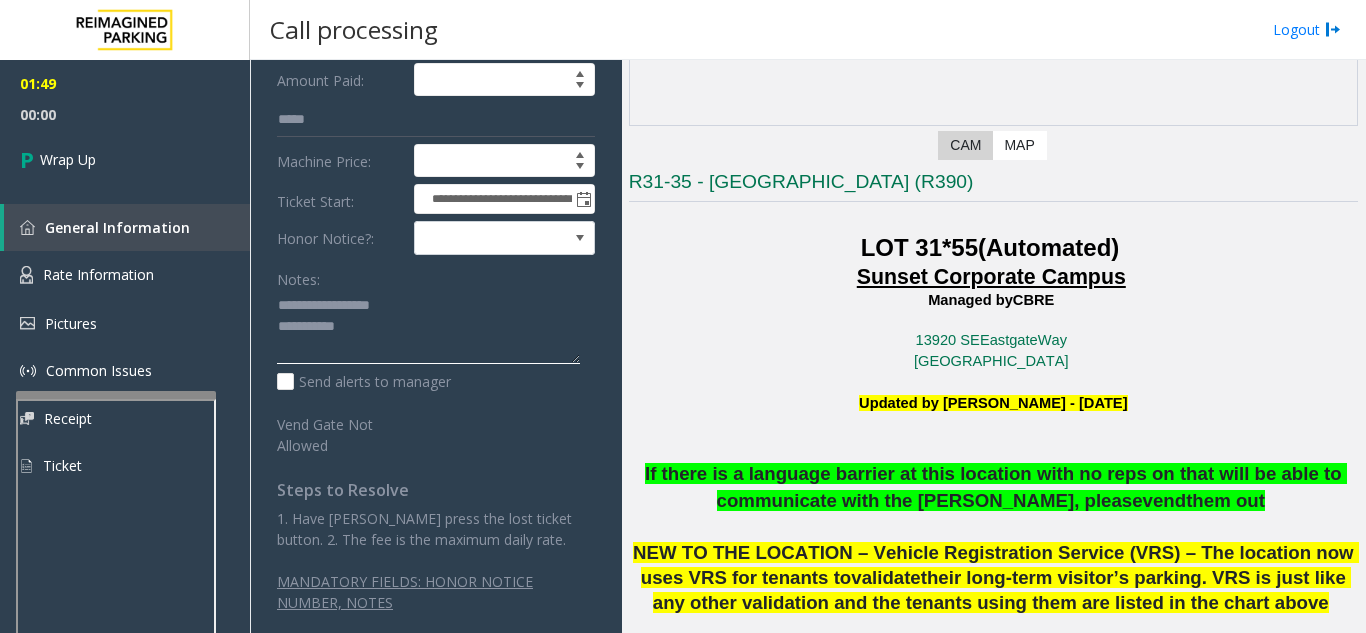 click 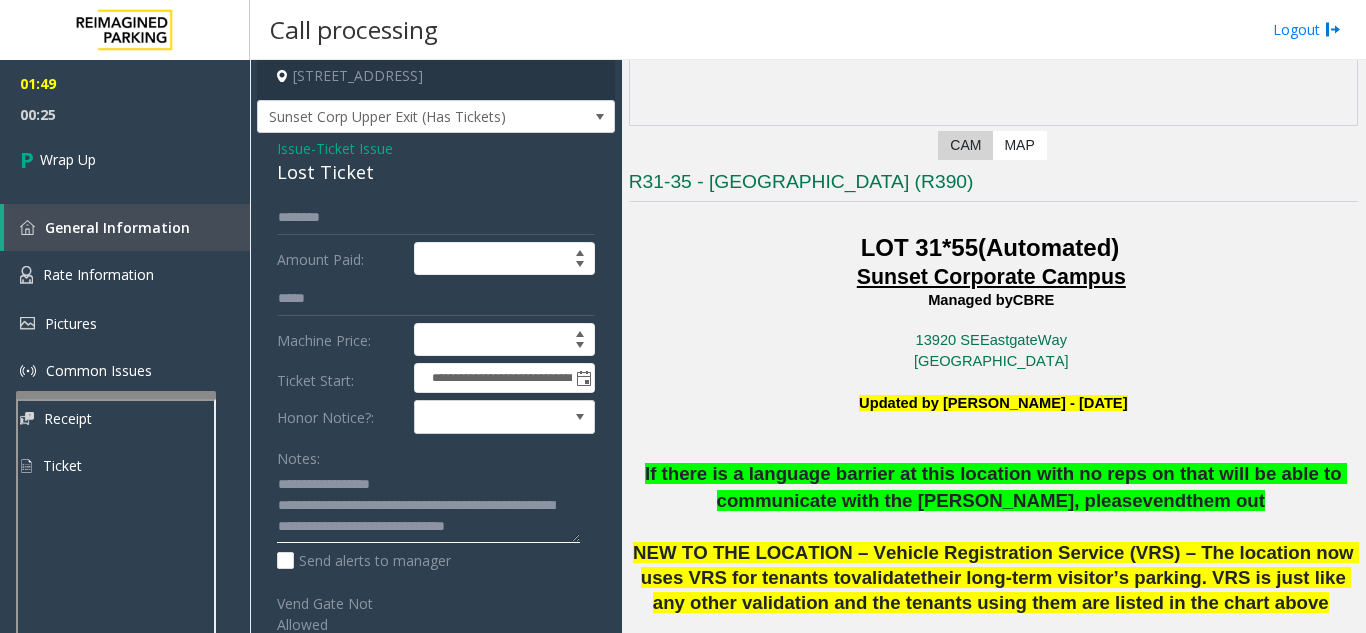 scroll, scrollTop: 0, scrollLeft: 0, axis: both 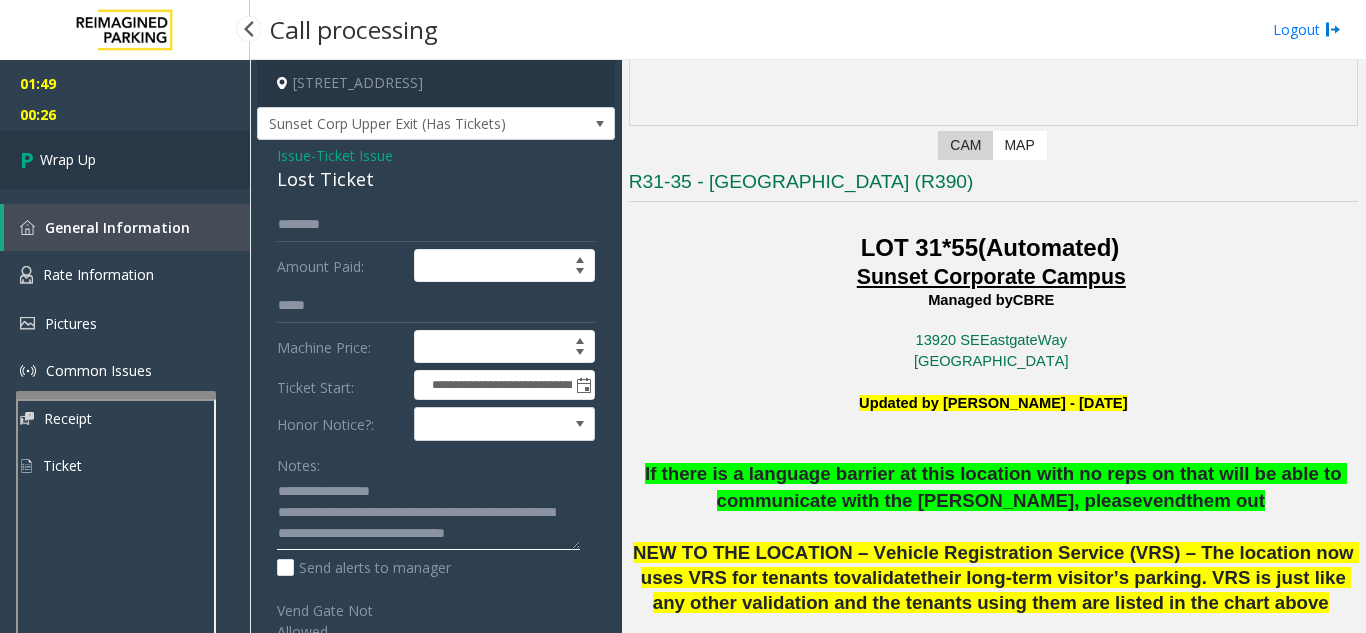 type on "**********" 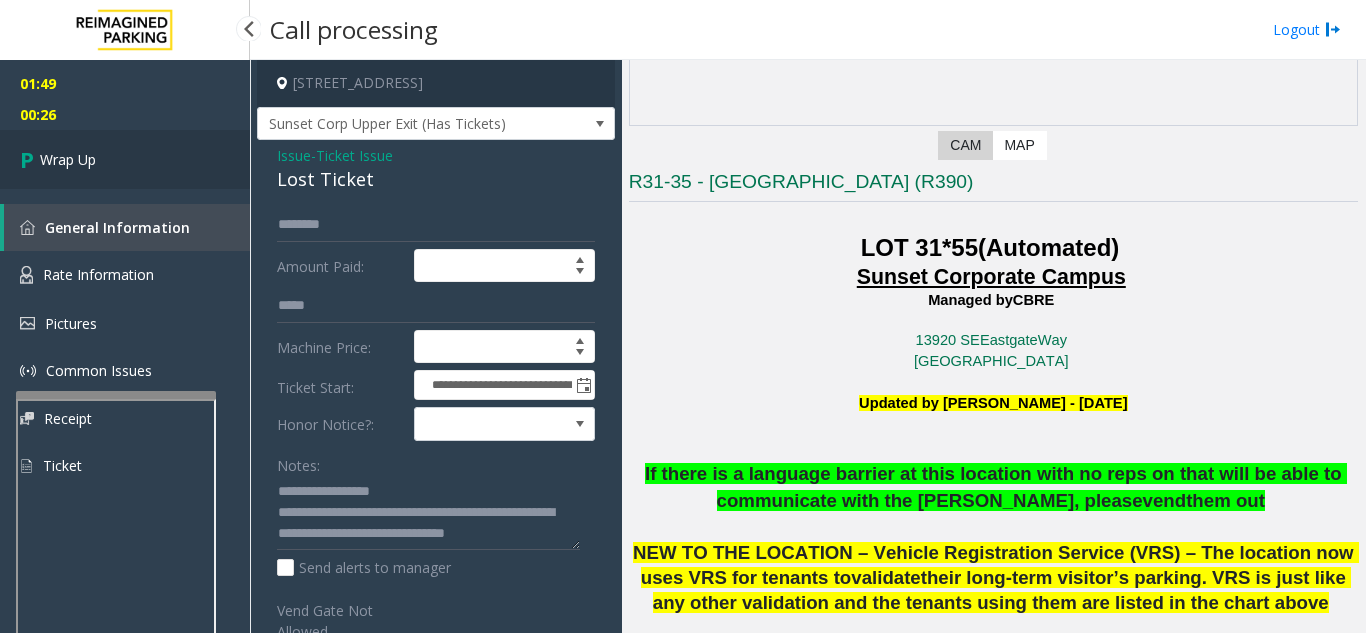 click on "Wrap Up" at bounding box center (68, 159) 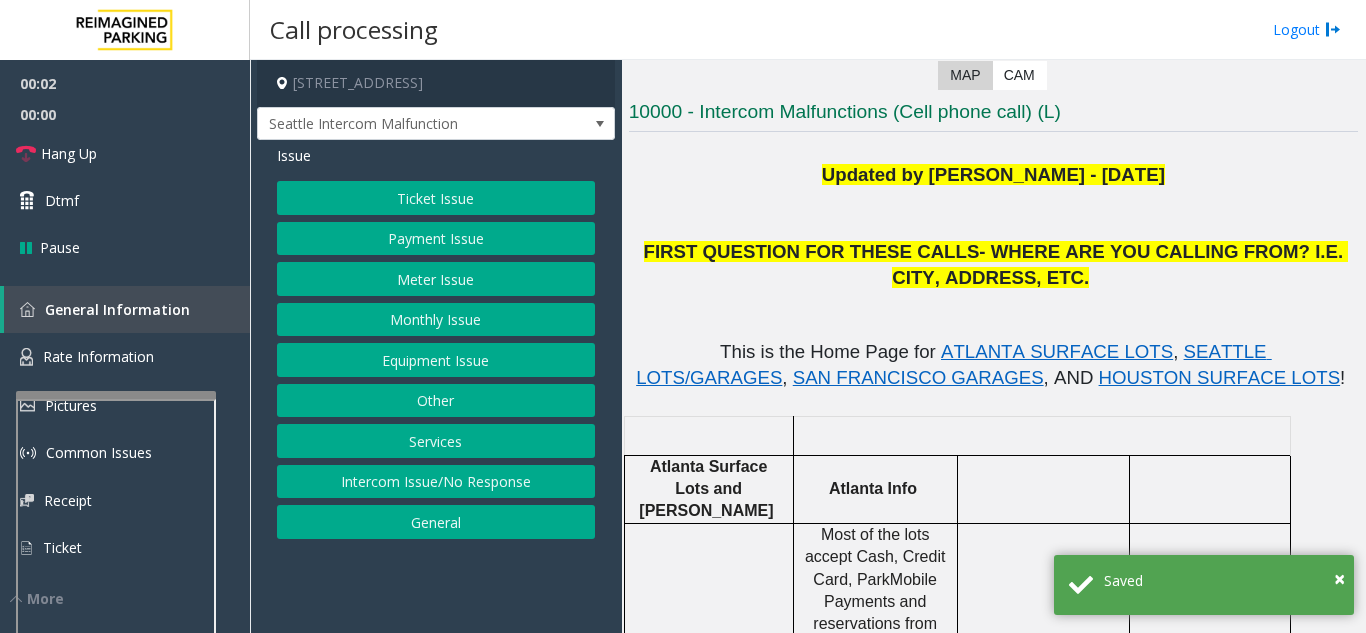 scroll, scrollTop: 400, scrollLeft: 0, axis: vertical 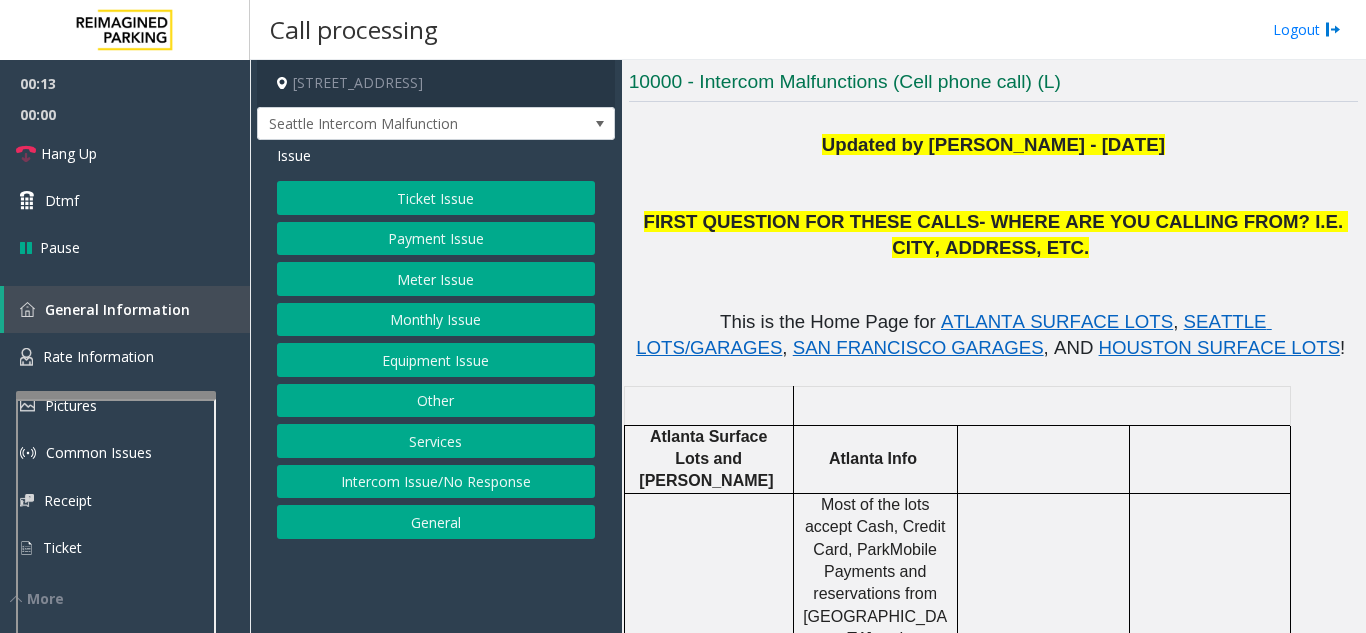 click on "Monthly Issue" 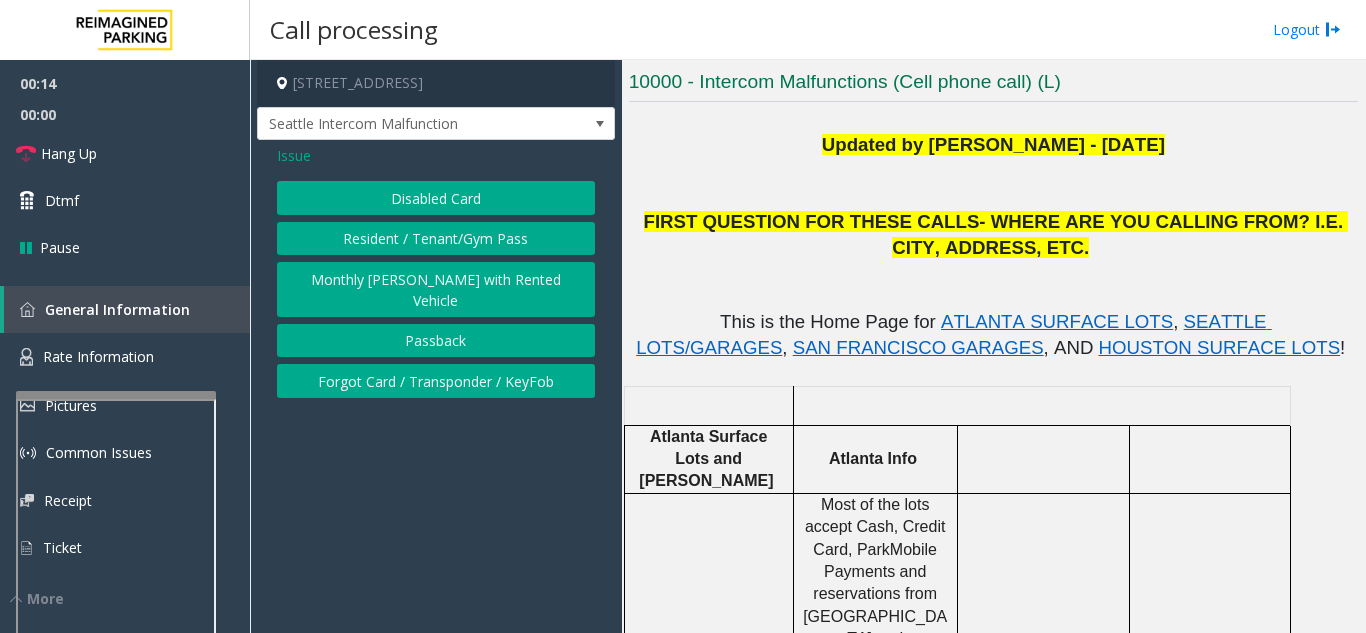 click on "Disabled Card" 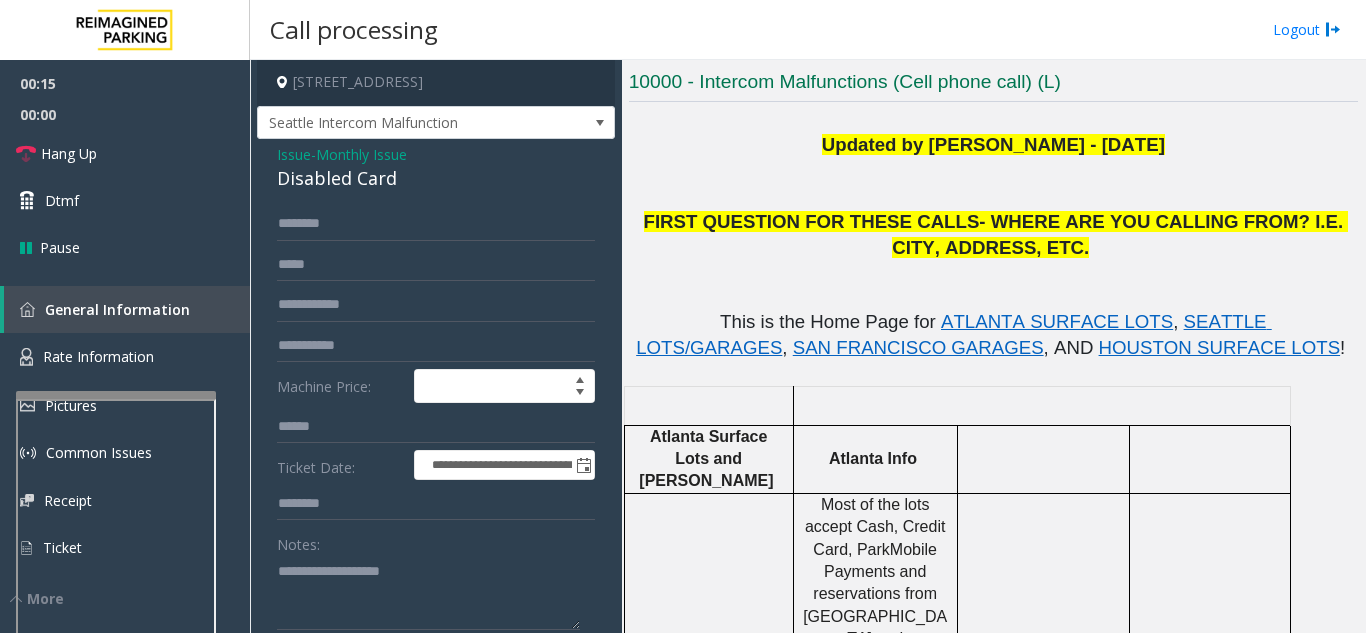 scroll, scrollTop: 0, scrollLeft: 0, axis: both 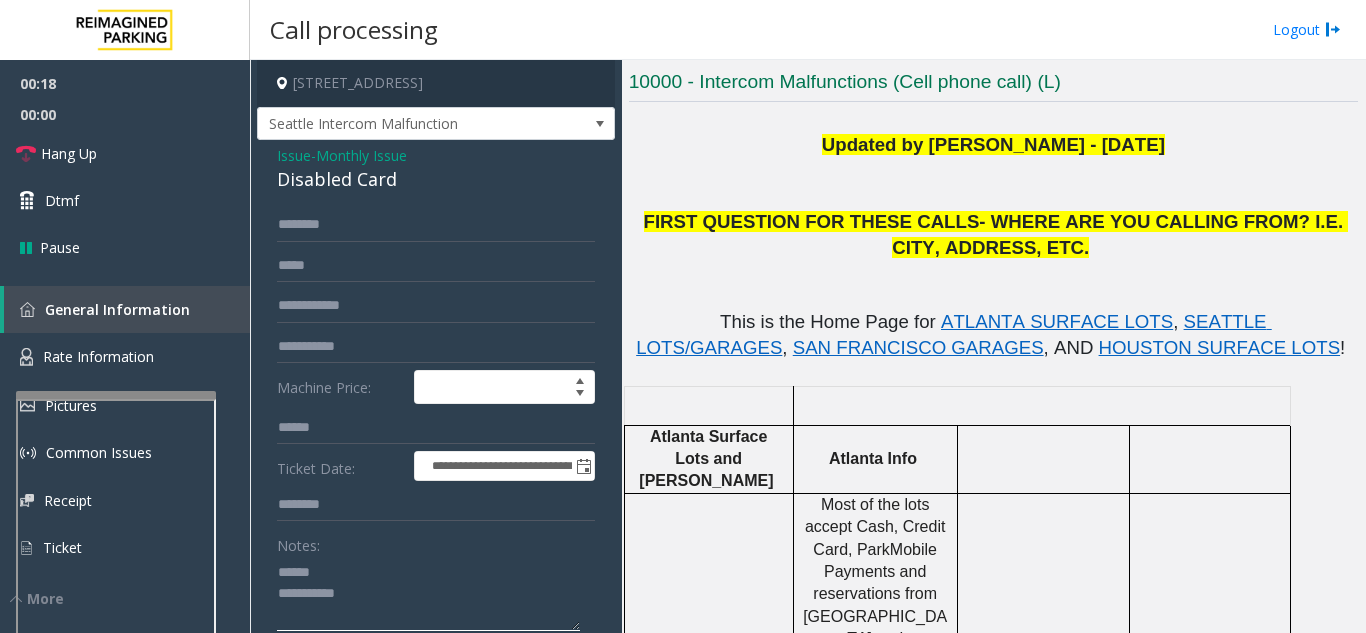 click 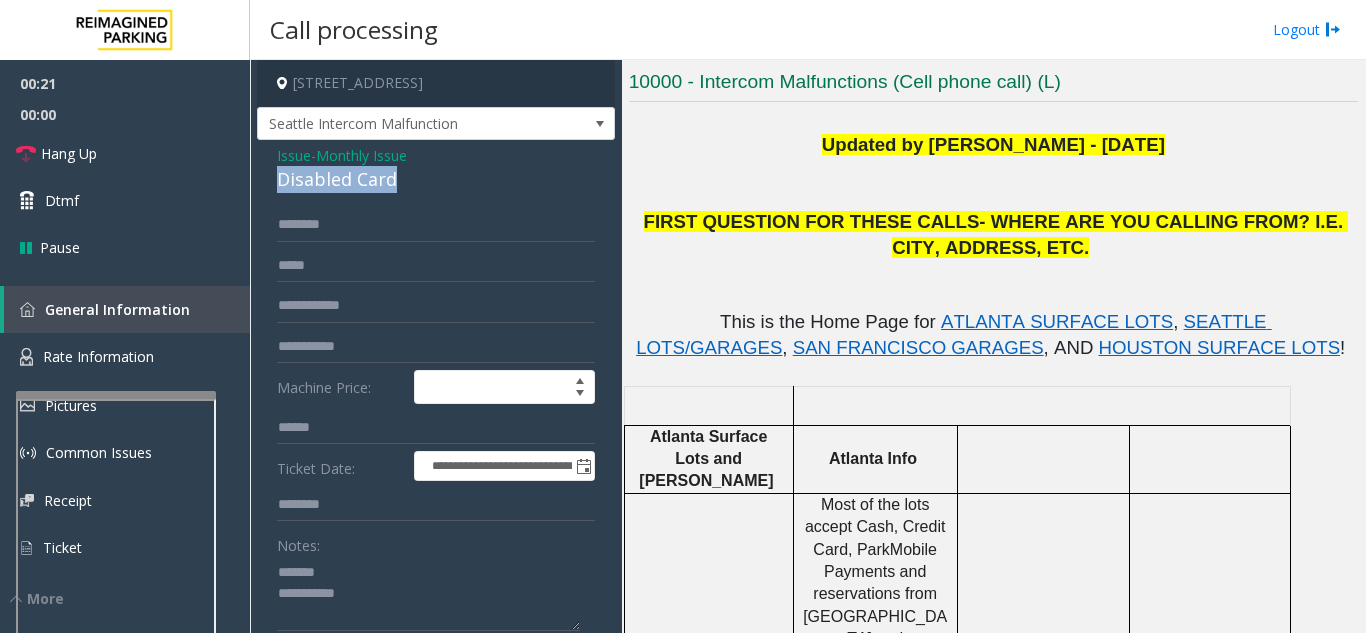 drag, startPoint x: 273, startPoint y: 196, endPoint x: 415, endPoint y: 201, distance: 142.088 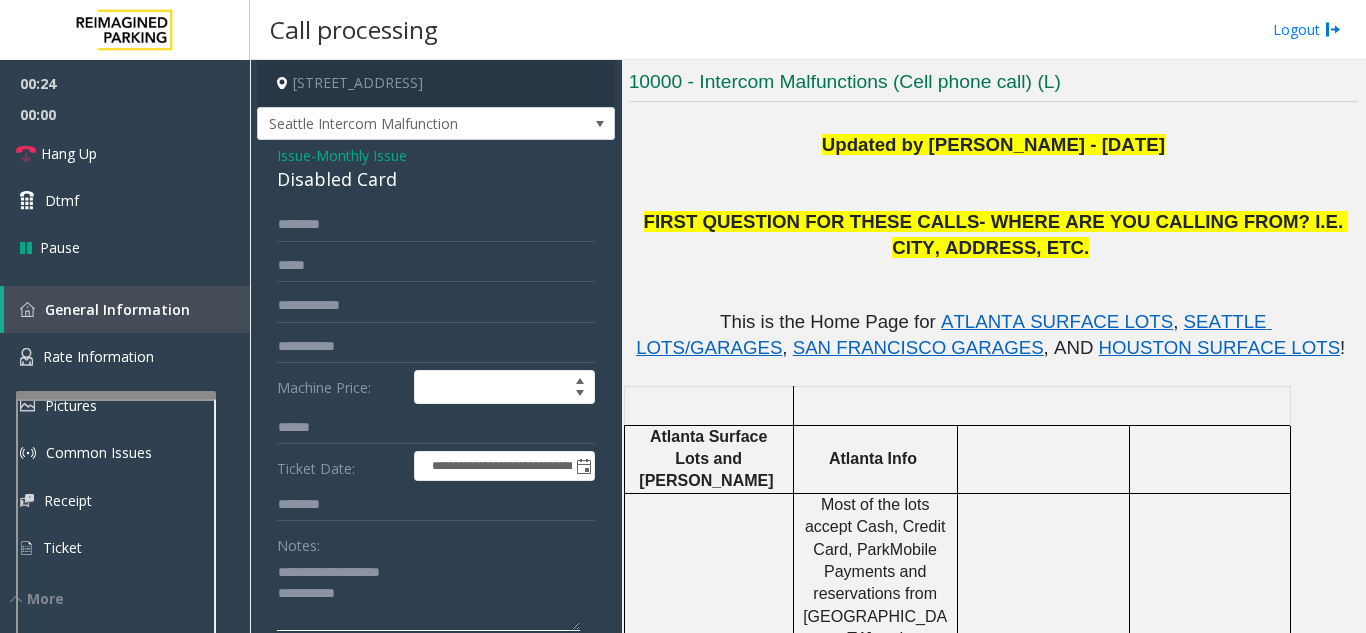 click 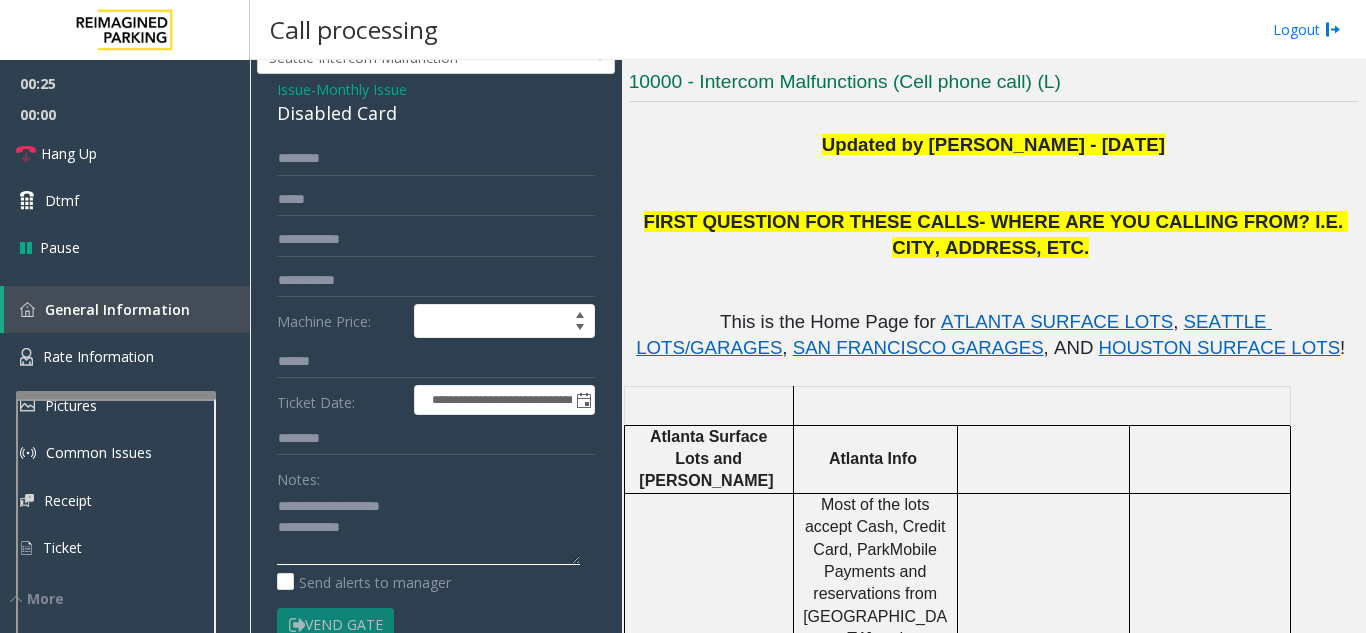 scroll, scrollTop: 100, scrollLeft: 0, axis: vertical 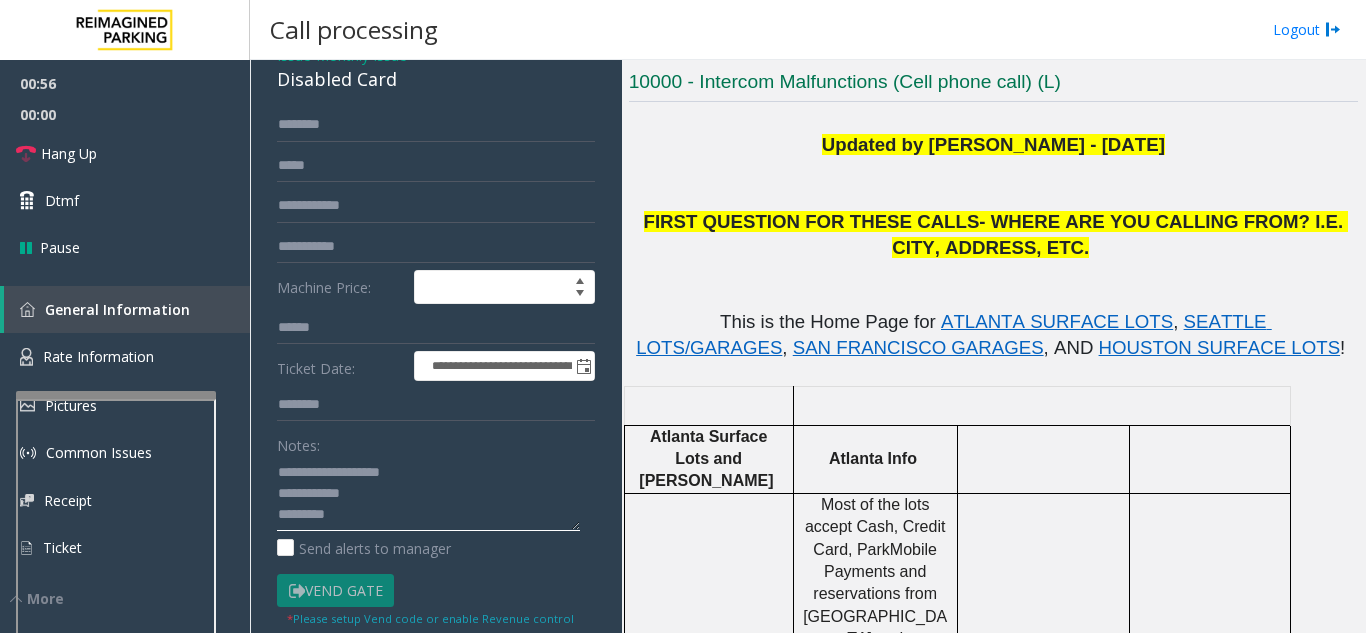 click 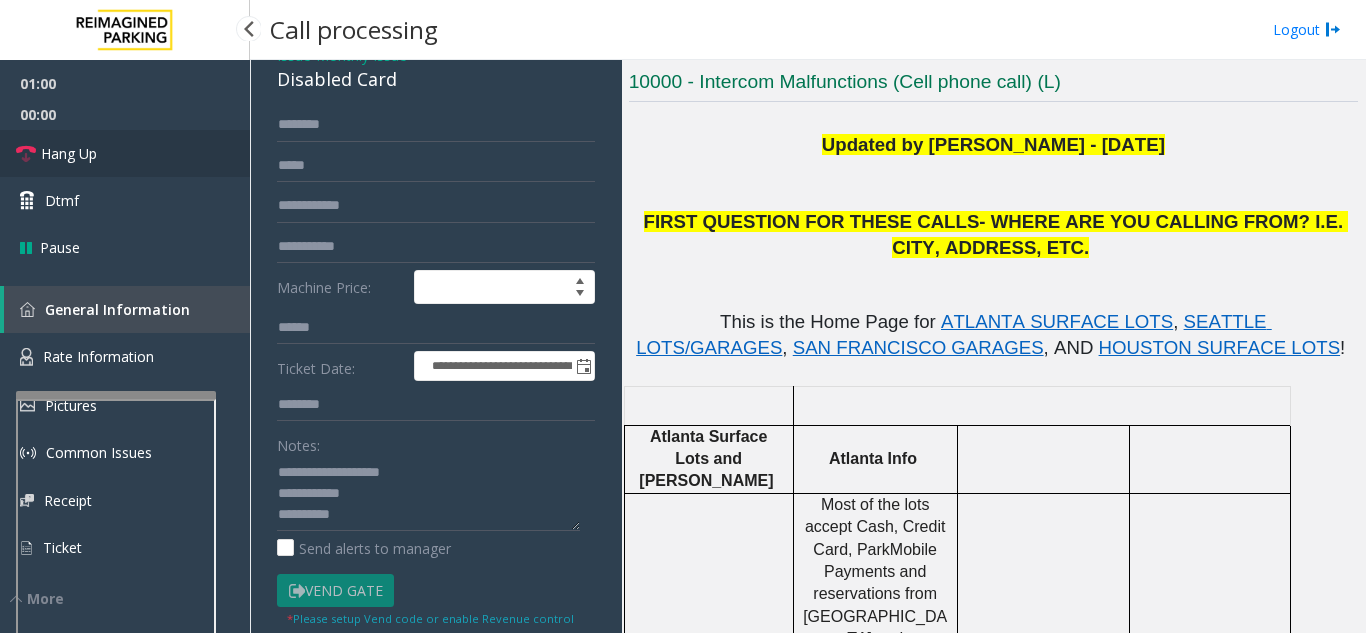 click on "Hang Up" at bounding box center [69, 153] 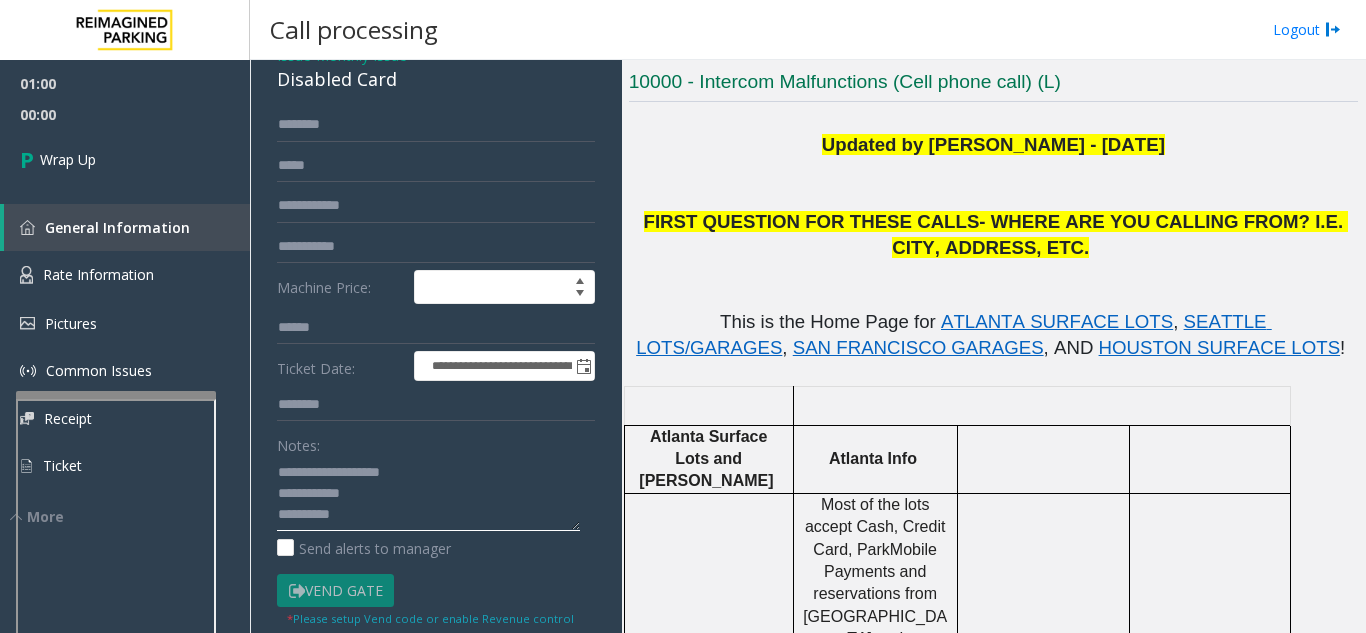 click 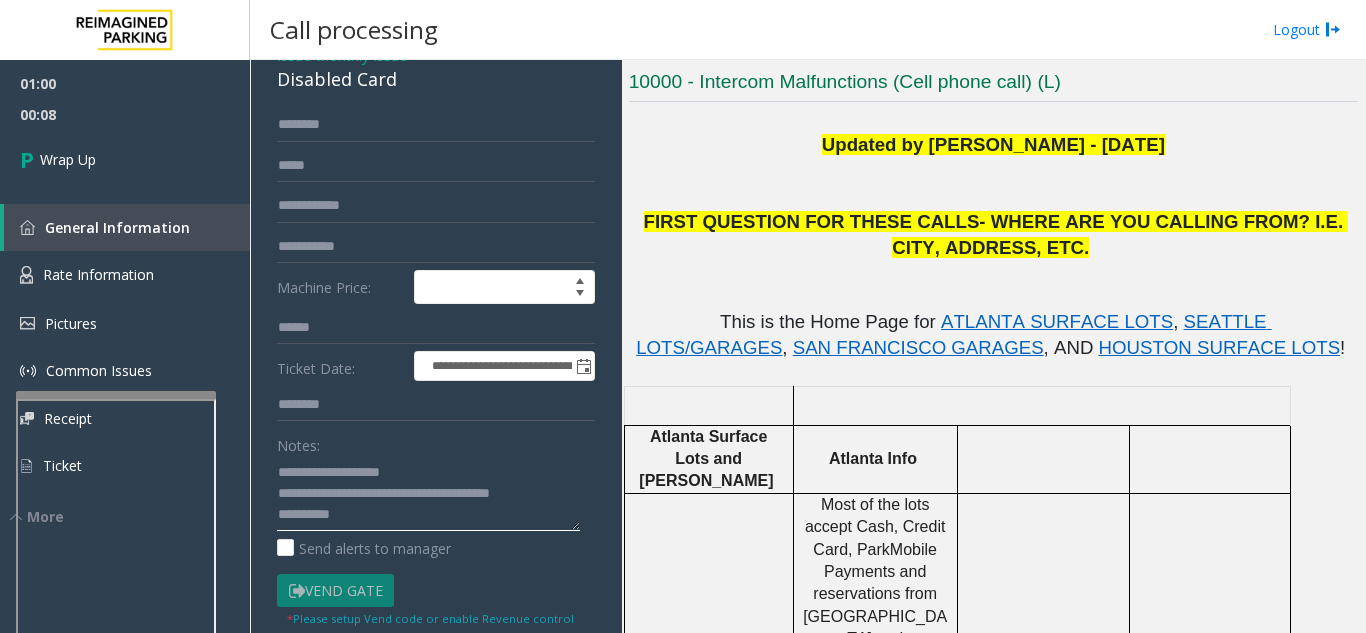 scroll, scrollTop: 21, scrollLeft: 0, axis: vertical 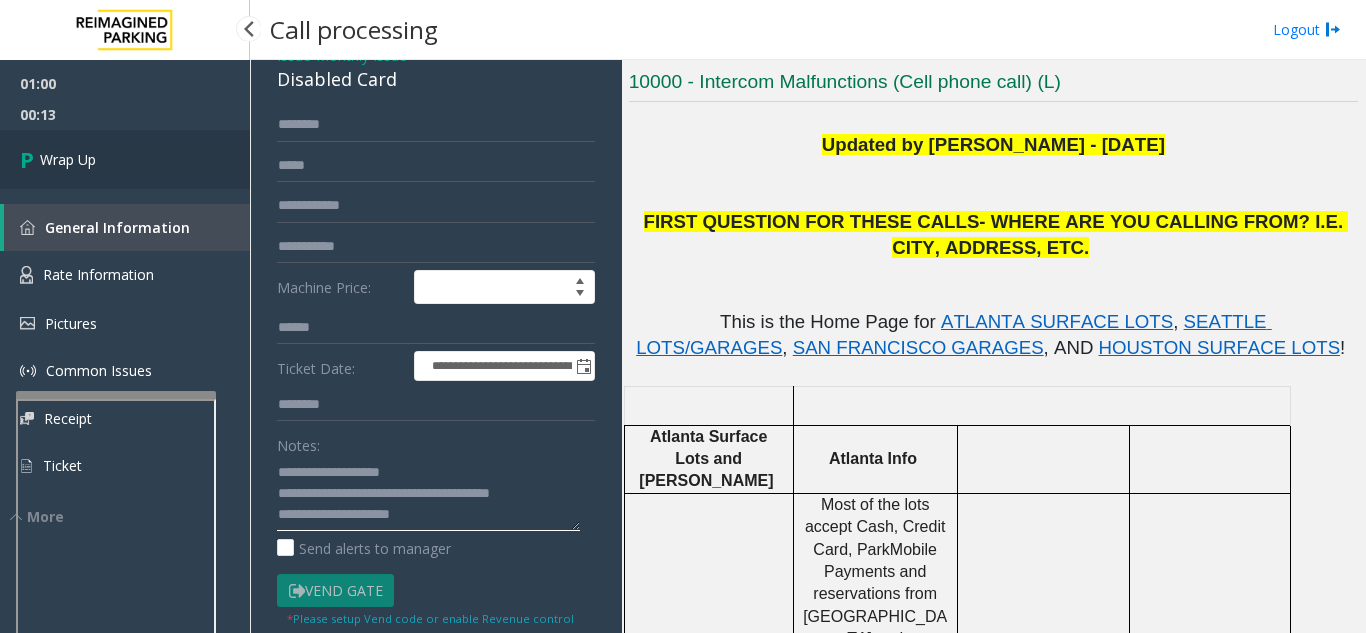 type on "**********" 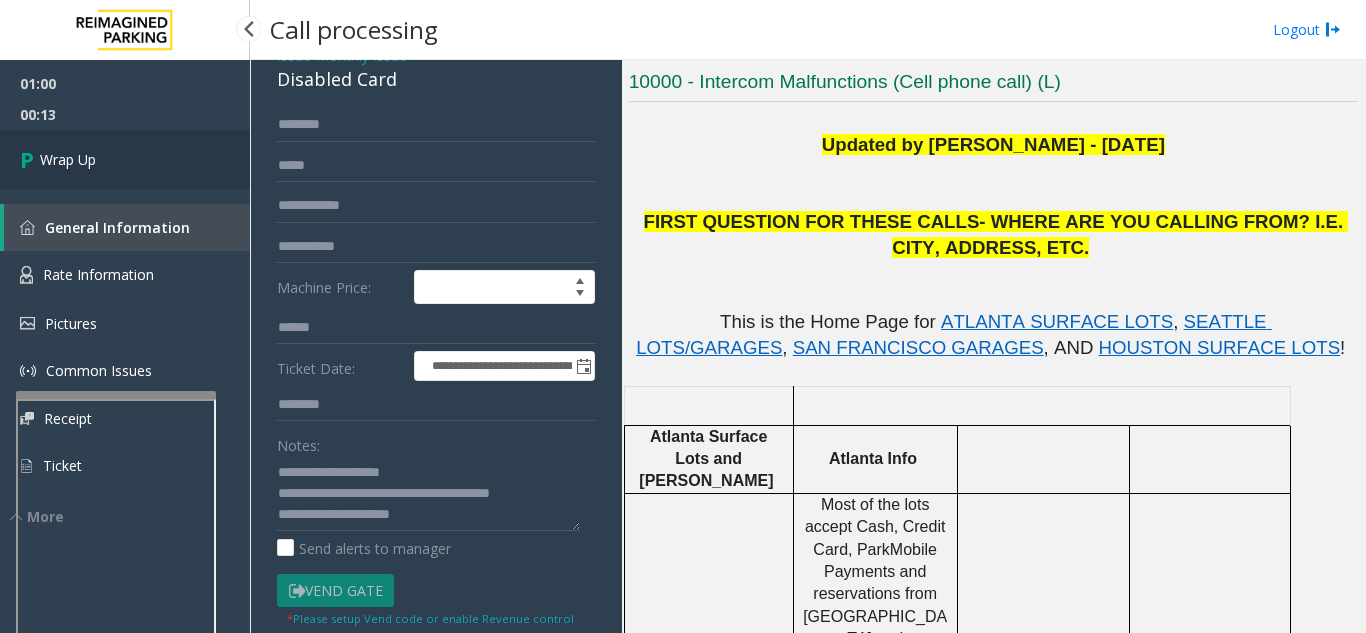 click on "Wrap Up" at bounding box center (125, 159) 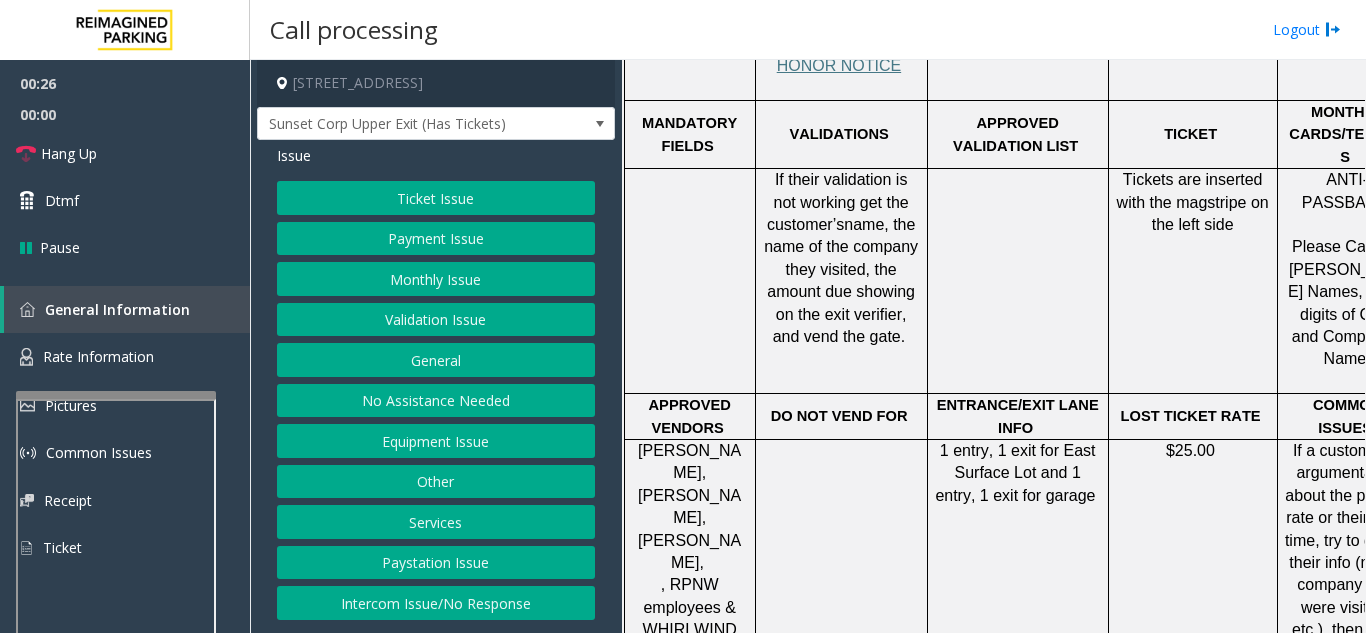 scroll, scrollTop: 1100, scrollLeft: 0, axis: vertical 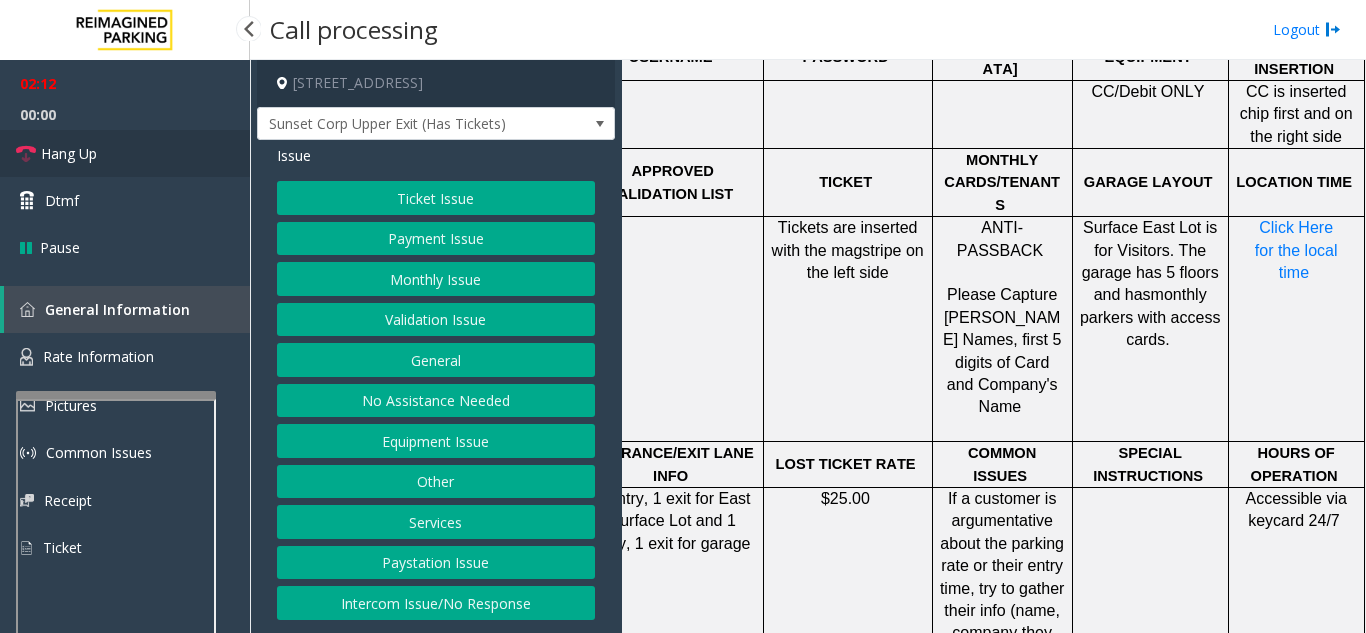 click on "Hang Up" at bounding box center (125, 153) 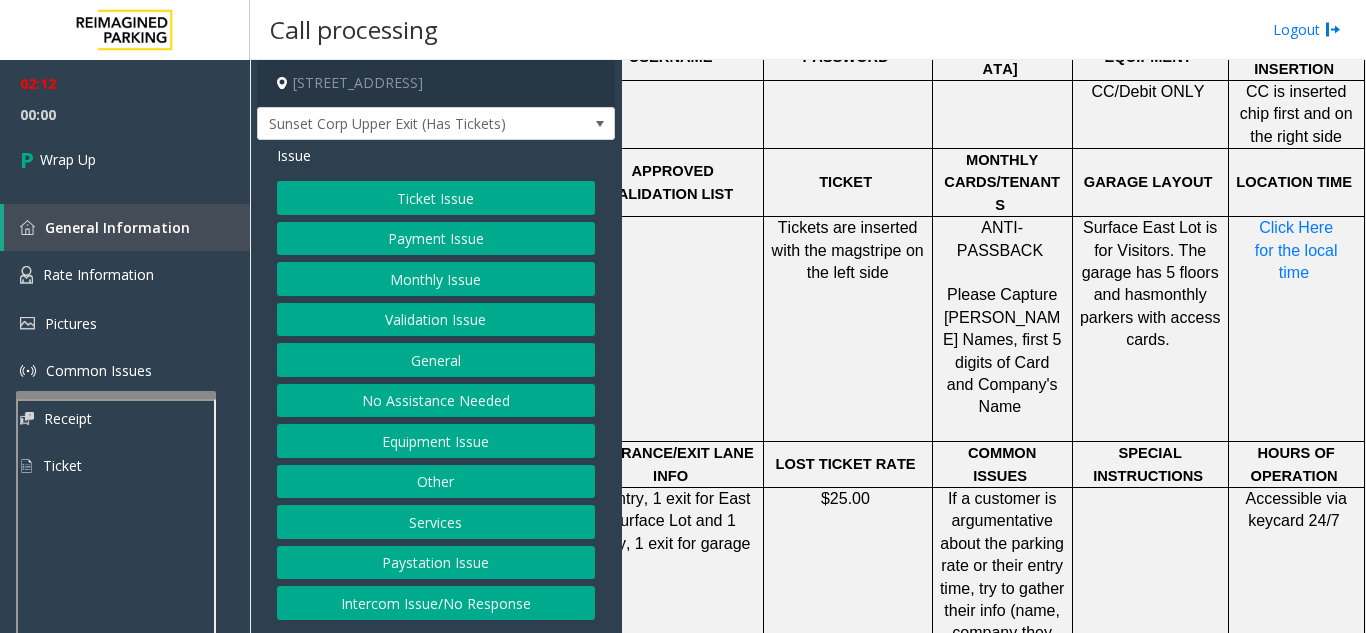 click on "Ticket Issue" 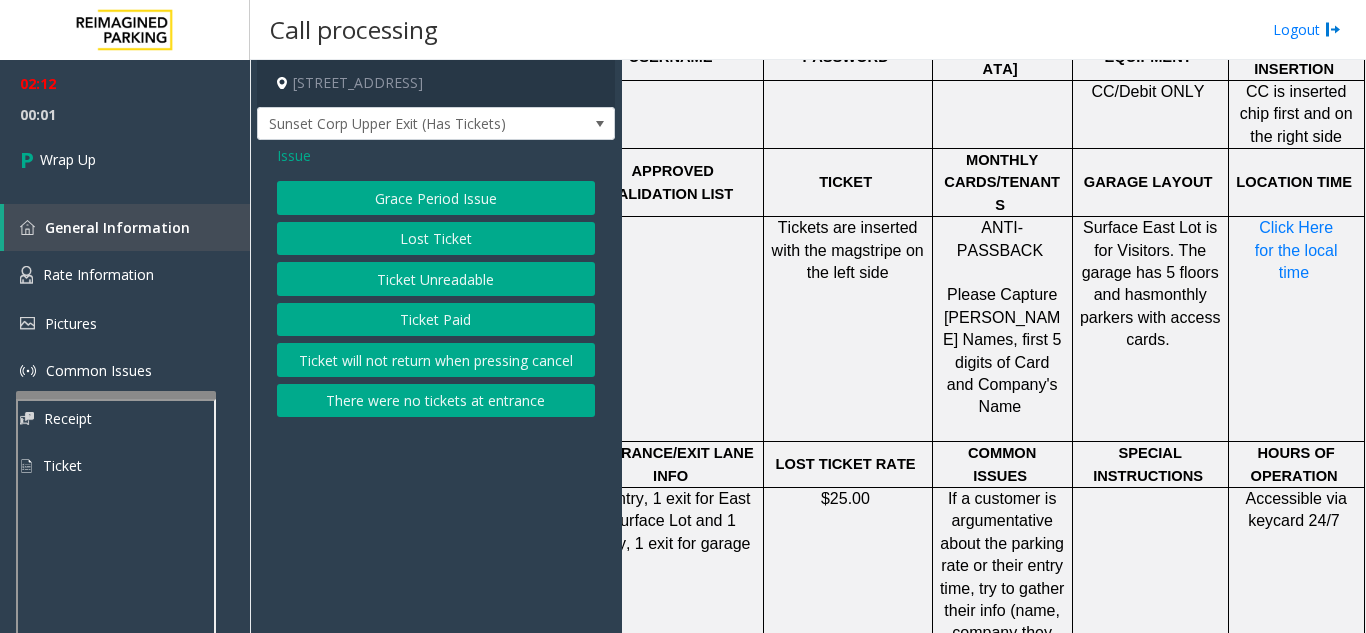 click on "Lost Ticket" 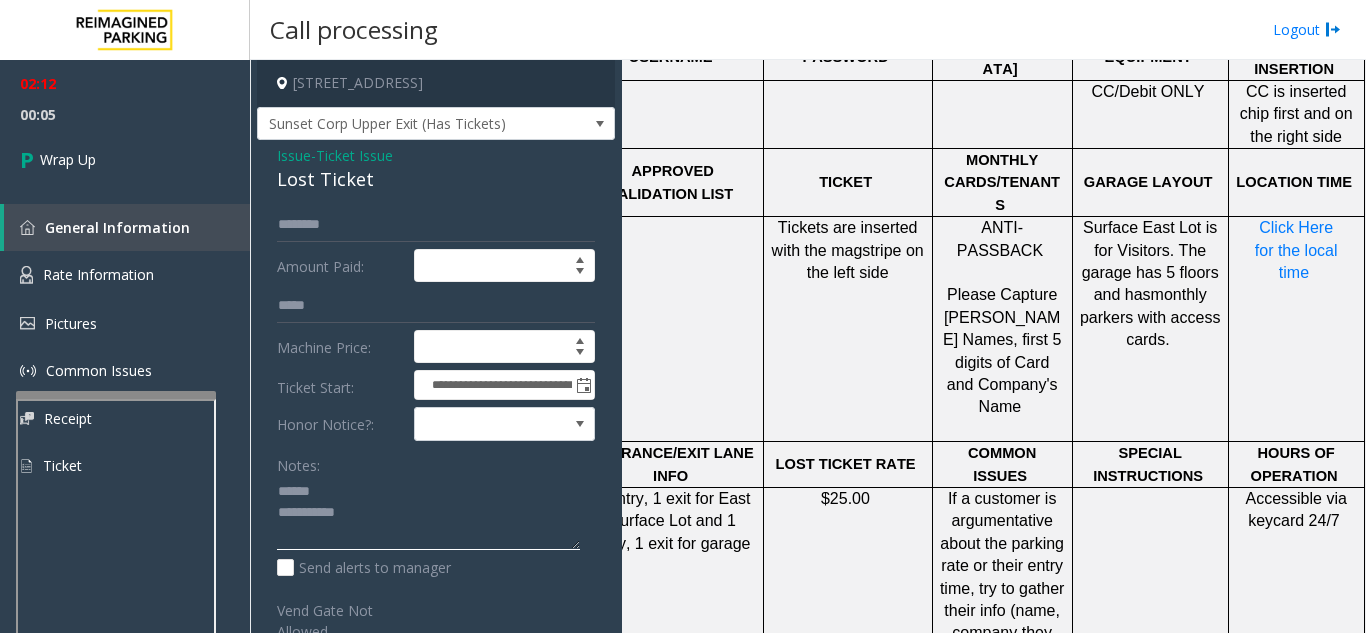 click 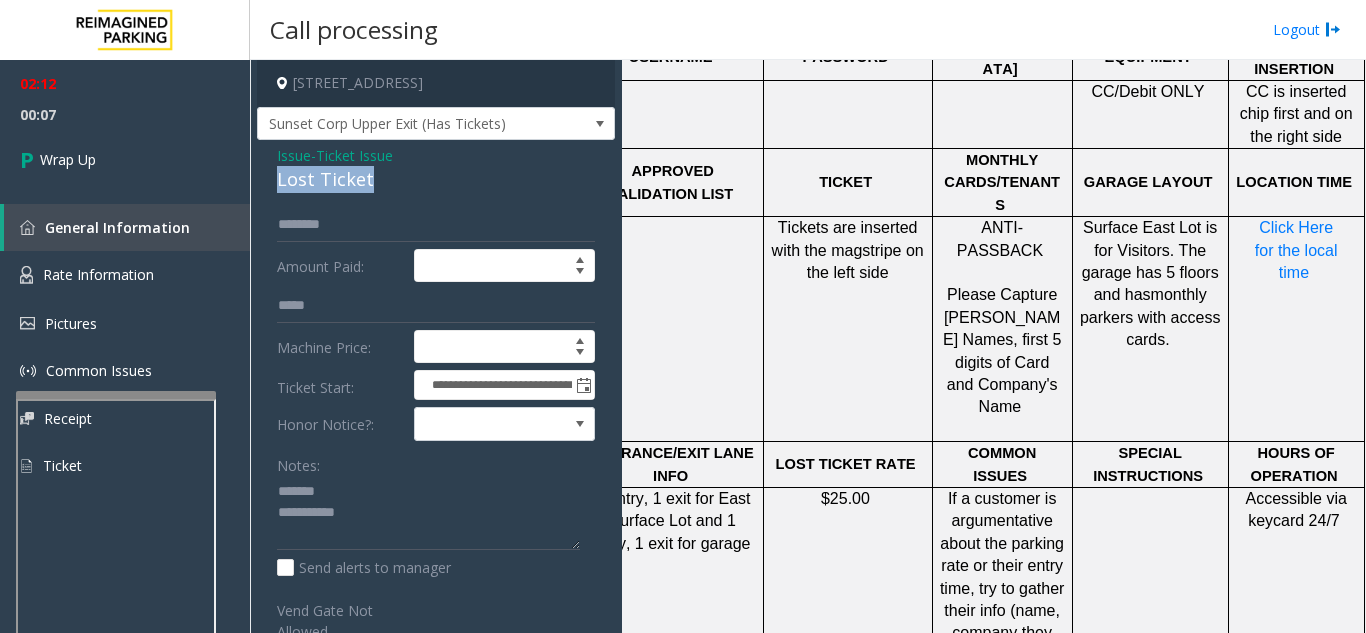 drag, startPoint x: 275, startPoint y: 196, endPoint x: 380, endPoint y: 200, distance: 105.076164 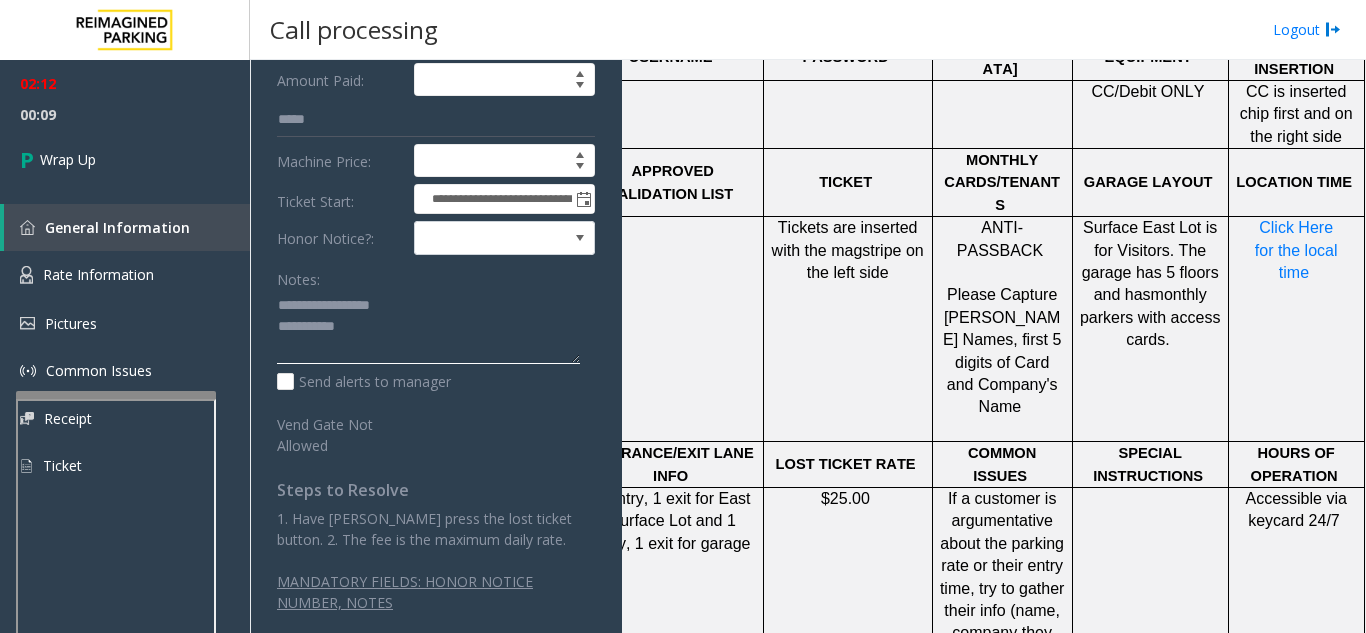 scroll, scrollTop: 202, scrollLeft: 0, axis: vertical 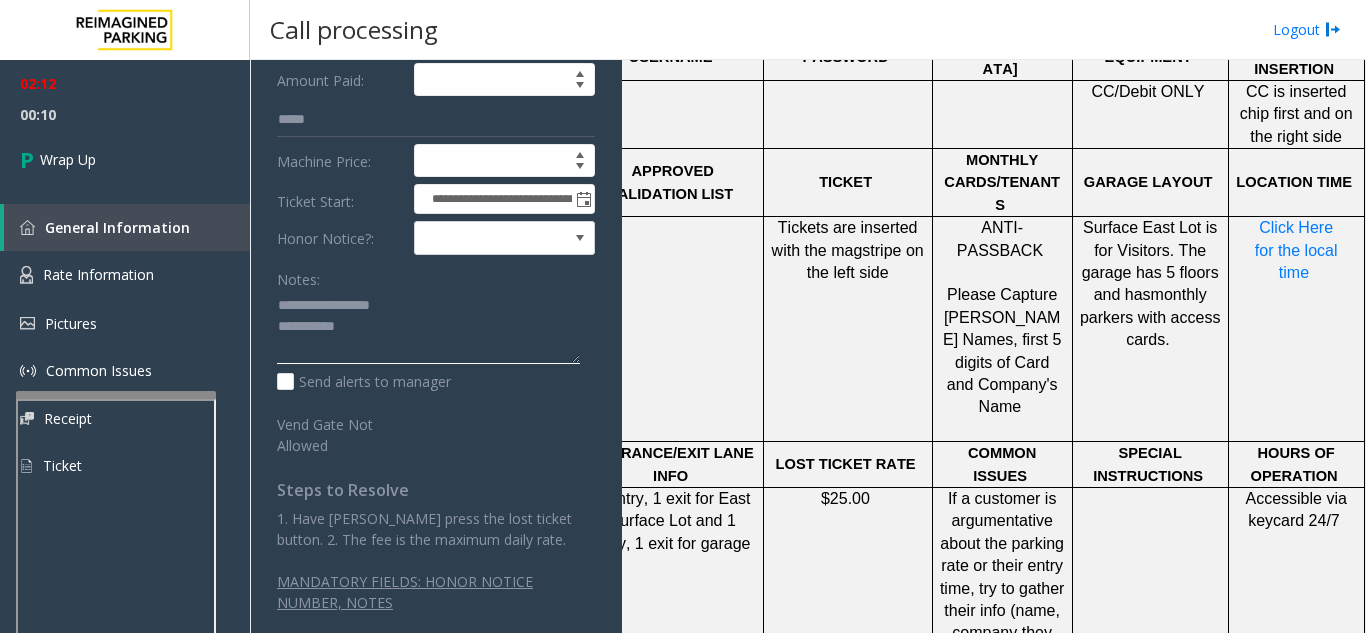 click 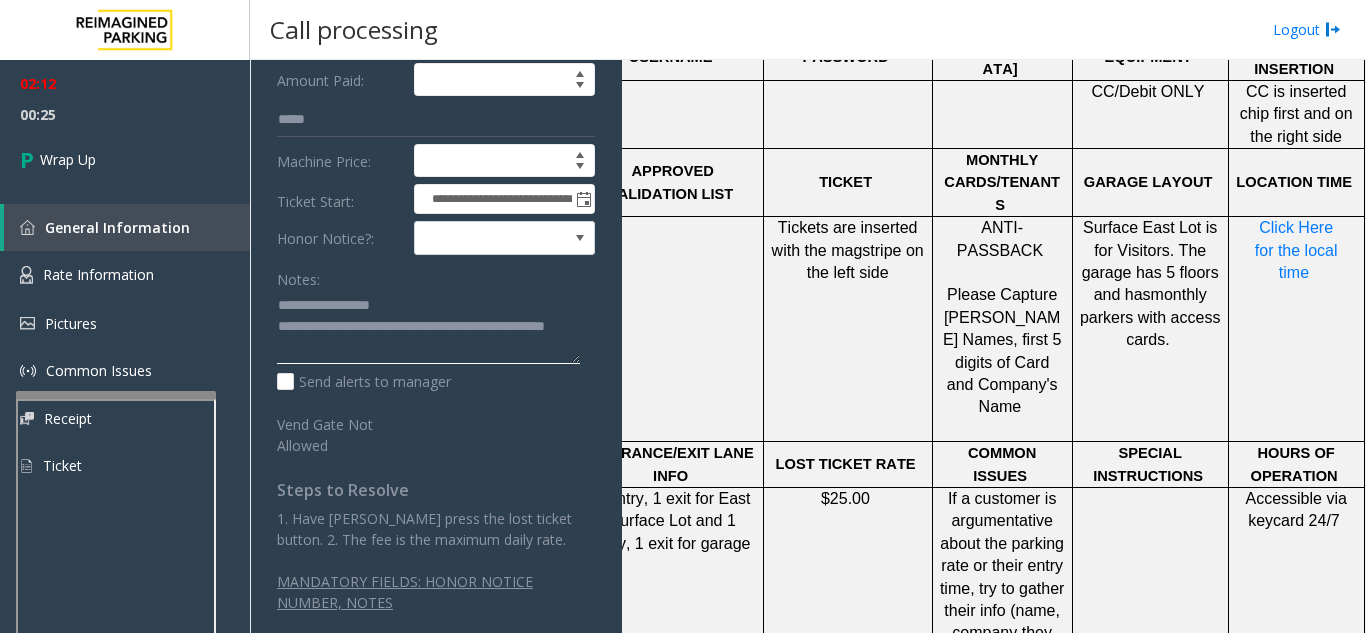 type on "**********" 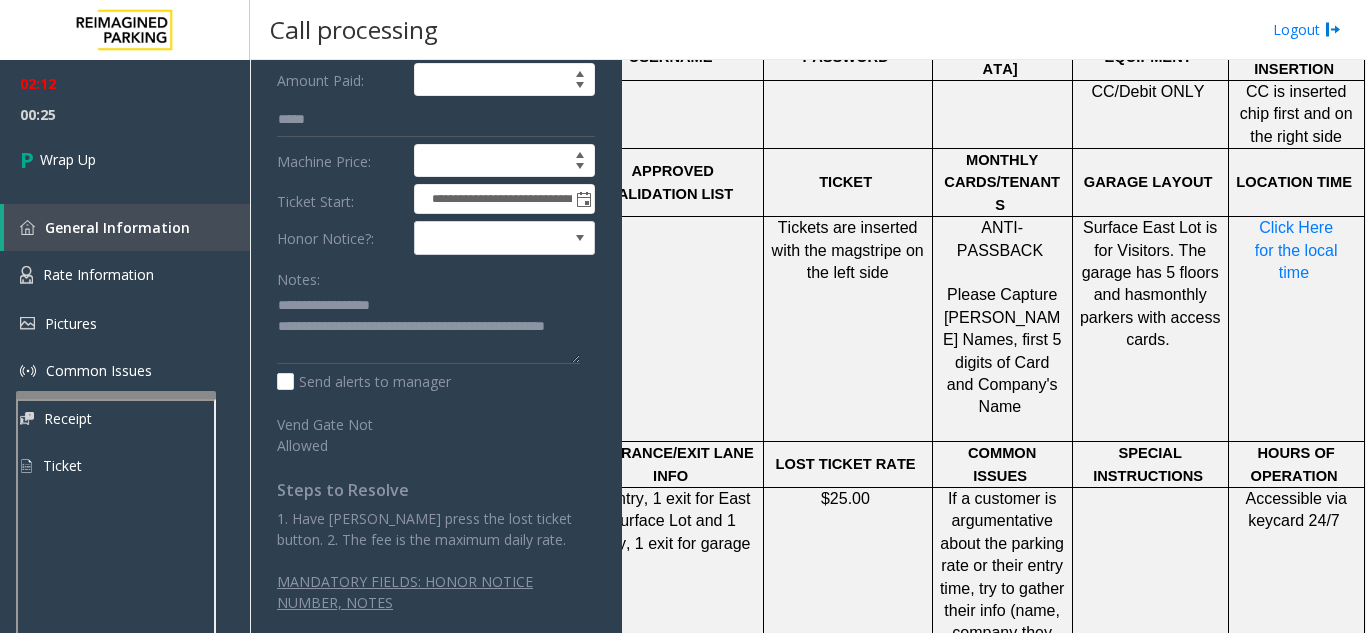 click on "Notes:" 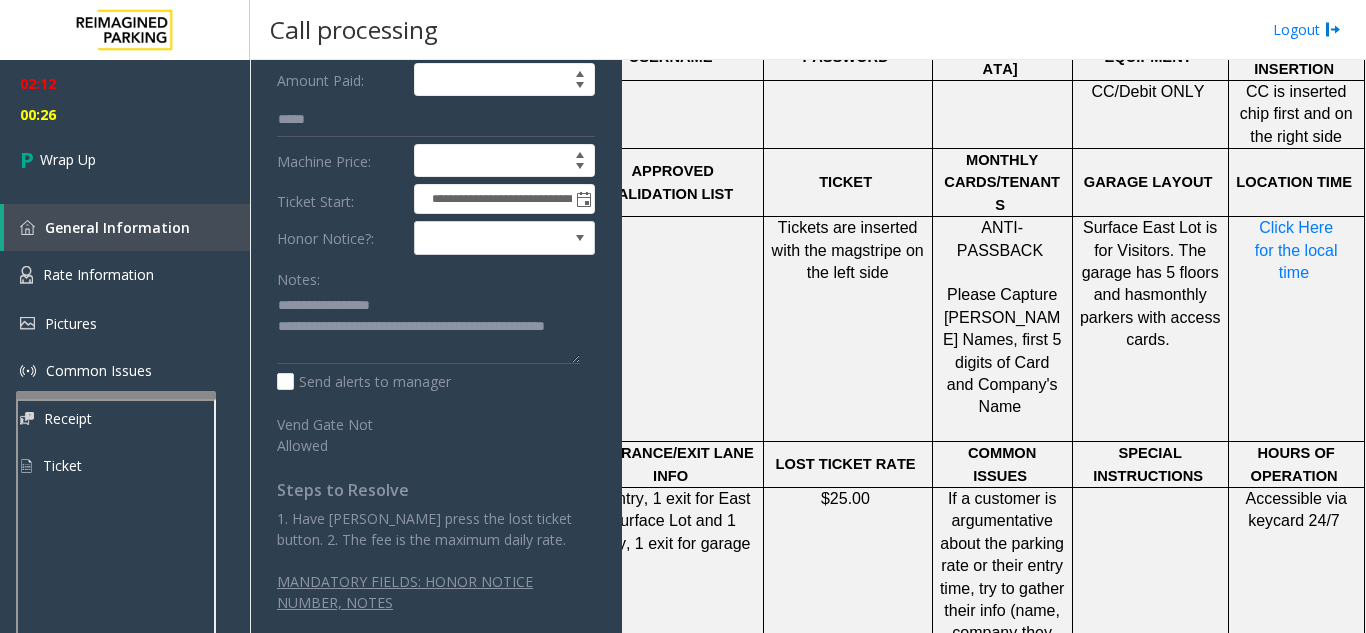 scroll, scrollTop: 0, scrollLeft: 0, axis: both 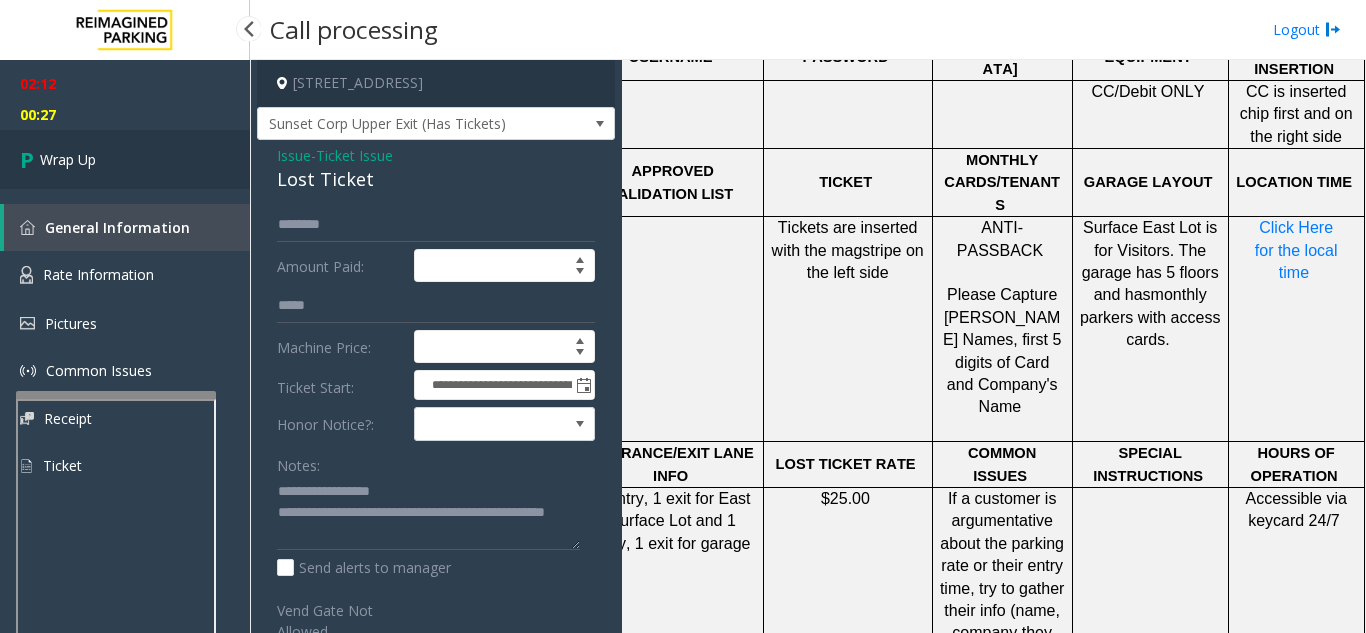 click at bounding box center [30, 159] 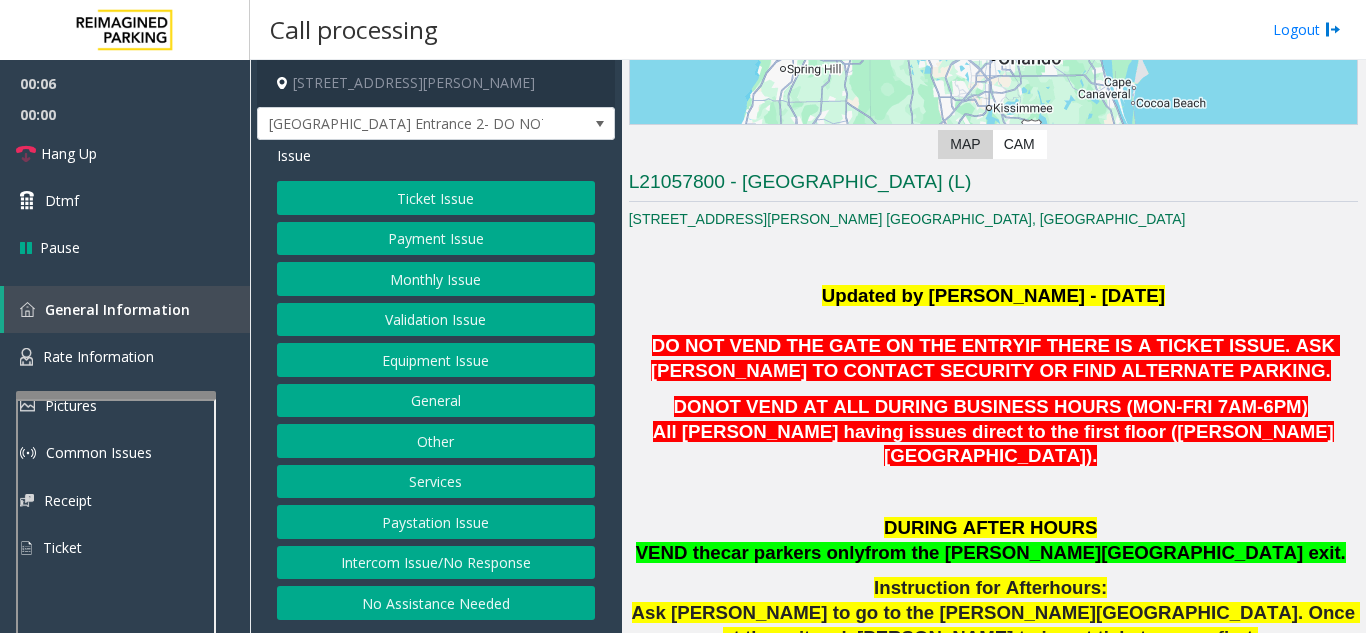 scroll, scrollTop: 400, scrollLeft: 0, axis: vertical 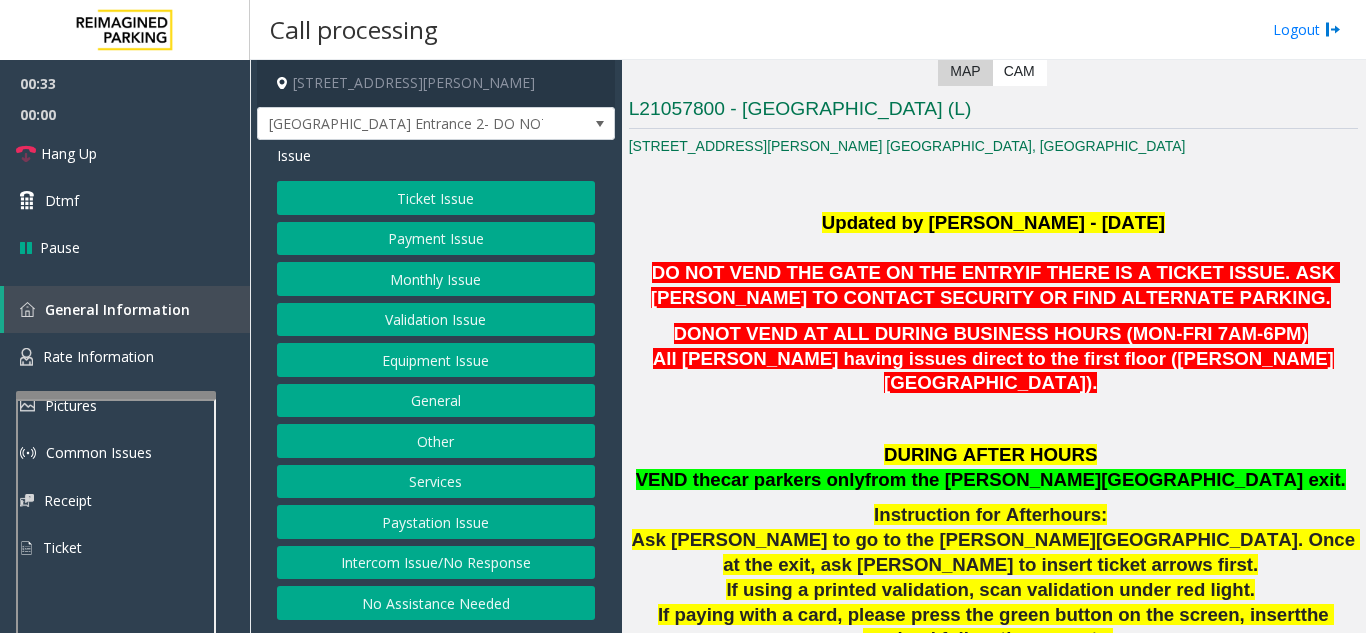 click on "Equipment Issue" 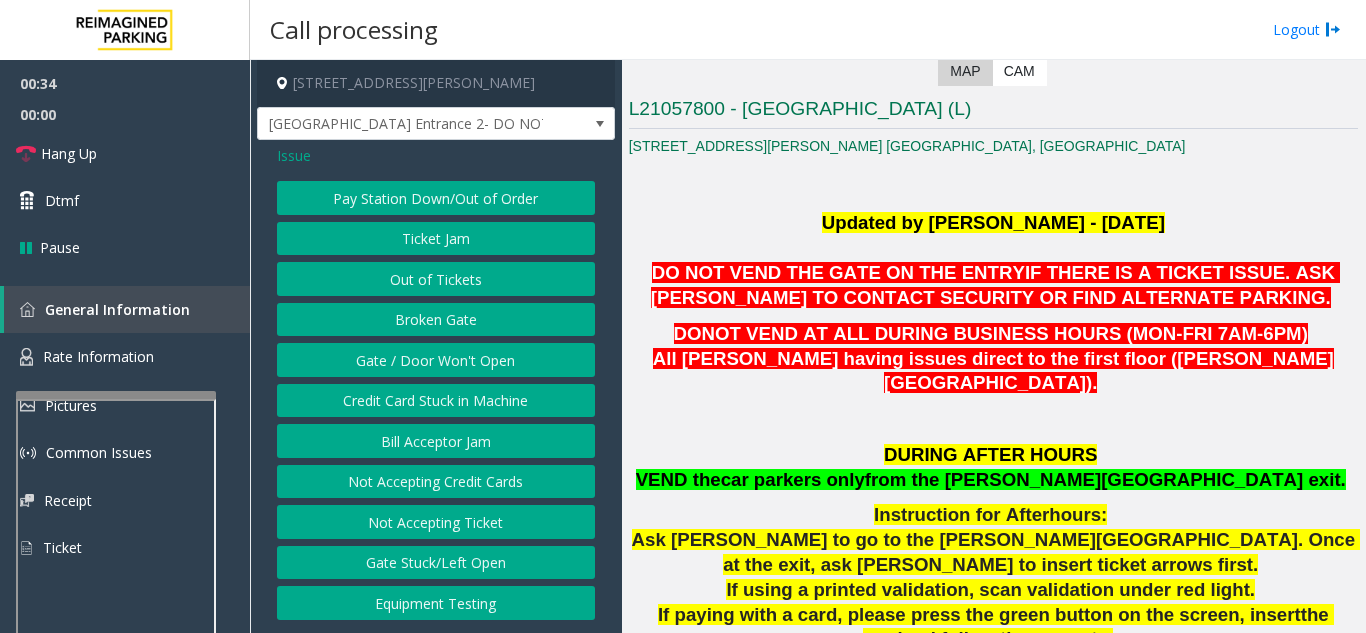 click on "Gate / Door Won't Open" 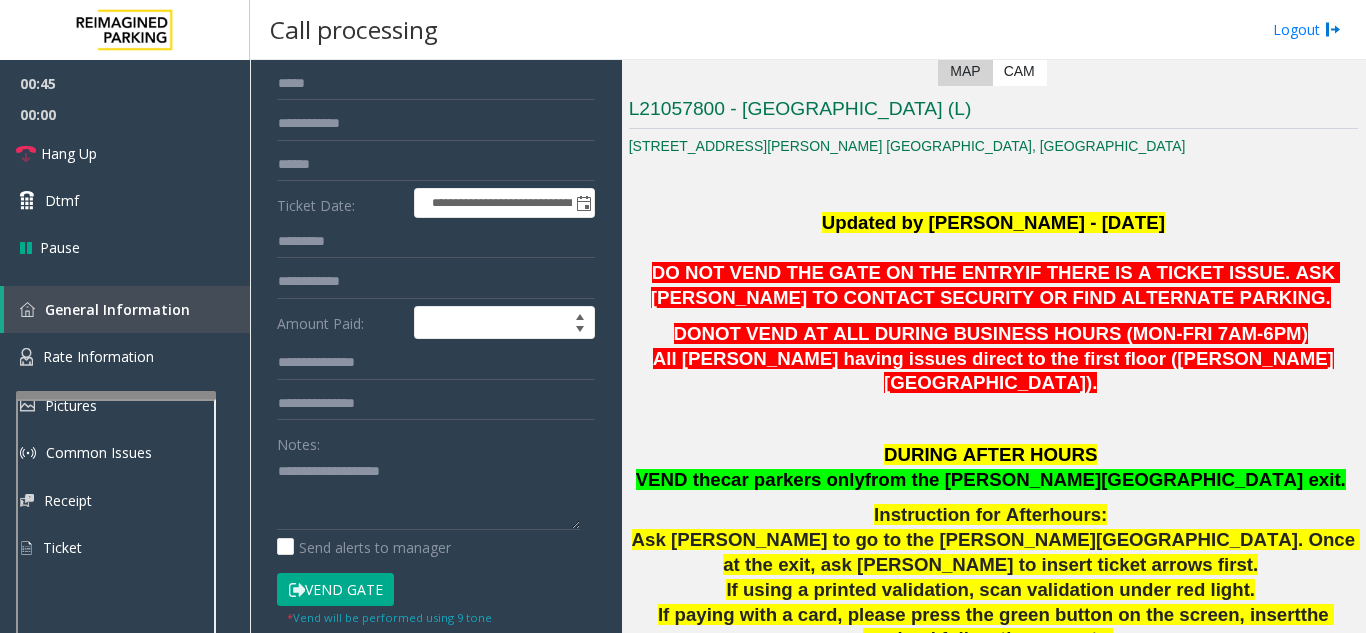 scroll, scrollTop: 200, scrollLeft: 0, axis: vertical 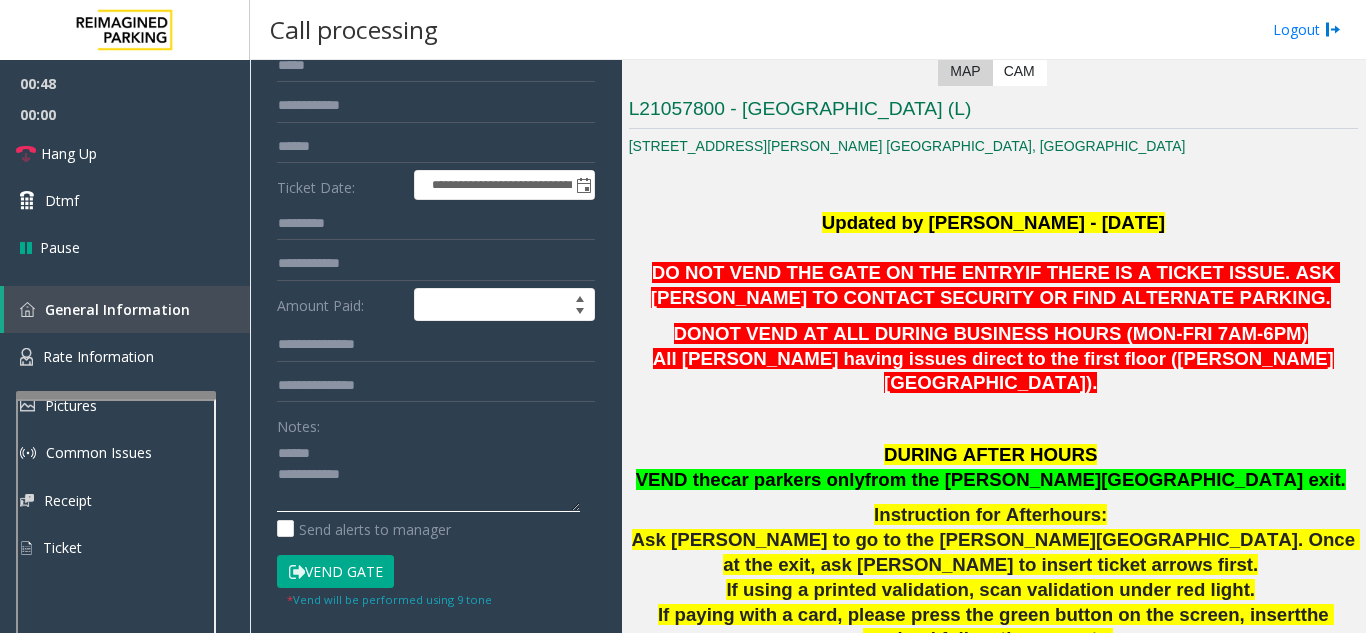 click 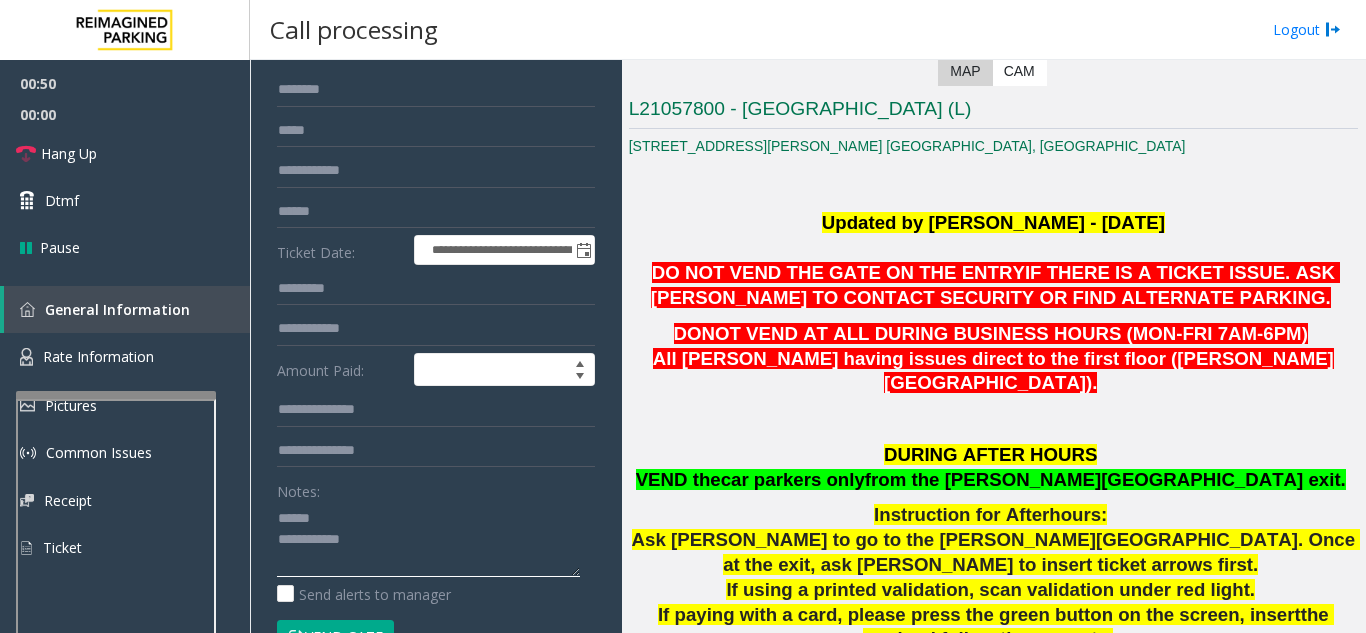 scroll, scrollTop: 100, scrollLeft: 0, axis: vertical 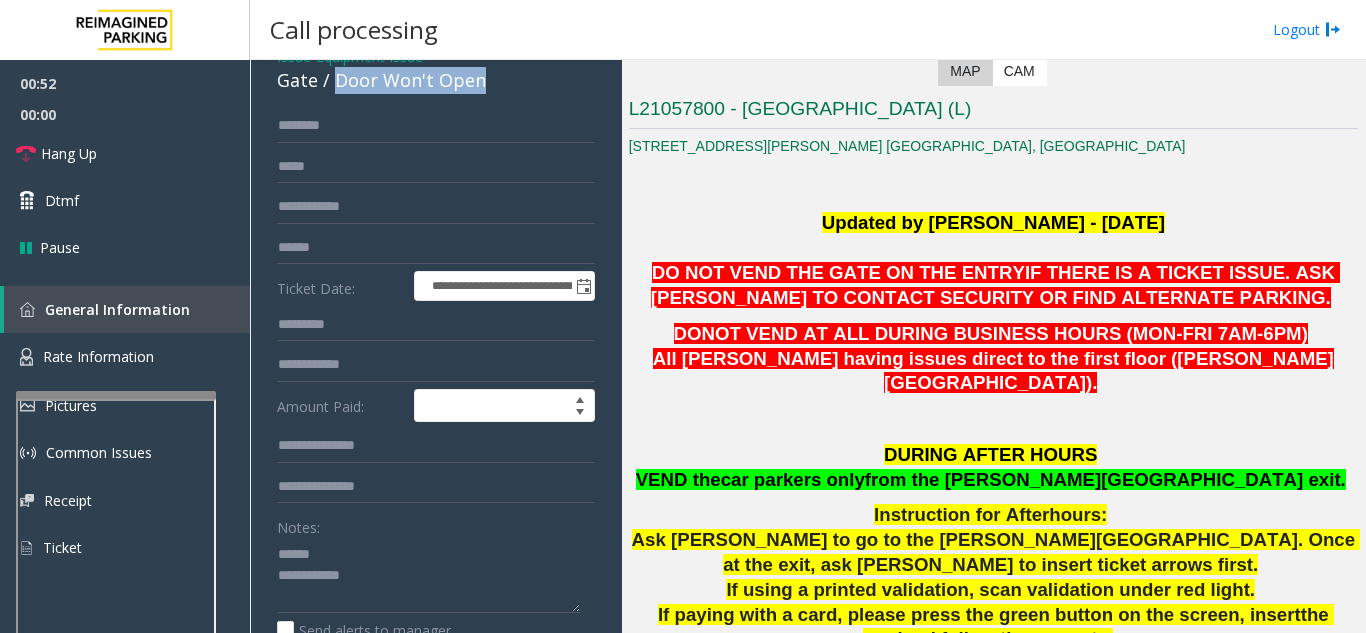 drag, startPoint x: 333, startPoint y: 76, endPoint x: 493, endPoint y: 91, distance: 160.70158 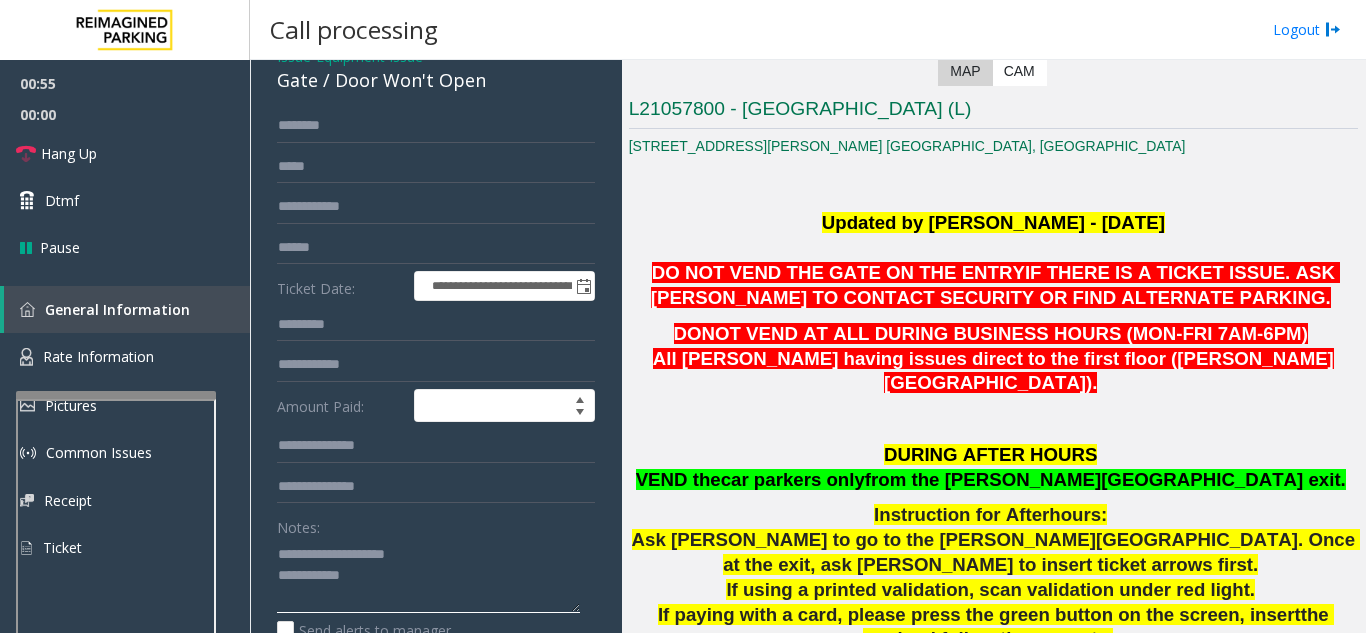 click 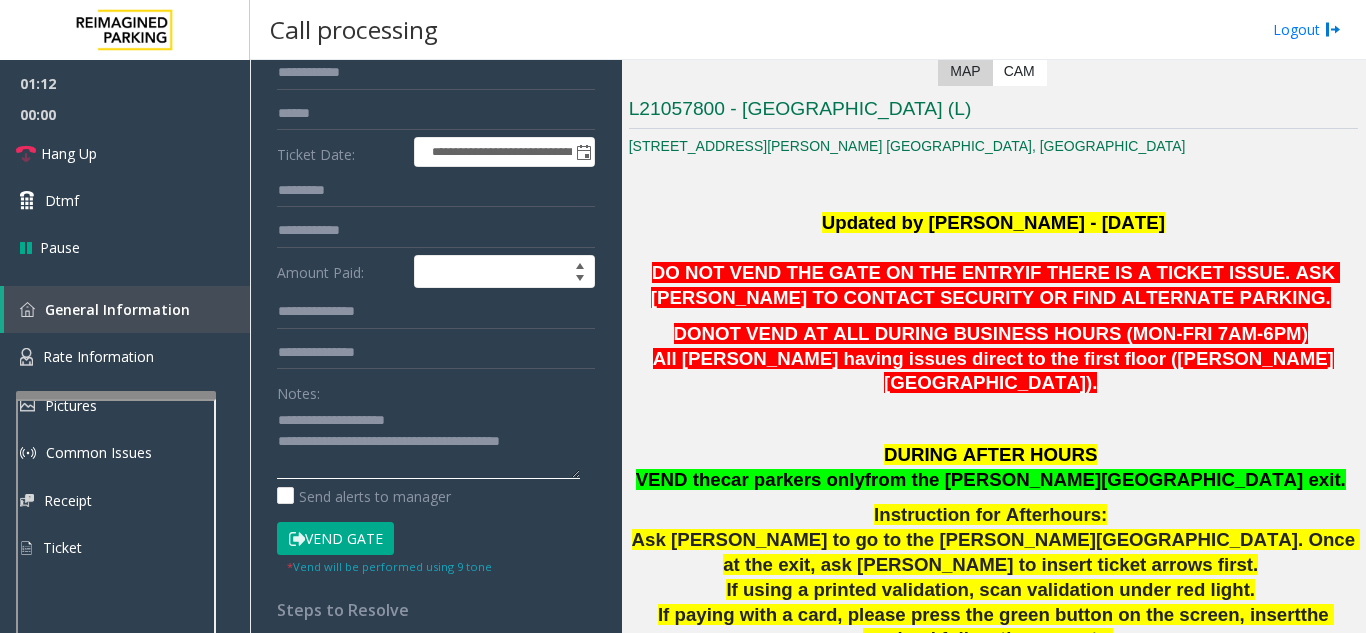 scroll, scrollTop: 299, scrollLeft: 0, axis: vertical 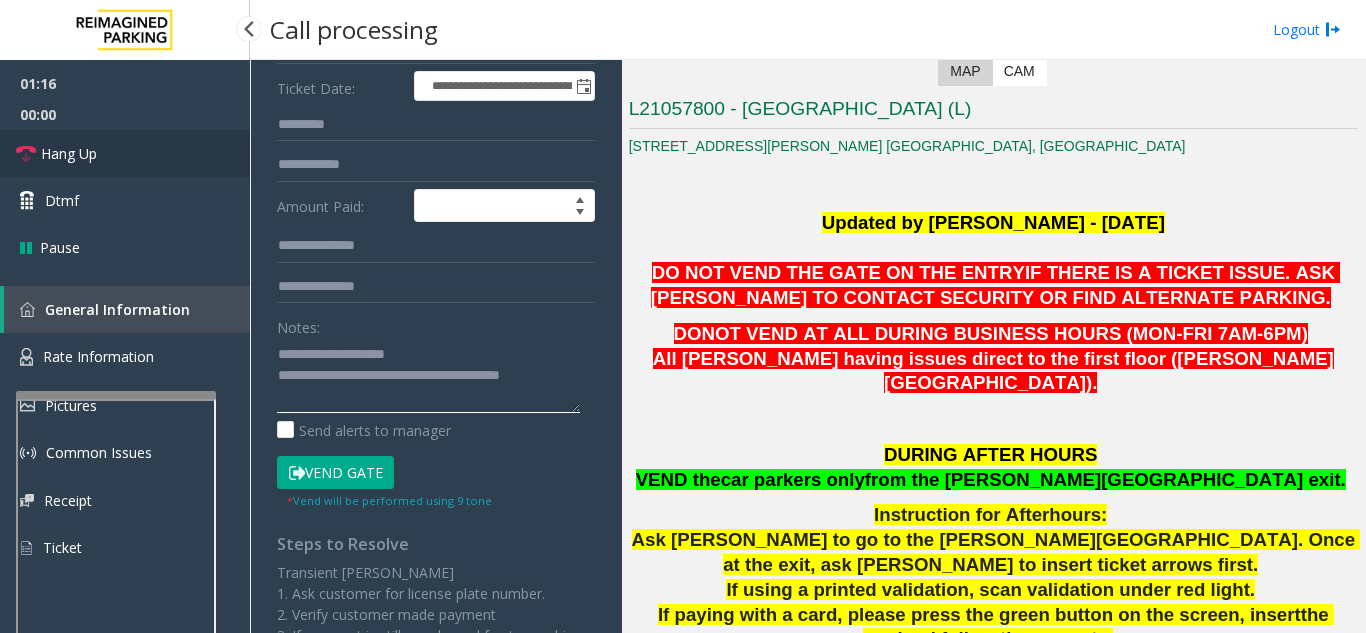 type on "**********" 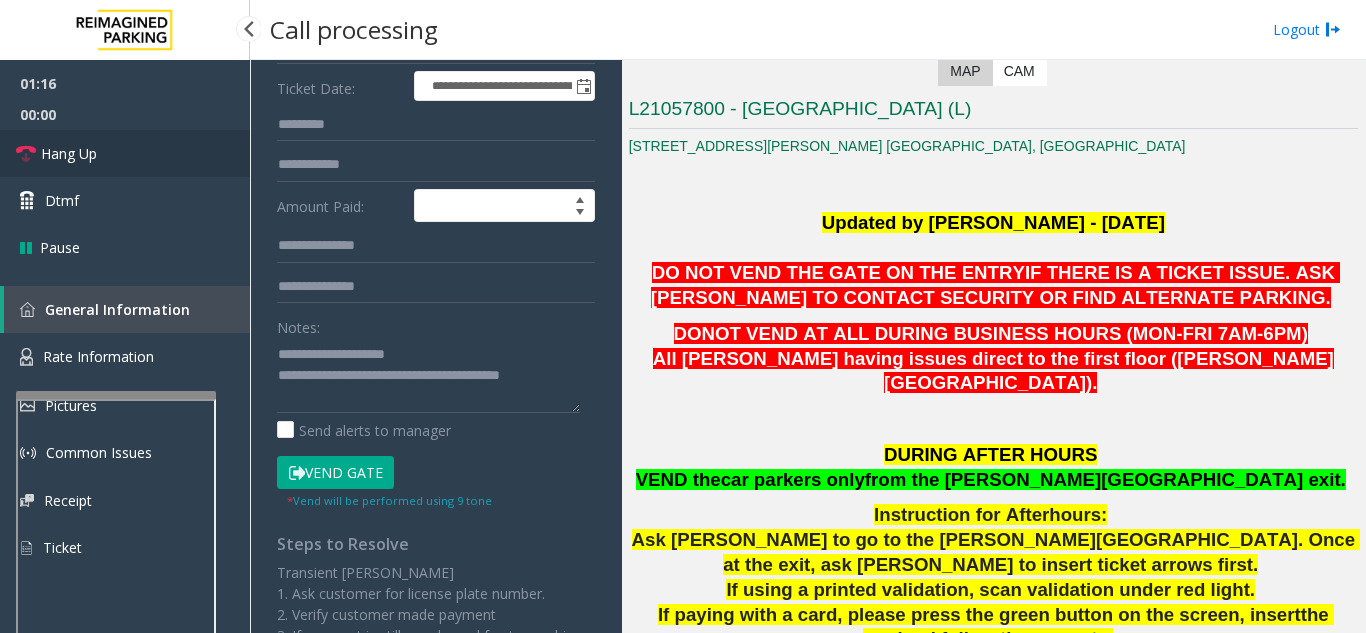 click on "Hang Up" at bounding box center (125, 153) 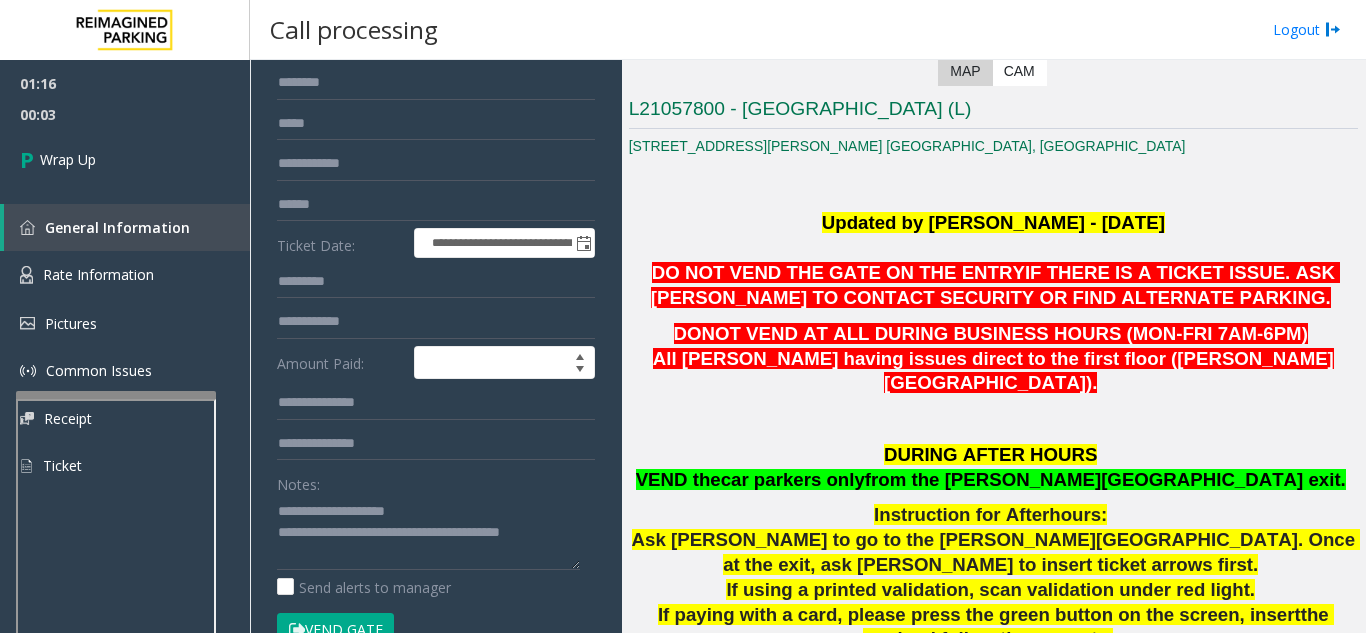 scroll, scrollTop: 99, scrollLeft: 0, axis: vertical 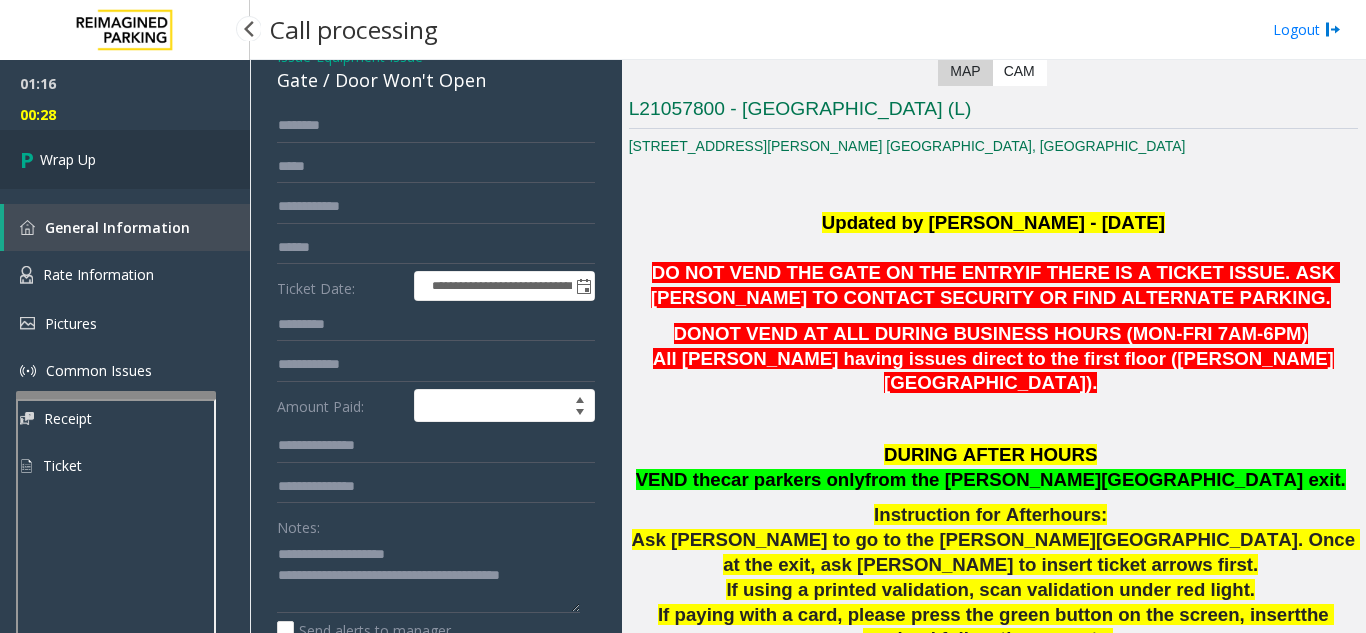 click on "Wrap Up" at bounding box center [125, 159] 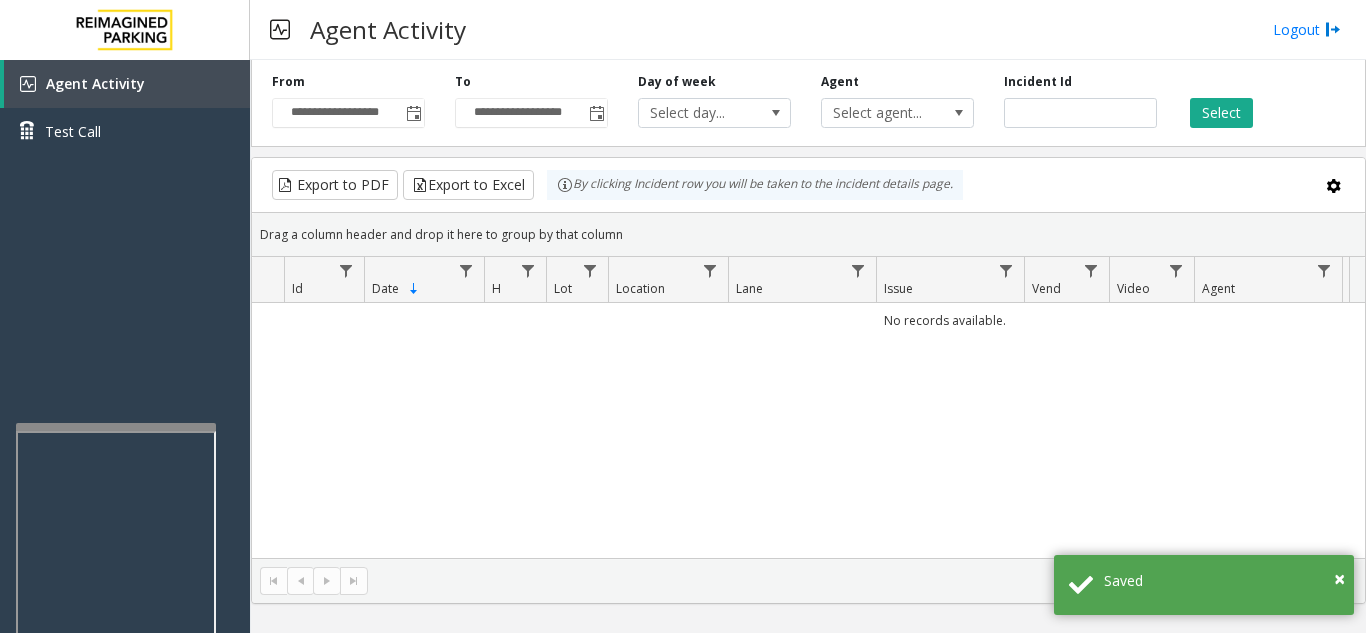 click at bounding box center [116, 427] 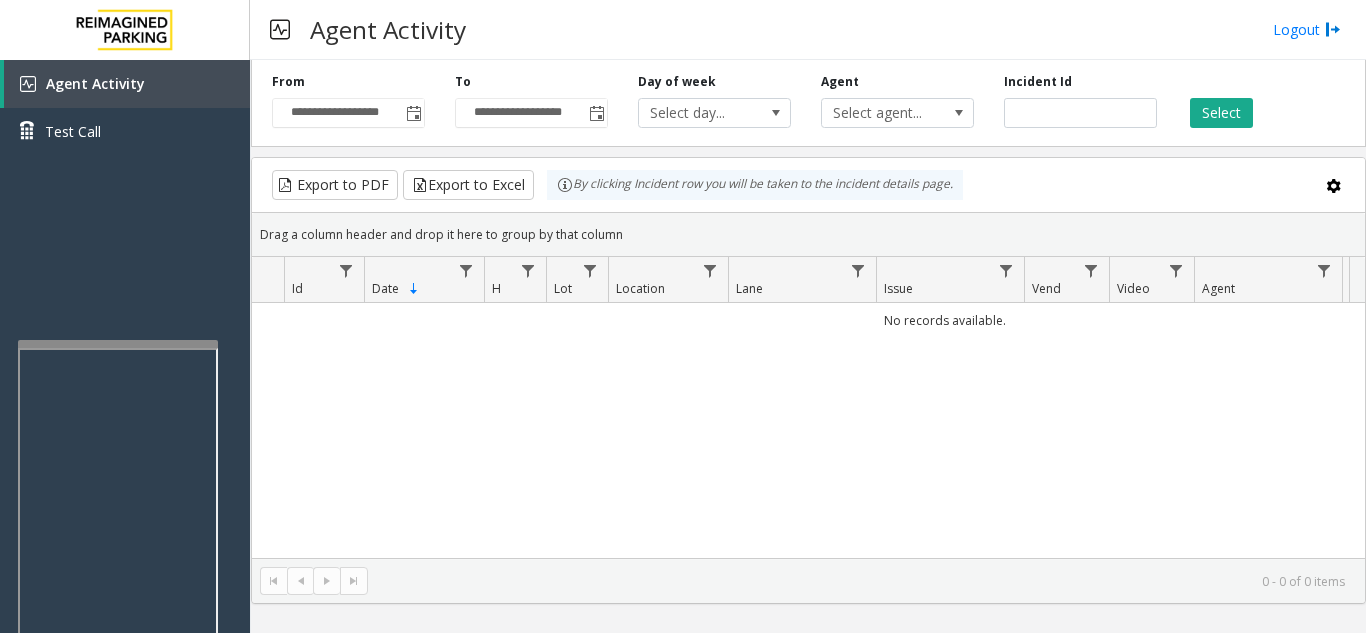 click at bounding box center (118, 344) 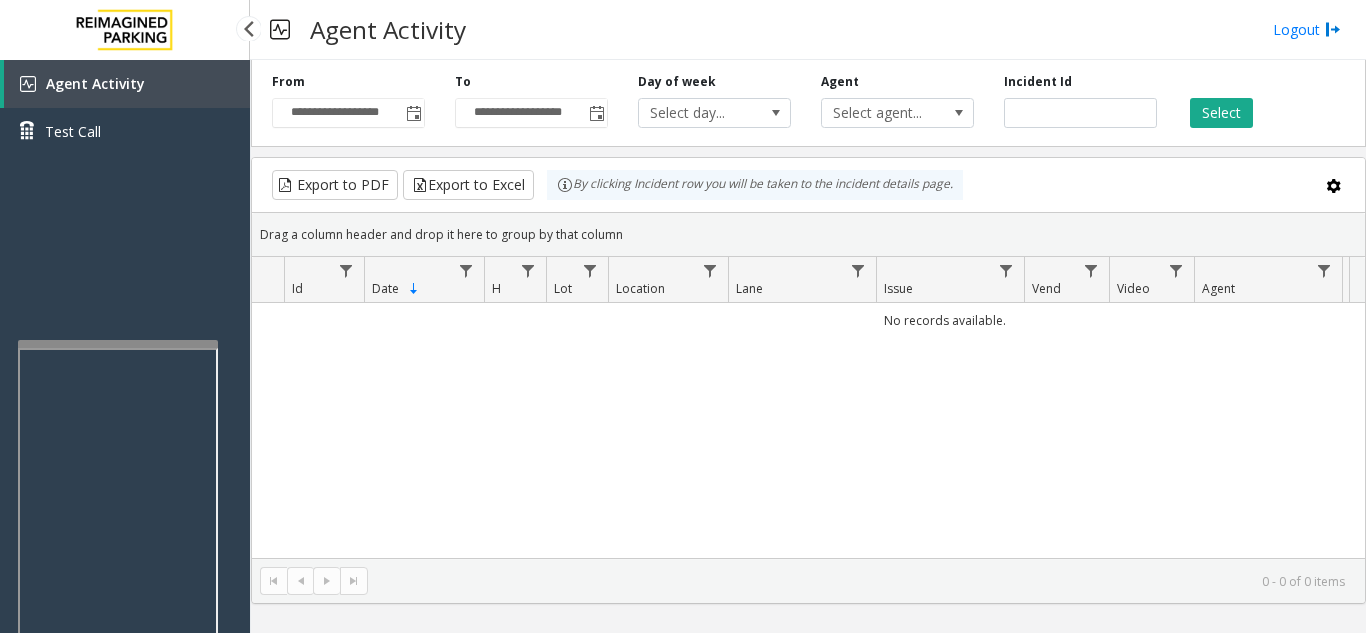 click on "Agent Activity Test Call" at bounding box center (125, 376) 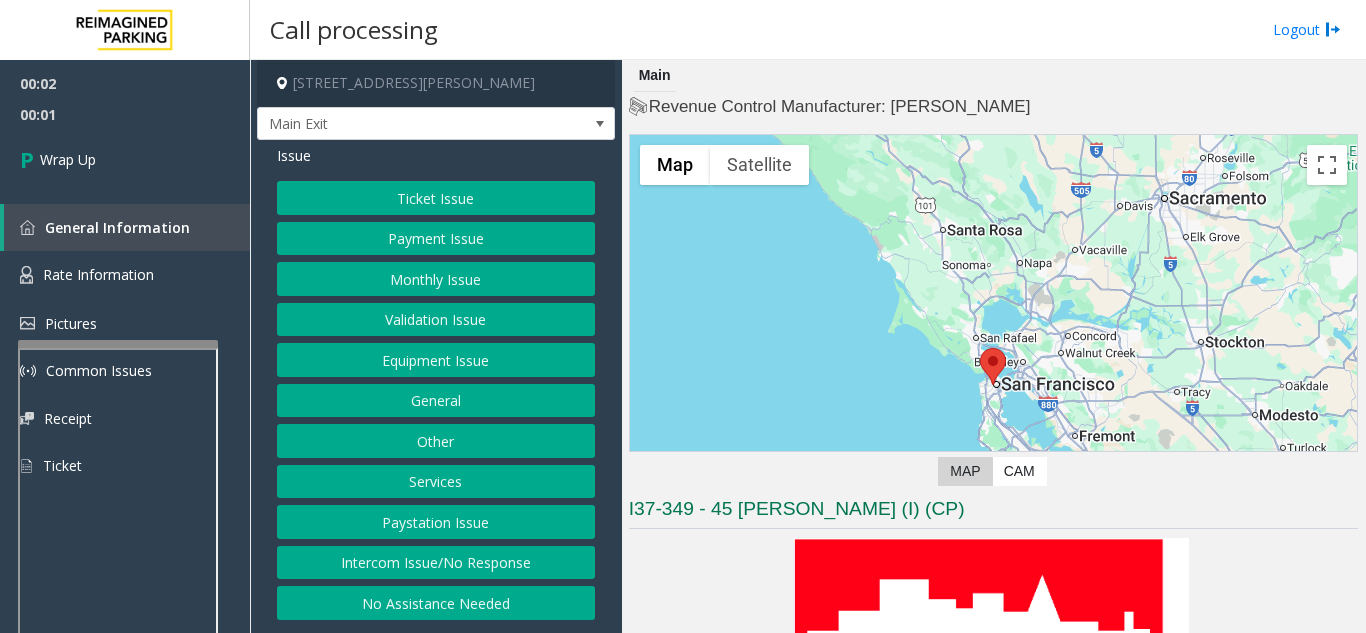 click on "Intercom Issue/No Response" 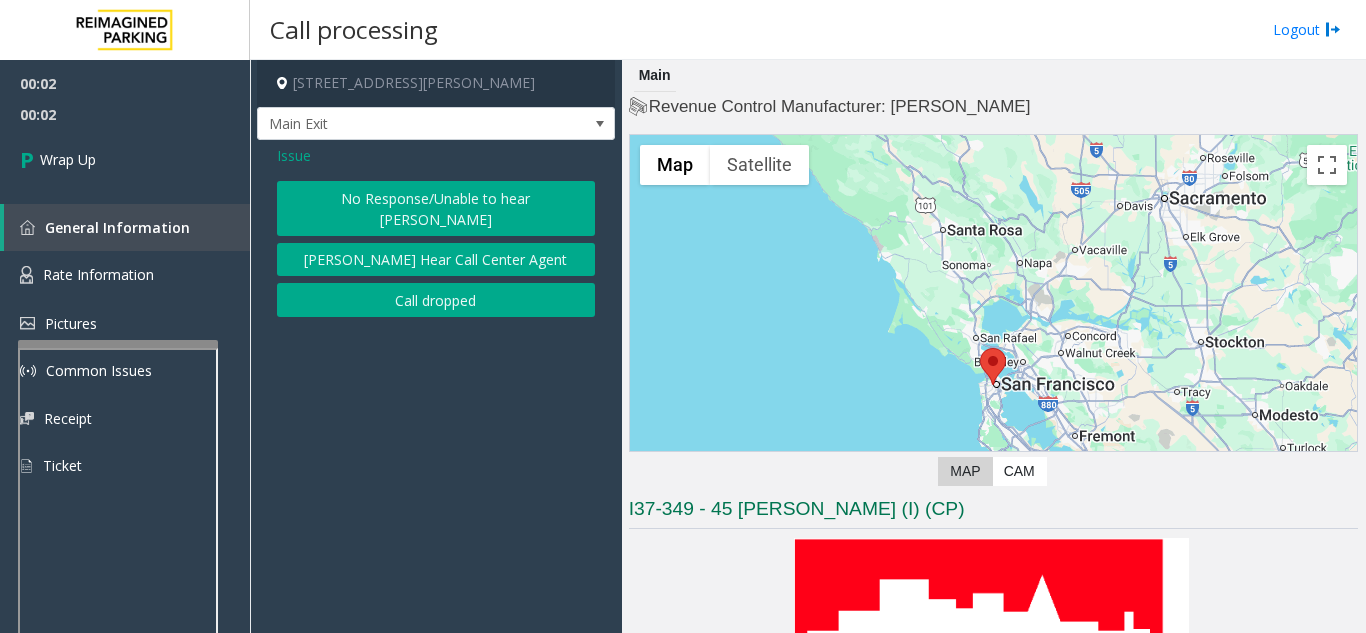 click on "Call dropped" 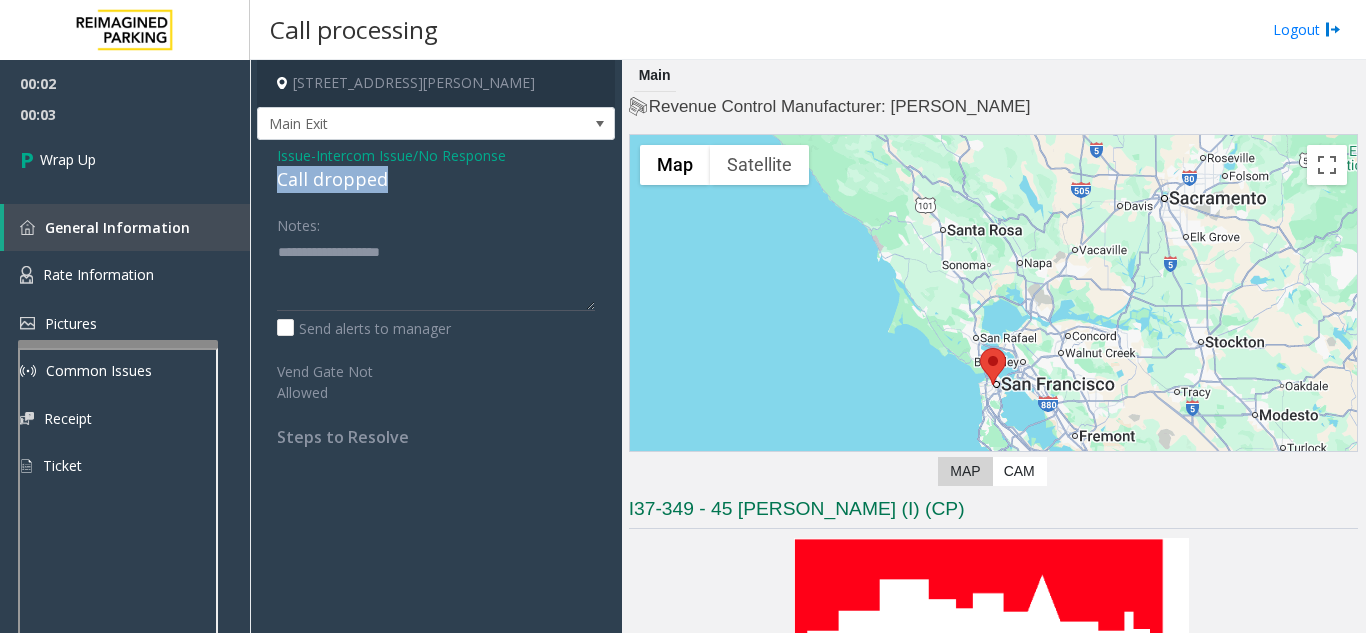 drag, startPoint x: 269, startPoint y: 183, endPoint x: 415, endPoint y: 194, distance: 146.4138 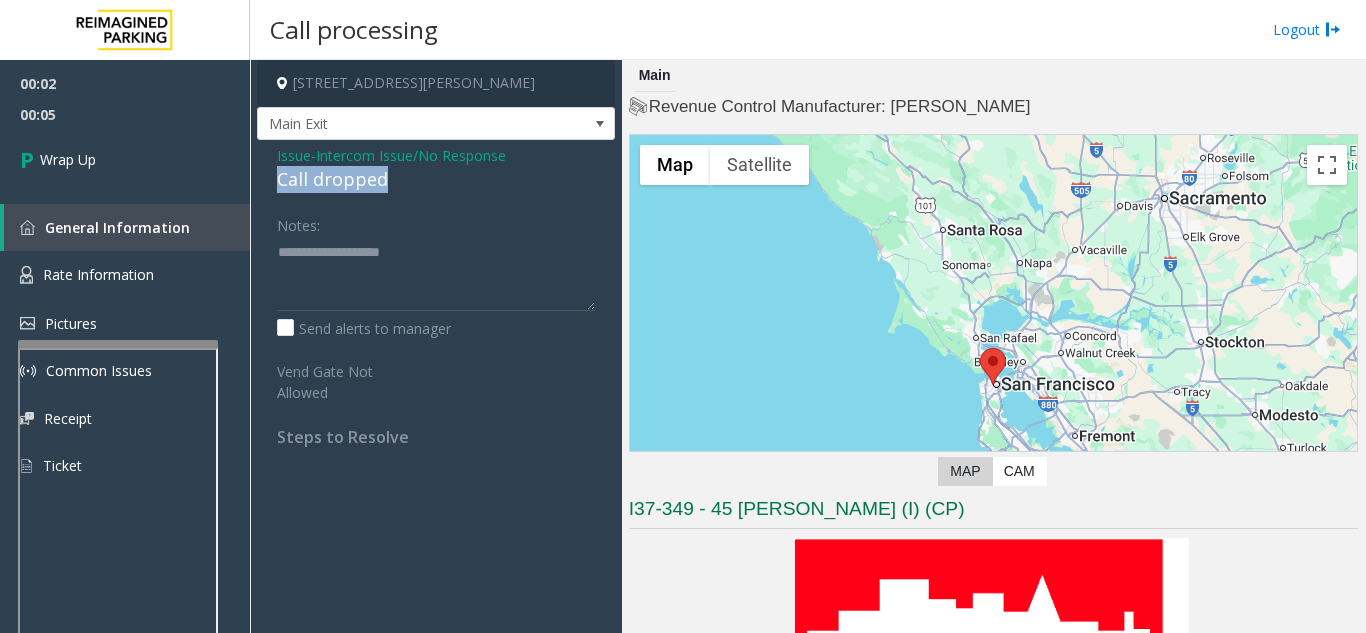 drag, startPoint x: 398, startPoint y: 188, endPoint x: 268, endPoint y: 184, distance: 130.06152 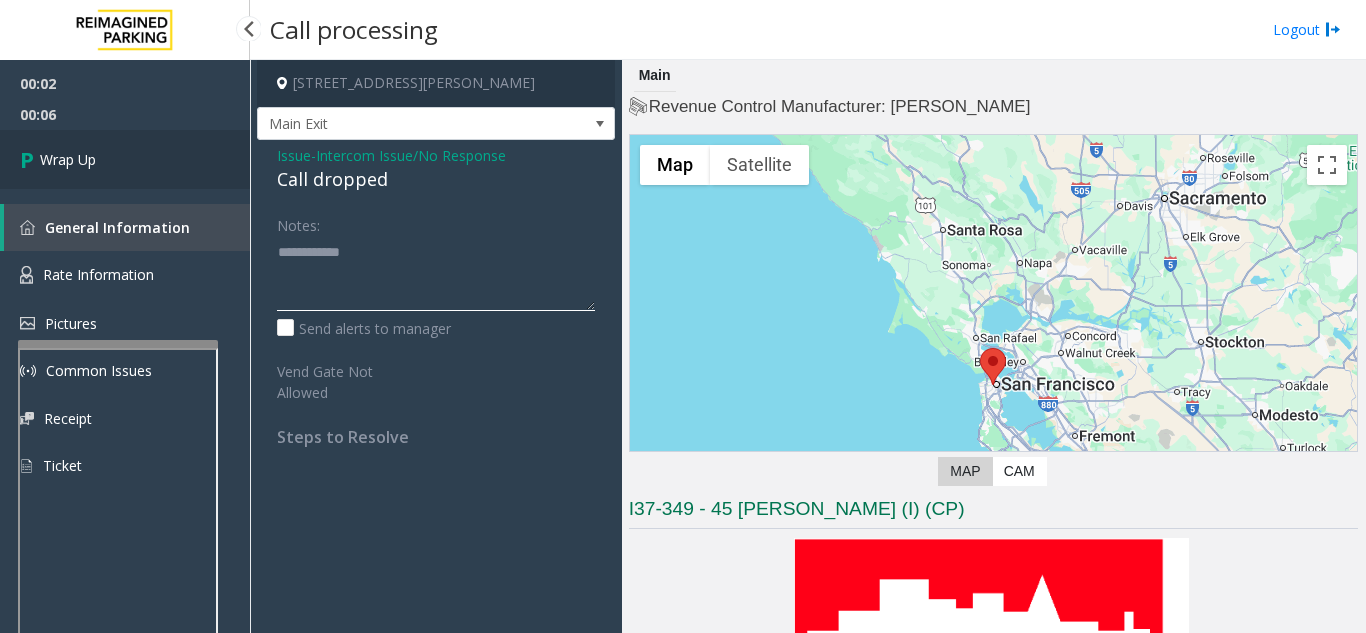 type on "**********" 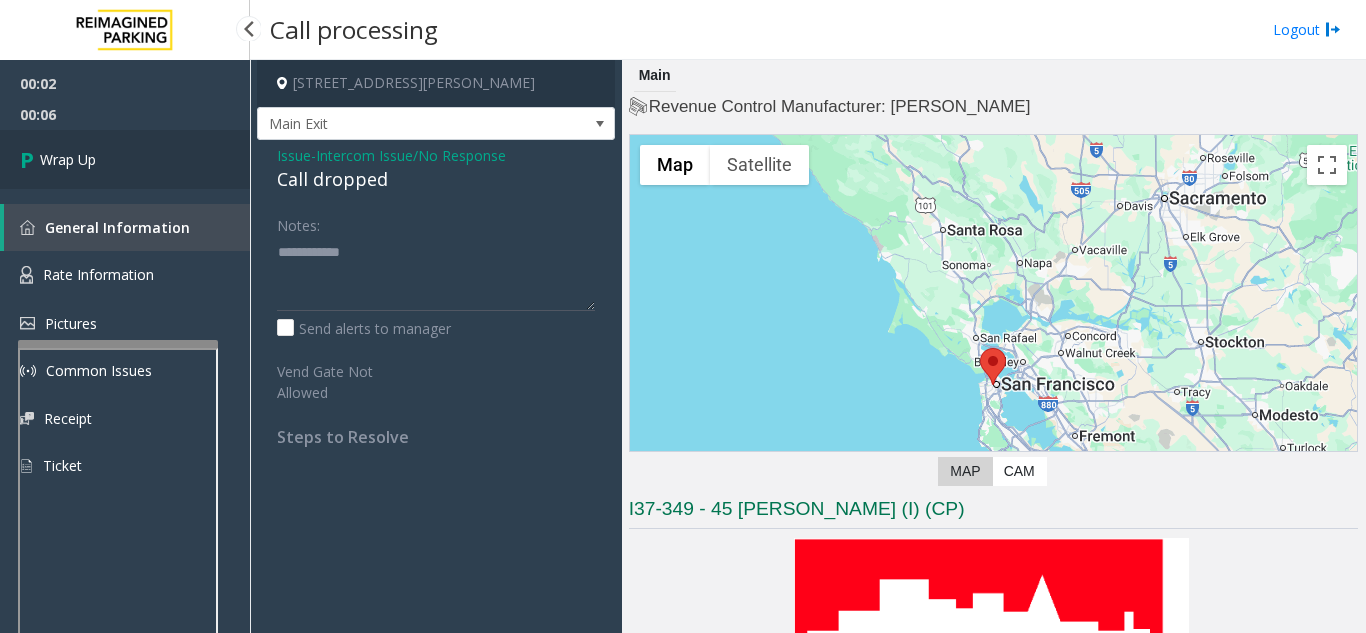 click on "Wrap Up" at bounding box center [125, 159] 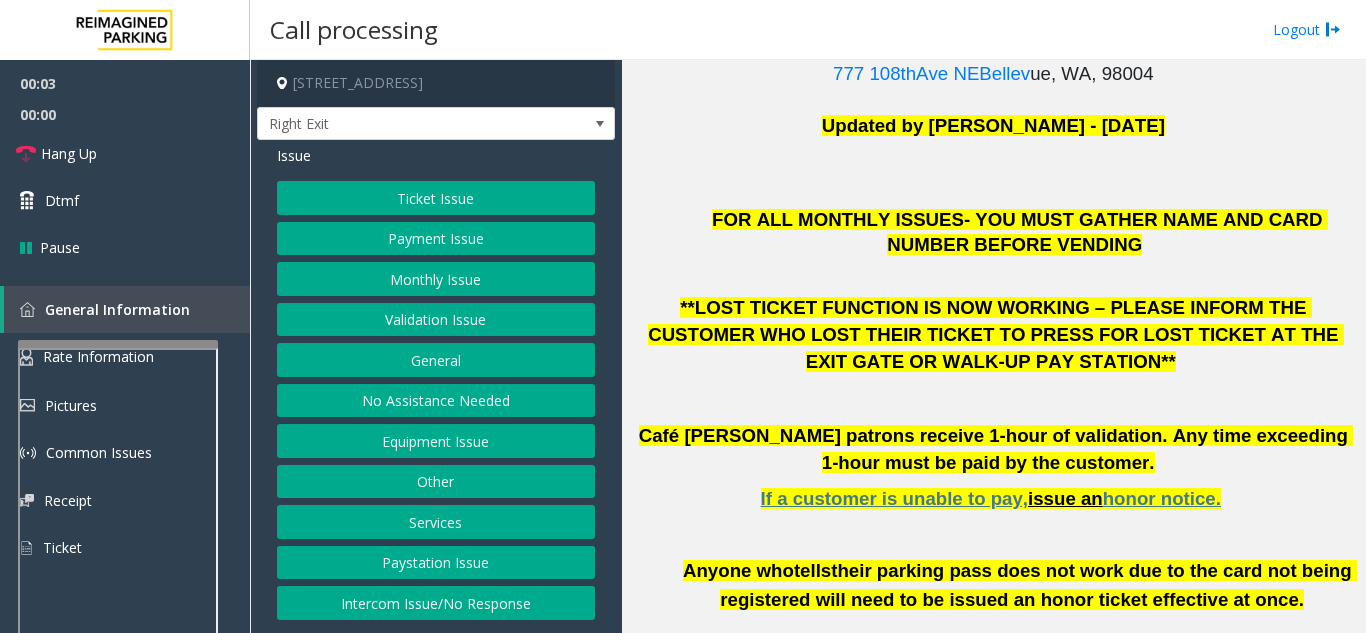 scroll, scrollTop: 600, scrollLeft: 0, axis: vertical 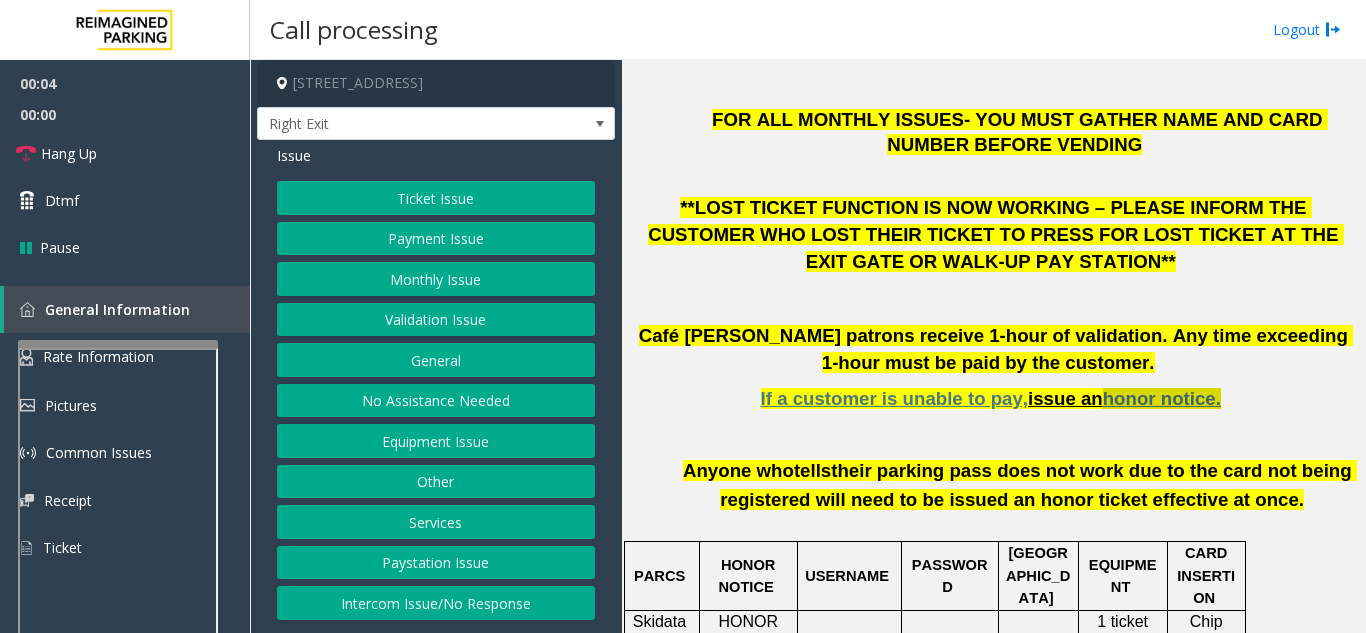 click on "honor notice." 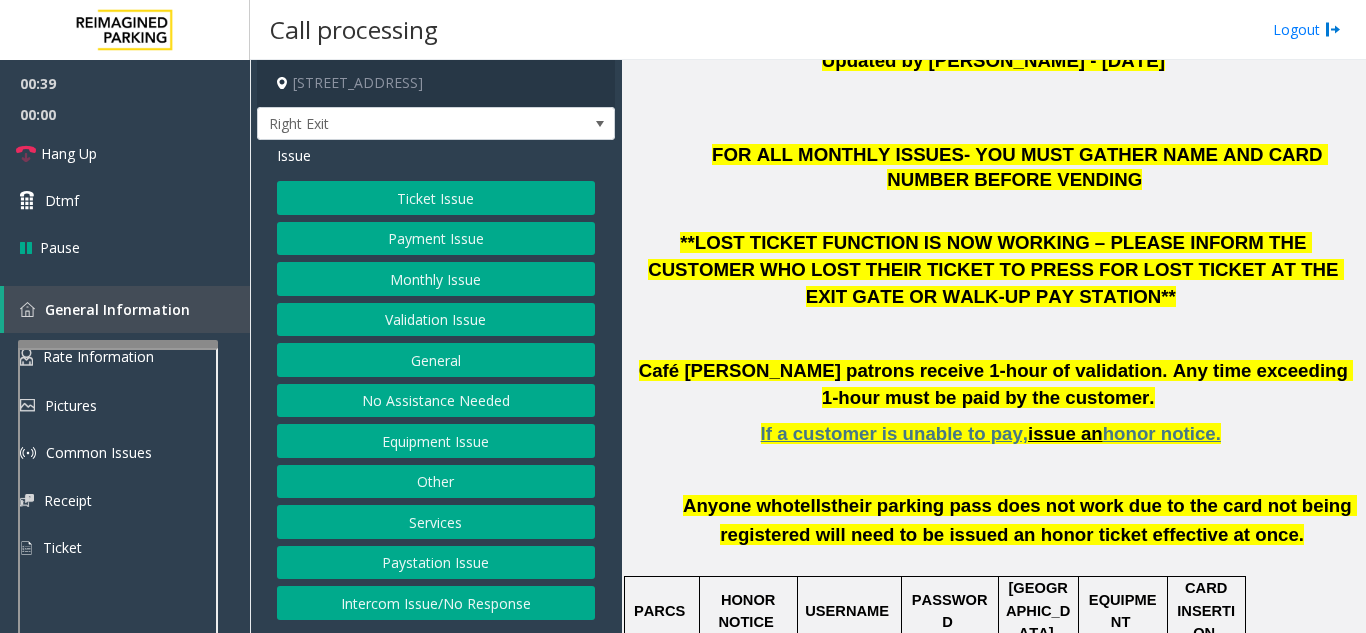 scroll, scrollTop: 500, scrollLeft: 0, axis: vertical 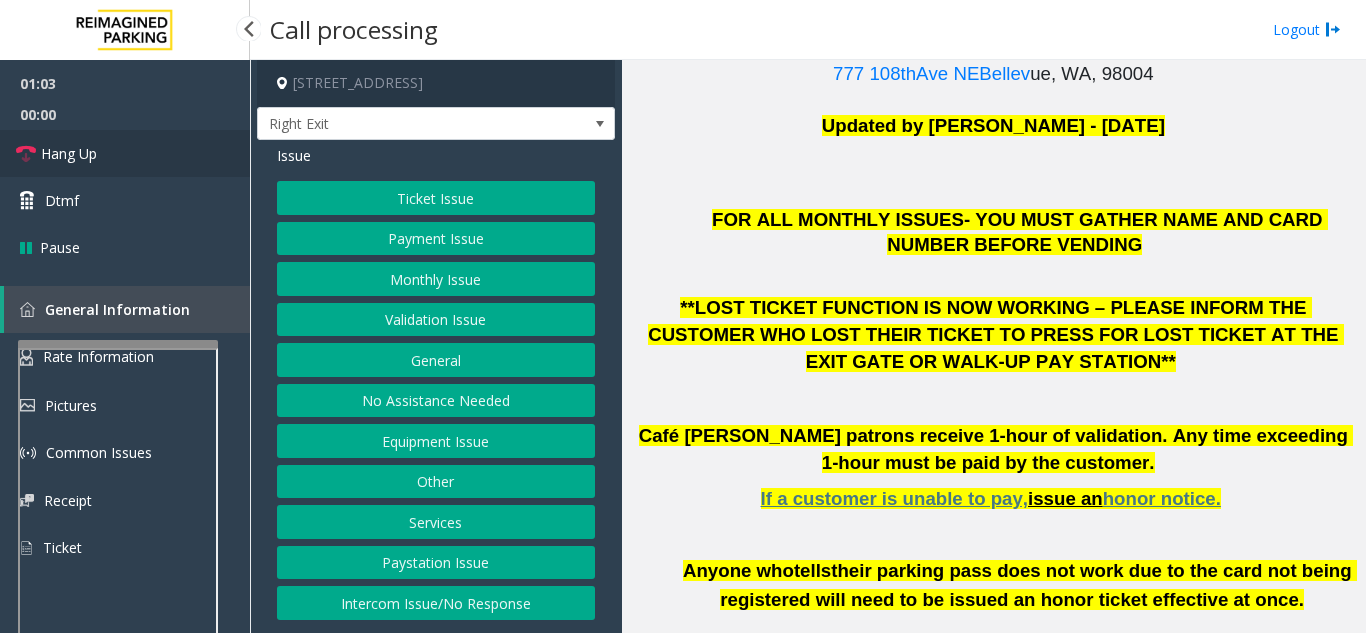 click on "Hang Up" at bounding box center [125, 153] 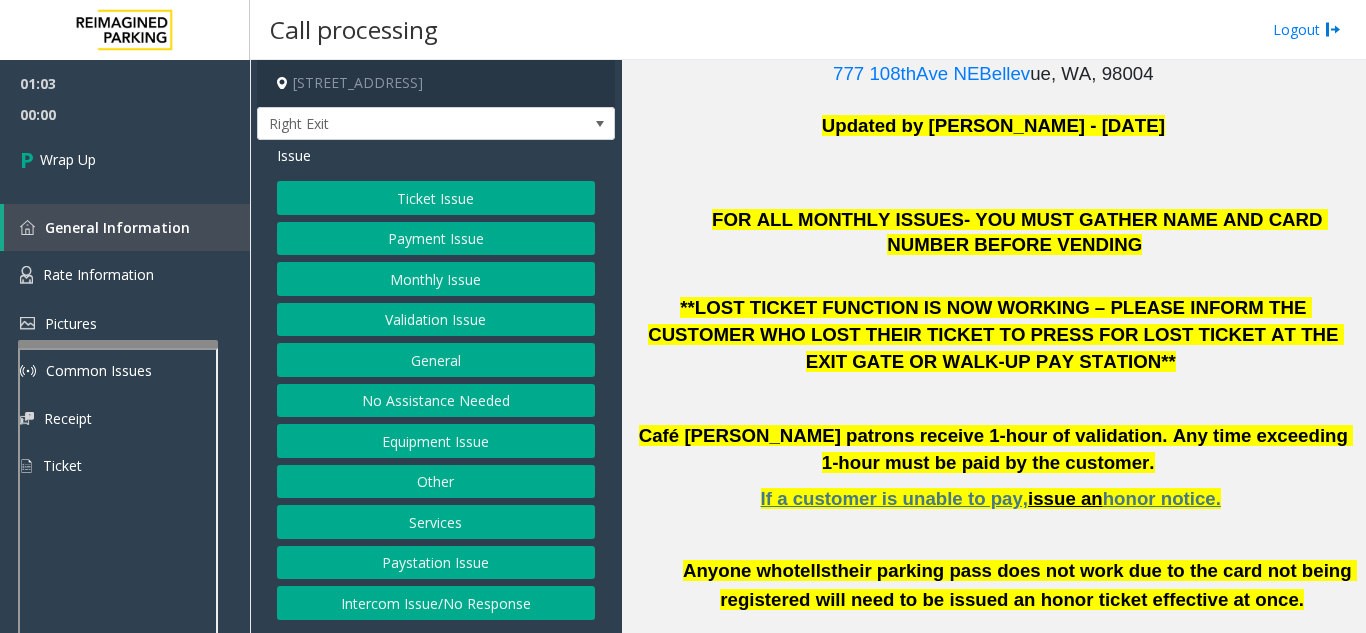 click on "Equipment Issue" 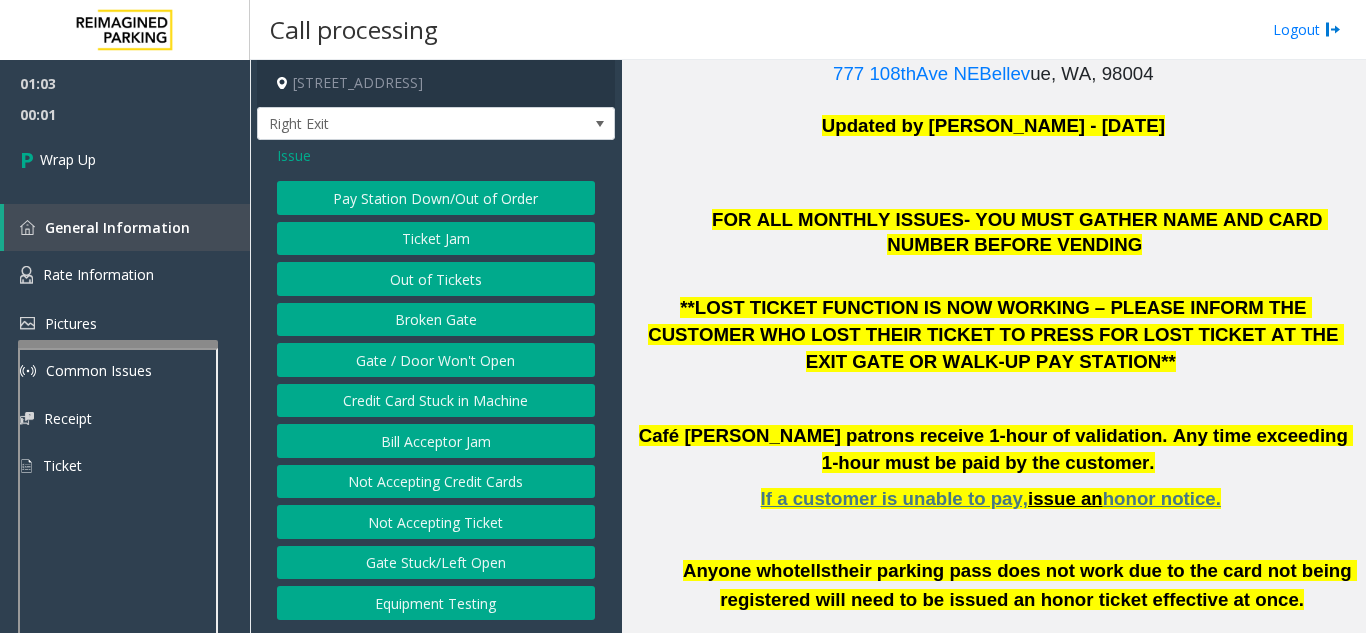 click on "Gate / Door Won't Open" 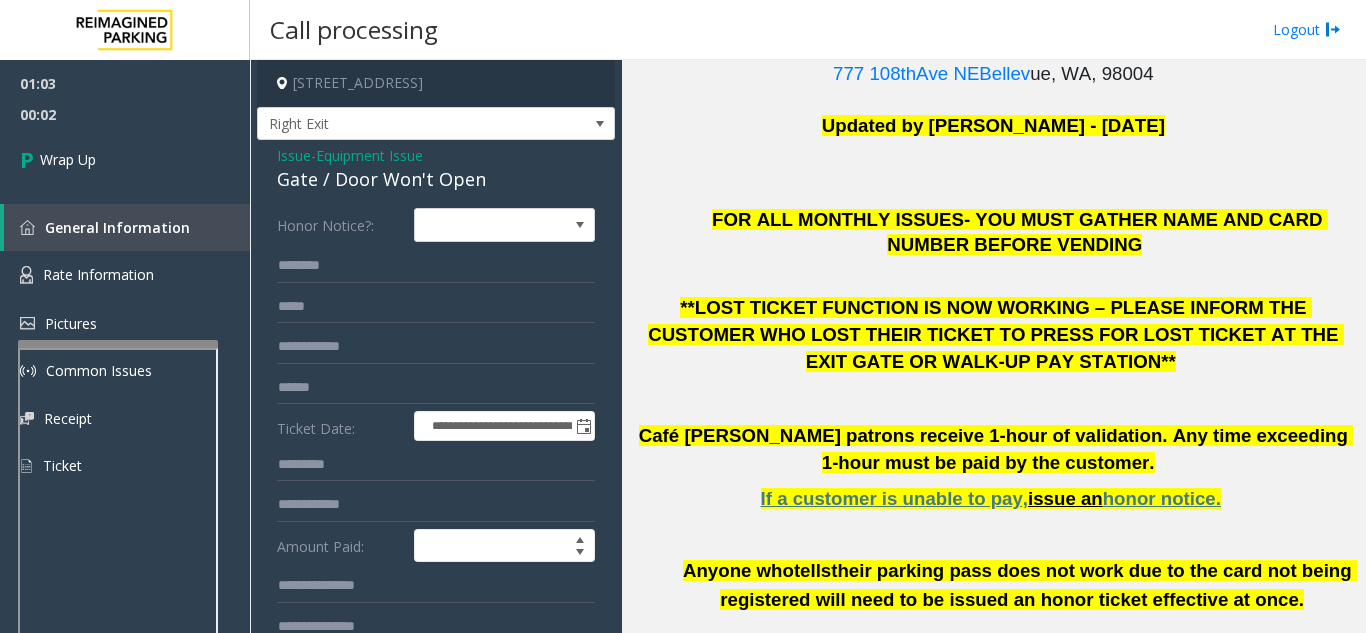 scroll, scrollTop: 100, scrollLeft: 0, axis: vertical 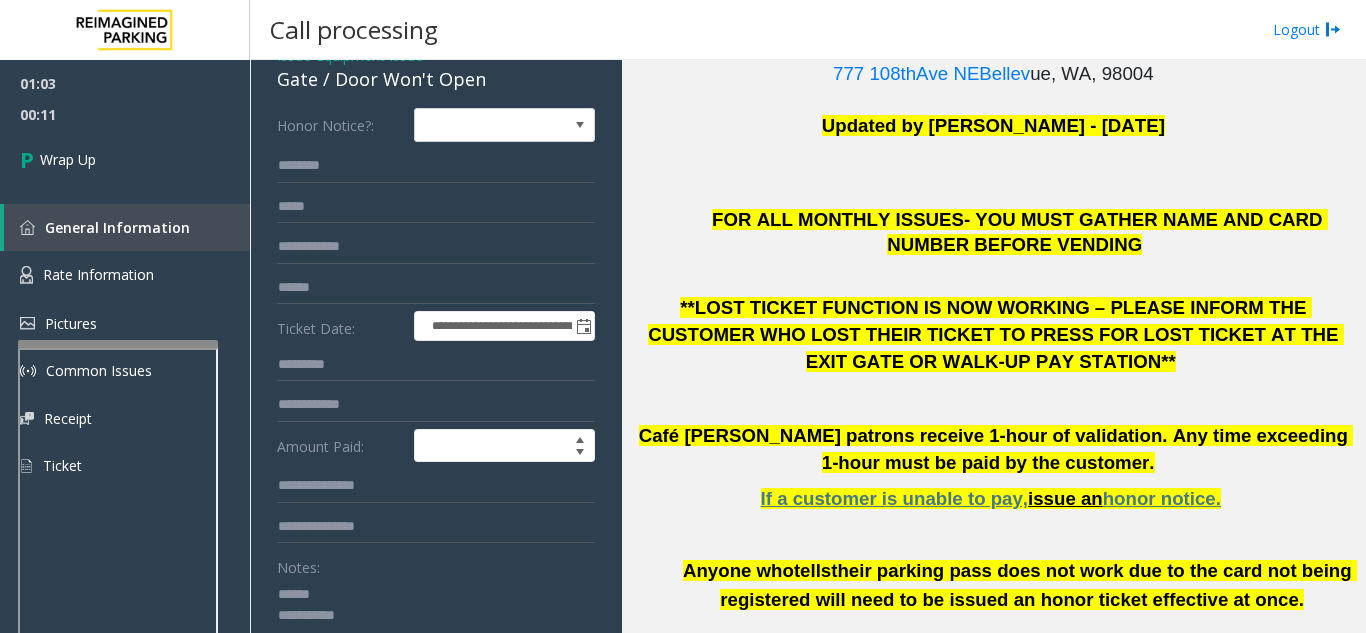 click 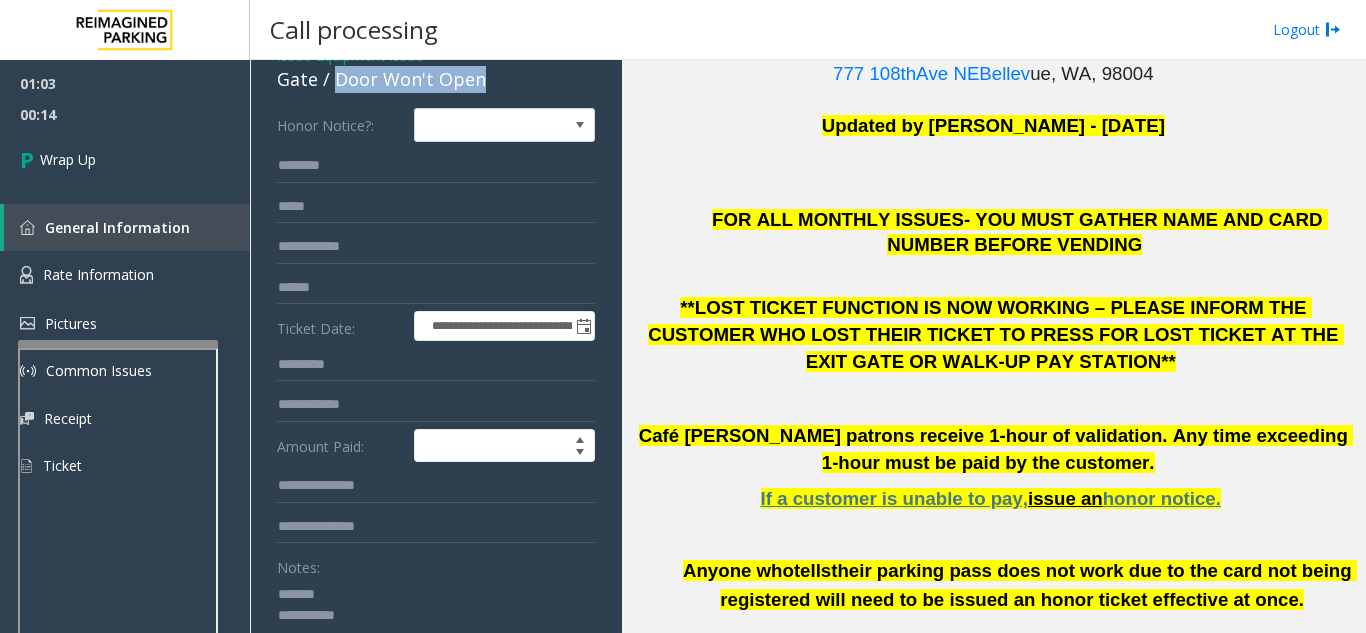 drag, startPoint x: 333, startPoint y: 84, endPoint x: 502, endPoint y: 82, distance: 169.01184 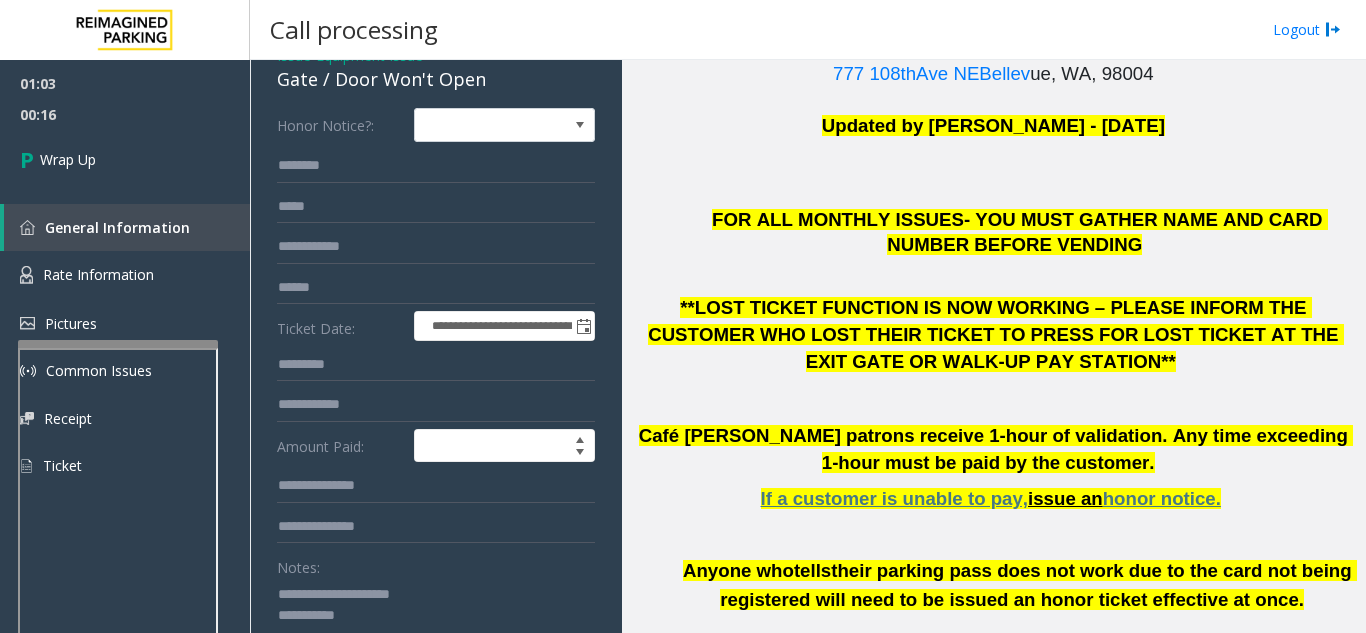 scroll, scrollTop: 300, scrollLeft: 0, axis: vertical 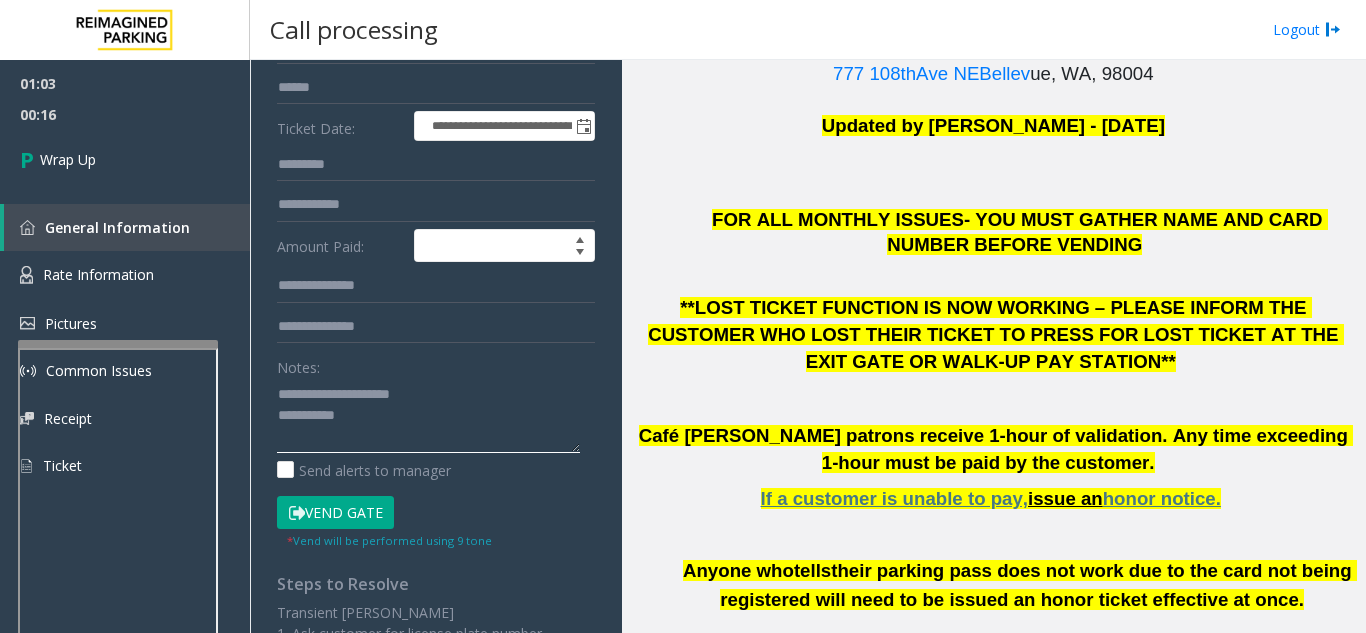 click 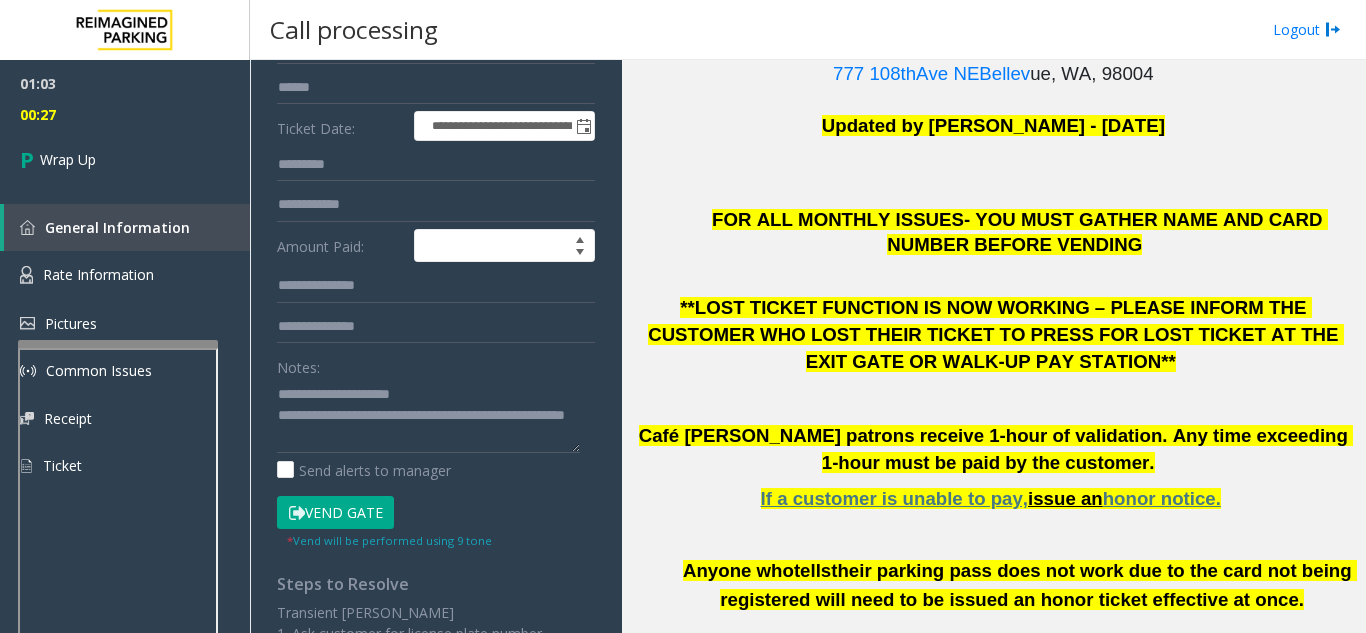 click on "Notes:" 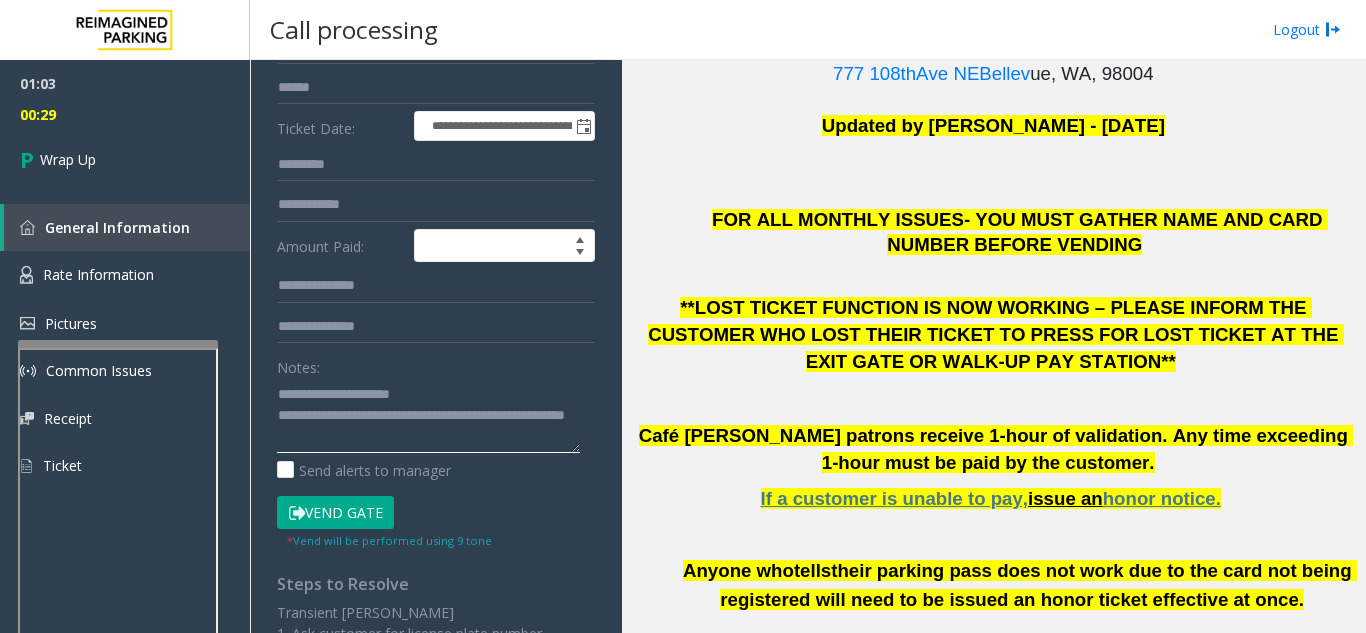 click 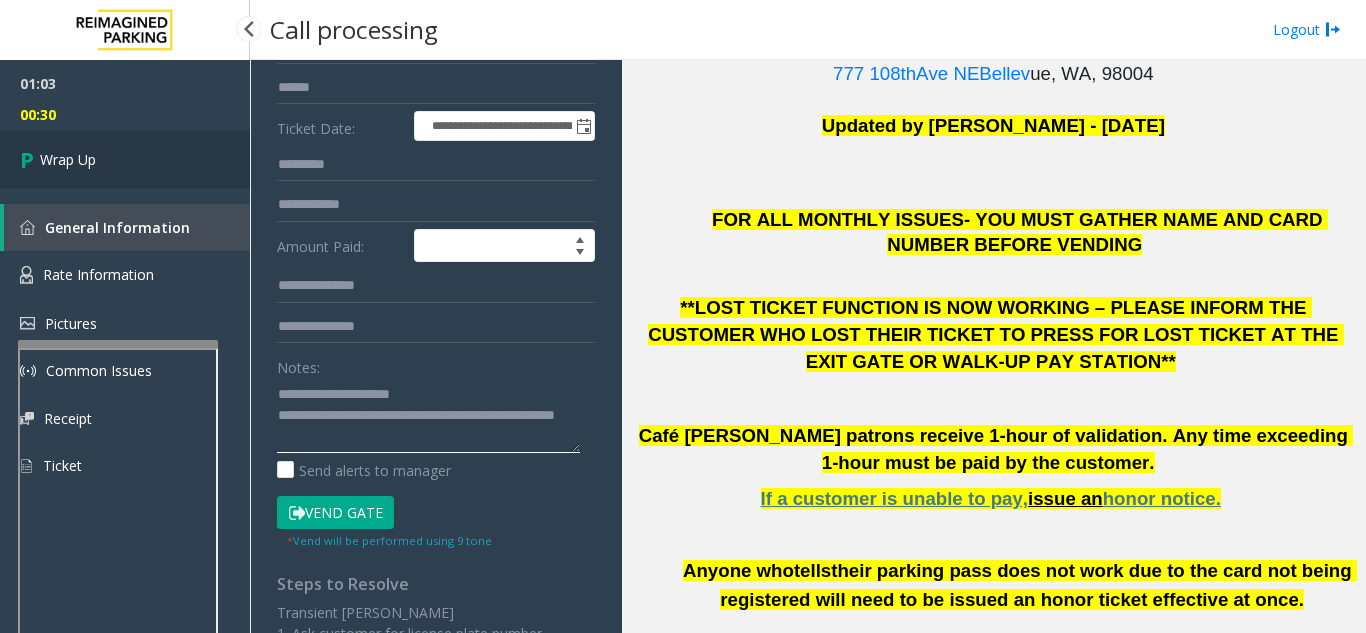 type on "**********" 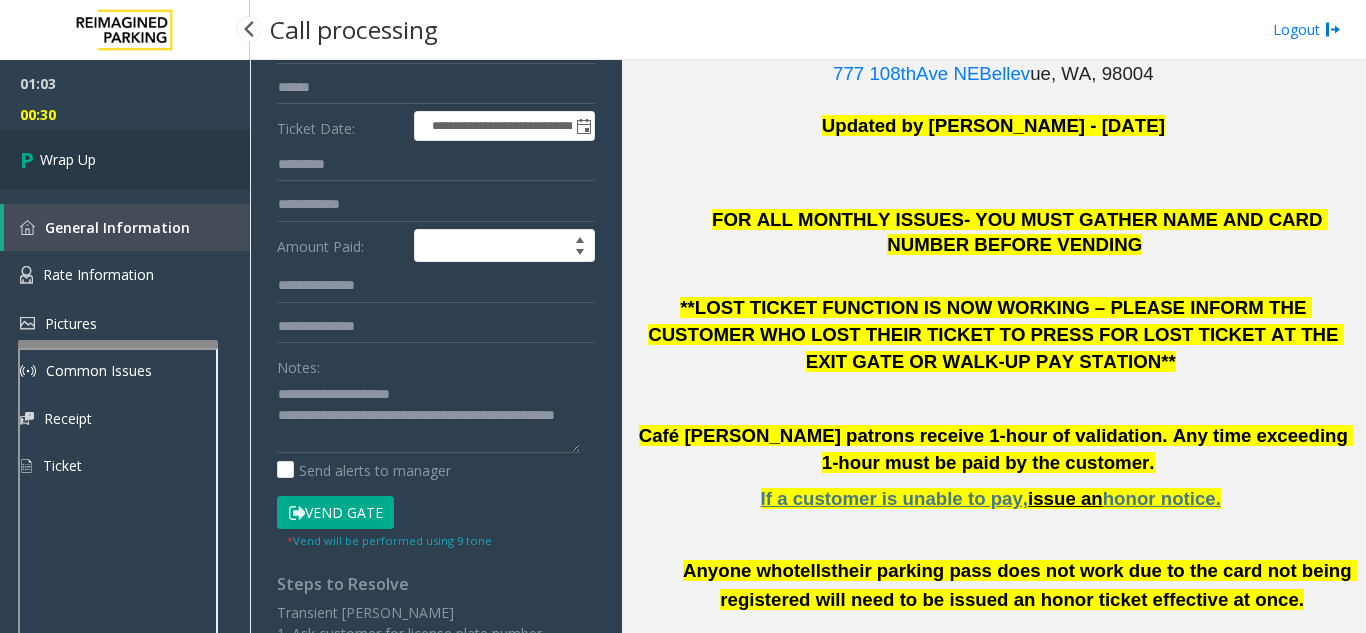 click on "Wrap Up" at bounding box center (68, 159) 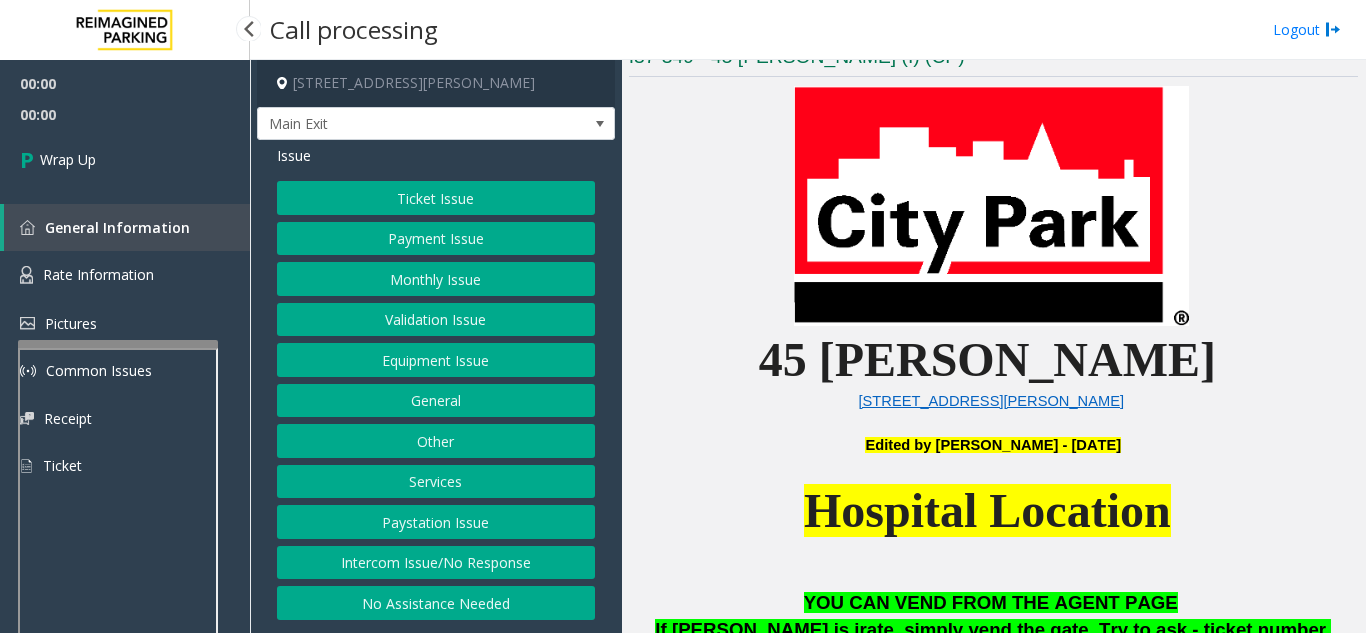 scroll, scrollTop: 500, scrollLeft: 0, axis: vertical 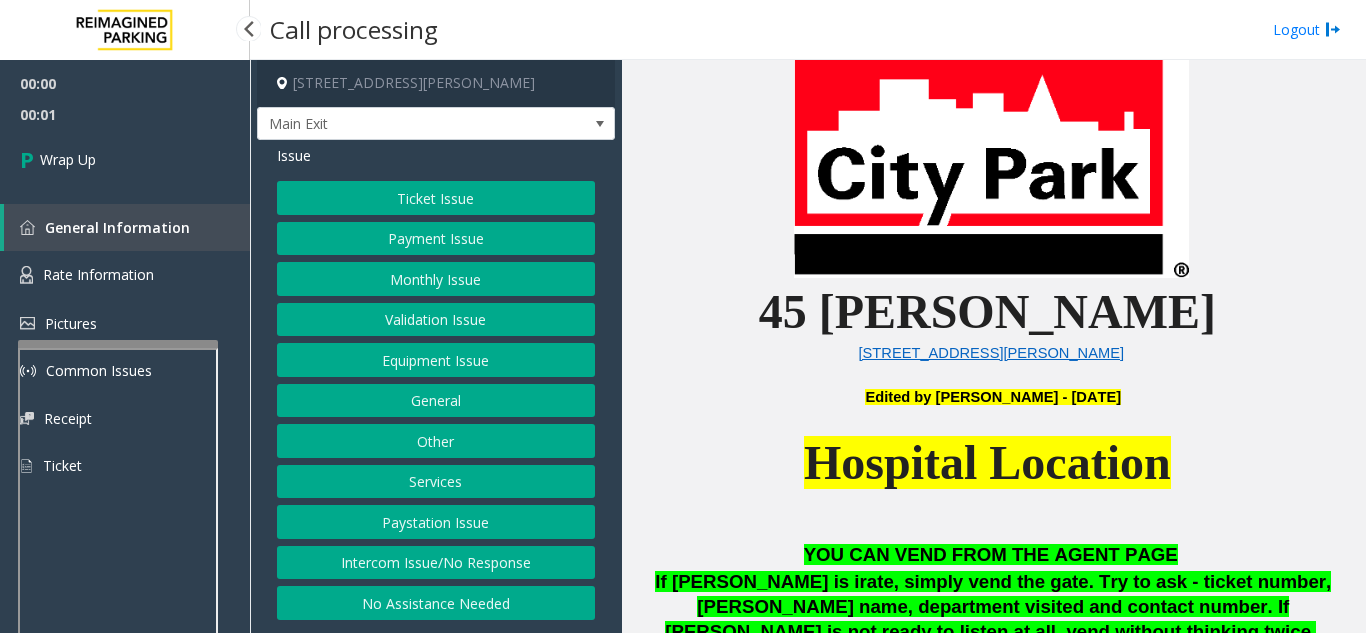 click on "Intercom Issue/No Response" 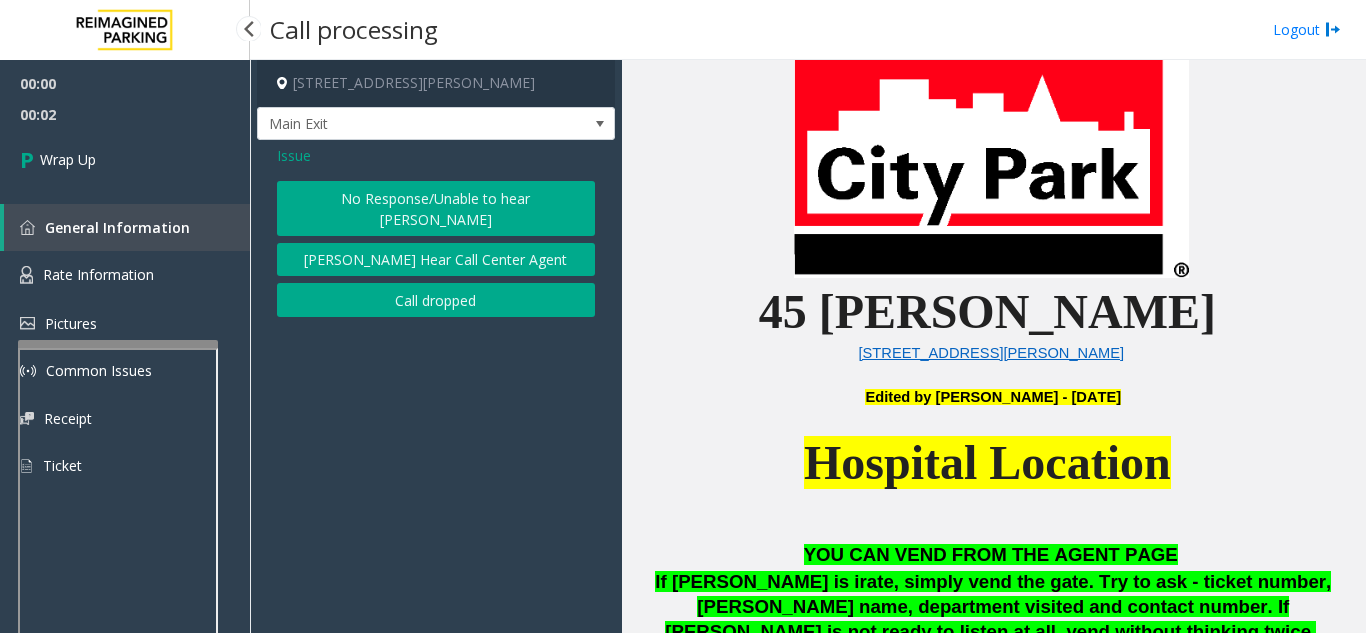 click on "Call dropped" 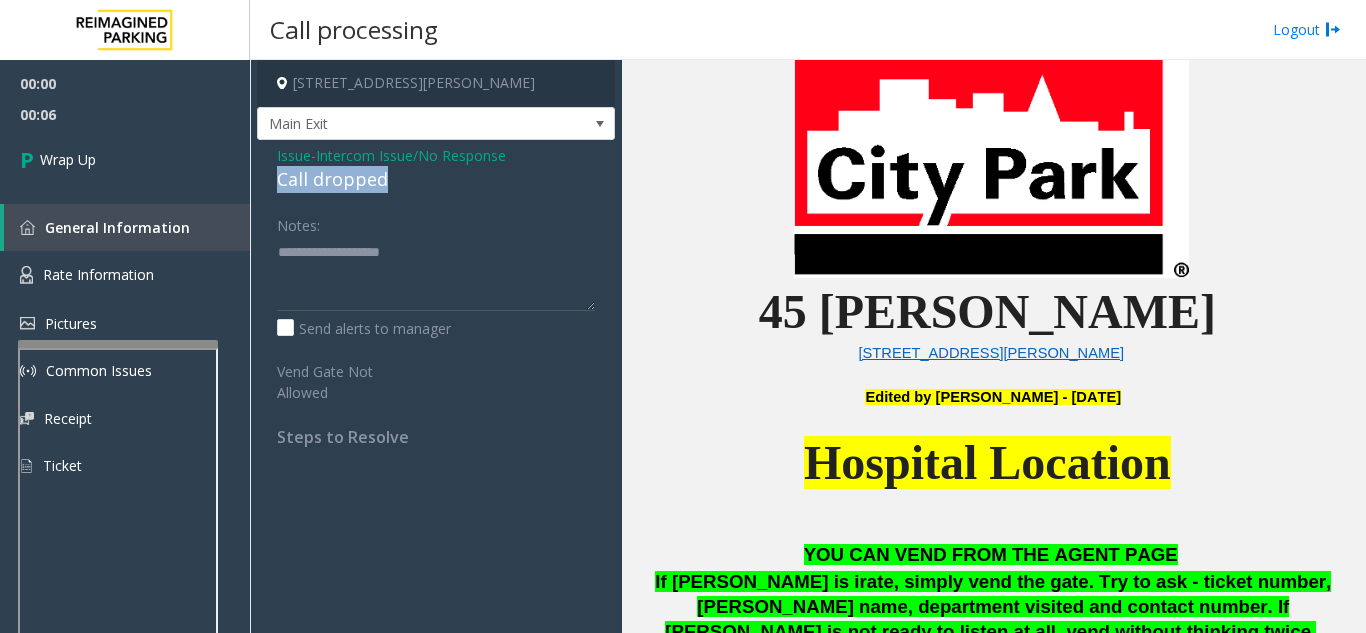 drag, startPoint x: 407, startPoint y: 183, endPoint x: 275, endPoint y: 190, distance: 132.18547 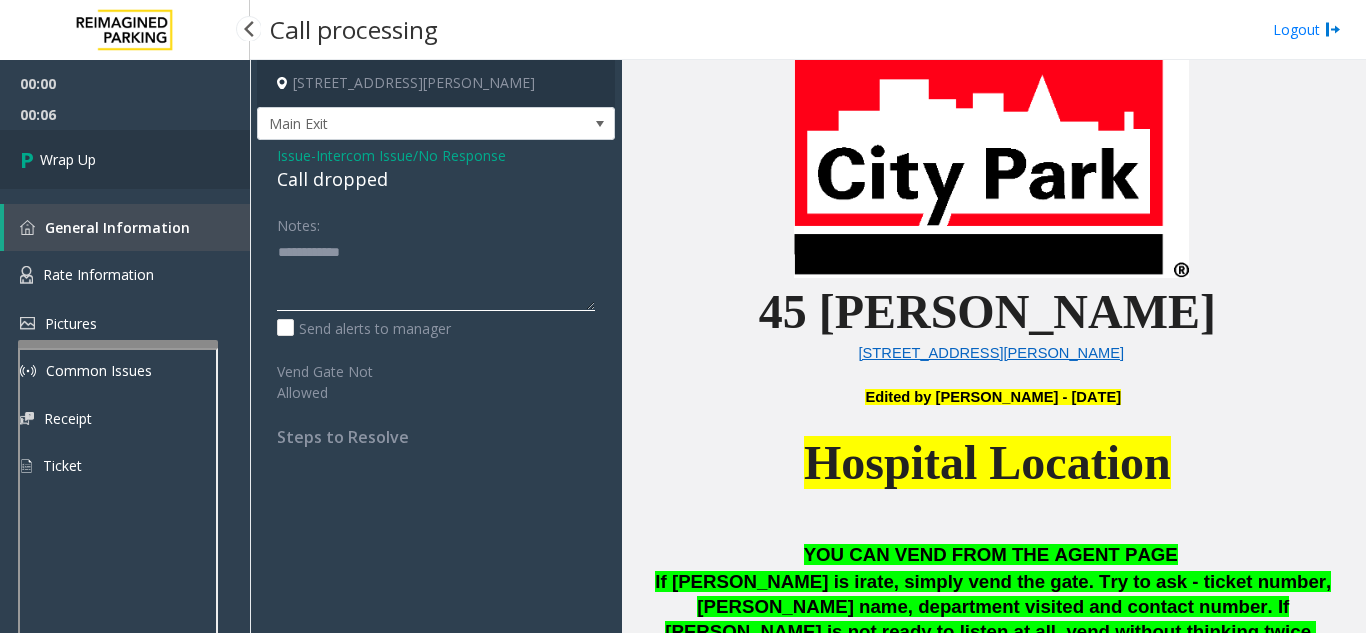 type on "**********" 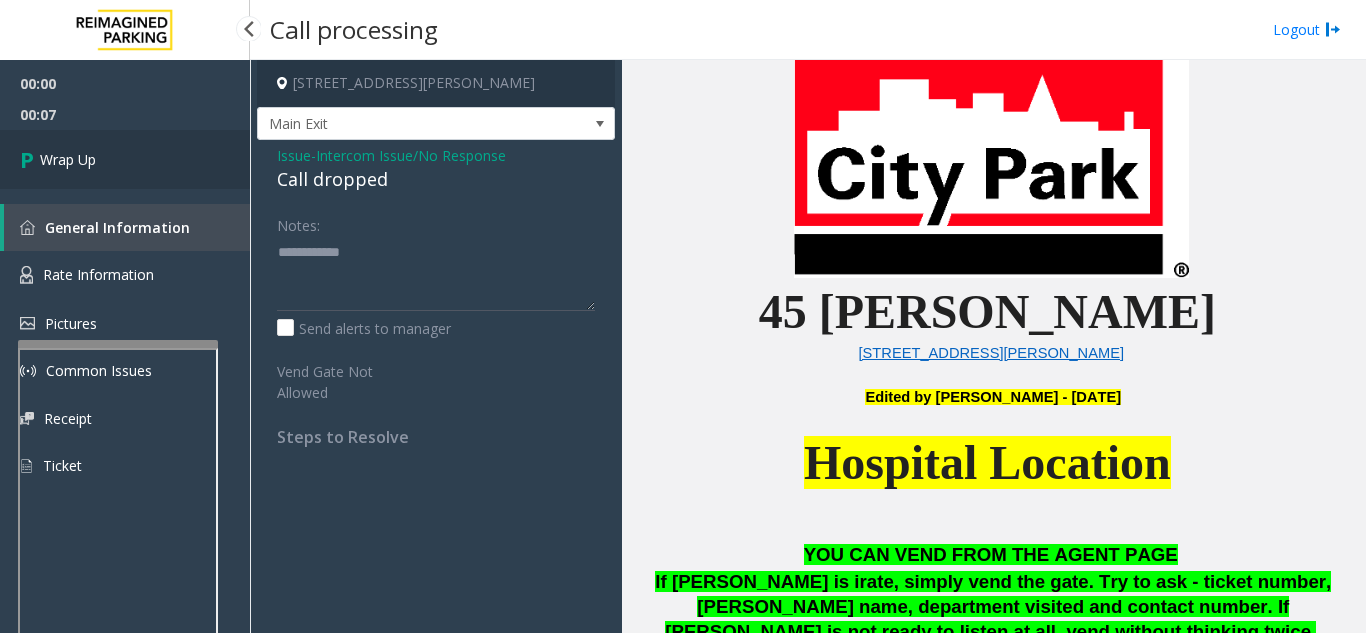 click on "Wrap Up" at bounding box center (125, 159) 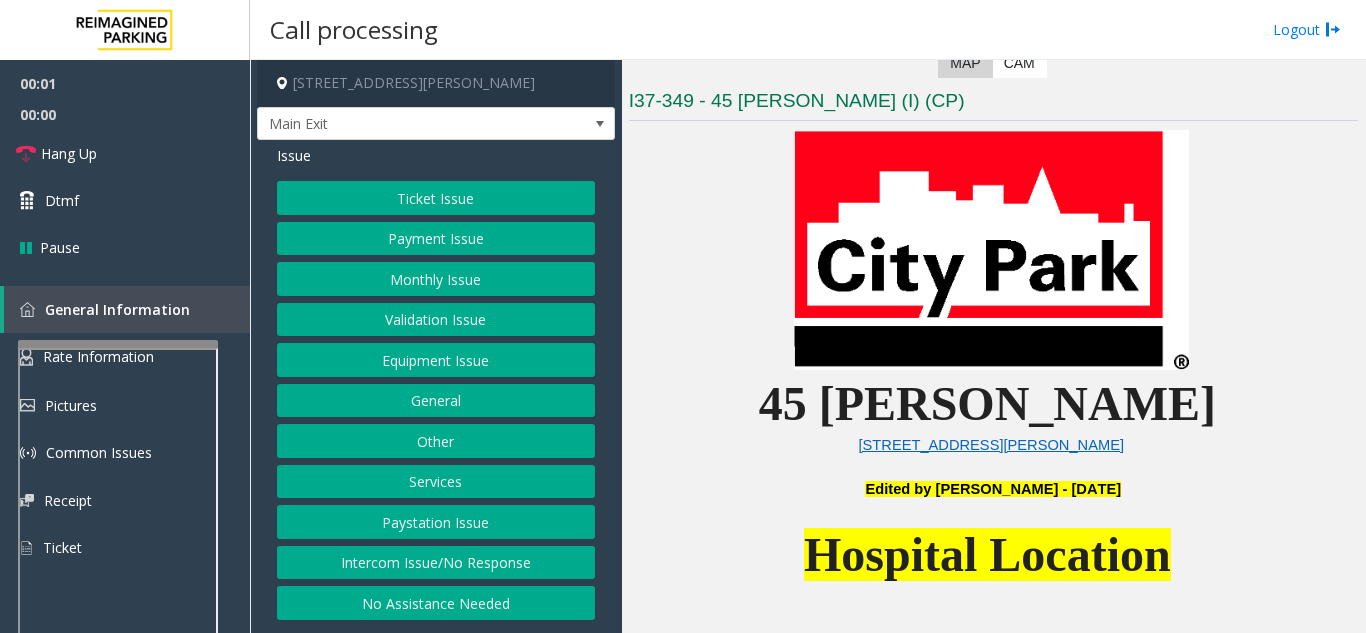 scroll, scrollTop: 500, scrollLeft: 0, axis: vertical 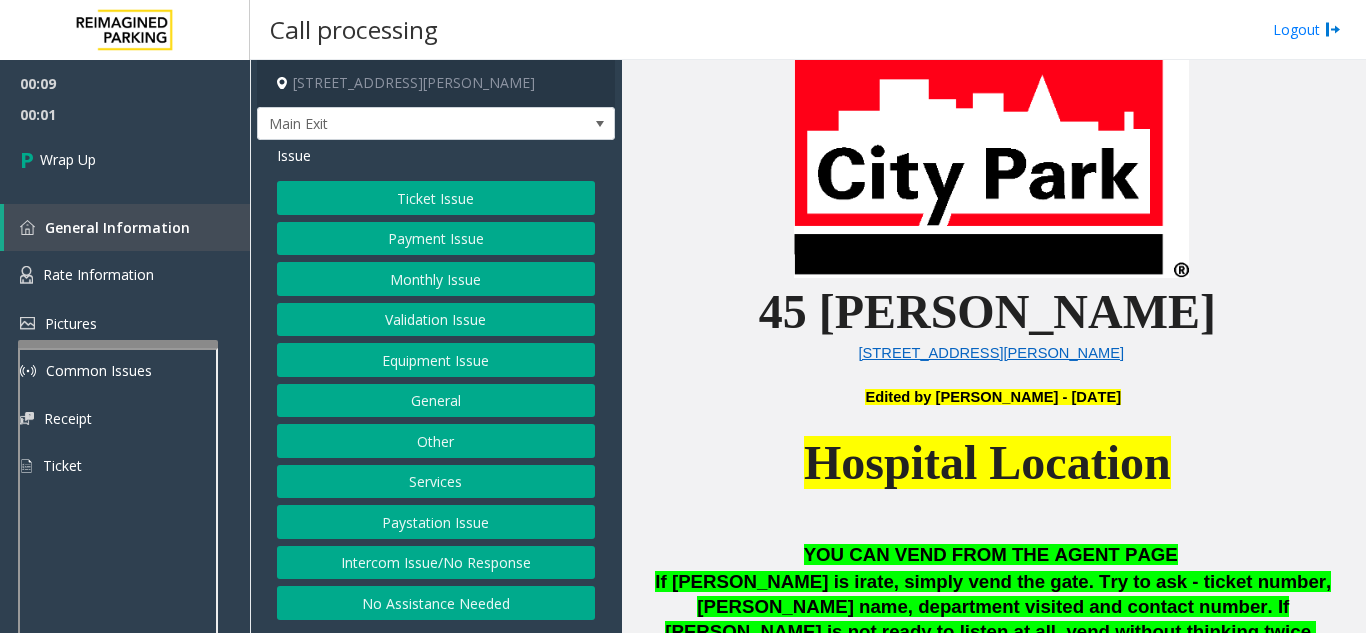 click on "Intercom Issue/No Response" 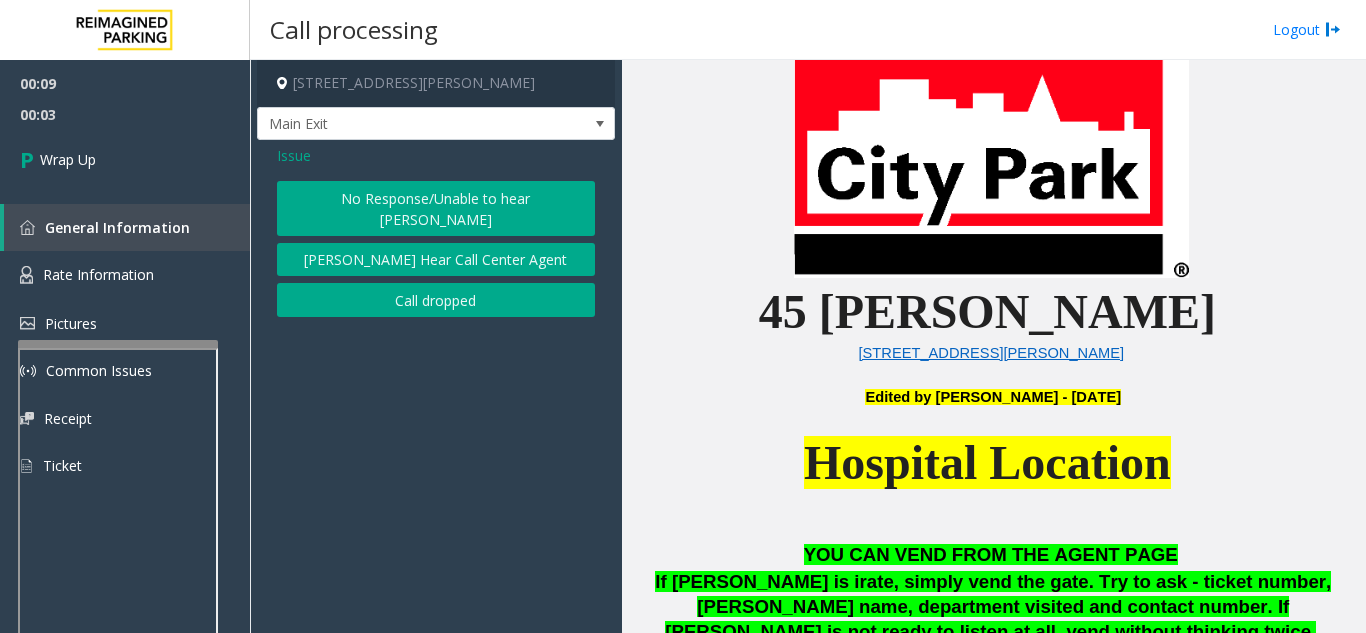click on "Call dropped" 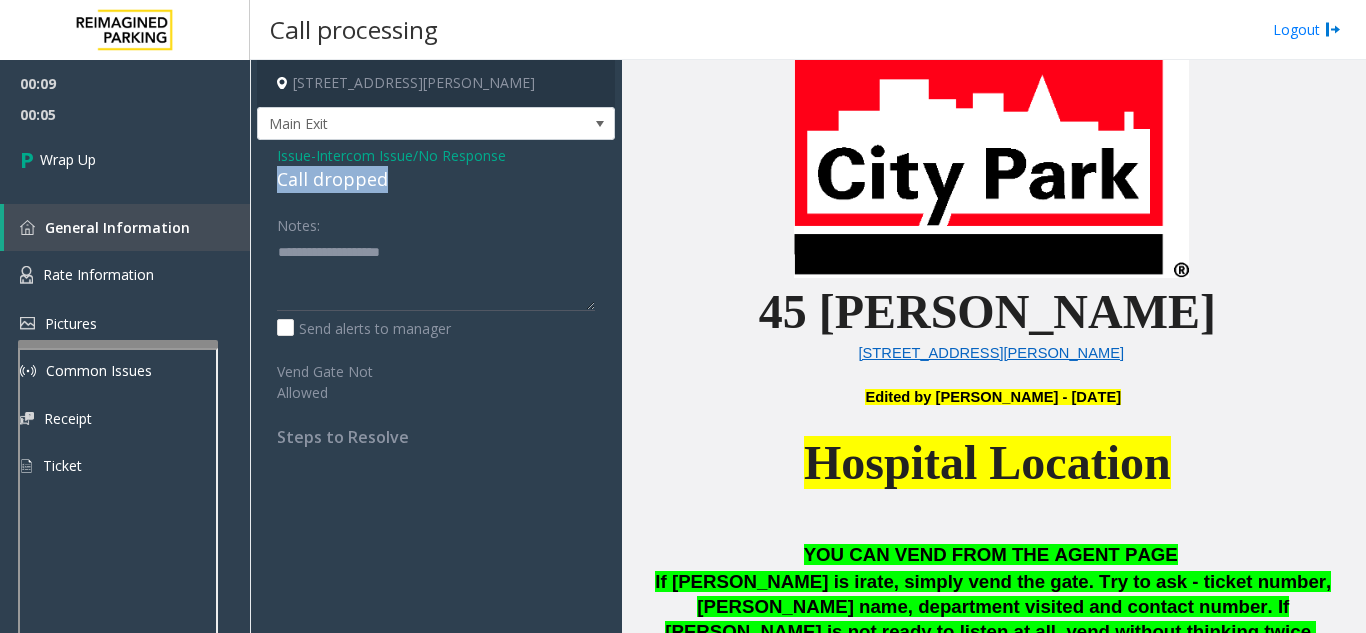 drag, startPoint x: 275, startPoint y: 177, endPoint x: 387, endPoint y: 183, distance: 112.1606 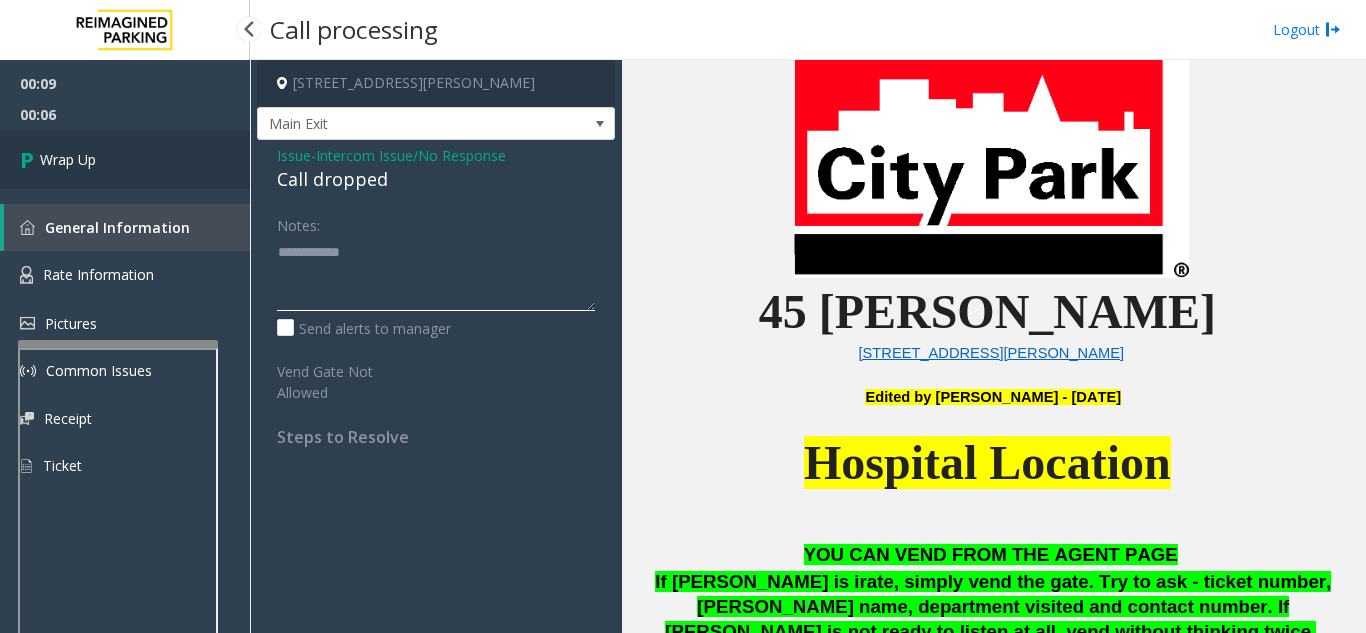 type on "**********" 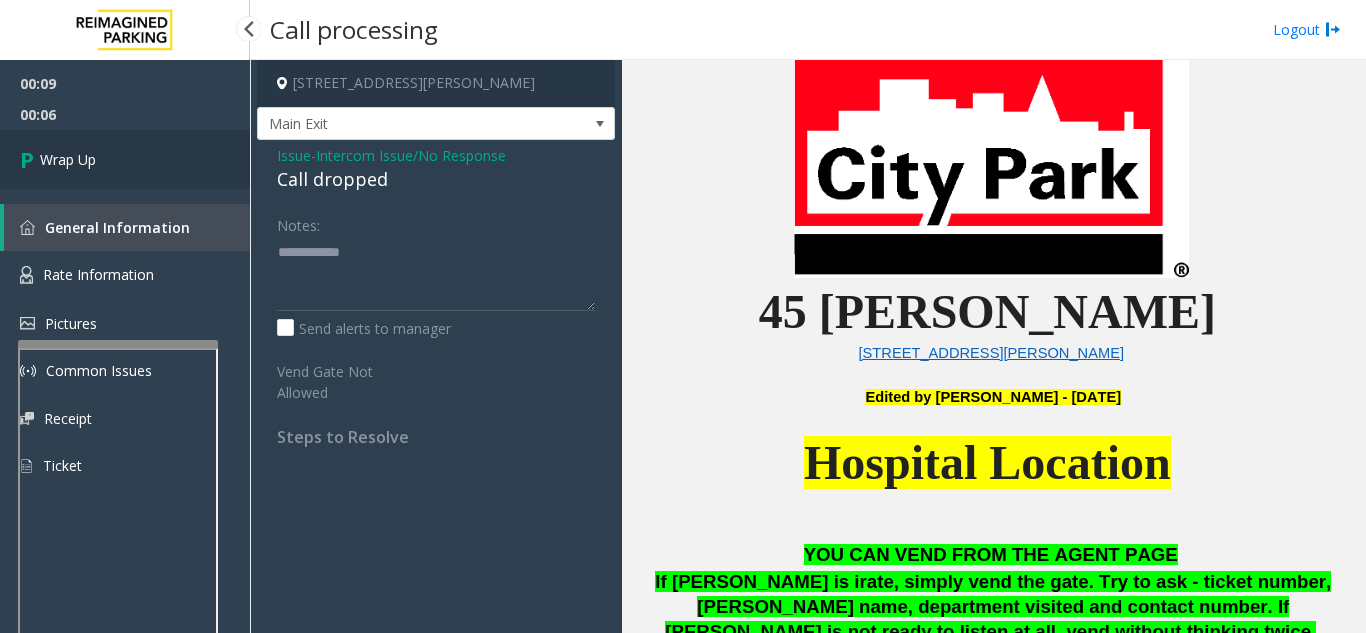 click on "Wrap Up" at bounding box center (125, 159) 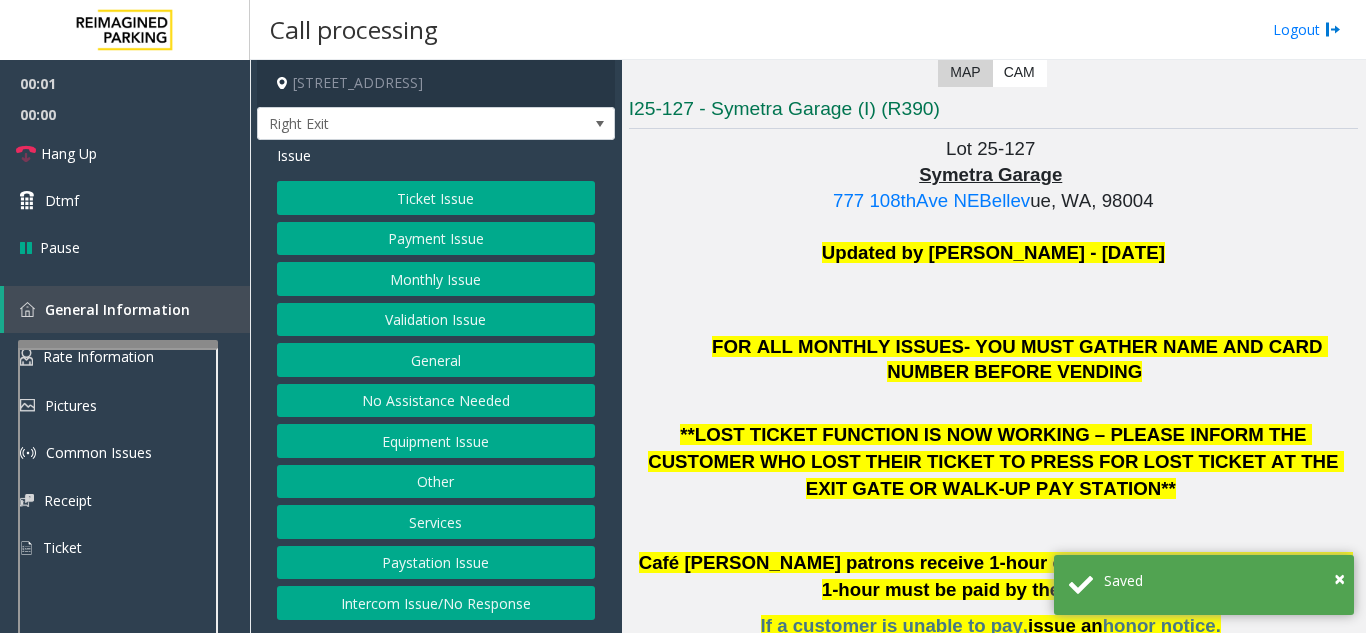 scroll, scrollTop: 400, scrollLeft: 0, axis: vertical 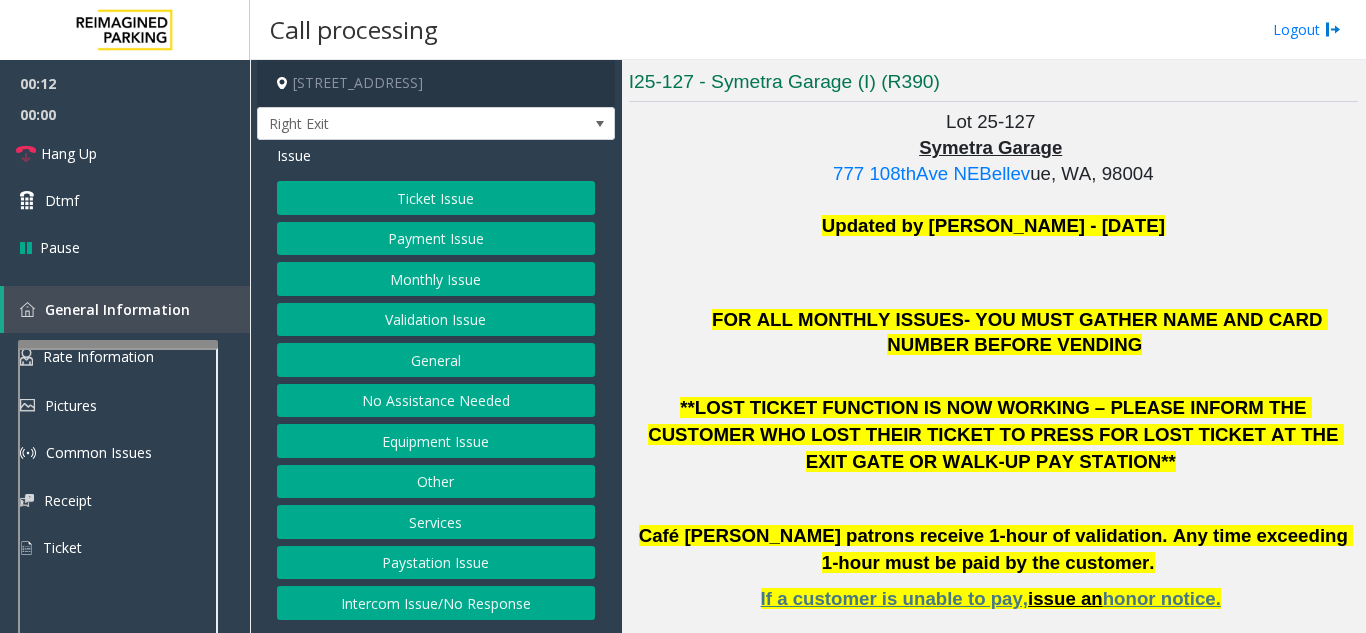 click on "Intercom Issue/No Response" 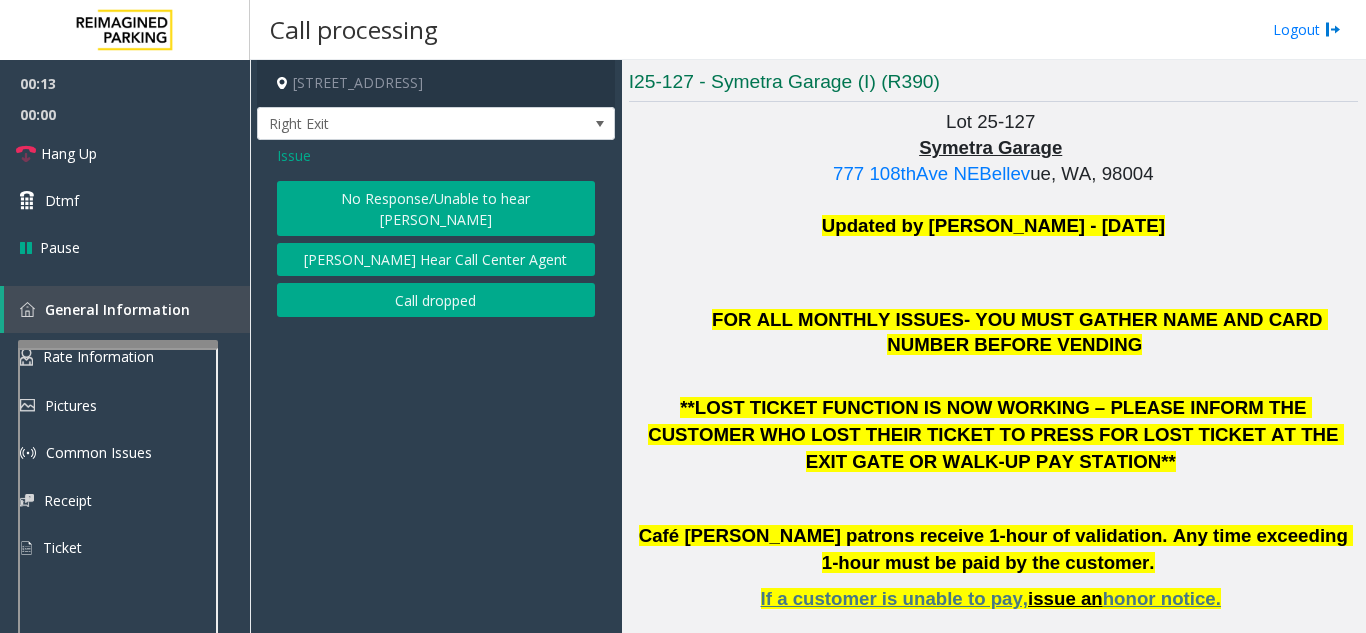 click on "No Response/Unable to hear [PERSON_NAME]" 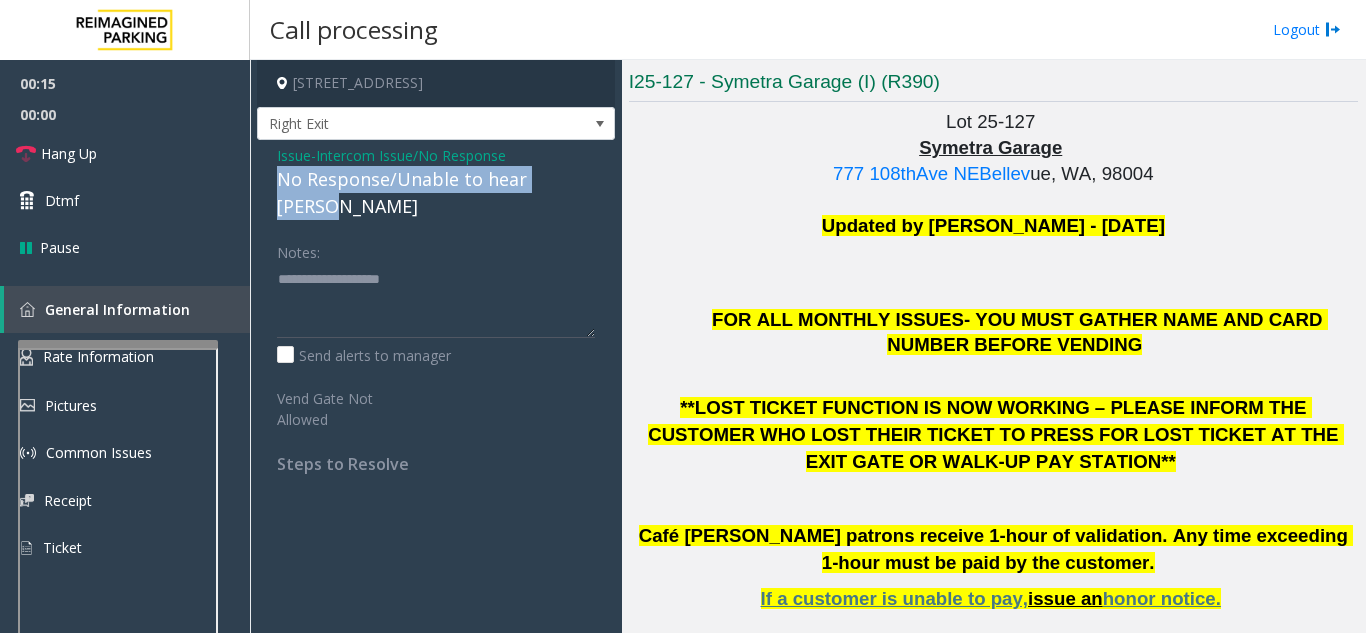 drag, startPoint x: 297, startPoint y: 176, endPoint x: 610, endPoint y: 175, distance: 313.0016 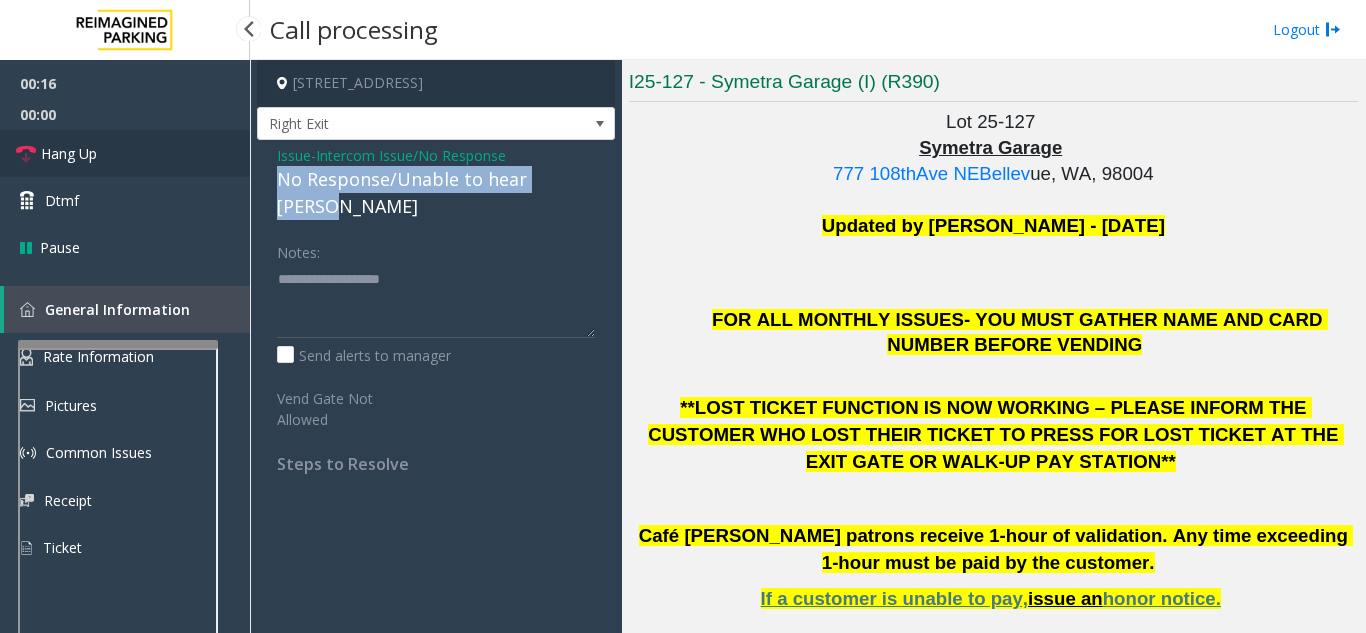 click on "Hang Up" at bounding box center (125, 153) 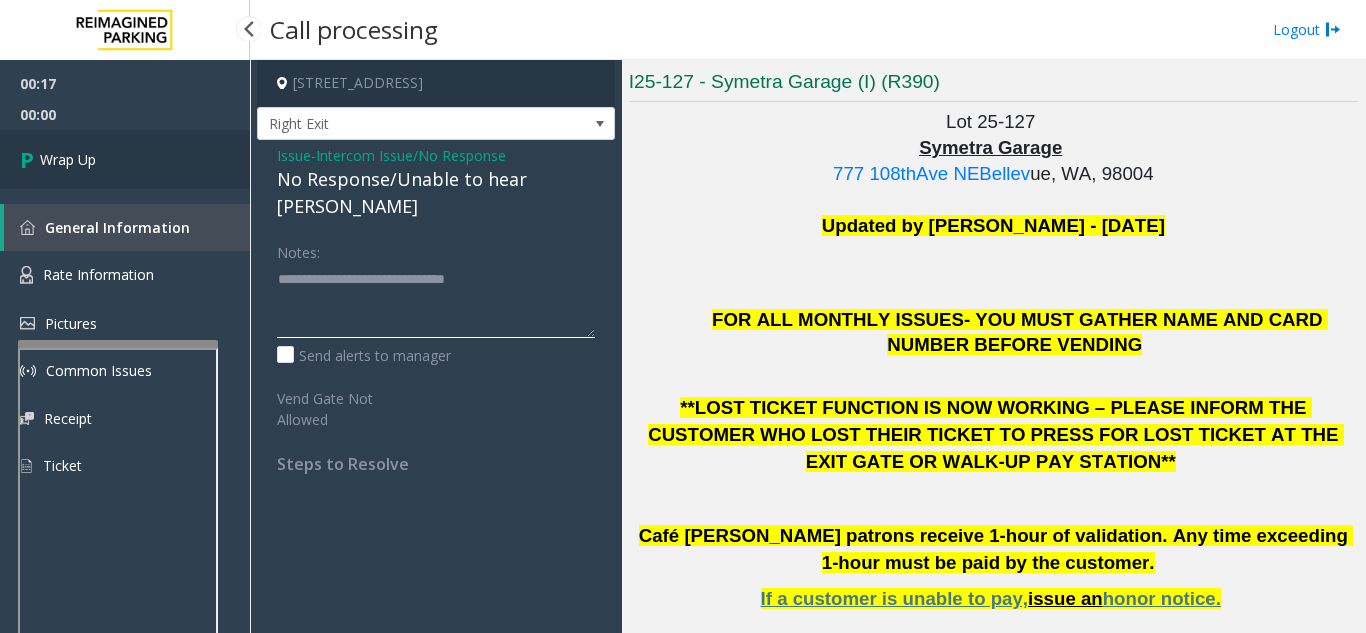 type on "**********" 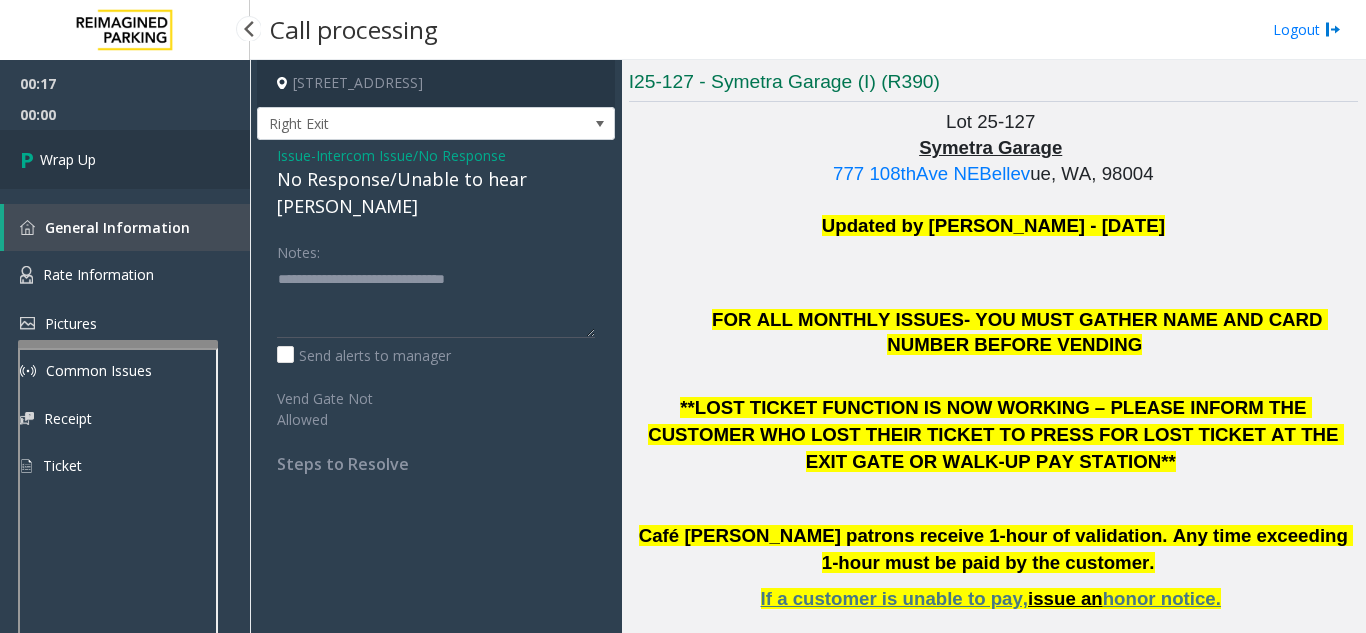 click on "Wrap Up" at bounding box center [125, 159] 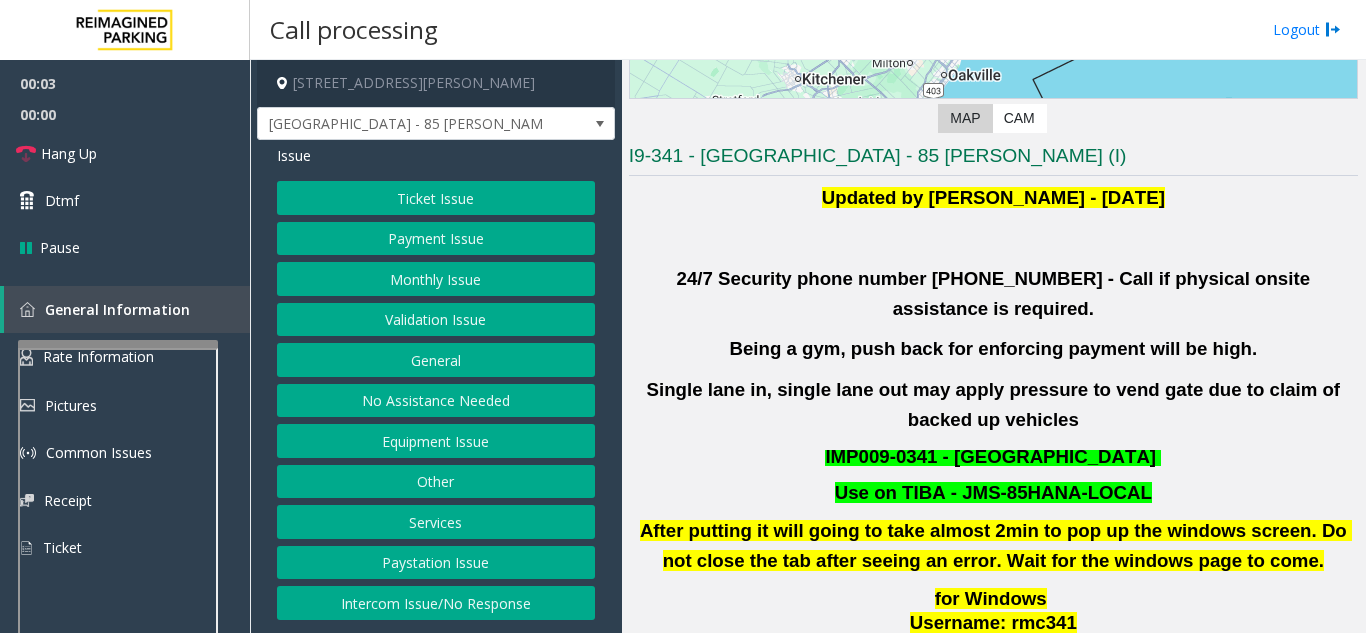scroll, scrollTop: 400, scrollLeft: 0, axis: vertical 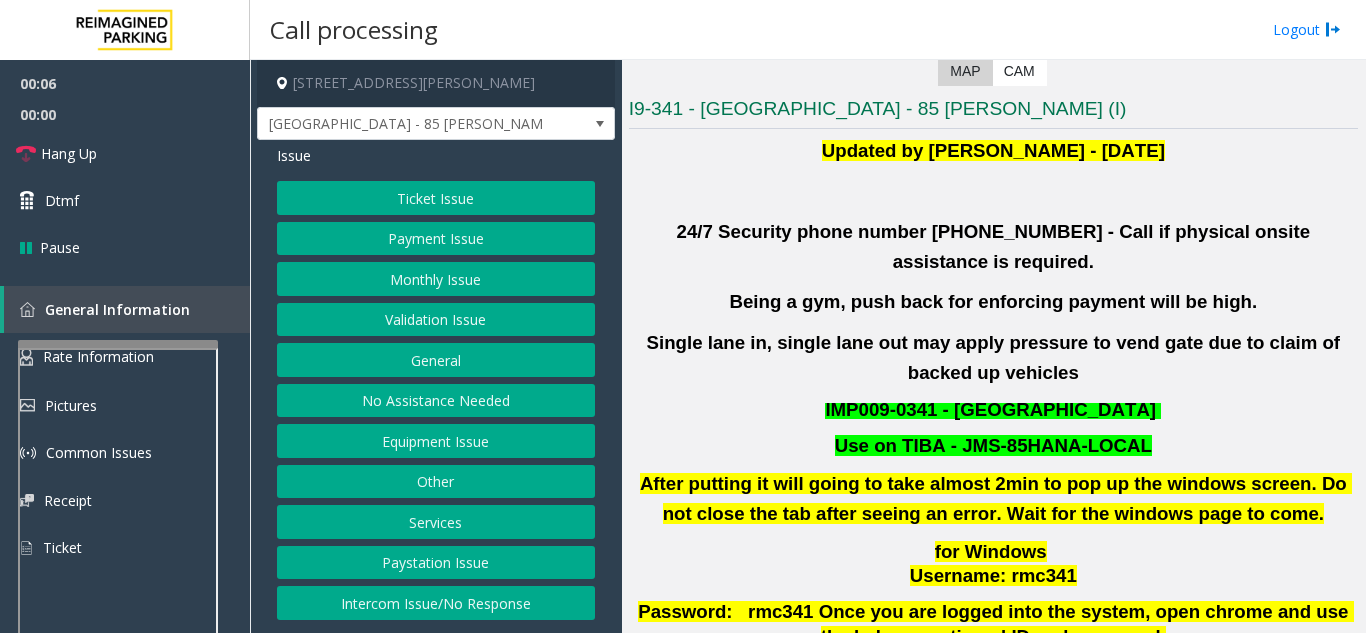 click on "Validation Issue" 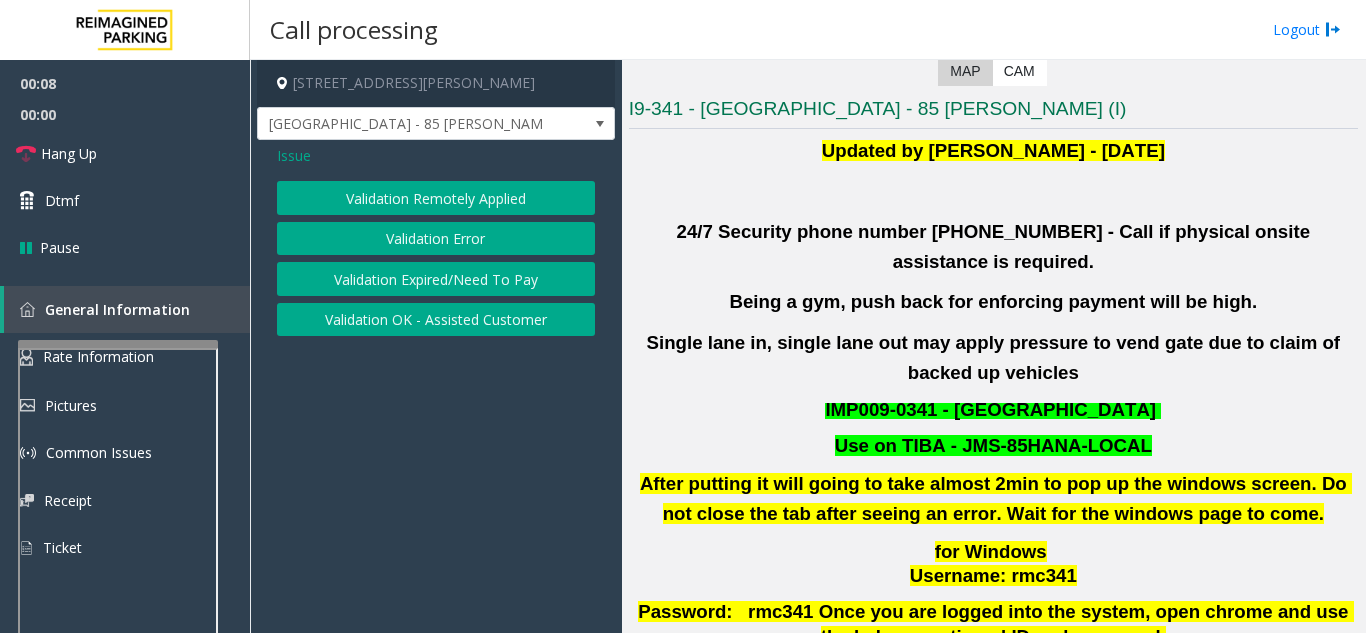 click on "Validation Error" 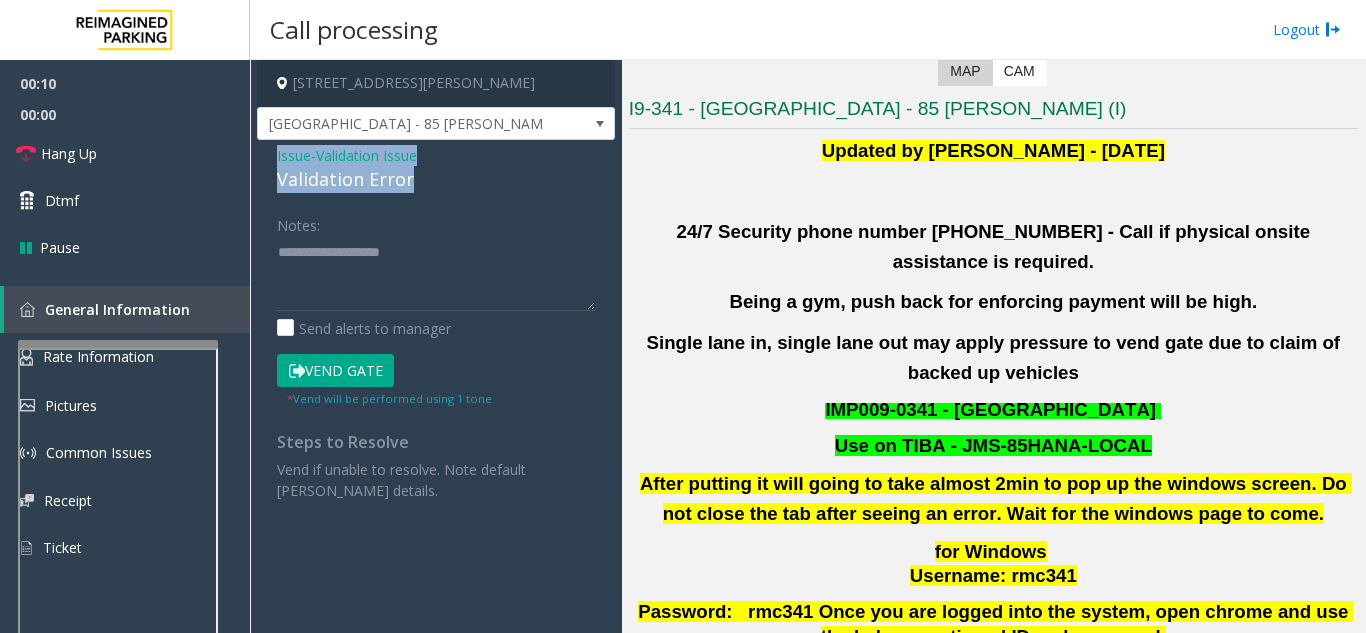 drag, startPoint x: 272, startPoint y: 152, endPoint x: 442, endPoint y: 192, distance: 174.64249 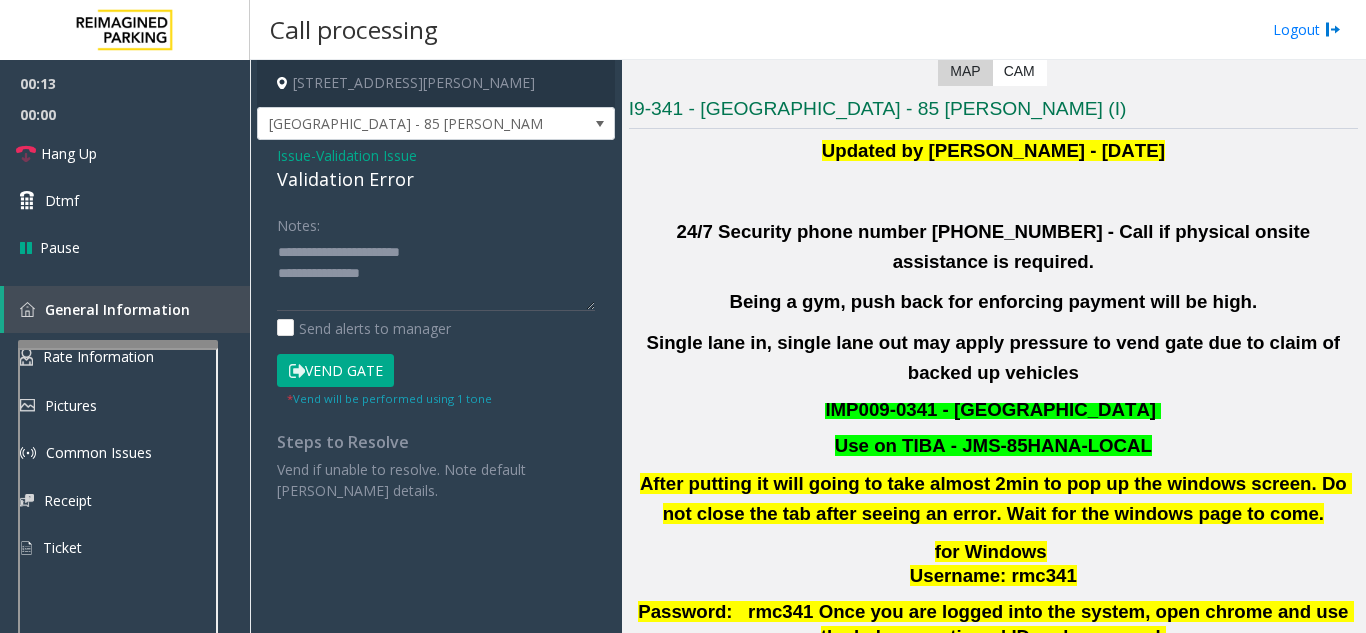 click on "Notes:" 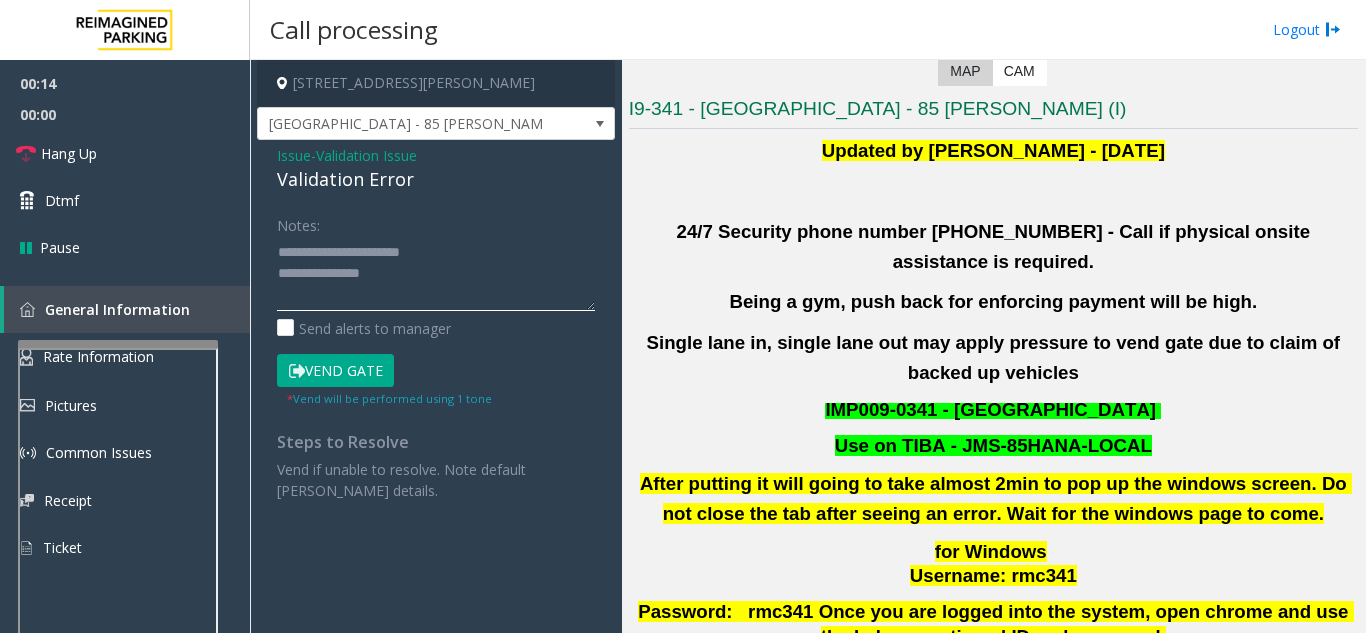 drag, startPoint x: 325, startPoint y: 254, endPoint x: 429, endPoint y: 247, distance: 104.23531 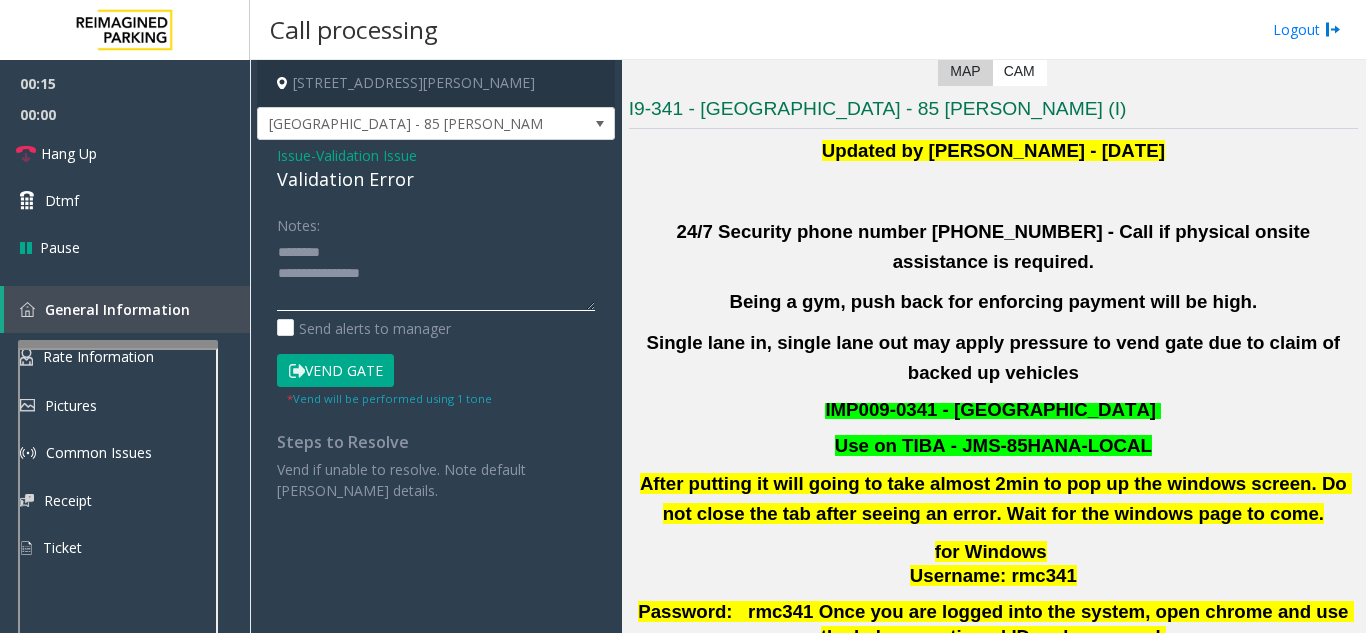 click 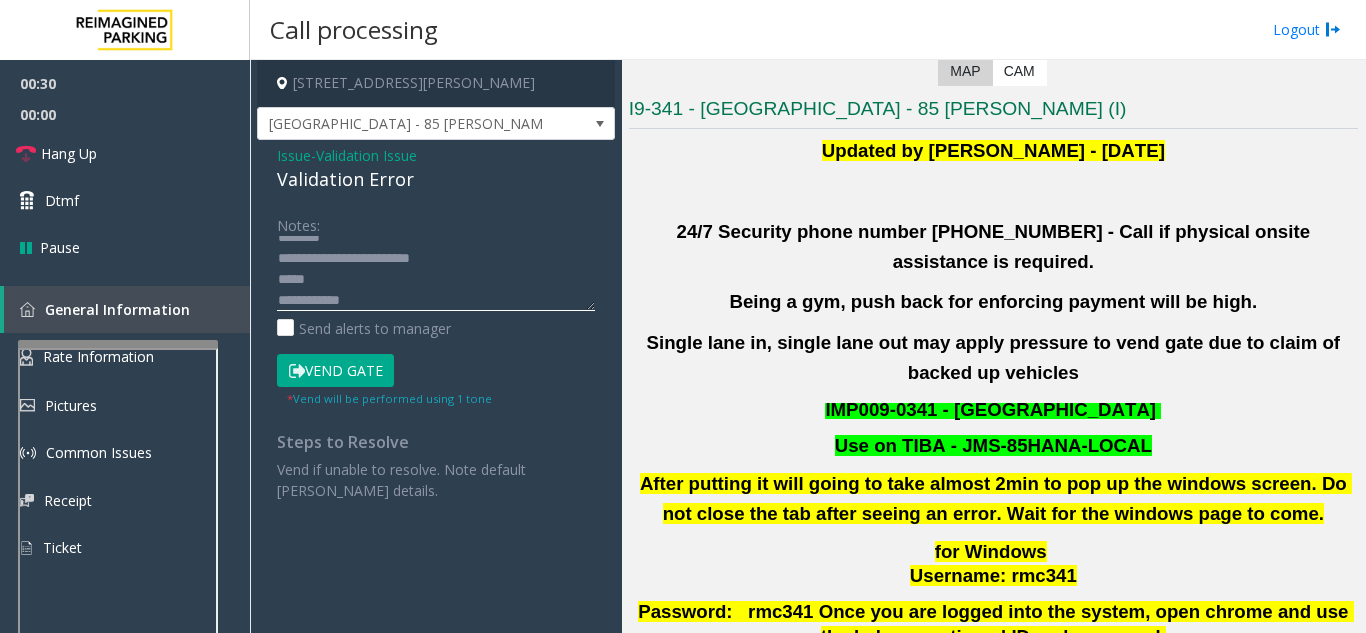 scroll, scrollTop: 36, scrollLeft: 0, axis: vertical 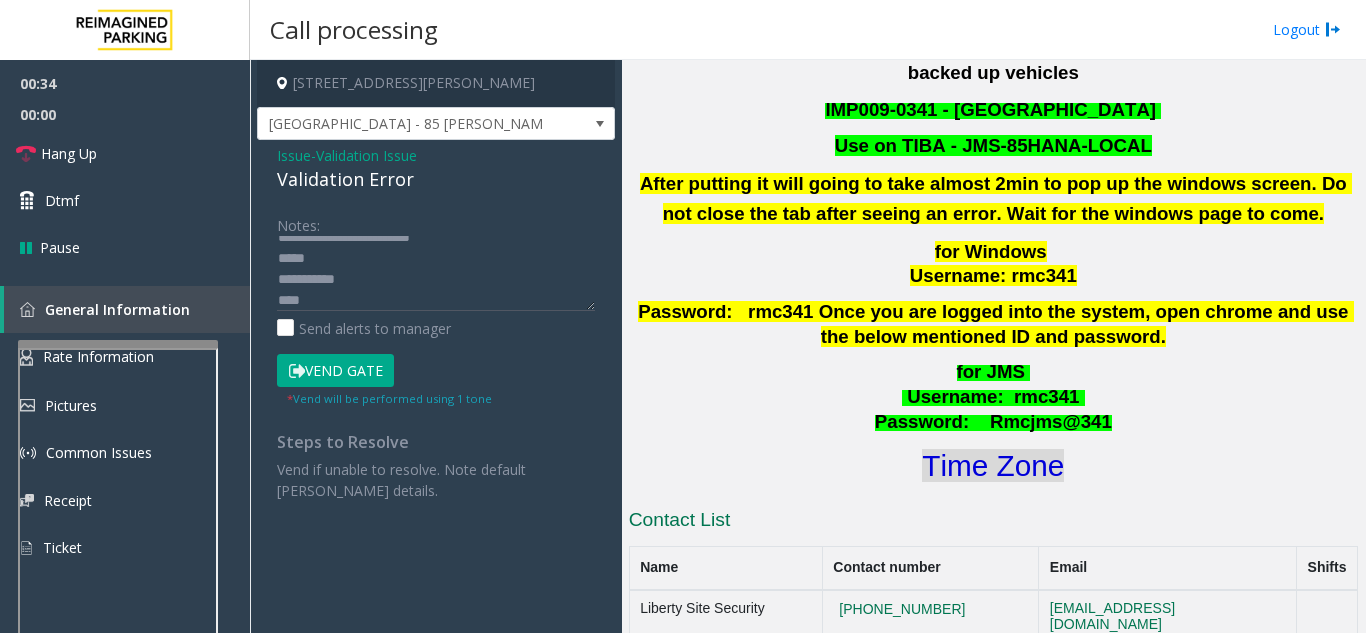click on "Time Zone" 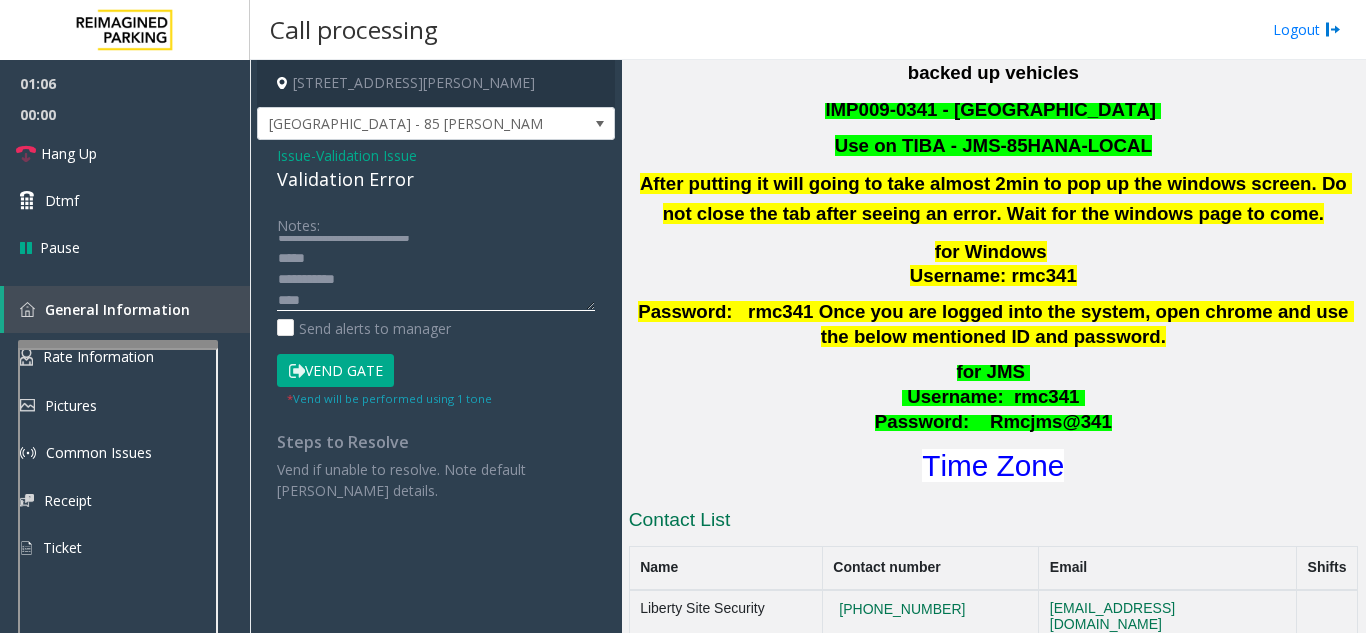 click 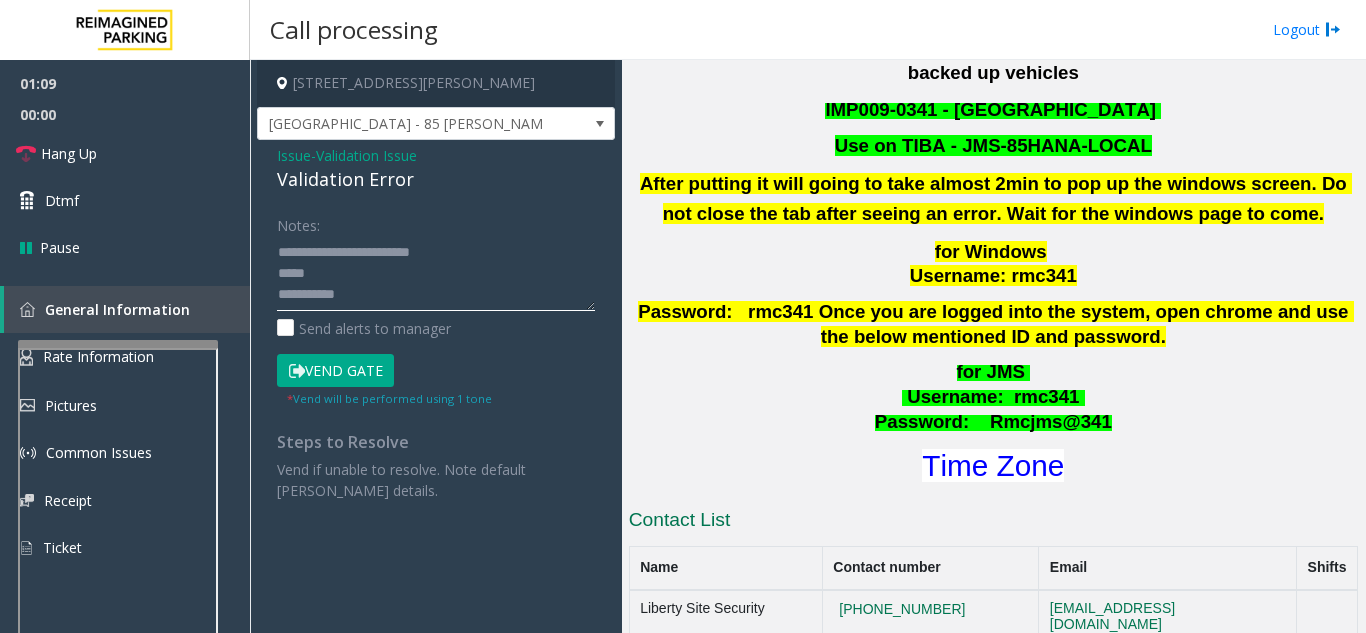 scroll, scrollTop: 21, scrollLeft: 0, axis: vertical 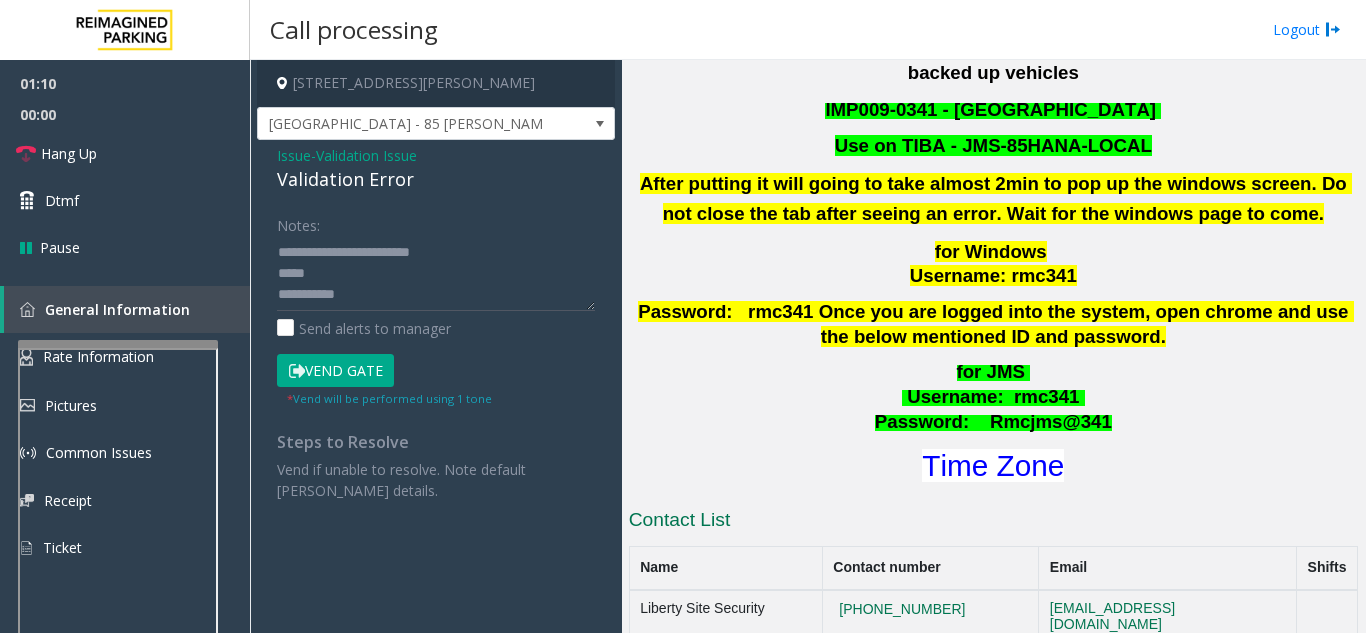 click on "Vend Gate" 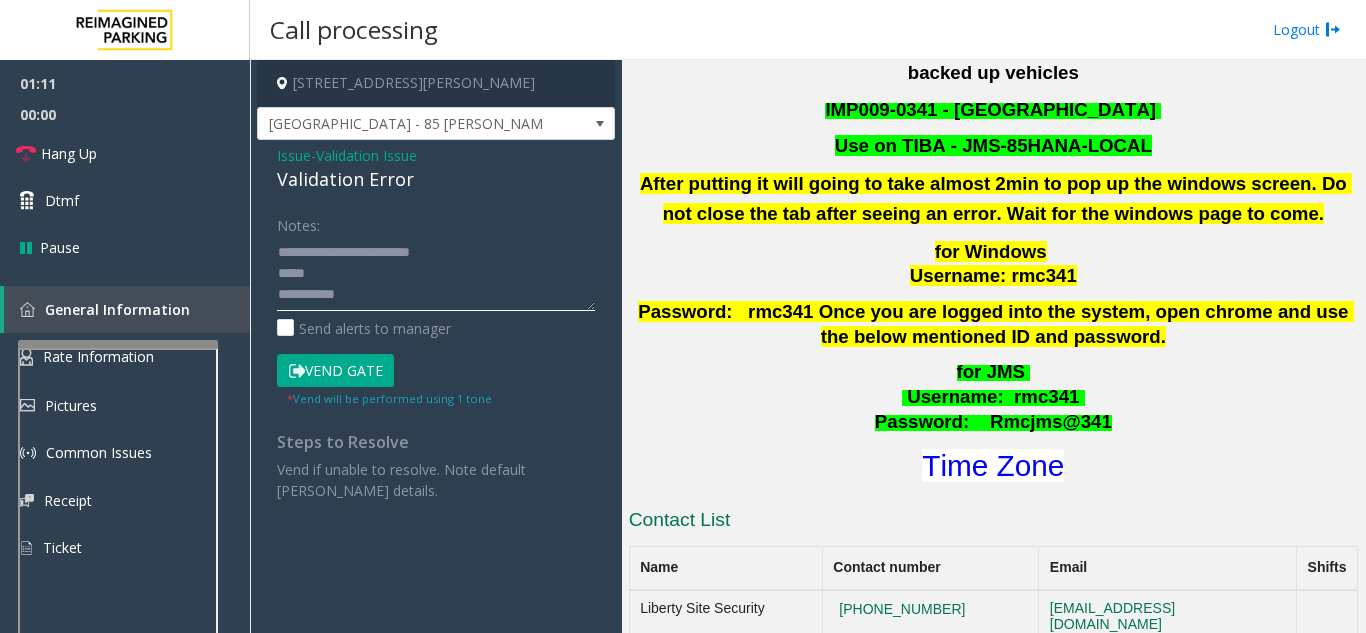 click 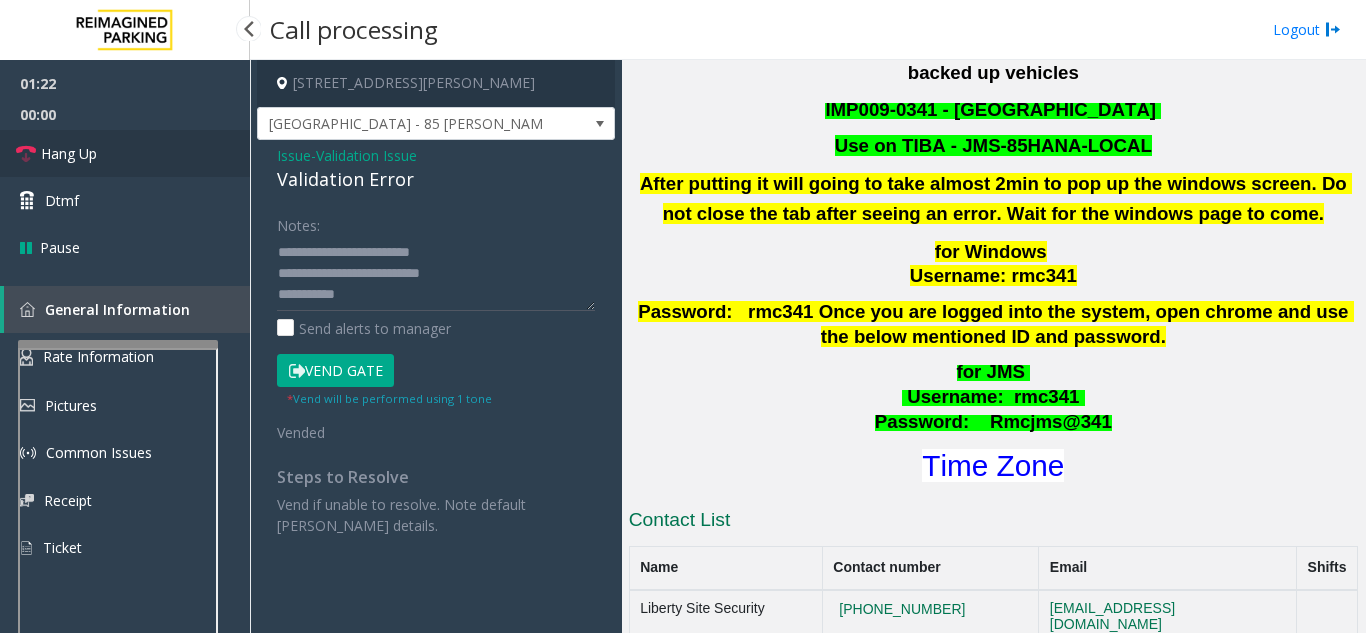 click on "Hang Up" at bounding box center [125, 153] 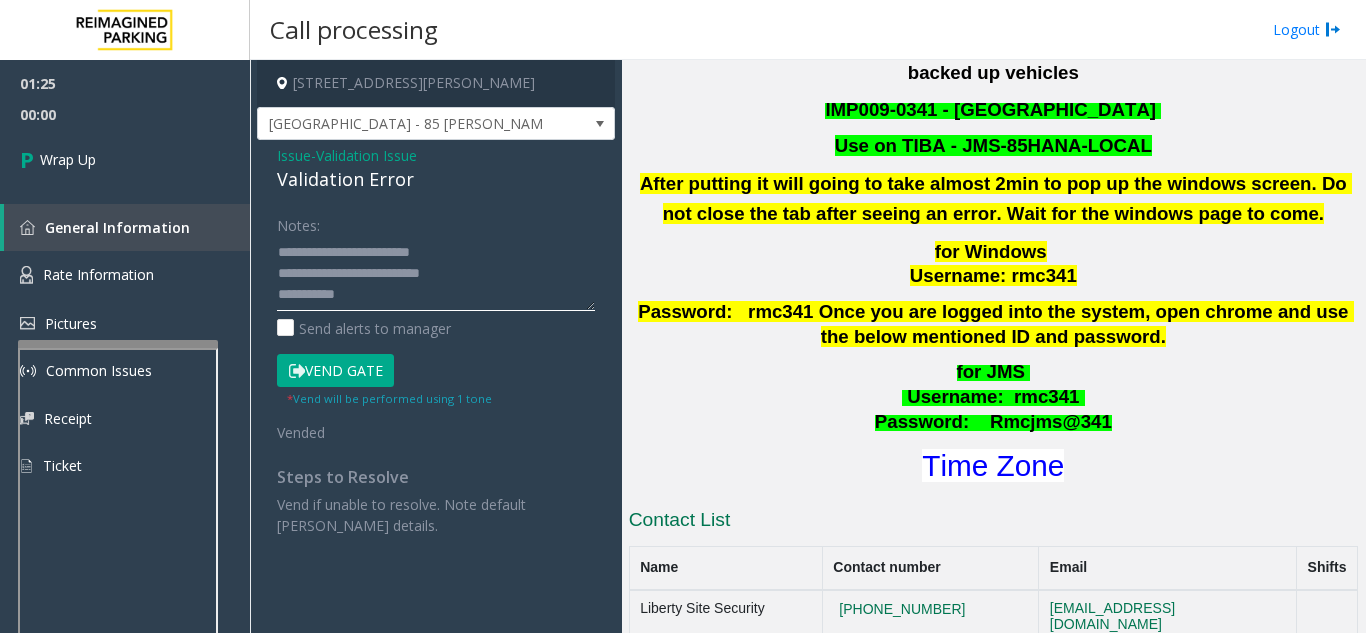 click 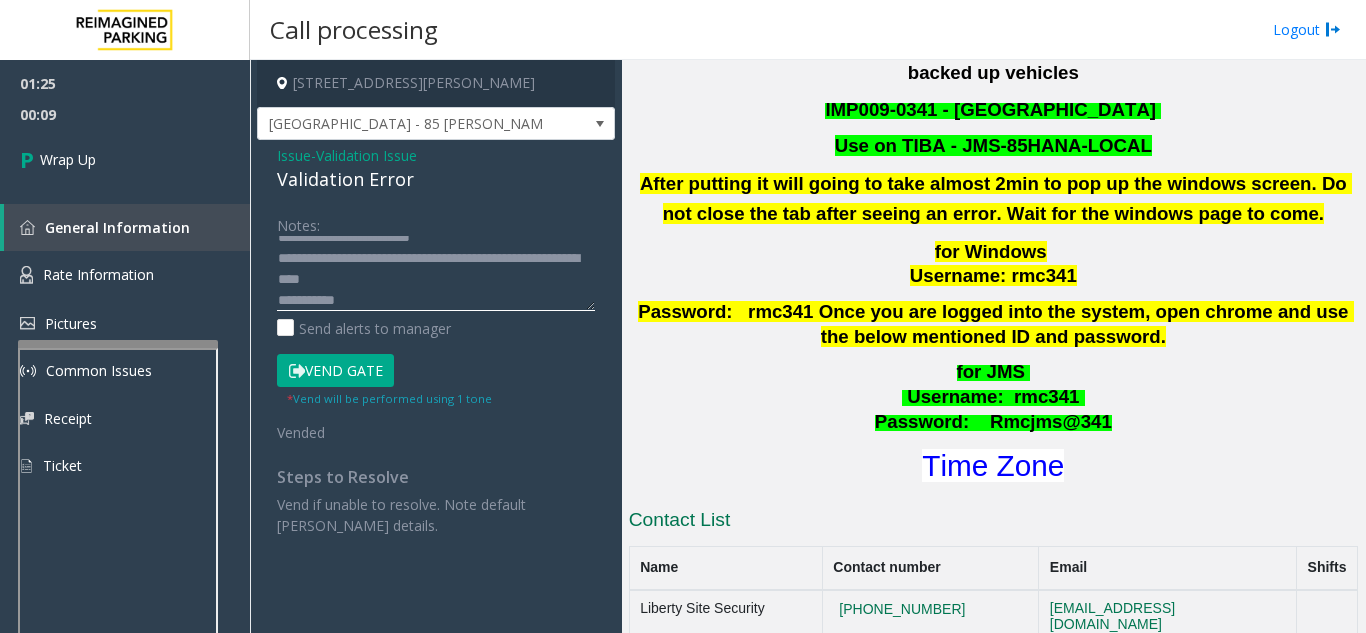 scroll, scrollTop: 42, scrollLeft: 0, axis: vertical 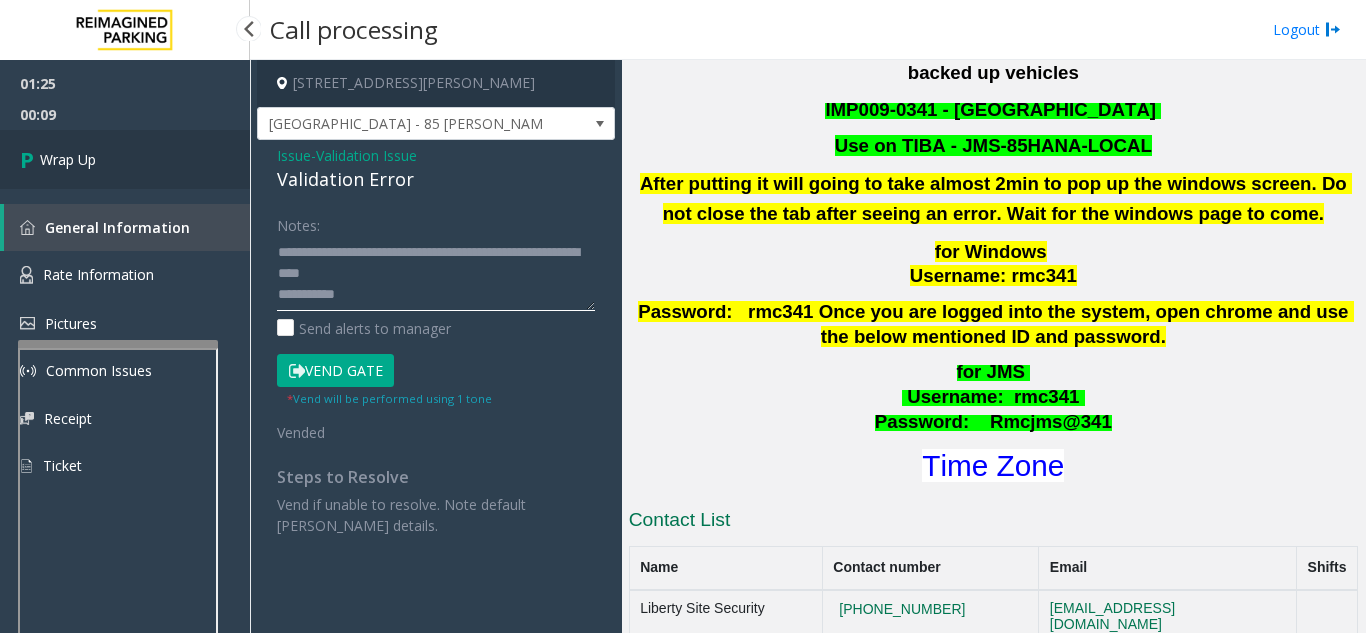 type on "**********" 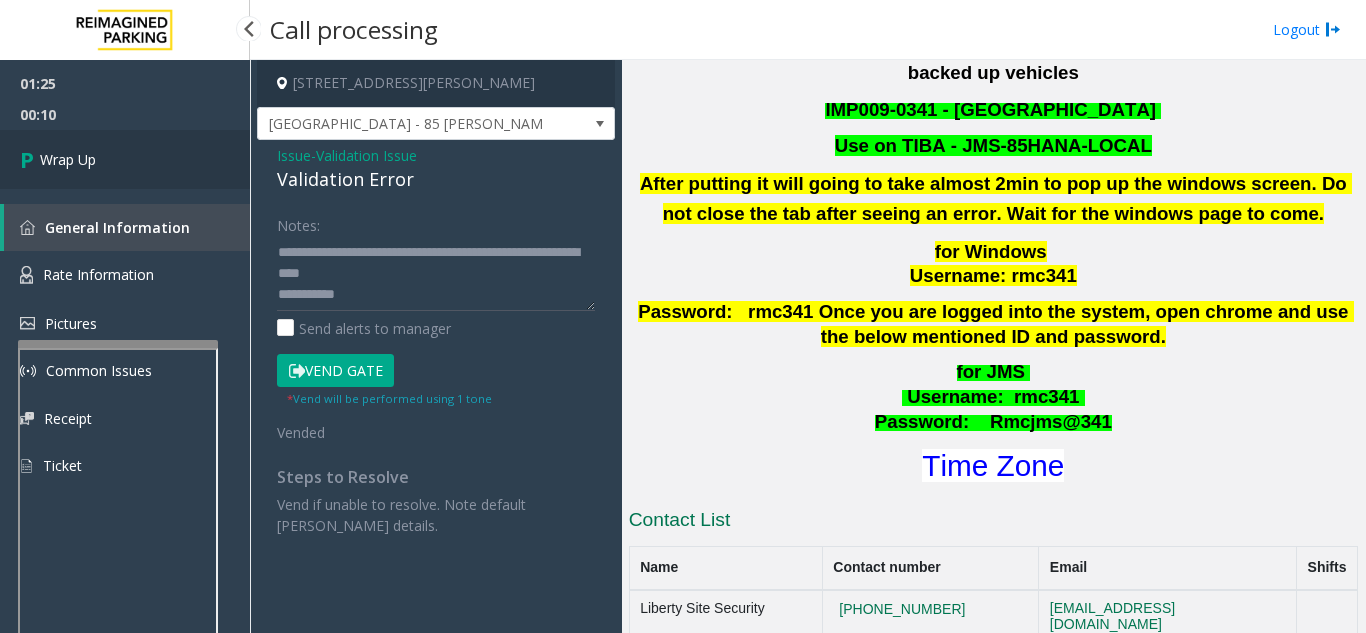 click on "Wrap Up" at bounding box center [125, 159] 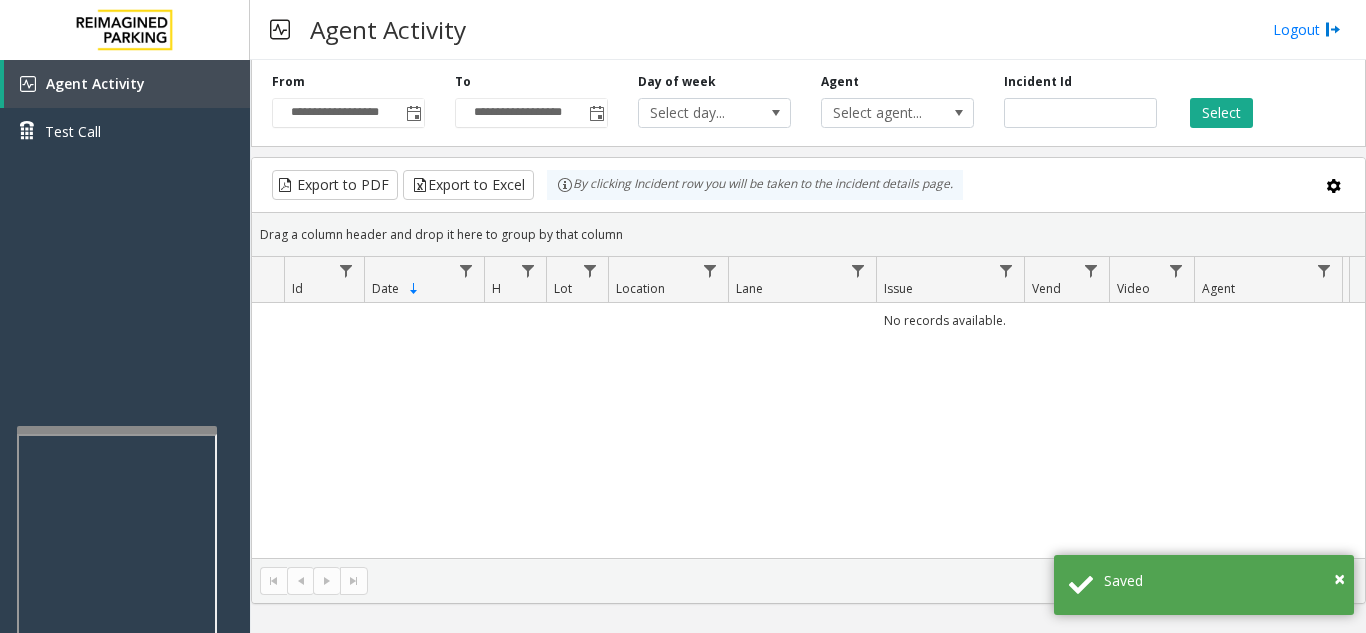 click at bounding box center (117, 430) 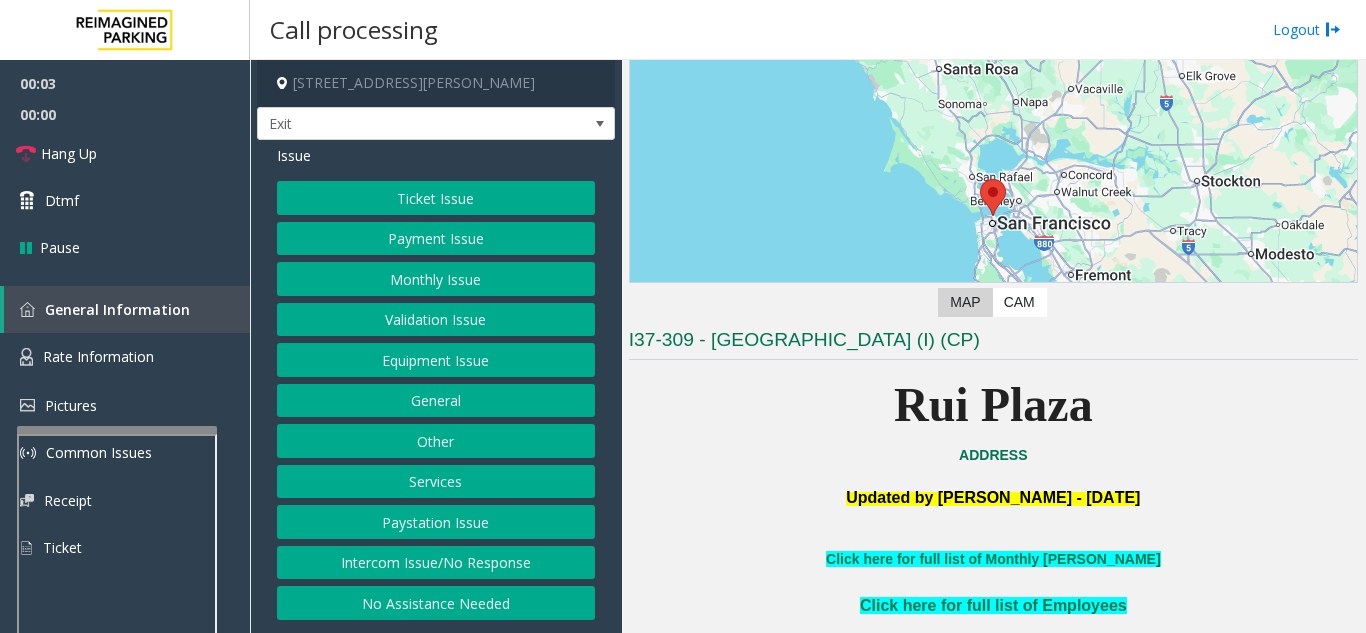 scroll, scrollTop: 400, scrollLeft: 0, axis: vertical 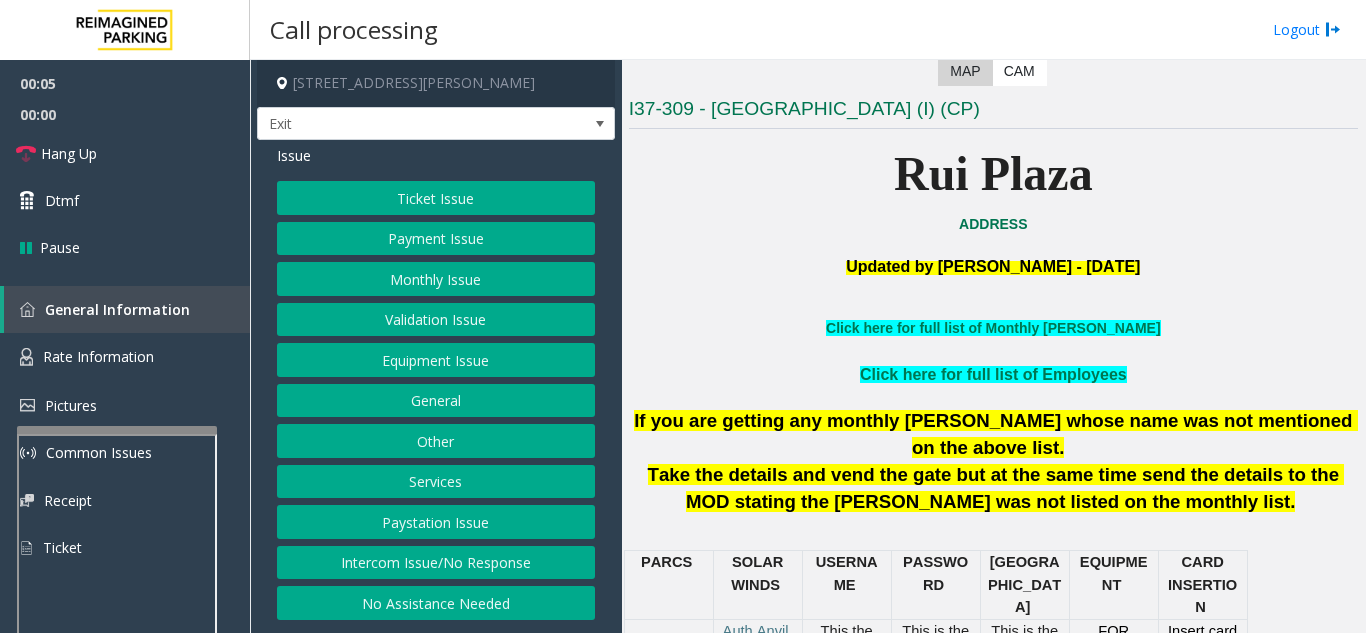 click on "Services" 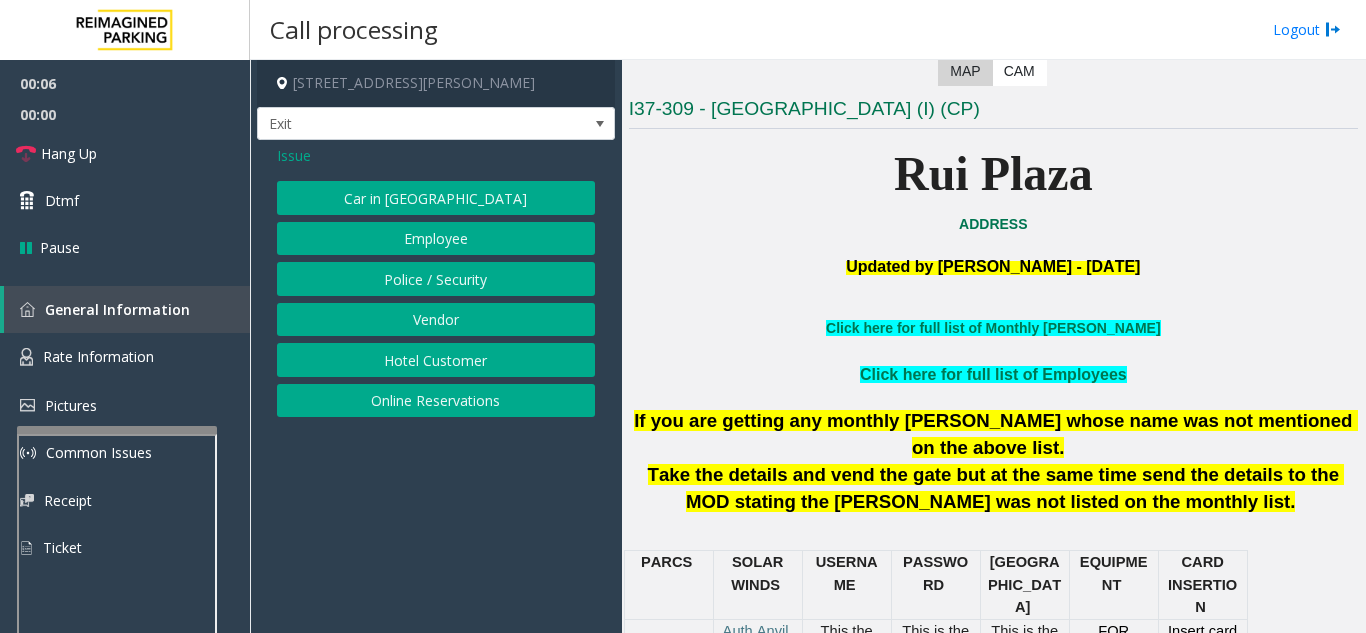click on "Online Reservations" 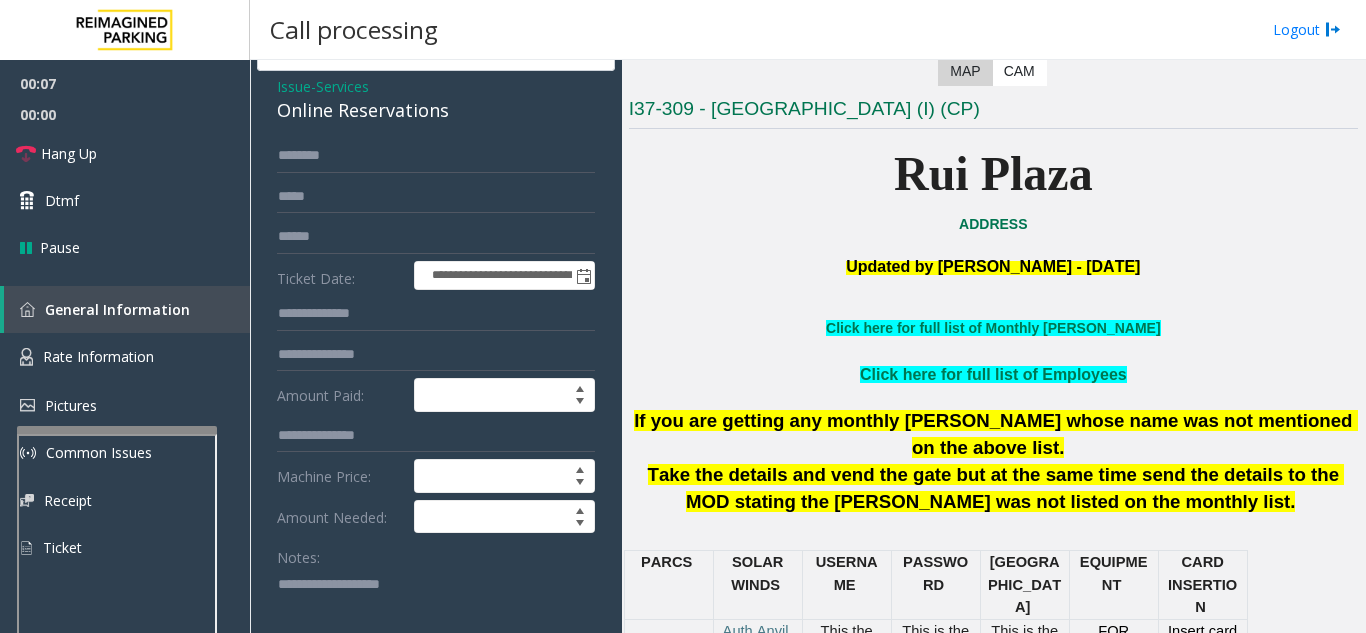 scroll, scrollTop: 100, scrollLeft: 0, axis: vertical 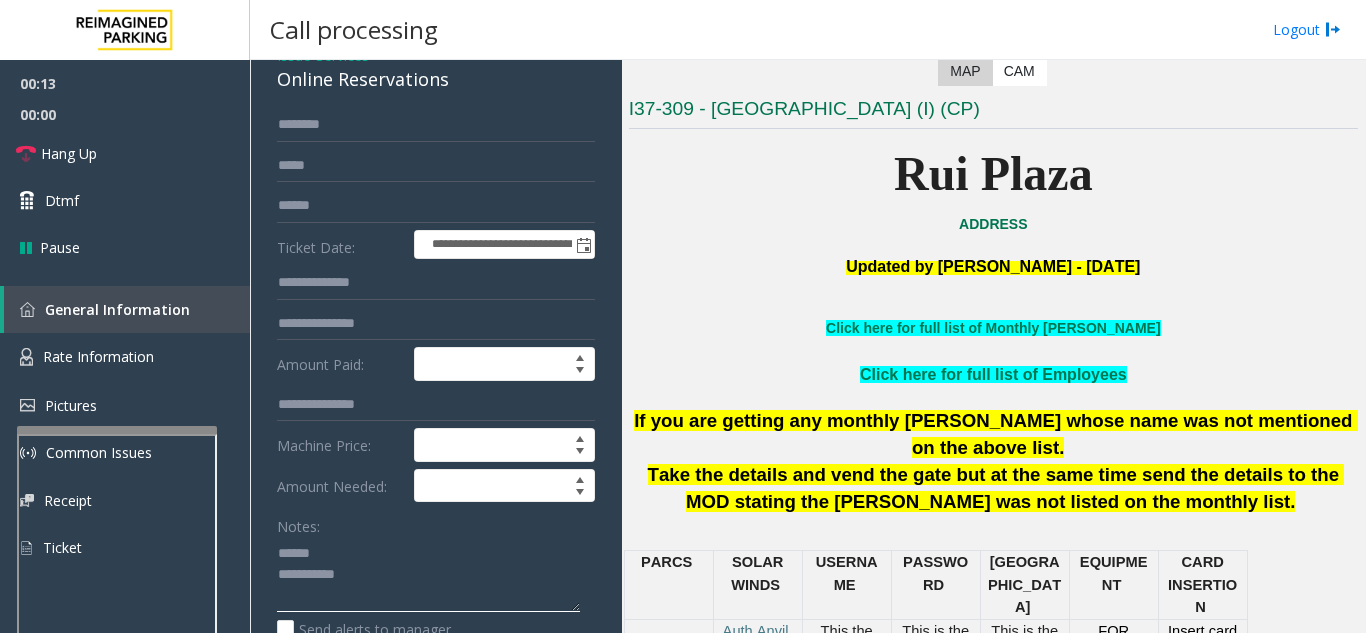 click 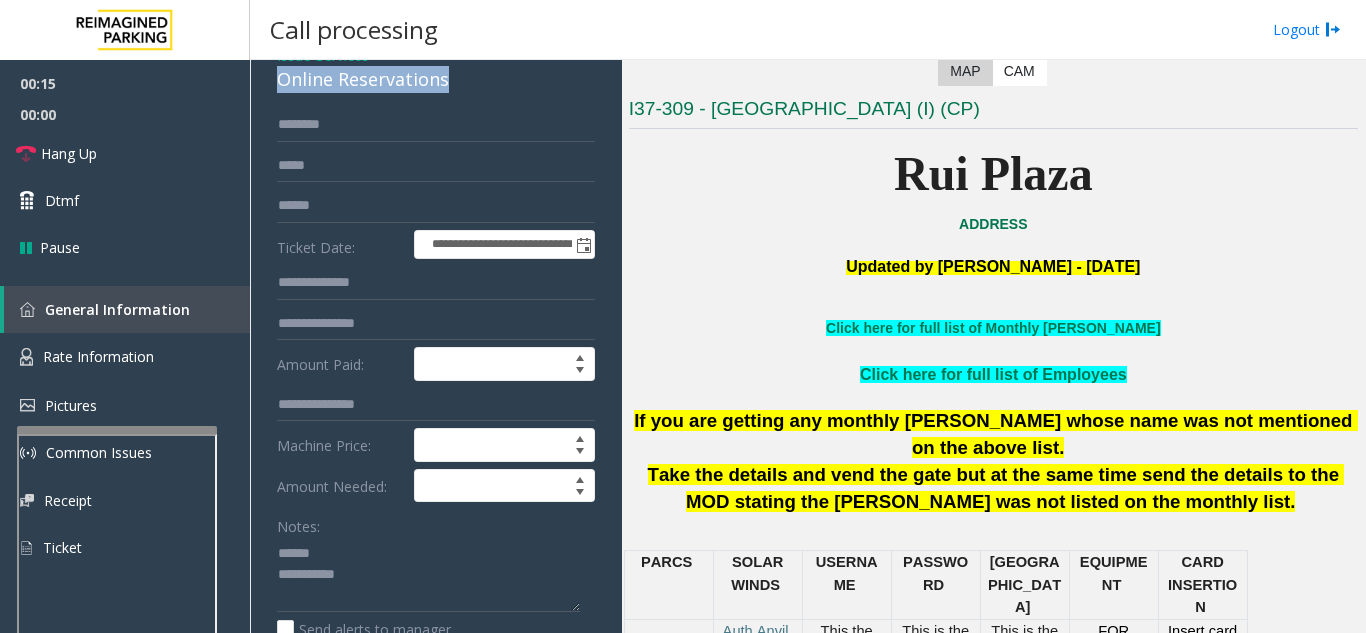 click on "**********" 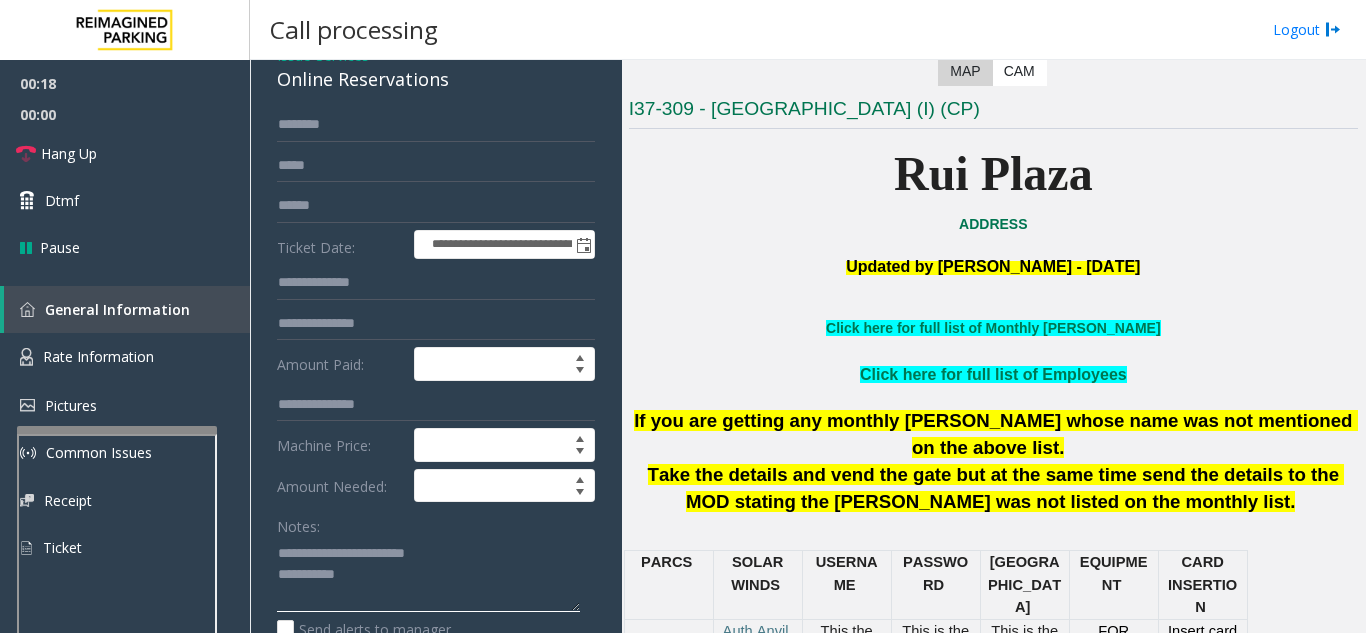click 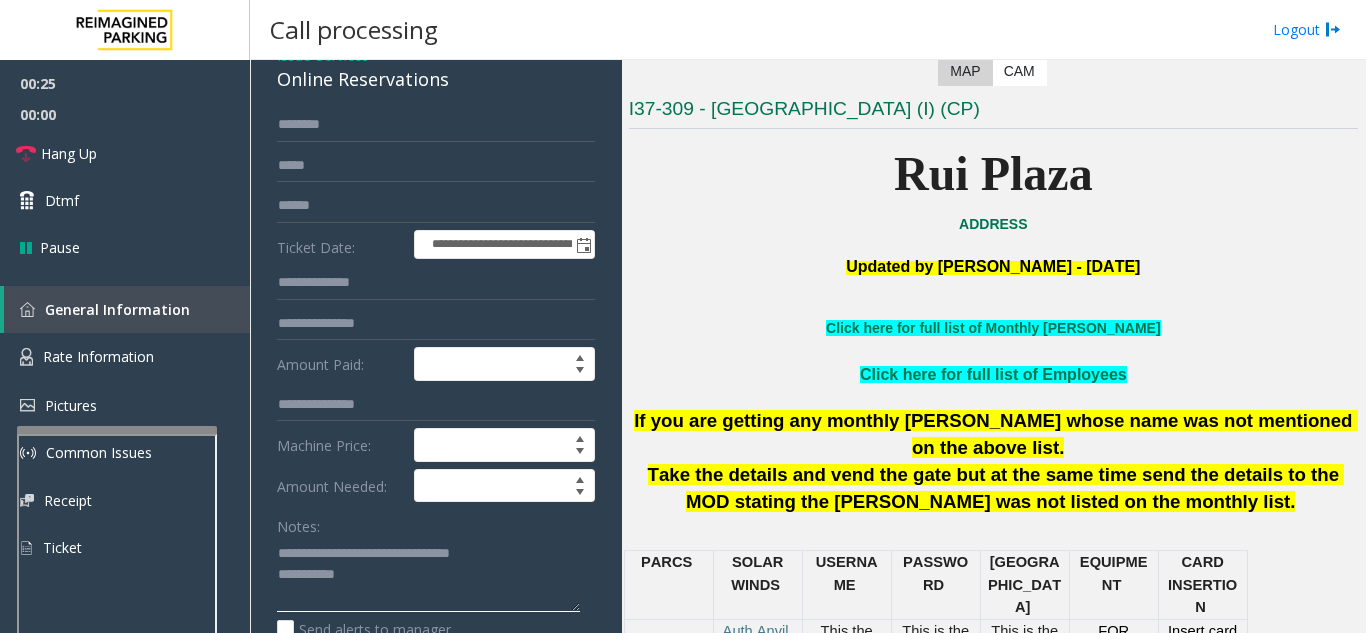 type on "**********" 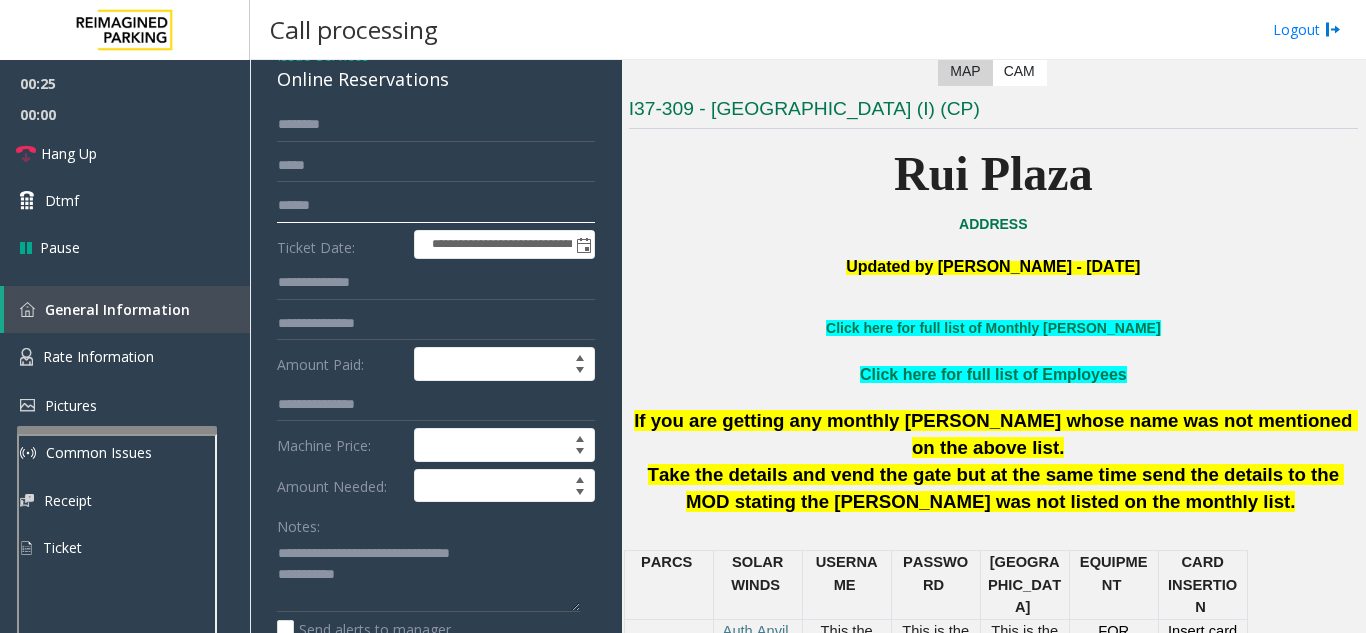 click 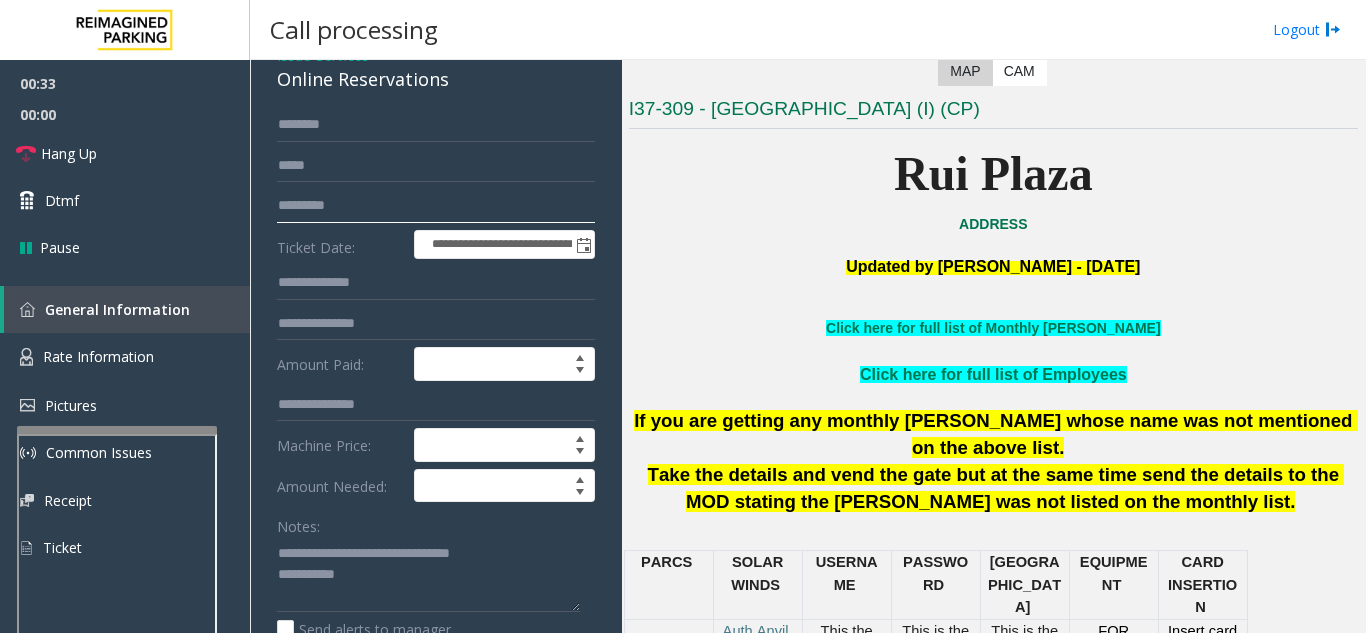scroll, scrollTop: 0, scrollLeft: 0, axis: both 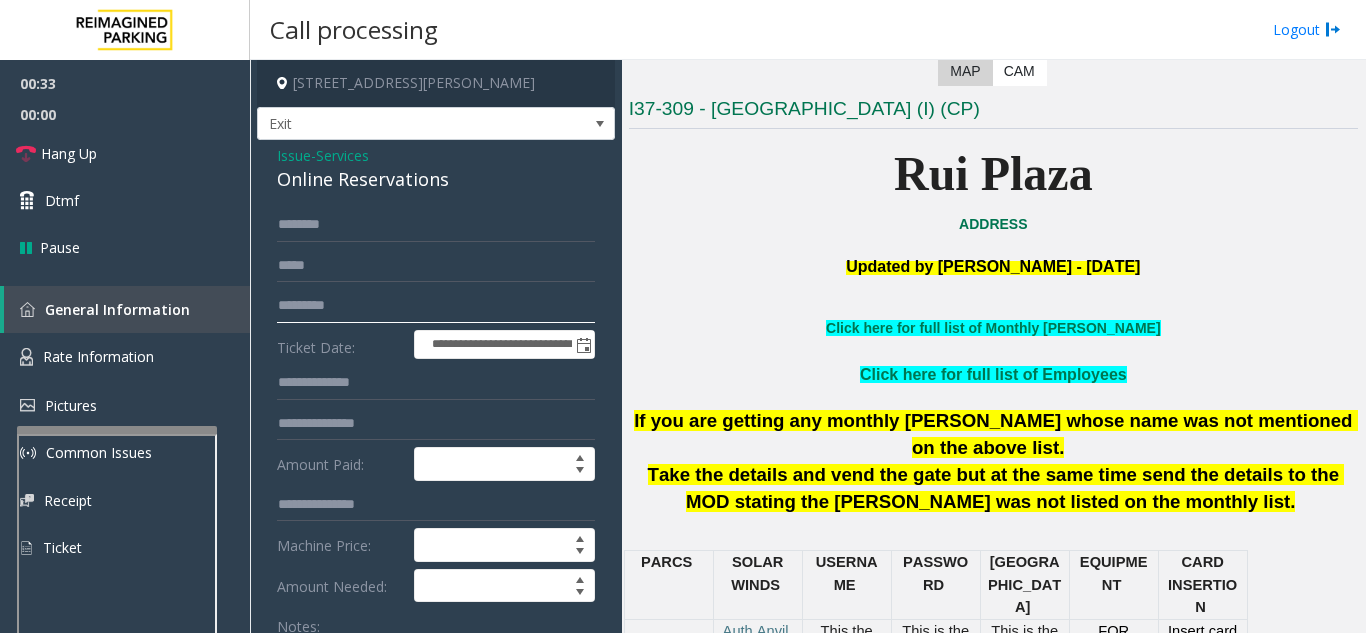 type on "*********" 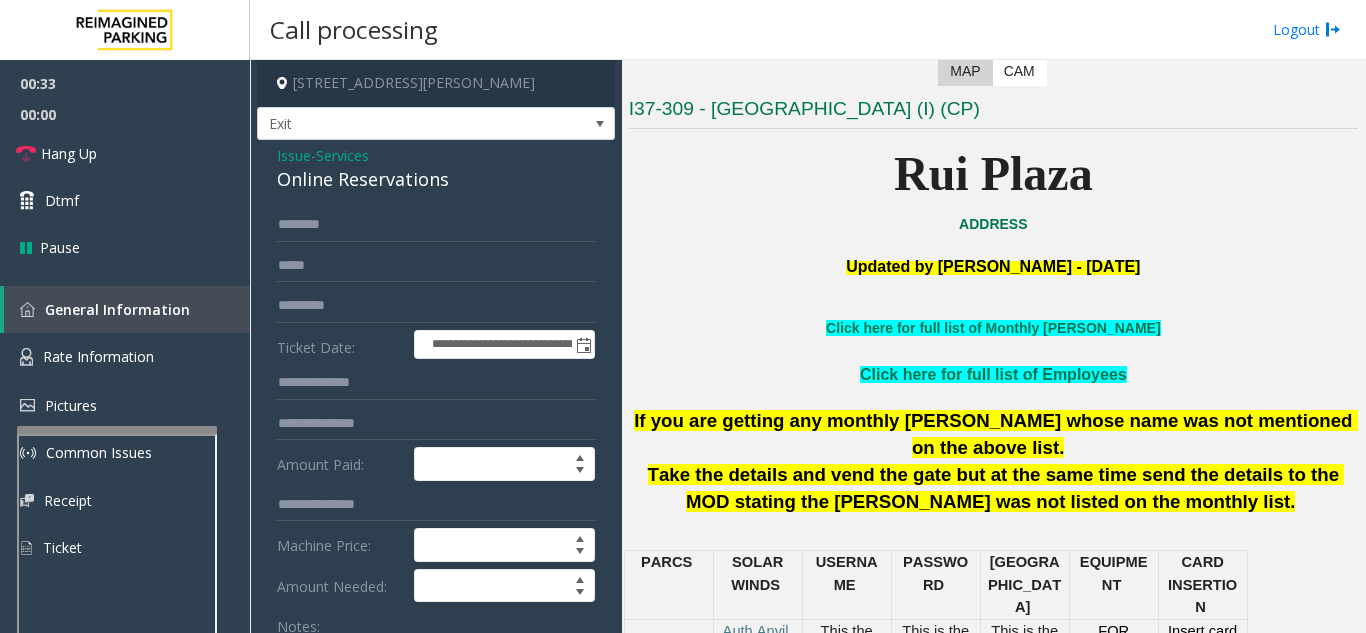 click on "**********" 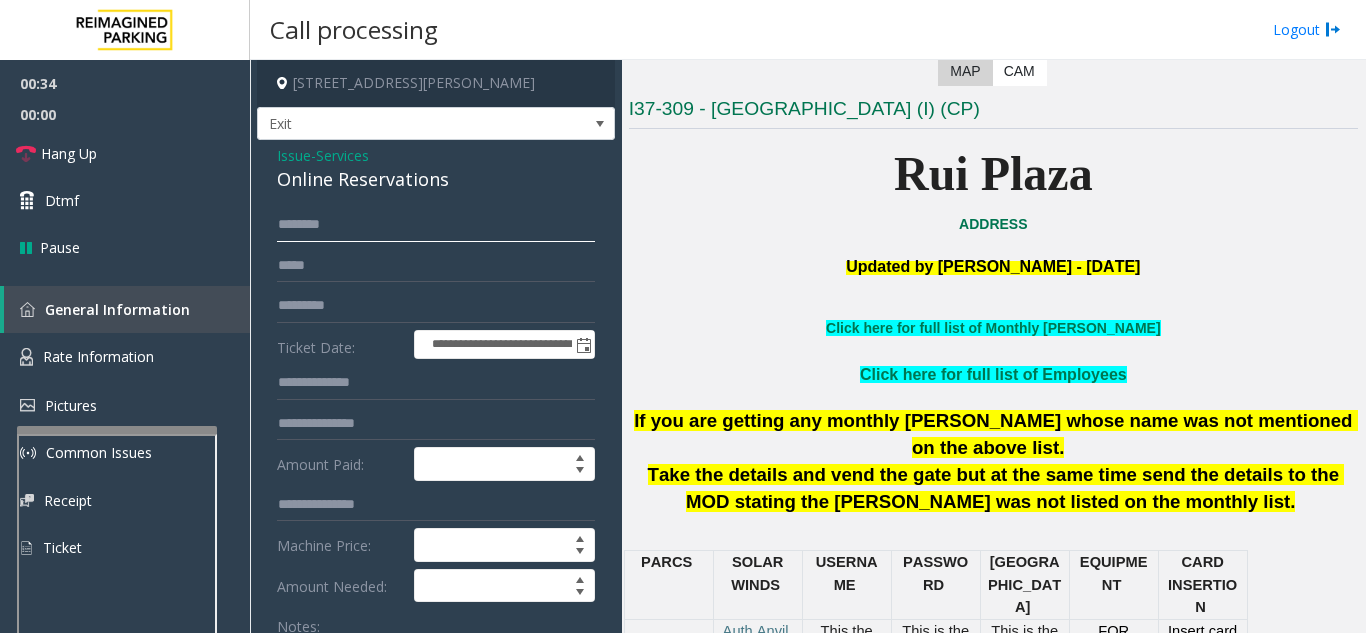 click 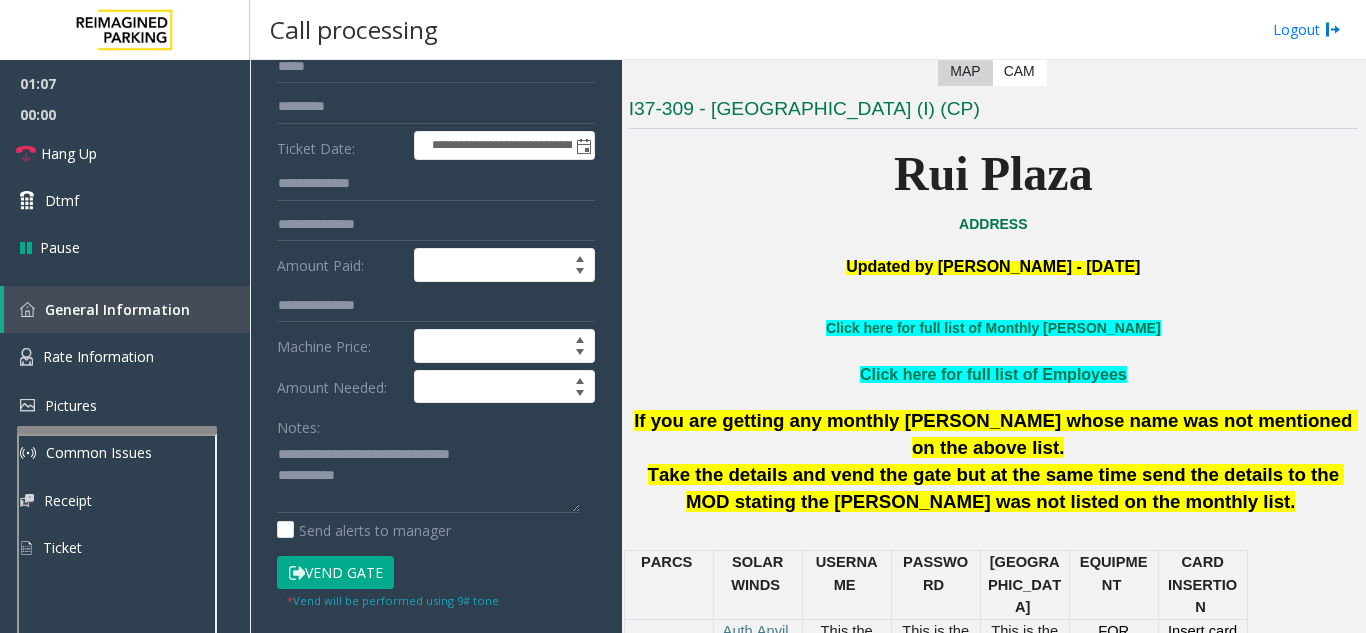 scroll, scrollTop: 200, scrollLeft: 0, axis: vertical 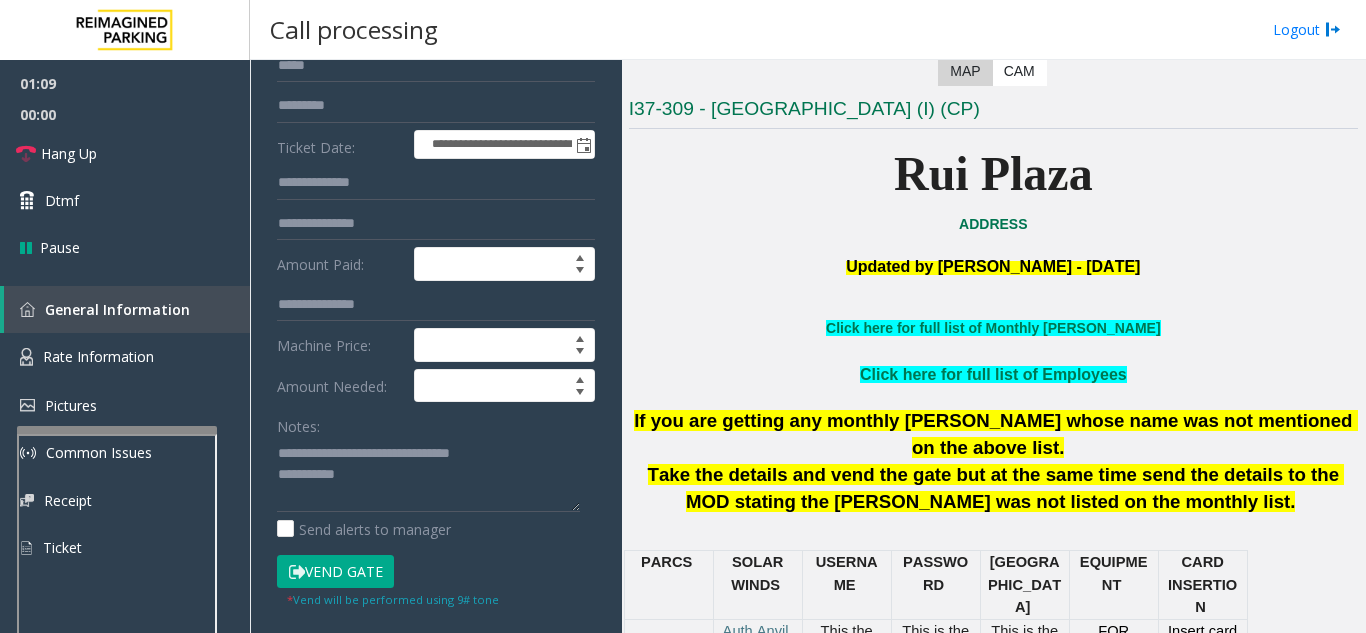 click on "Vend Gate" 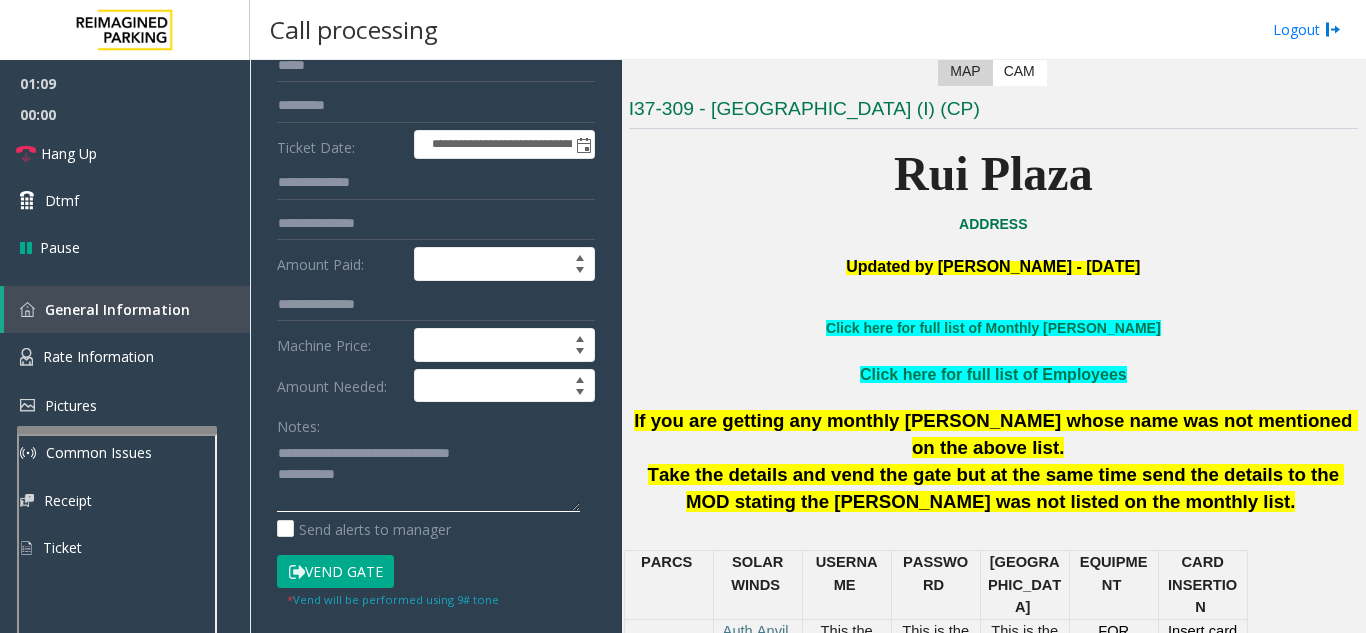 click 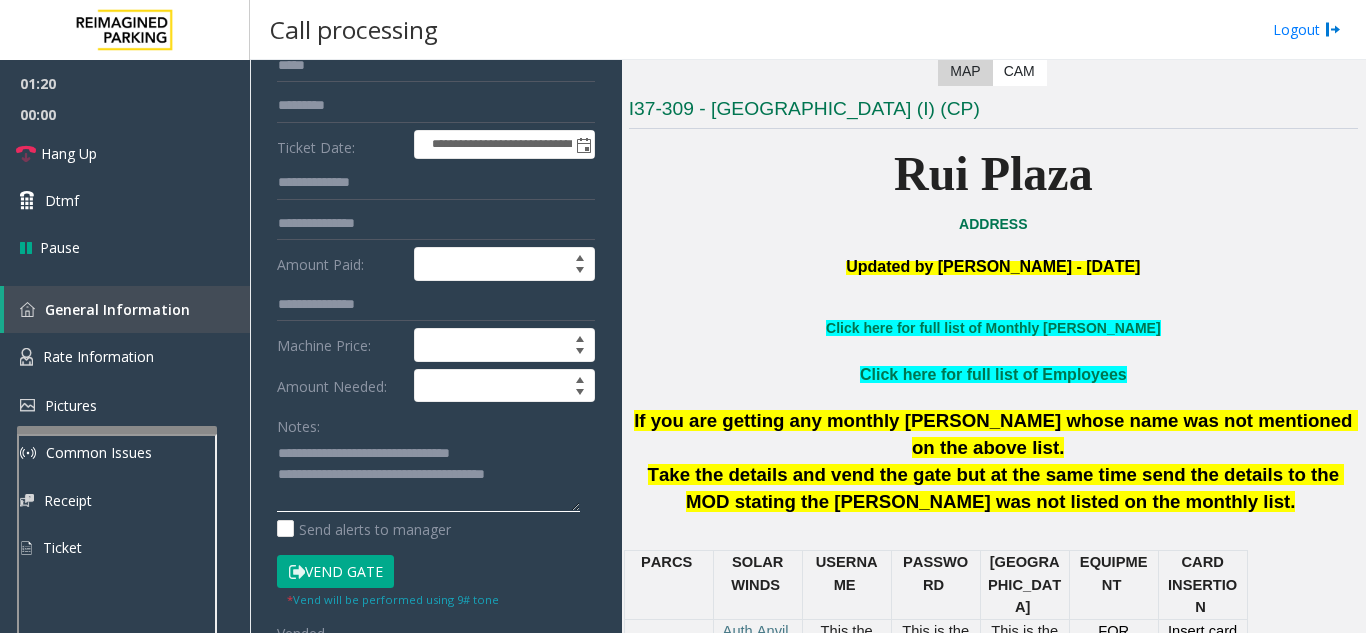 type on "**********" 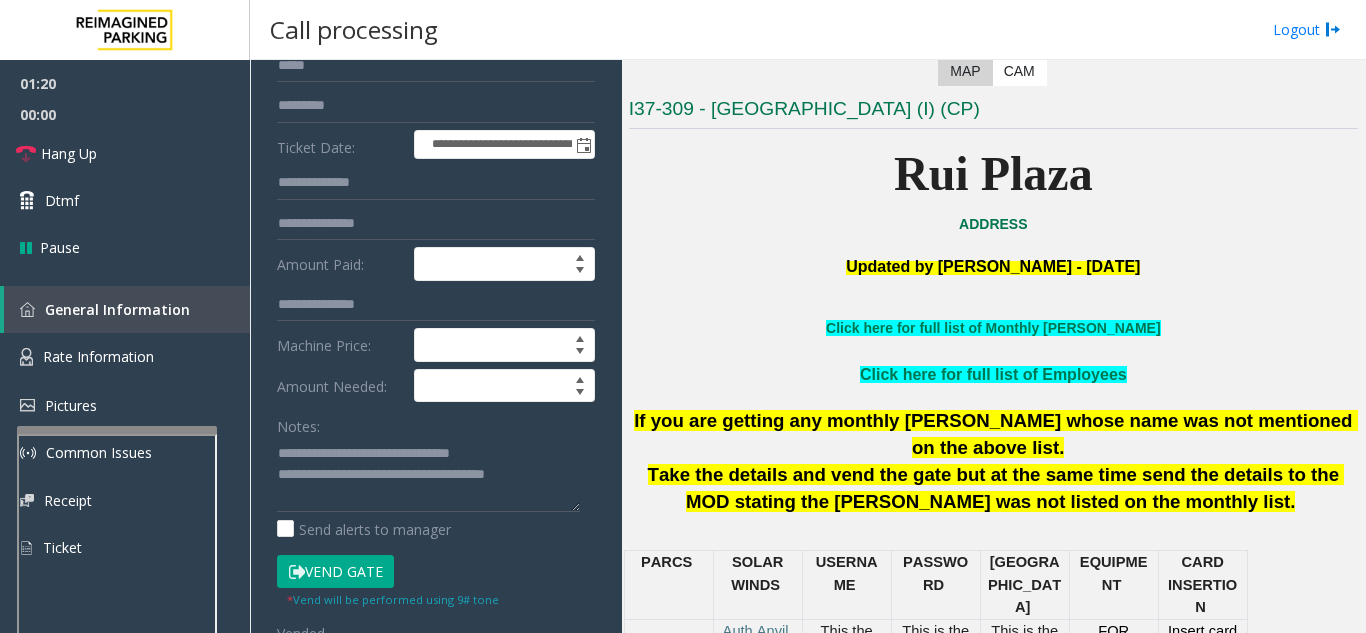 click on "Notes:" 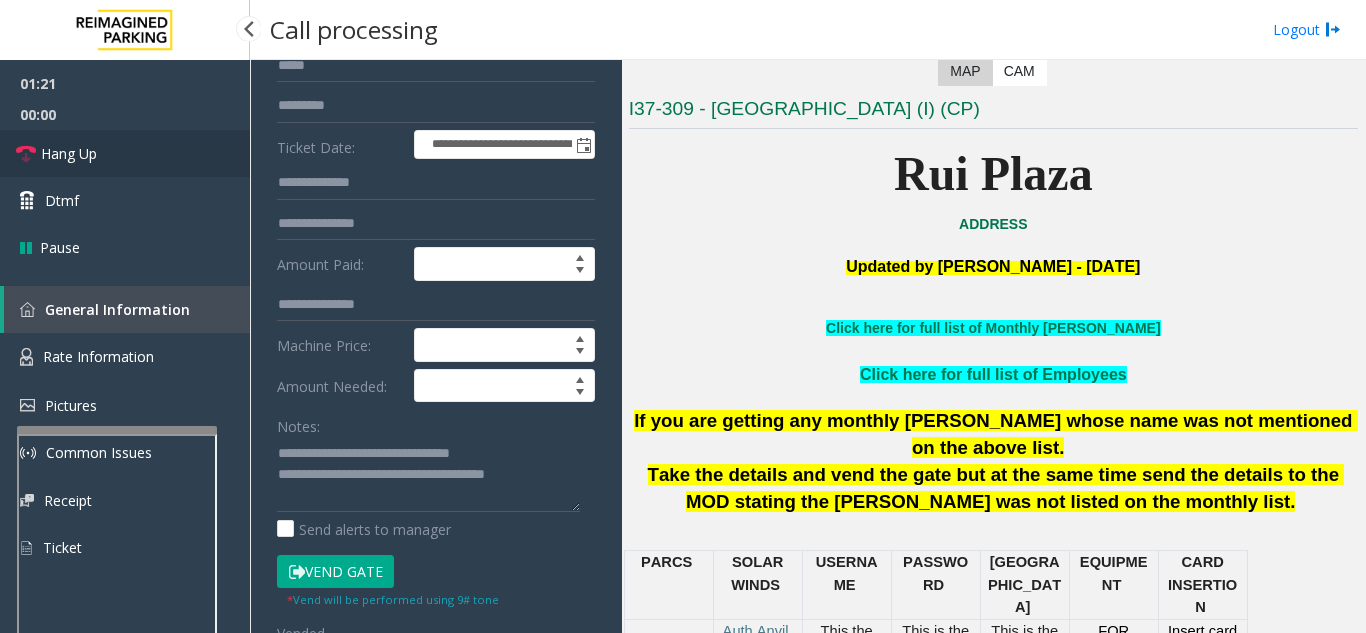 click on "Hang Up" at bounding box center (125, 153) 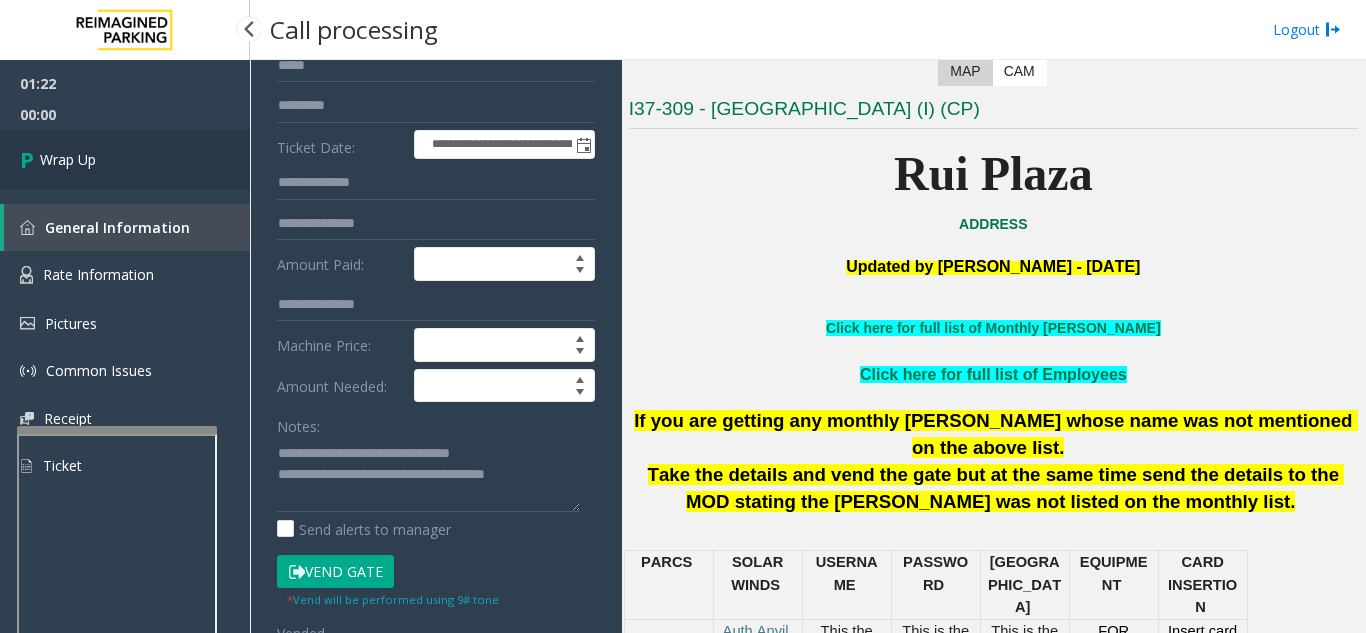 click on "Wrap Up" at bounding box center (125, 159) 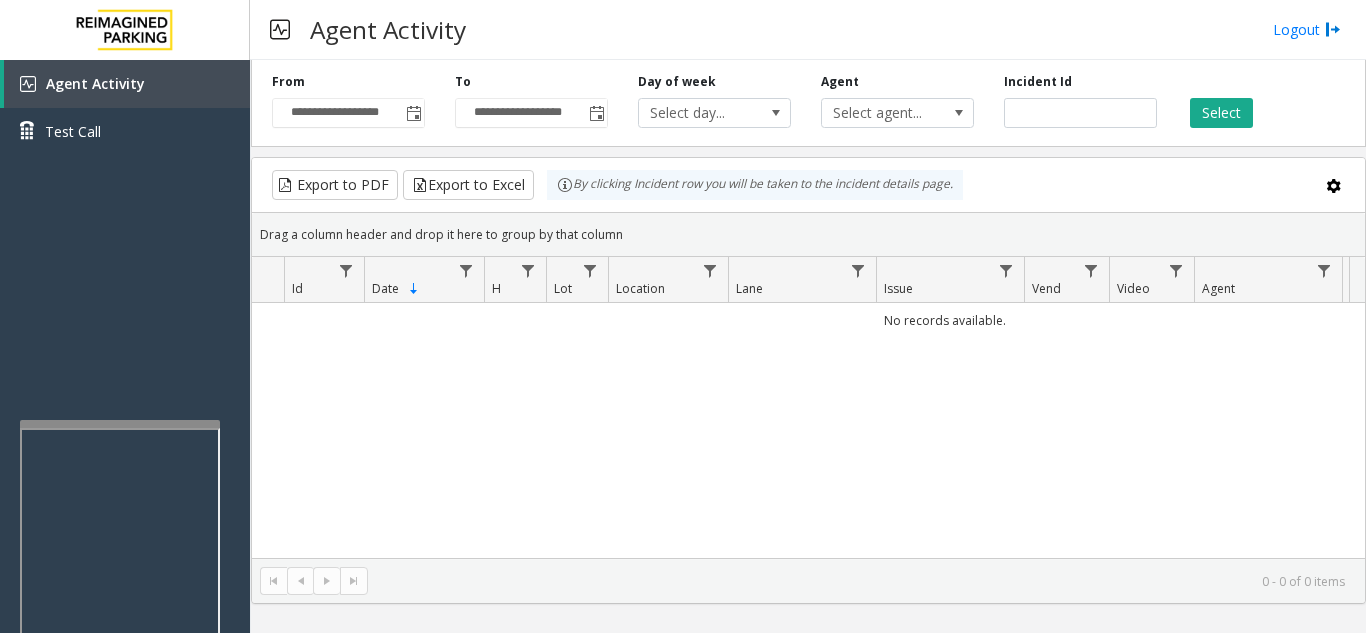 click at bounding box center [120, 424] 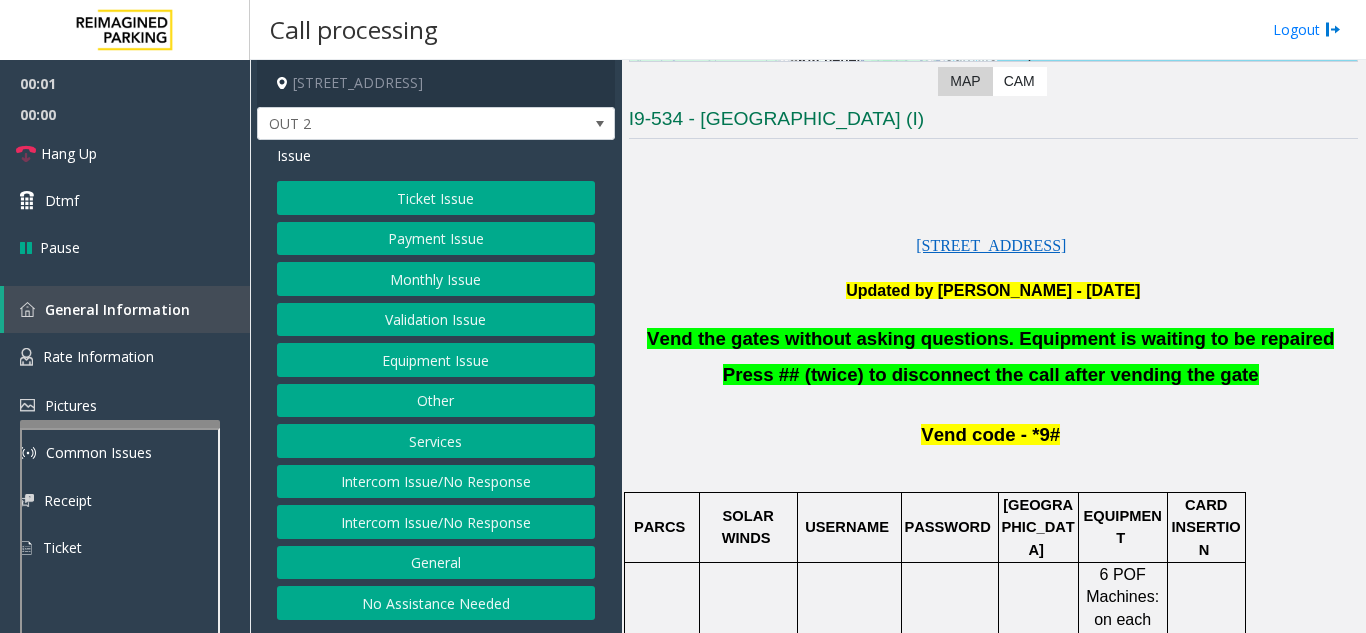 scroll, scrollTop: 400, scrollLeft: 0, axis: vertical 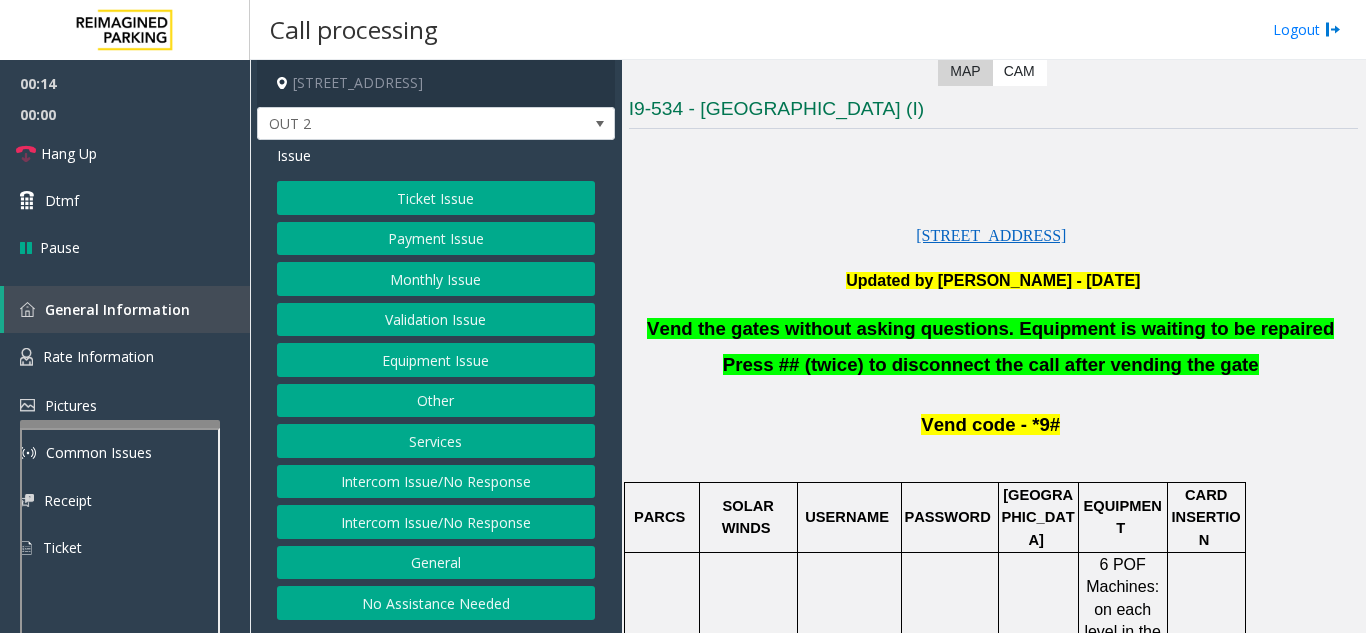 click on "Intercom Issue/No Response" 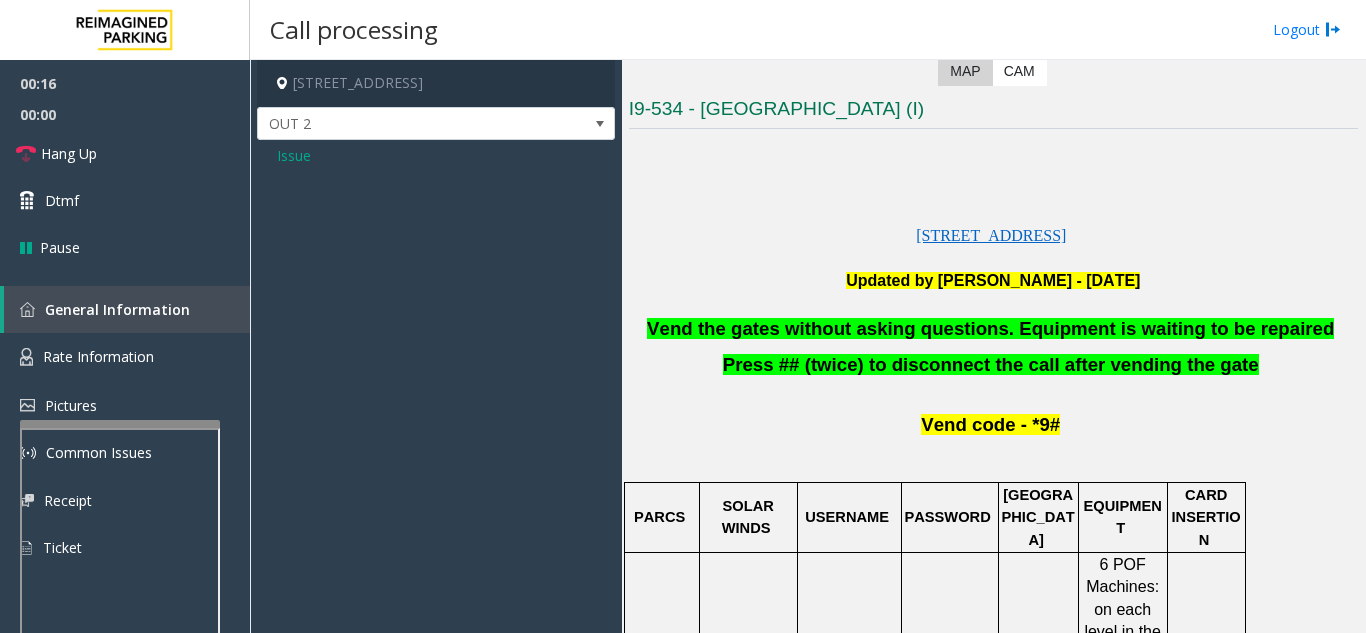 click on "Issue" 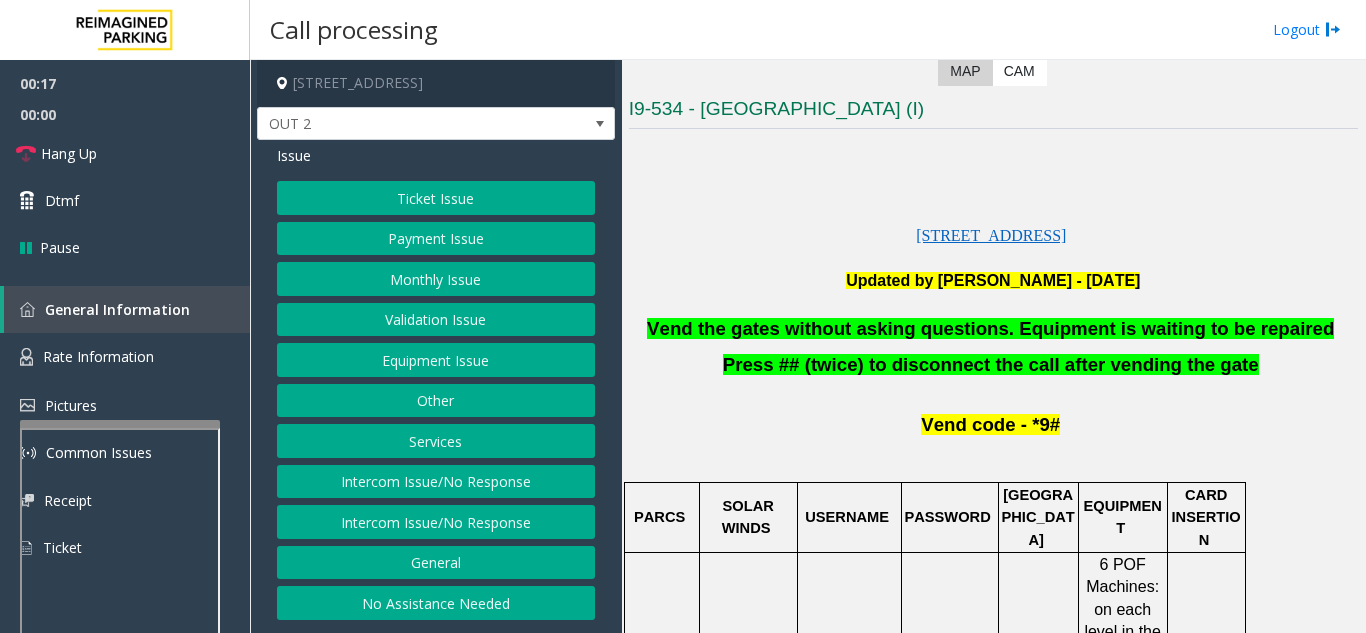 click on "Intercom Issue/No Response" 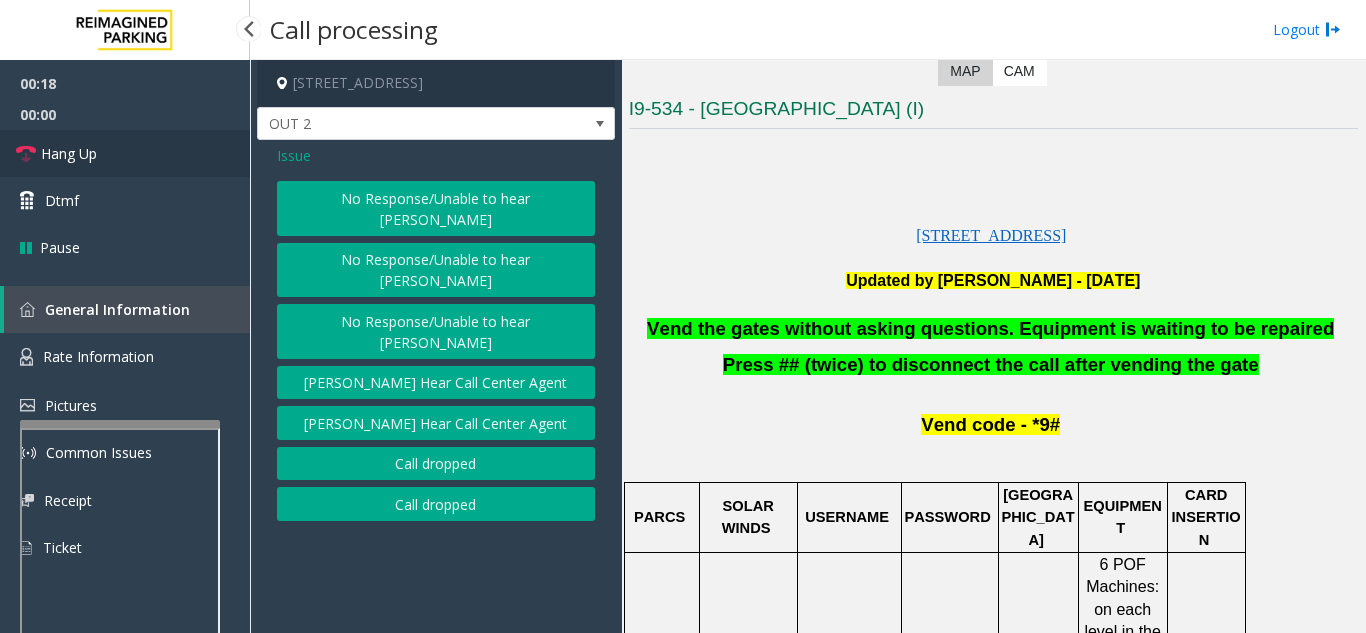 click on "Hang Up" at bounding box center [69, 153] 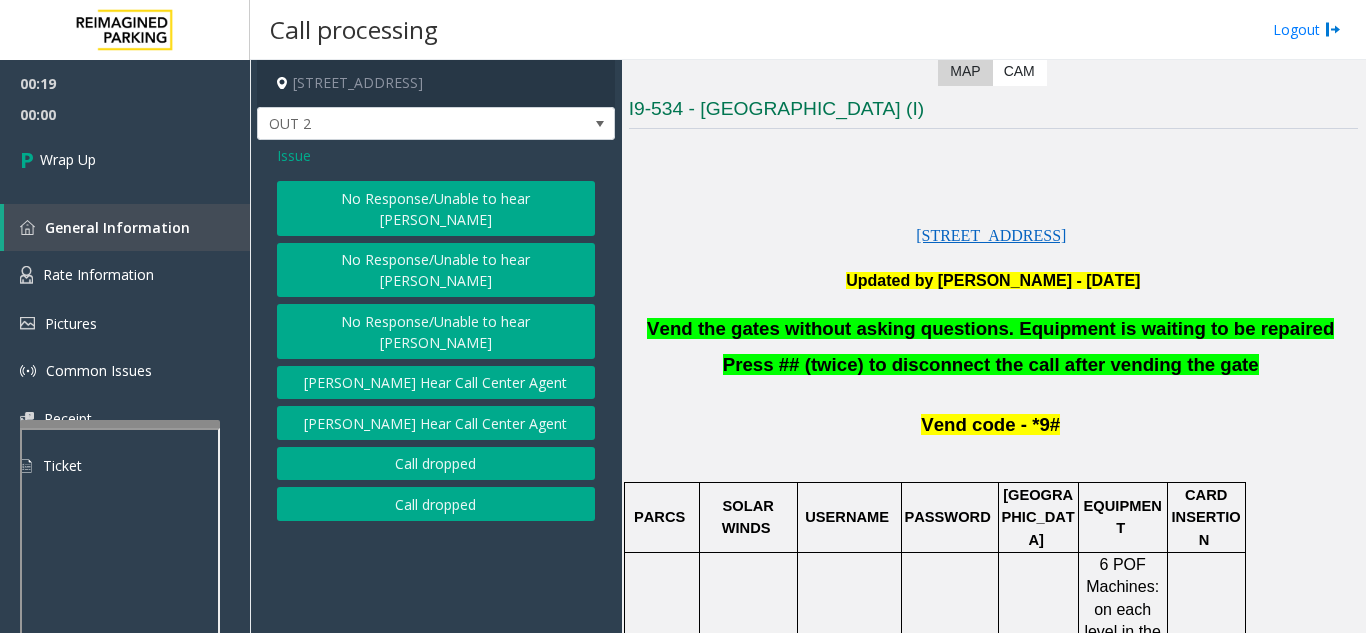 click on "No Response/Unable to hear [PERSON_NAME]" 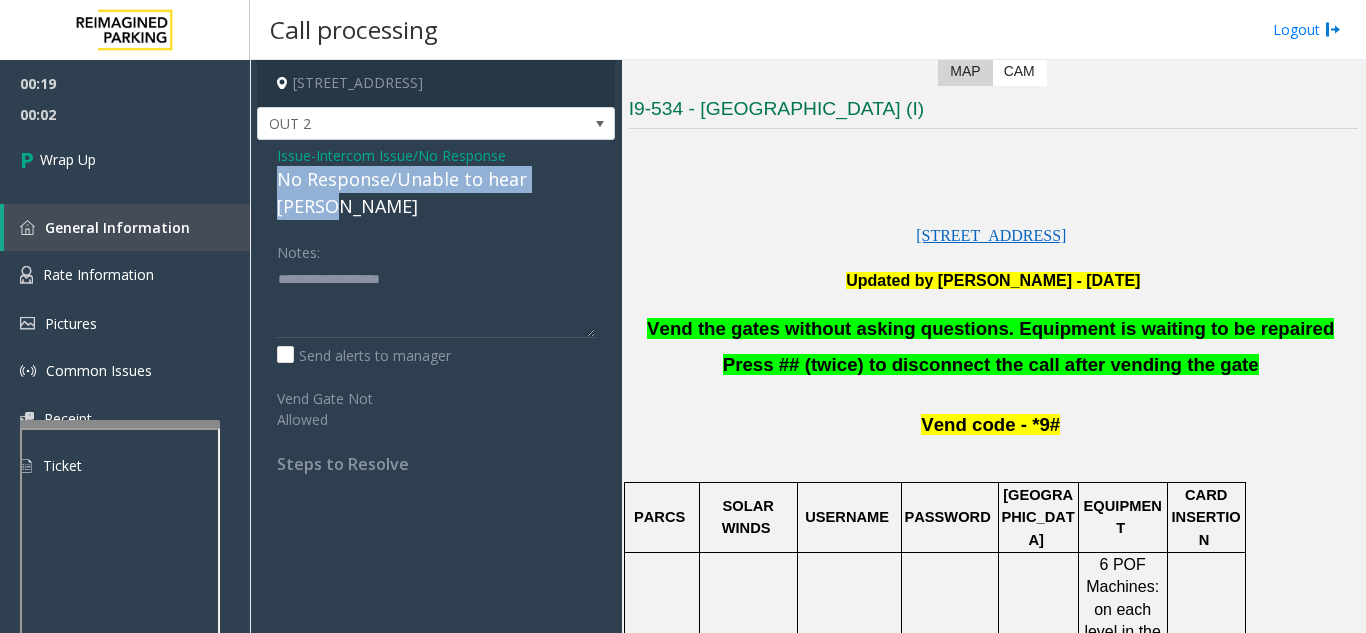 drag, startPoint x: 273, startPoint y: 173, endPoint x: 584, endPoint y: 180, distance: 311.07877 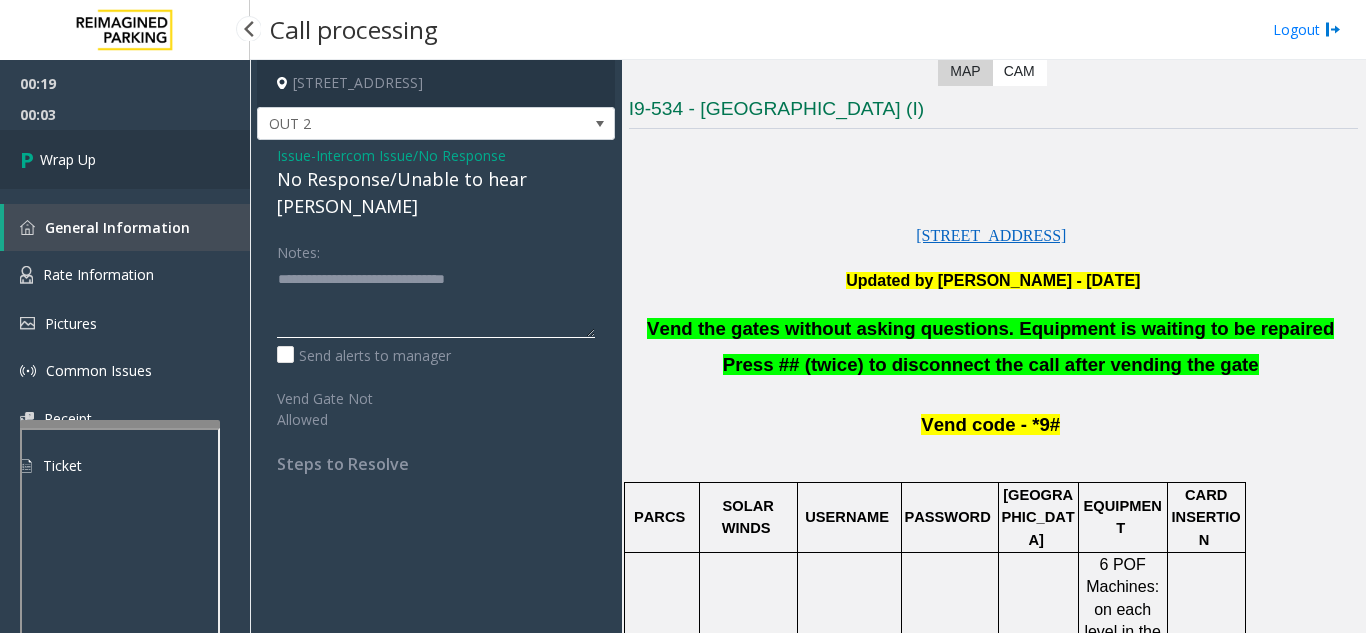 type on "**********" 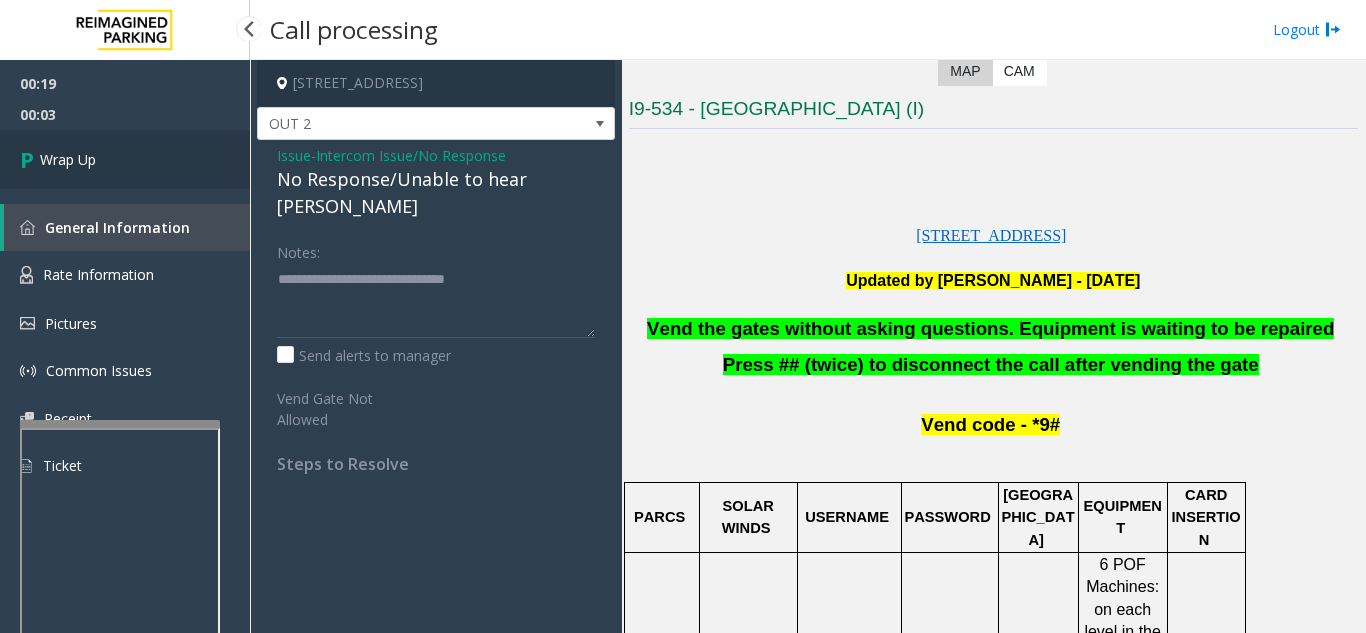 click on "Wrap Up" at bounding box center (125, 159) 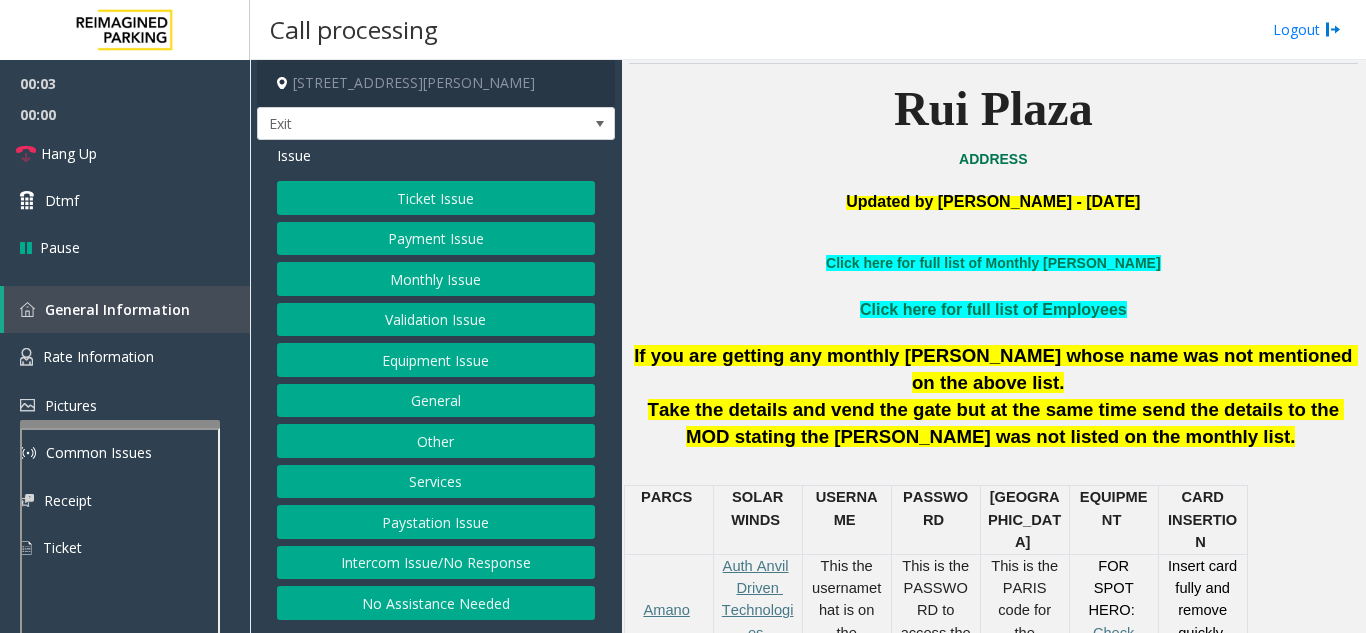 scroll, scrollTop: 500, scrollLeft: 0, axis: vertical 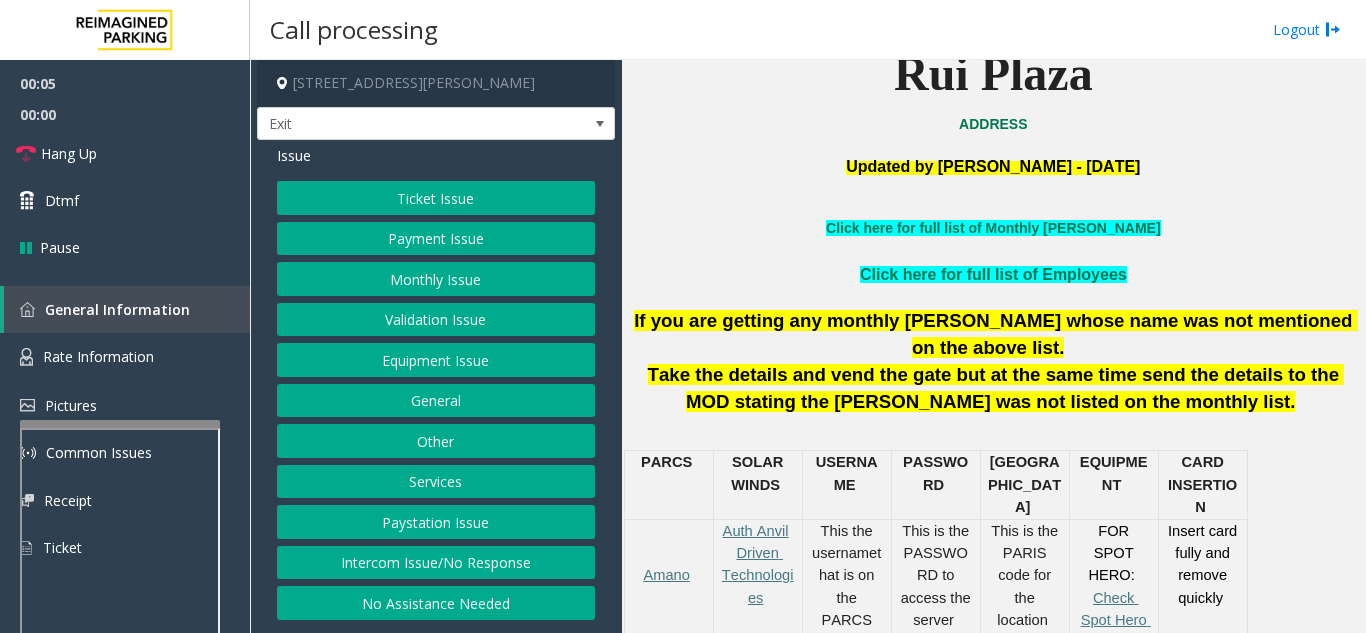 click on "Services" 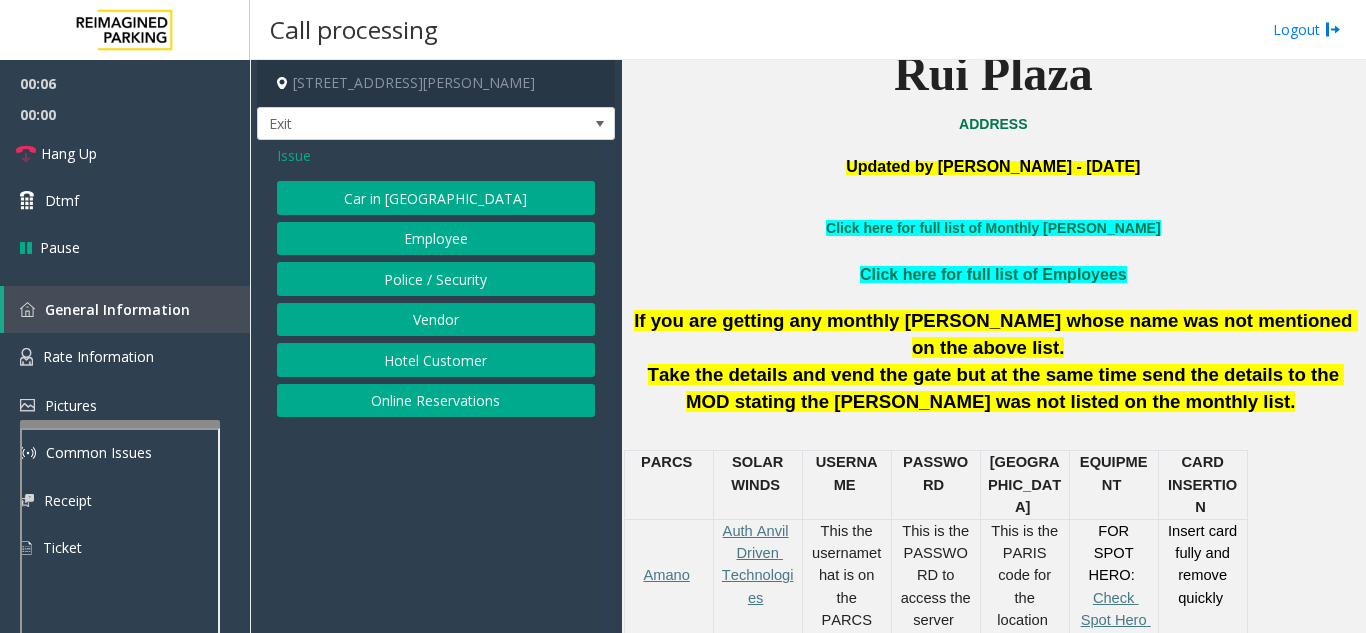 click on "Online Reservations" 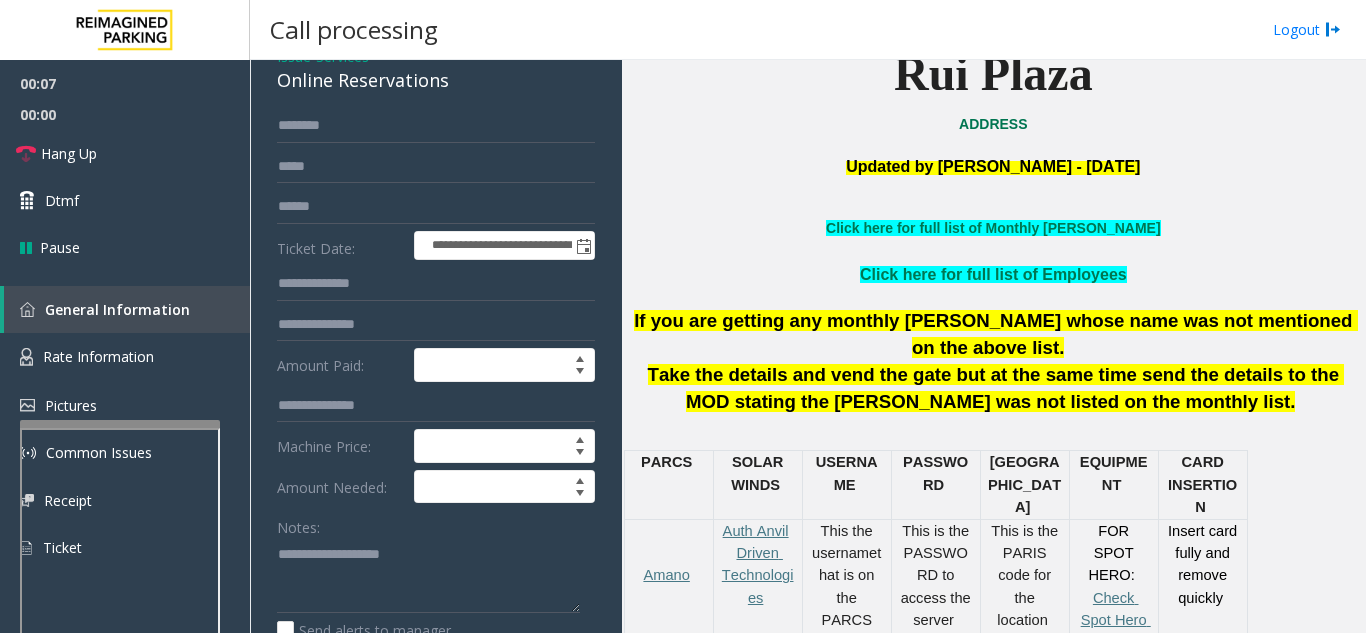 scroll, scrollTop: 100, scrollLeft: 0, axis: vertical 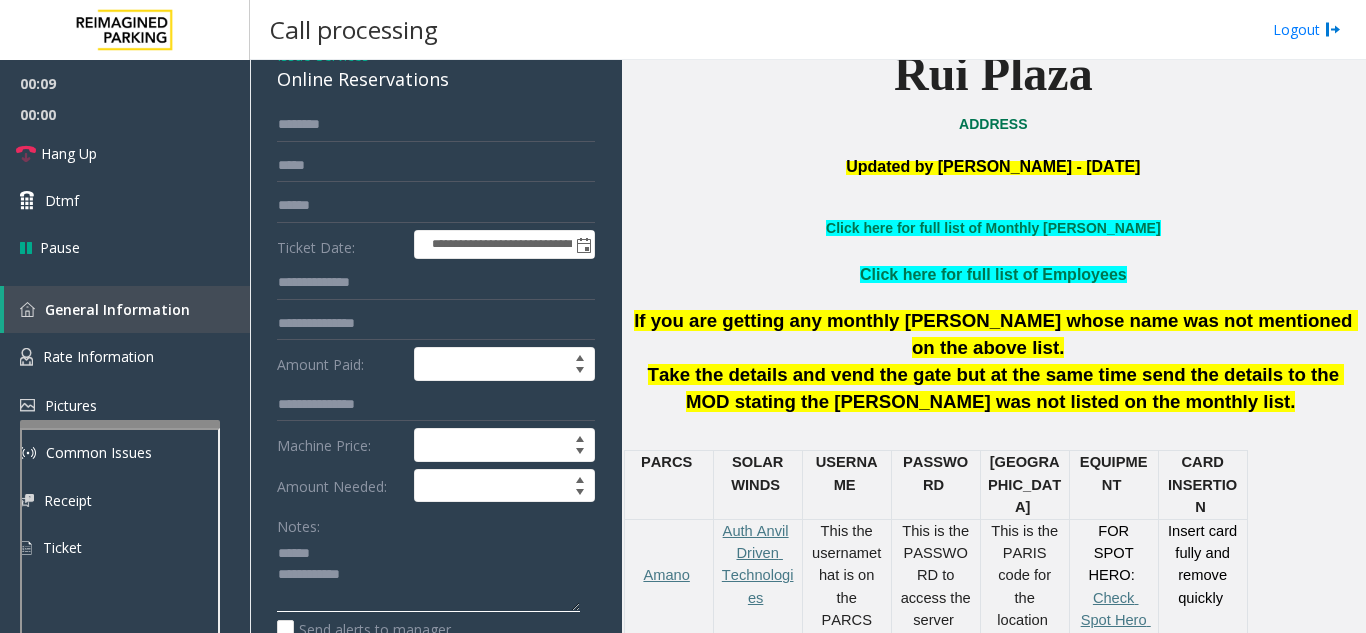 click 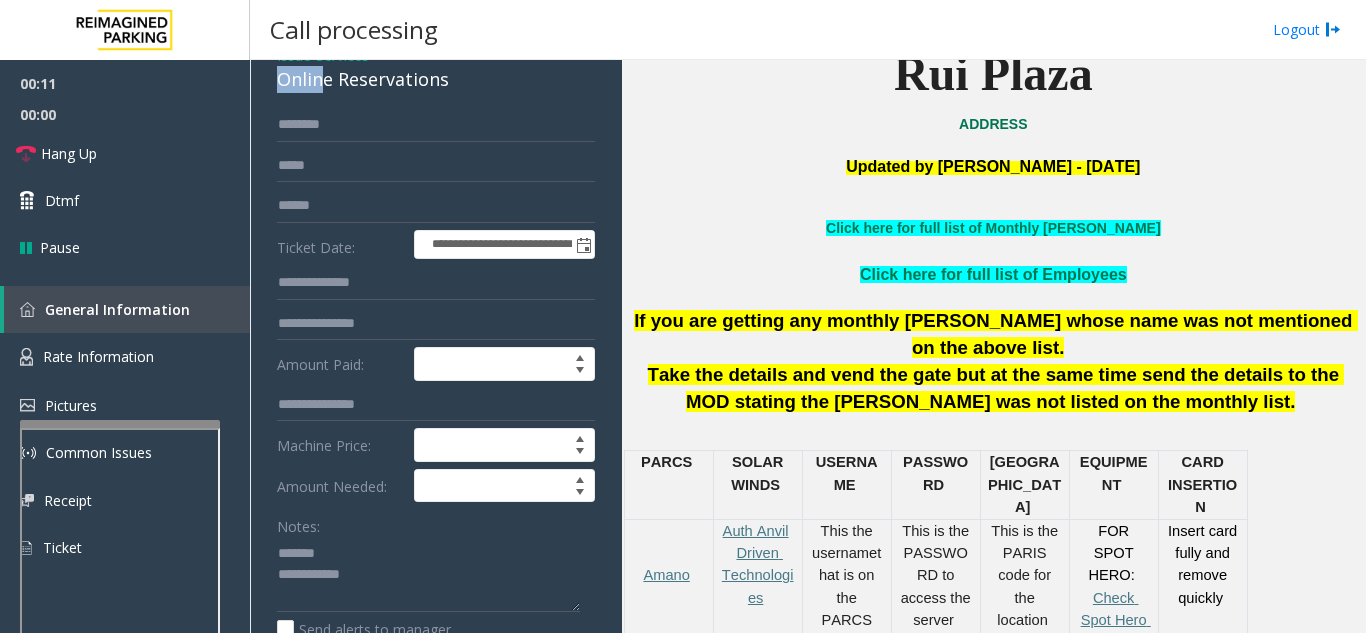 scroll, scrollTop: 95, scrollLeft: 0, axis: vertical 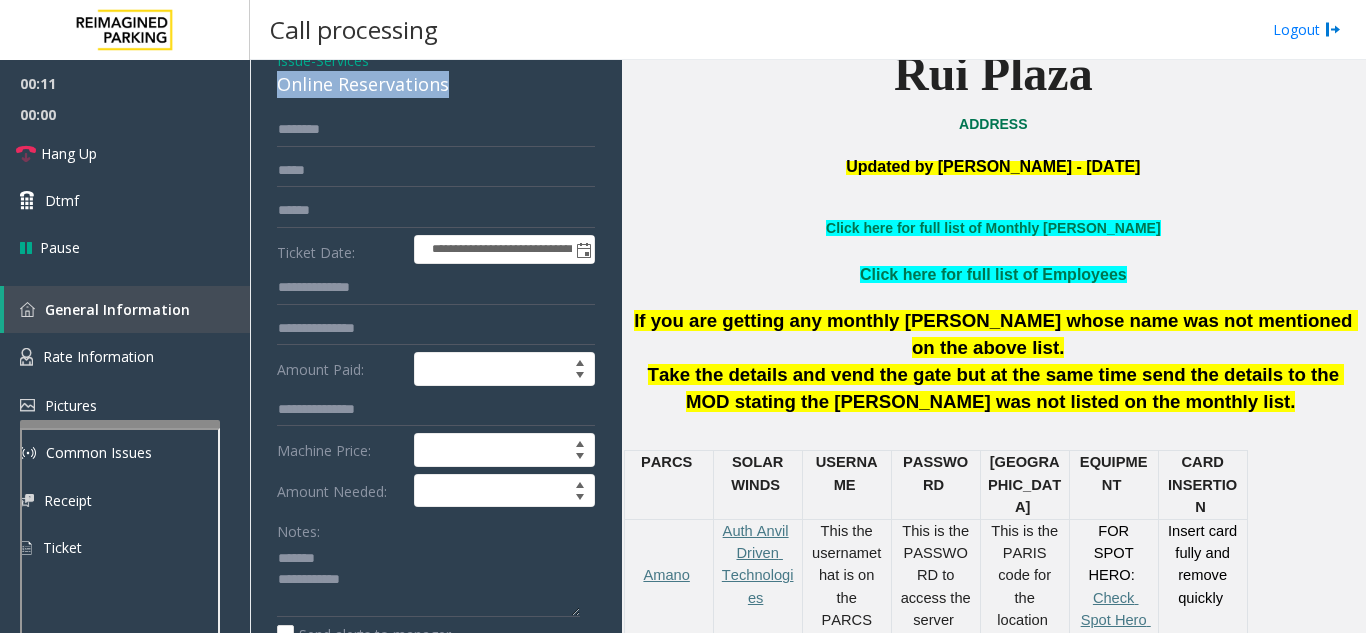 drag, startPoint x: 273, startPoint y: 69, endPoint x: 462, endPoint y: 85, distance: 189.67604 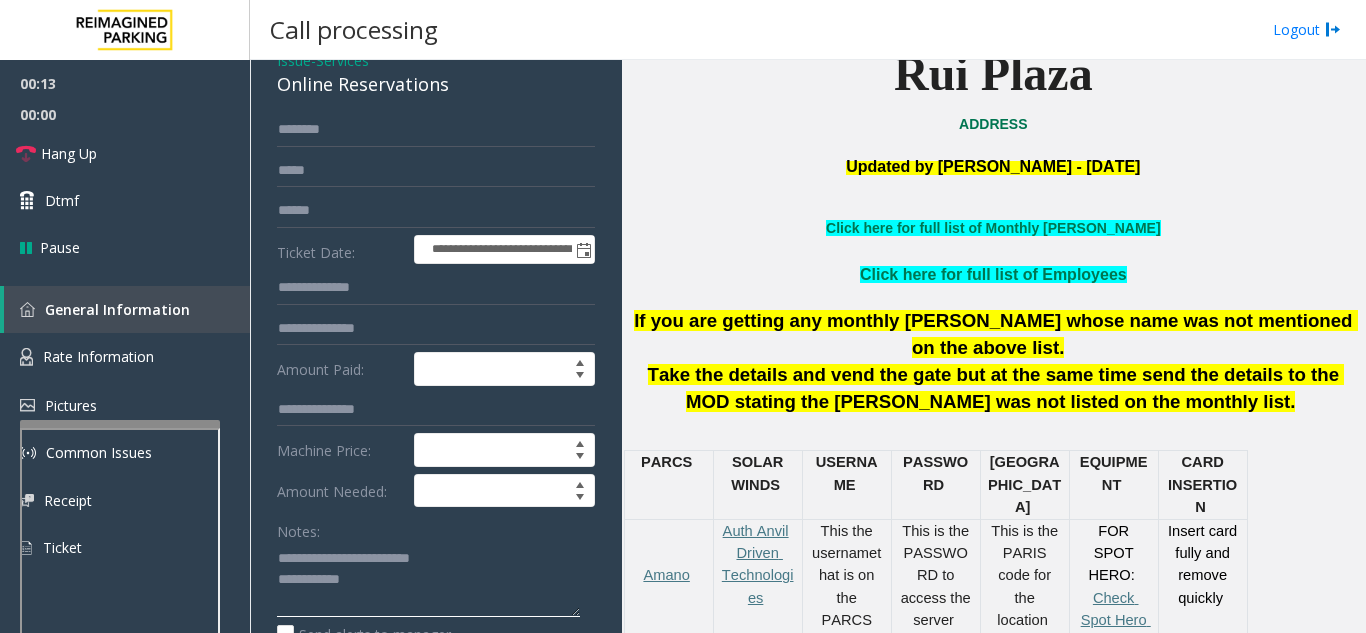 type on "**********" 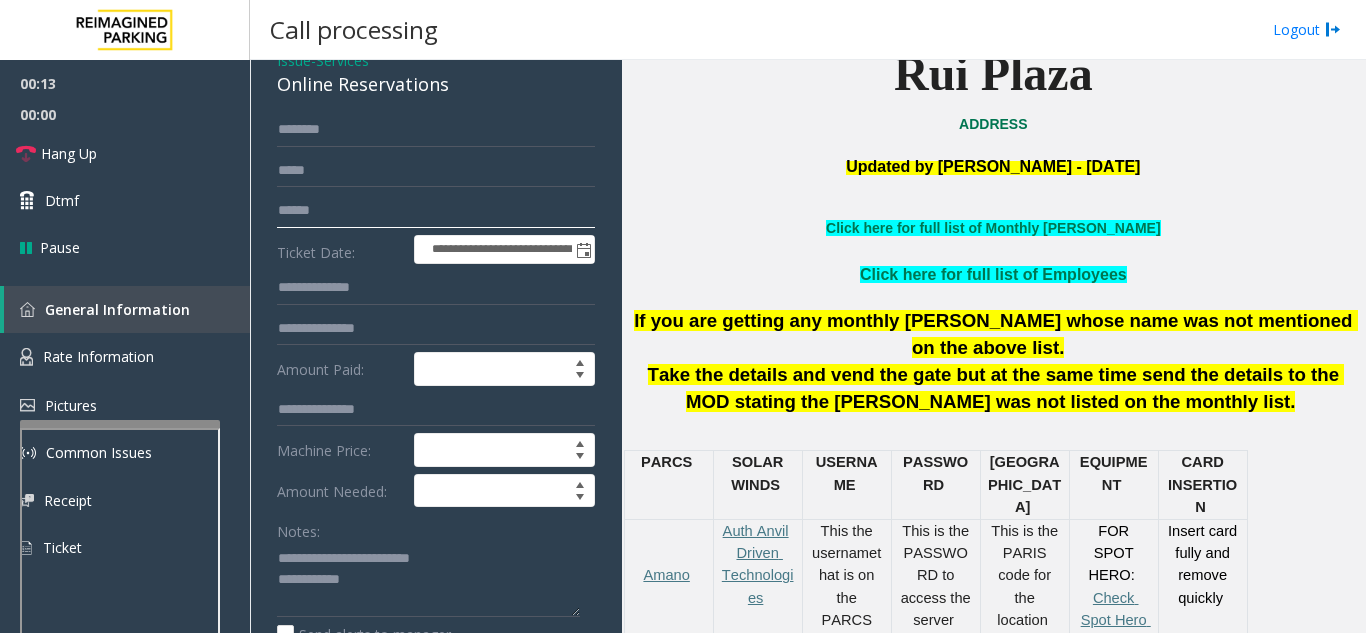 click 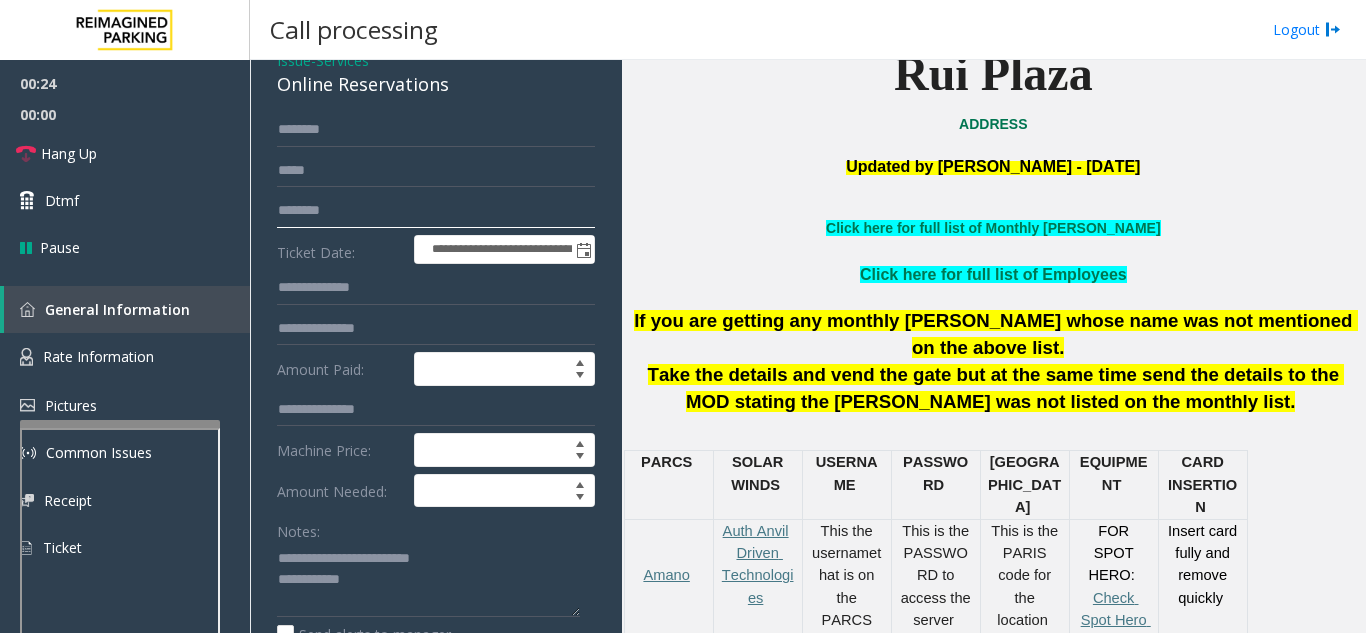 type on "********" 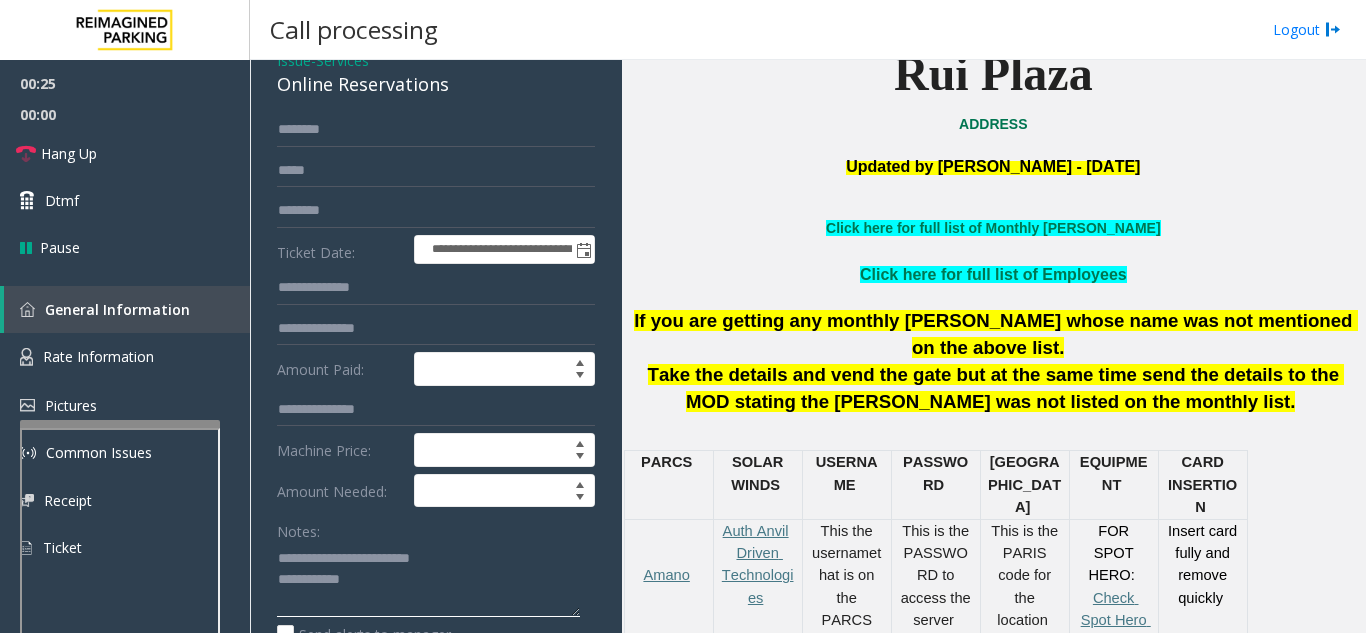 click 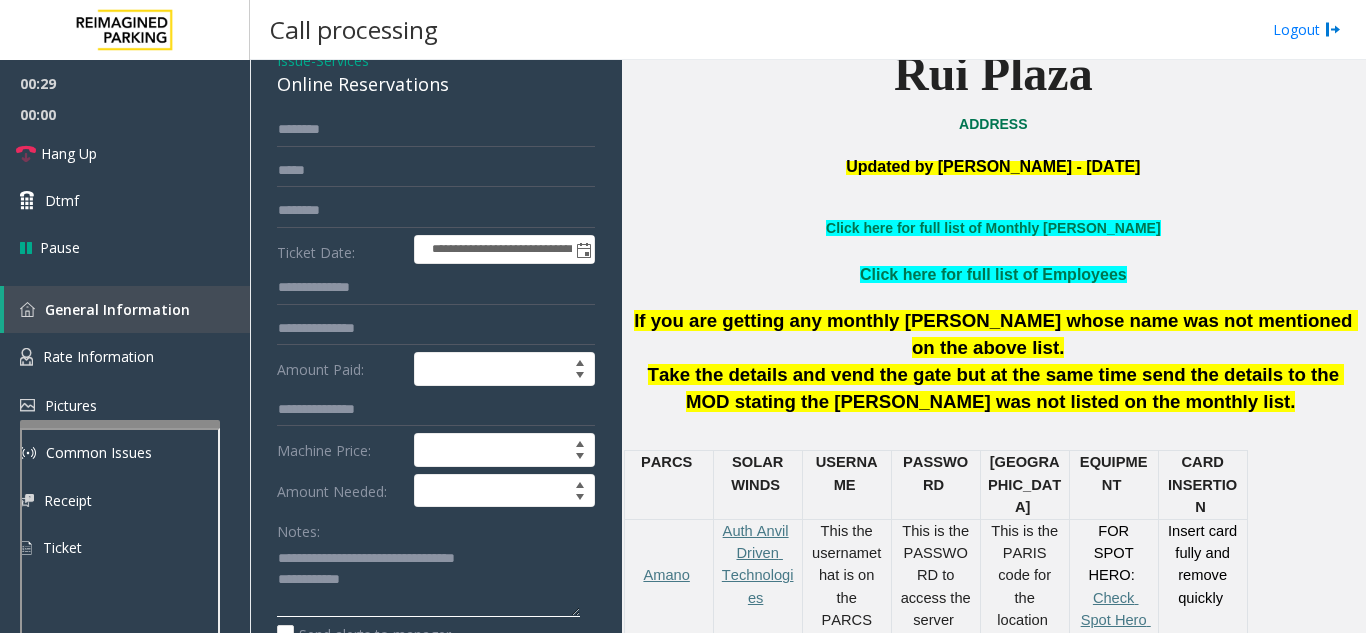 scroll, scrollTop: 295, scrollLeft: 0, axis: vertical 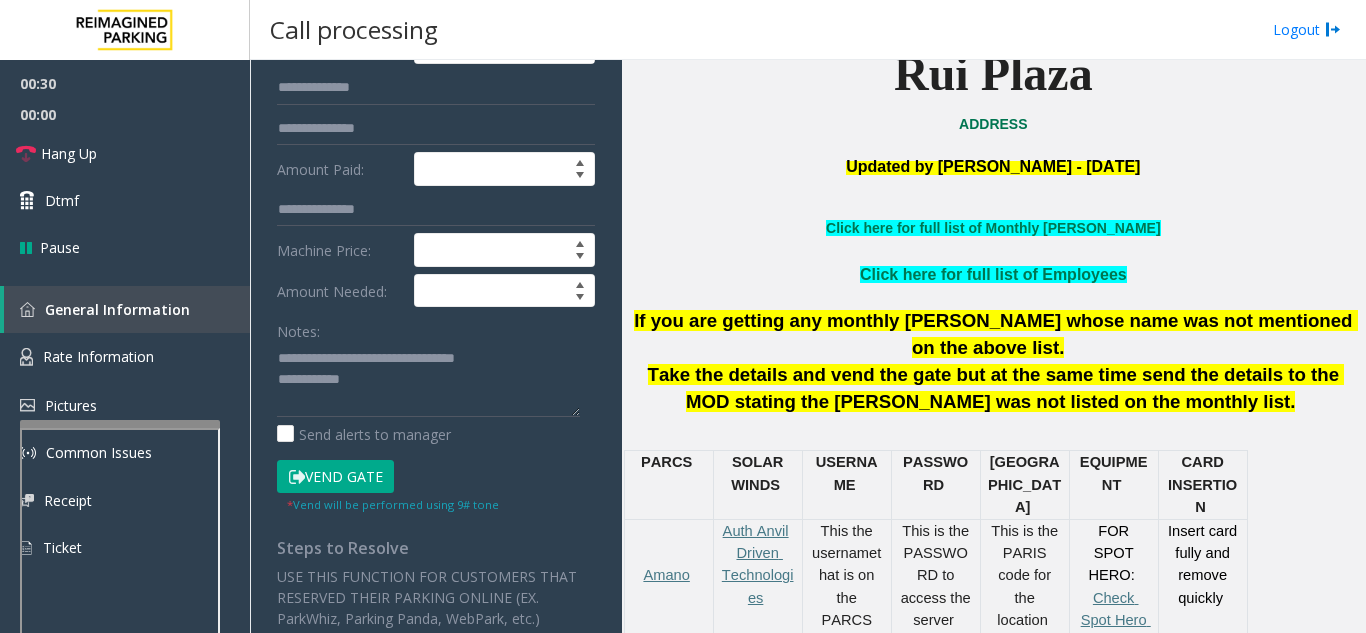 click on "Vend Gate" 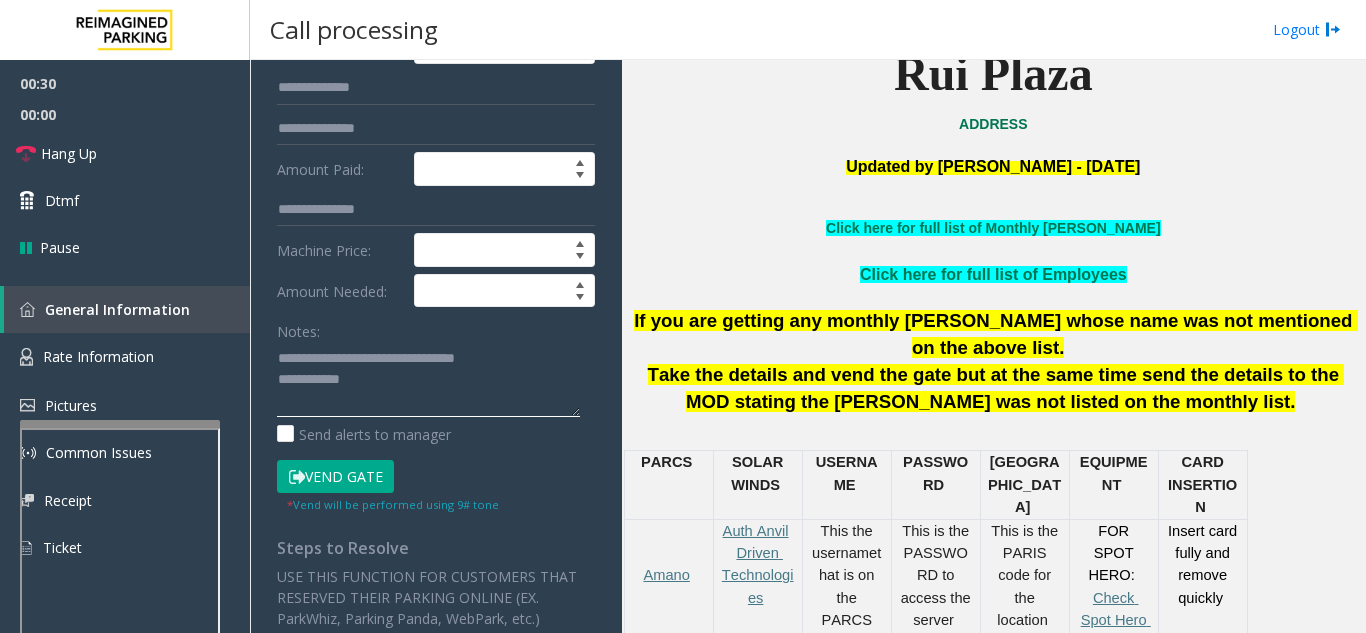 click 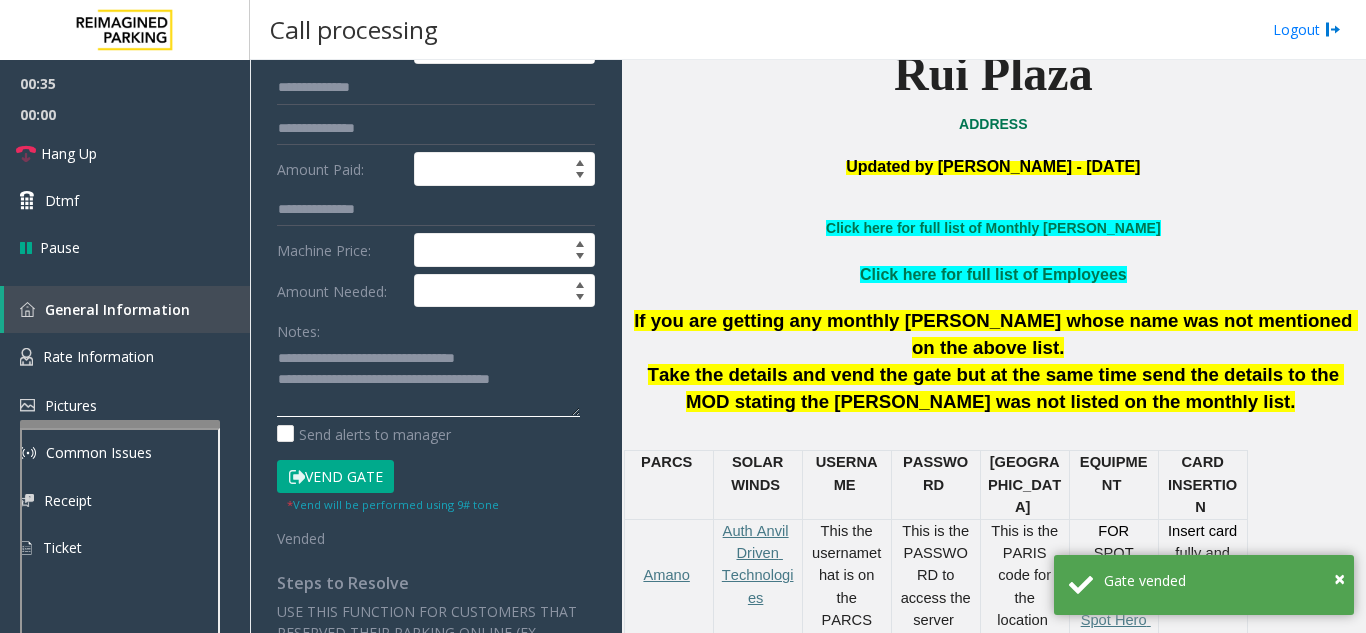 click 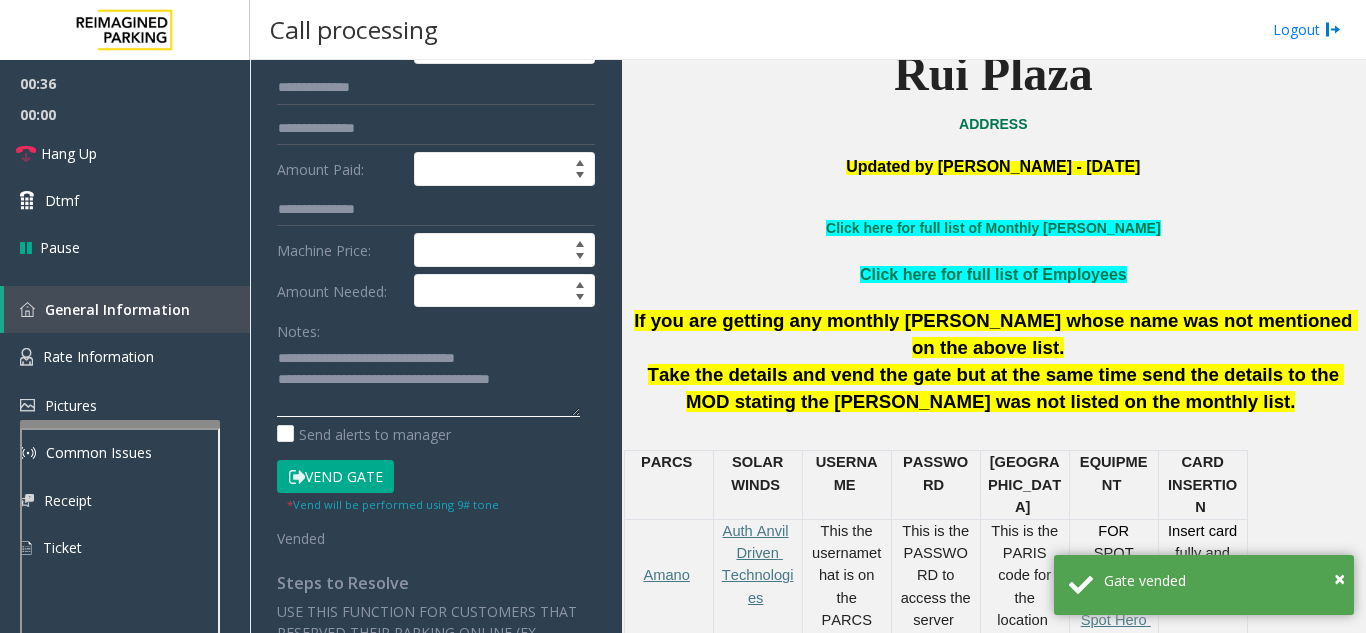 scroll, scrollTop: 0, scrollLeft: 0, axis: both 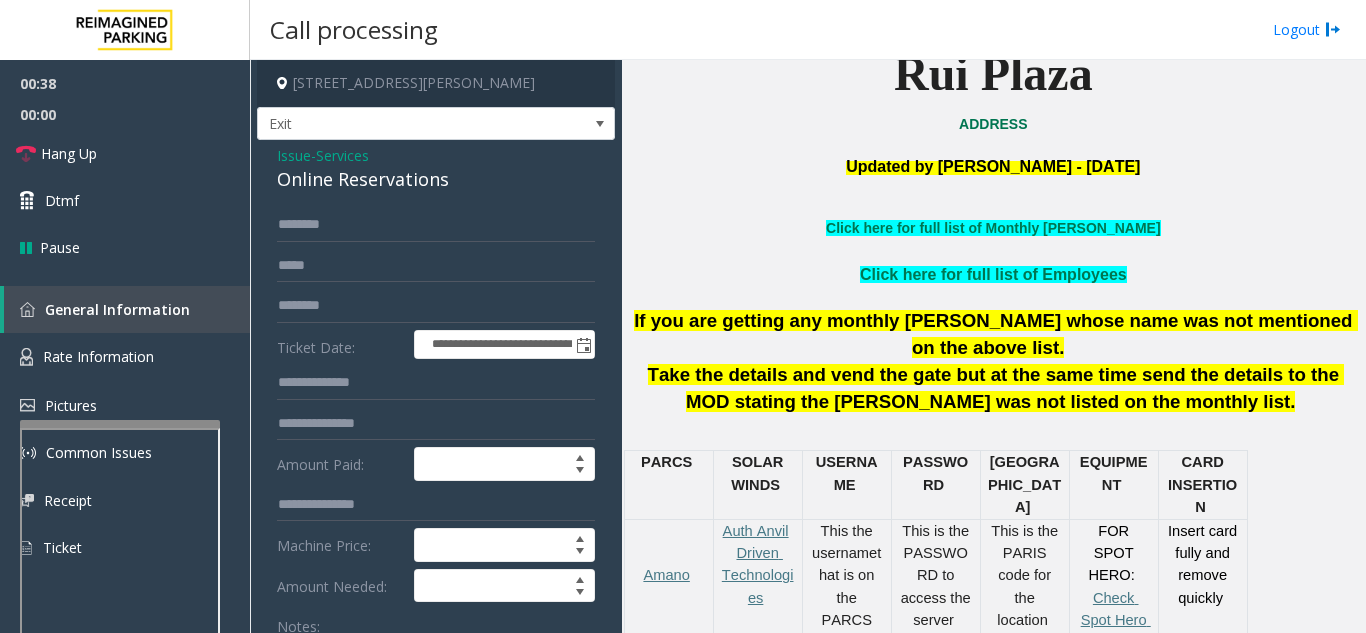 type on "**********" 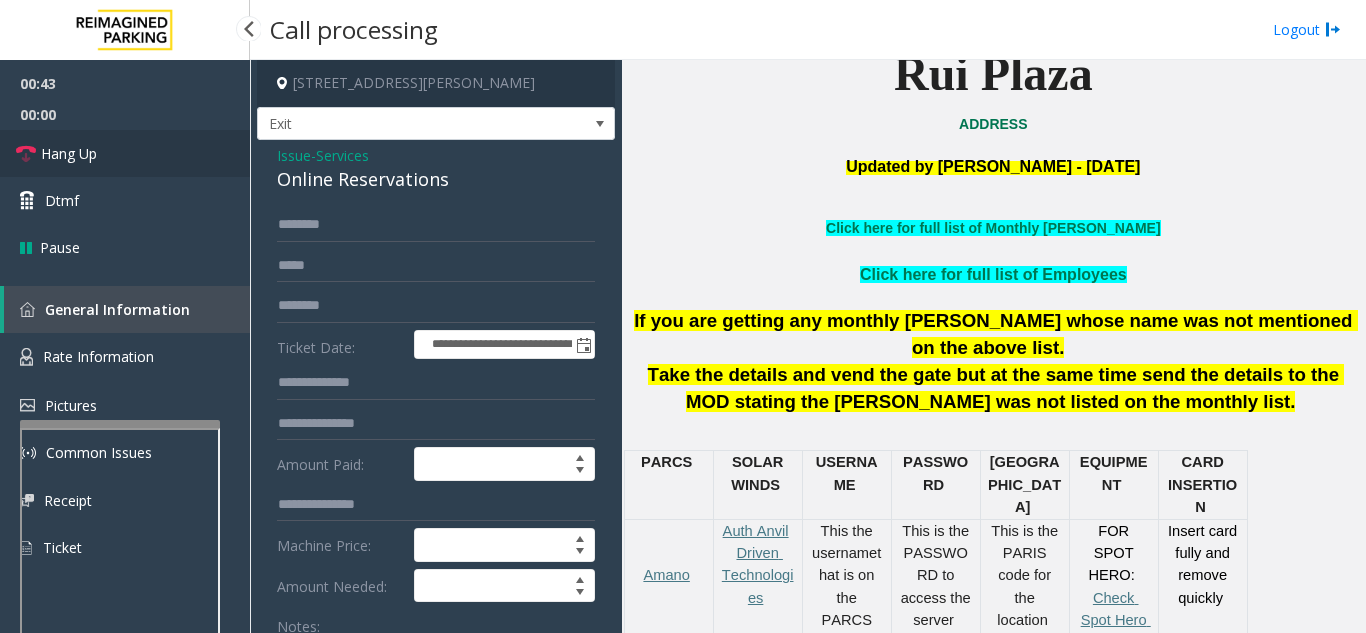 click on "Hang Up" at bounding box center [125, 153] 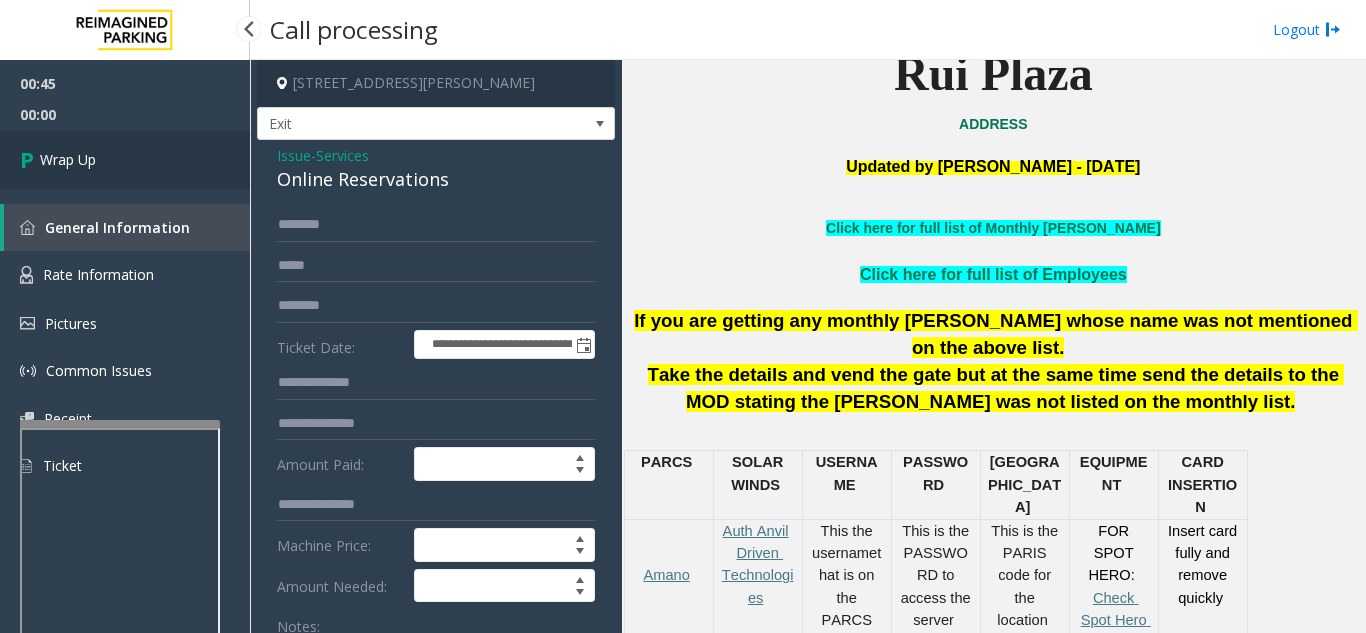 click on "Wrap Up" at bounding box center [125, 159] 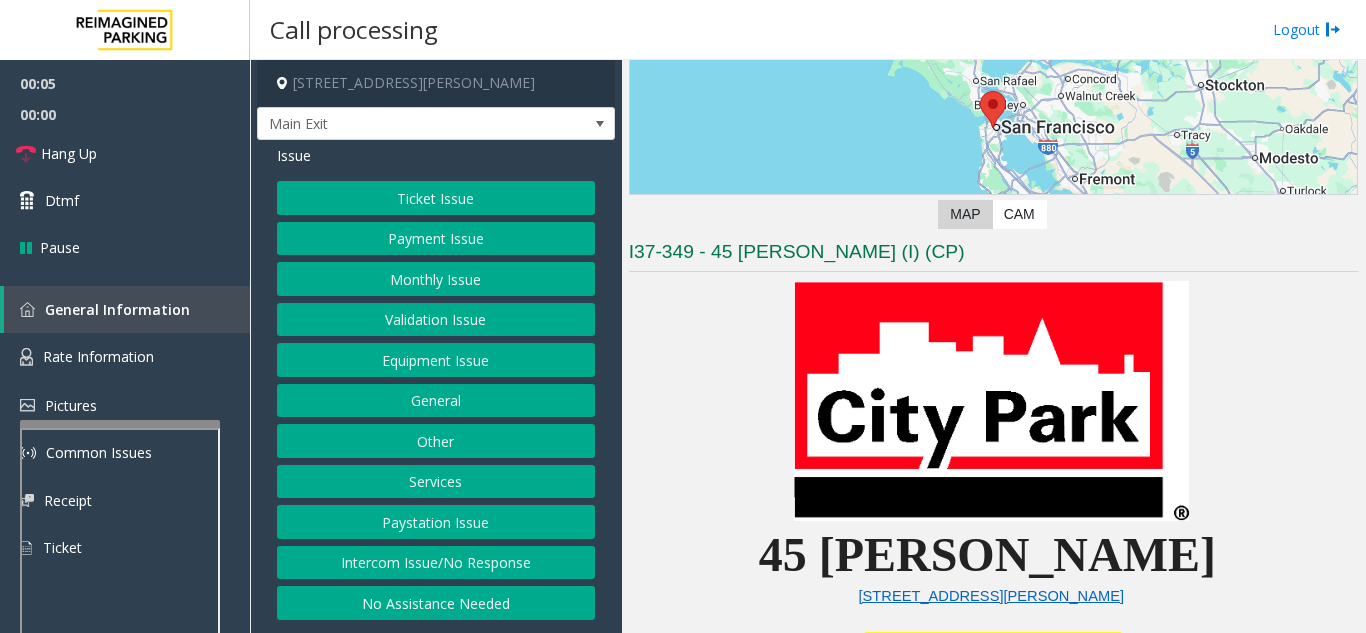 scroll, scrollTop: 300, scrollLeft: 0, axis: vertical 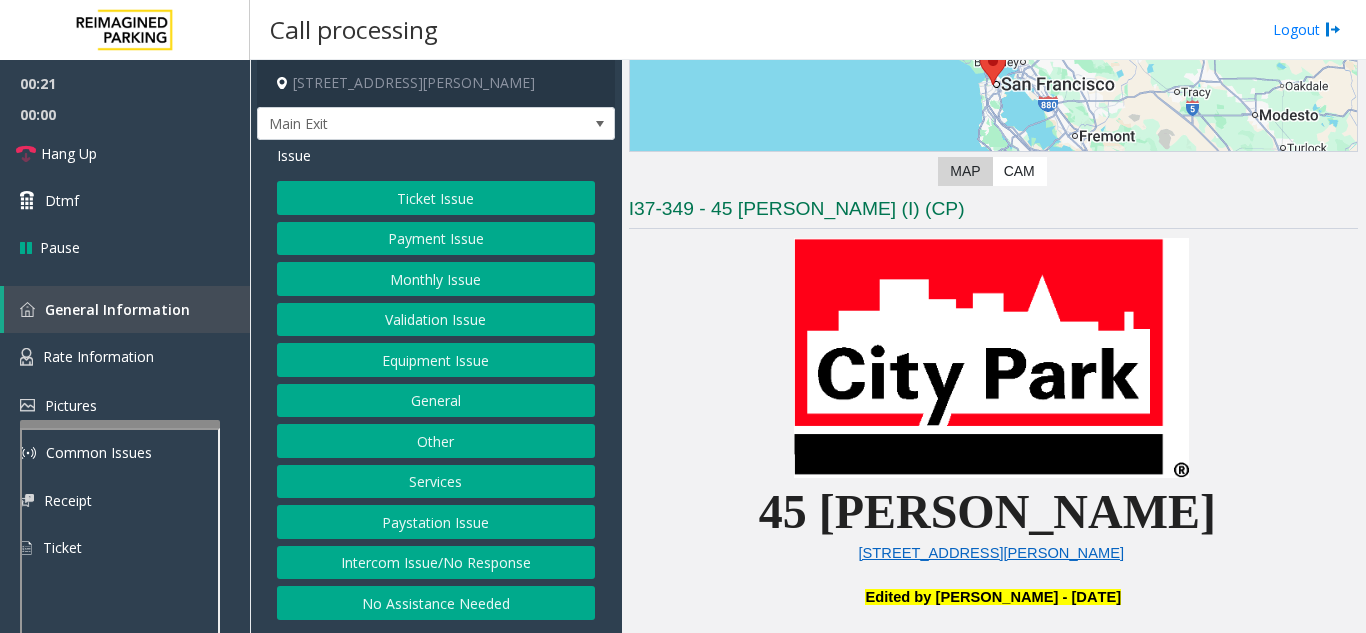 click on "Intercom Issue/No Response" 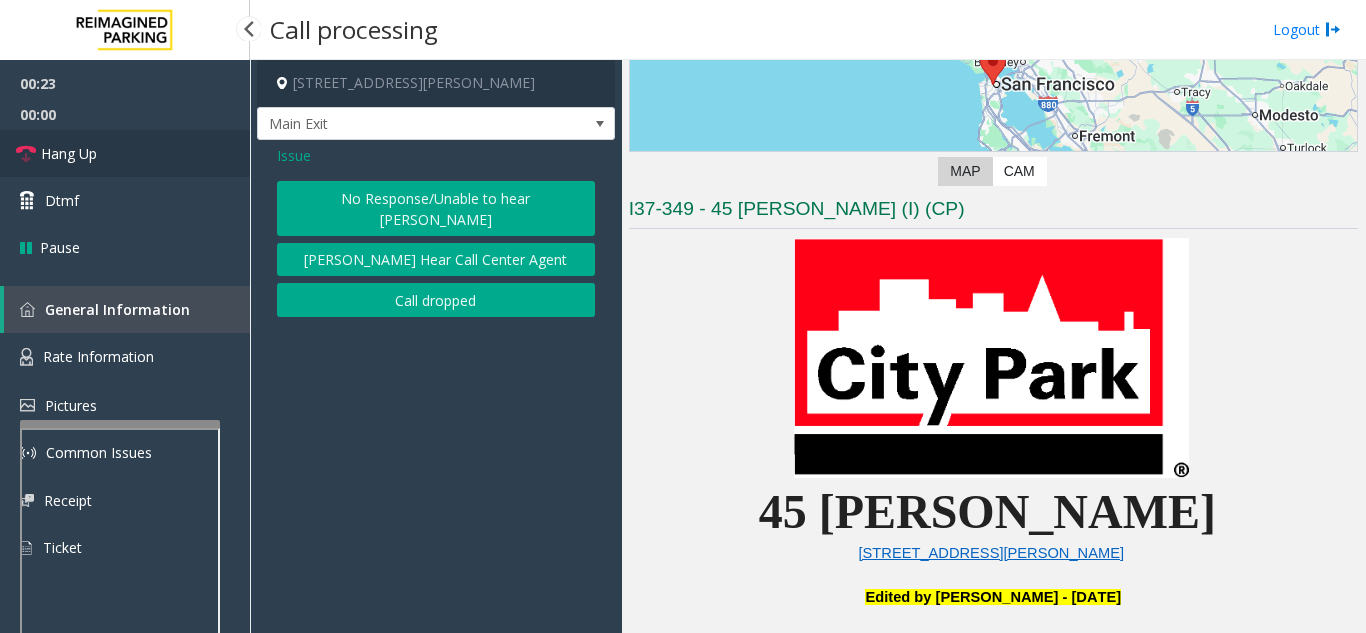 click on "Hang Up" at bounding box center [125, 153] 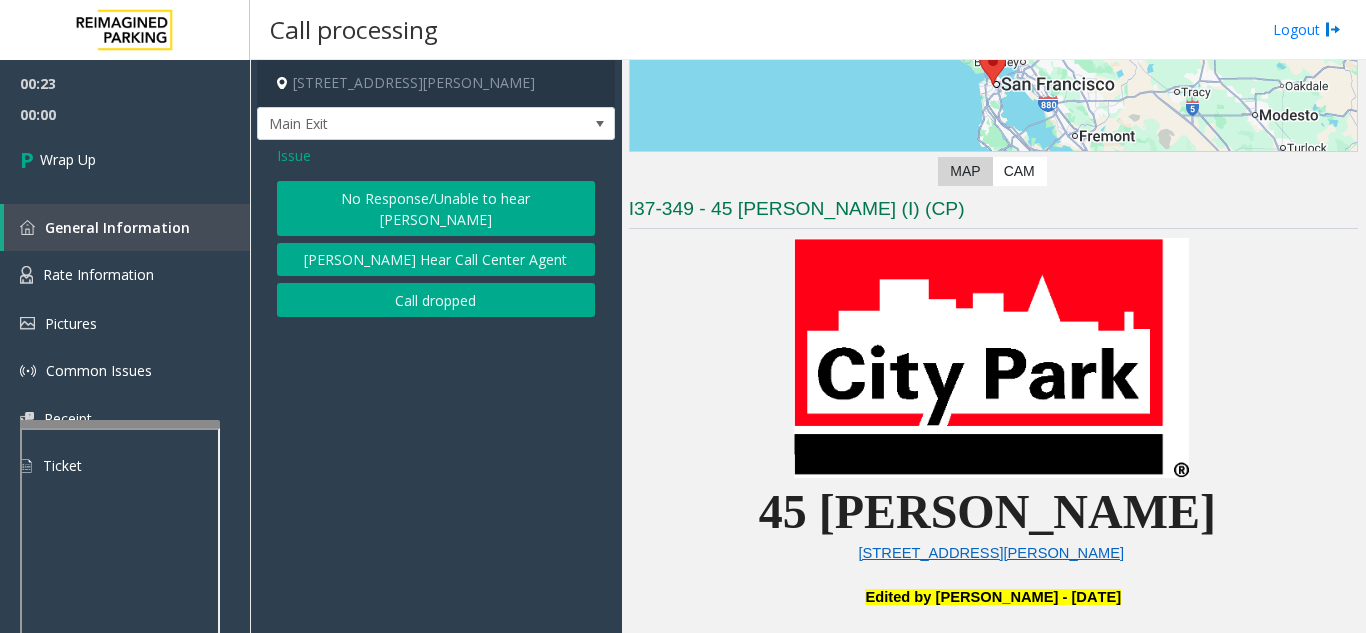click on "No Response/Unable to hear [PERSON_NAME]" 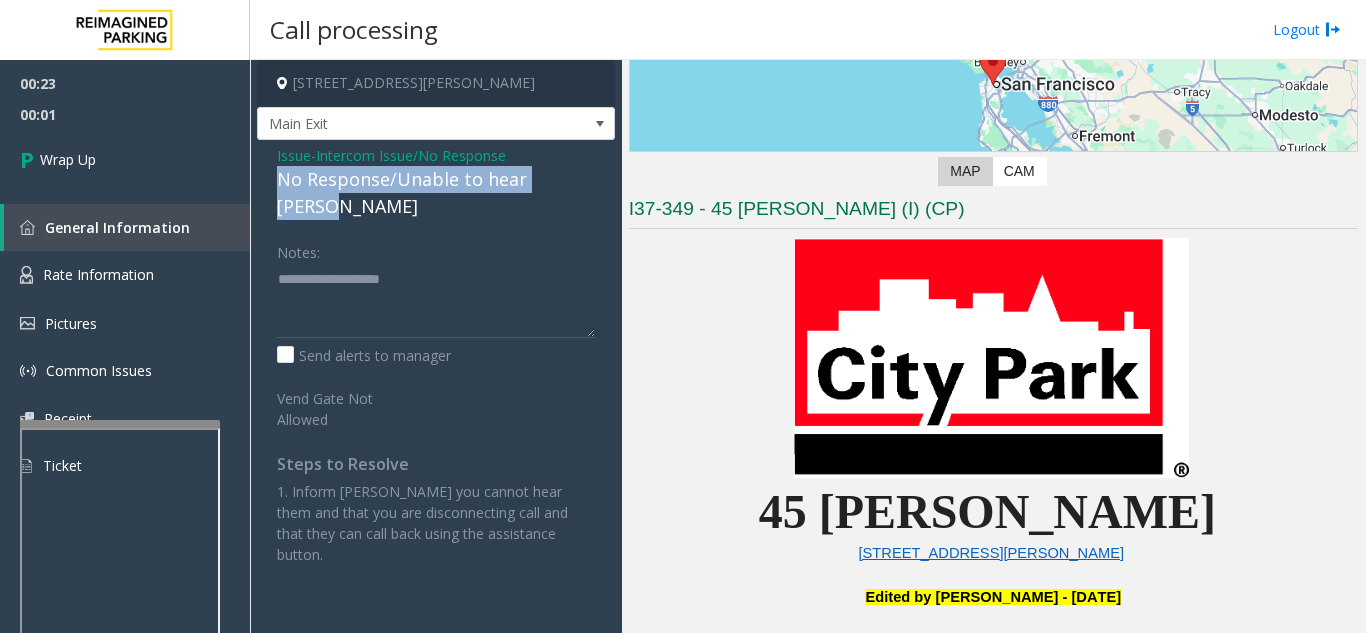 drag, startPoint x: 277, startPoint y: 182, endPoint x: 589, endPoint y: 178, distance: 312.02563 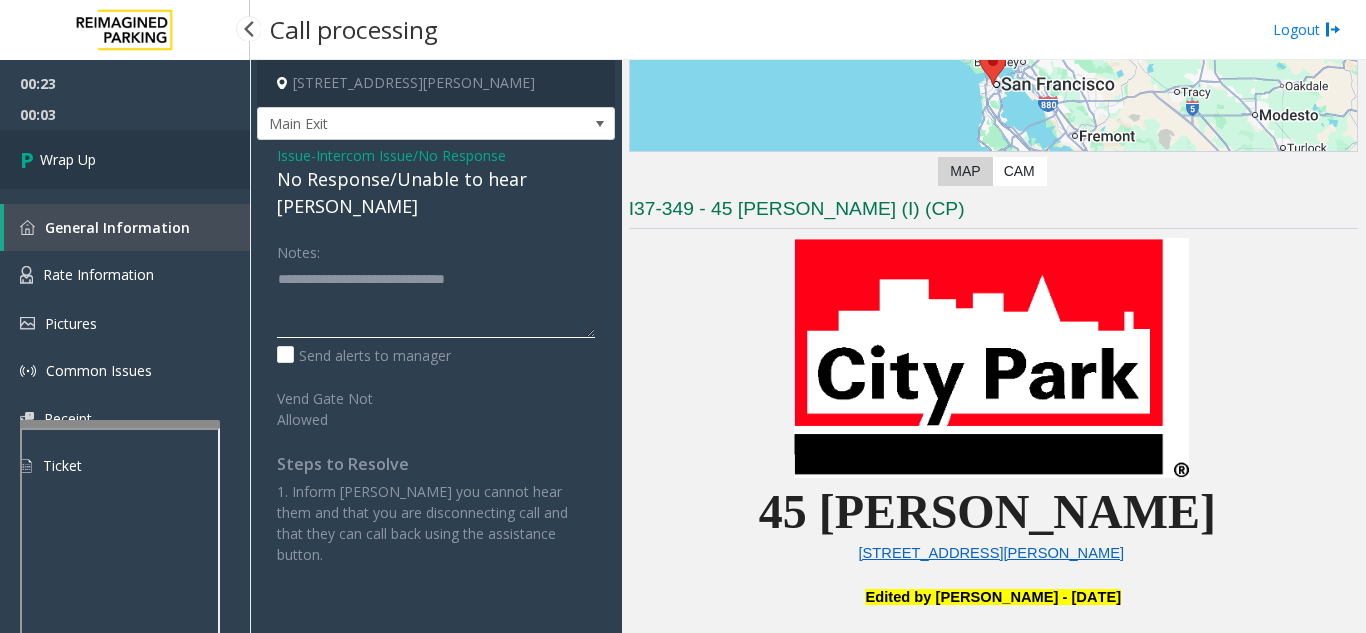 type on "**********" 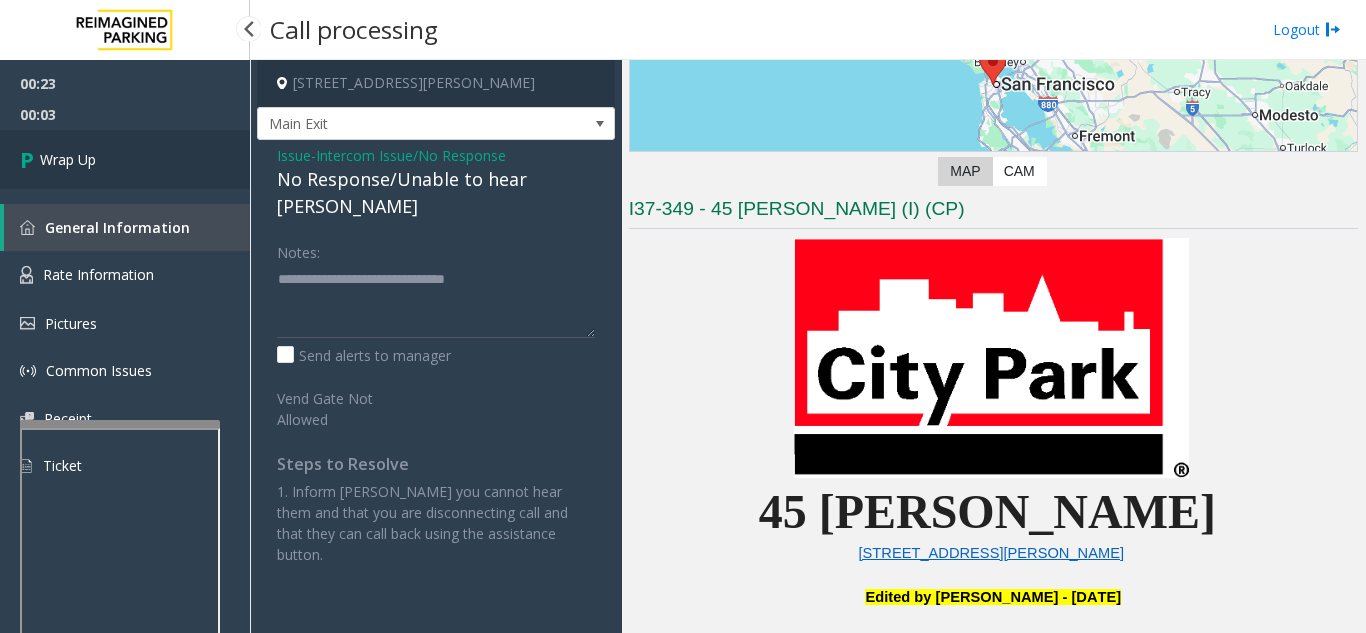 click on "Wrap Up" at bounding box center (125, 159) 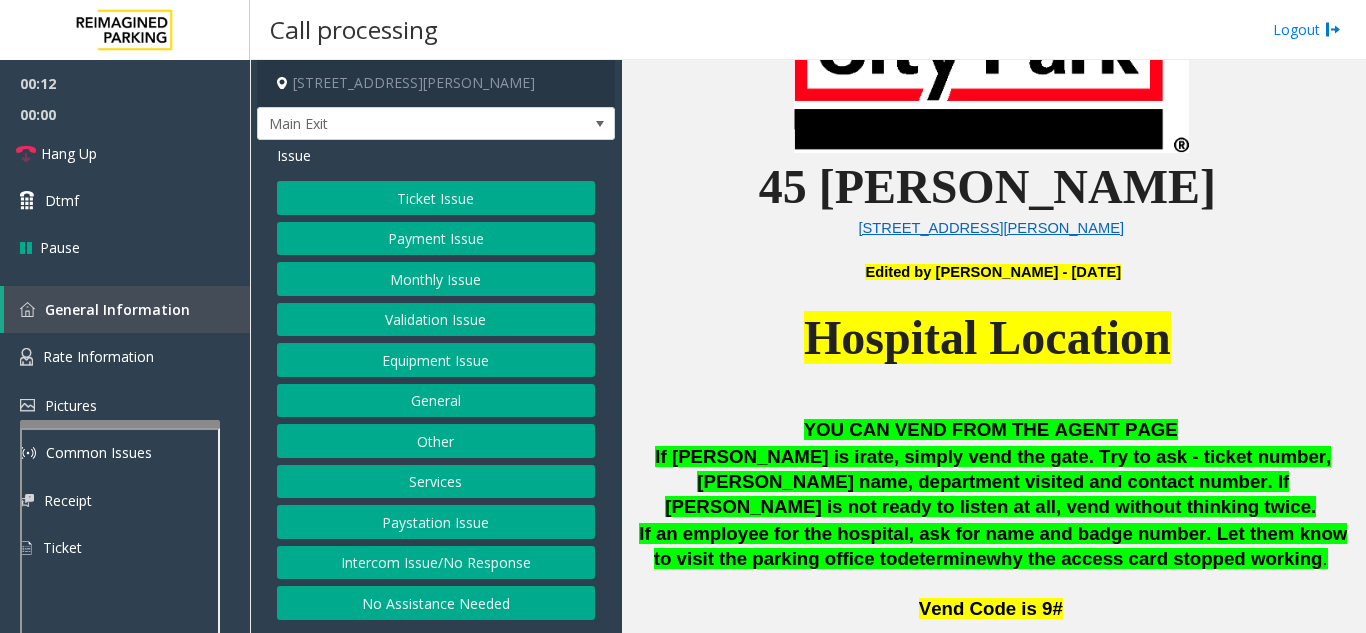 scroll, scrollTop: 800, scrollLeft: 0, axis: vertical 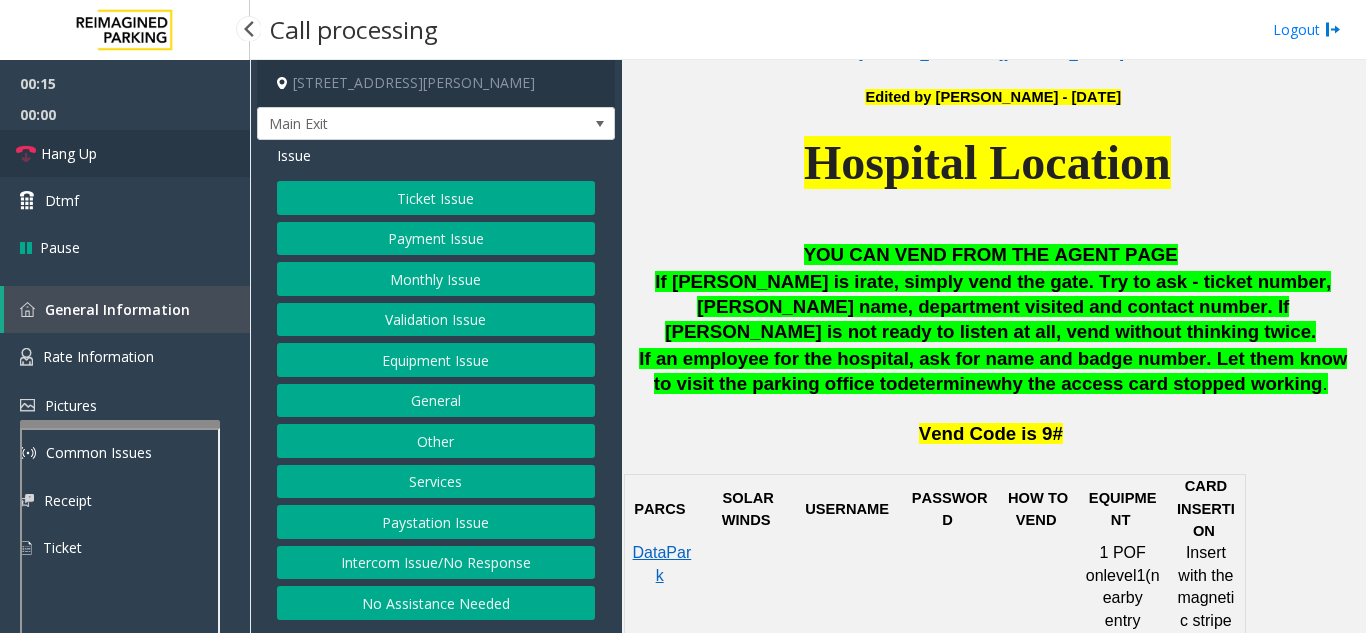 click on "Hang Up" at bounding box center [125, 153] 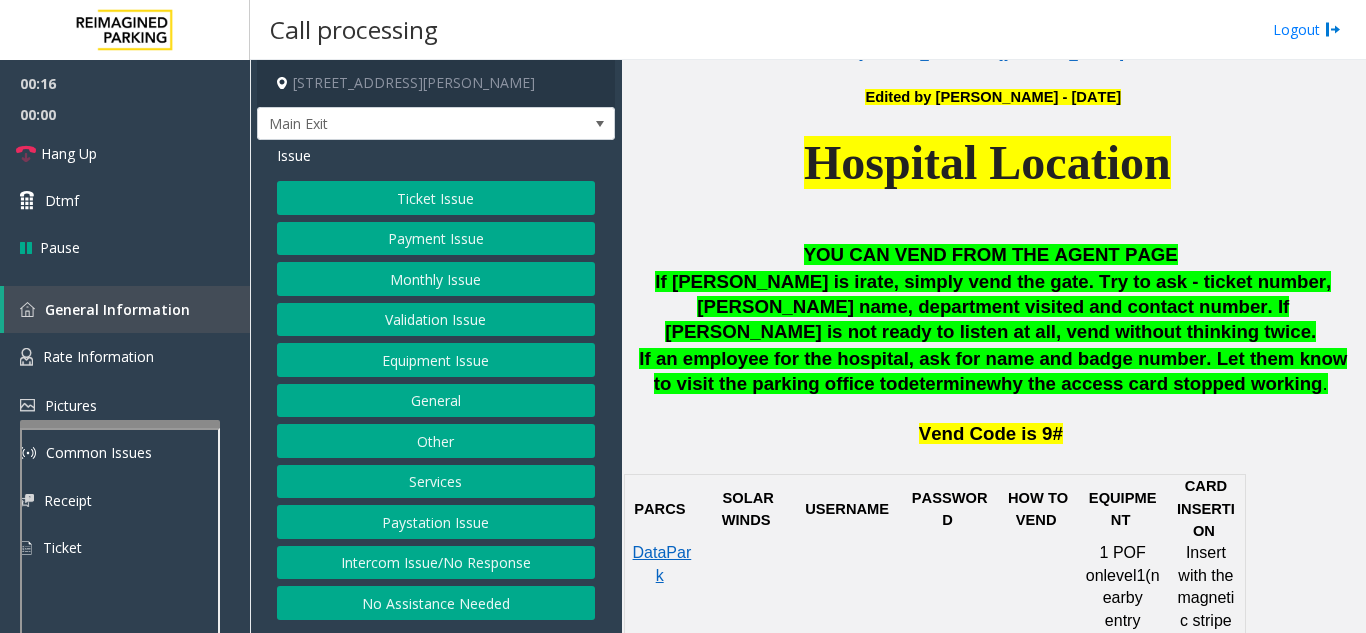 click on "Intercom Issue/No Response" 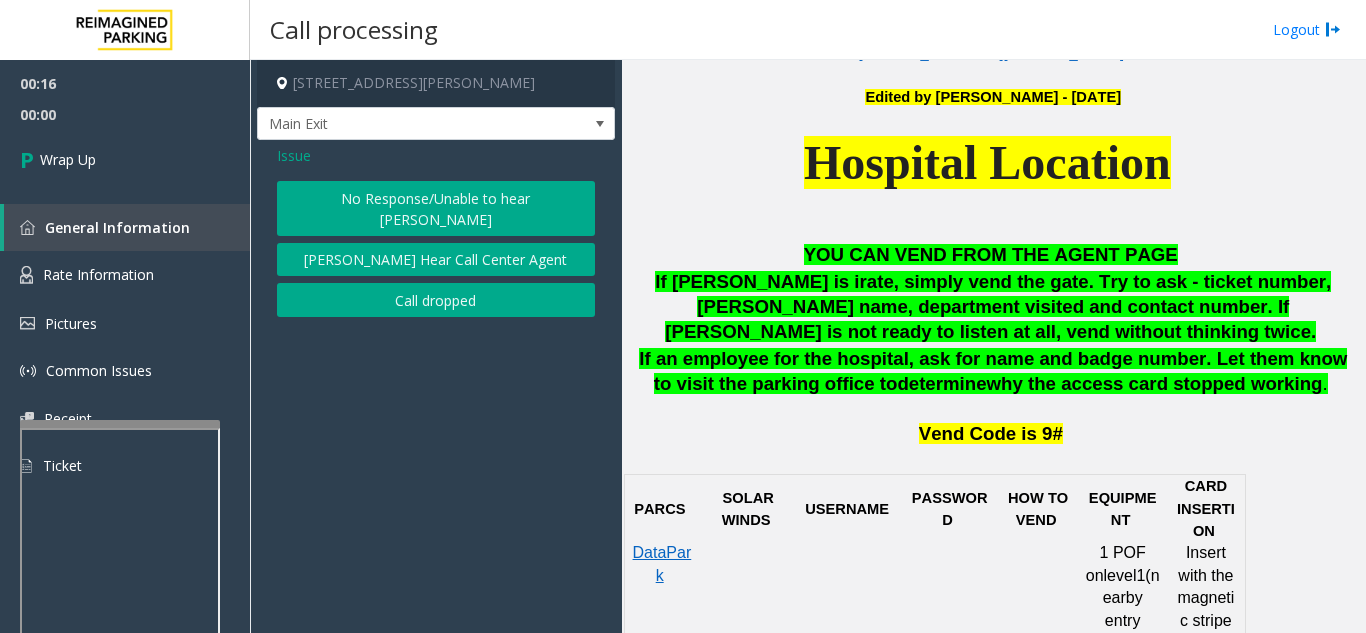 click on "No Response/Unable to hear [PERSON_NAME]" 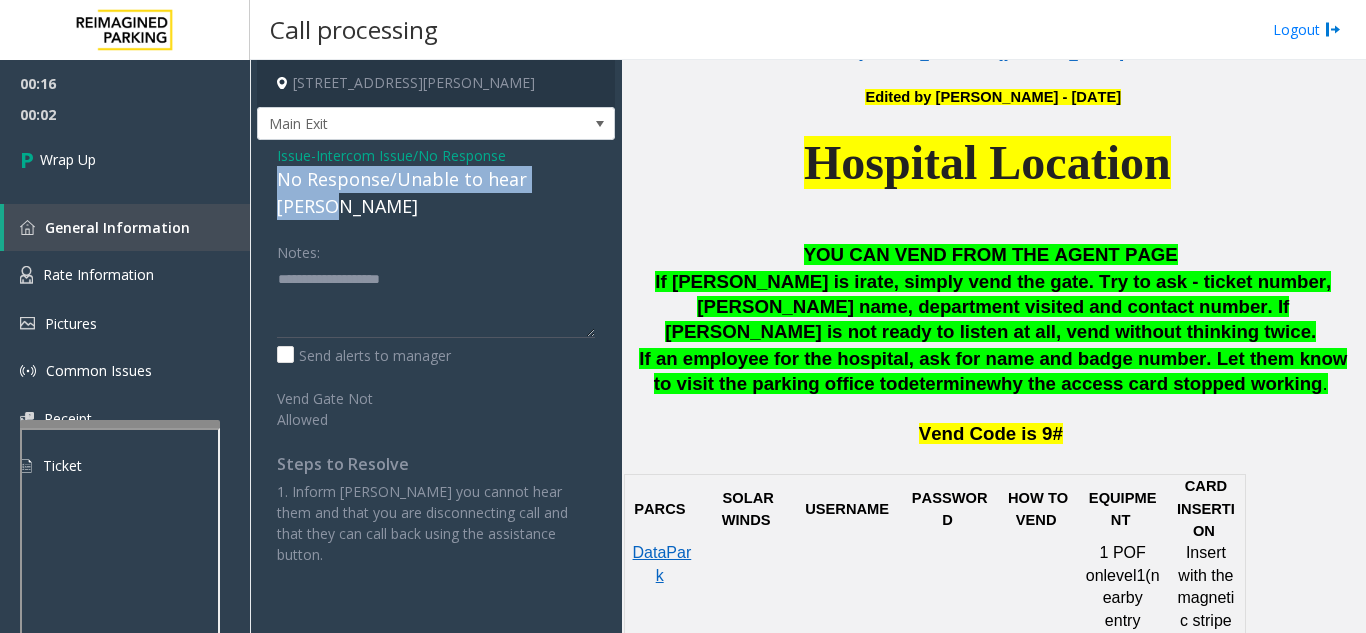 drag, startPoint x: 265, startPoint y: 174, endPoint x: 594, endPoint y: 185, distance: 329.18384 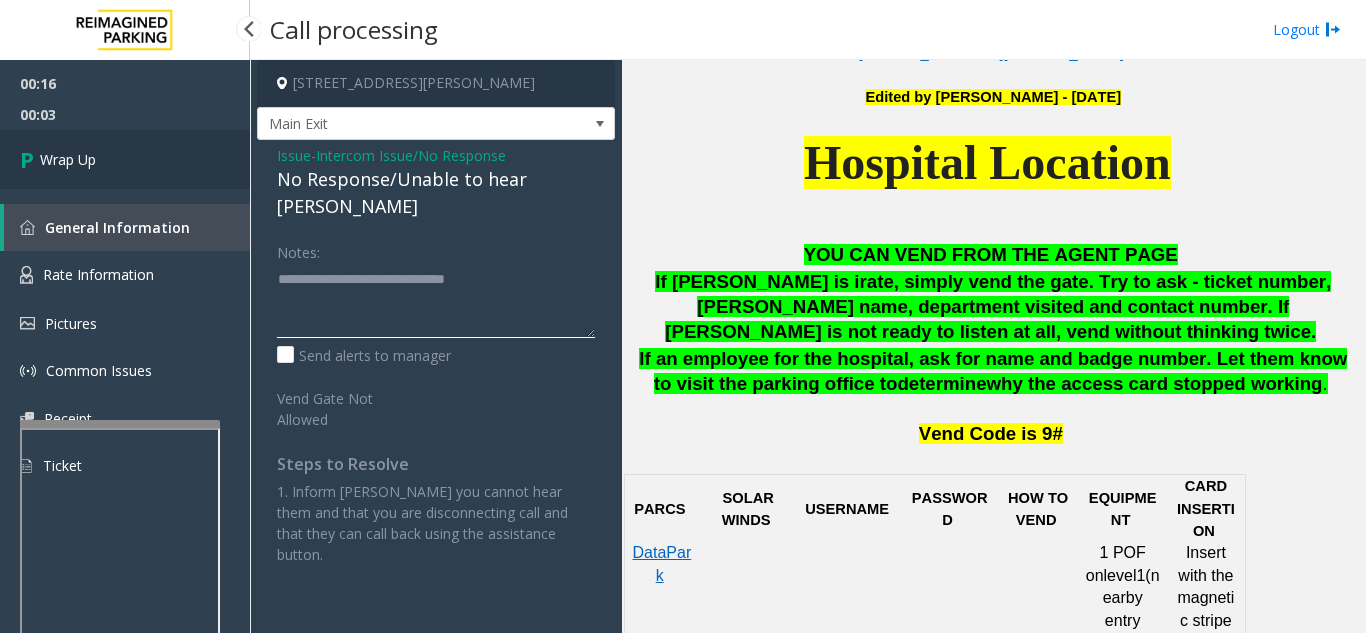 type on "**********" 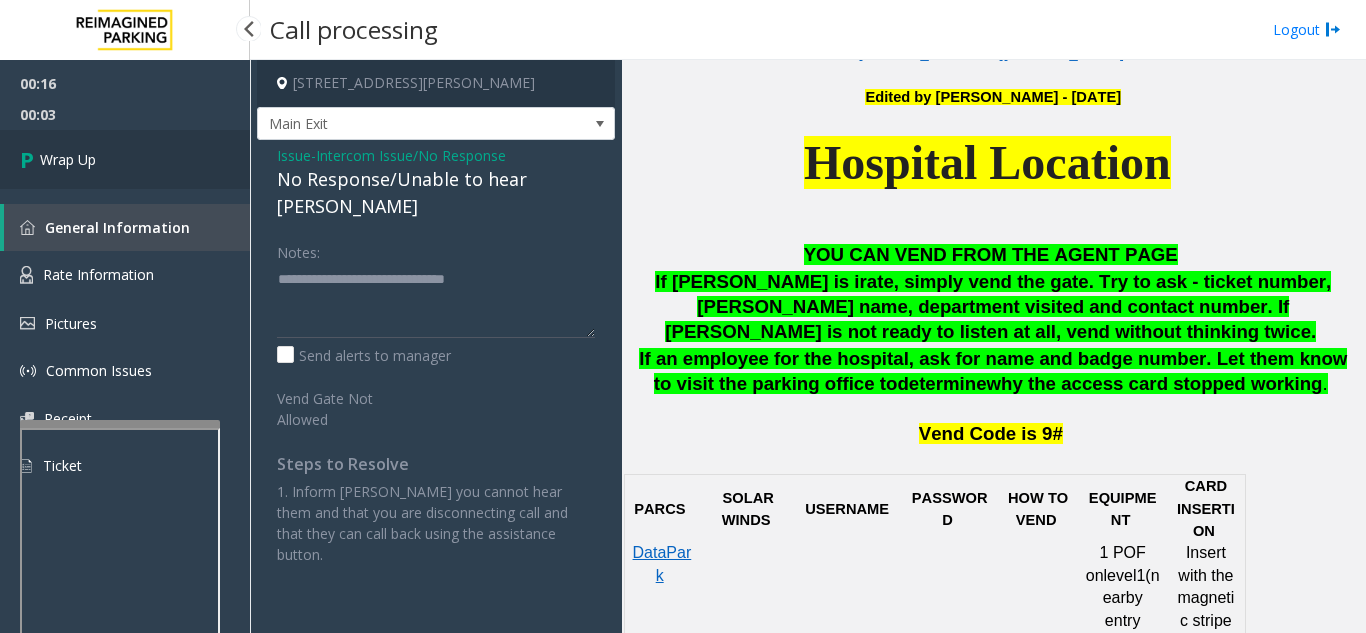 click on "Wrap Up" at bounding box center [125, 159] 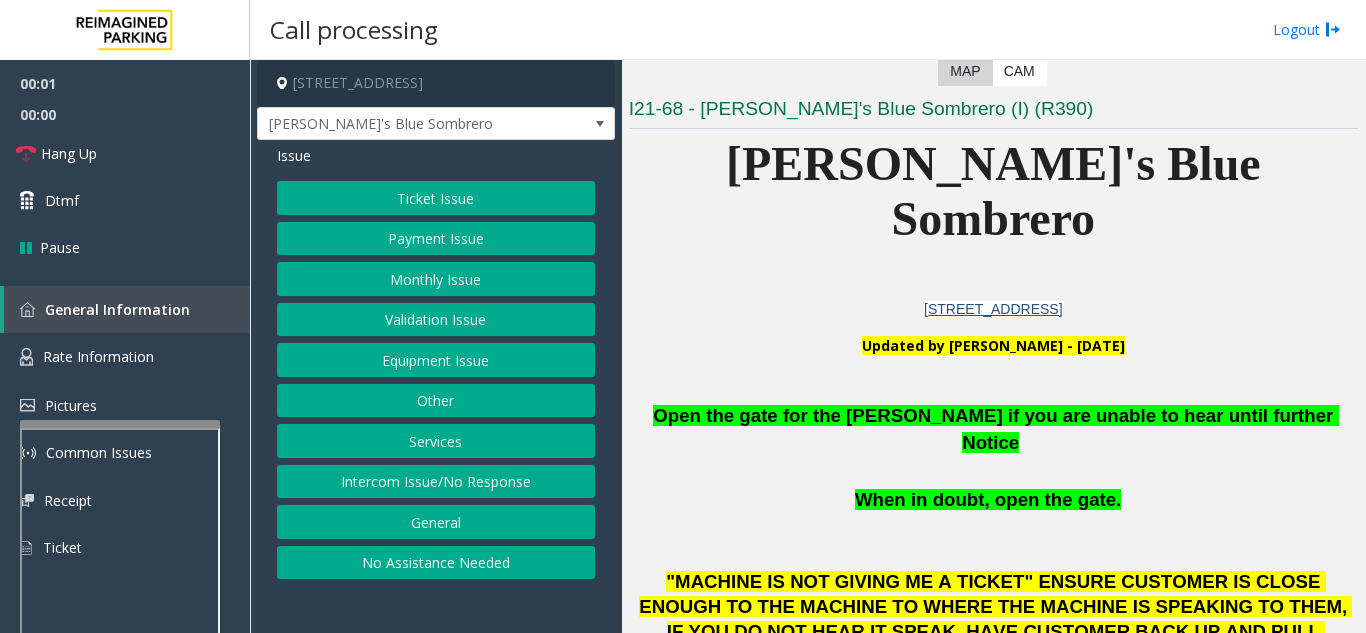 scroll, scrollTop: 500, scrollLeft: 0, axis: vertical 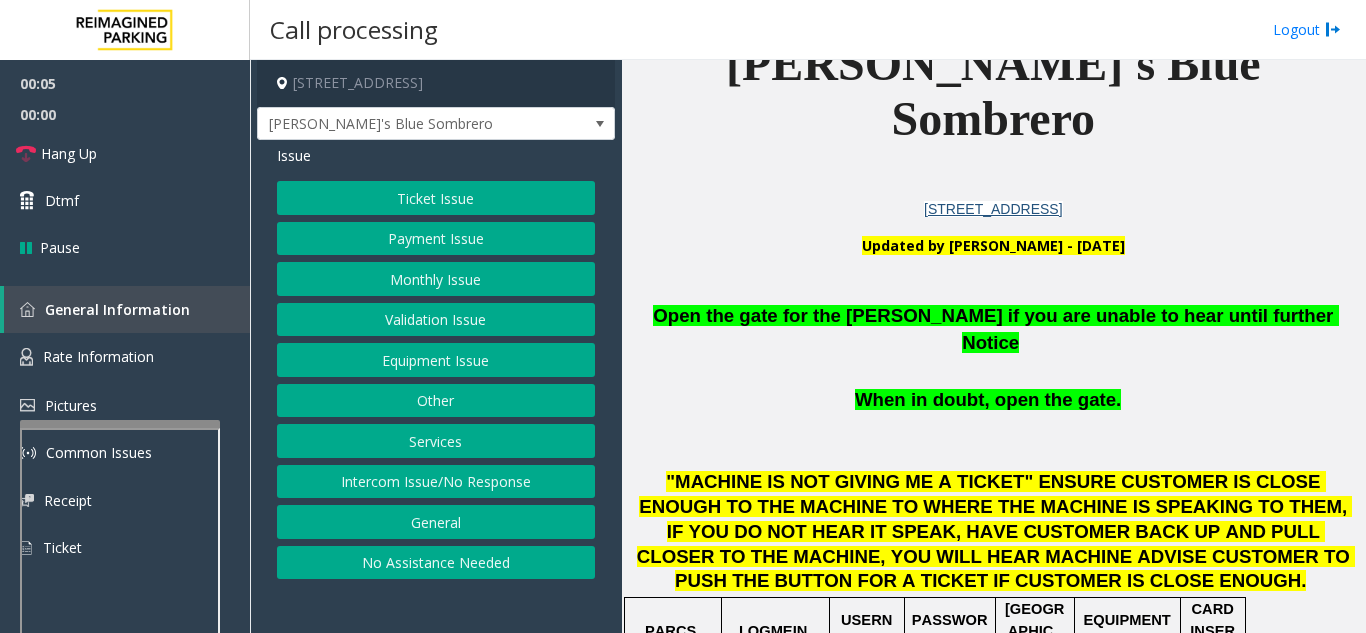 click on "Validation Issue" 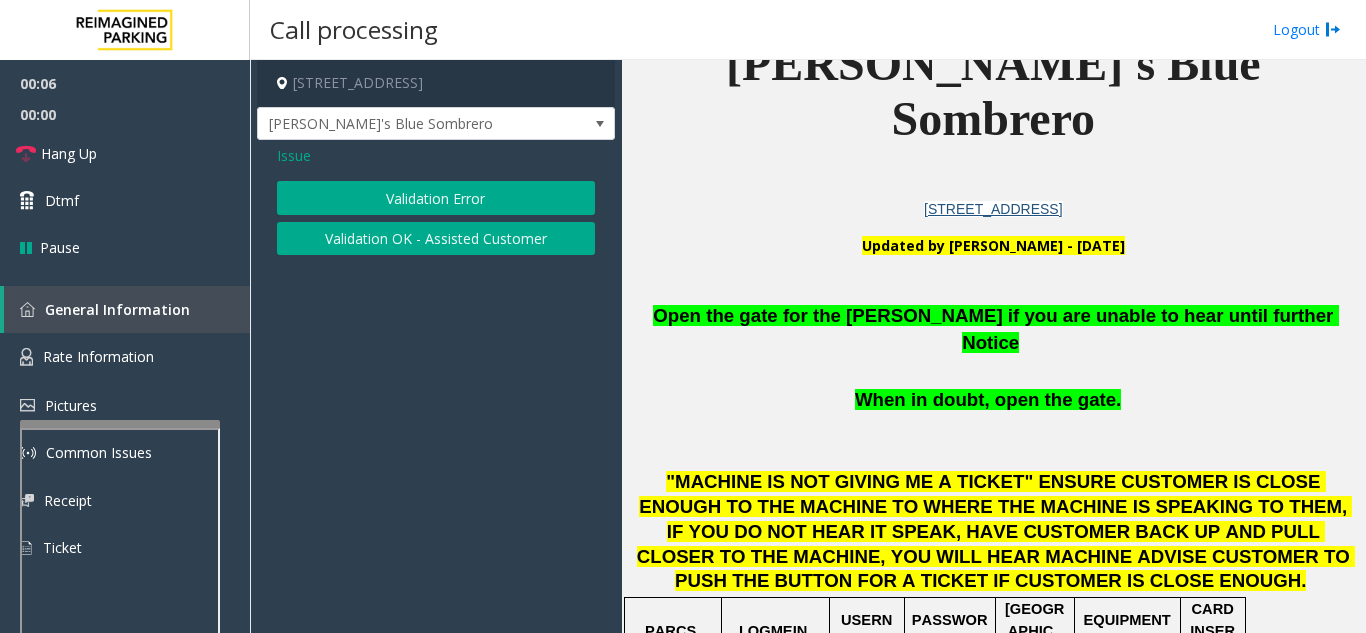 click on "Validation Error" 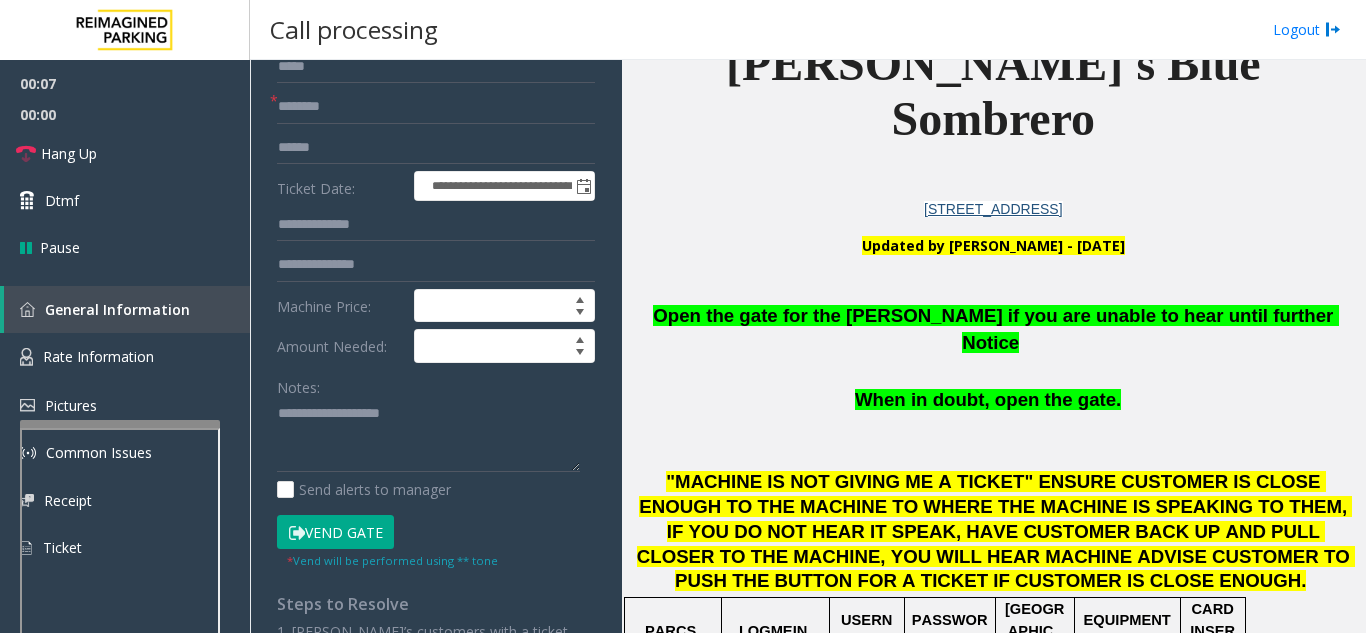 scroll, scrollTop: 200, scrollLeft: 0, axis: vertical 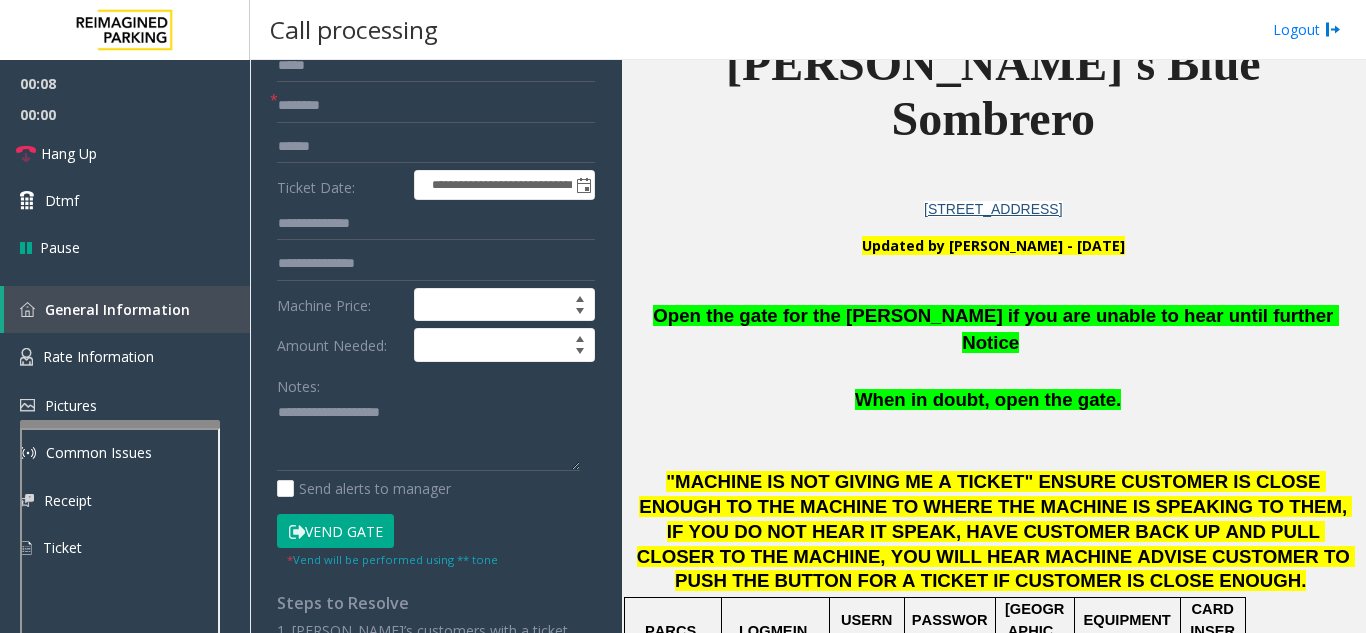 click on "Vend Gate" 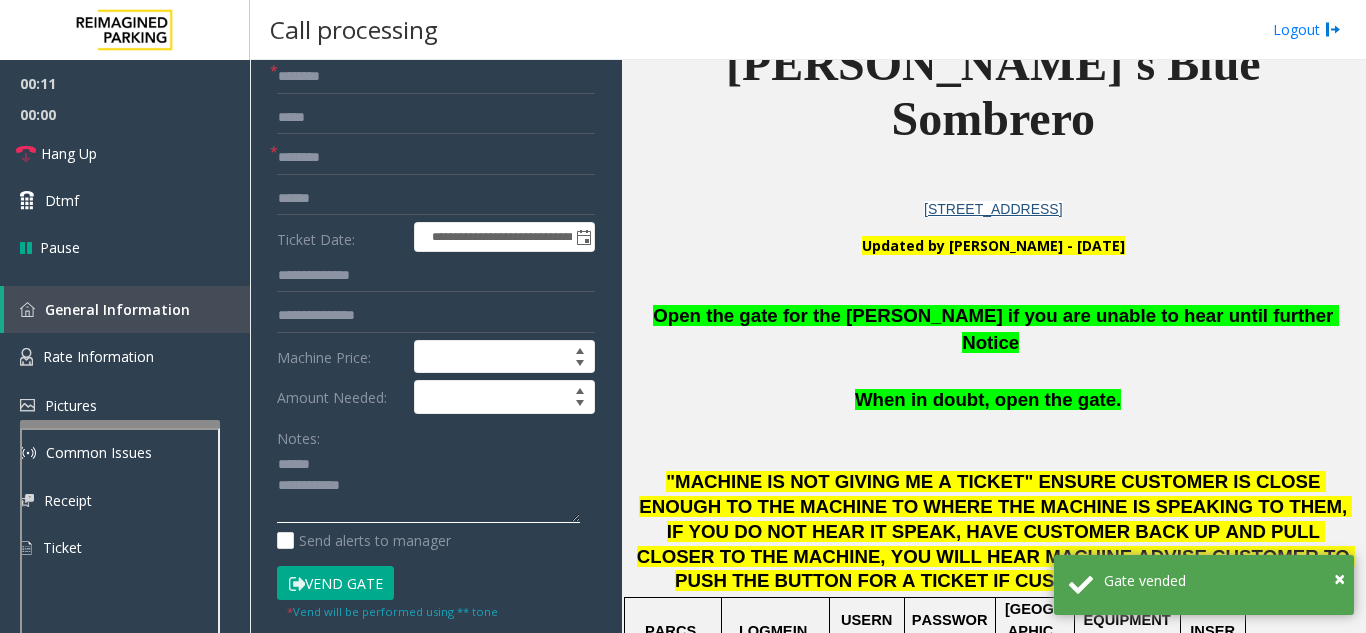 click 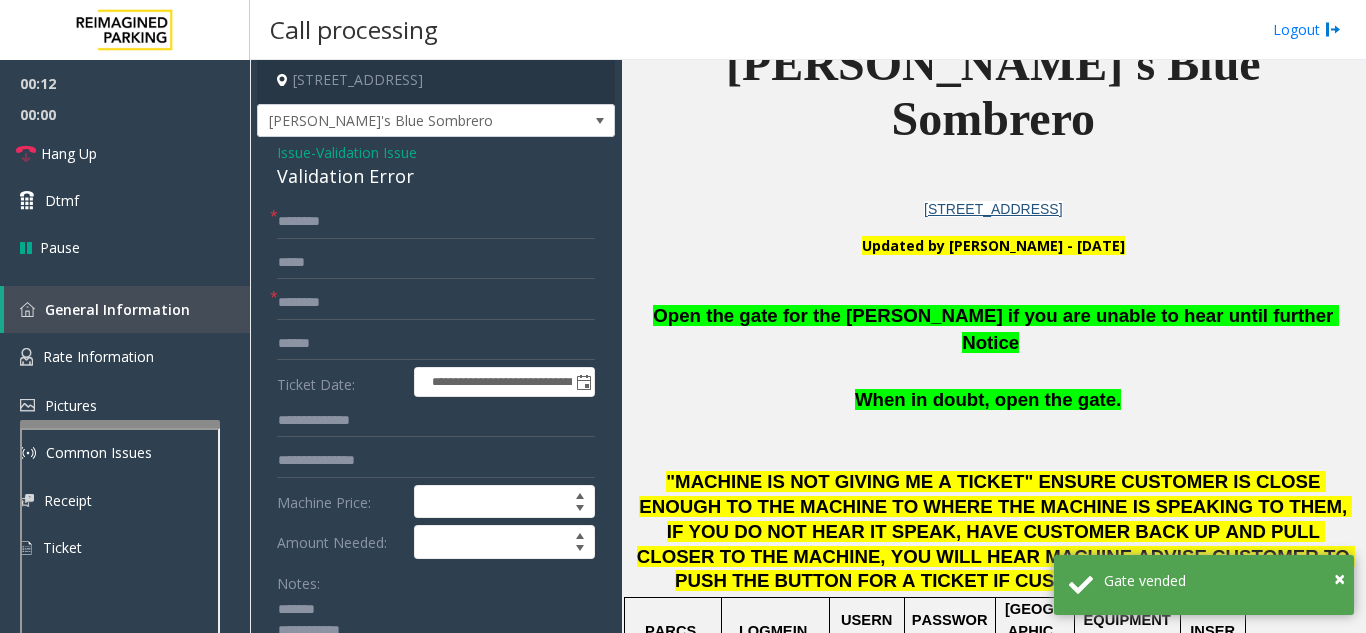 scroll, scrollTop: 0, scrollLeft: 0, axis: both 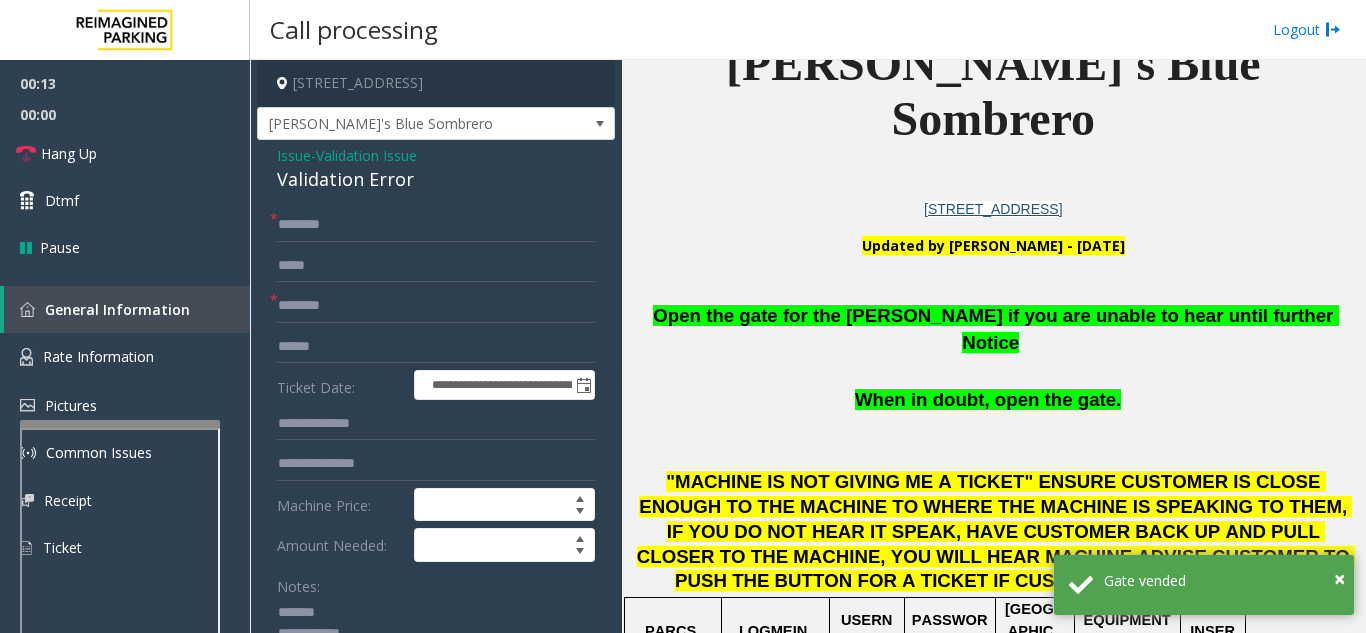 type on "**********" 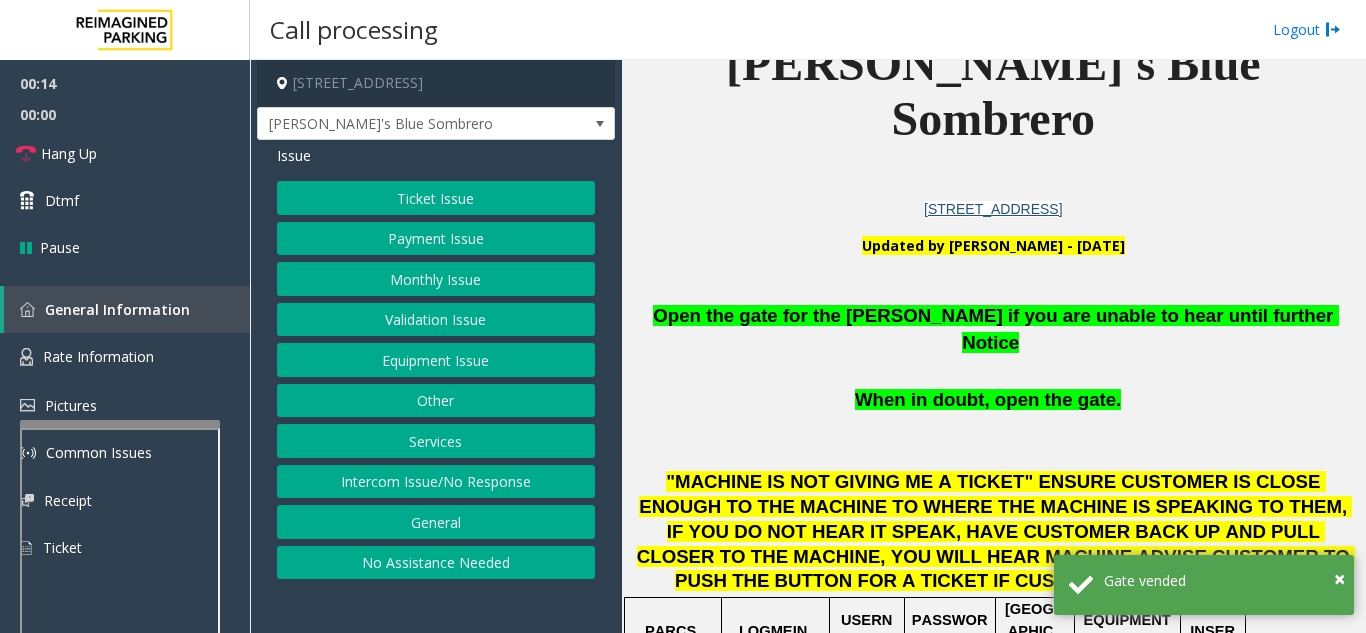 click on "Equipment Issue" 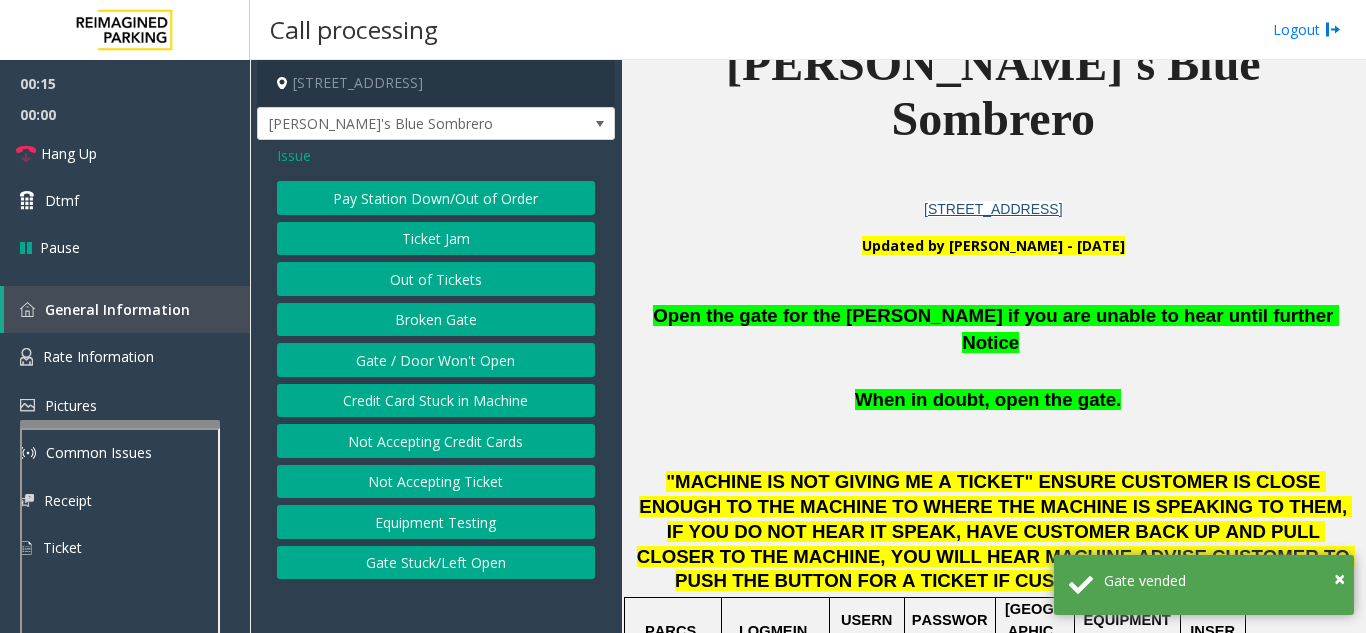 click on "Gate / Door Won't Open" 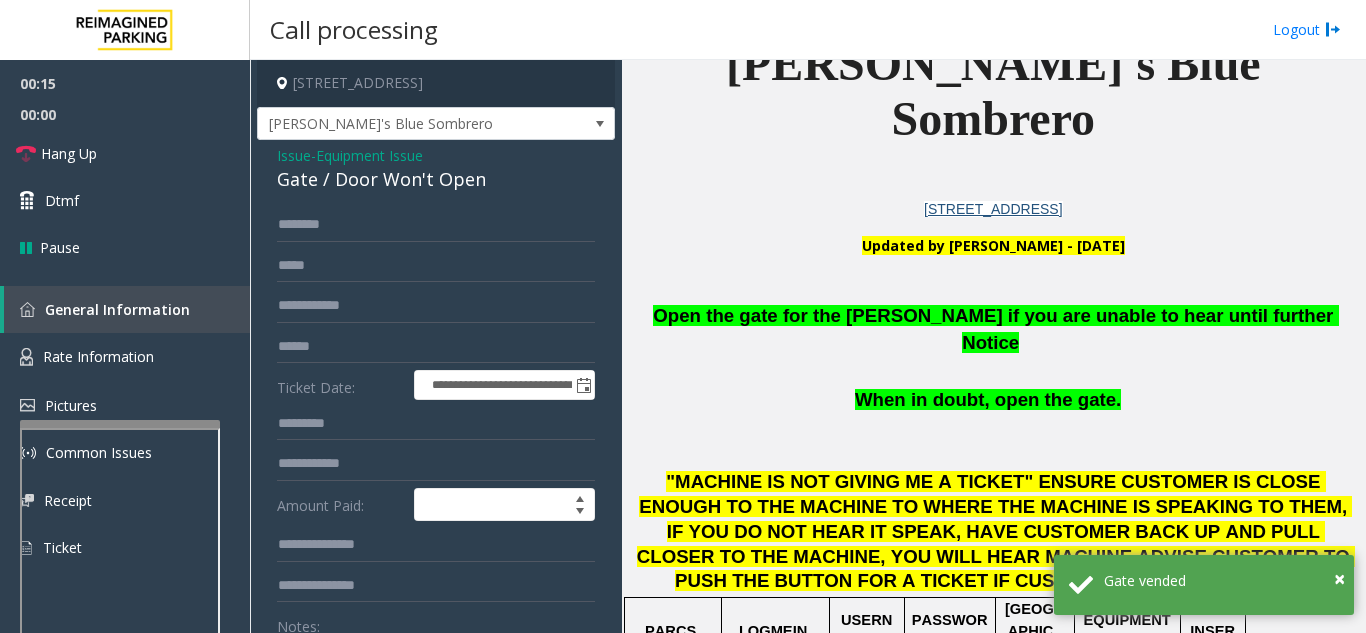 scroll, scrollTop: 100, scrollLeft: 0, axis: vertical 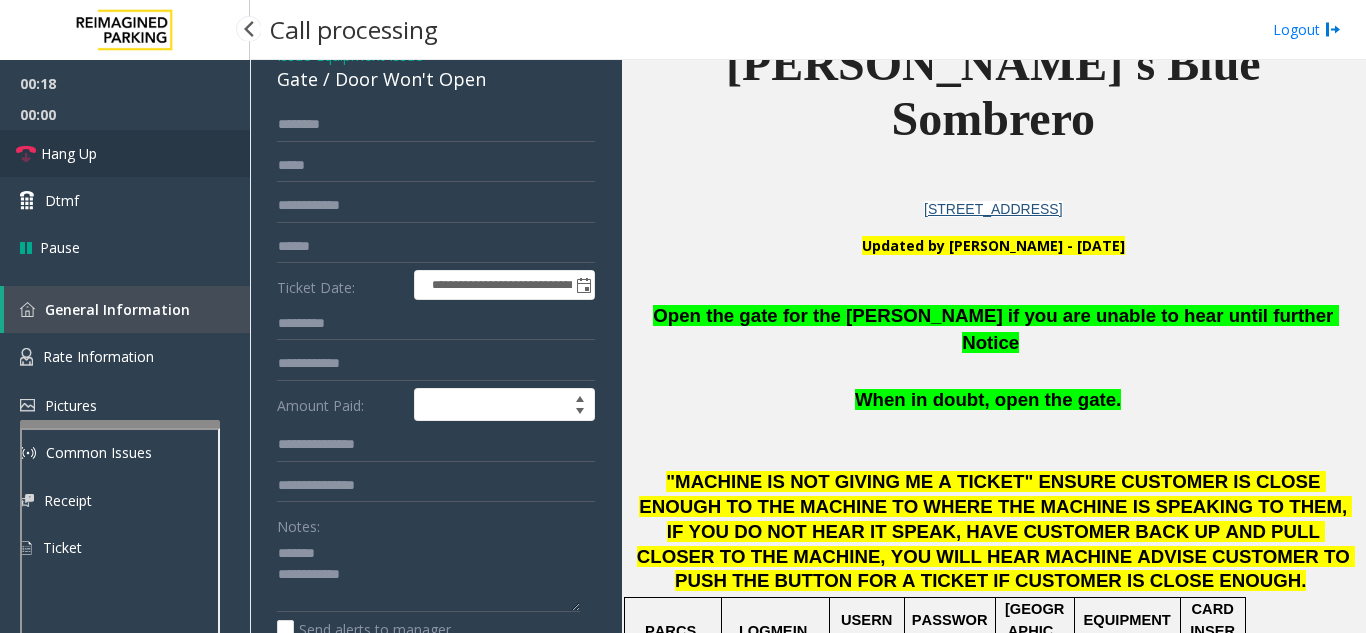 click on "Hang Up" at bounding box center (125, 153) 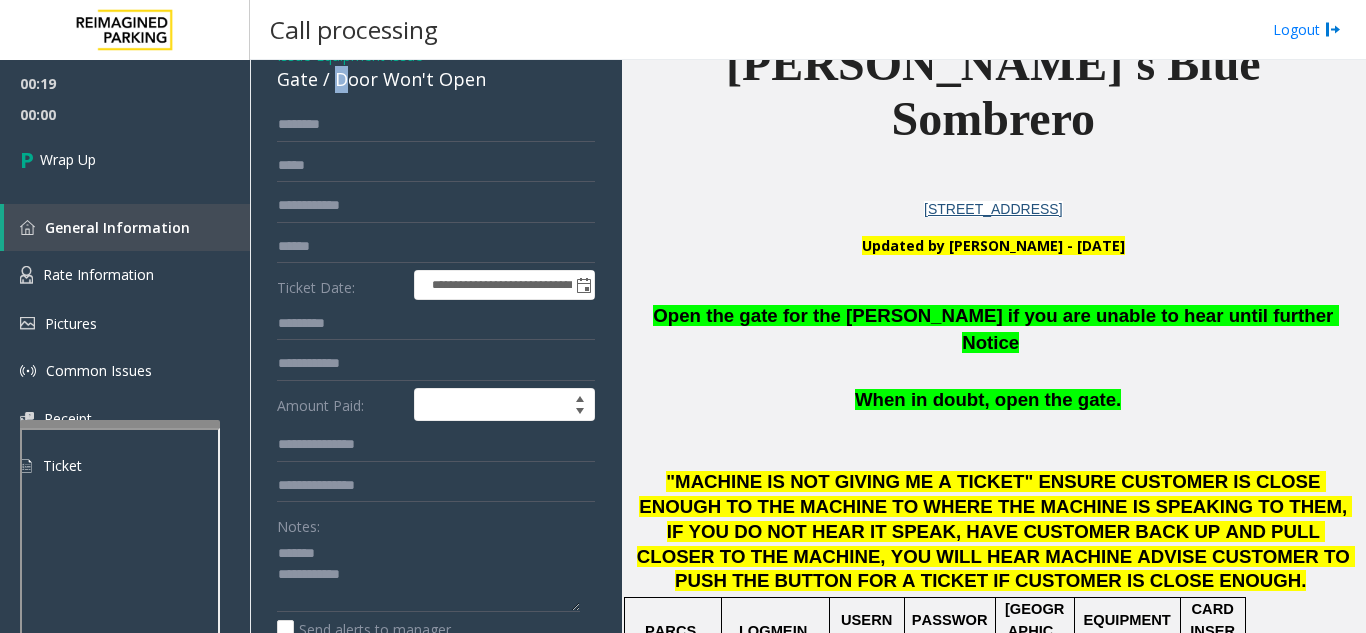 scroll, scrollTop: 97, scrollLeft: 0, axis: vertical 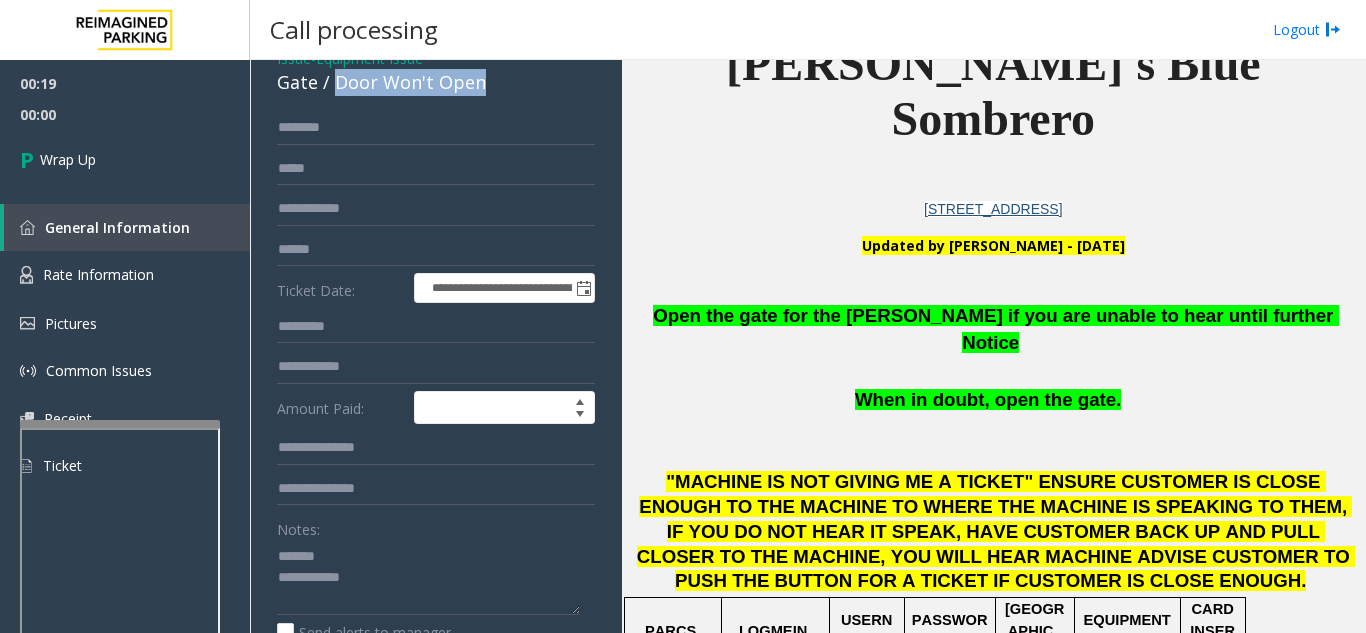 drag, startPoint x: 334, startPoint y: 79, endPoint x: 520, endPoint y: 94, distance: 186.60385 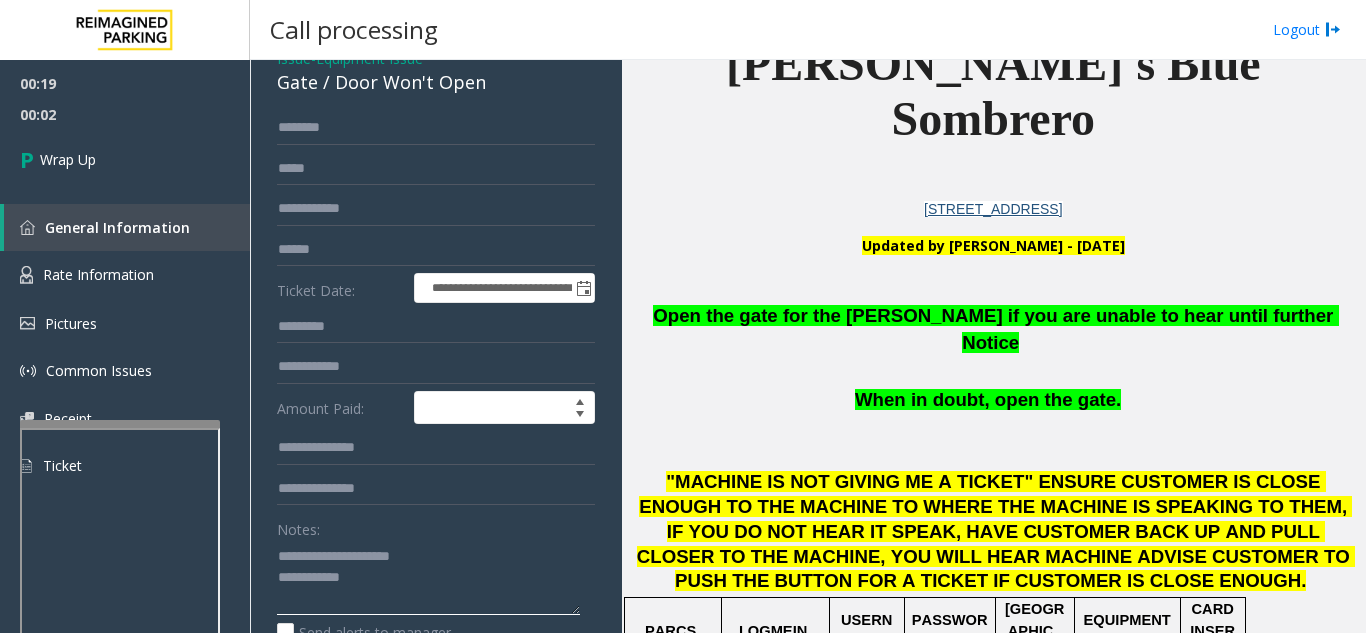 click 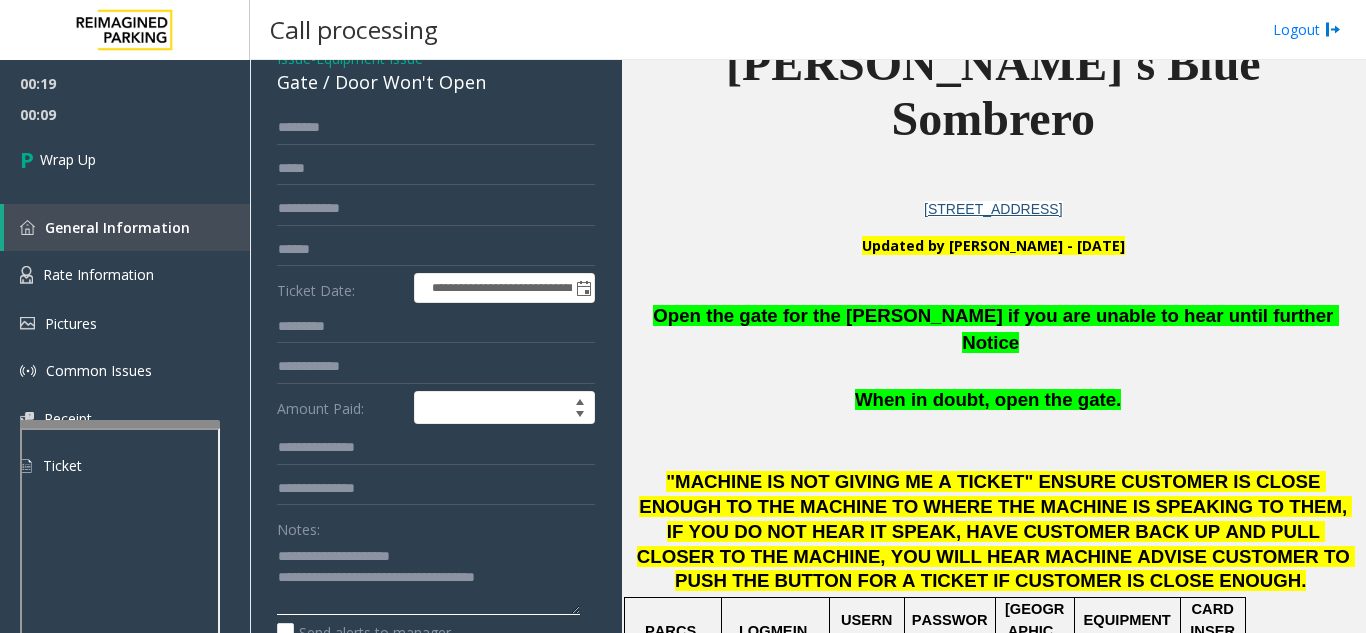 click 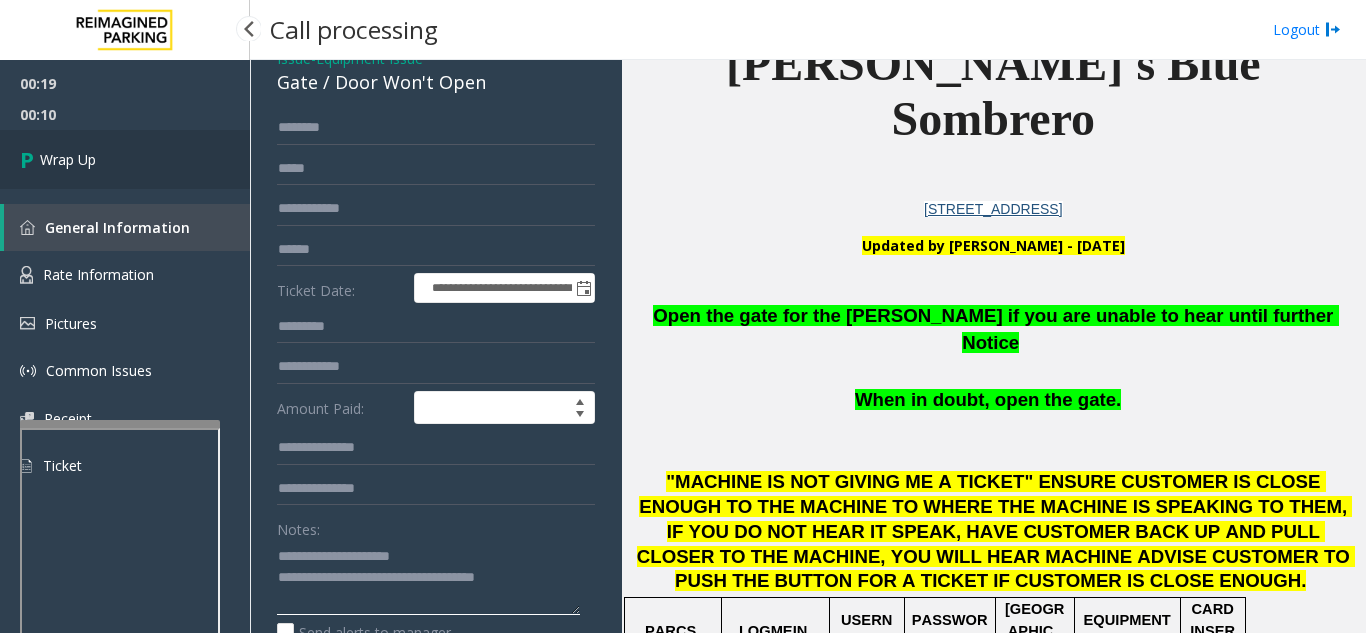 type on "**********" 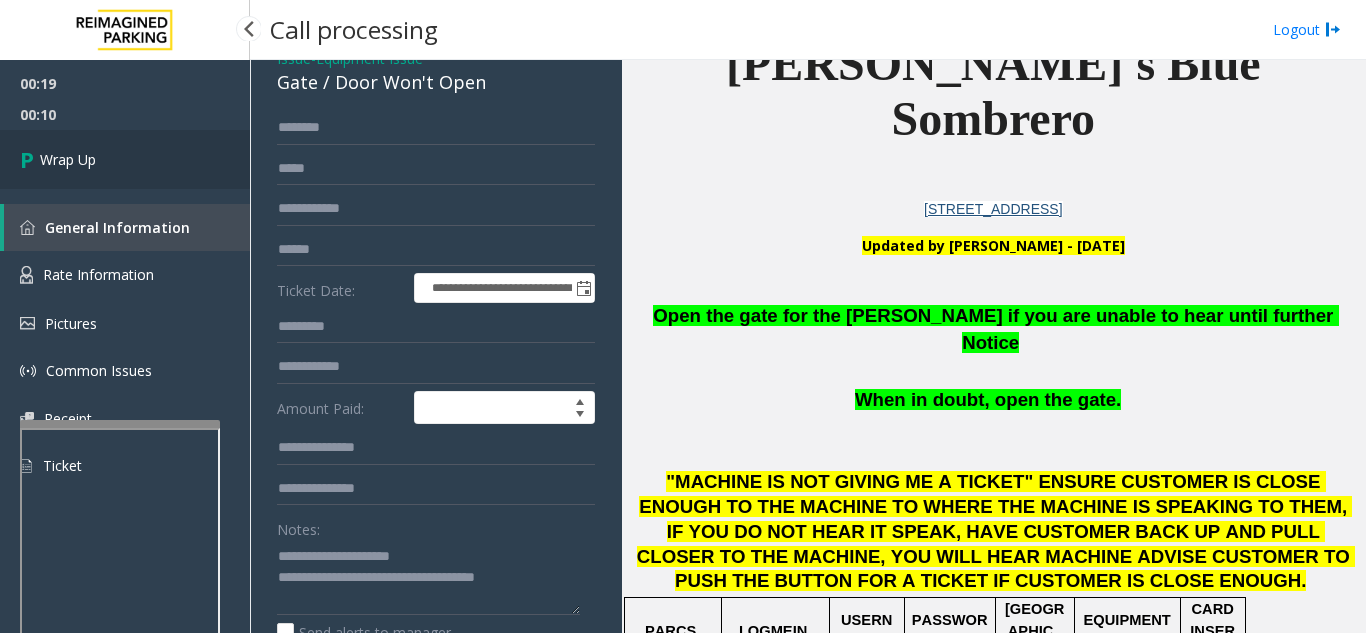 click on "Wrap Up" at bounding box center [125, 159] 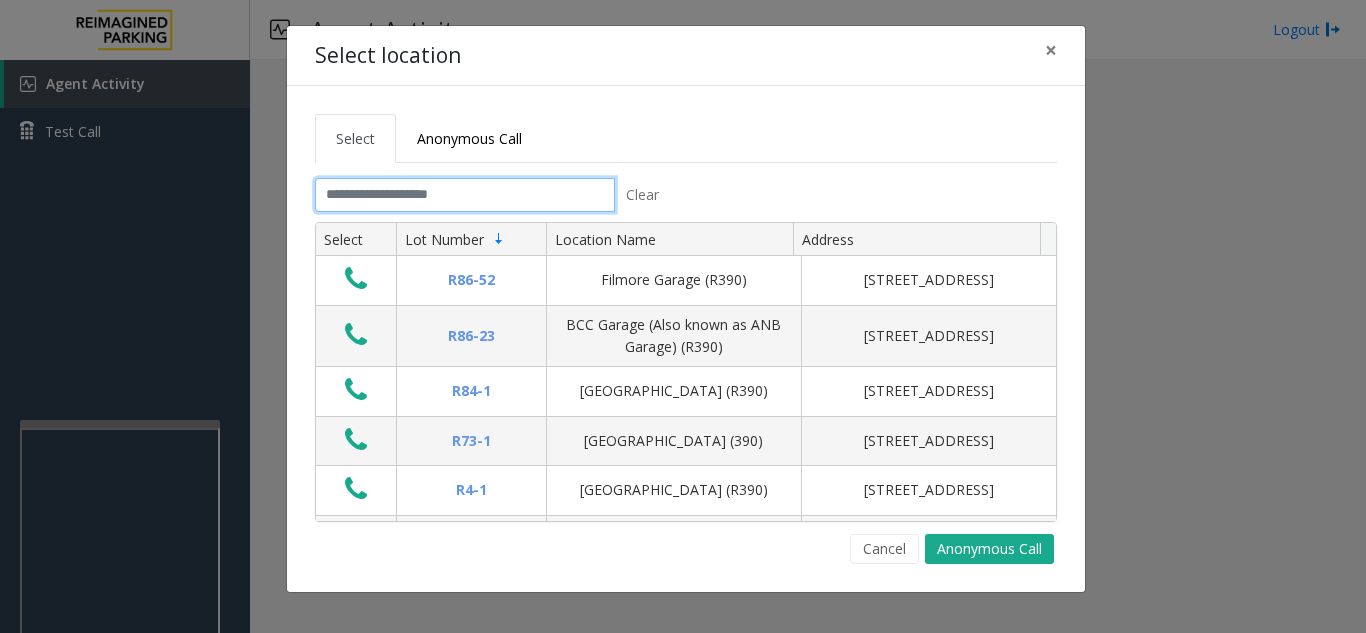 click 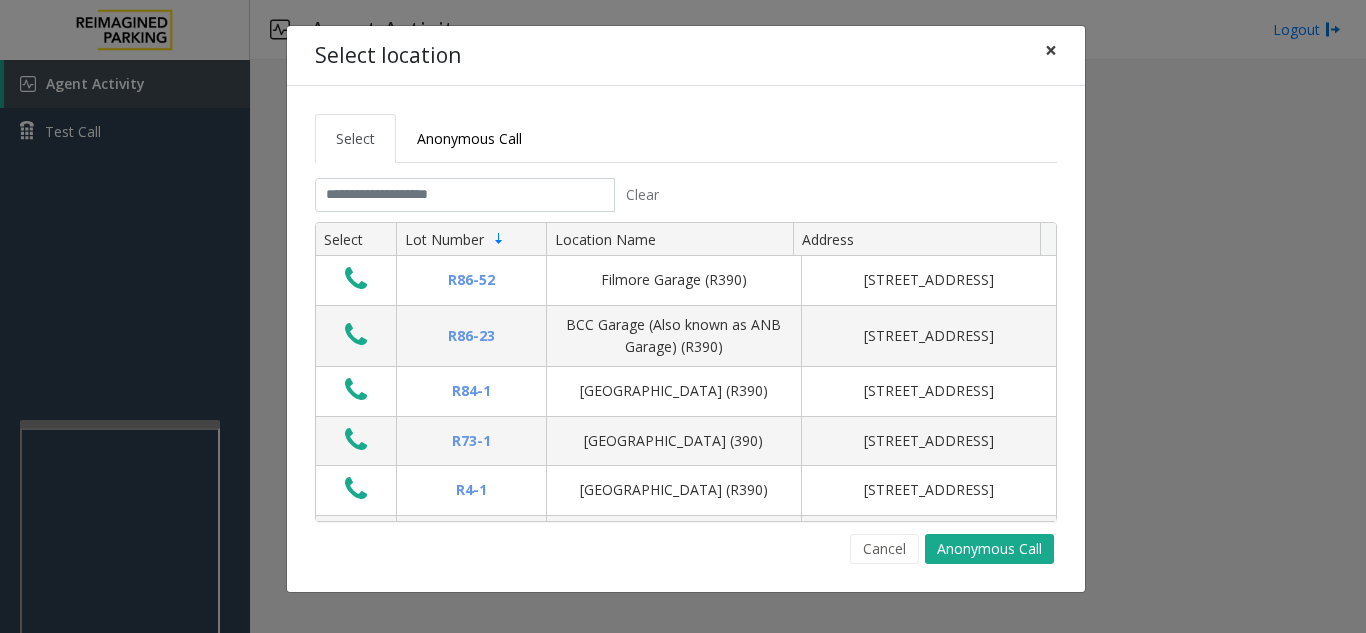 click on "×" 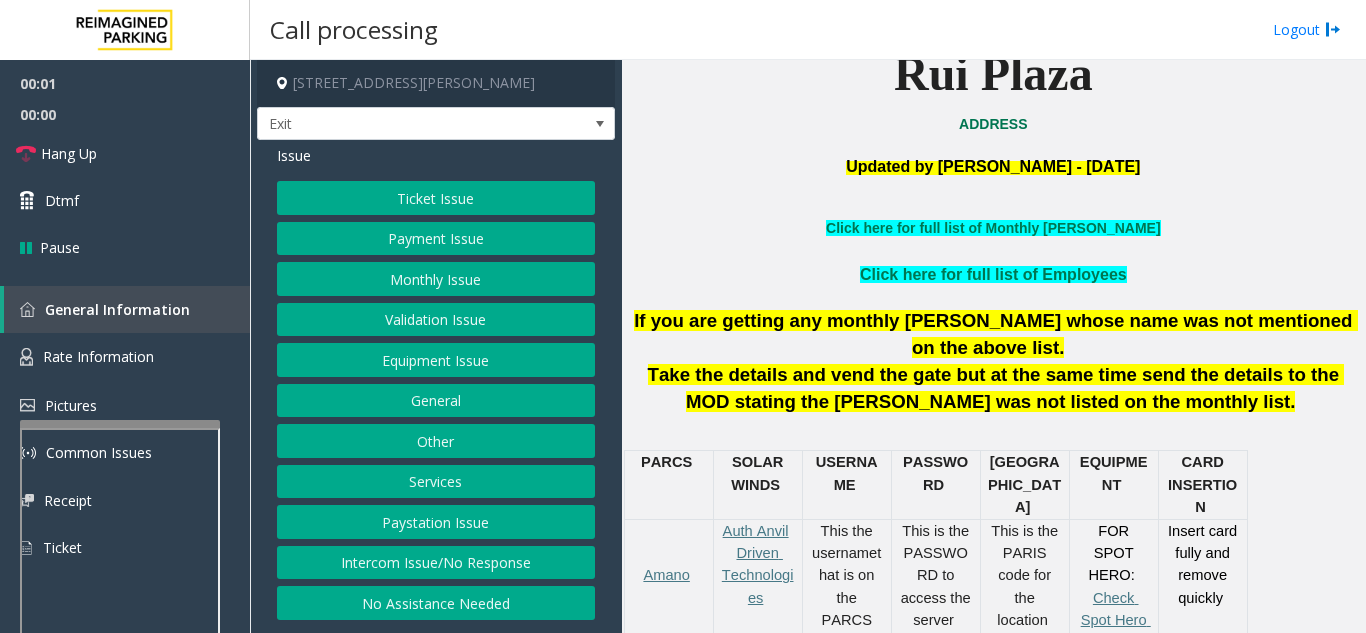 scroll, scrollTop: 600, scrollLeft: 0, axis: vertical 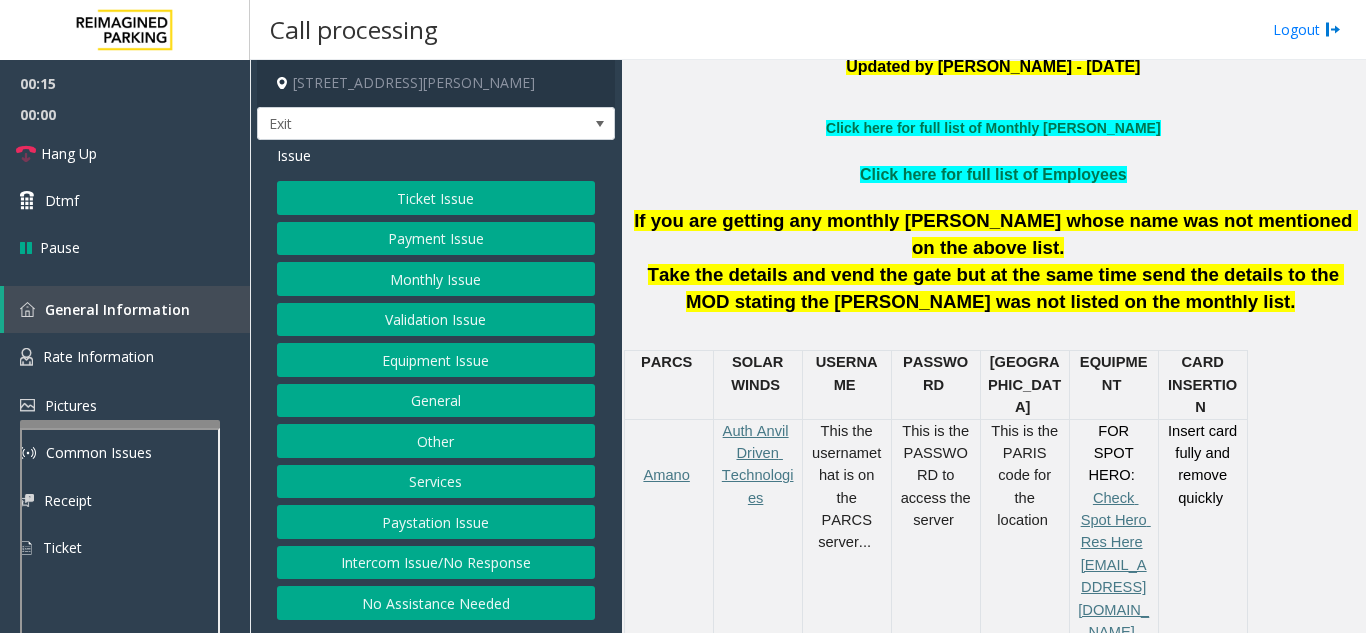 click on "Intercom Issue/No Response" 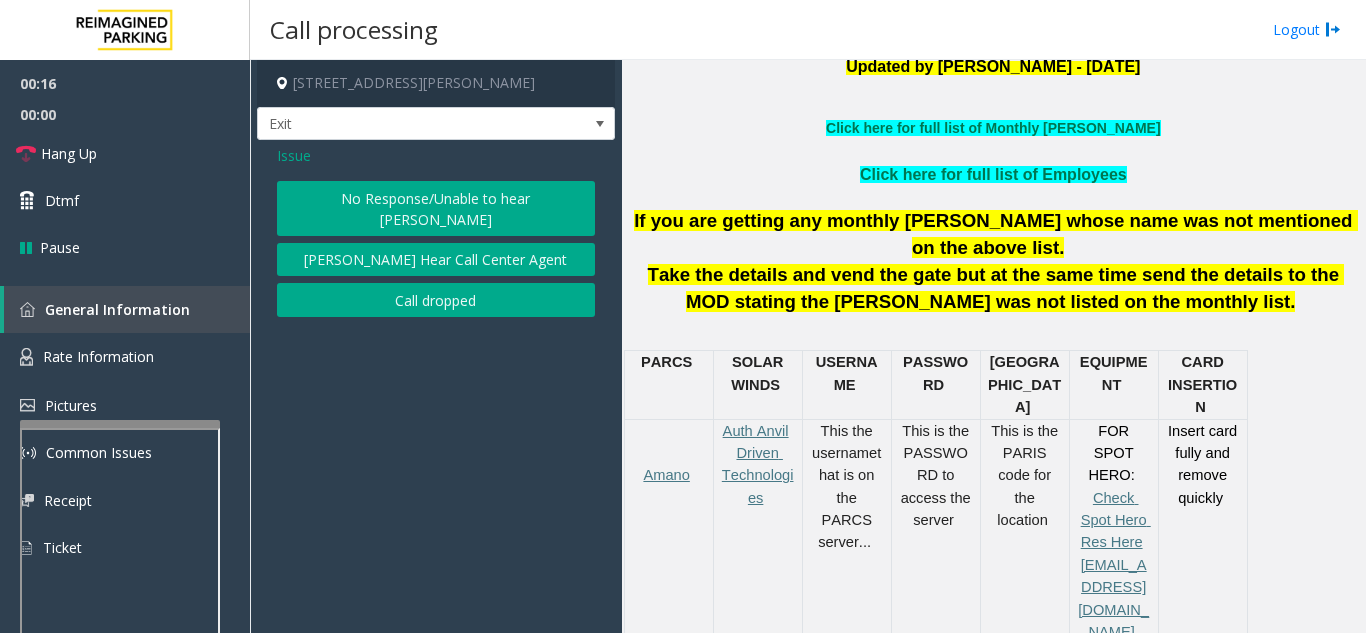 click on "No Response/Unable to hear [PERSON_NAME]" 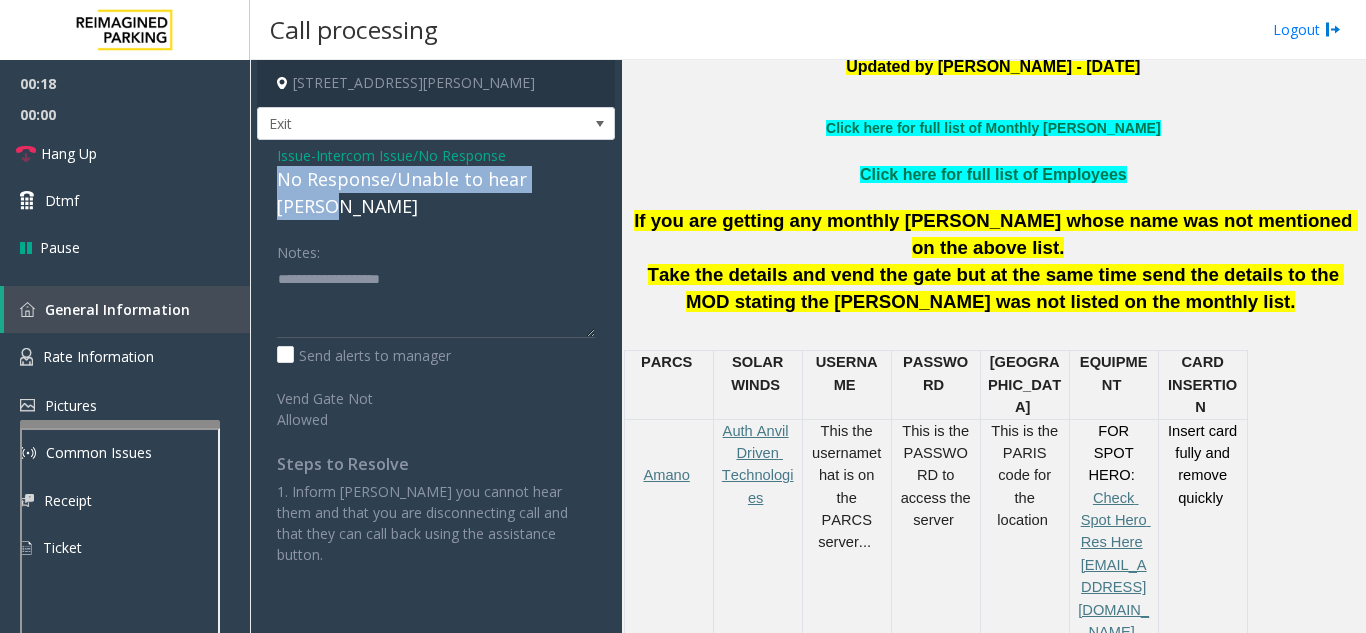 drag, startPoint x: 282, startPoint y: 178, endPoint x: 598, endPoint y: 169, distance: 316.12814 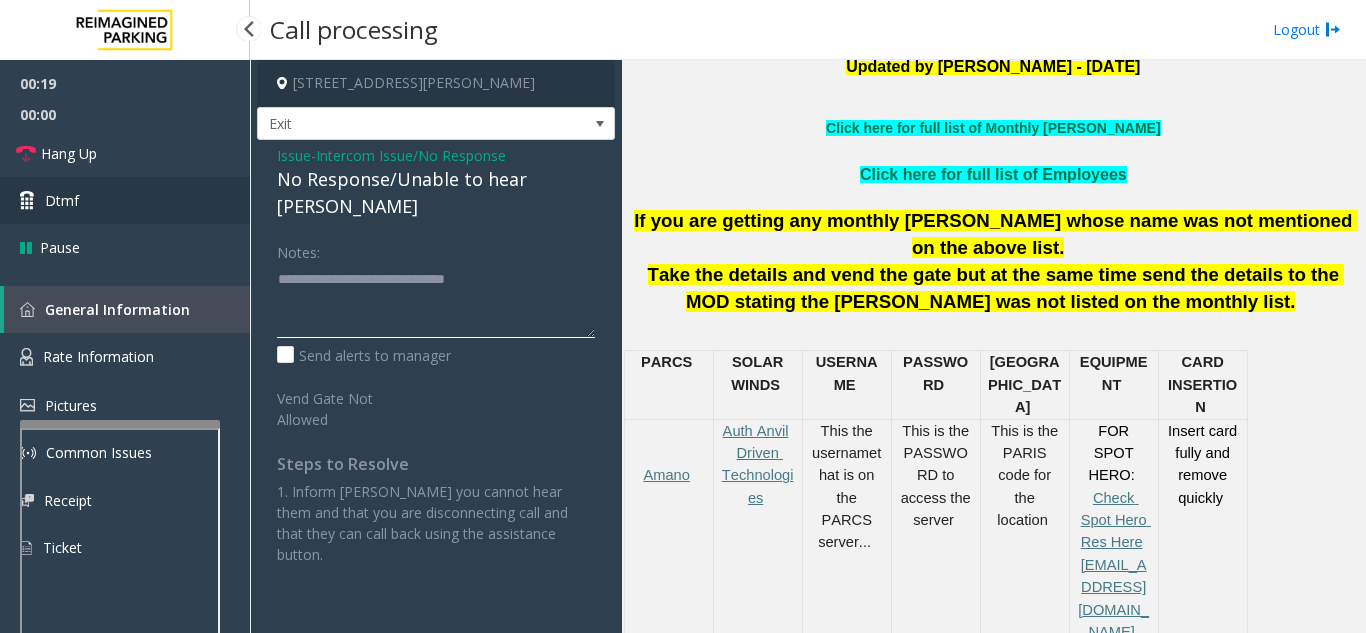 type on "**********" 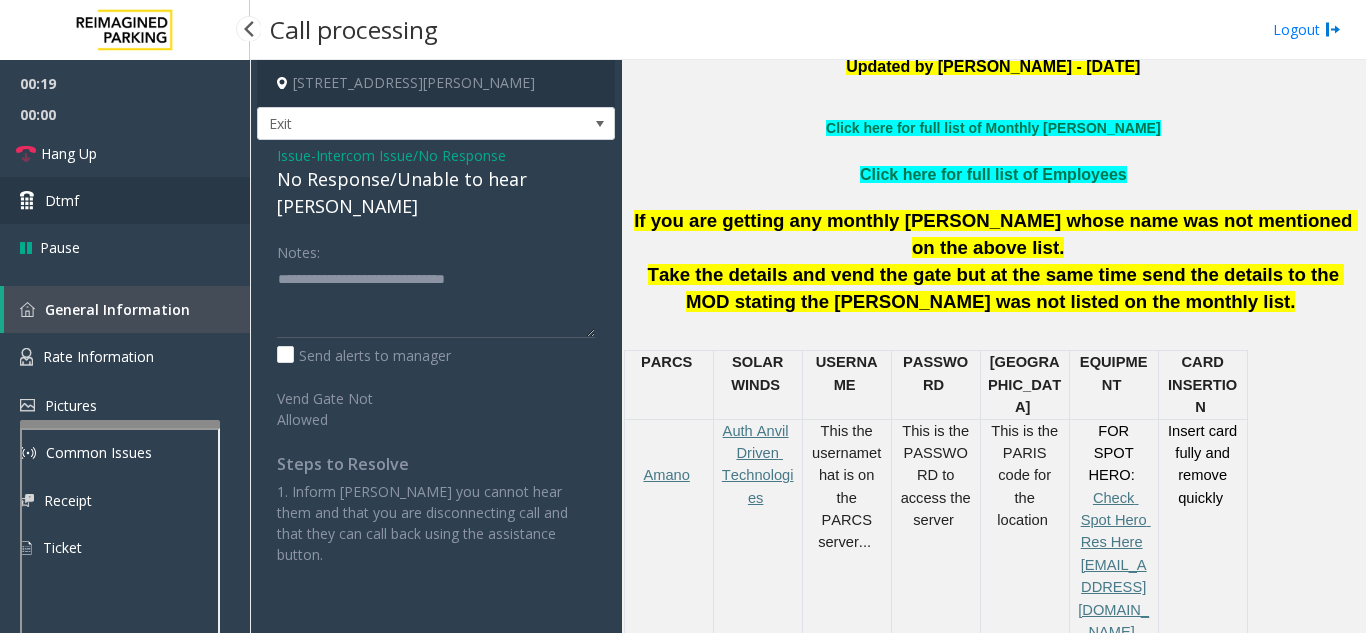 click on "Dtmf" at bounding box center [125, 200] 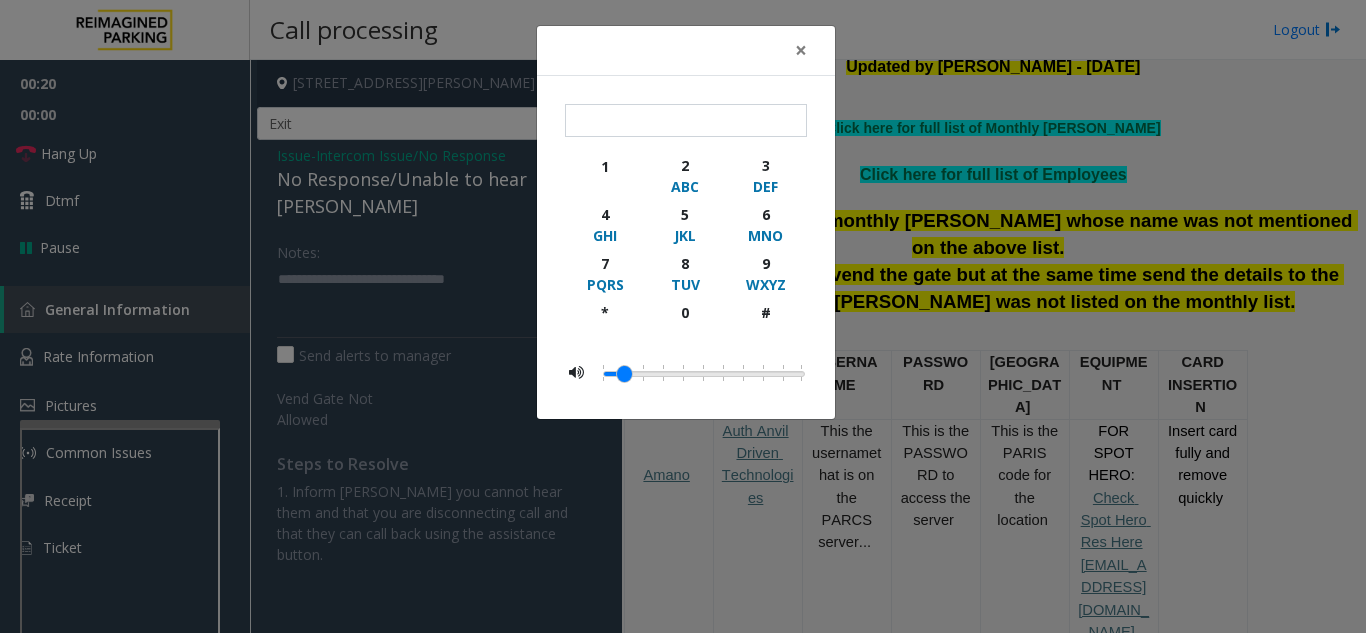click on "× 1 2 ABC 3 DEF 4 GHI 5 JKL 6 MNO 7 PQRS 8 TUV 9 WXYZ * 0 #" 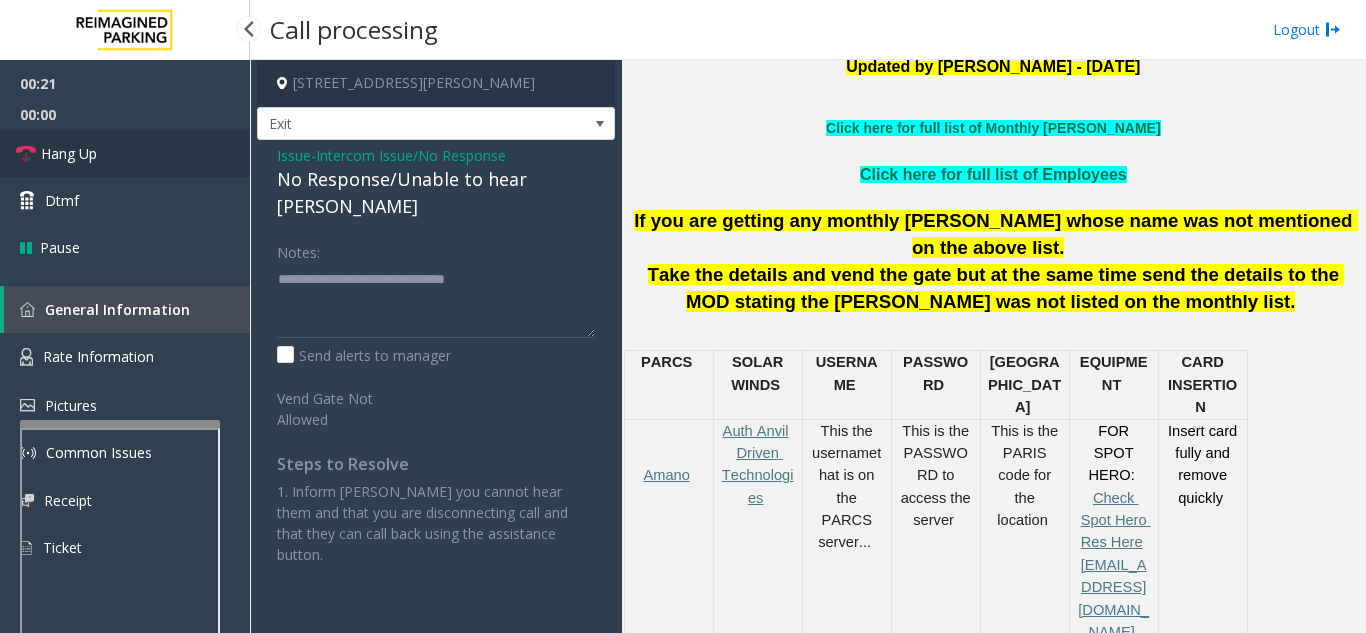 click on "Hang Up" at bounding box center [125, 153] 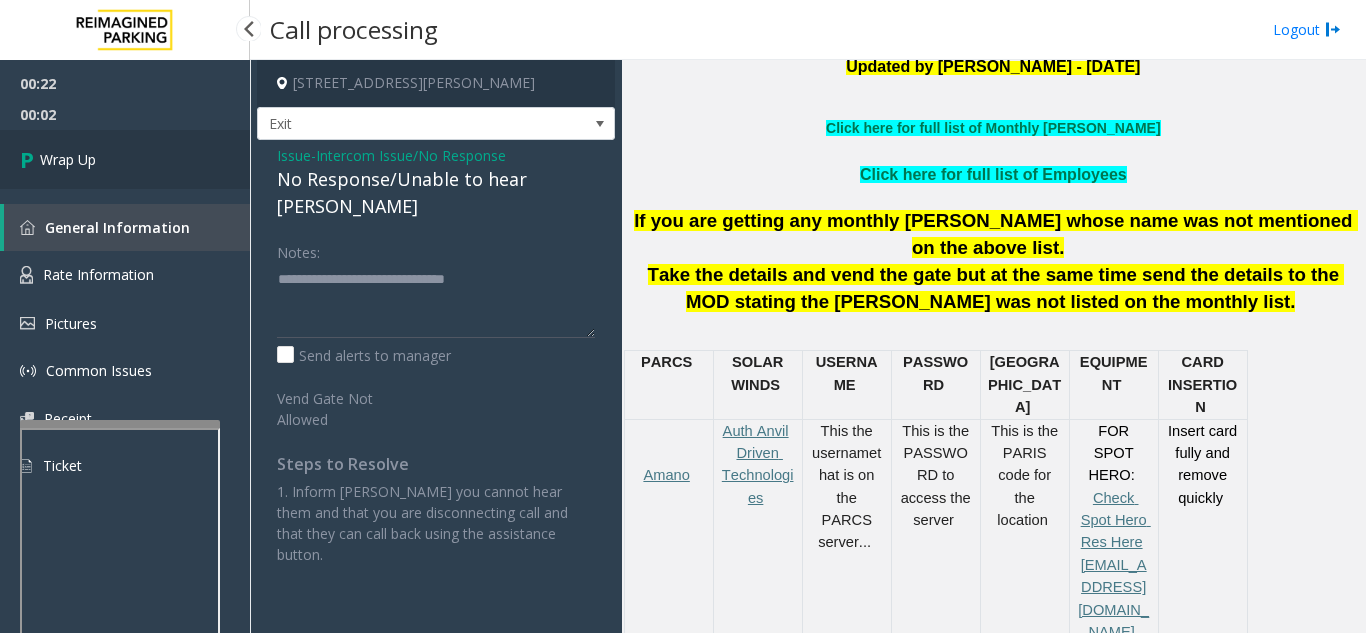 click on "Wrap Up" at bounding box center [125, 159] 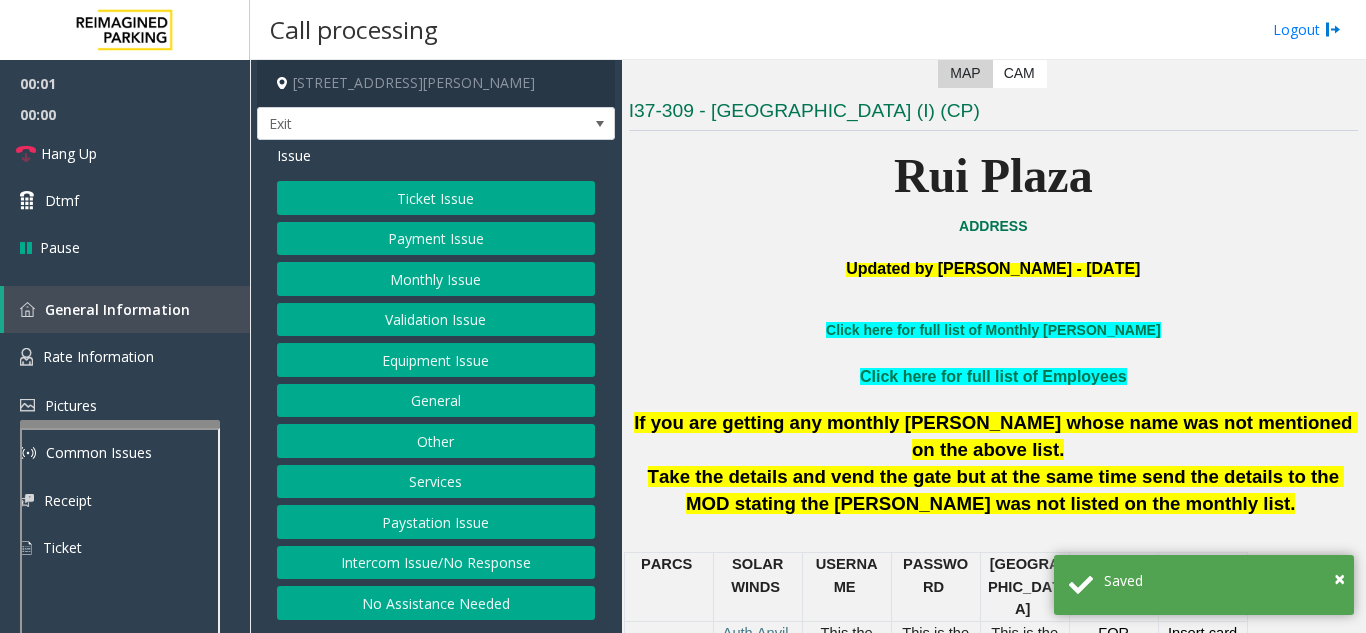 scroll, scrollTop: 400, scrollLeft: 0, axis: vertical 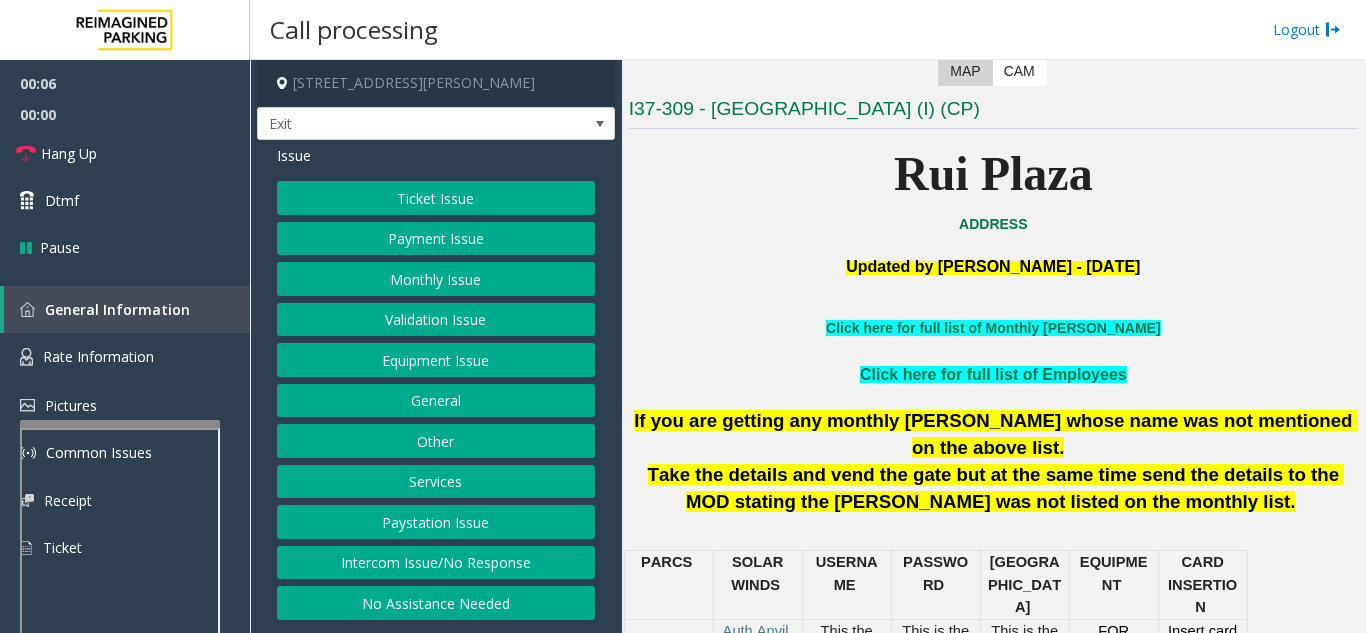 click on "Services" 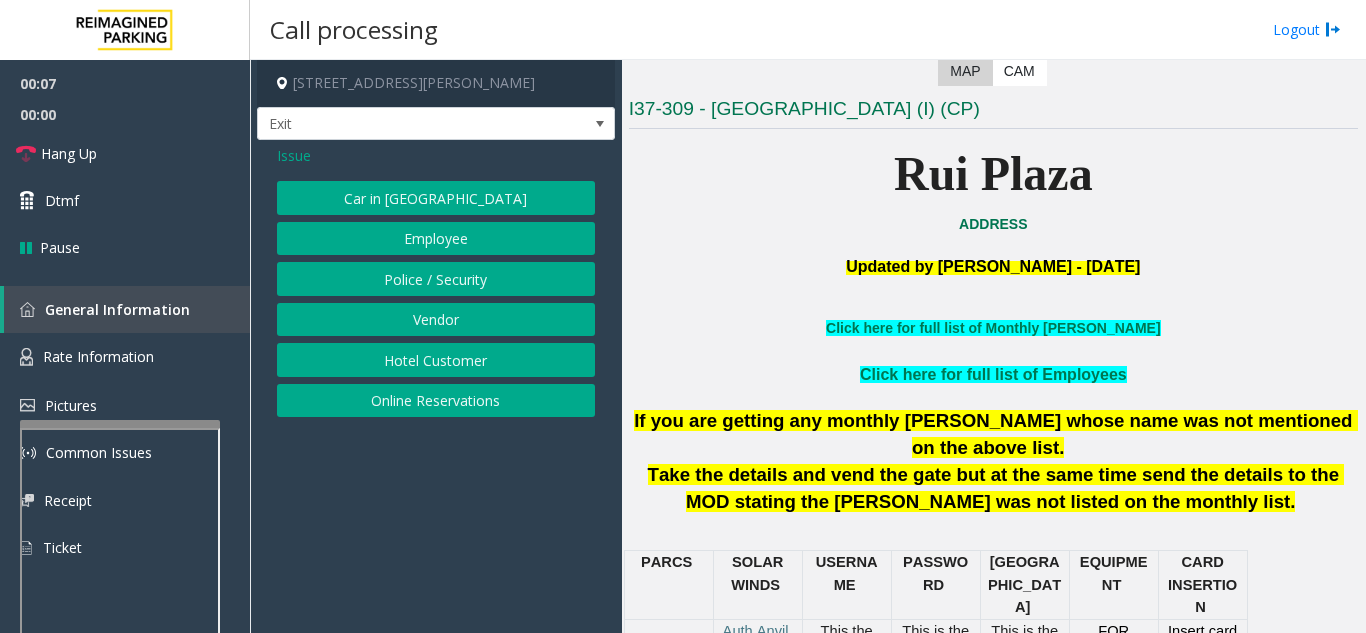 click on "Online Reservations" 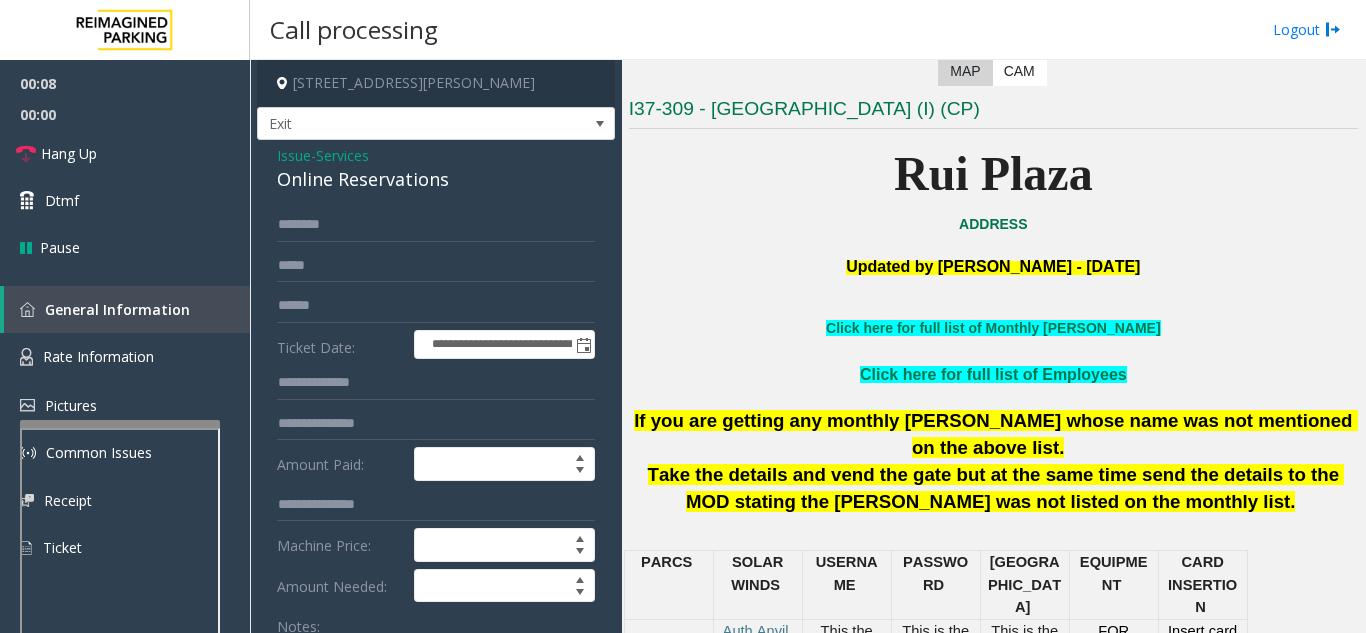 scroll, scrollTop: 100, scrollLeft: 0, axis: vertical 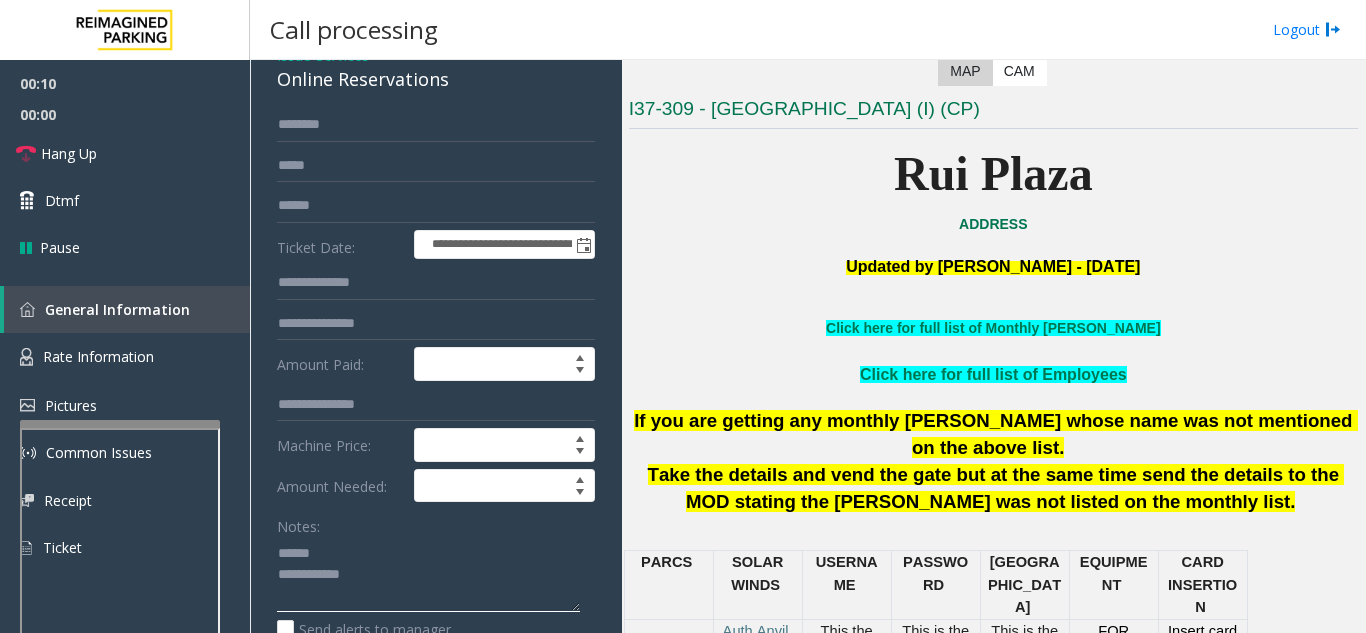 click 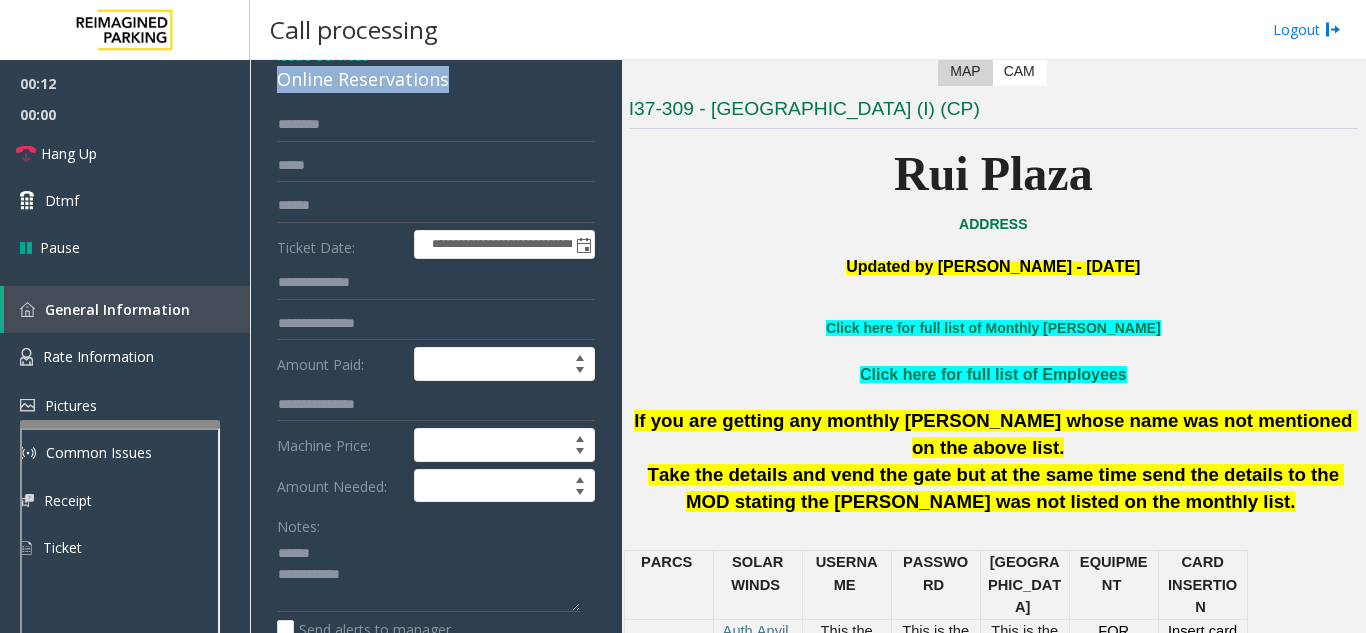drag, startPoint x: 278, startPoint y: 83, endPoint x: 472, endPoint y: 91, distance: 194.16487 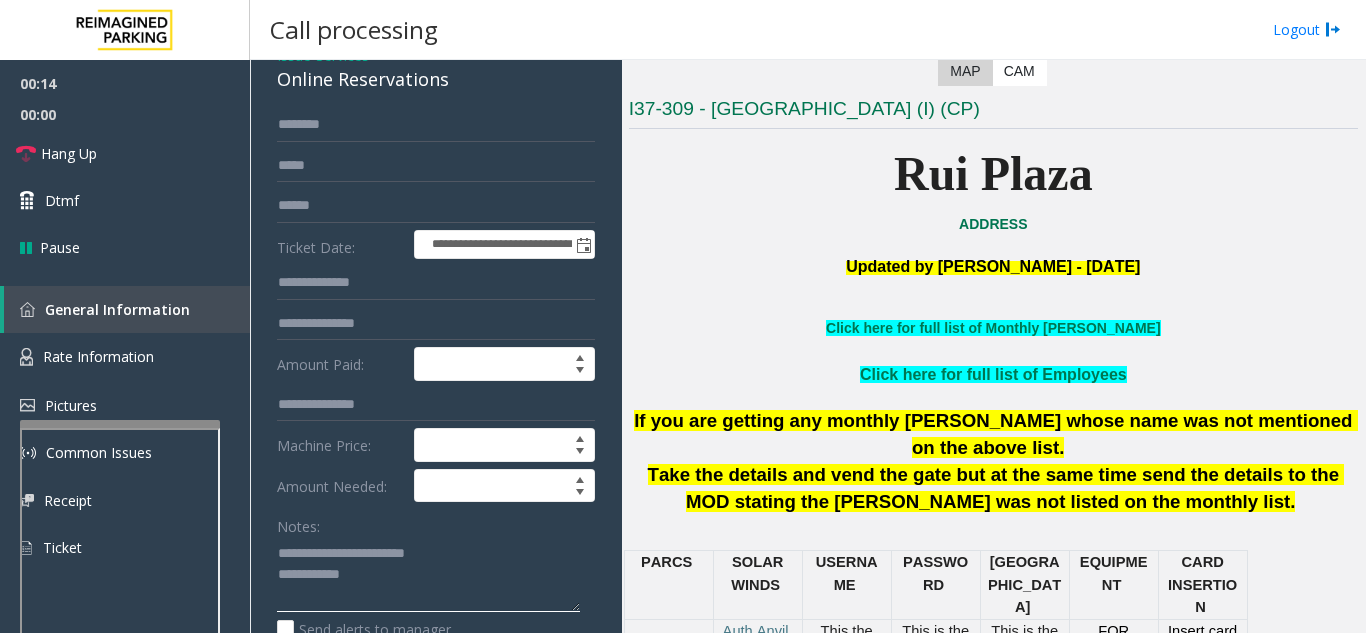 click 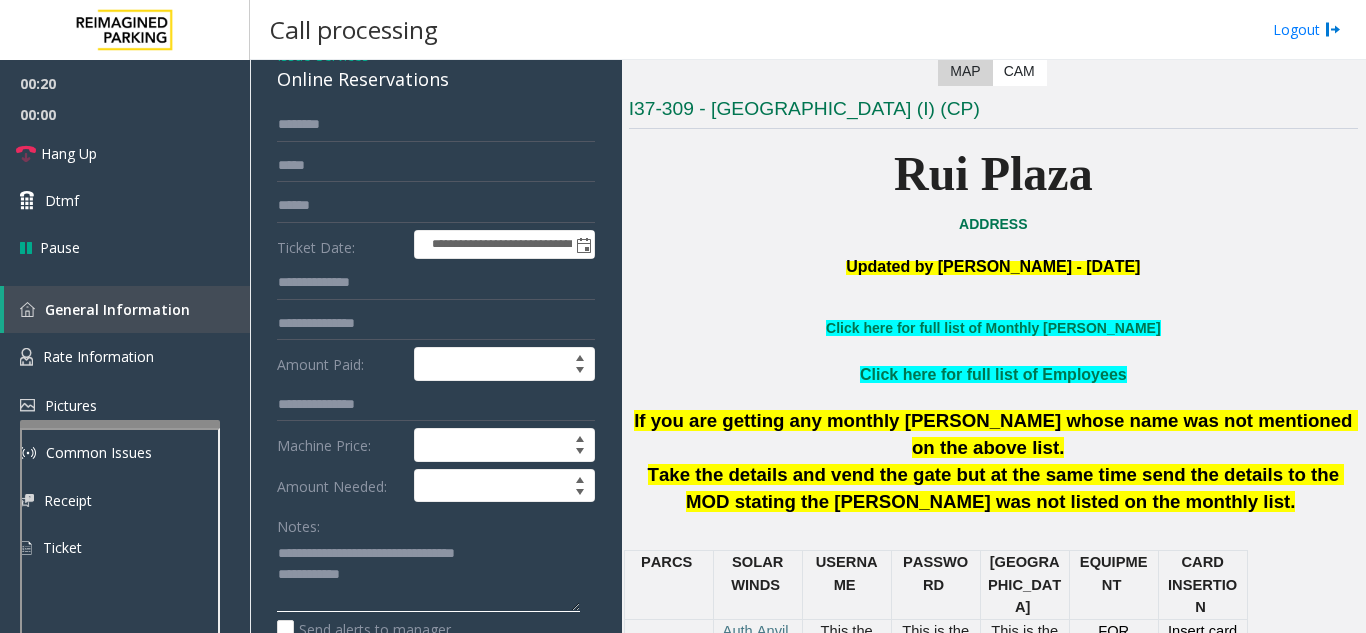 type on "**********" 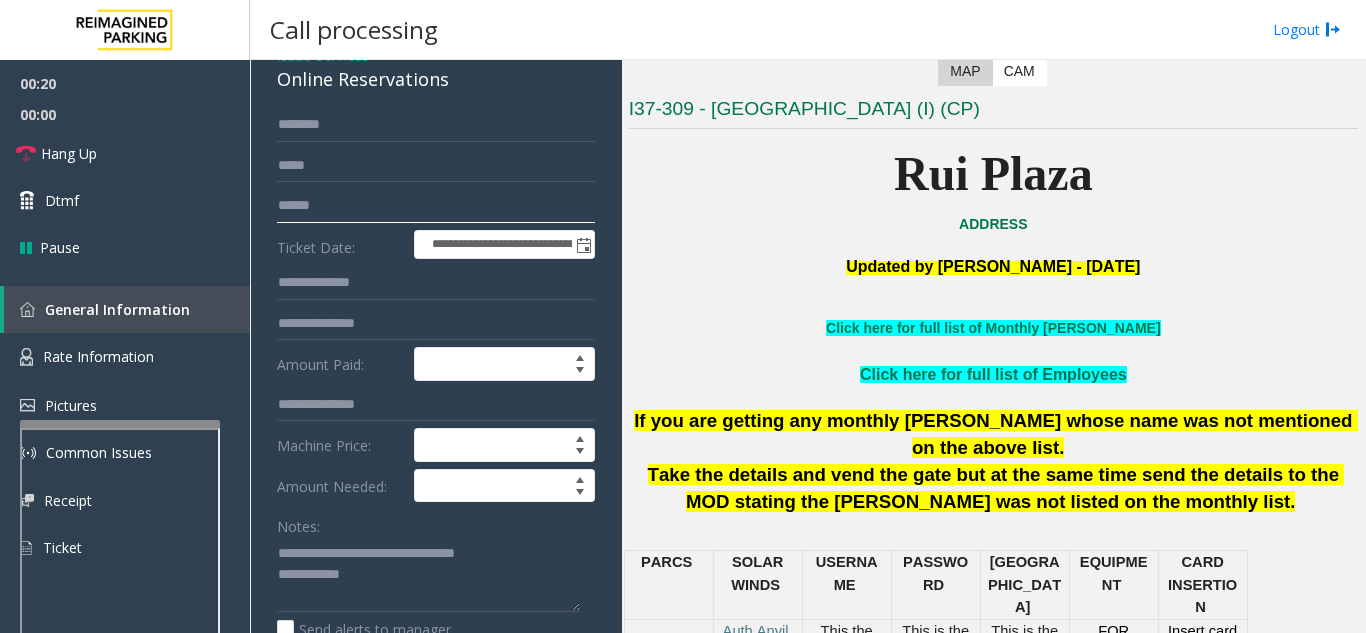 click 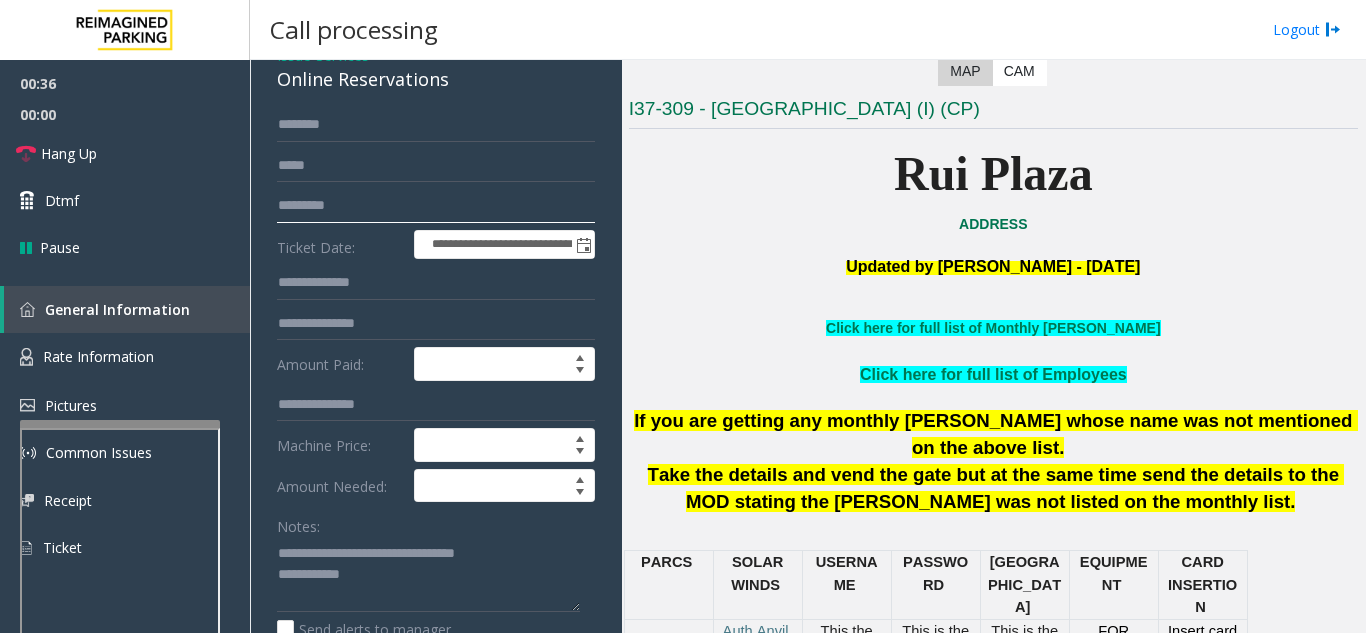 type on "*********" 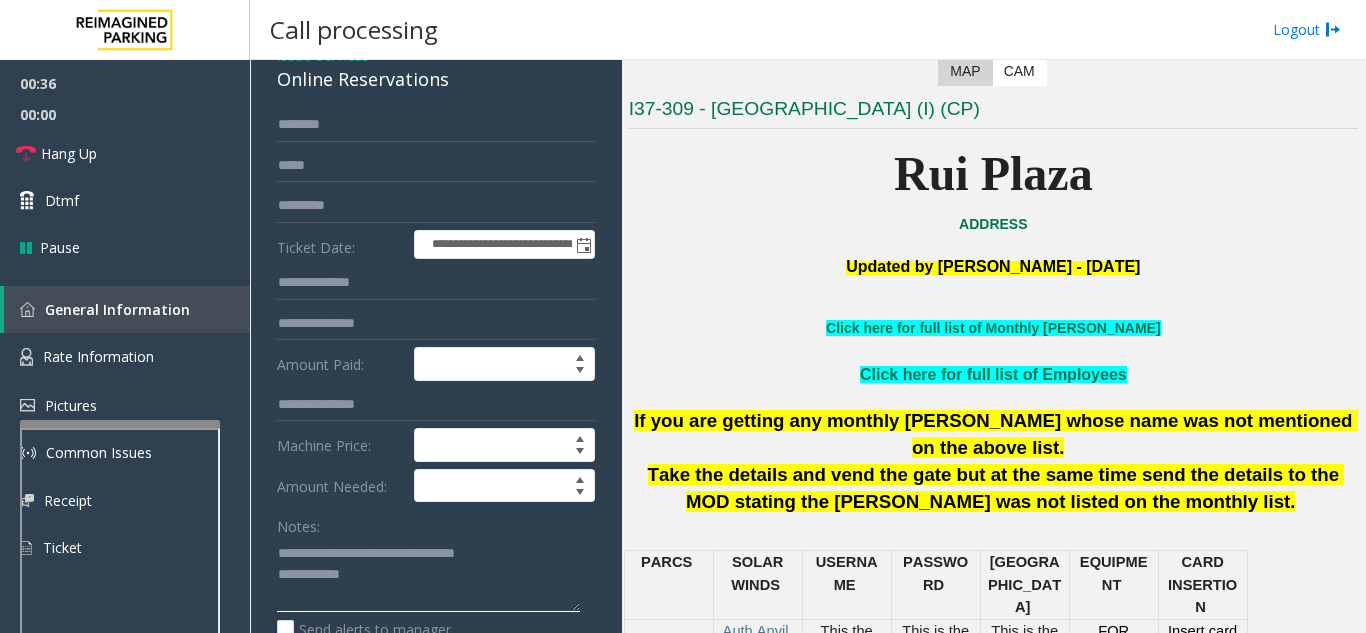 click 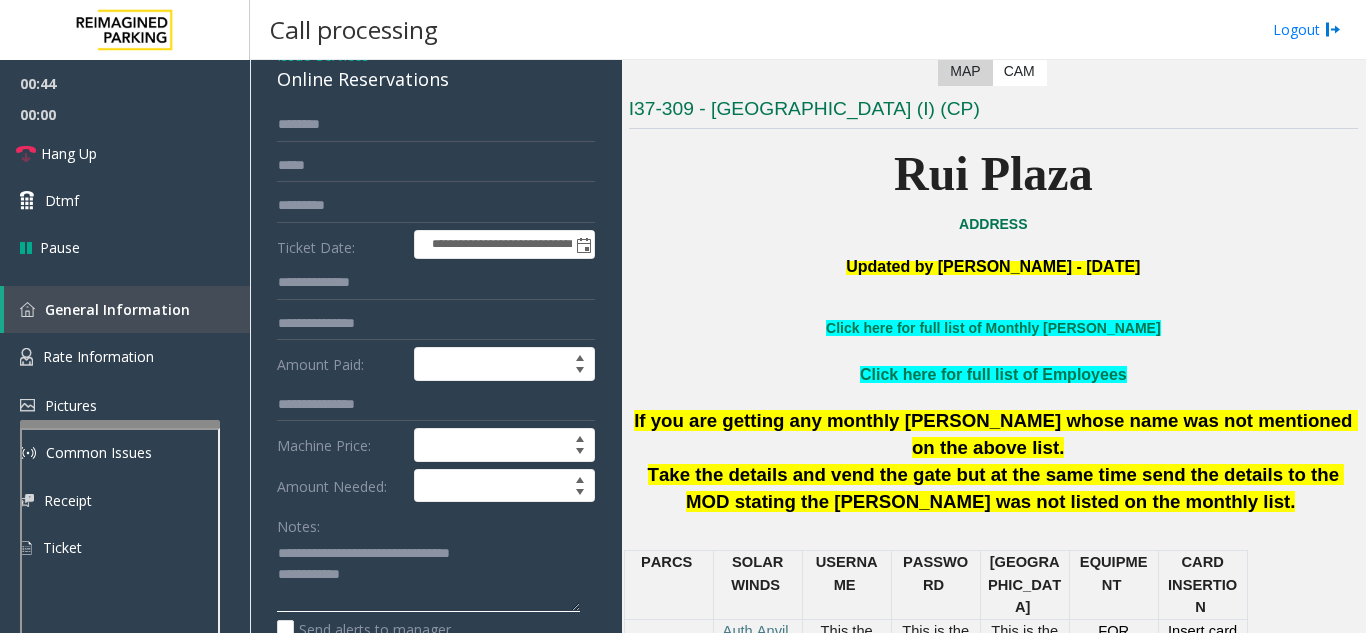 click 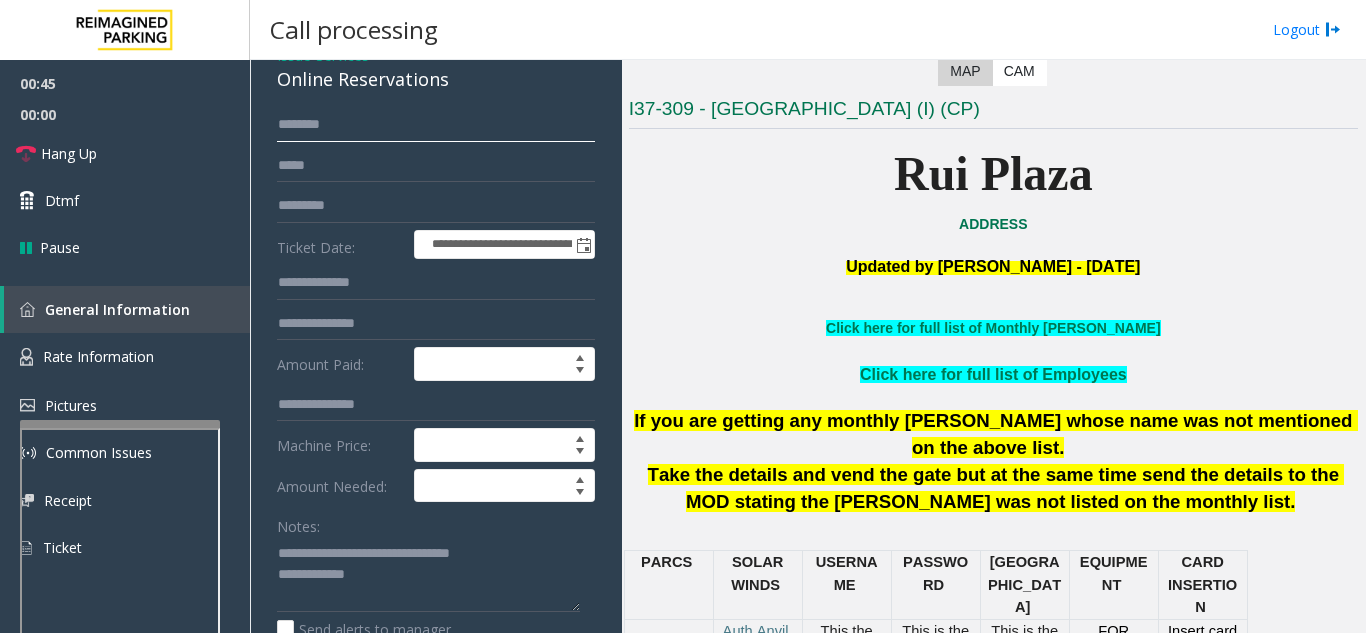 click 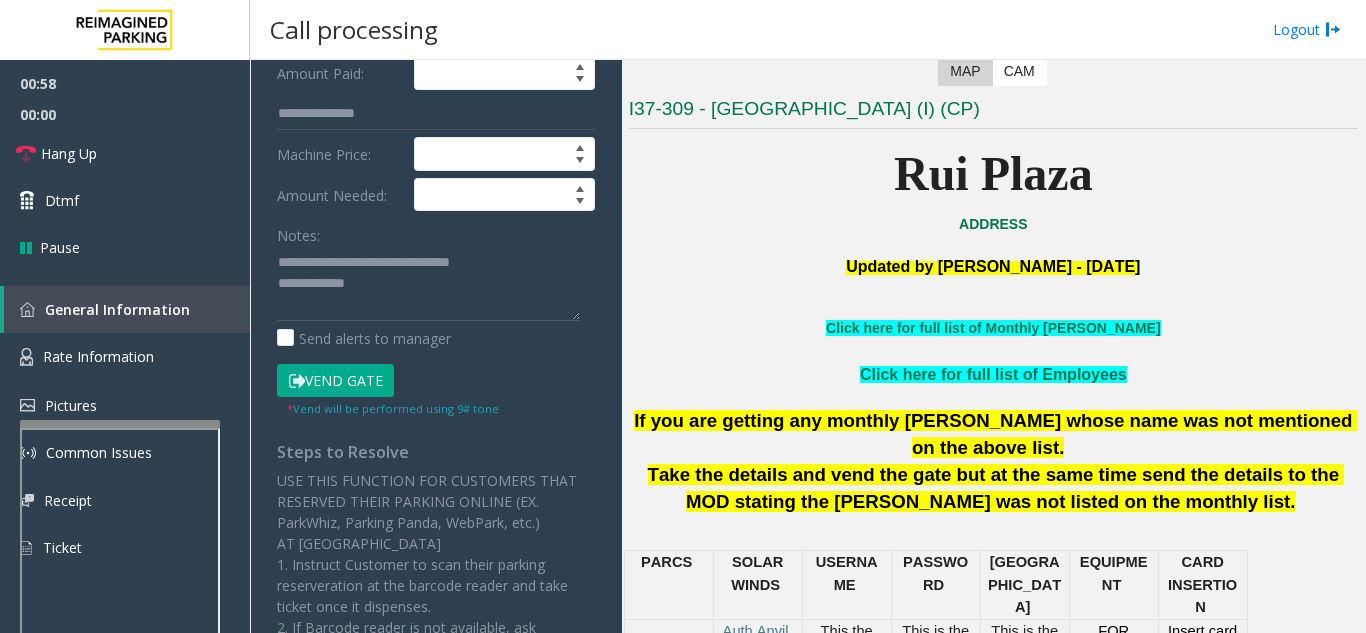 scroll, scrollTop: 400, scrollLeft: 0, axis: vertical 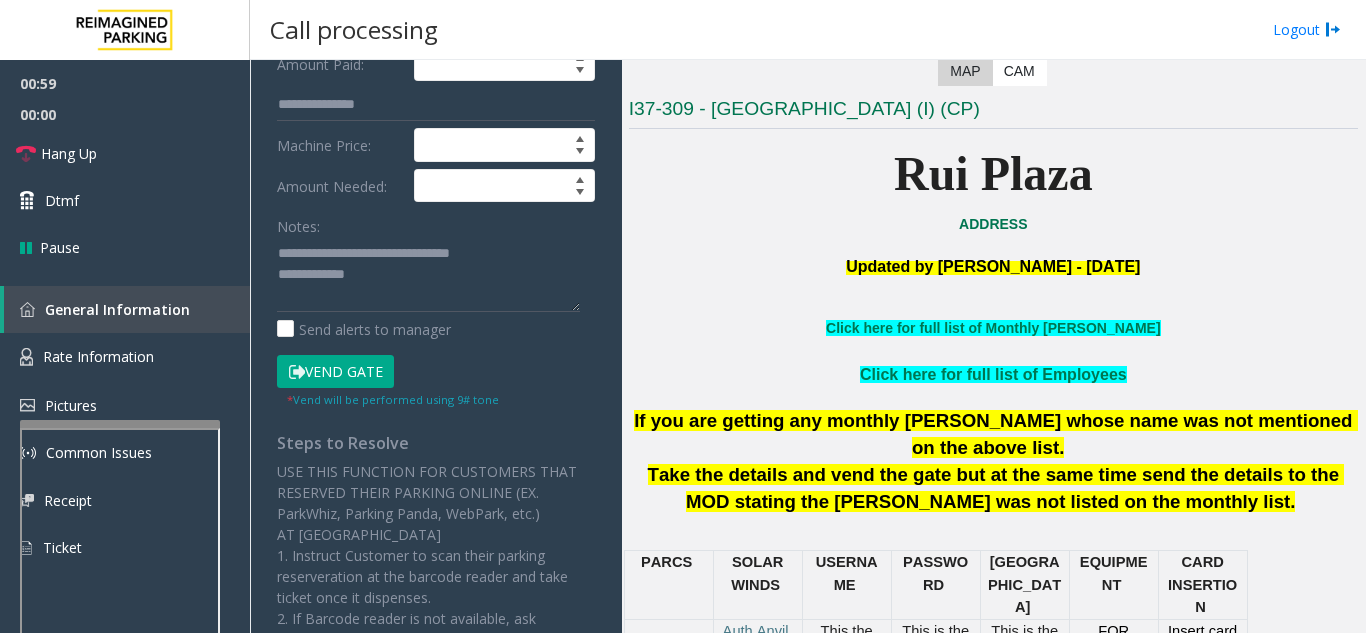 click on "Vend Gate" 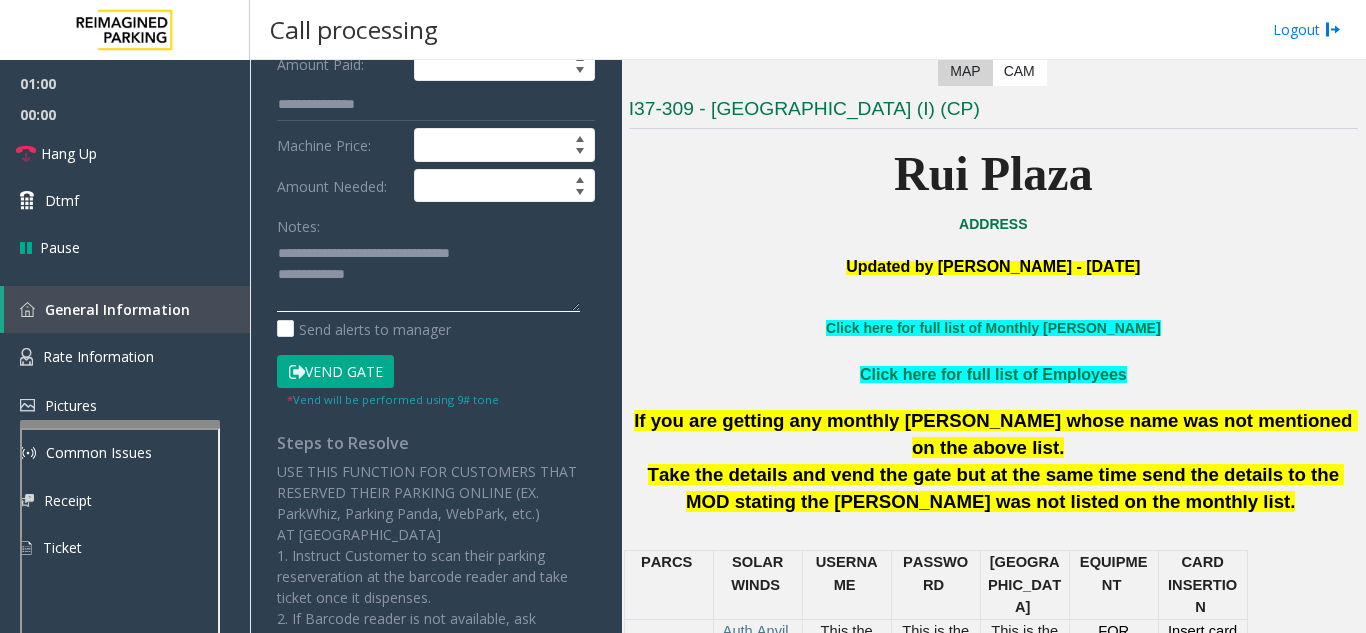 click 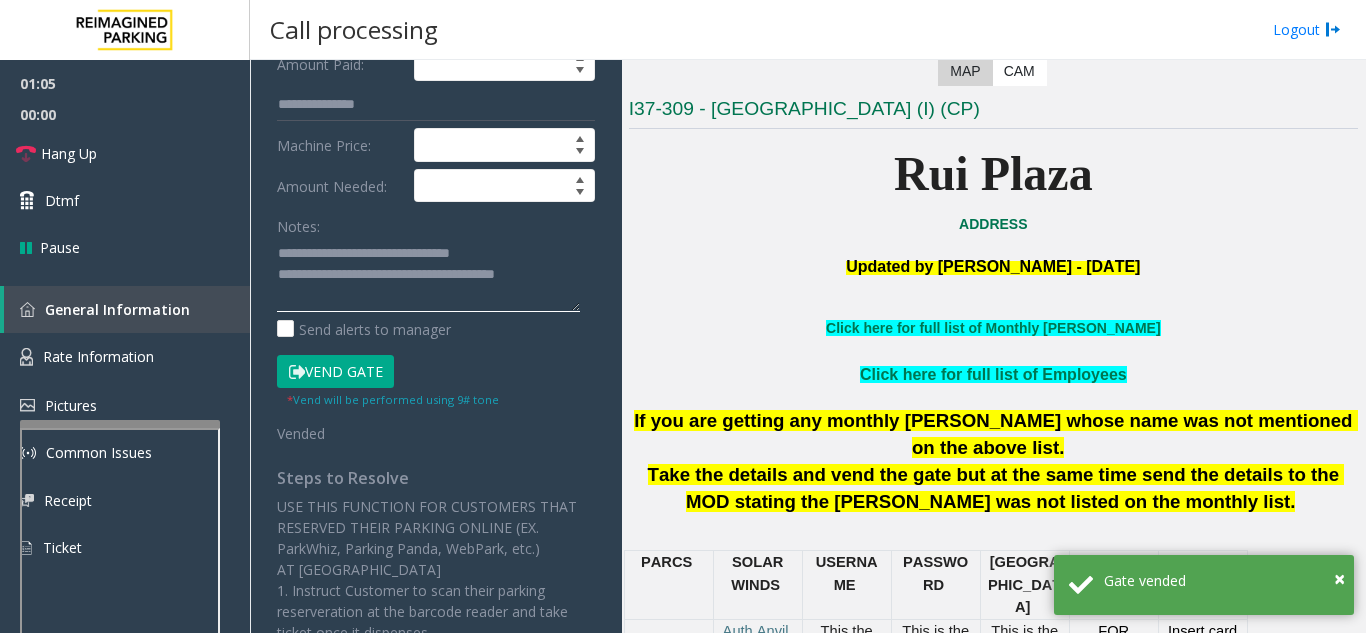 type on "**********" 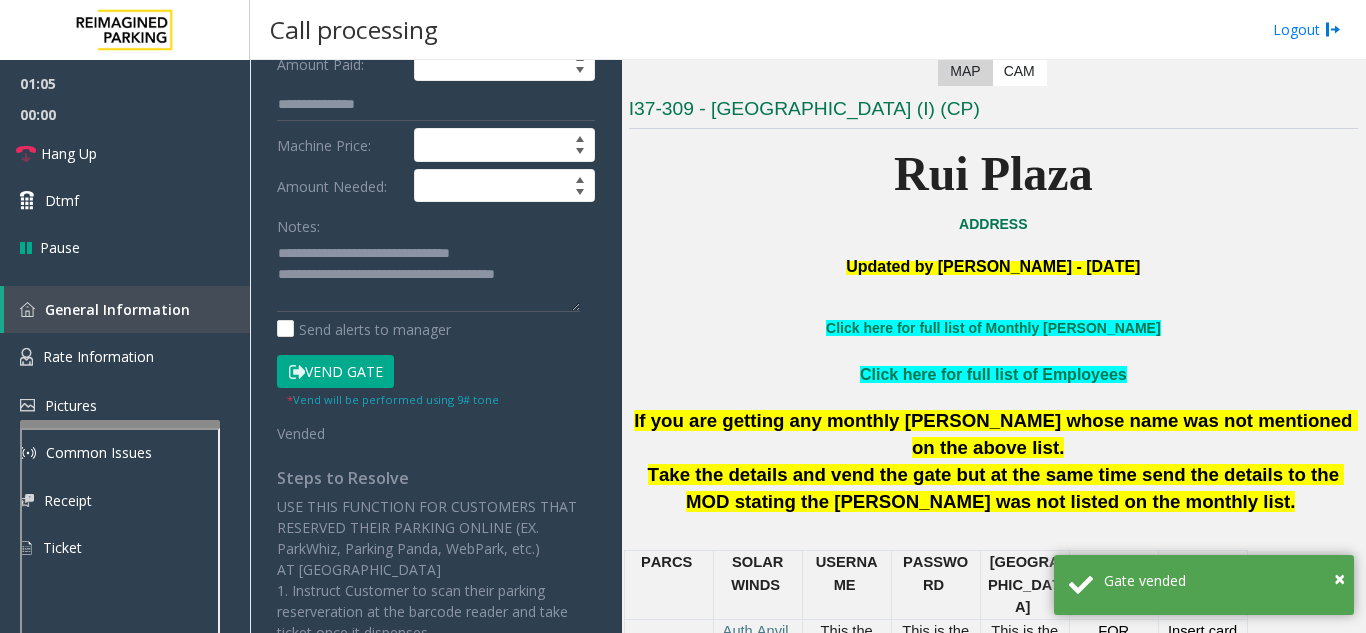 click on "Notes:" 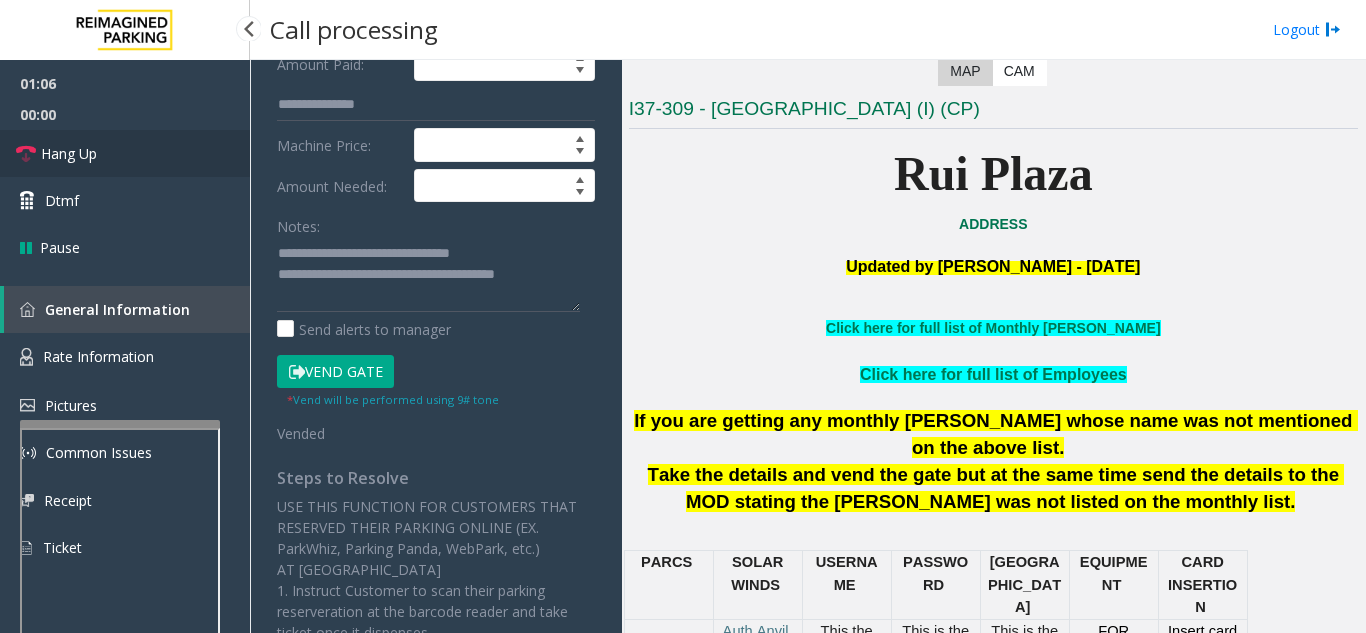 click on "Hang Up" at bounding box center [125, 153] 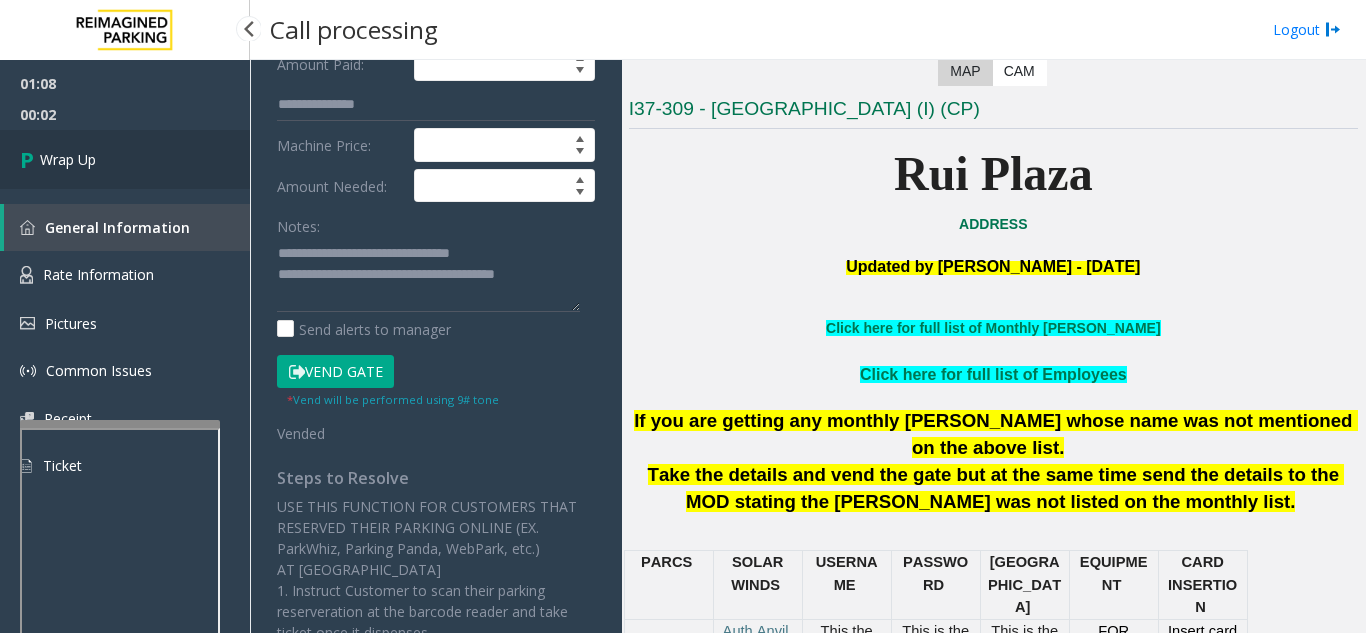 click on "Wrap Up" at bounding box center [125, 159] 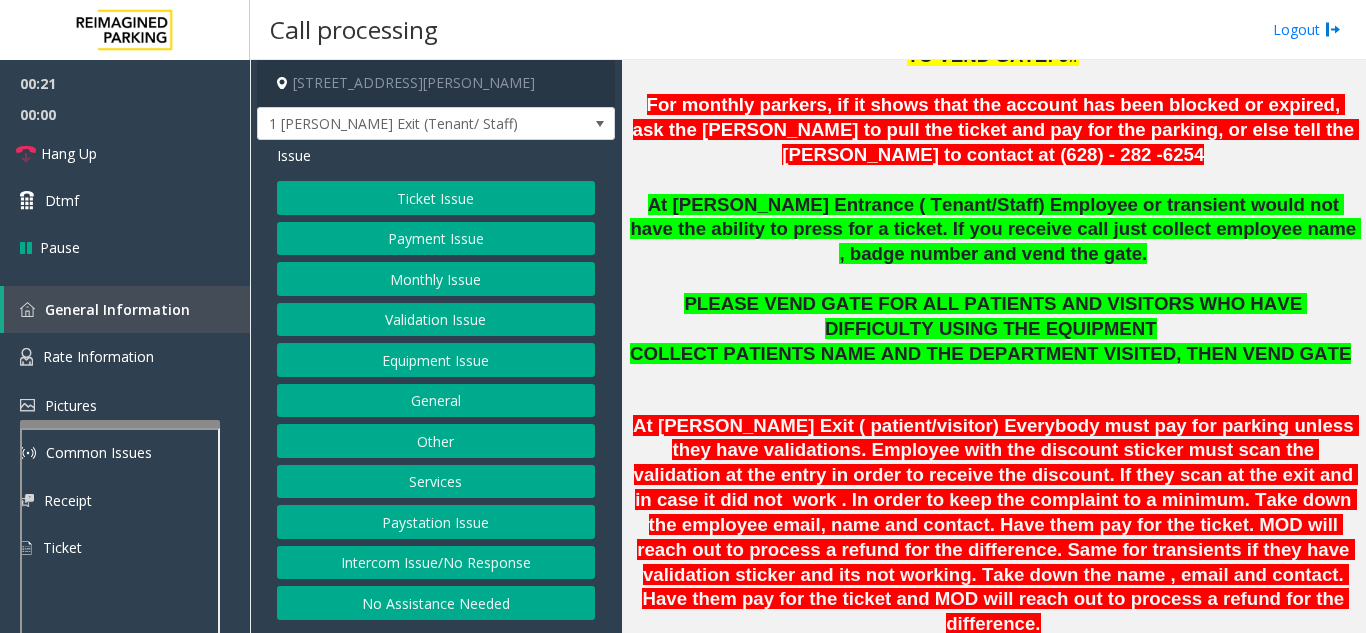 scroll, scrollTop: 500, scrollLeft: 0, axis: vertical 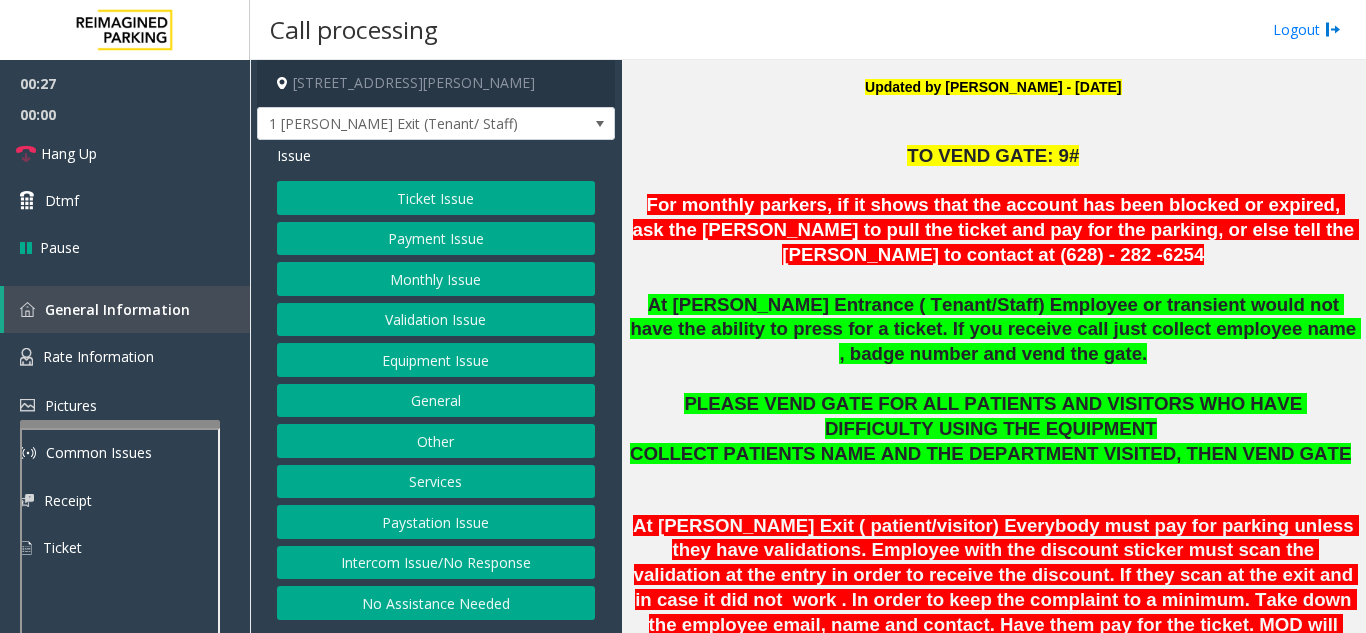 click on "Monthly Issue" 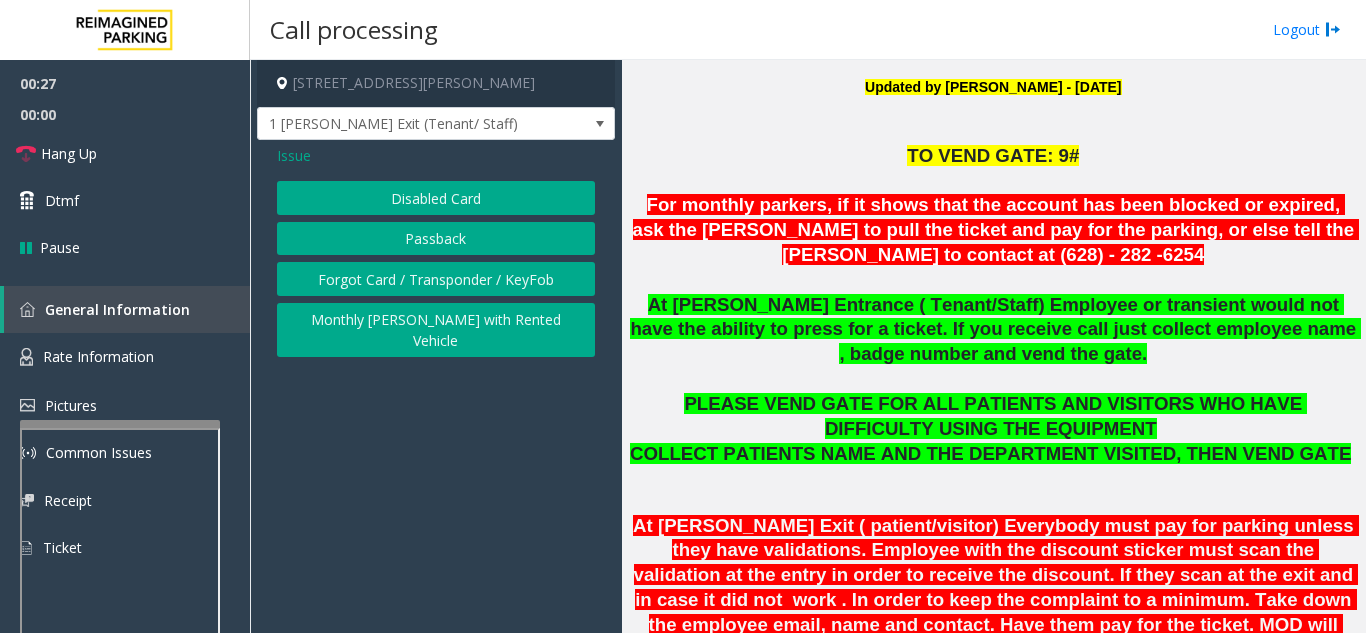 click on "Disabled Card" 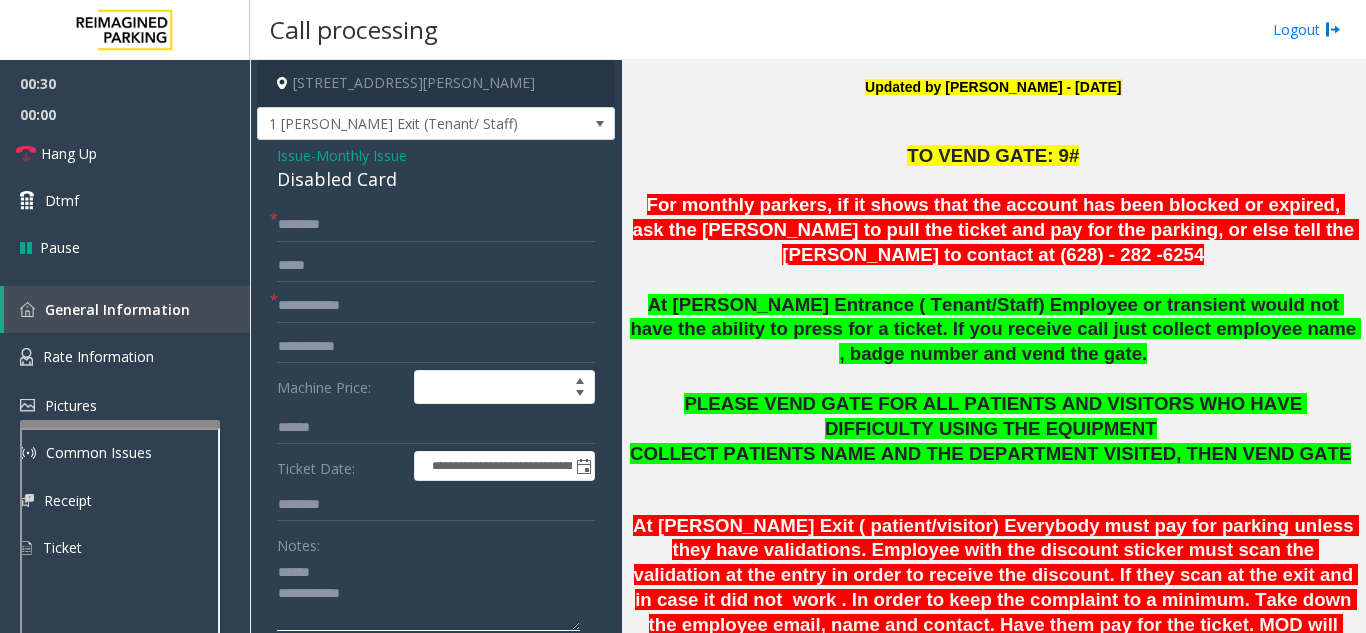 click 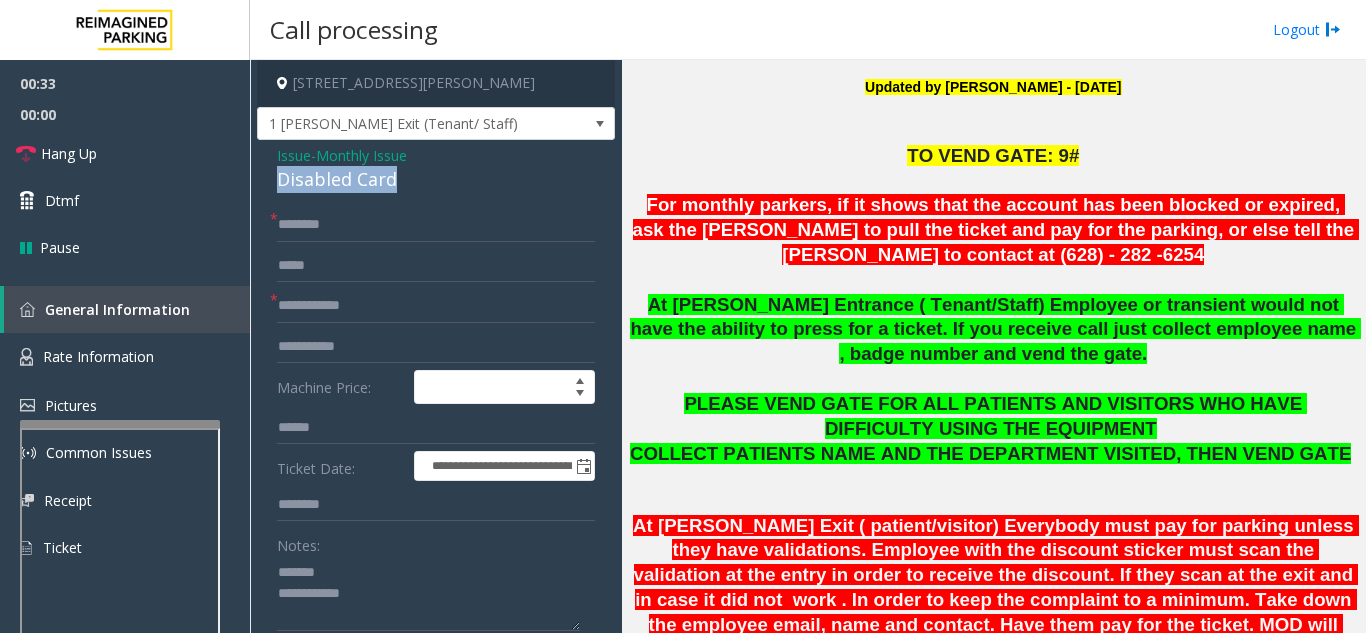 drag, startPoint x: 273, startPoint y: 178, endPoint x: 425, endPoint y: 174, distance: 152.05263 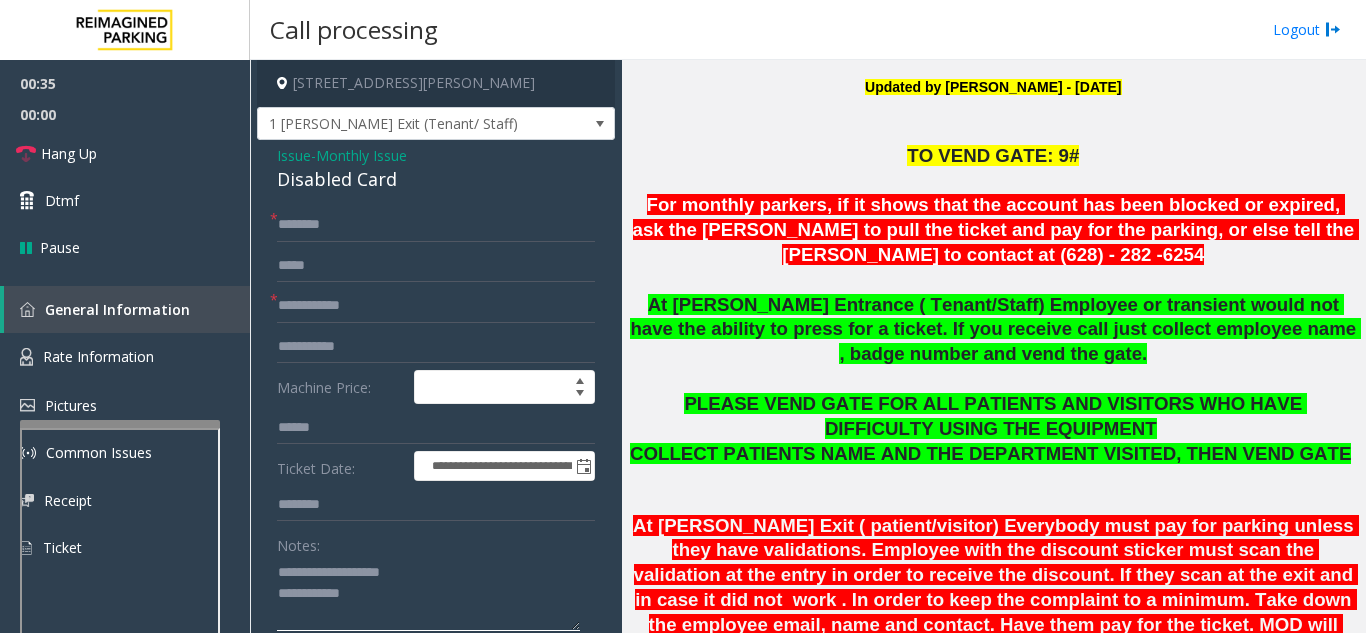 type on "**********" 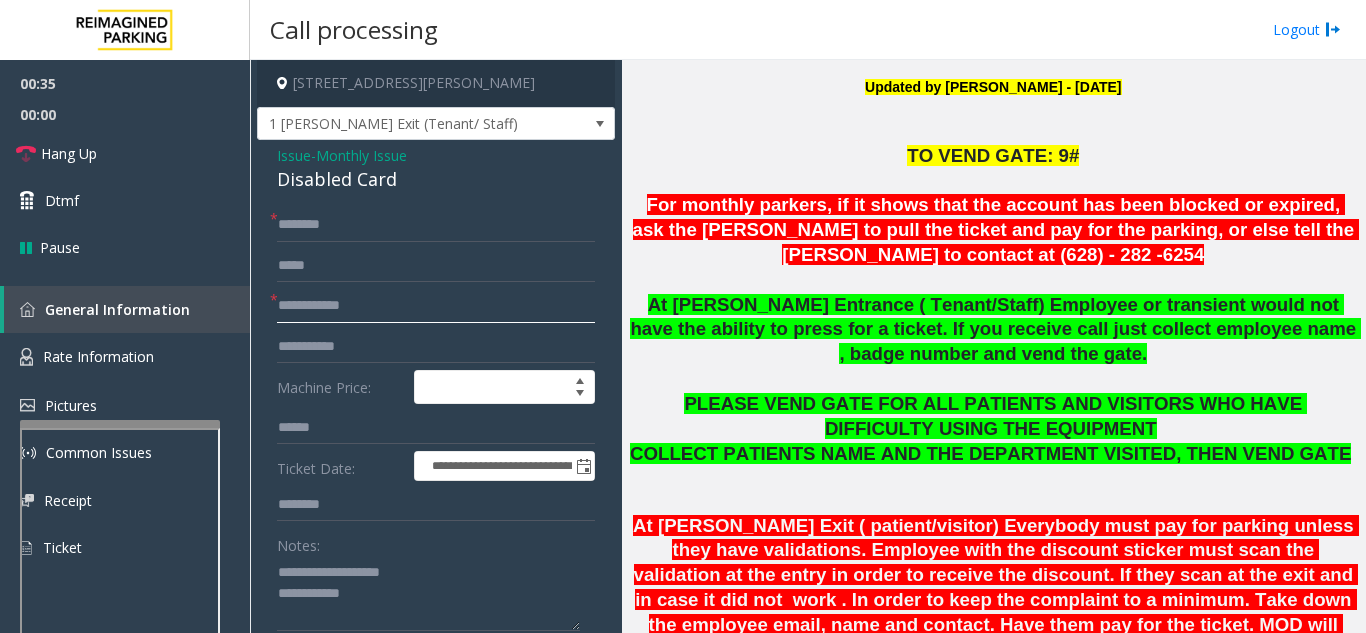 click 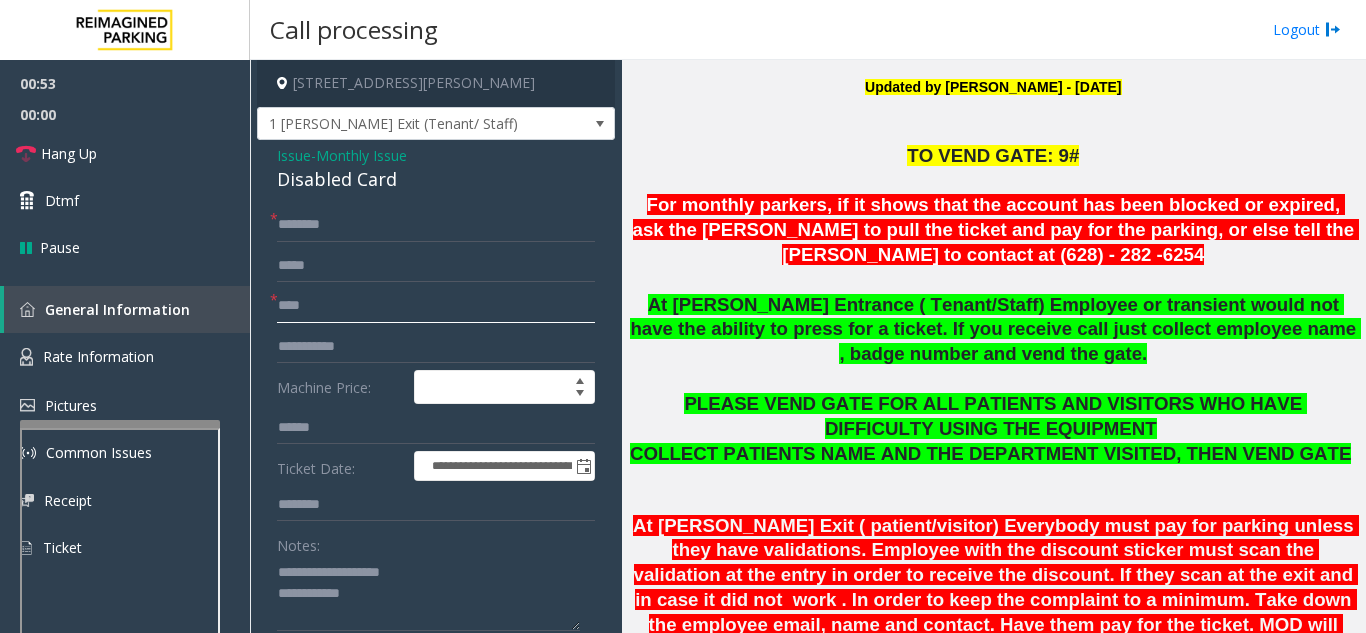 click on "****" 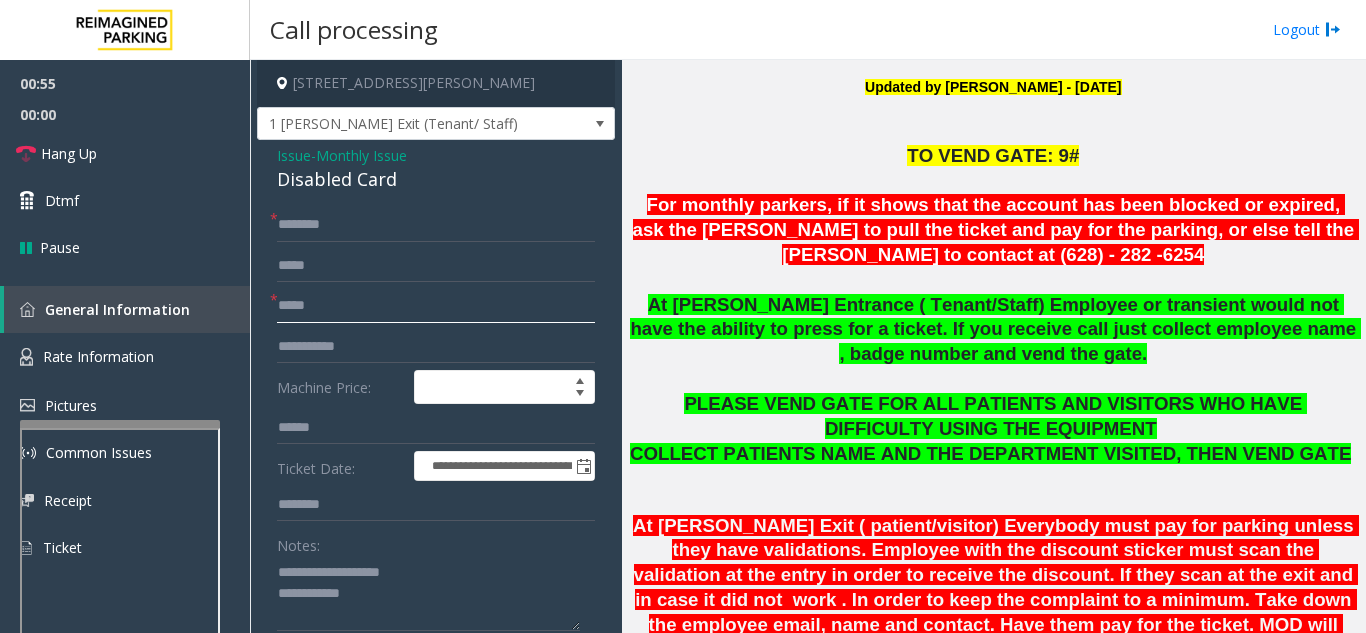 type on "*****" 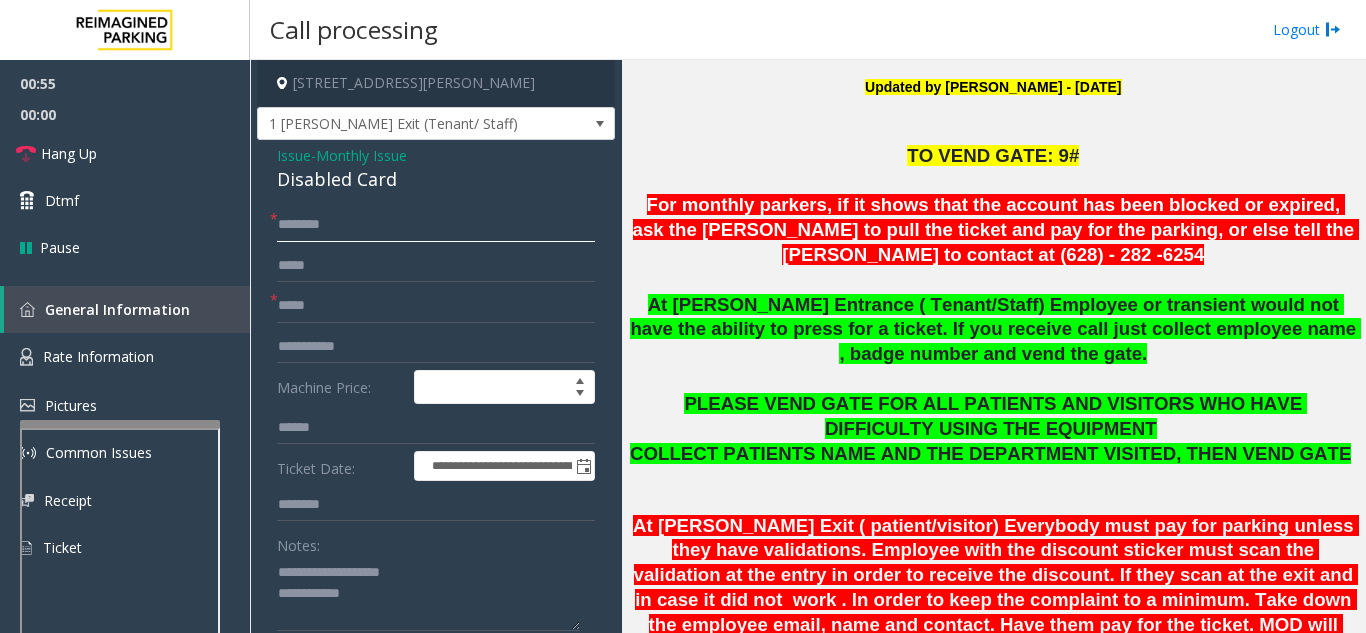 click 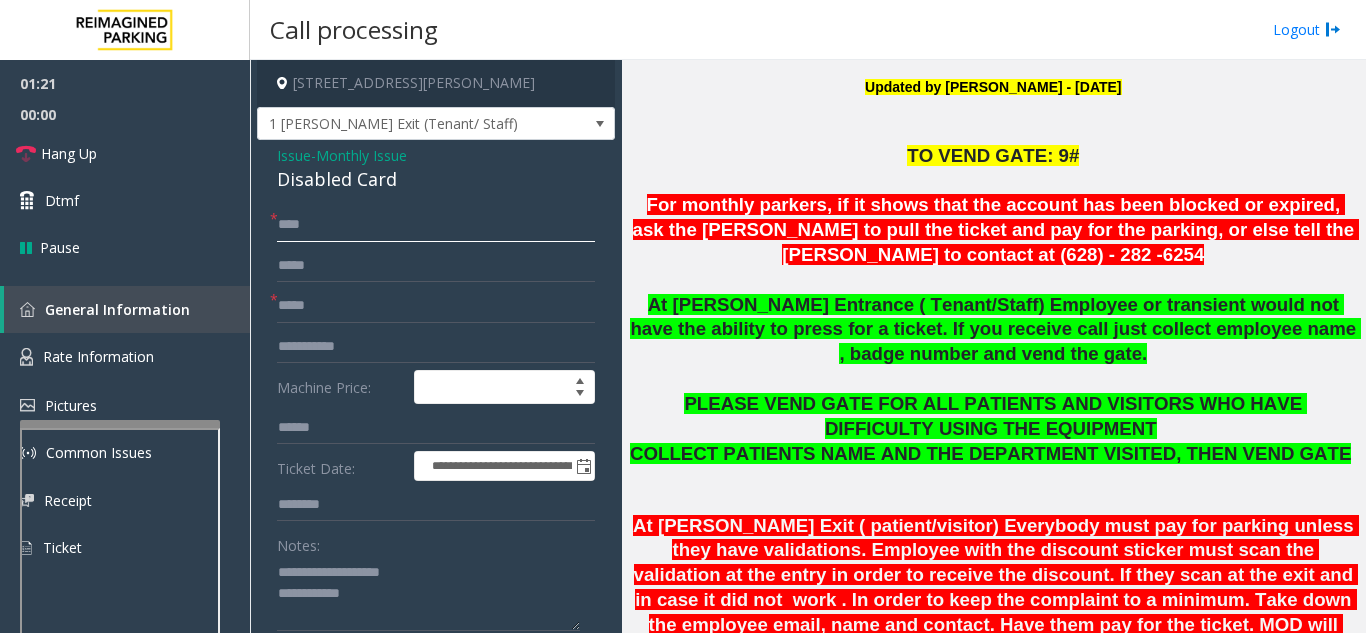 type on "****" 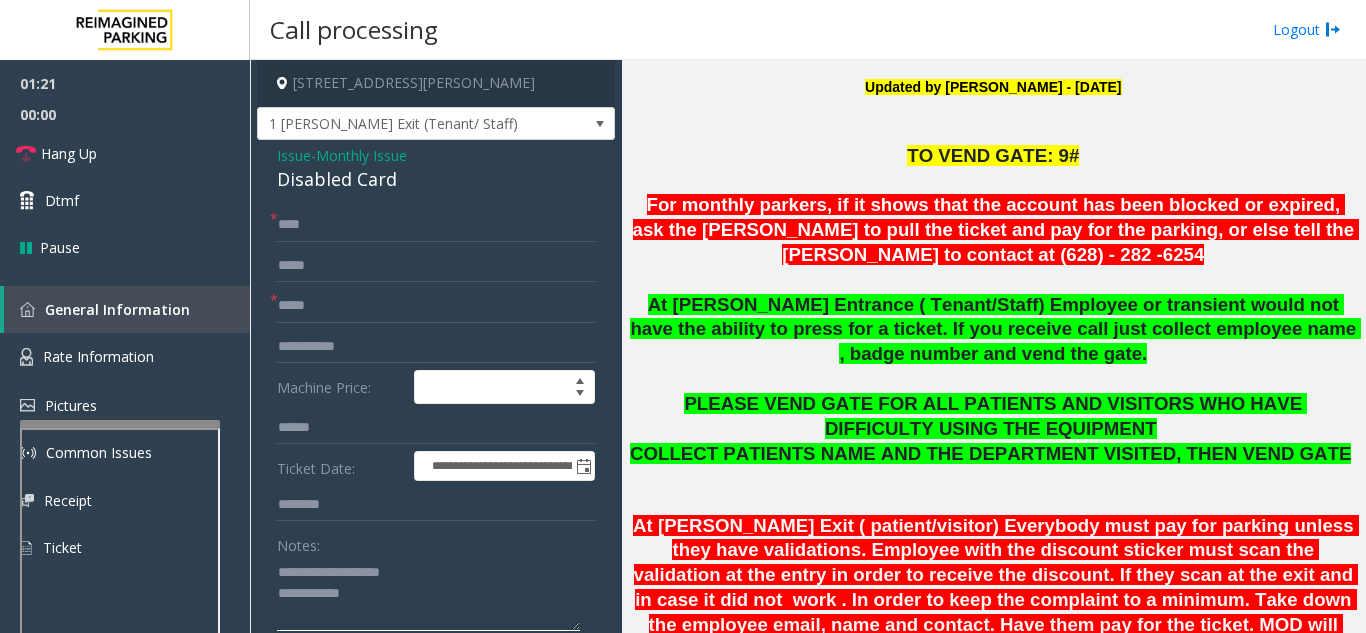 click 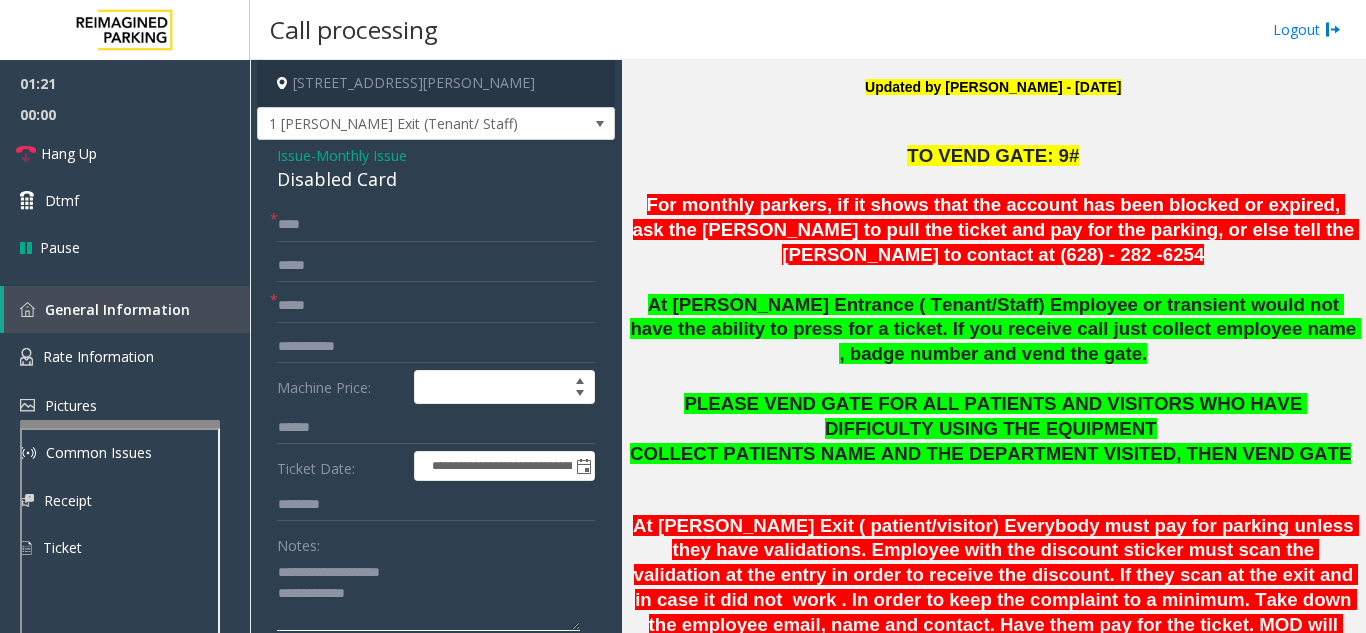 scroll, scrollTop: 200, scrollLeft: 0, axis: vertical 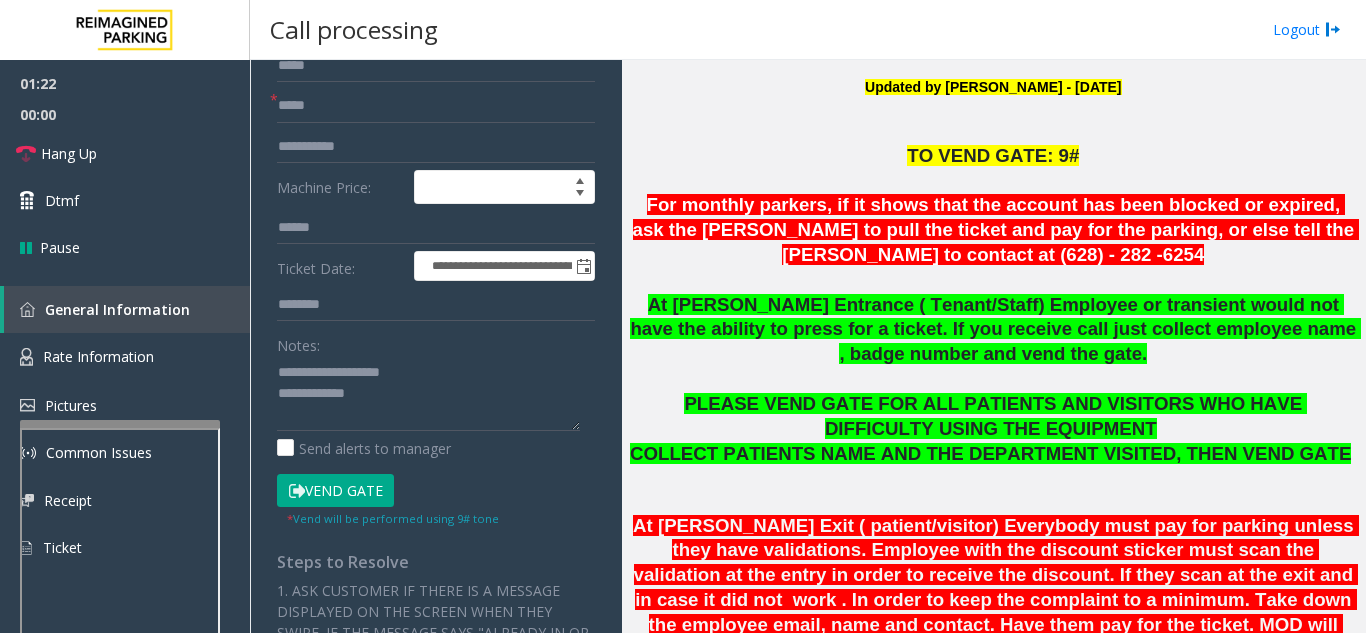 click on "Vend Gate" 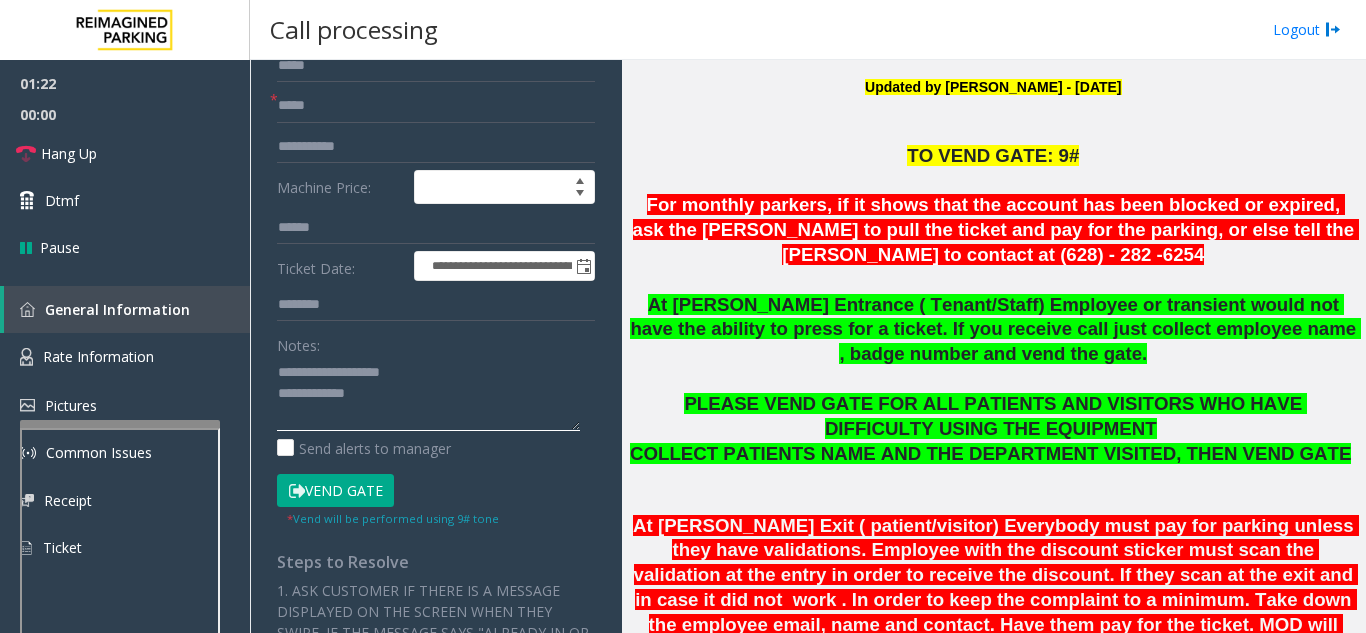 click 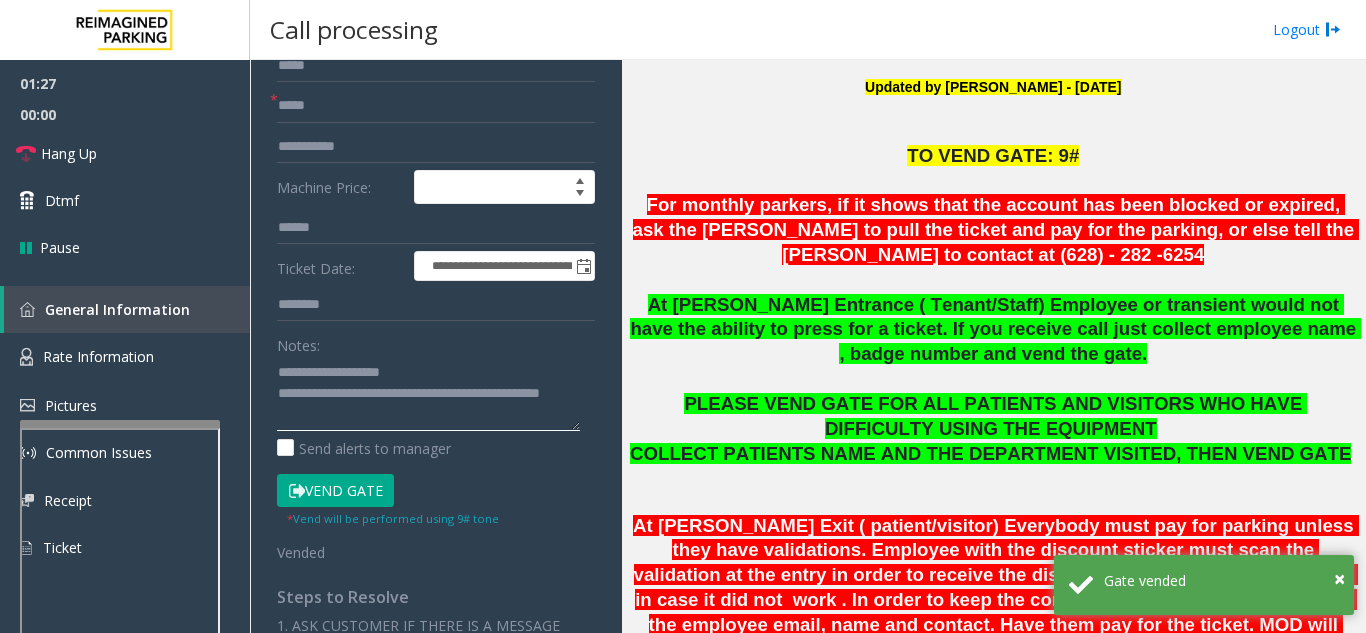 click 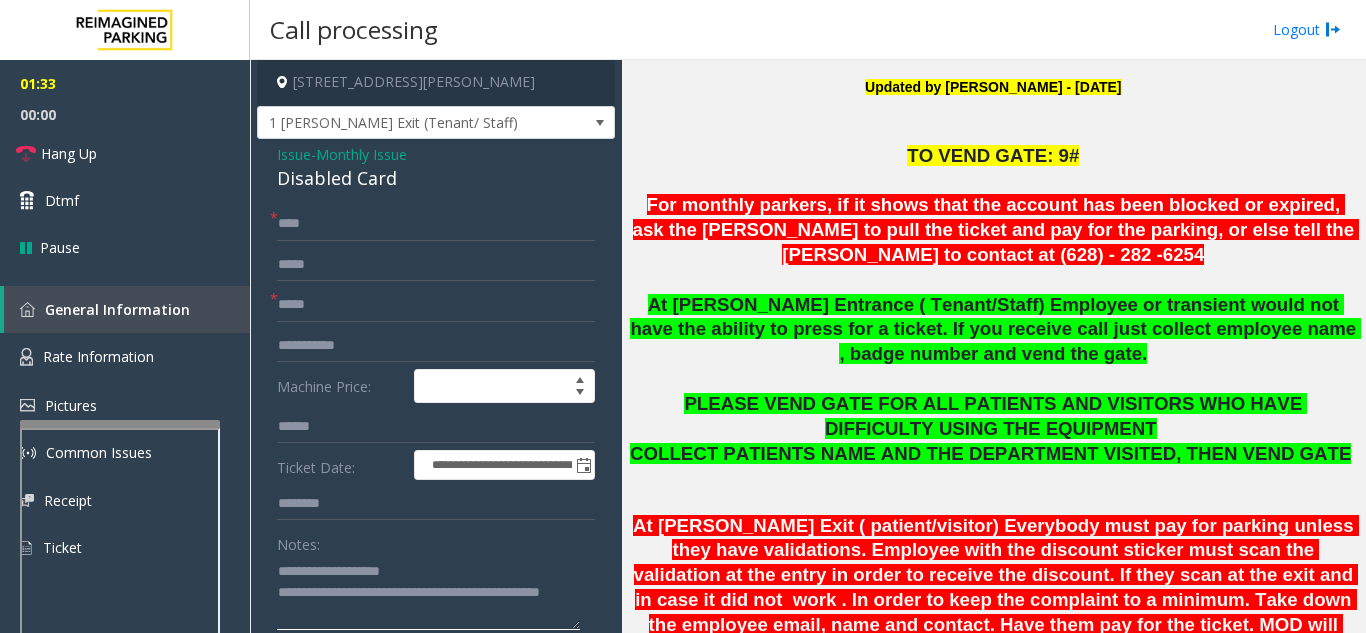 scroll, scrollTop: 0, scrollLeft: 0, axis: both 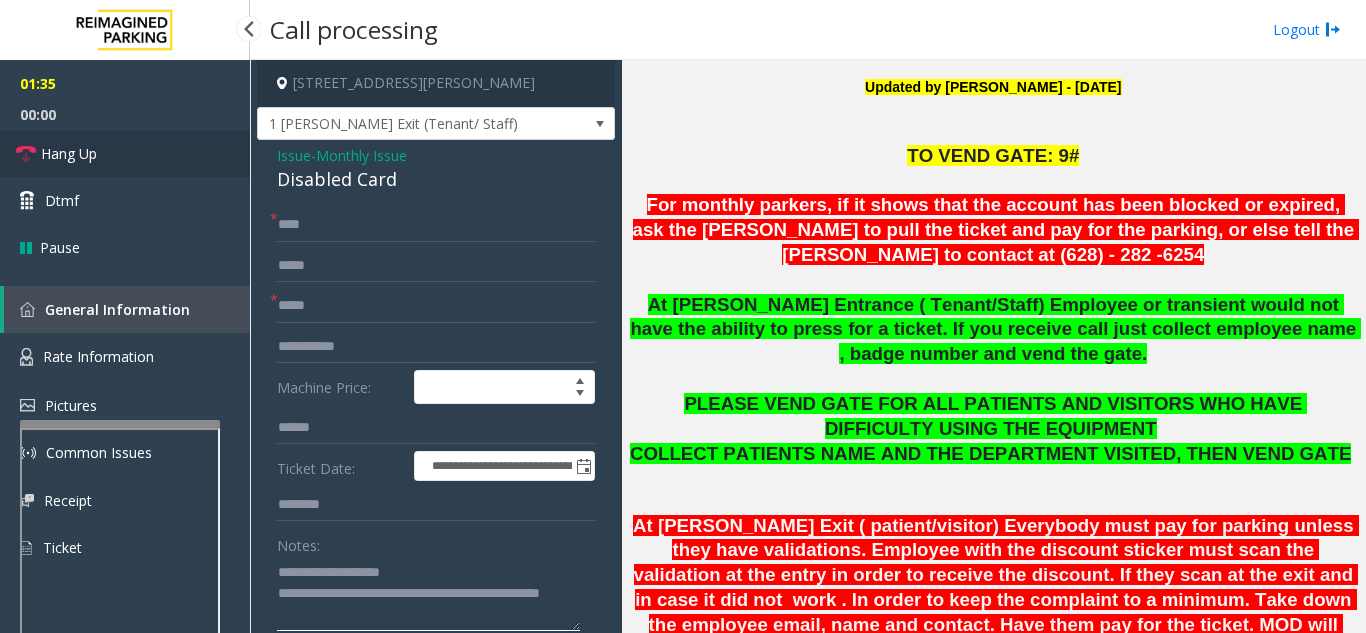 type on "**********" 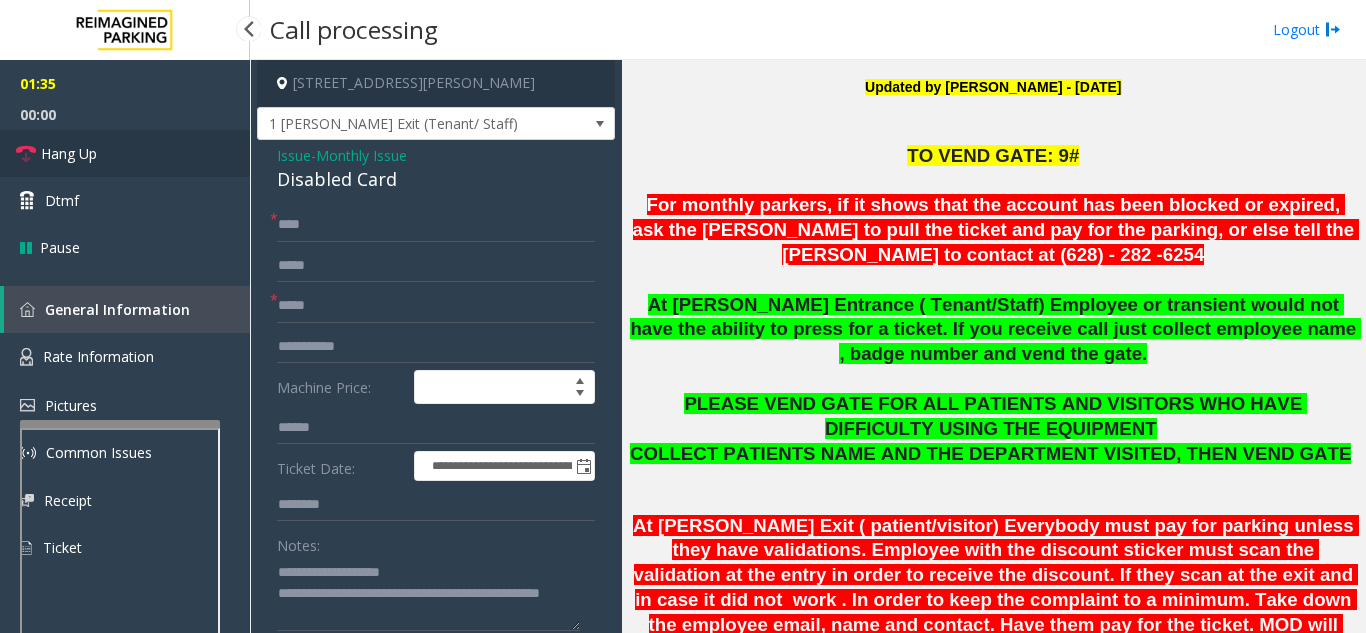 click on "Hang Up" at bounding box center (125, 153) 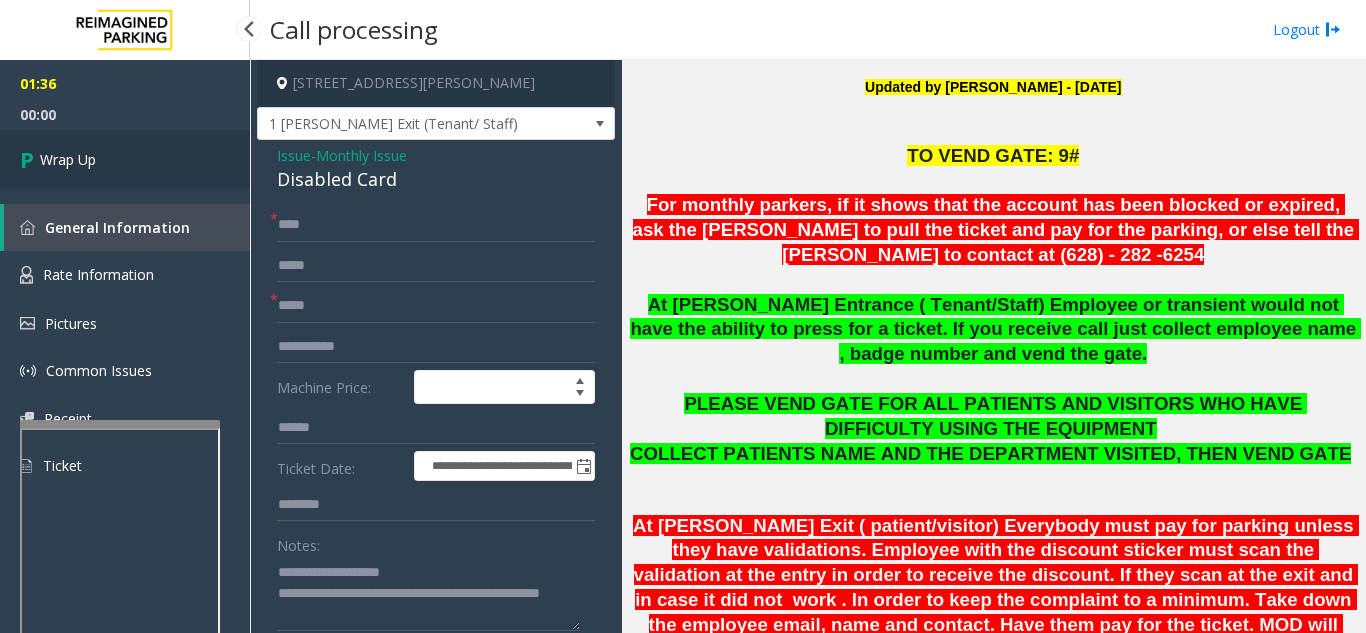 click on "Wrap Up" at bounding box center (125, 159) 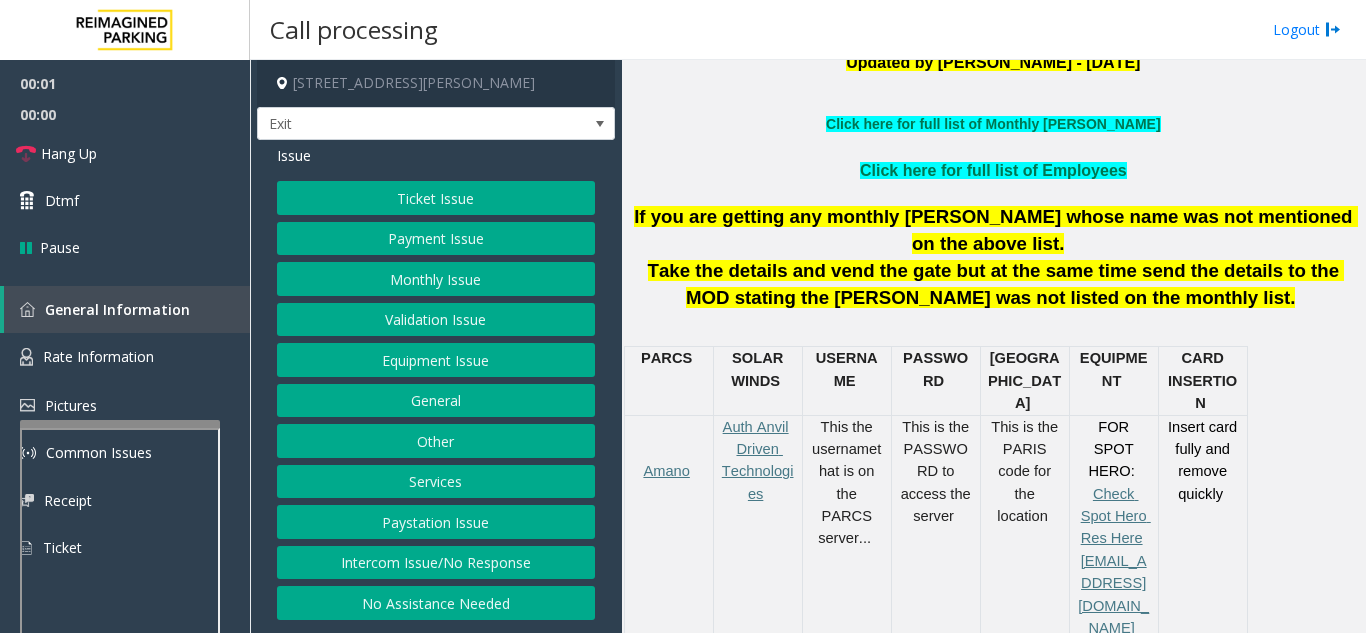 scroll, scrollTop: 700, scrollLeft: 0, axis: vertical 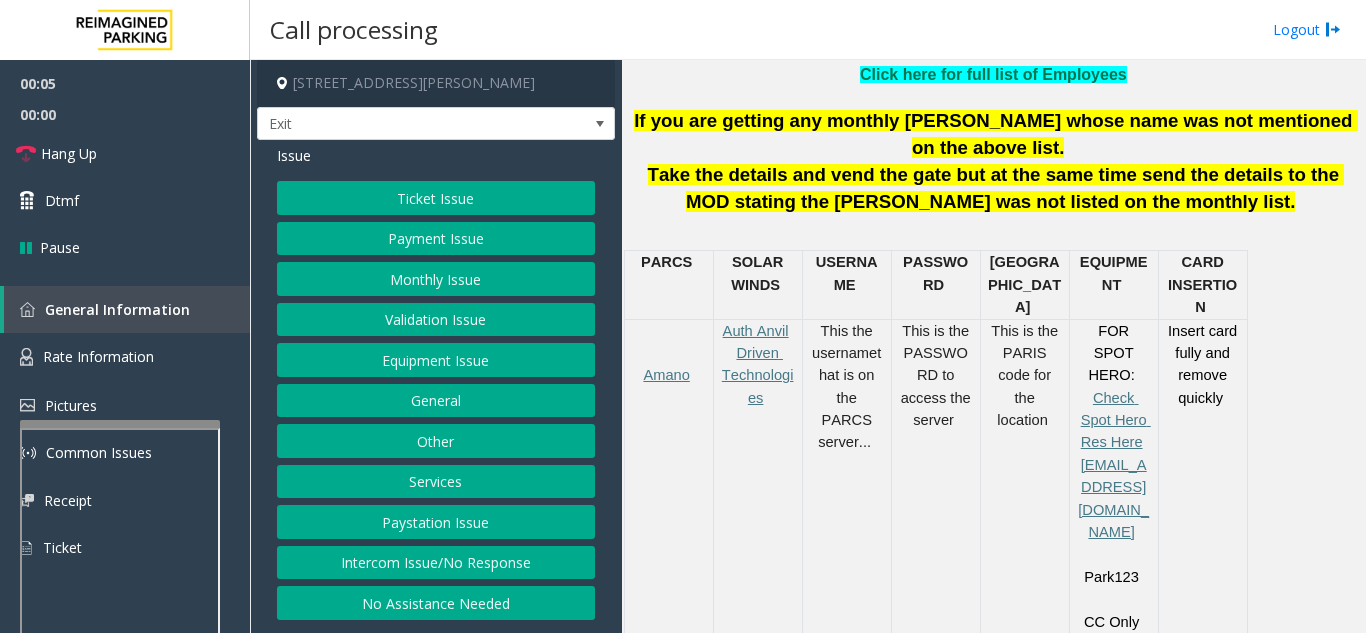 click on "Services" 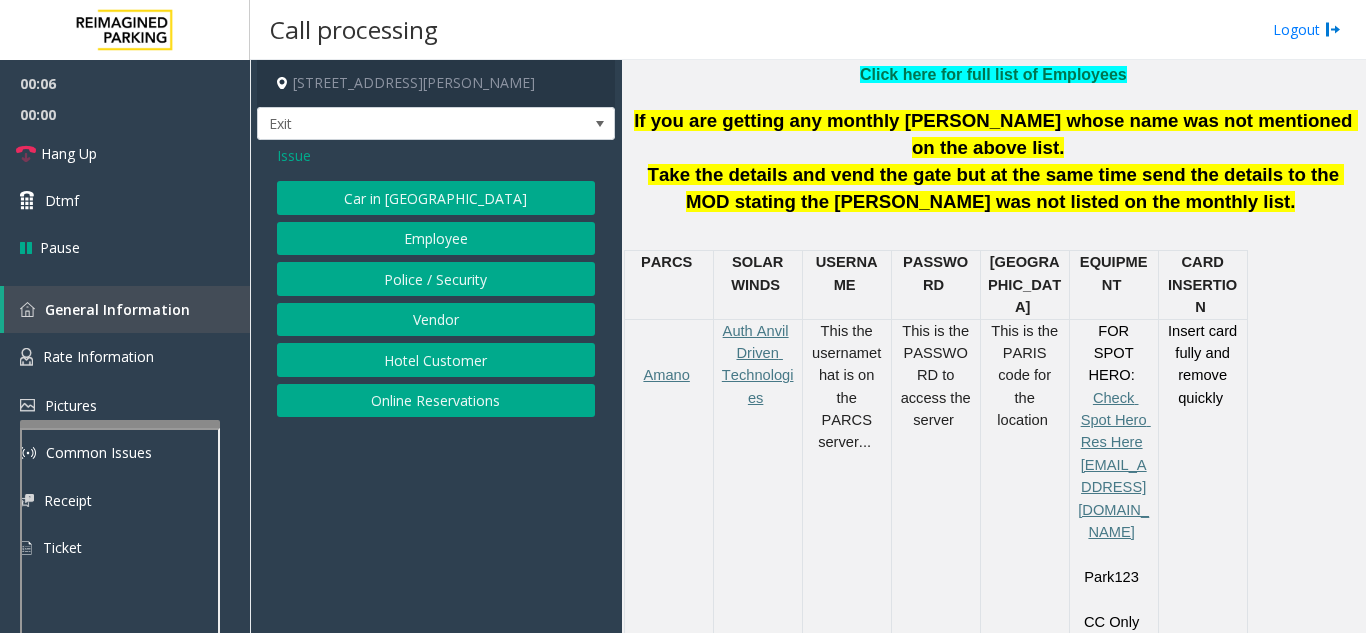 click on "Online Reservations" 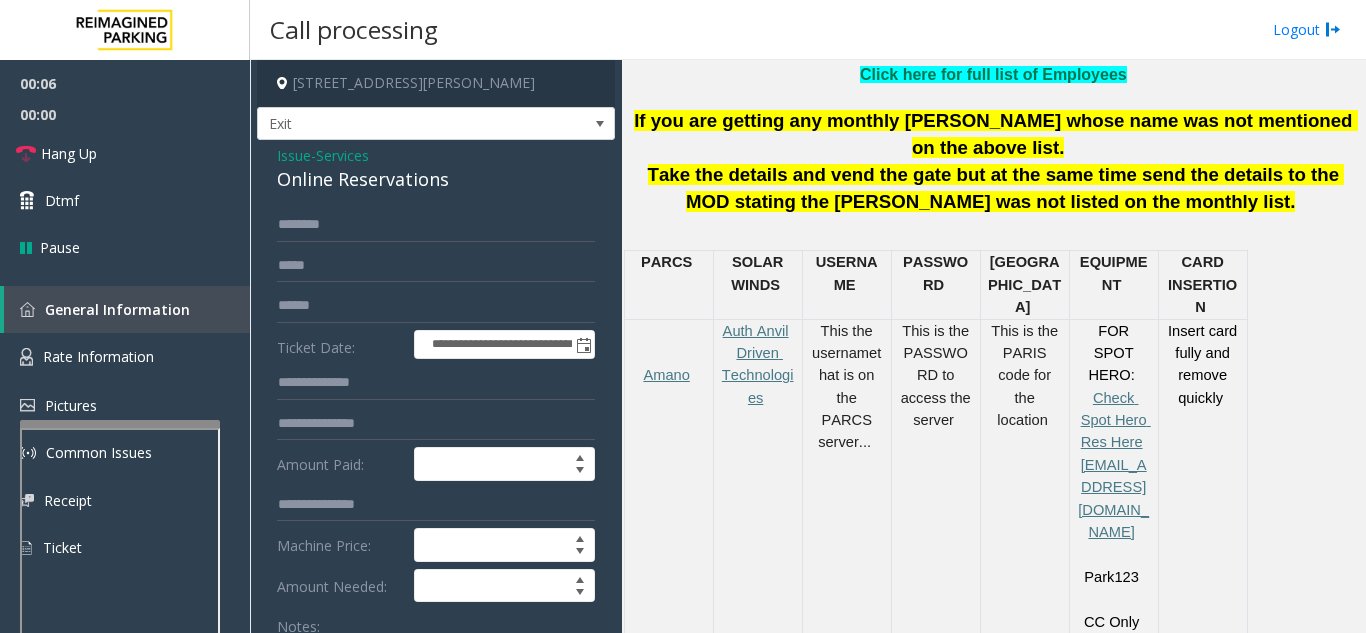 scroll, scrollTop: 100, scrollLeft: 0, axis: vertical 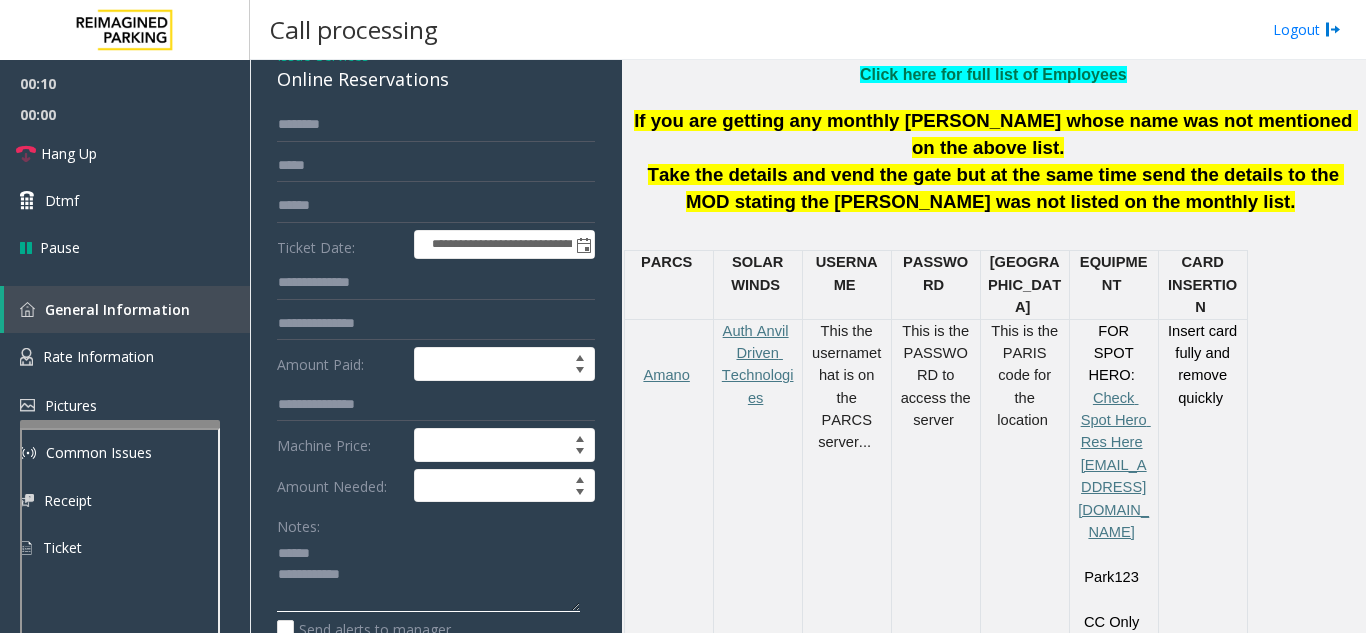 click 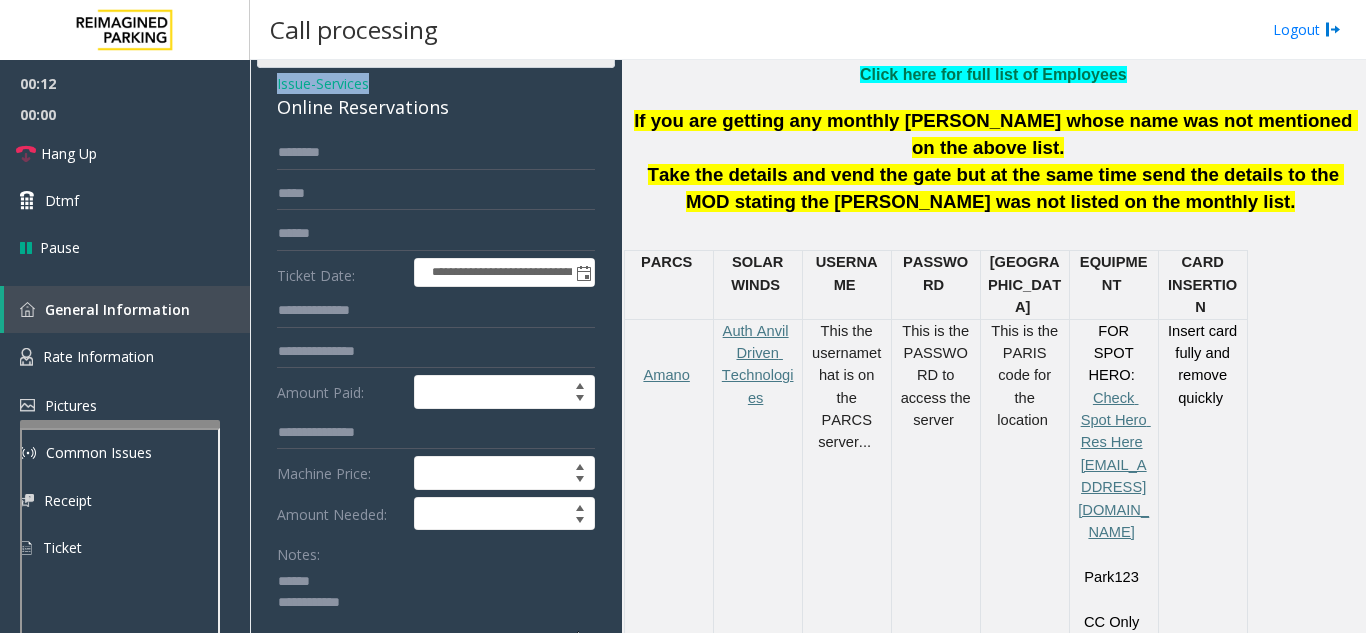 scroll, scrollTop: 0, scrollLeft: 0, axis: both 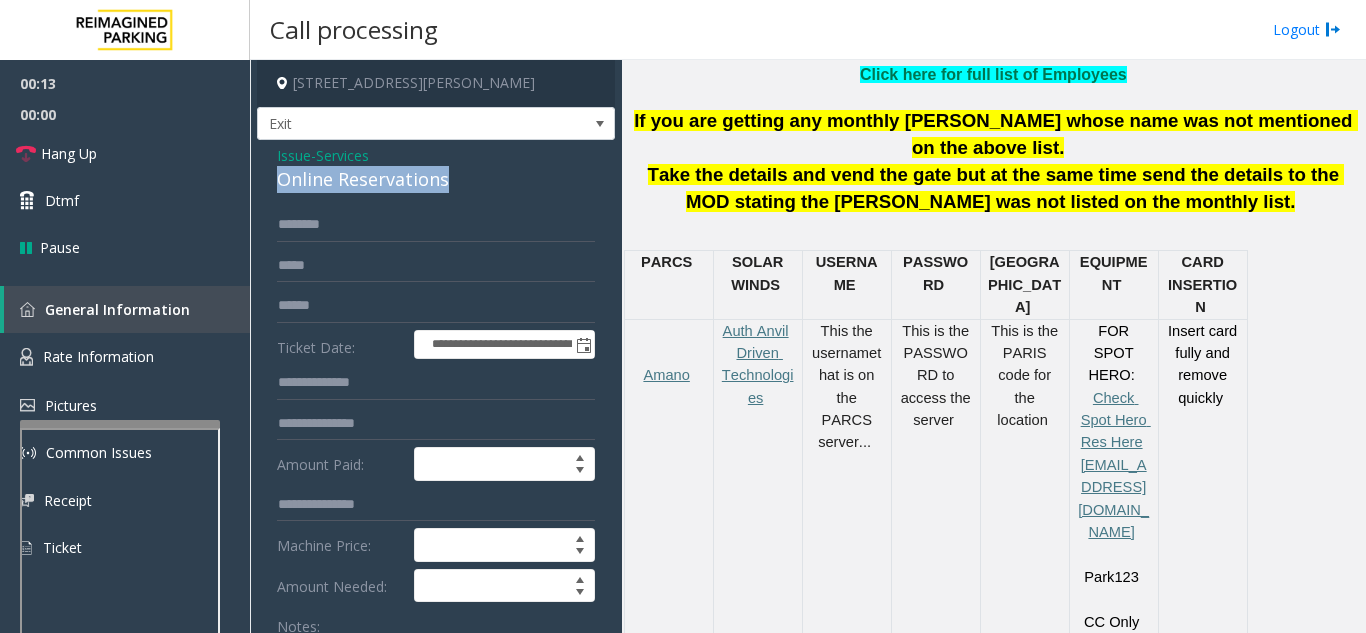drag, startPoint x: 273, startPoint y: 76, endPoint x: 476, endPoint y: 186, distance: 230.88742 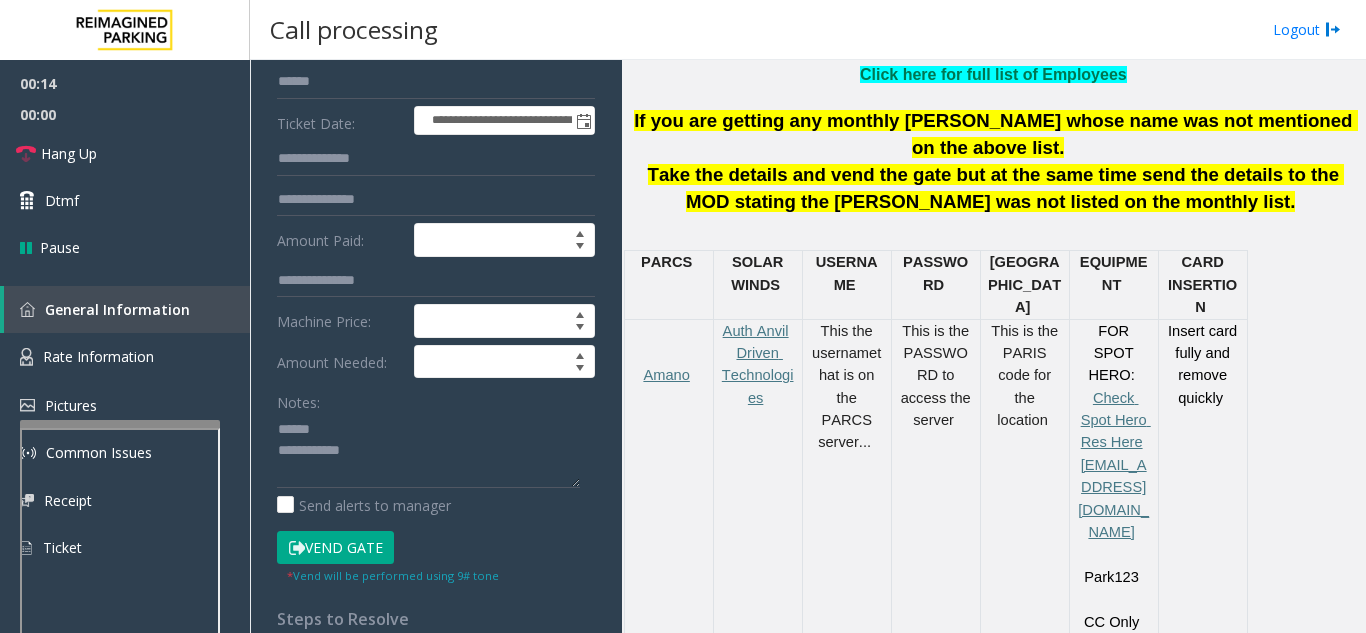 scroll, scrollTop: 331, scrollLeft: 0, axis: vertical 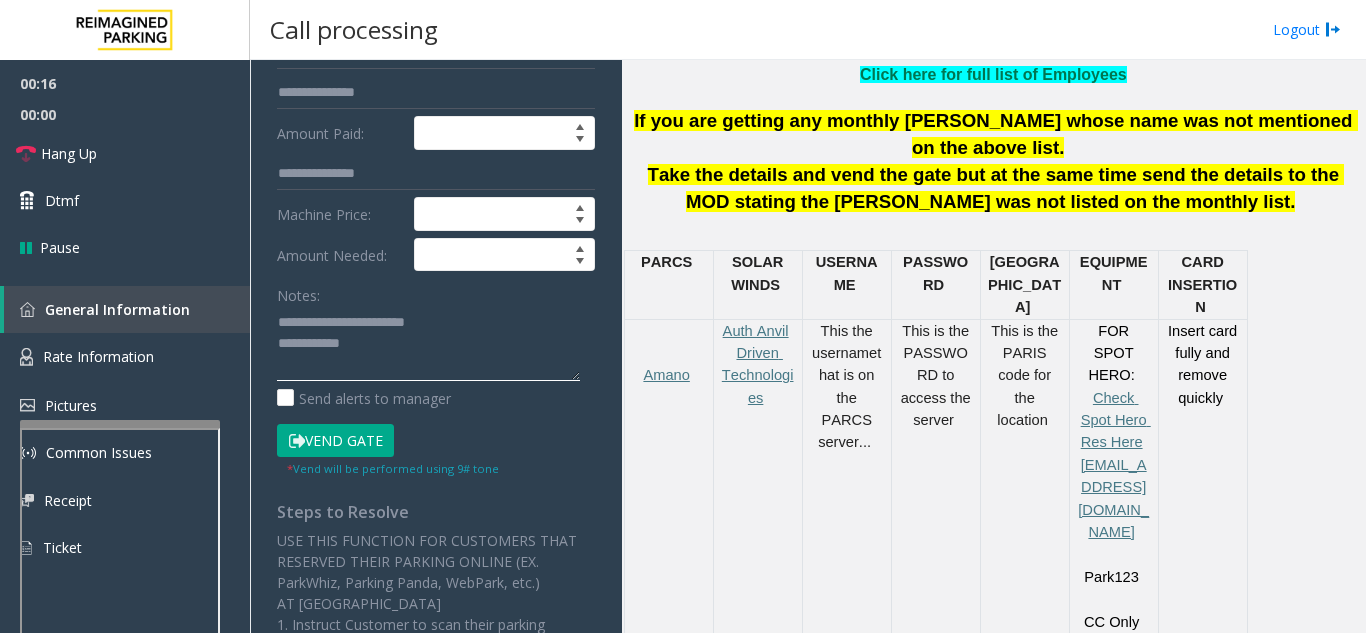 click 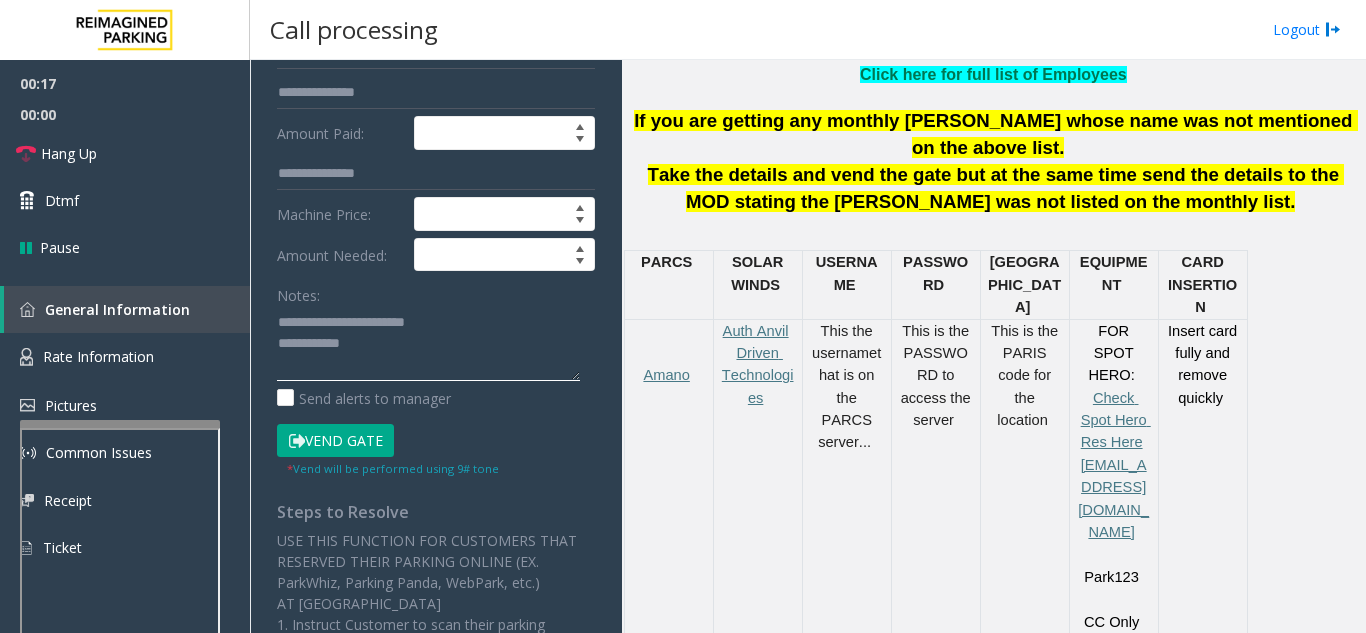 click 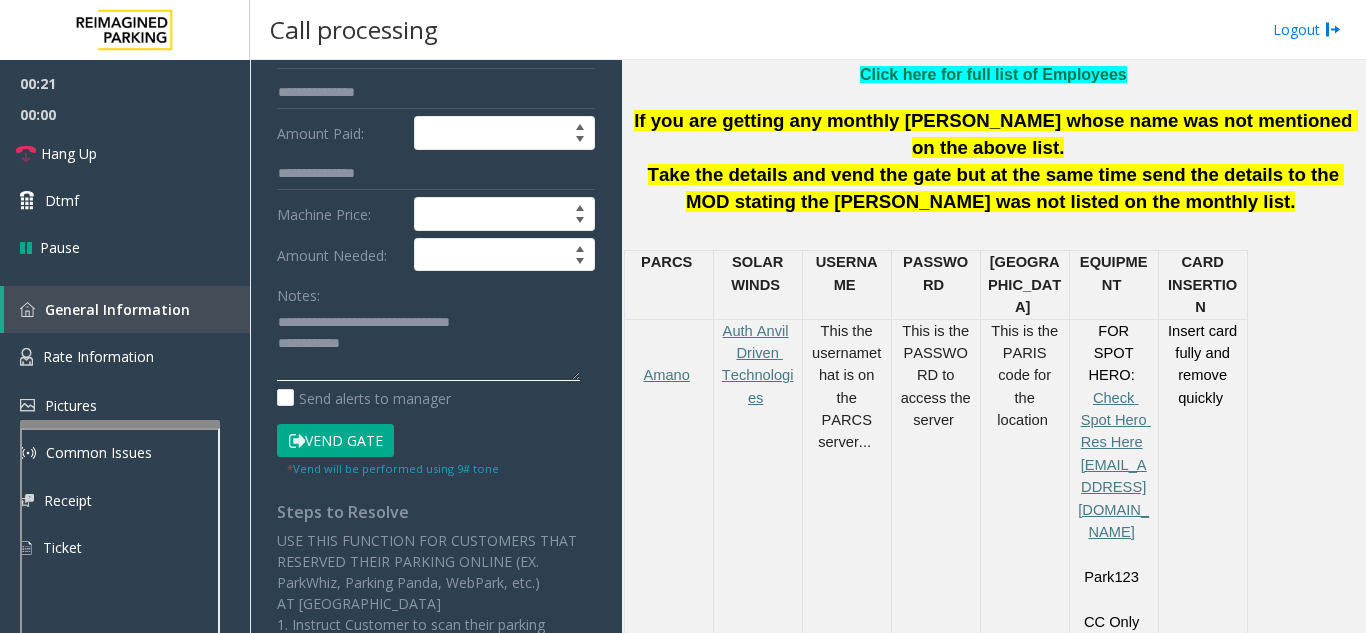 scroll, scrollTop: 131, scrollLeft: 0, axis: vertical 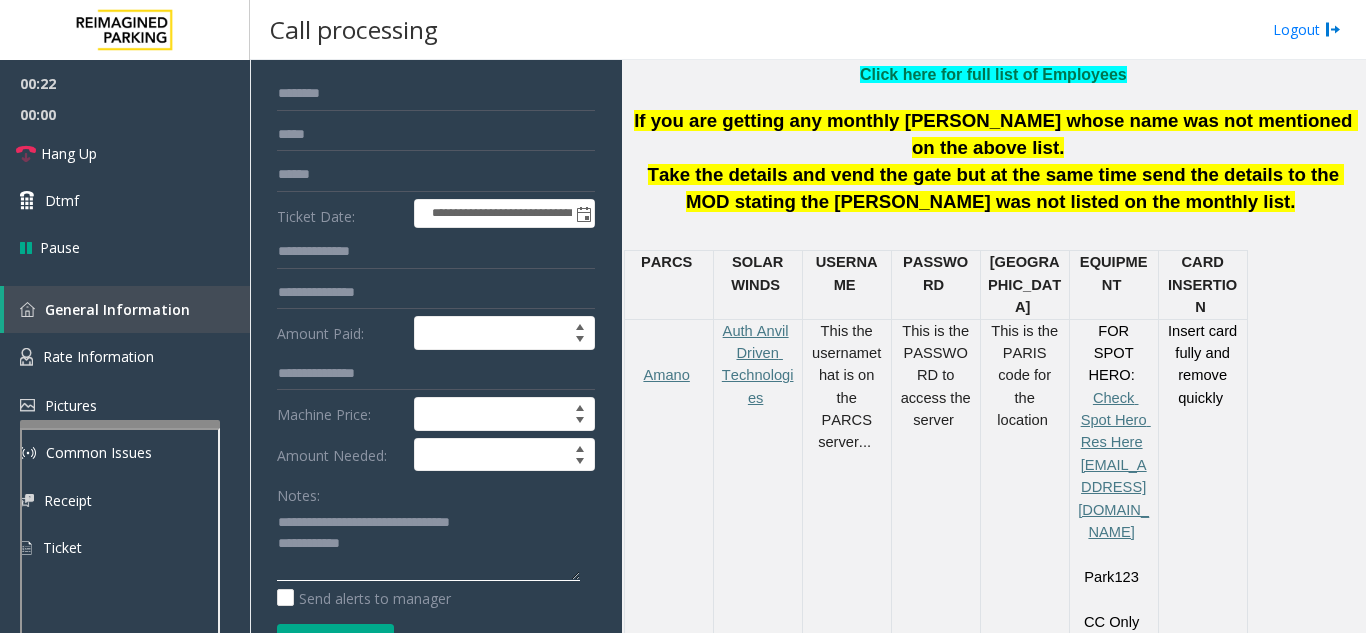 type on "**********" 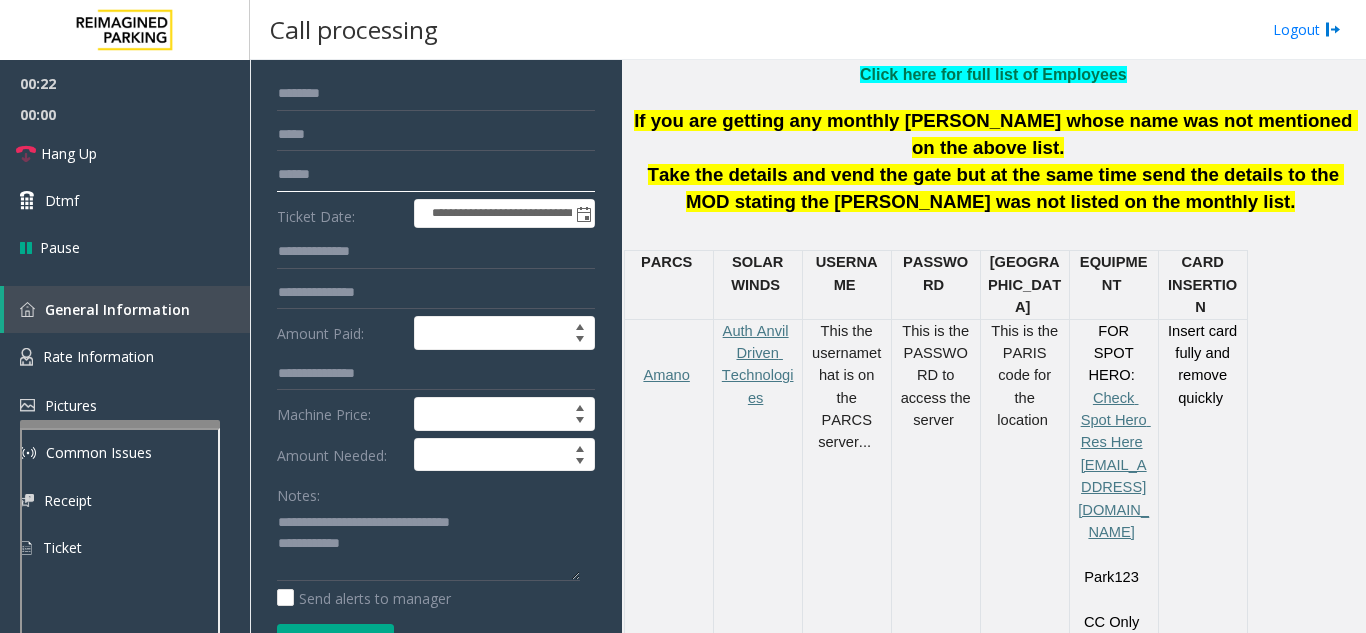 click 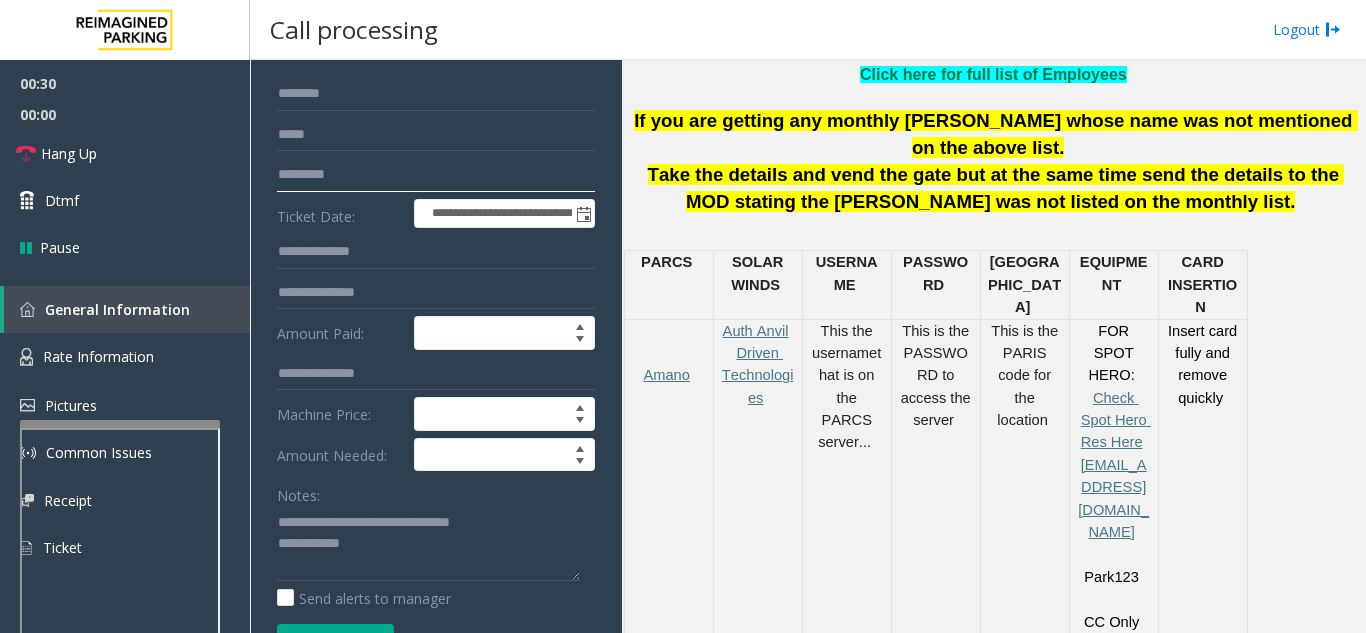 type on "*********" 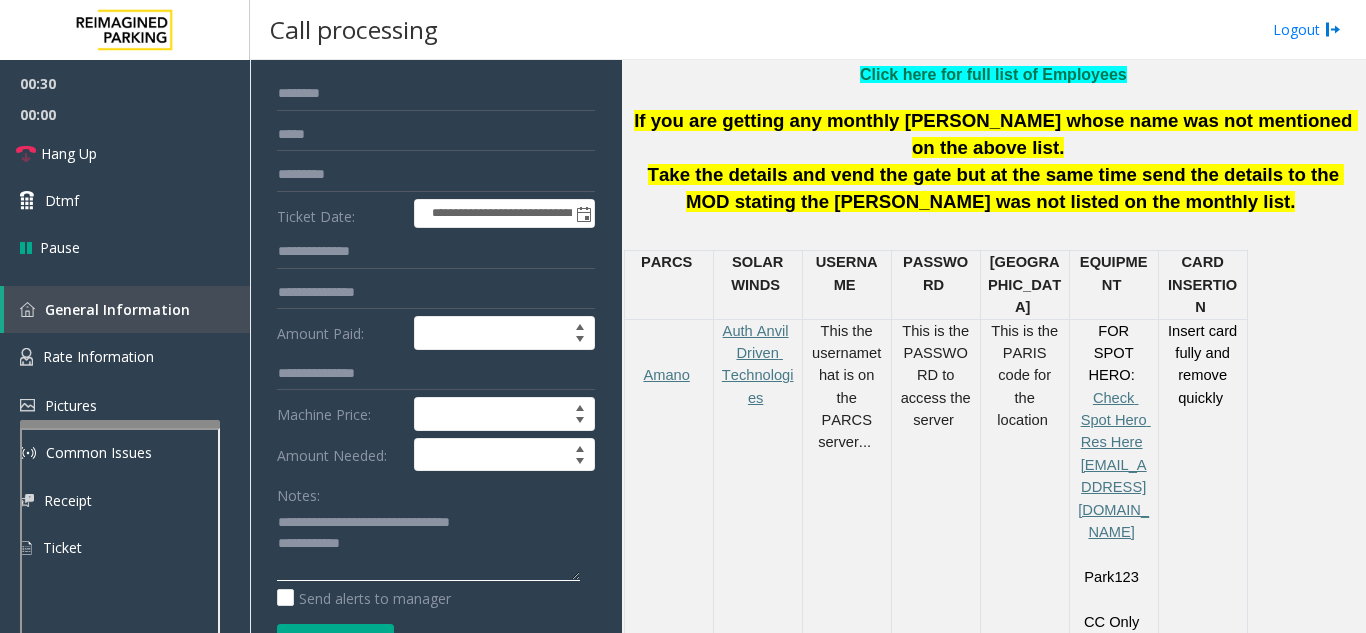 click 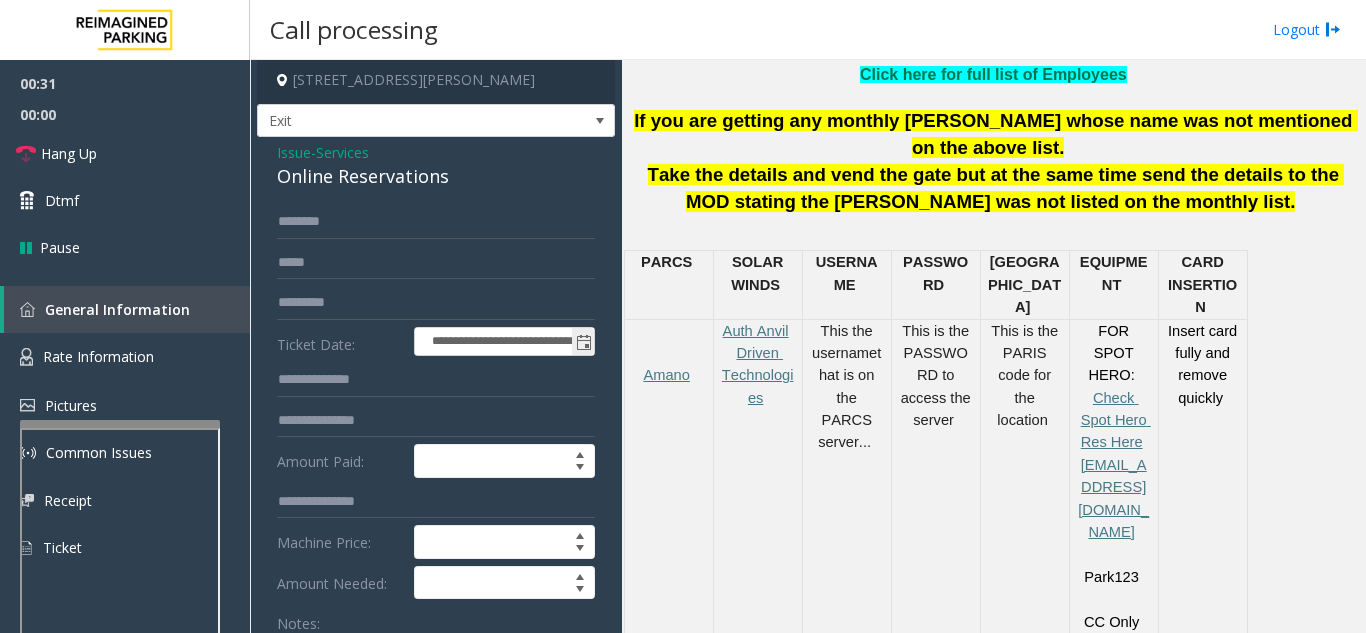 scroll, scrollTop: 0, scrollLeft: 0, axis: both 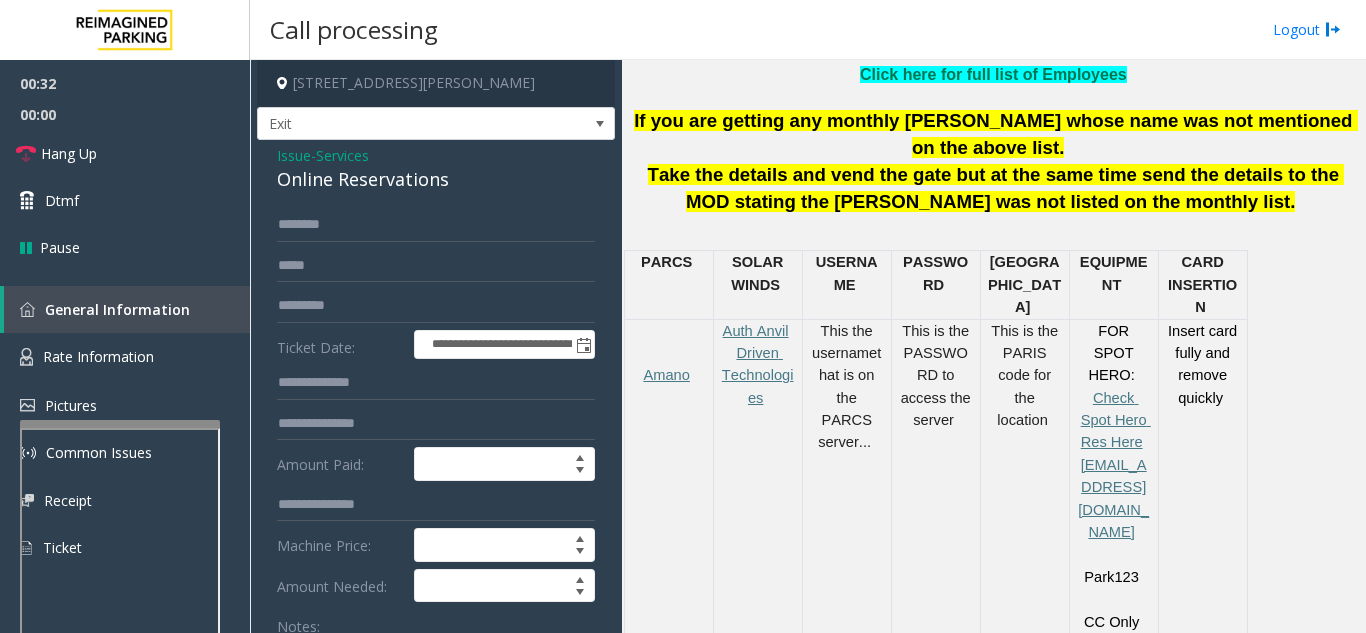 type on "**********" 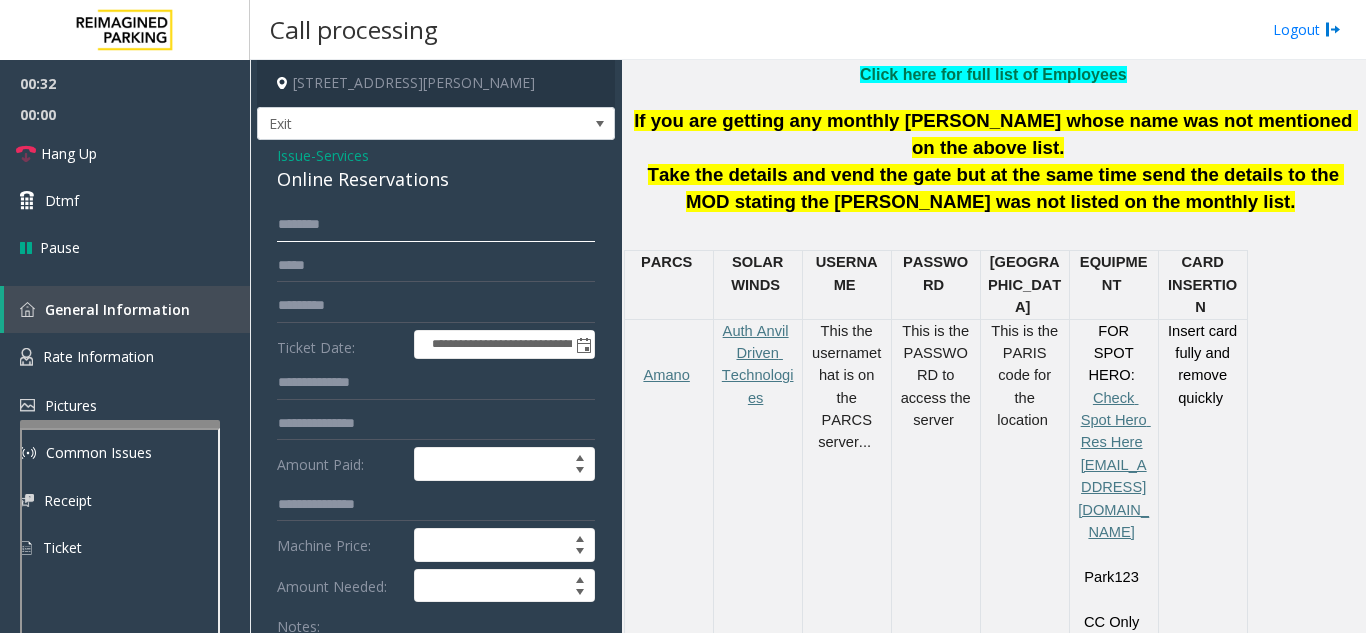click 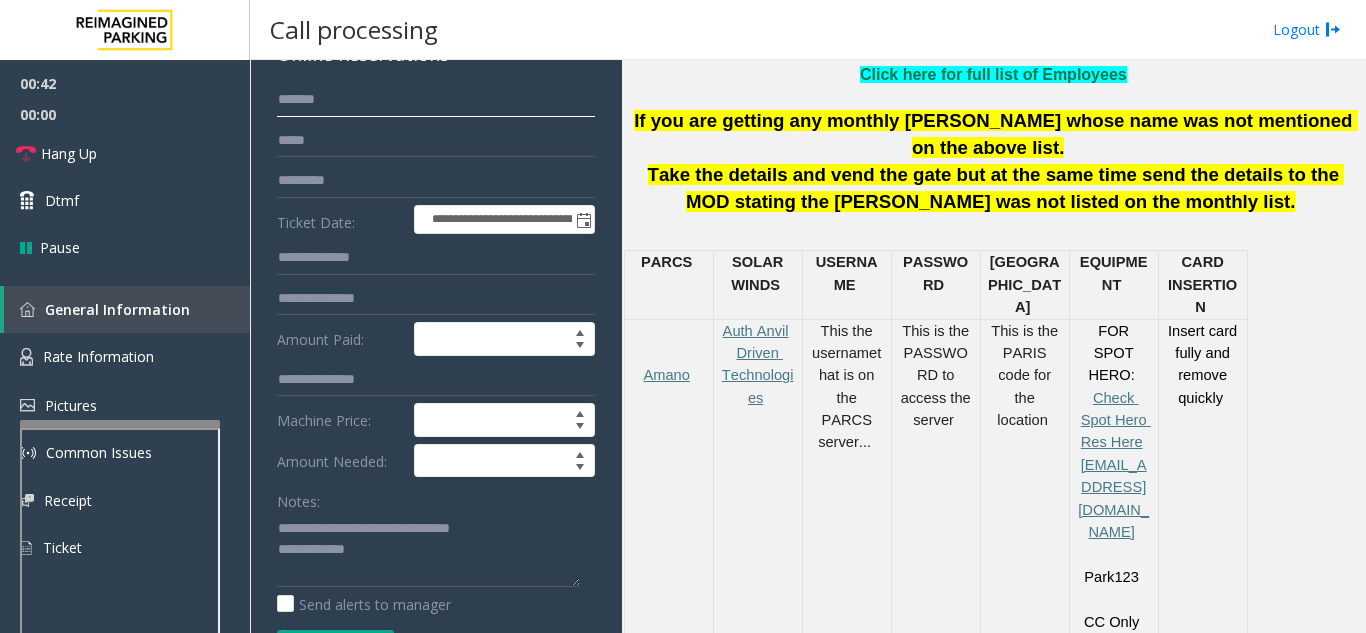 scroll, scrollTop: 300, scrollLeft: 0, axis: vertical 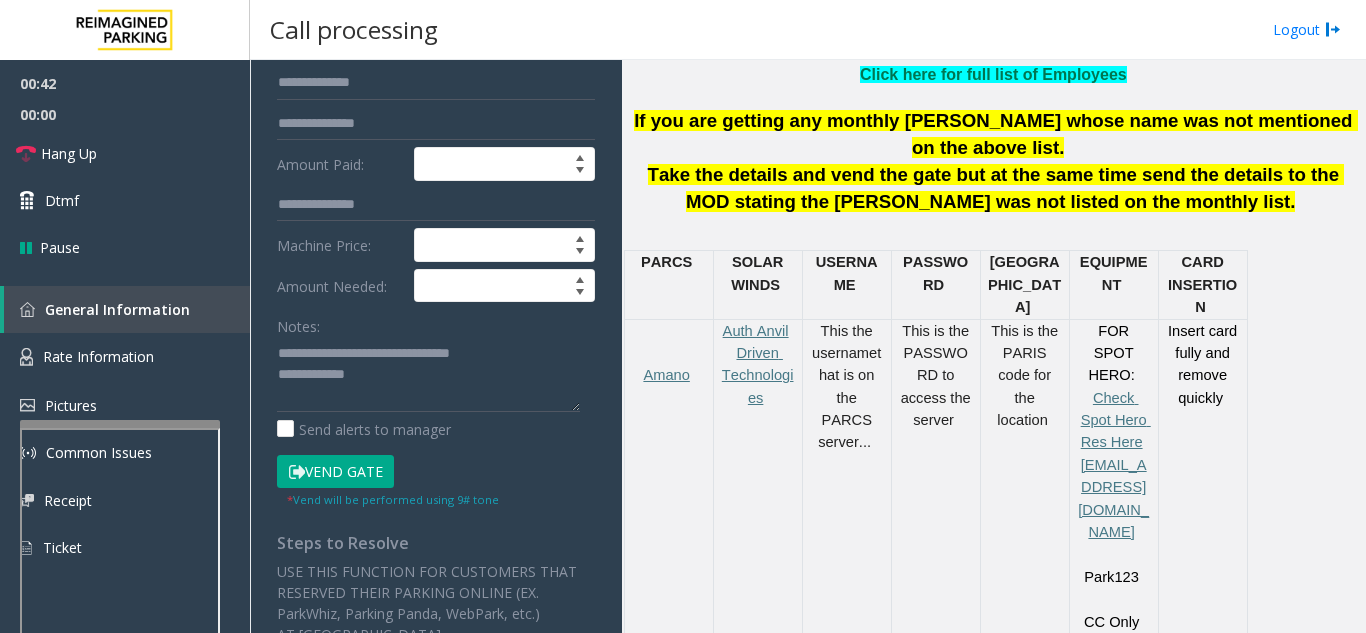 type on "*****" 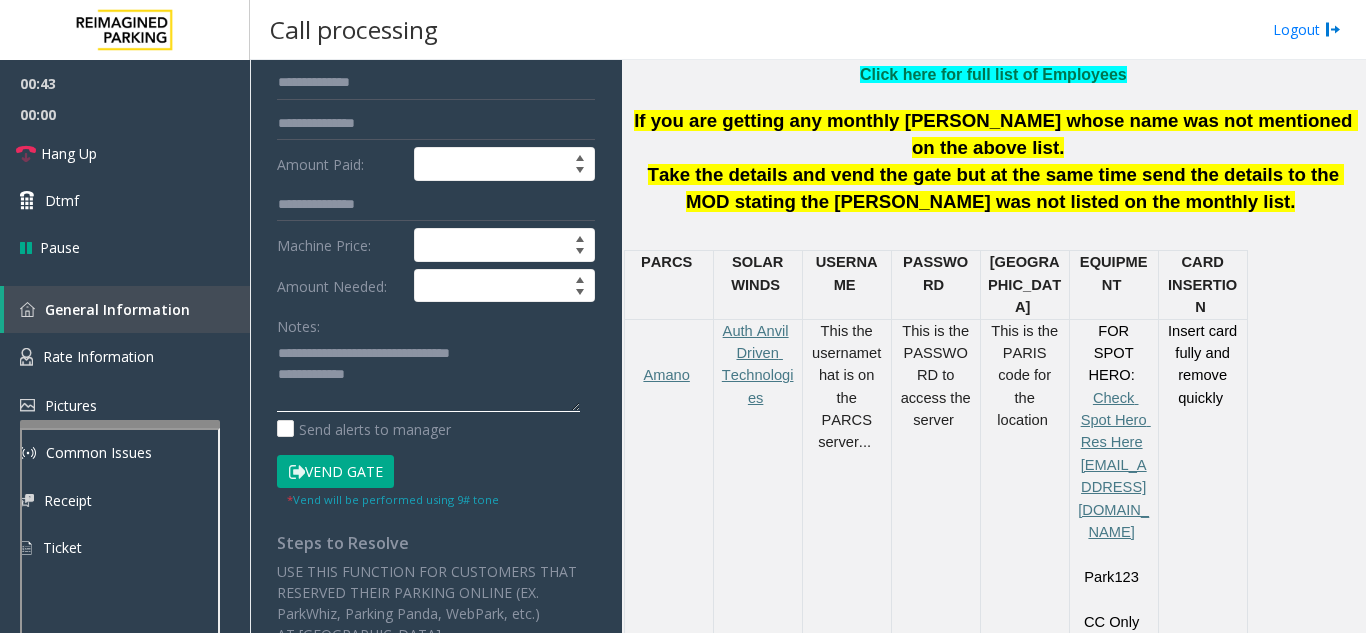 click 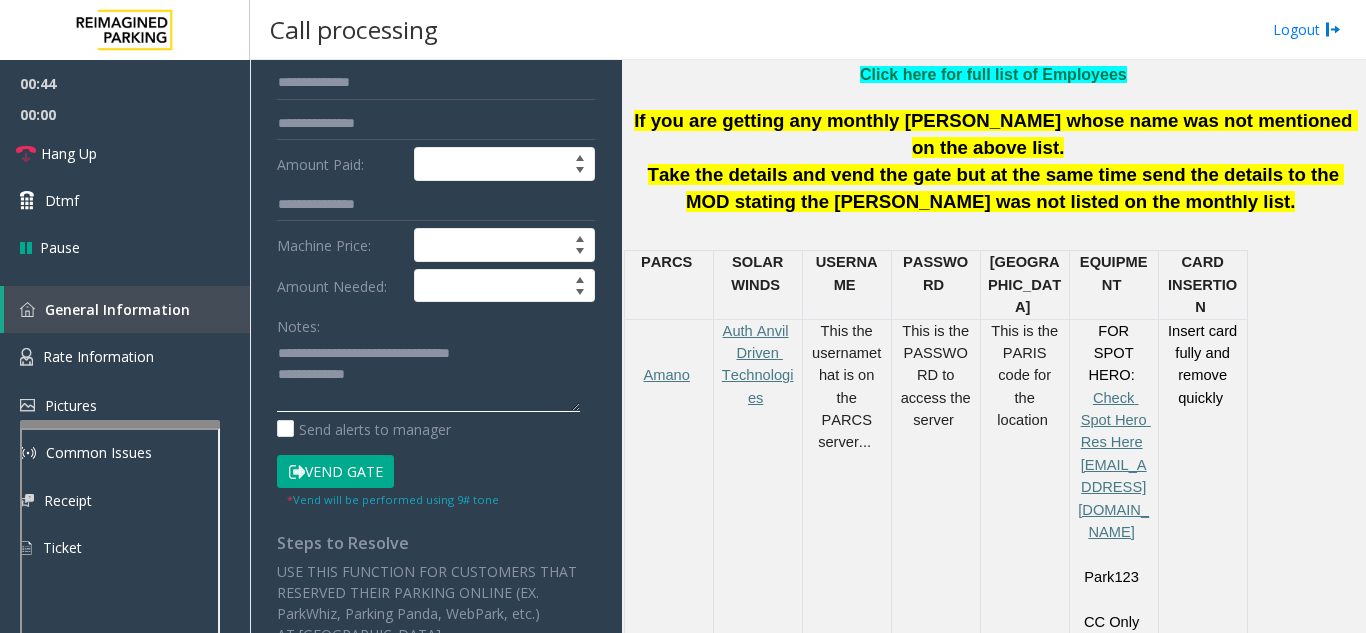 click 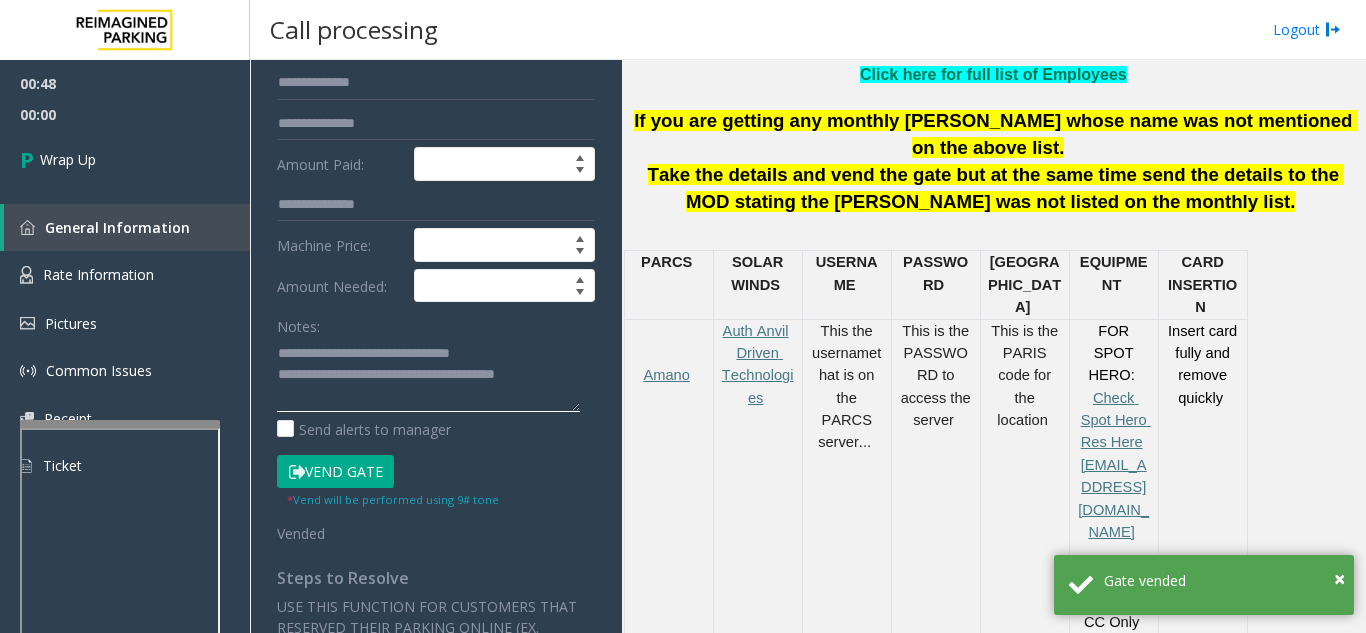 click 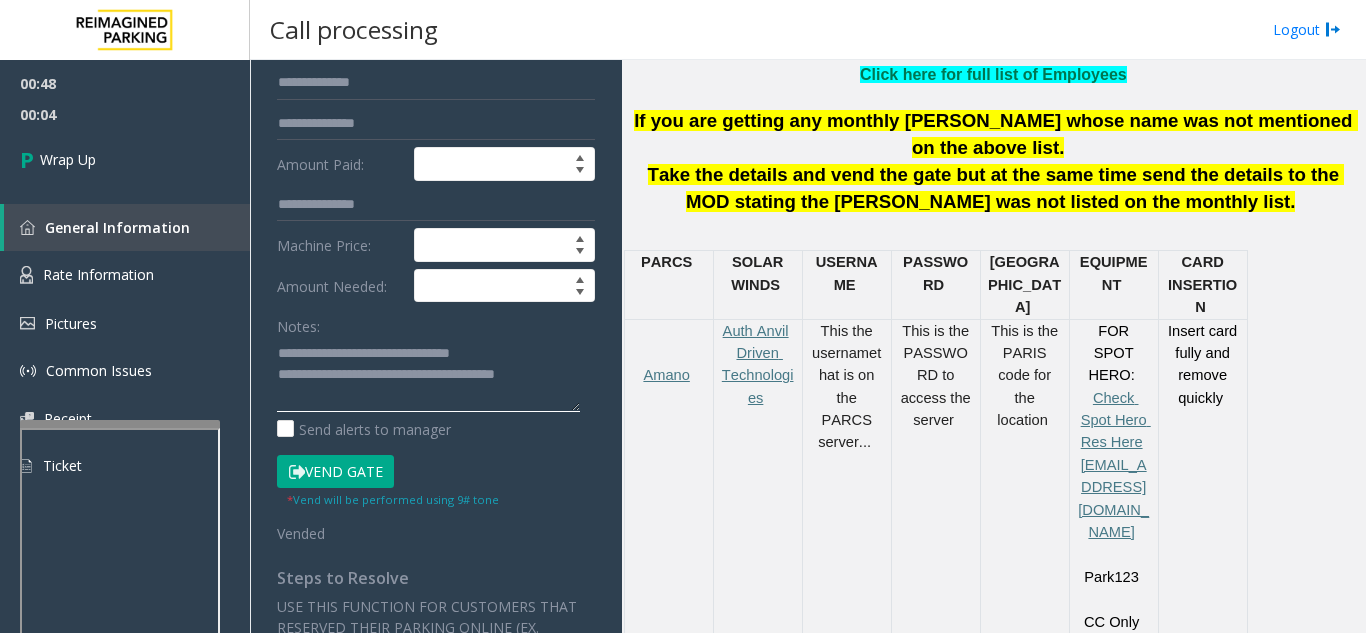 click 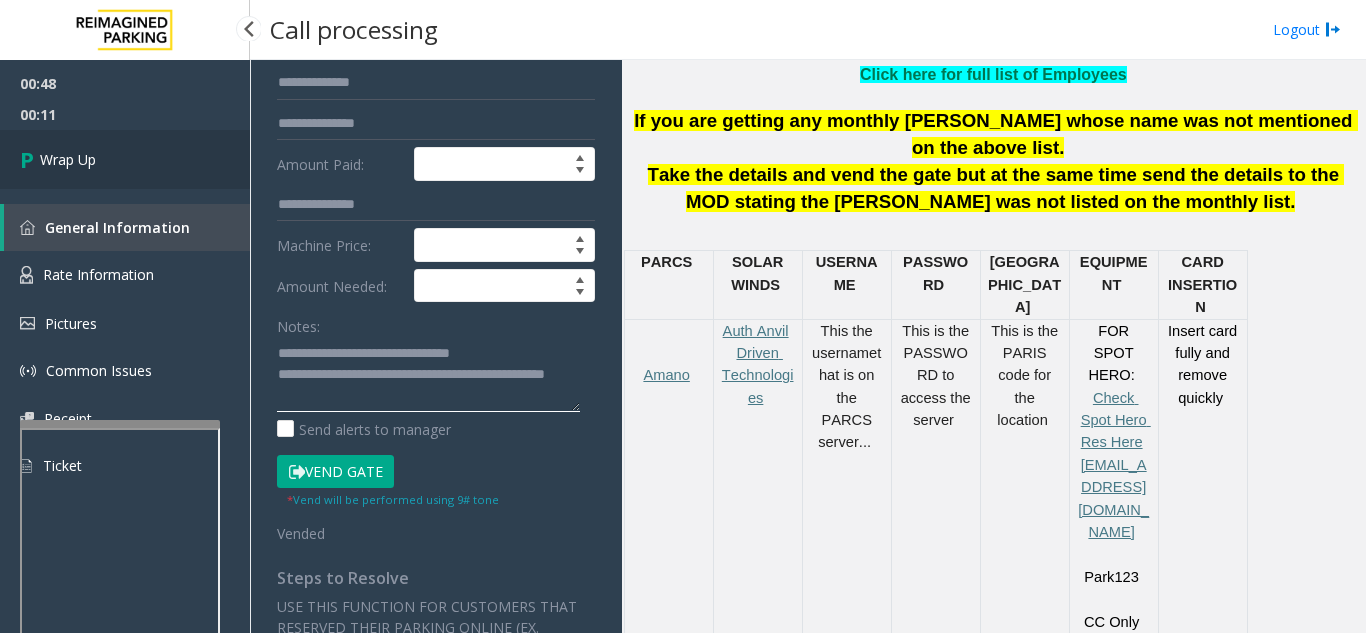 type on "**********" 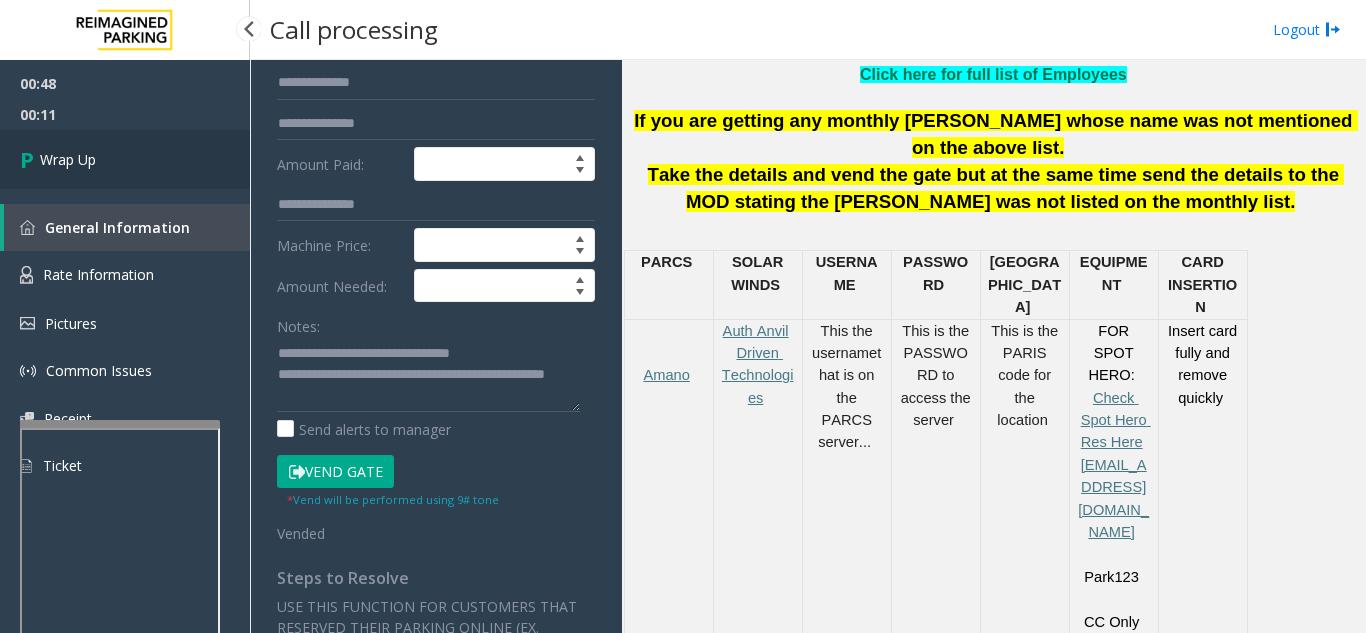 click on "Wrap Up" at bounding box center (68, 159) 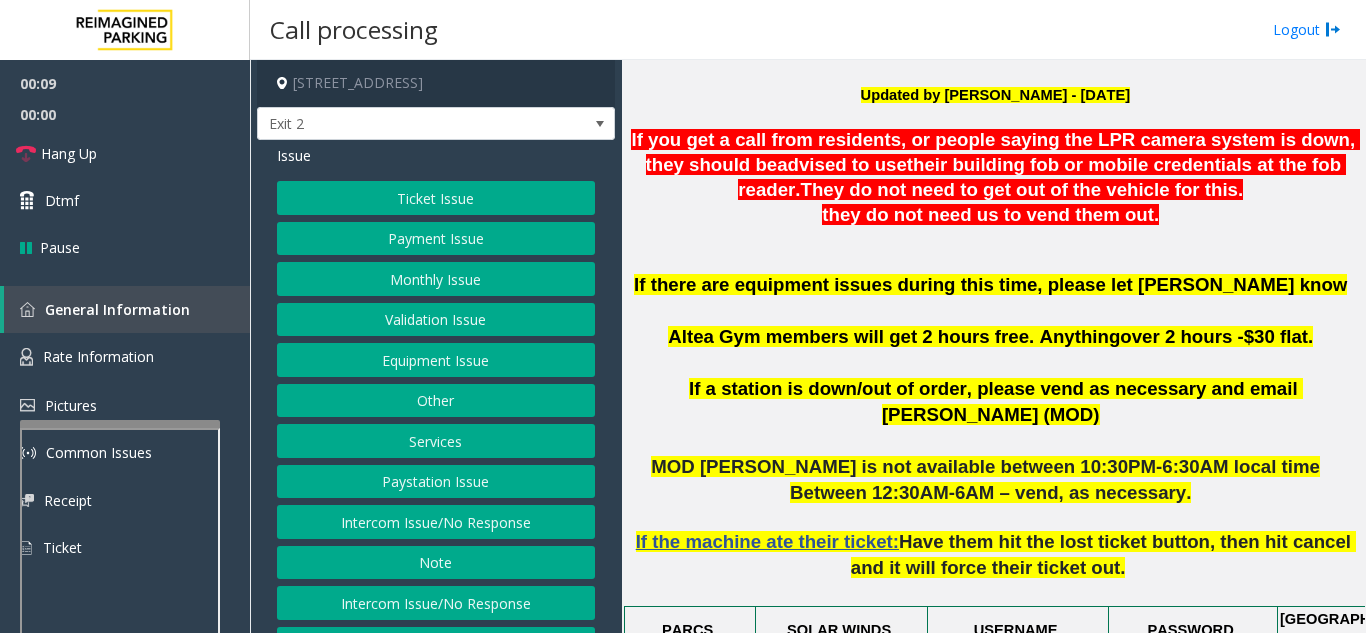 scroll, scrollTop: 600, scrollLeft: 0, axis: vertical 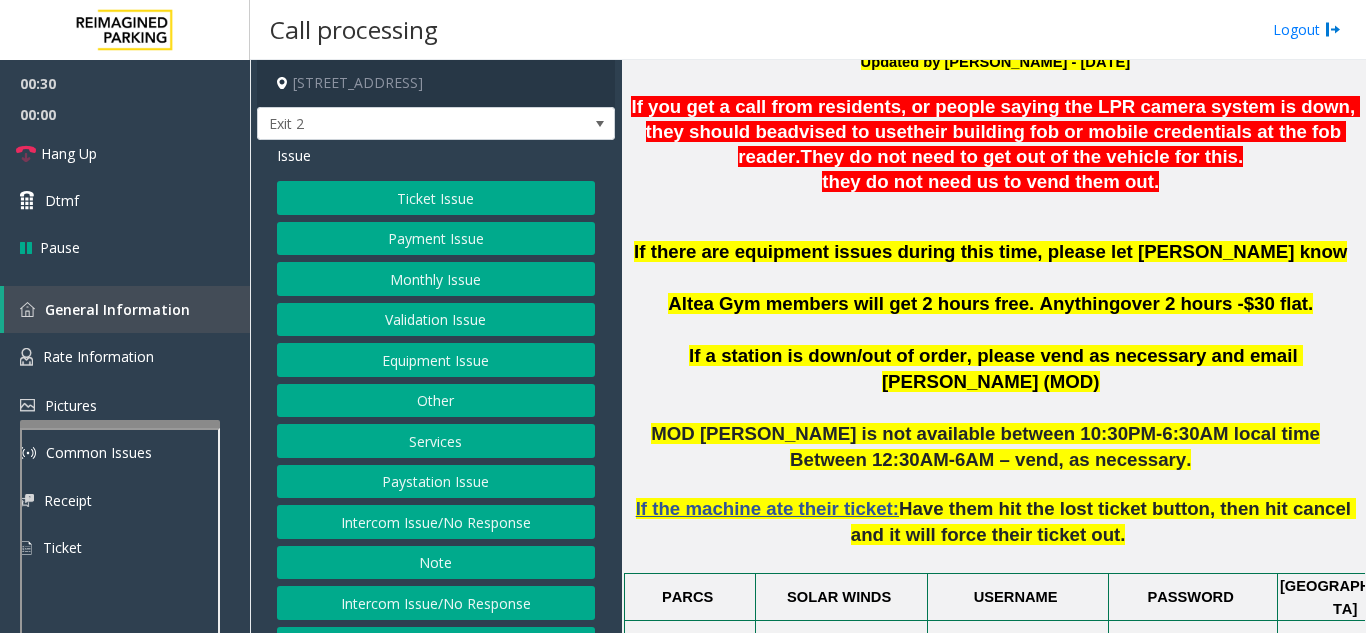 click on "Equipment Issue" 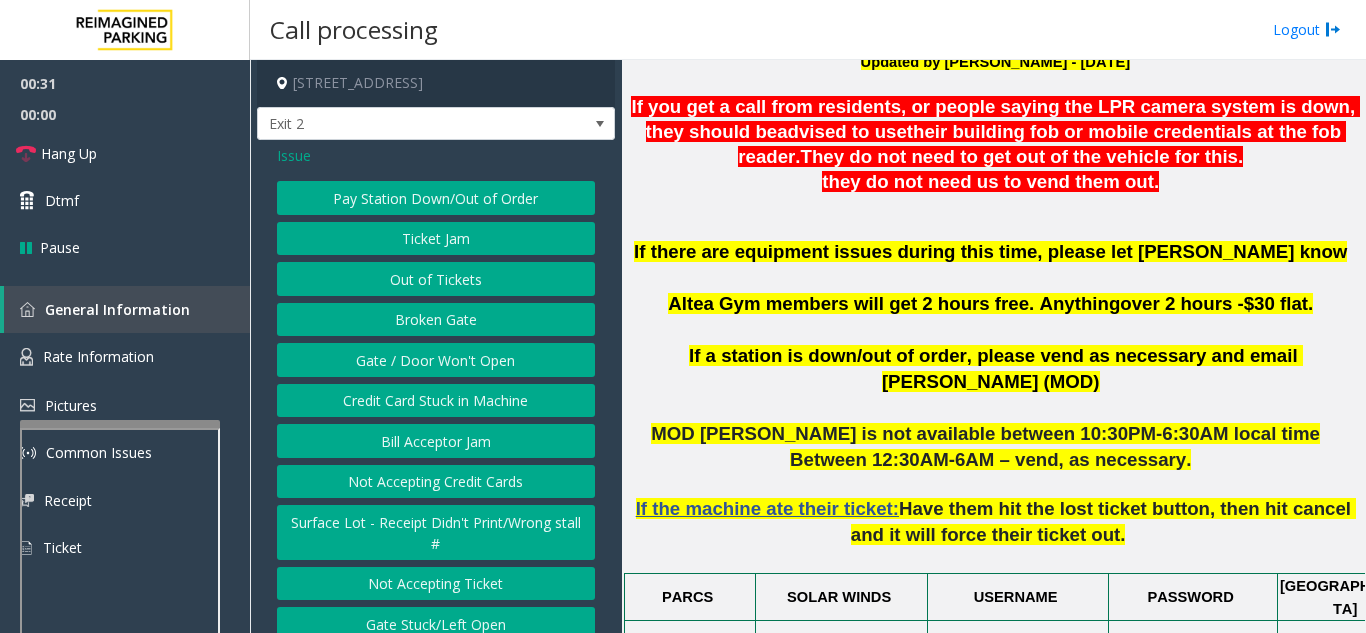 click on "Gate / Door Won't Open" 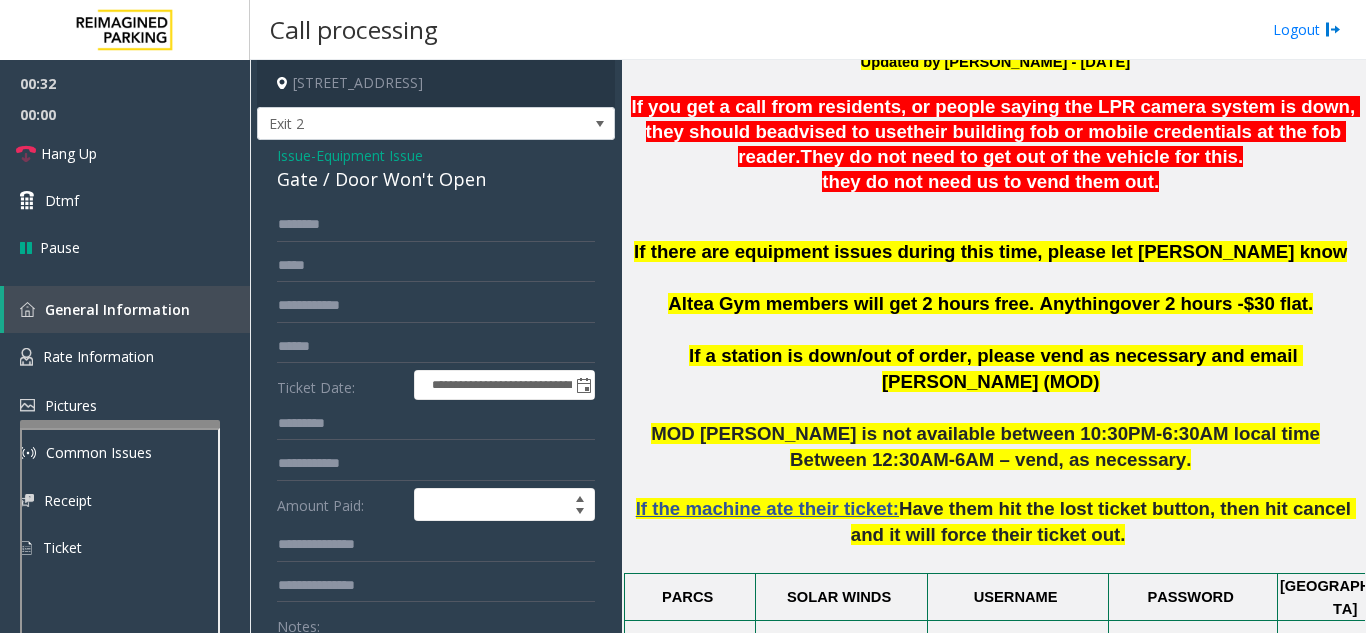 click on "Gate / Door Won't Open" 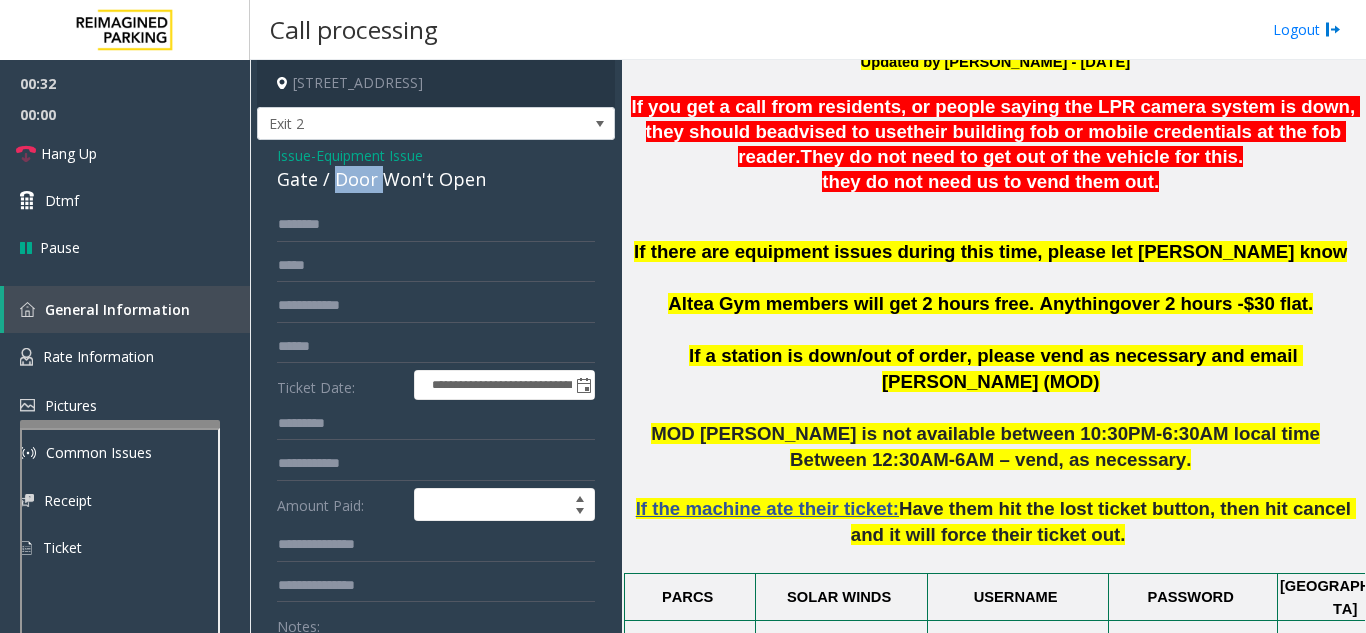 click on "Gate / Door Won't Open" 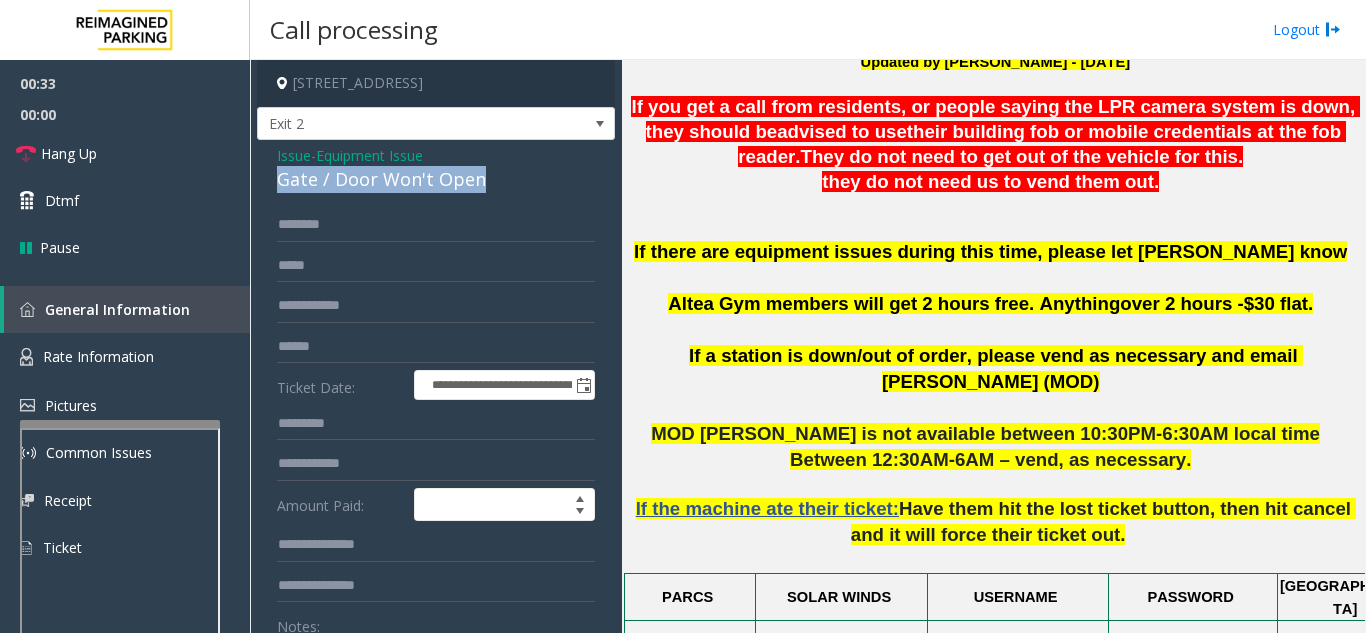 click on "Gate / Door Won't Open" 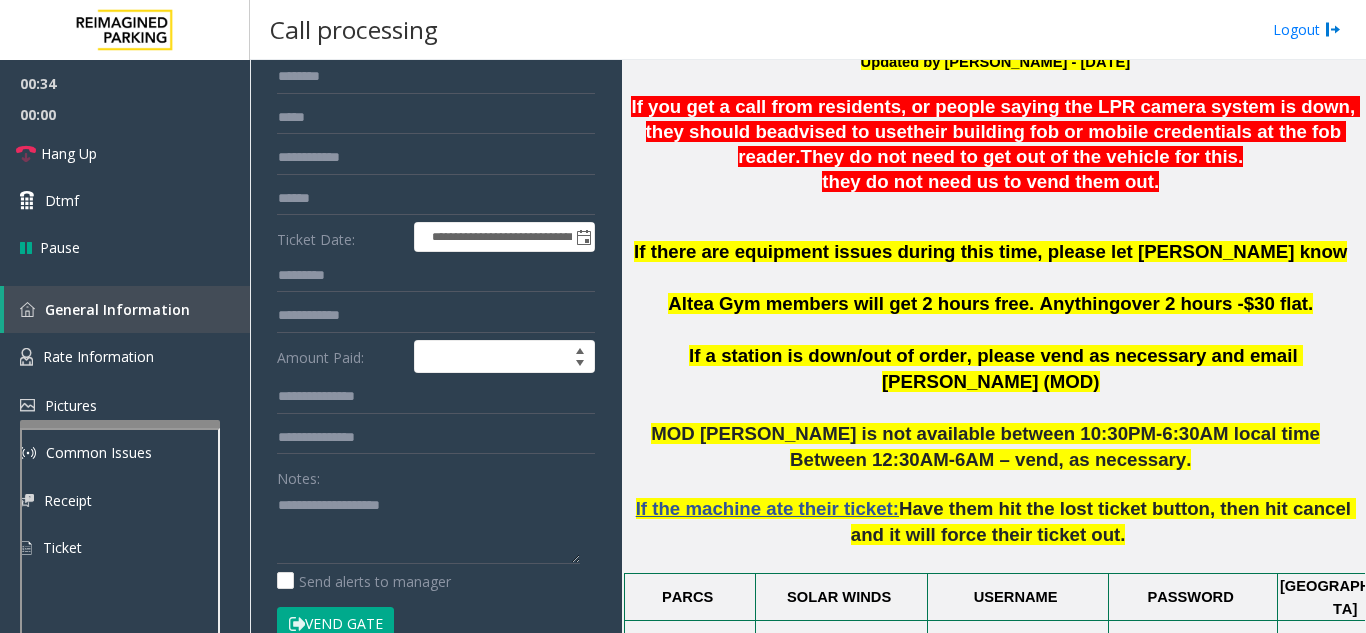 scroll, scrollTop: 200, scrollLeft: 0, axis: vertical 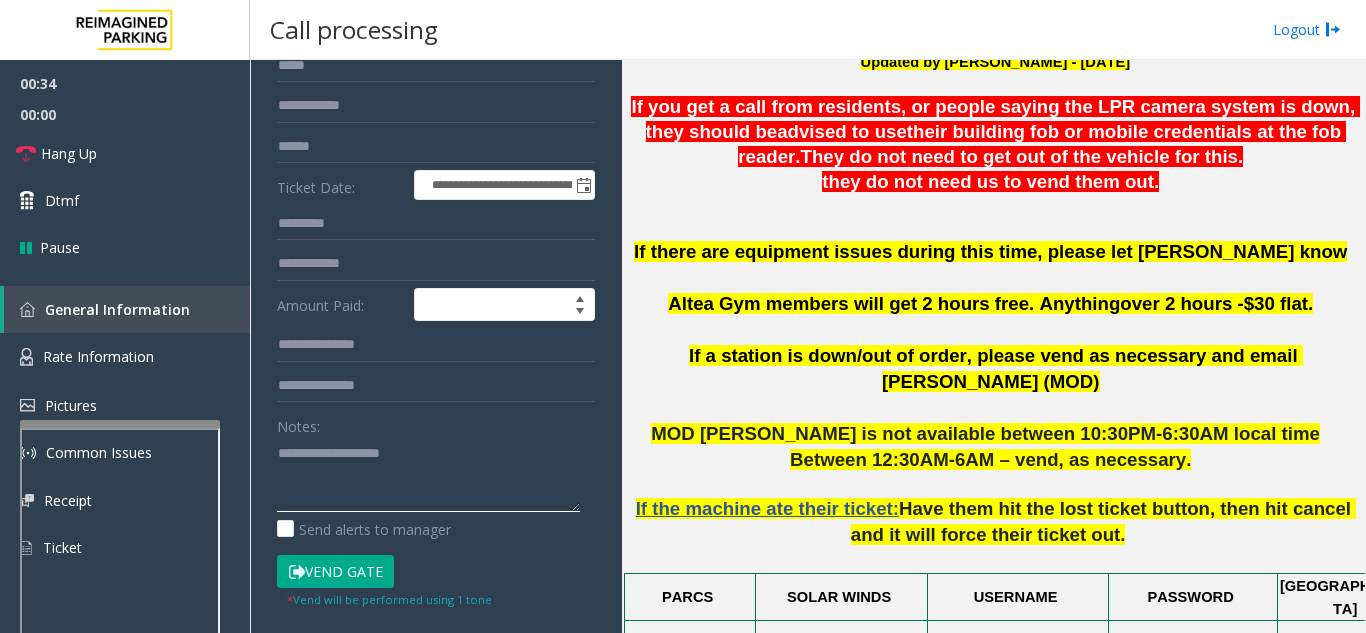 click 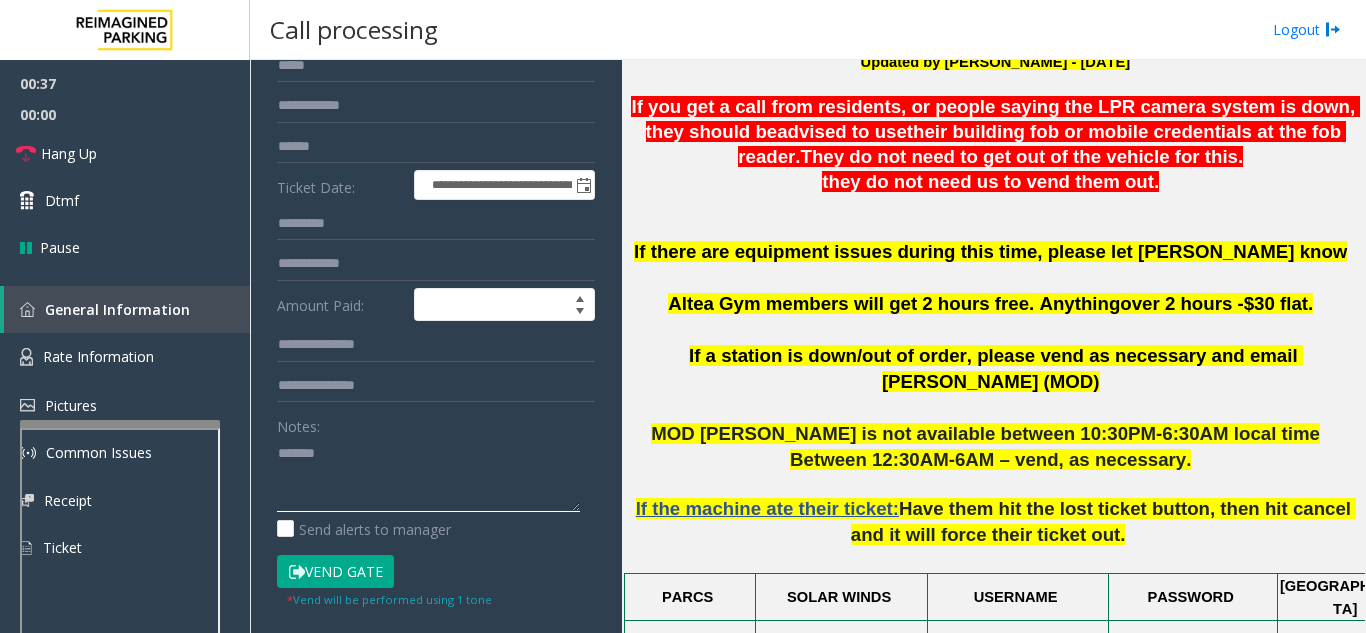 paste on "**********" 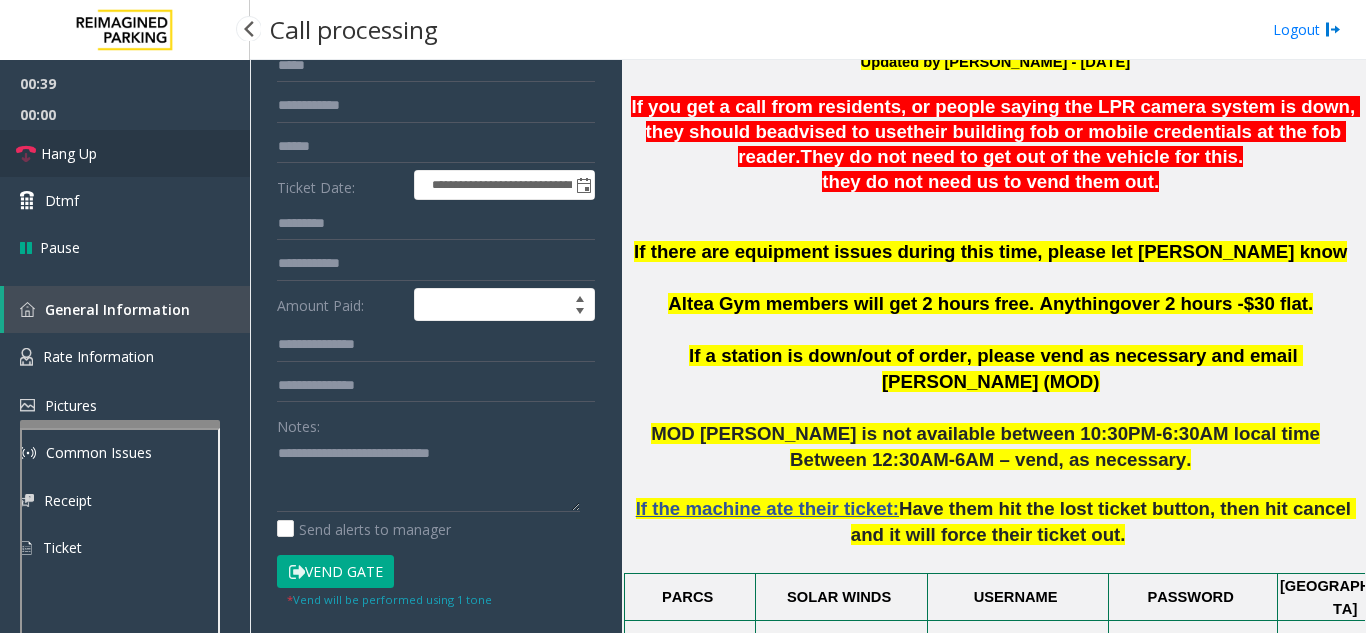 click on "Hang Up" at bounding box center [69, 153] 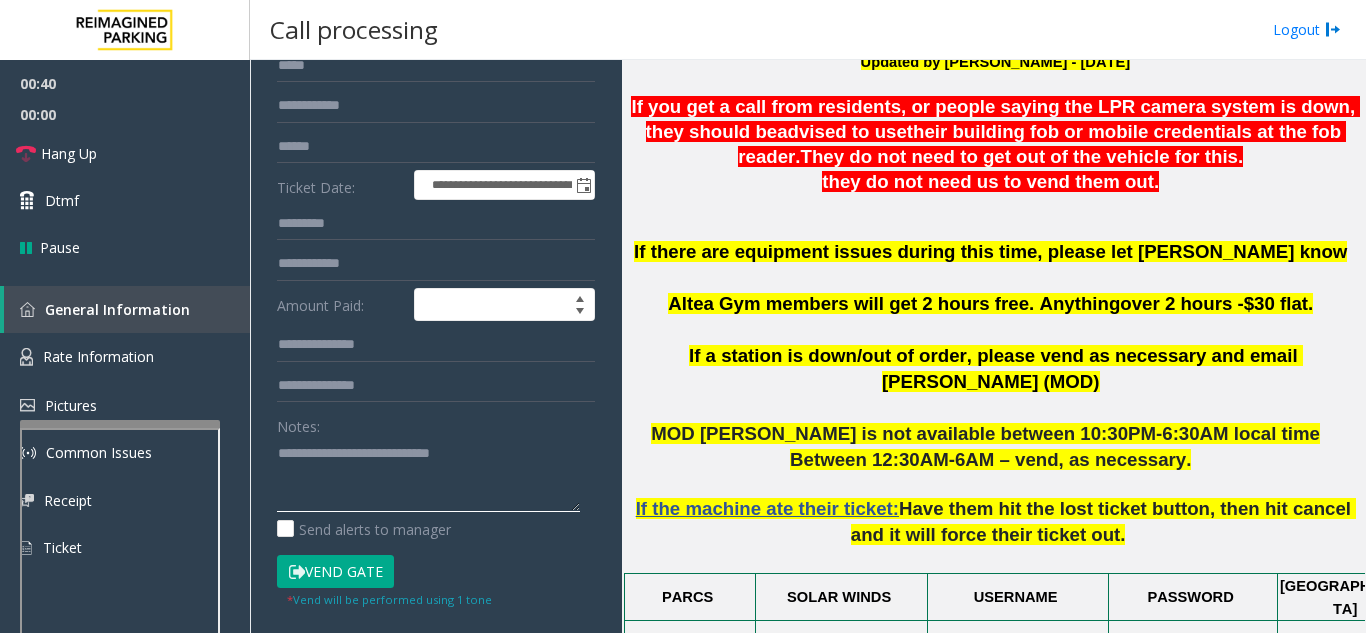 click 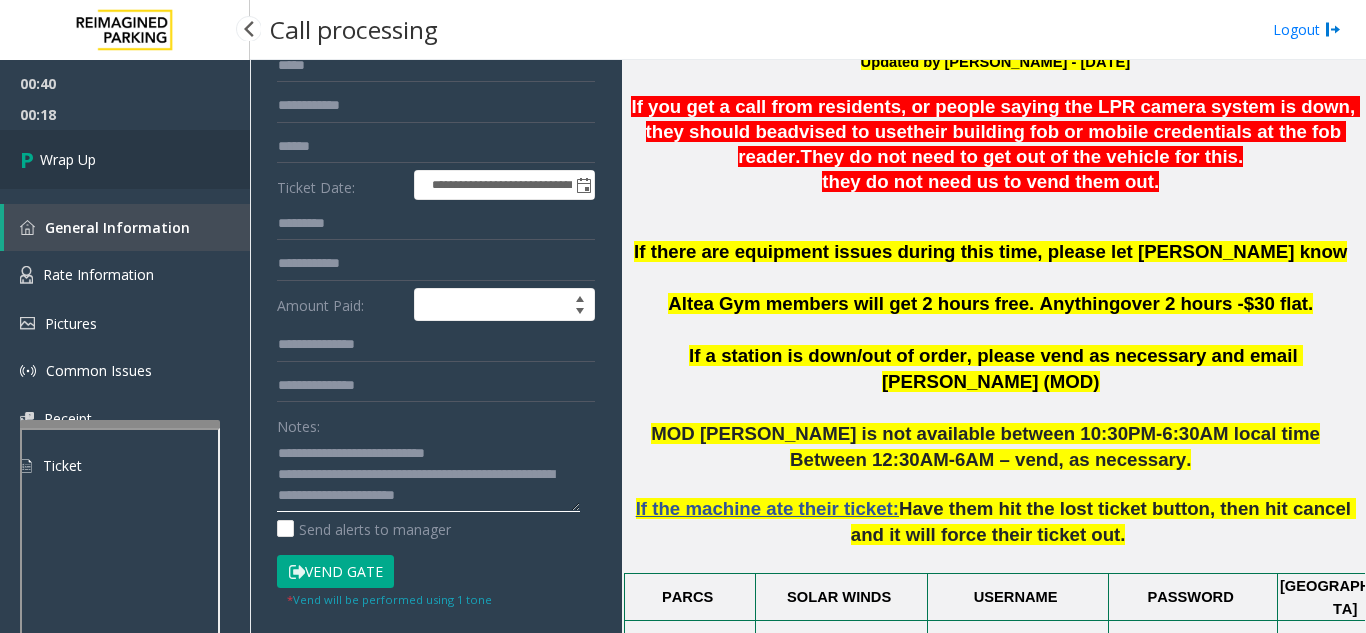 type on "**********" 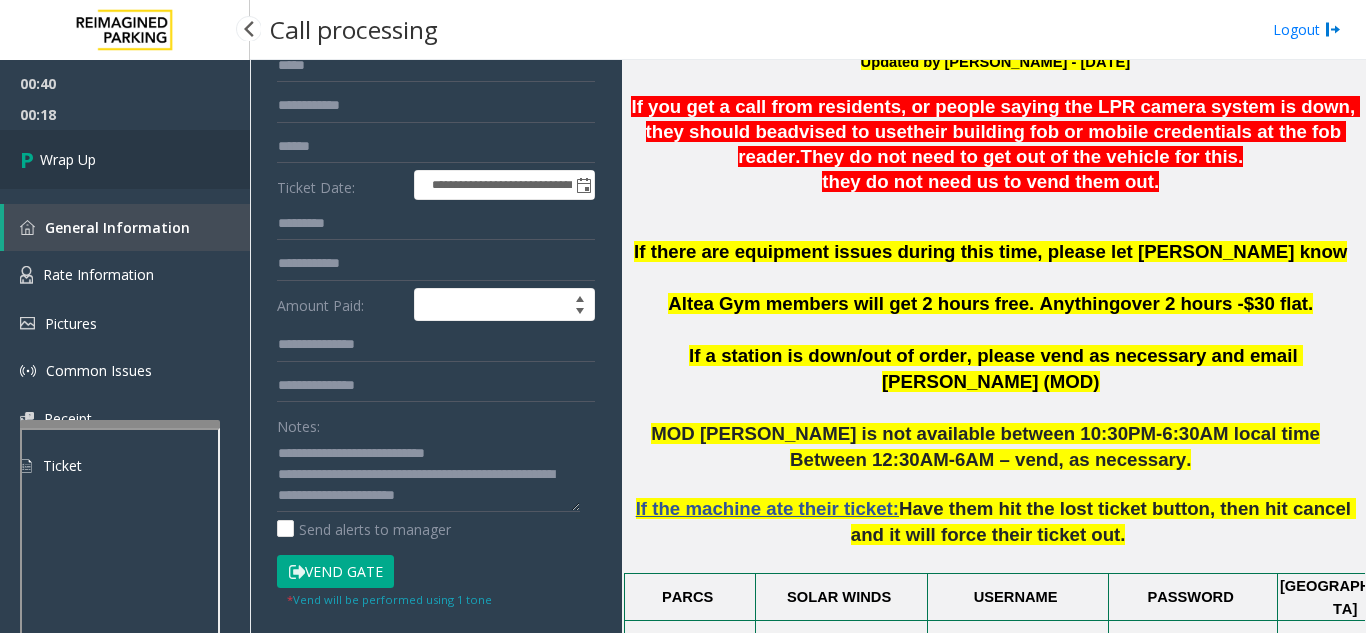 click on "Wrap Up" at bounding box center (125, 159) 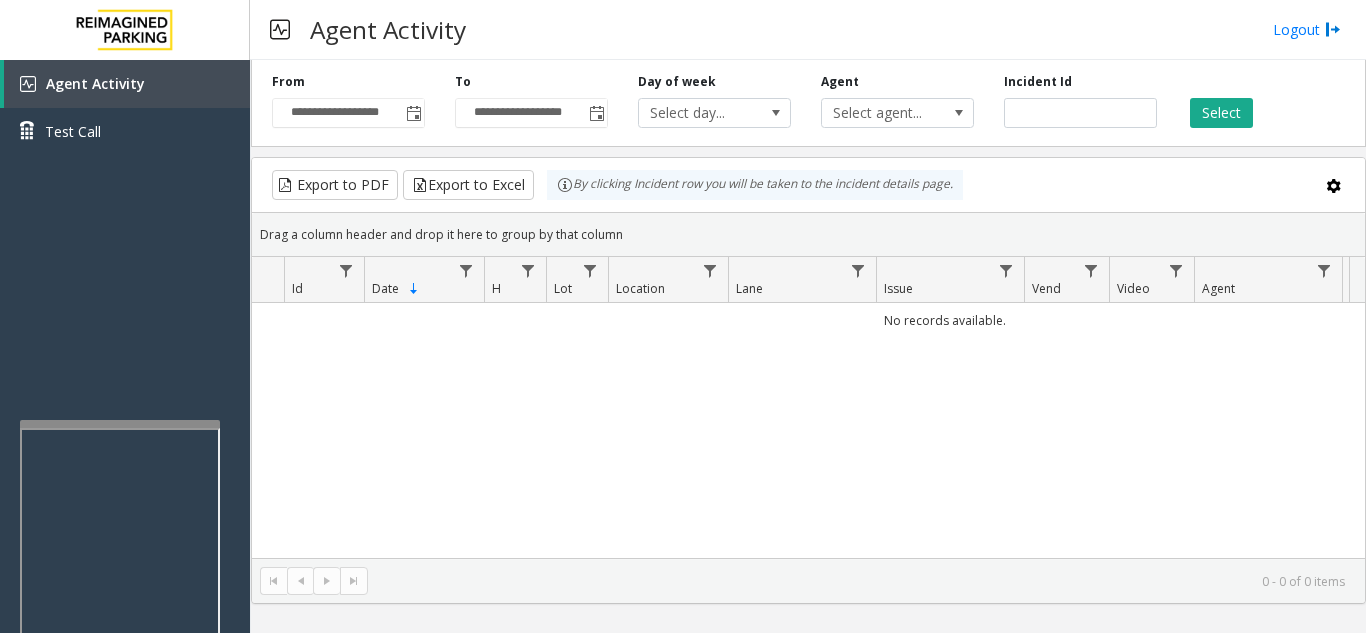 drag, startPoint x: 1223, startPoint y: 352, endPoint x: 2201, endPoint y: 334, distance: 978.16565 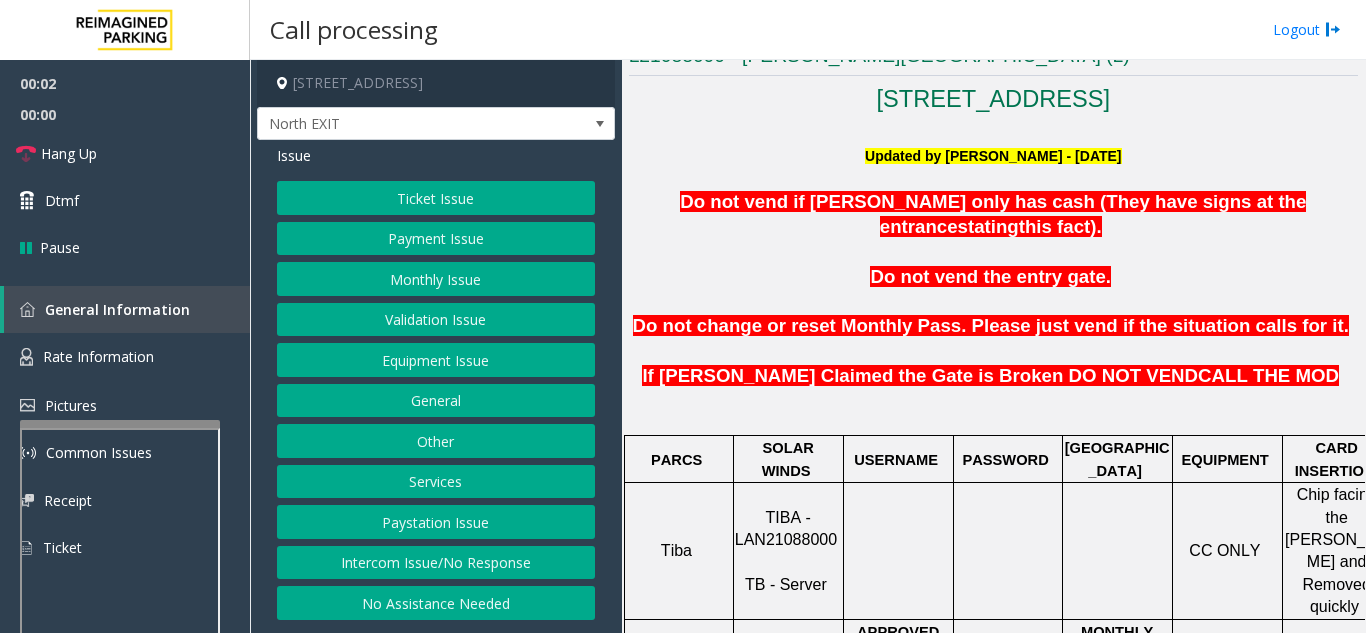 scroll, scrollTop: 500, scrollLeft: 0, axis: vertical 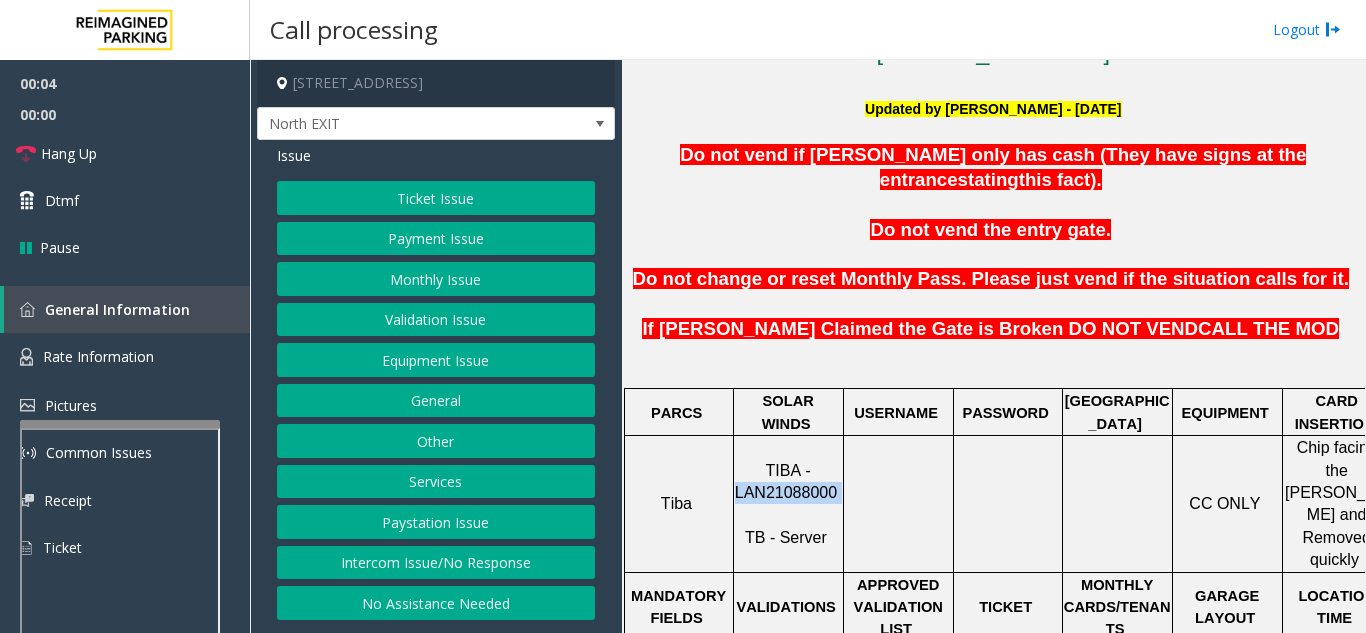 drag, startPoint x: 835, startPoint y: 450, endPoint x: 733, endPoint y: 451, distance: 102.0049 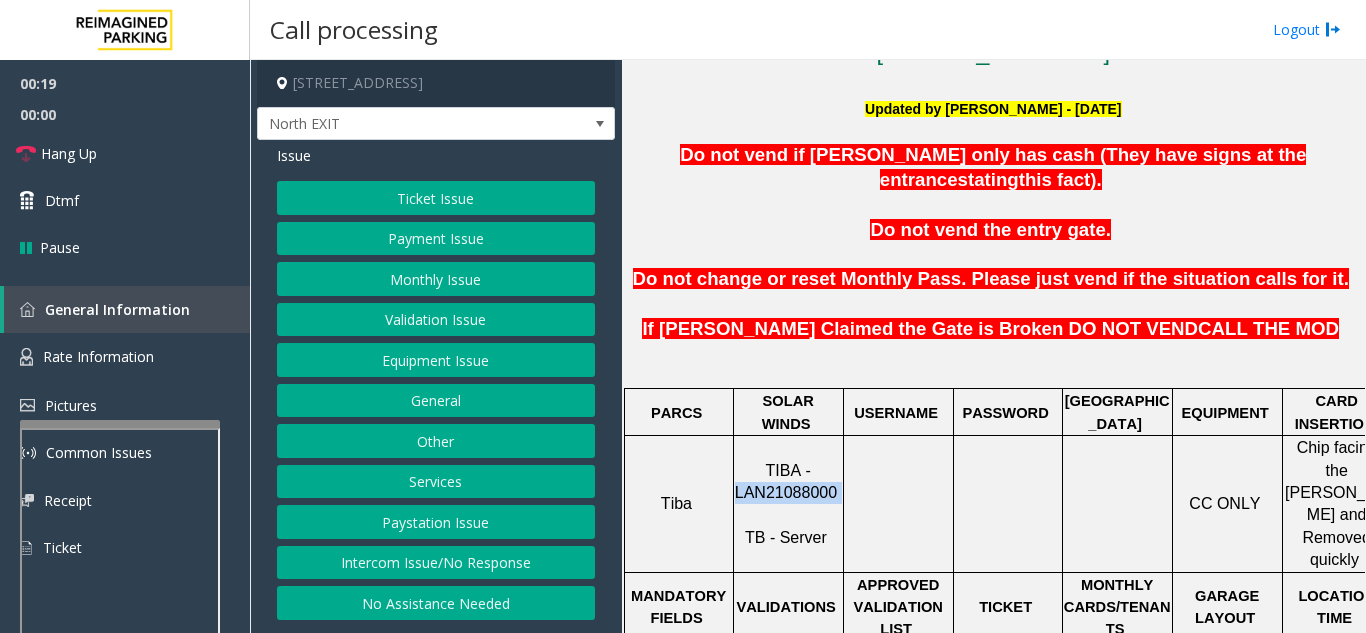 click on "Monthly Issue" 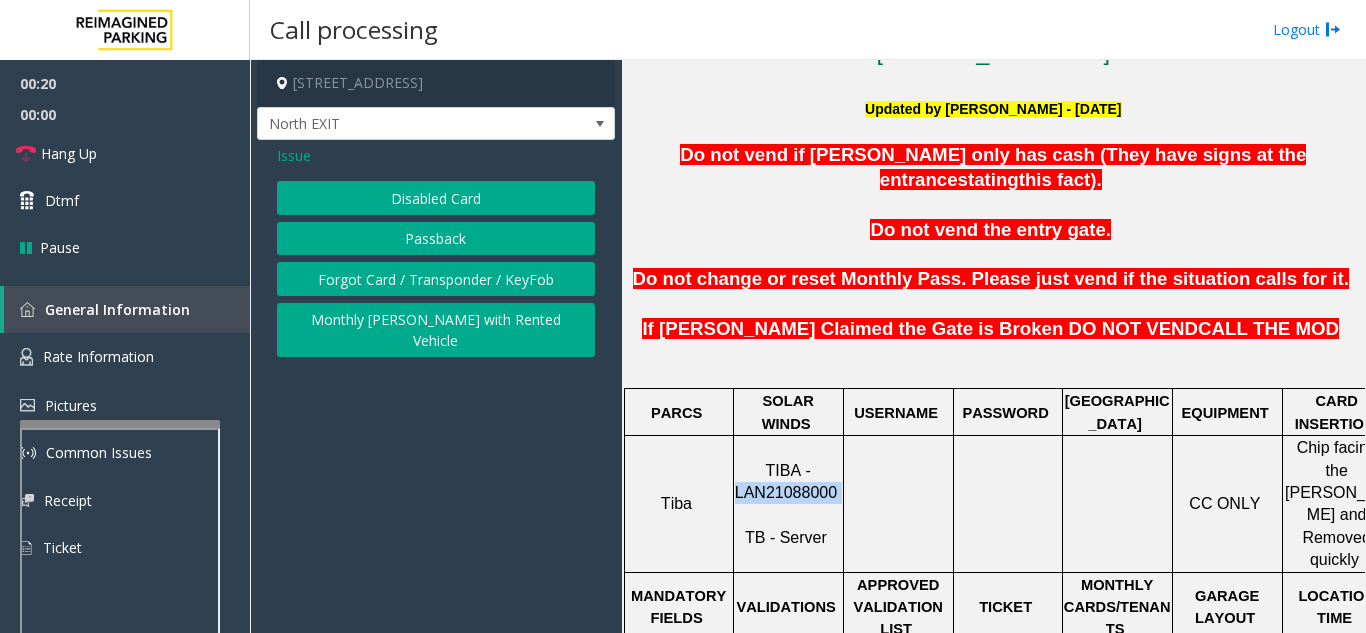 click on "Disabled Card" 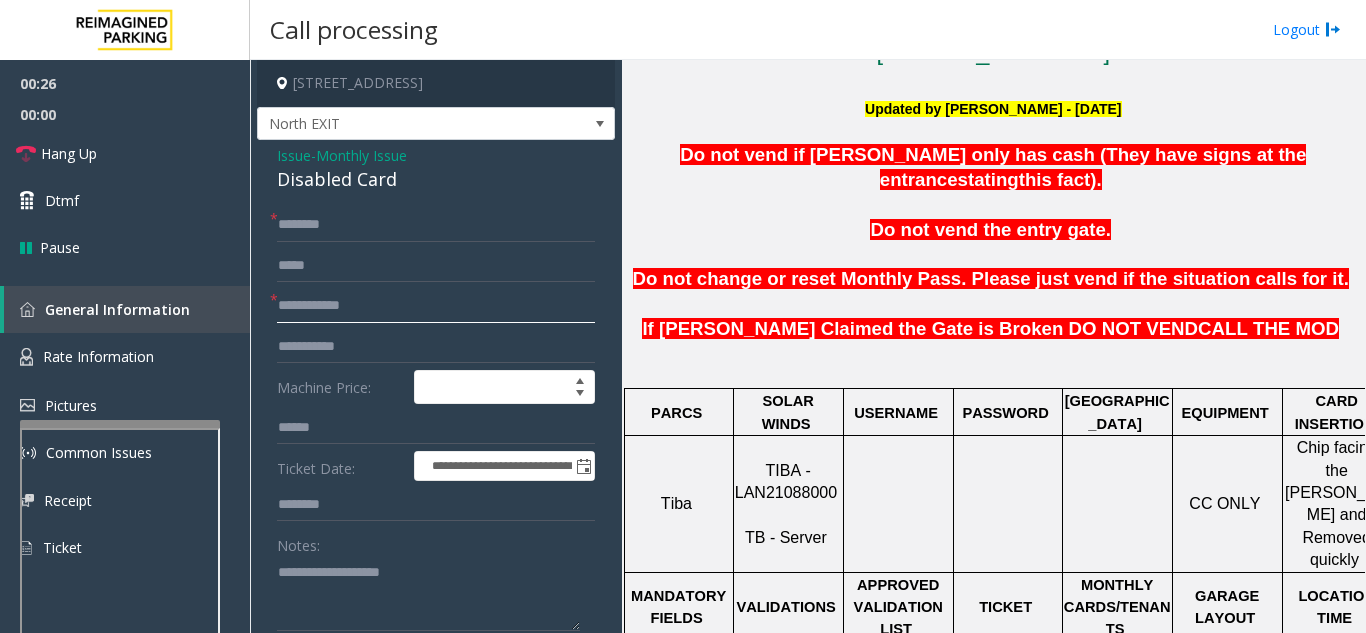 click 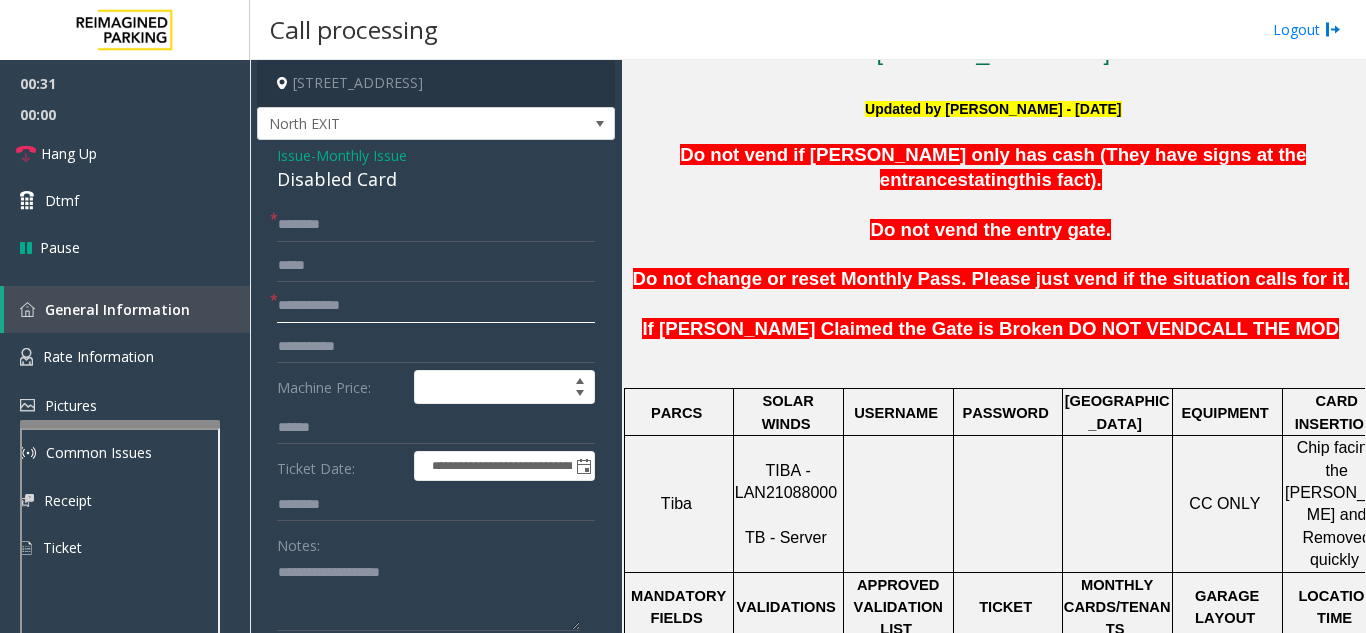 scroll, scrollTop: 500, scrollLeft: 42, axis: both 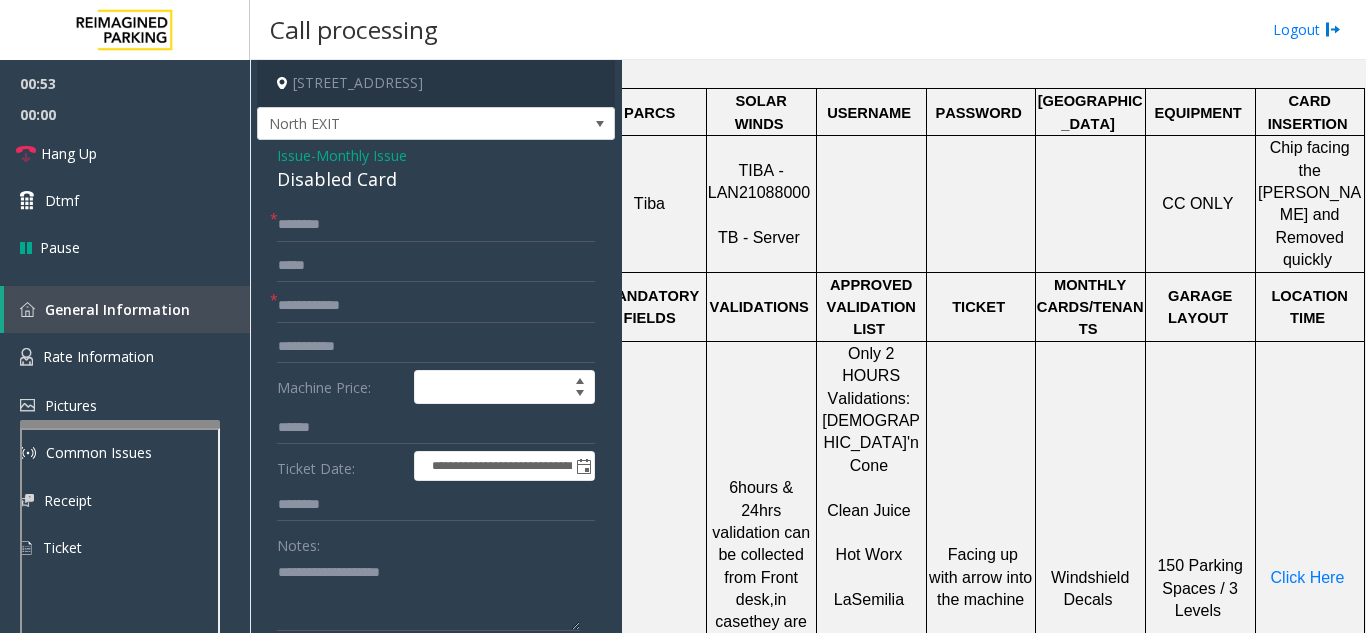 click on "Issue" 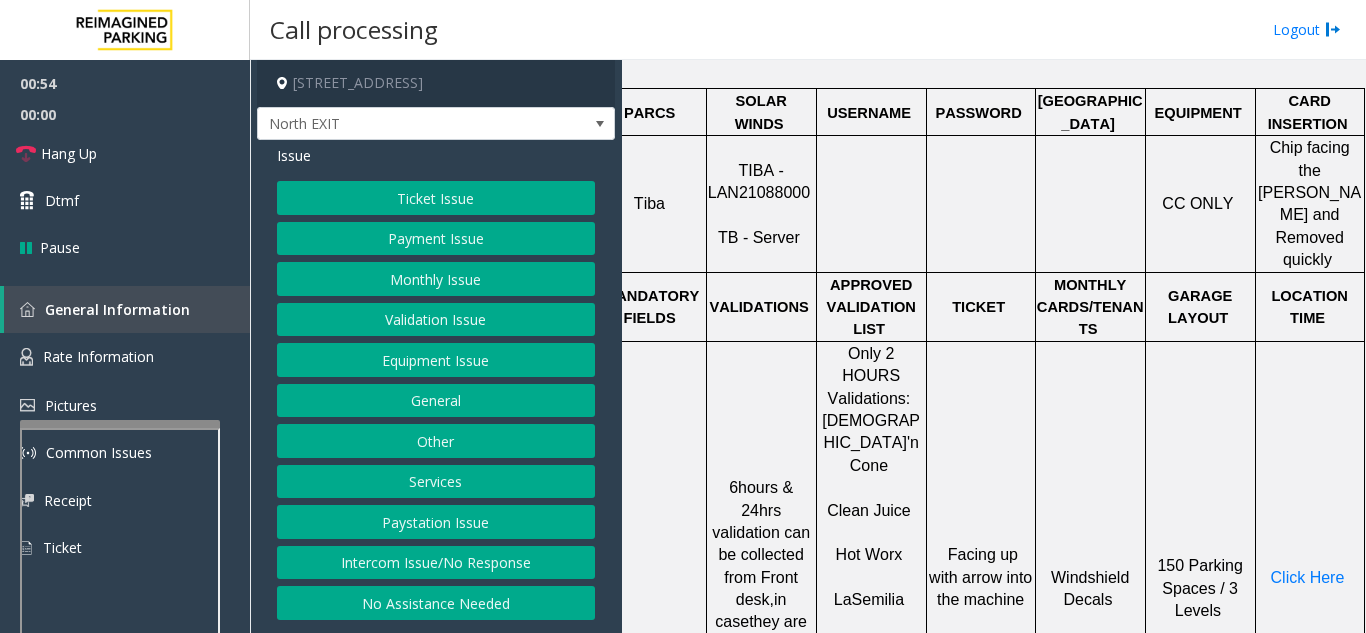 click on "Ticket Issue" 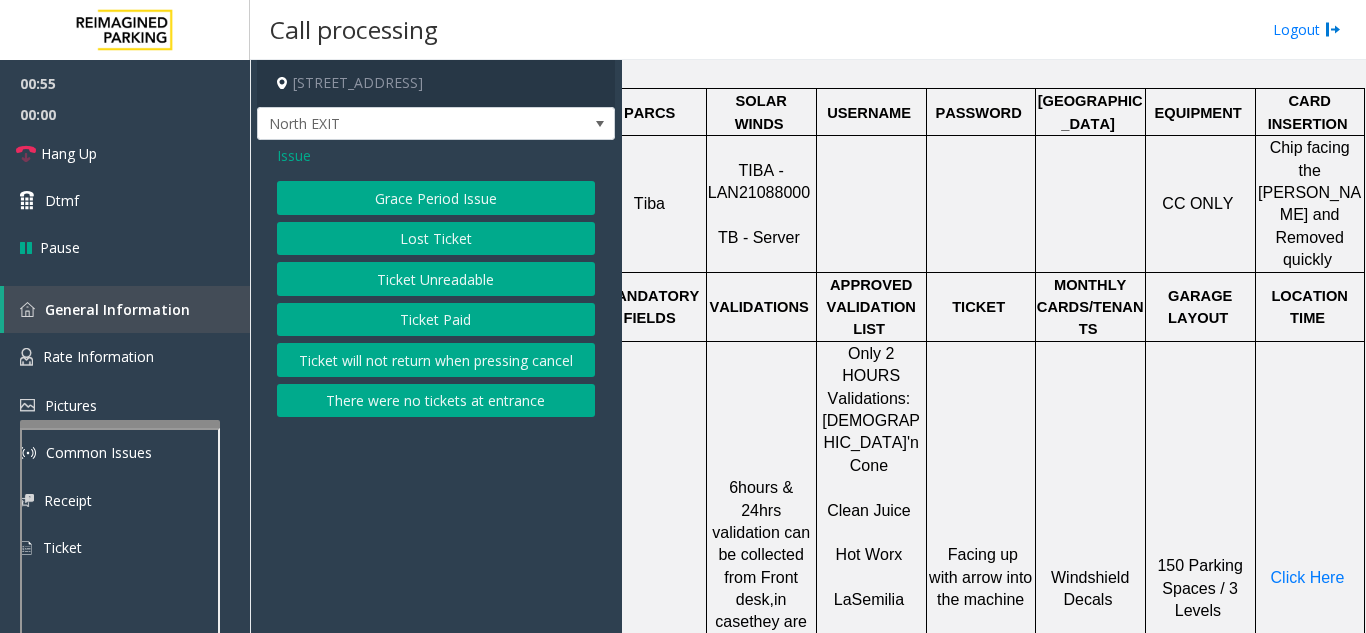 click on "Ticket Unreadable" 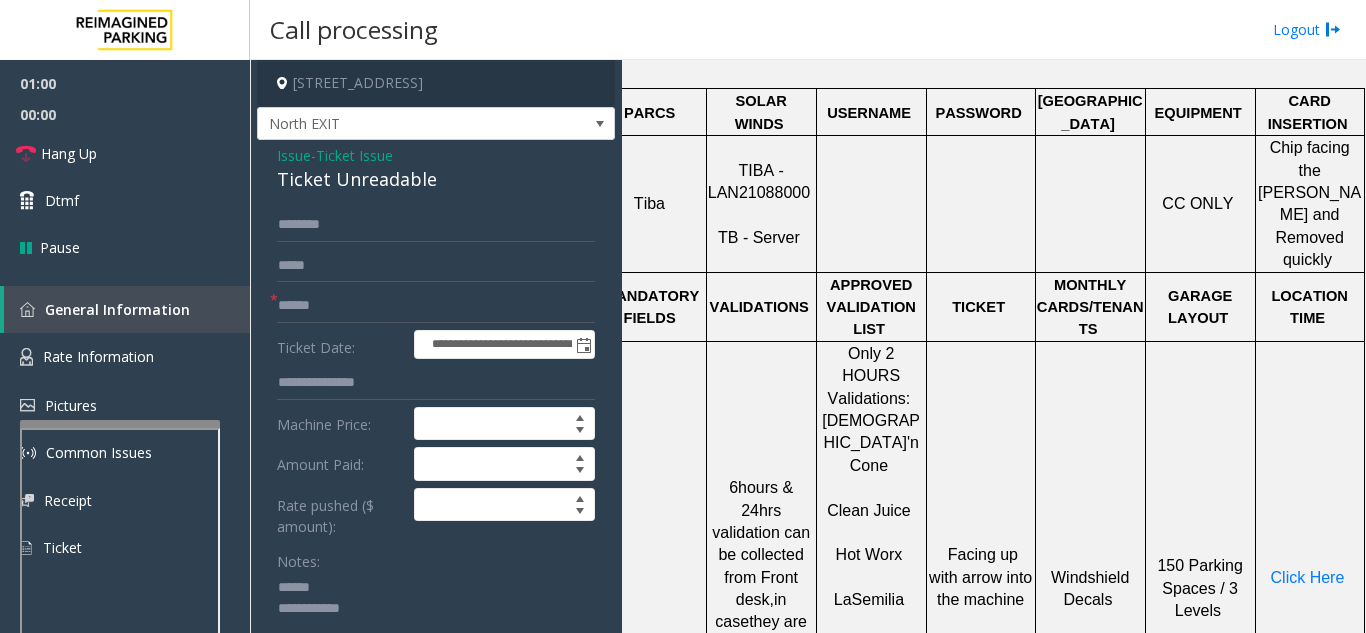 click 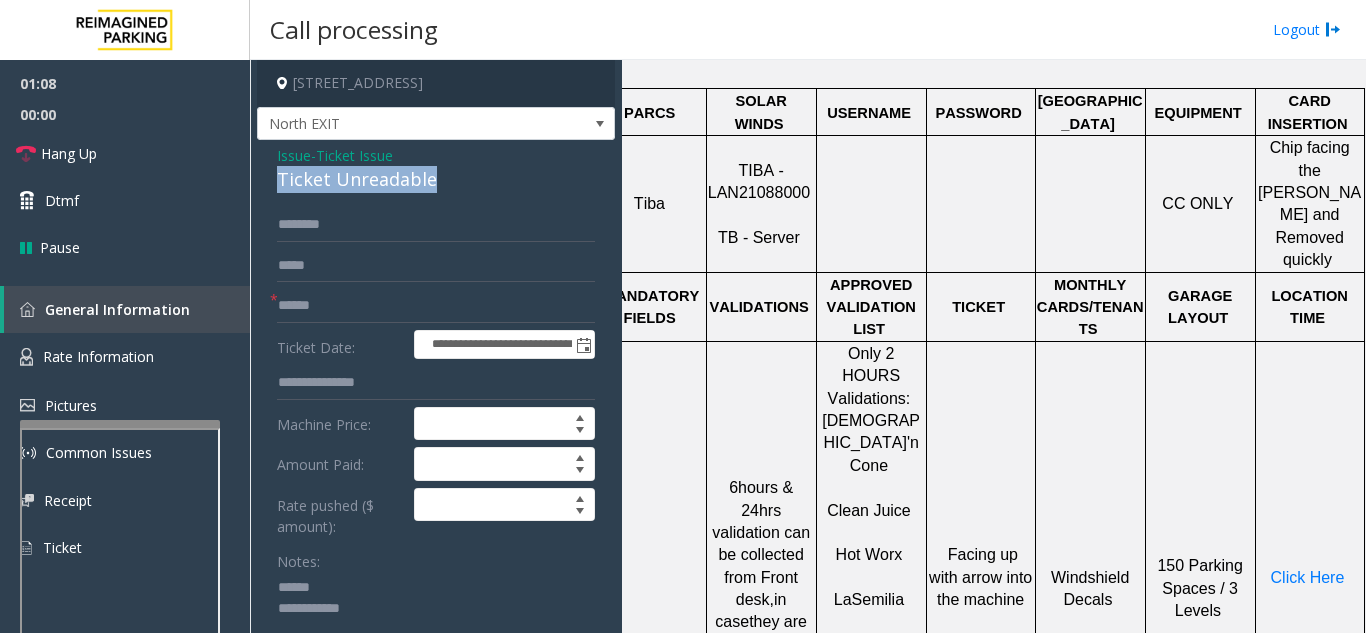 drag, startPoint x: 273, startPoint y: 179, endPoint x: 443, endPoint y: 188, distance: 170.23807 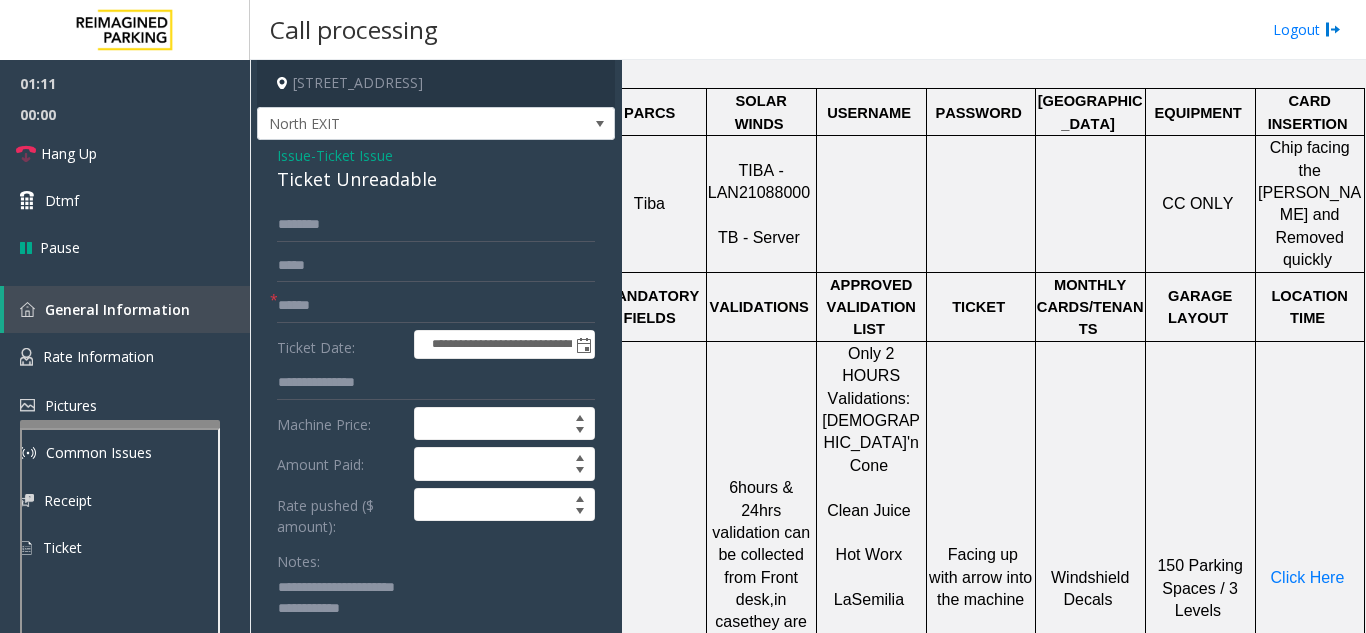 click 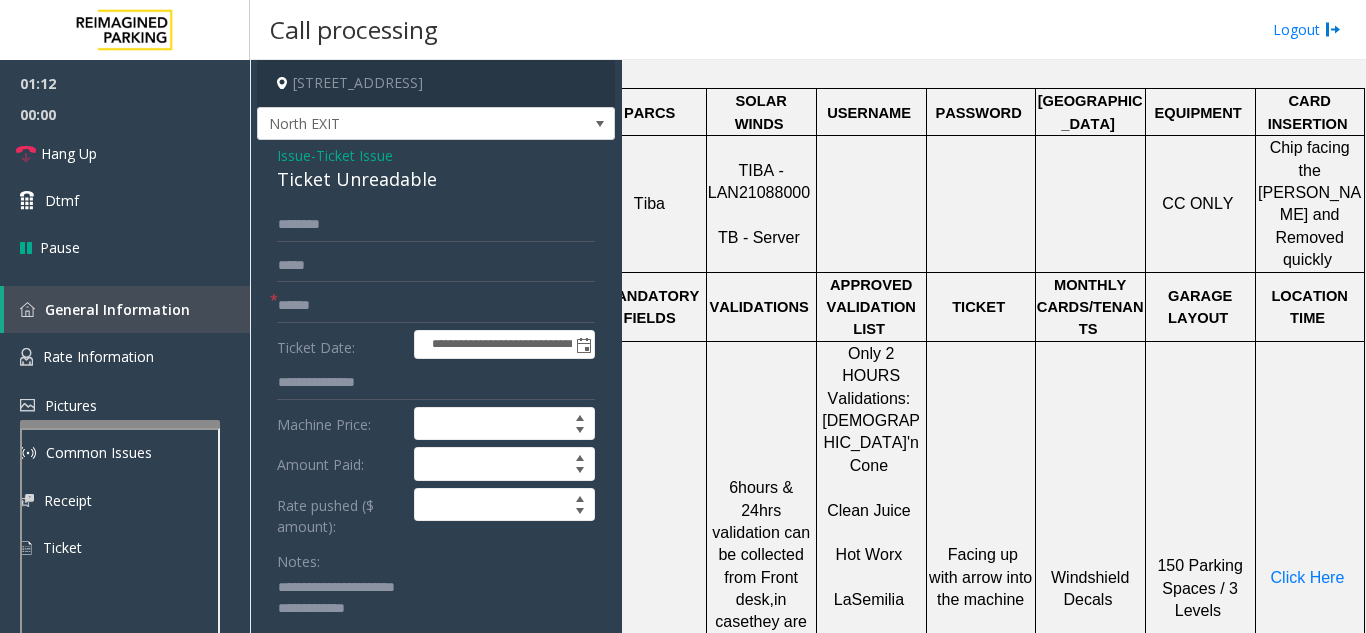 type on "**********" 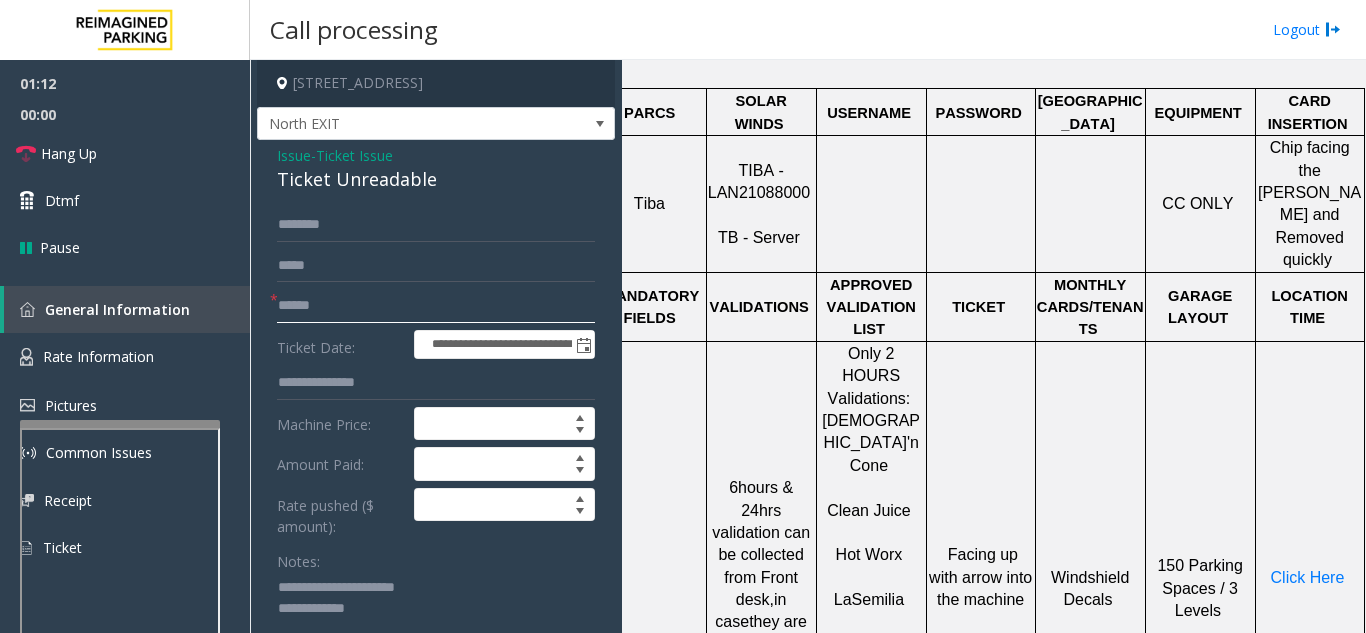 click 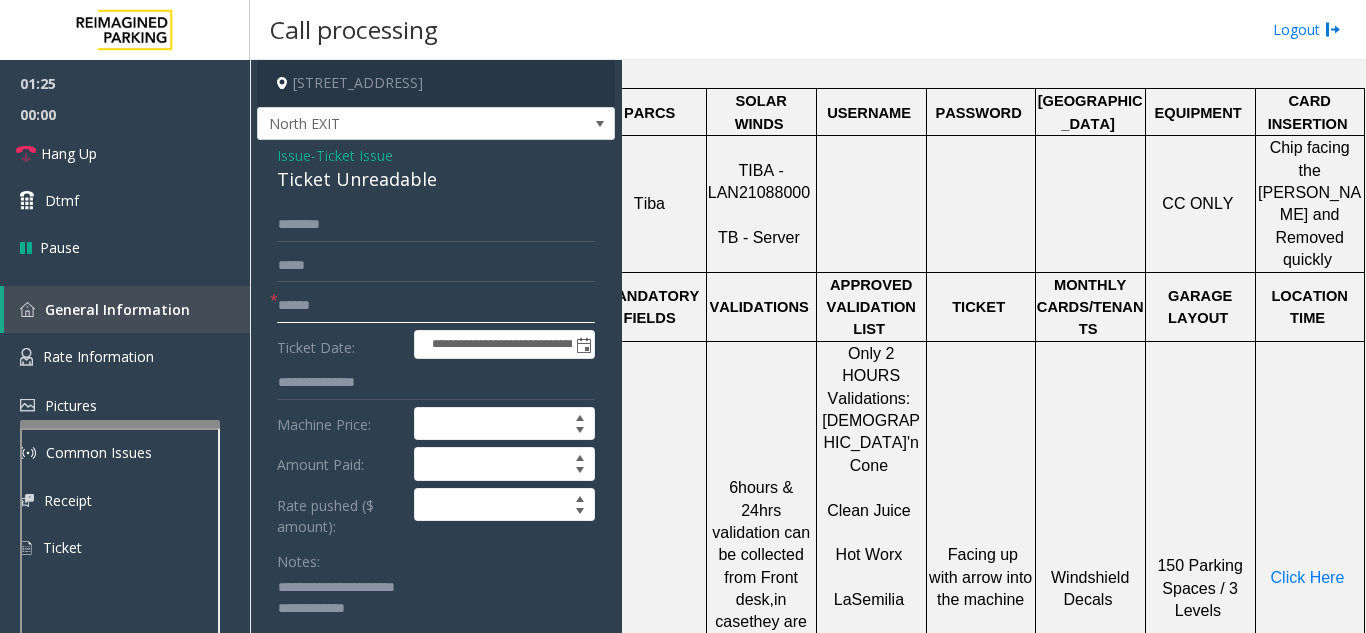 click 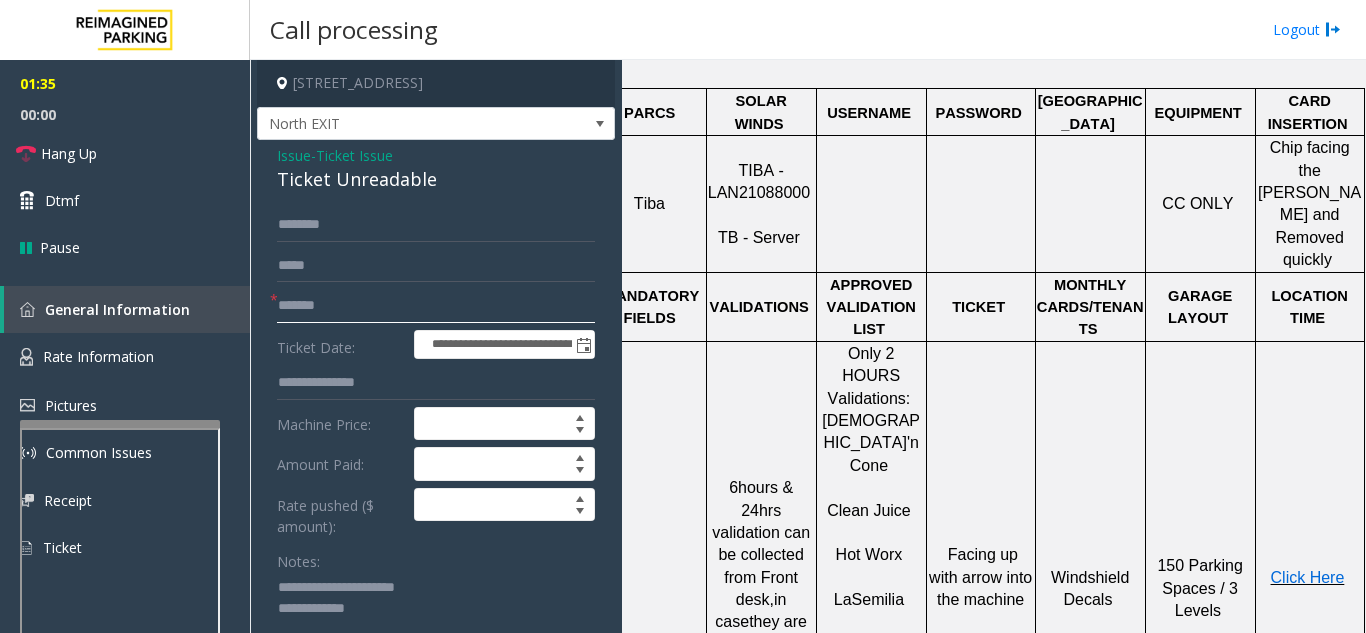 type on "*******" 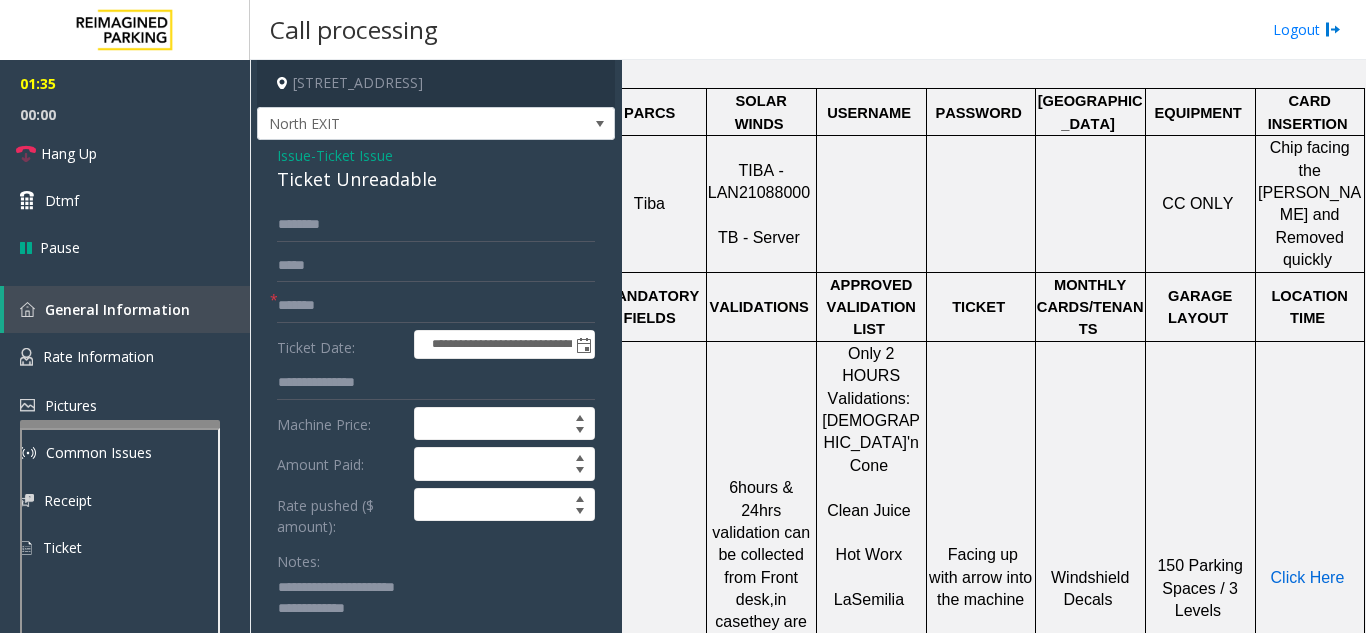 click on "Click Here" 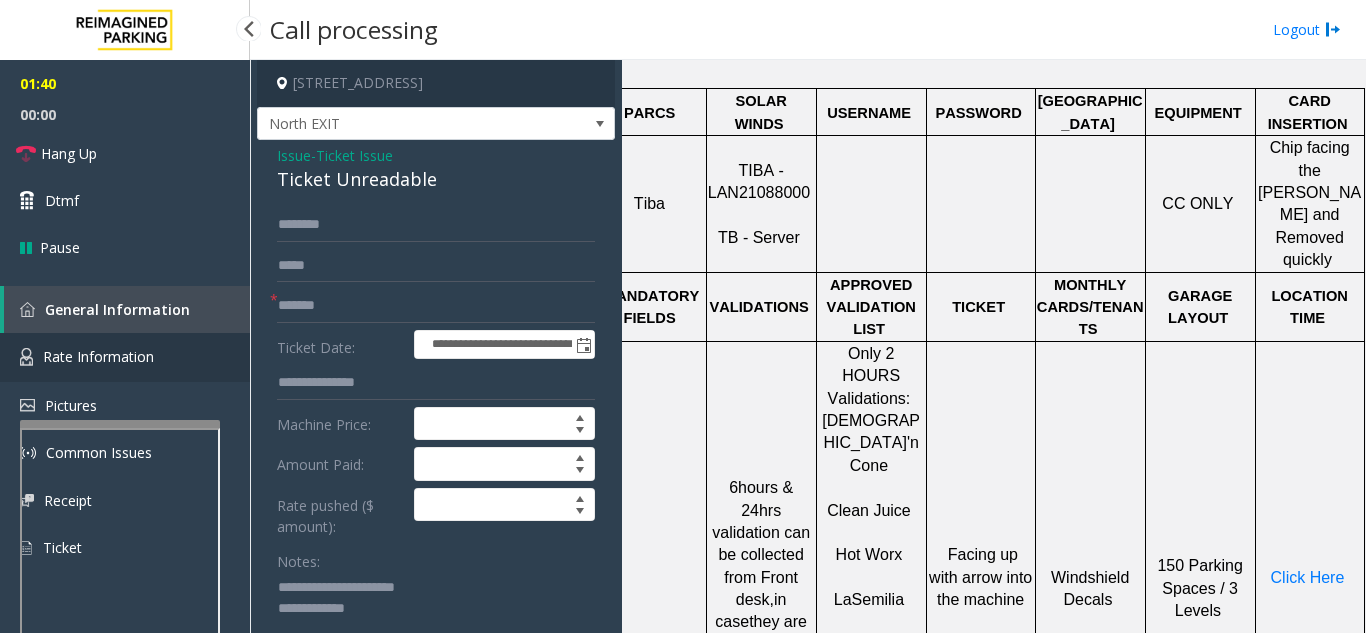 click on "Rate Information" at bounding box center (125, 357) 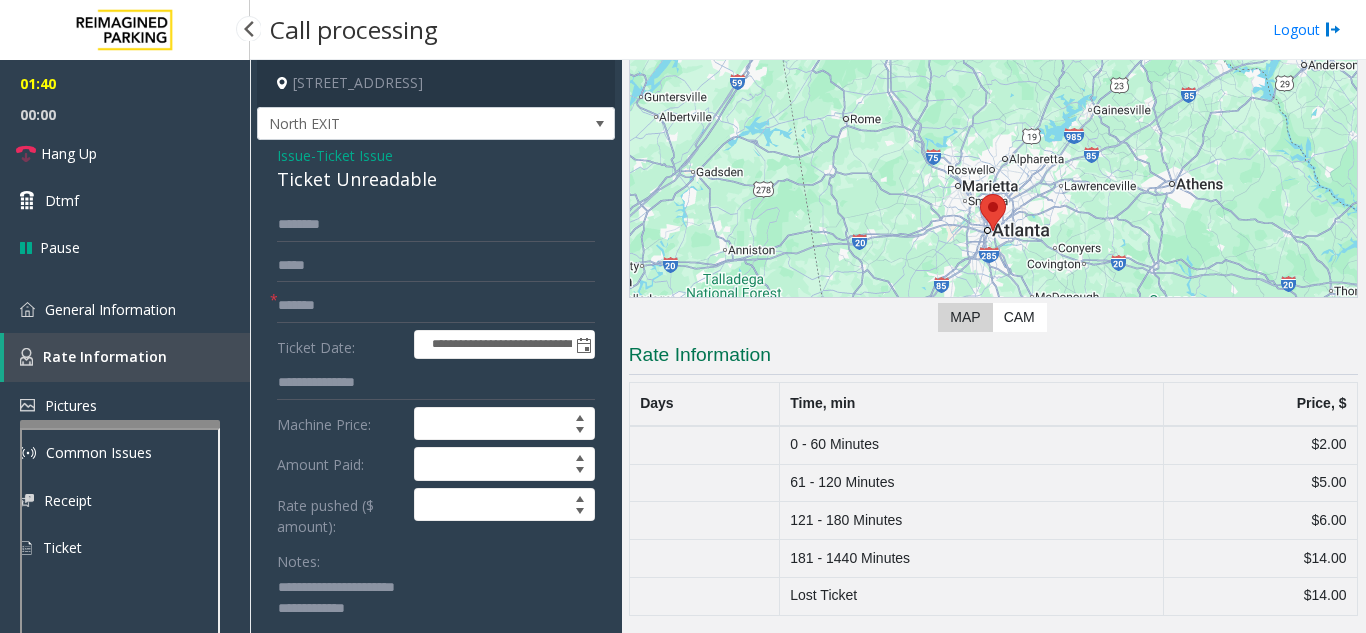 scroll, scrollTop: 154, scrollLeft: 0, axis: vertical 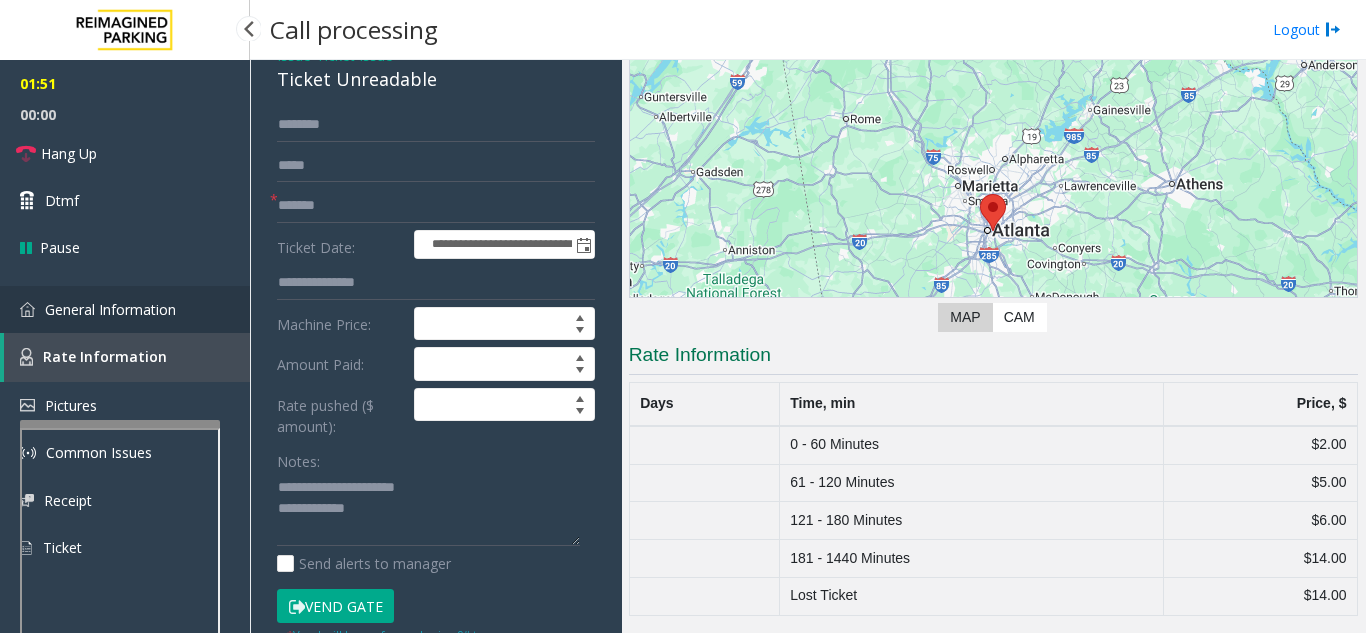 click on "General Information" at bounding box center (110, 309) 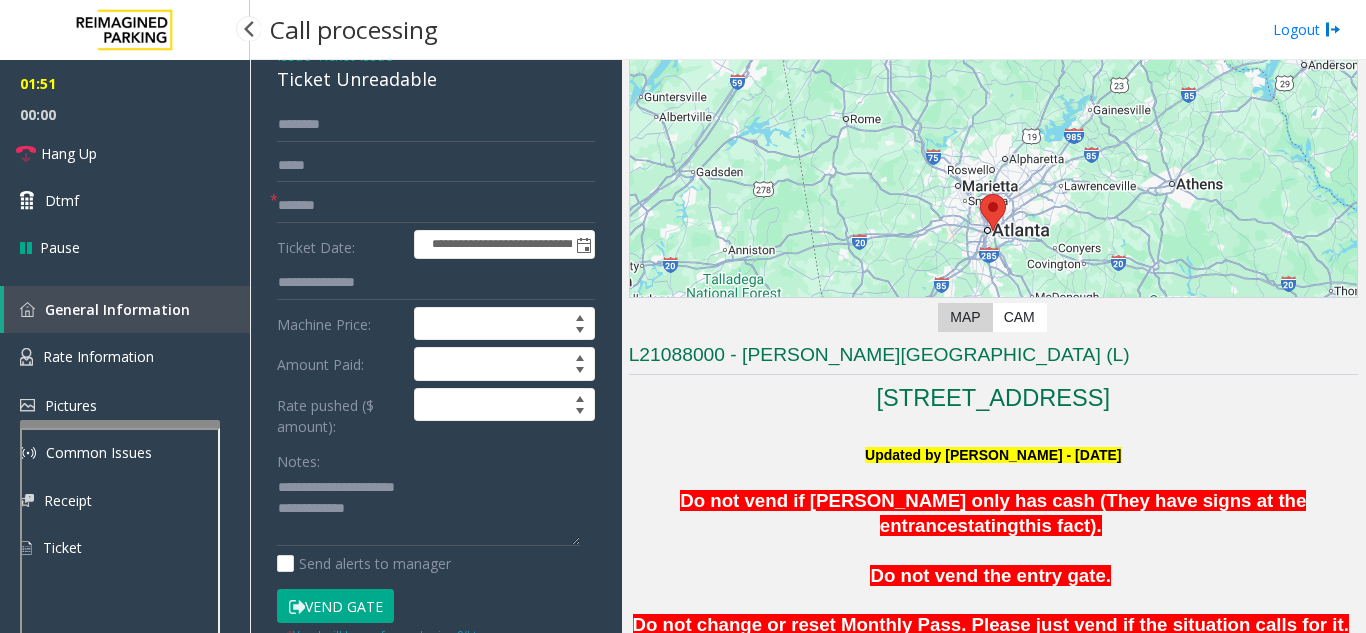 scroll, scrollTop: 800, scrollLeft: 0, axis: vertical 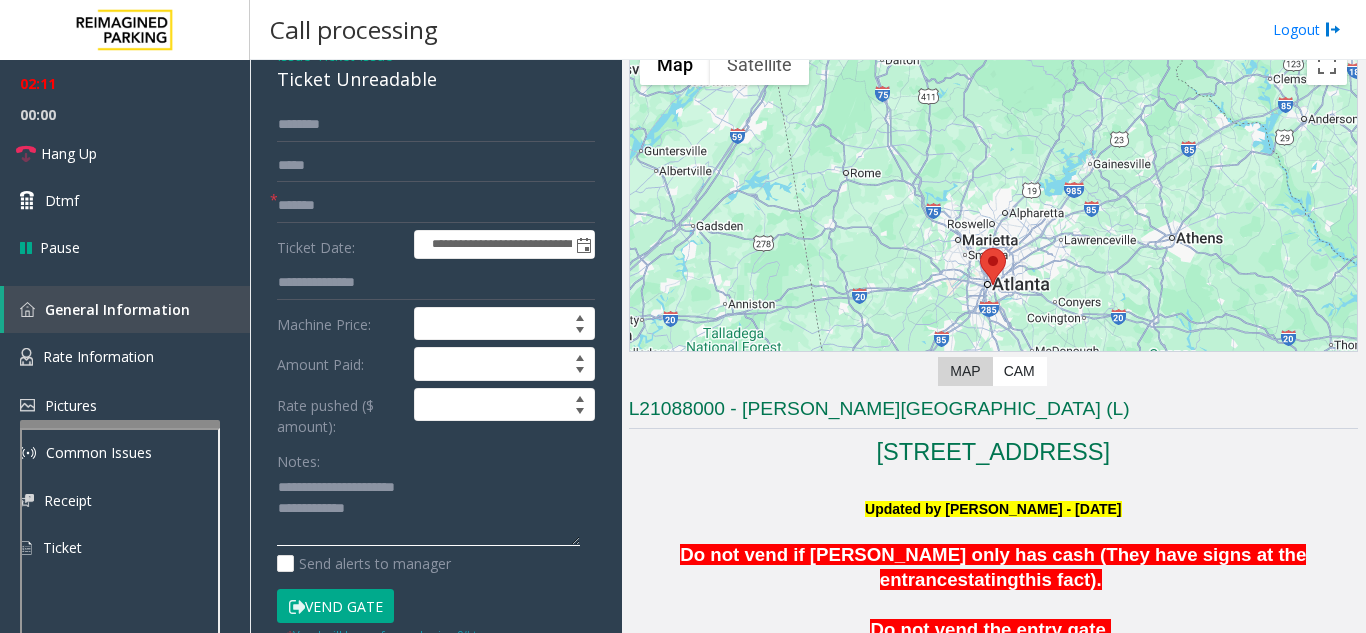click 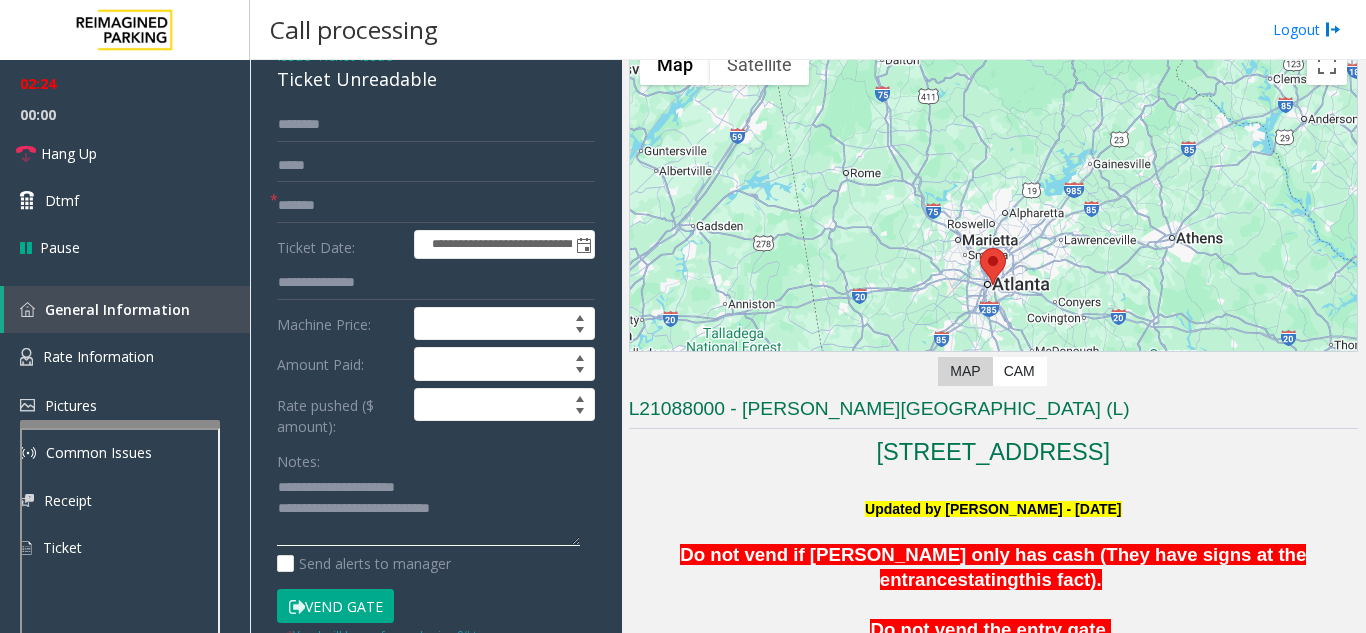 click 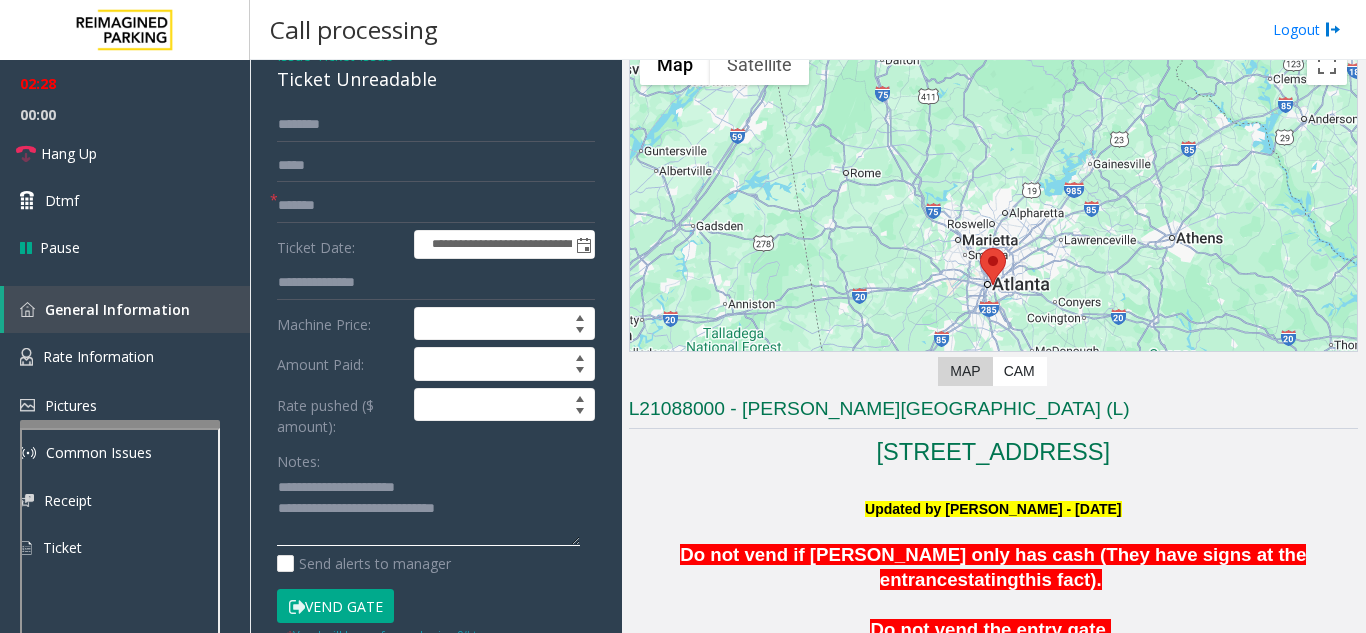 click 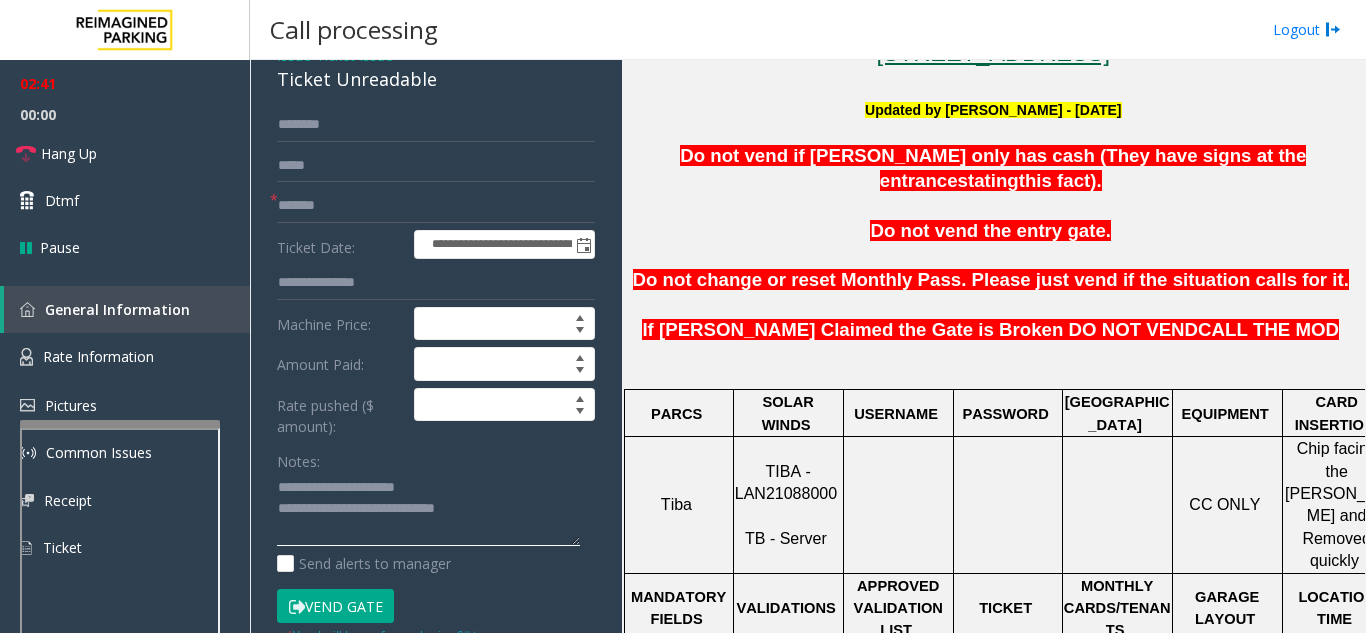scroll, scrollTop: 500, scrollLeft: 0, axis: vertical 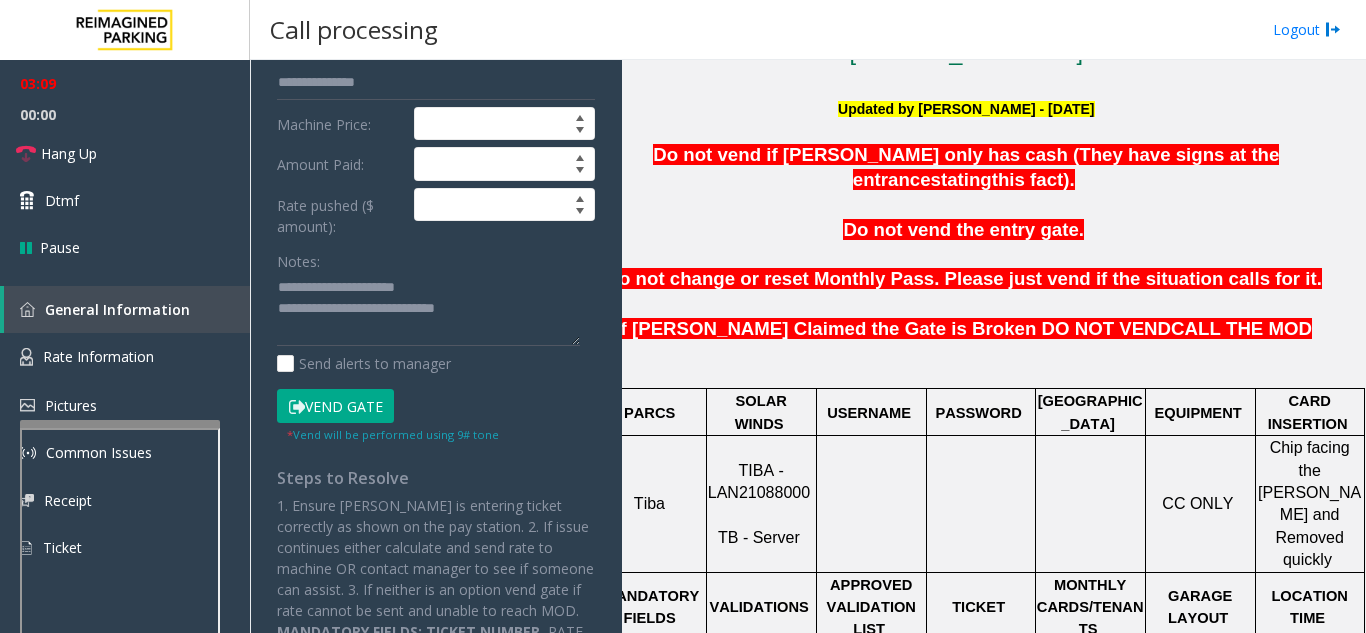 click on "Vend Gate" 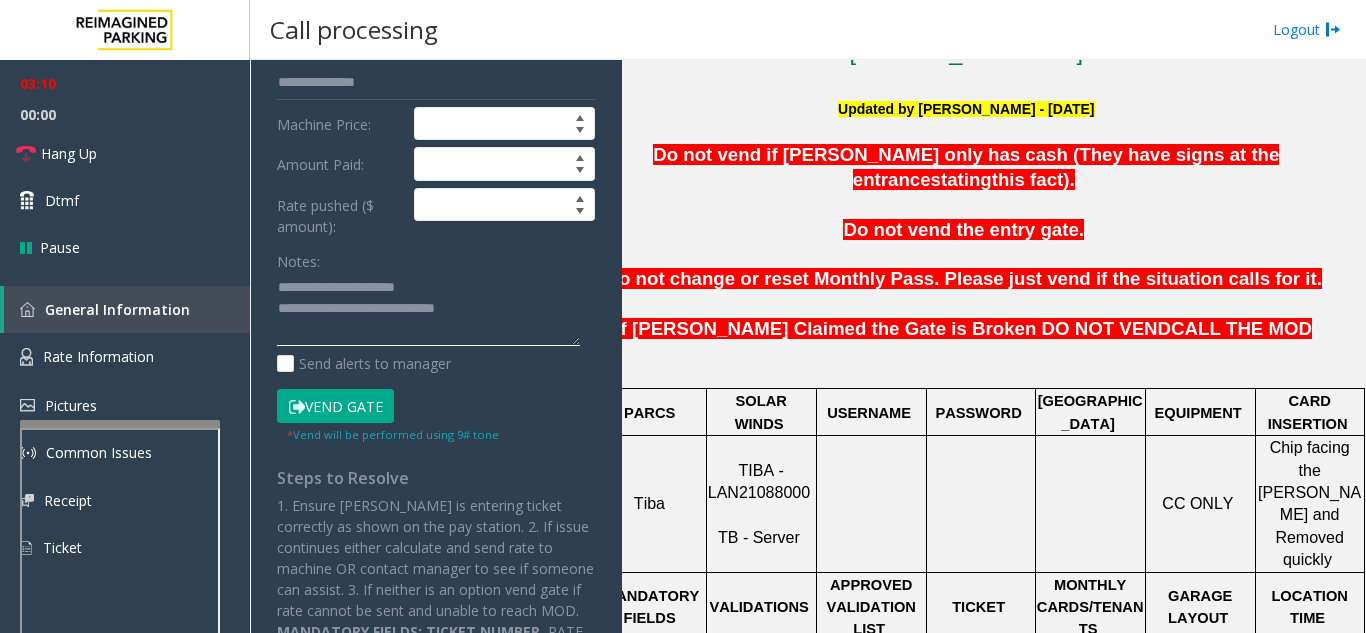 click 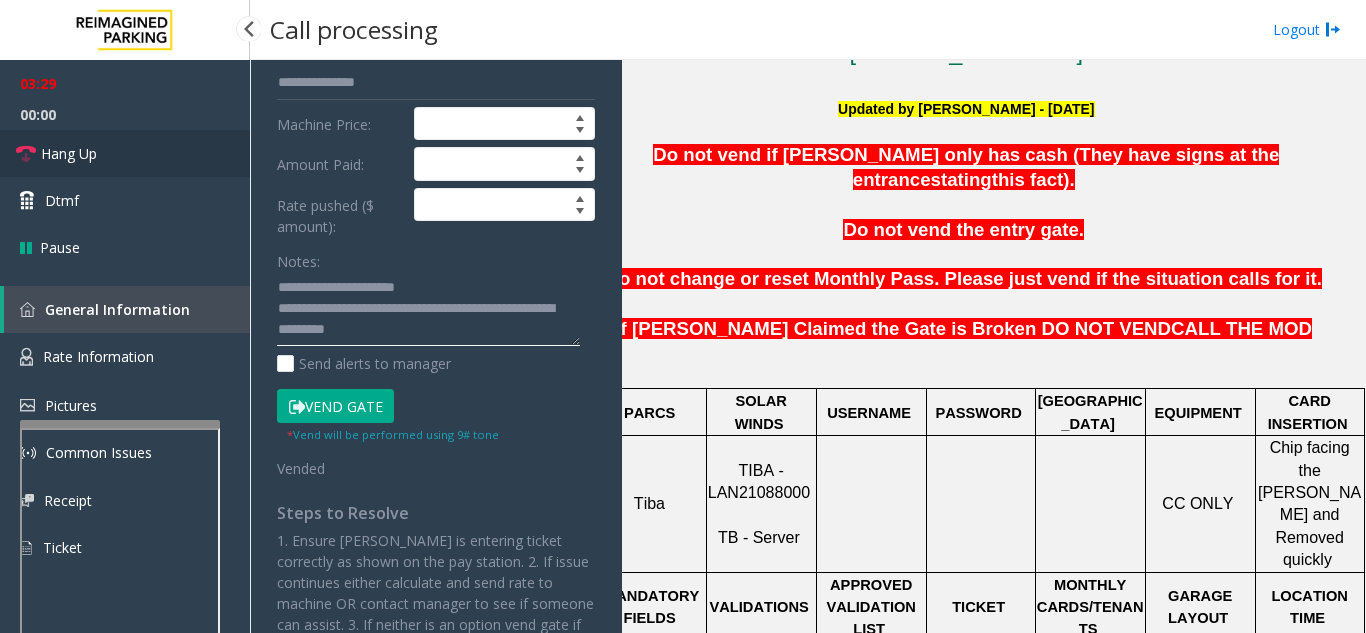 type on "**********" 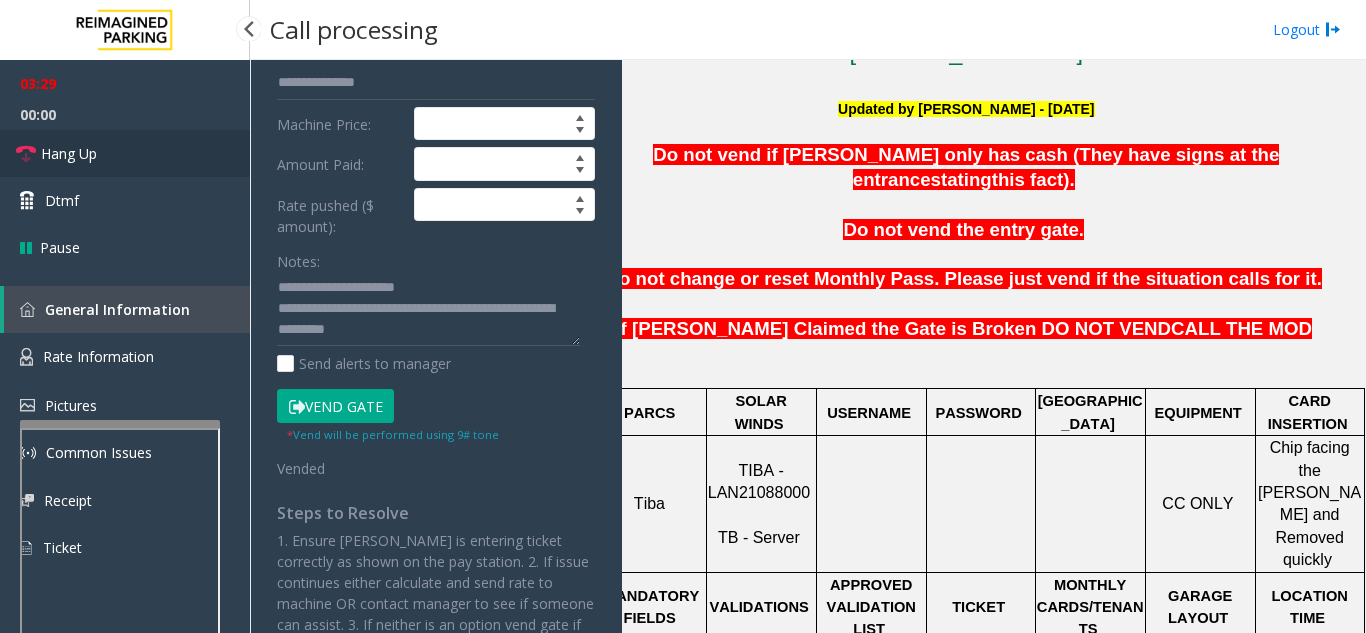 click on "Hang Up" at bounding box center [125, 153] 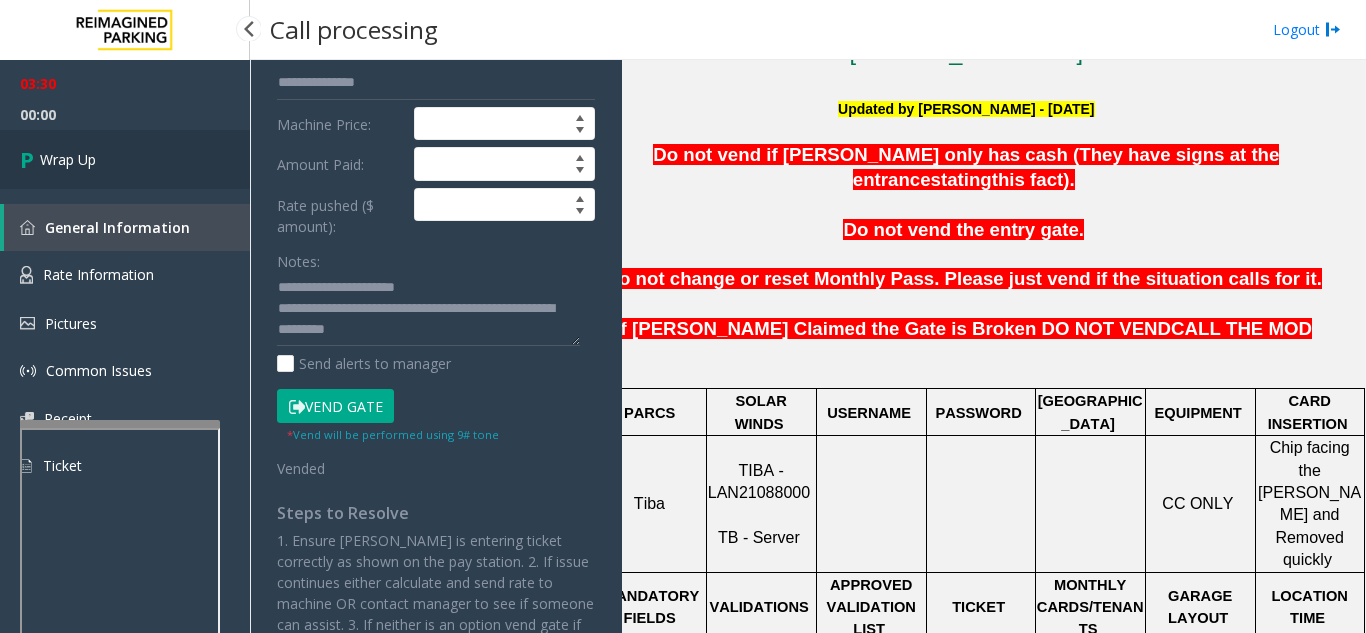 click on "Wrap Up" at bounding box center [125, 159] 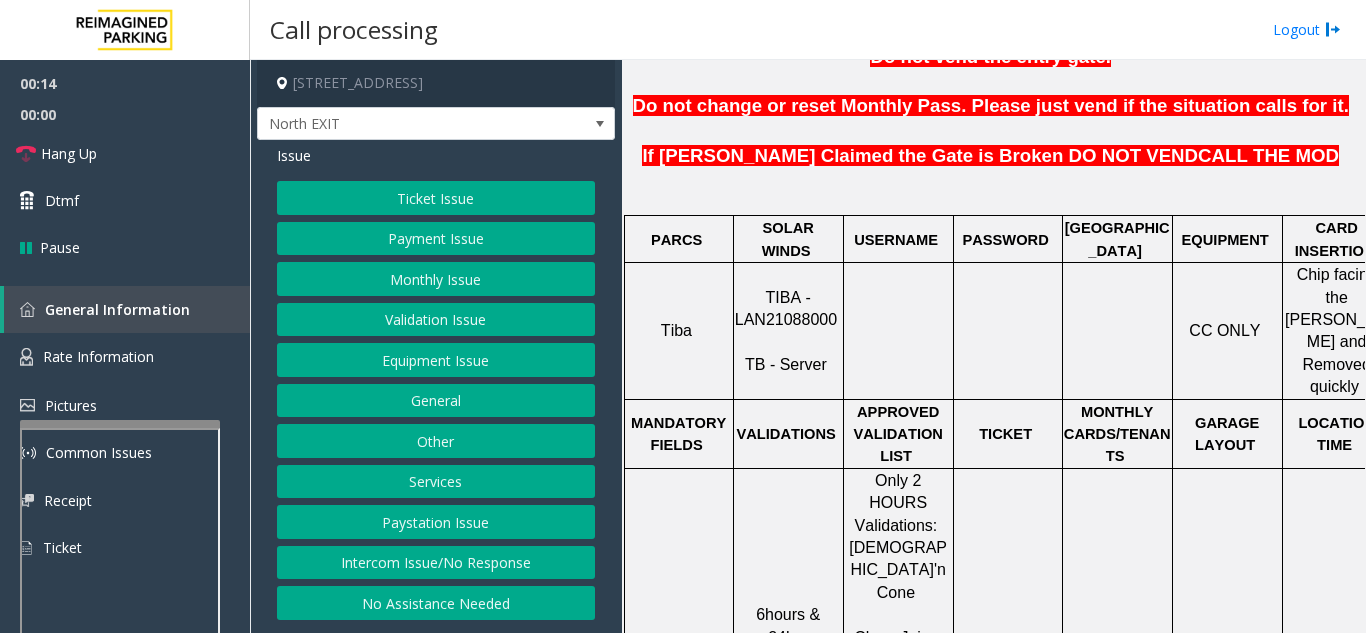 scroll, scrollTop: 700, scrollLeft: 0, axis: vertical 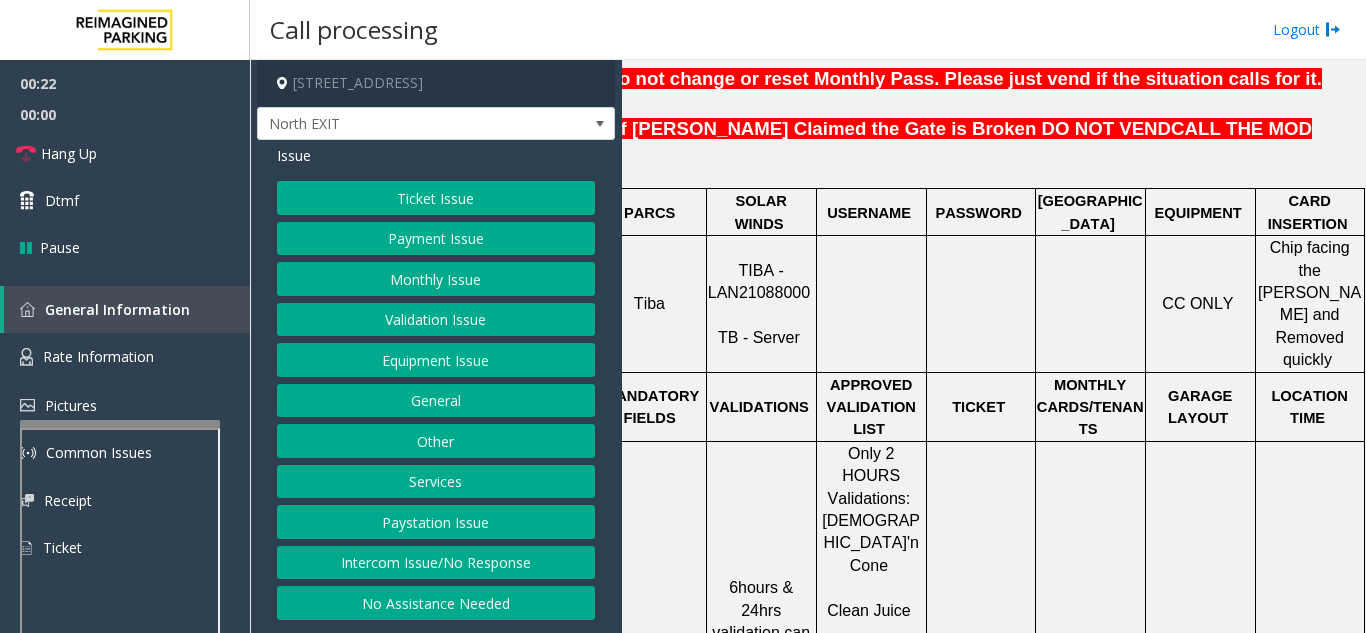 click on "Ticket Issue" 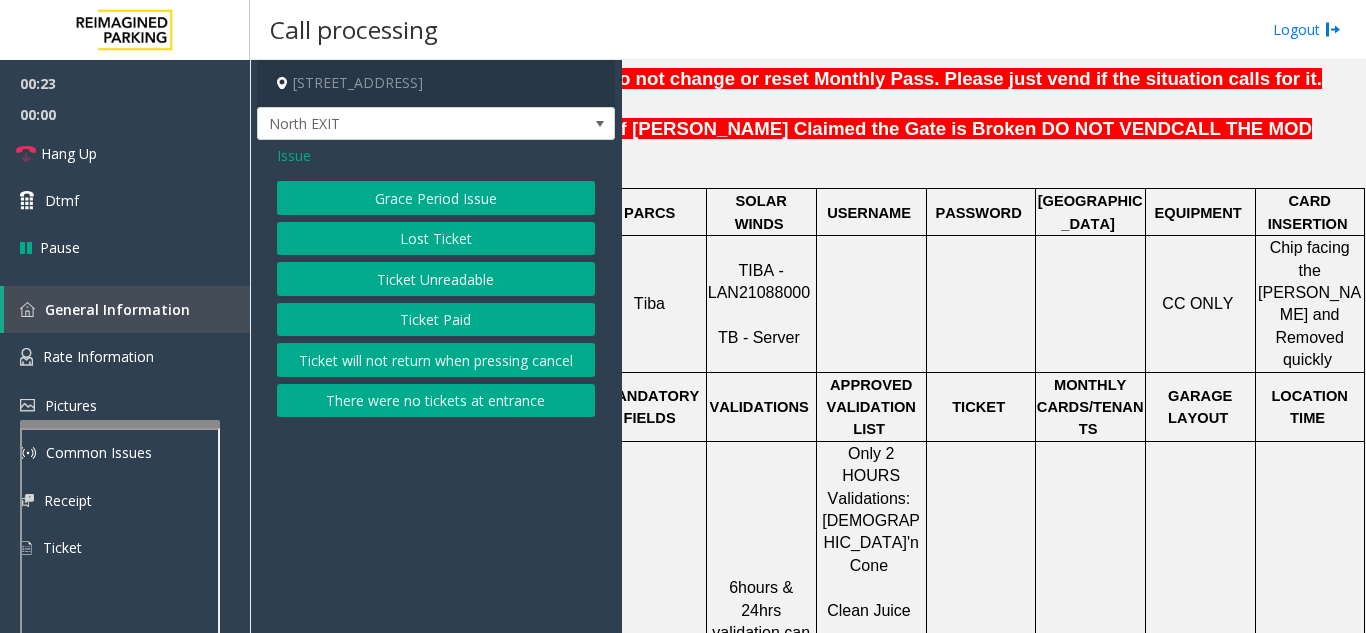 click on "Ticket Unreadable" 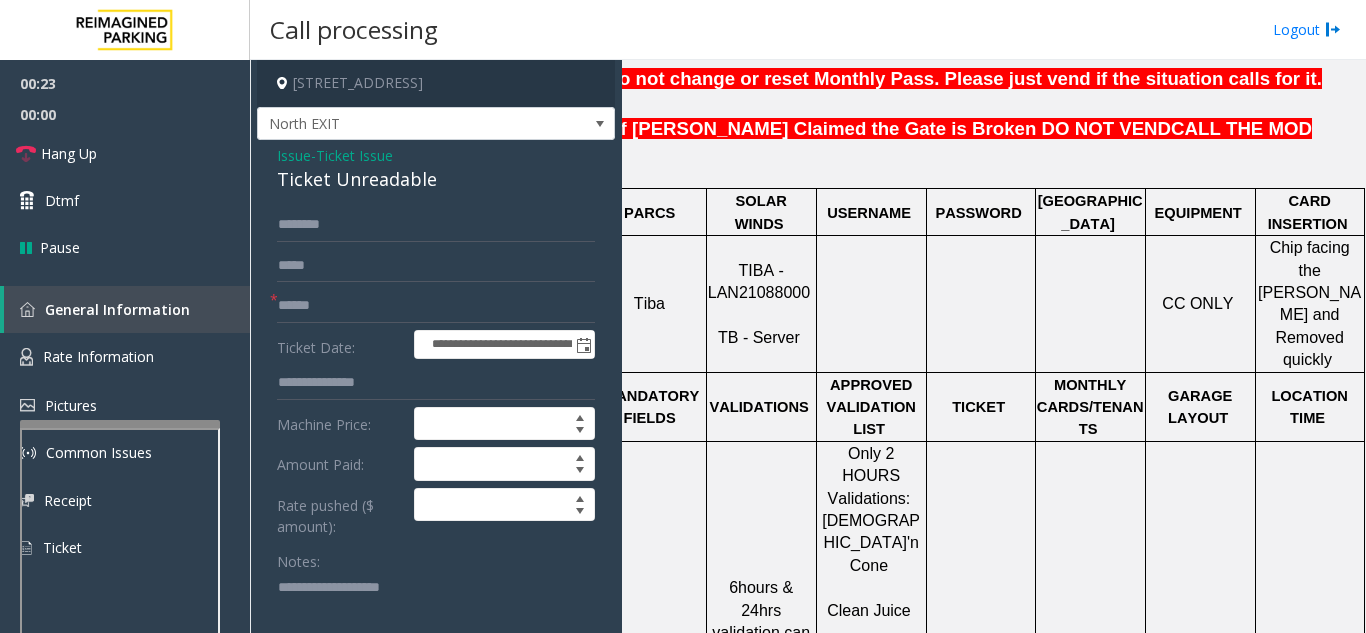 scroll, scrollTop: 100, scrollLeft: 0, axis: vertical 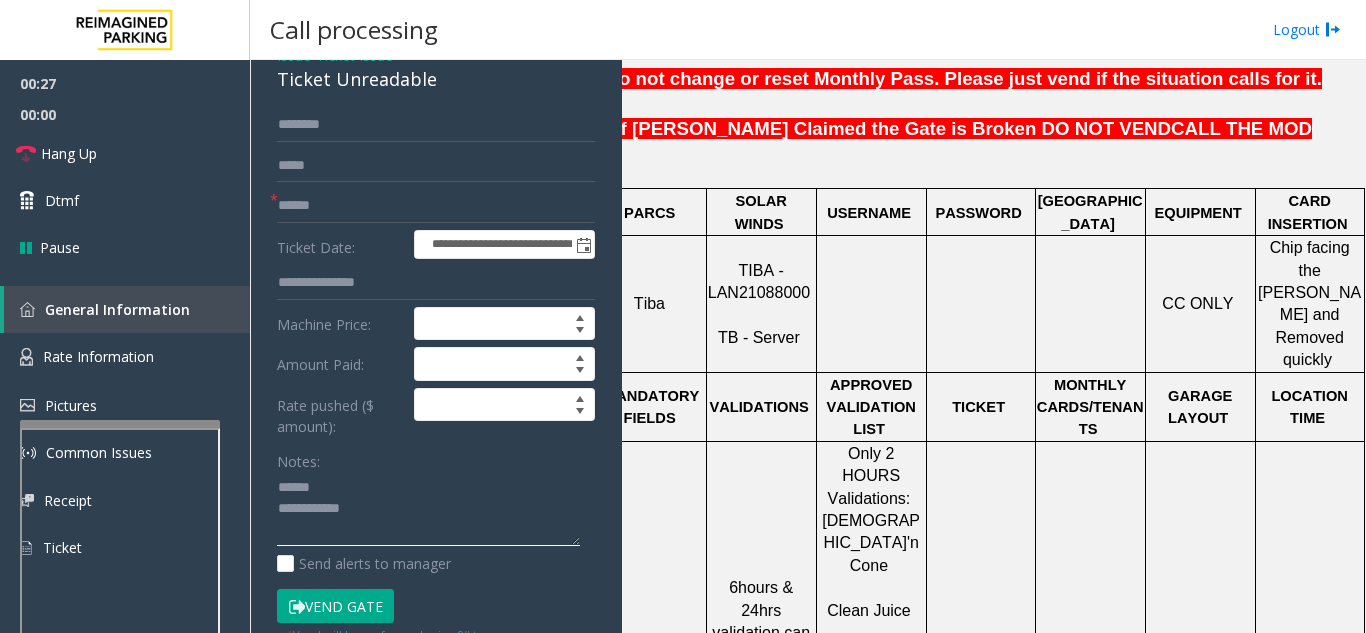 click 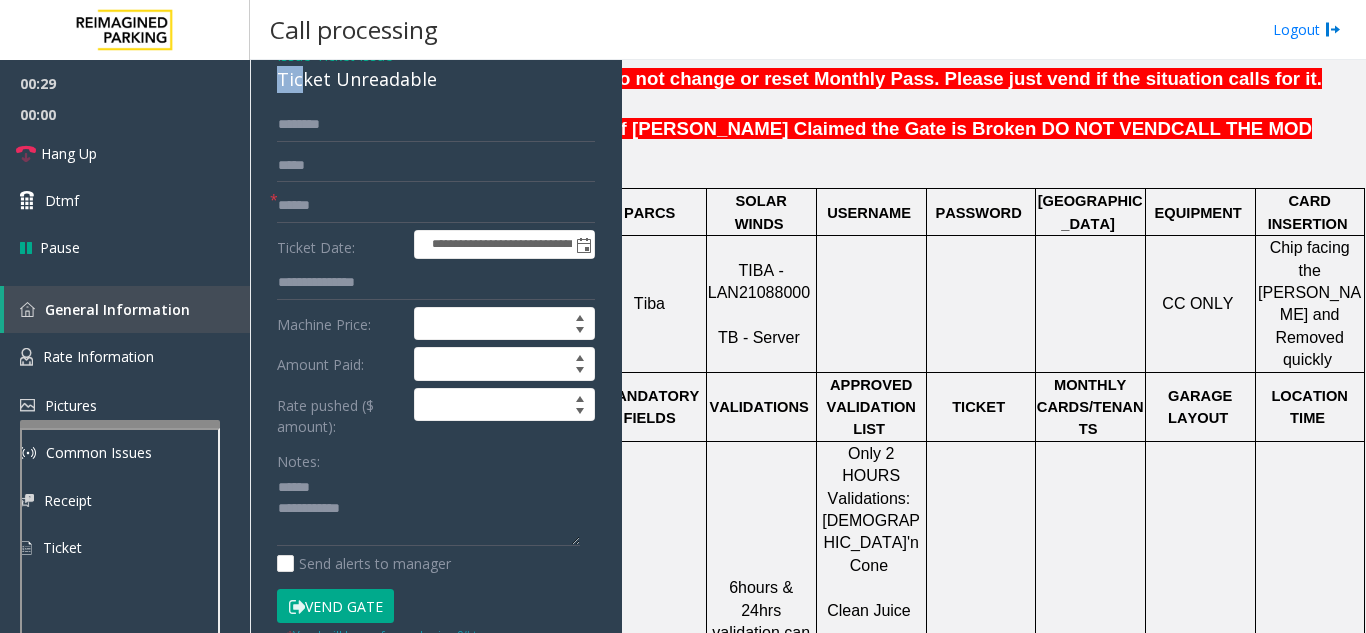scroll, scrollTop: 90, scrollLeft: 0, axis: vertical 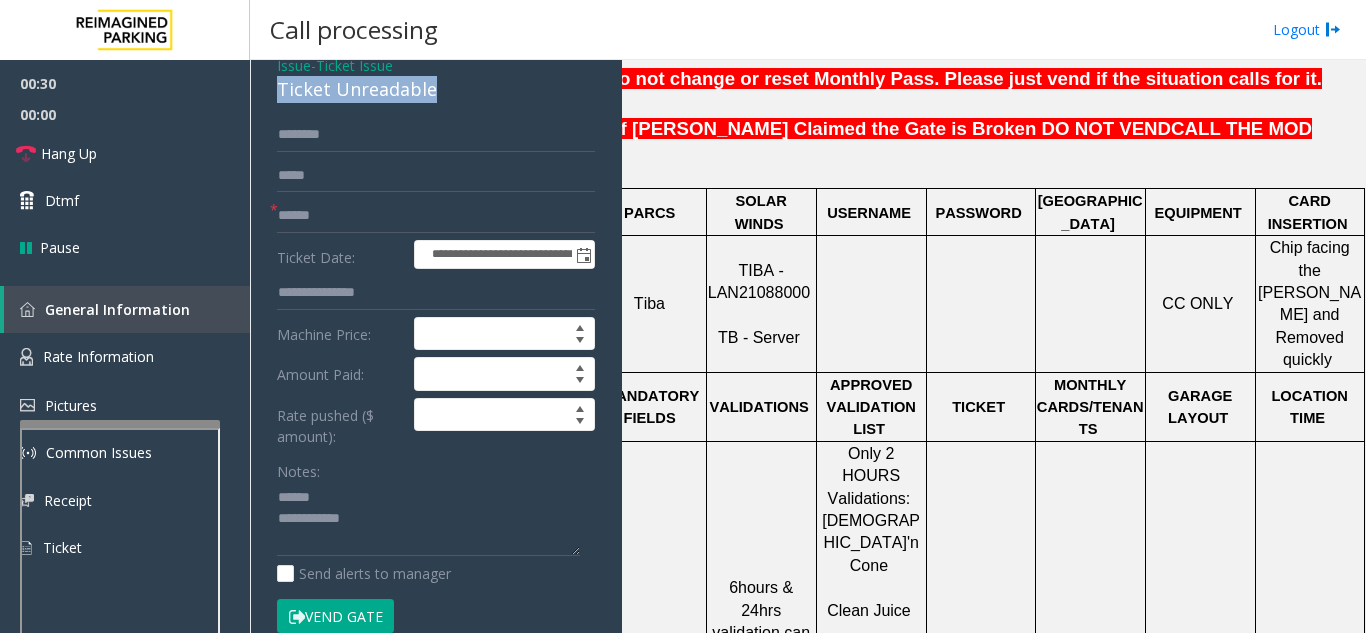 drag, startPoint x: 274, startPoint y: 78, endPoint x: 446, endPoint y: 85, distance: 172.14238 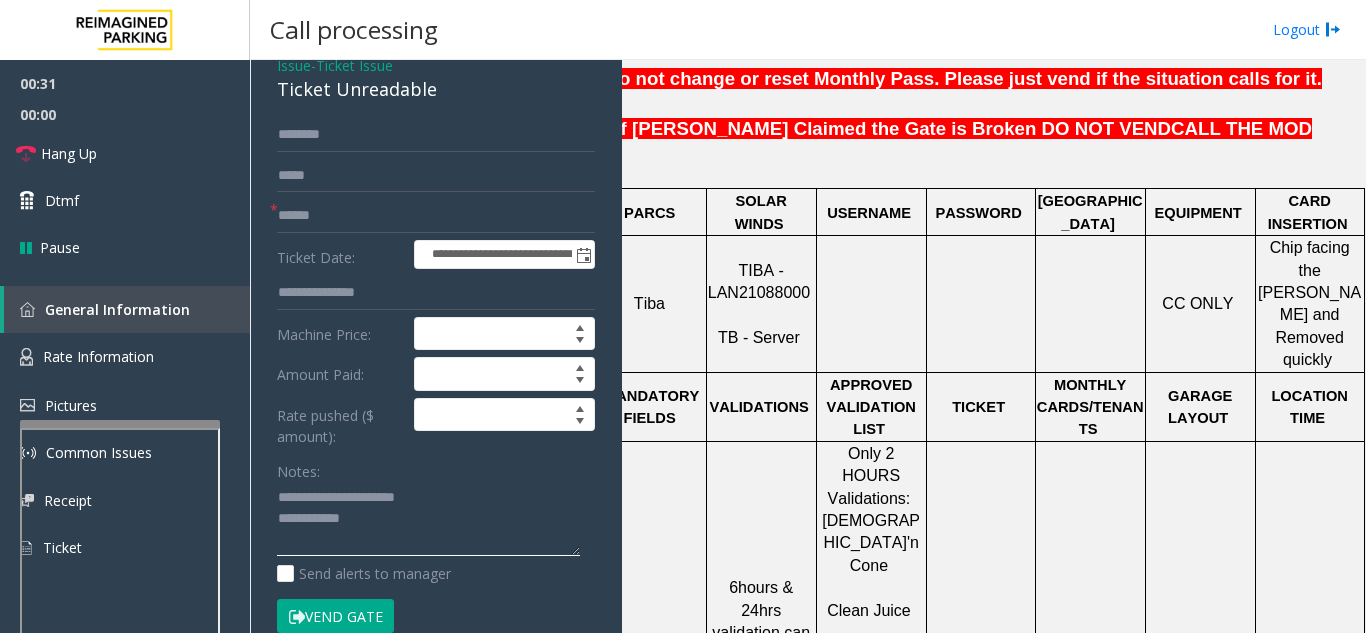 click 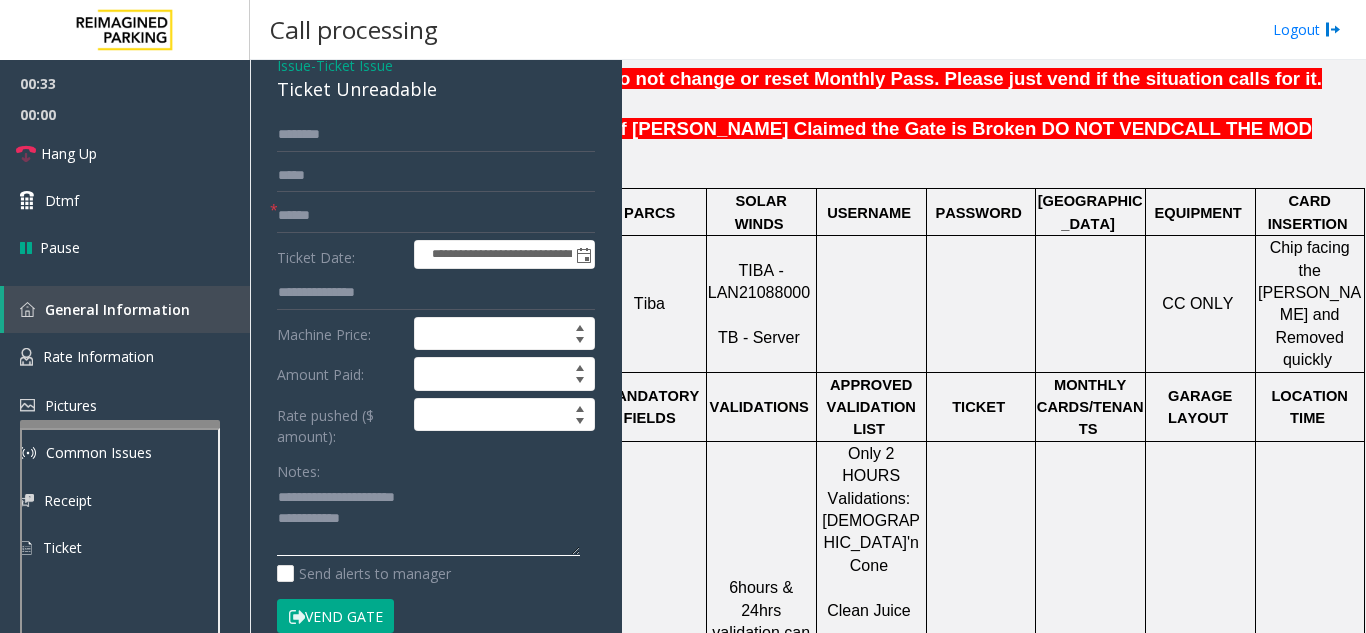 type on "**********" 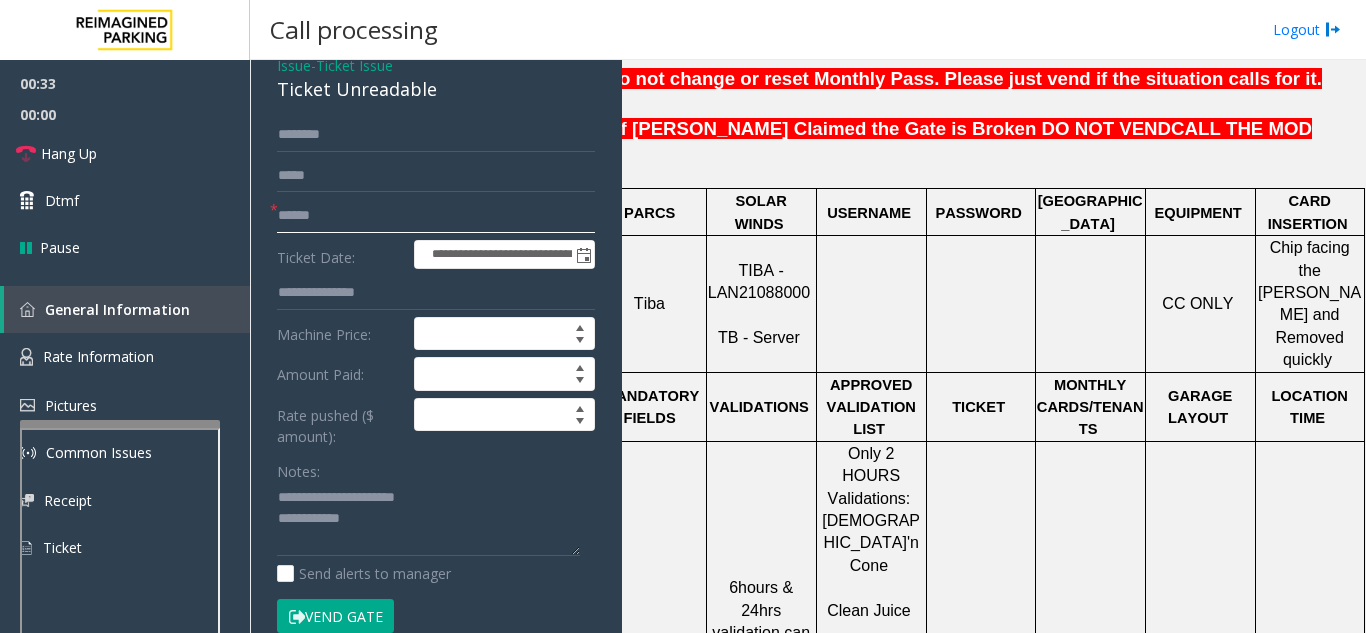 click 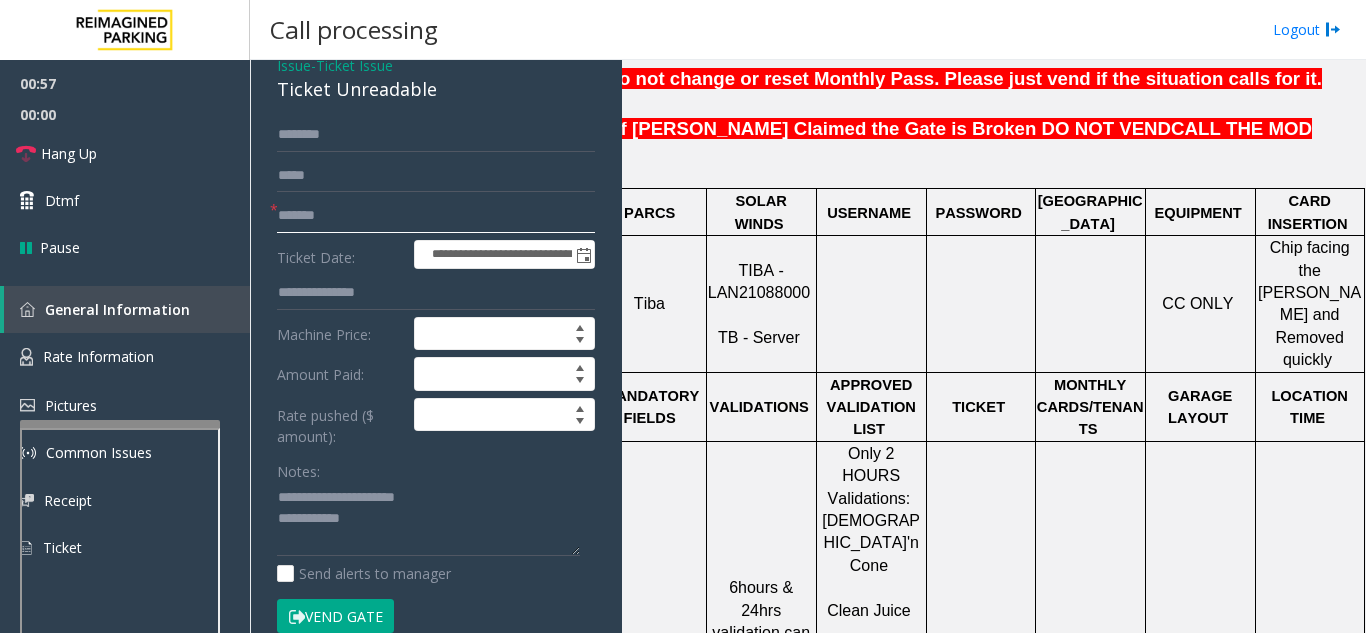 type on "*******" 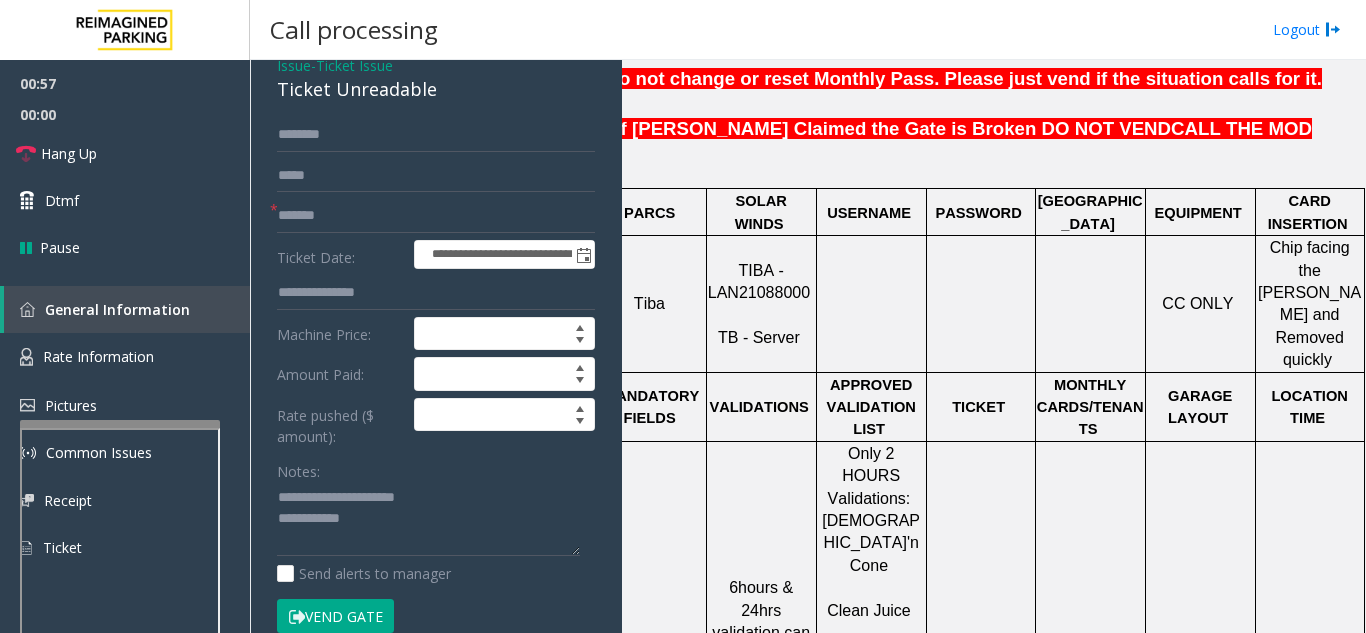 click on "Click Here" 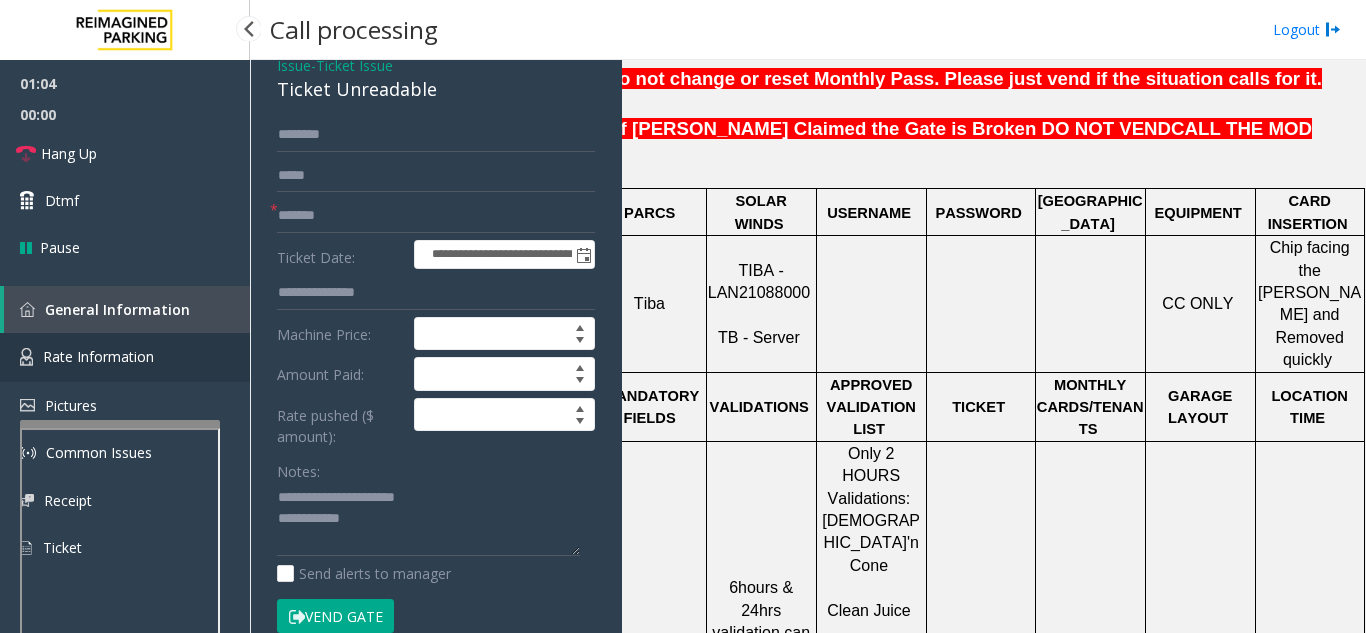 click on "Rate Information" at bounding box center [98, 356] 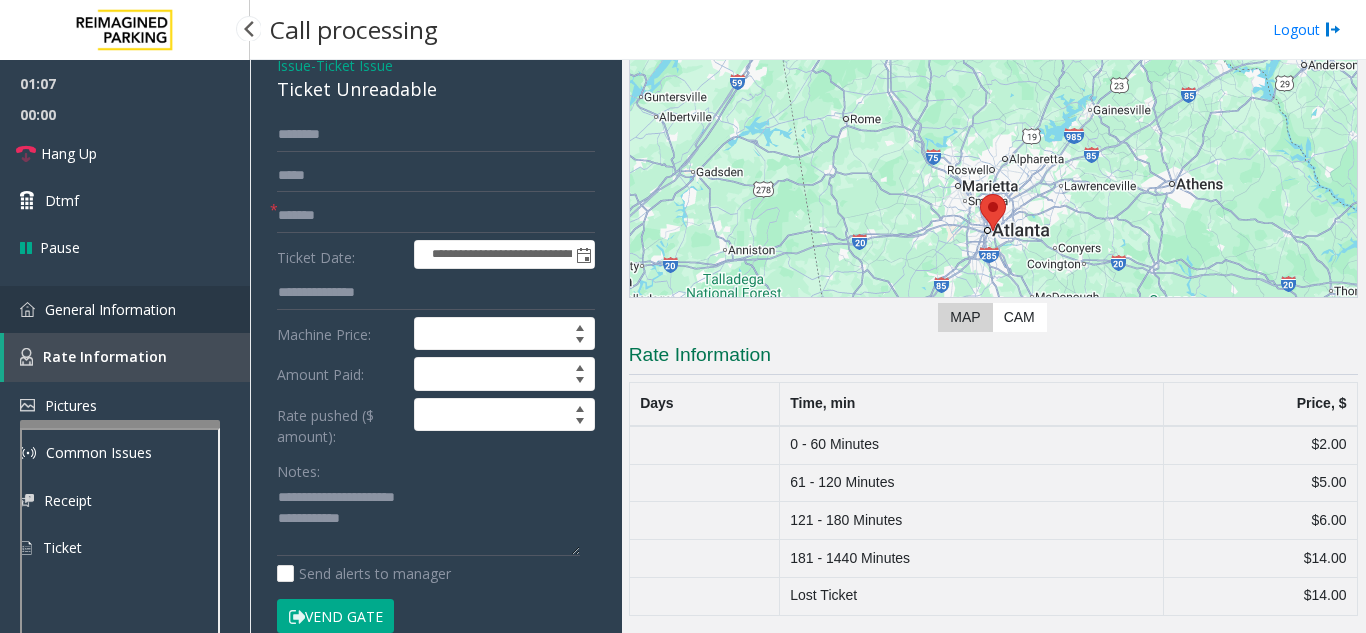click on "General Information" at bounding box center (125, 309) 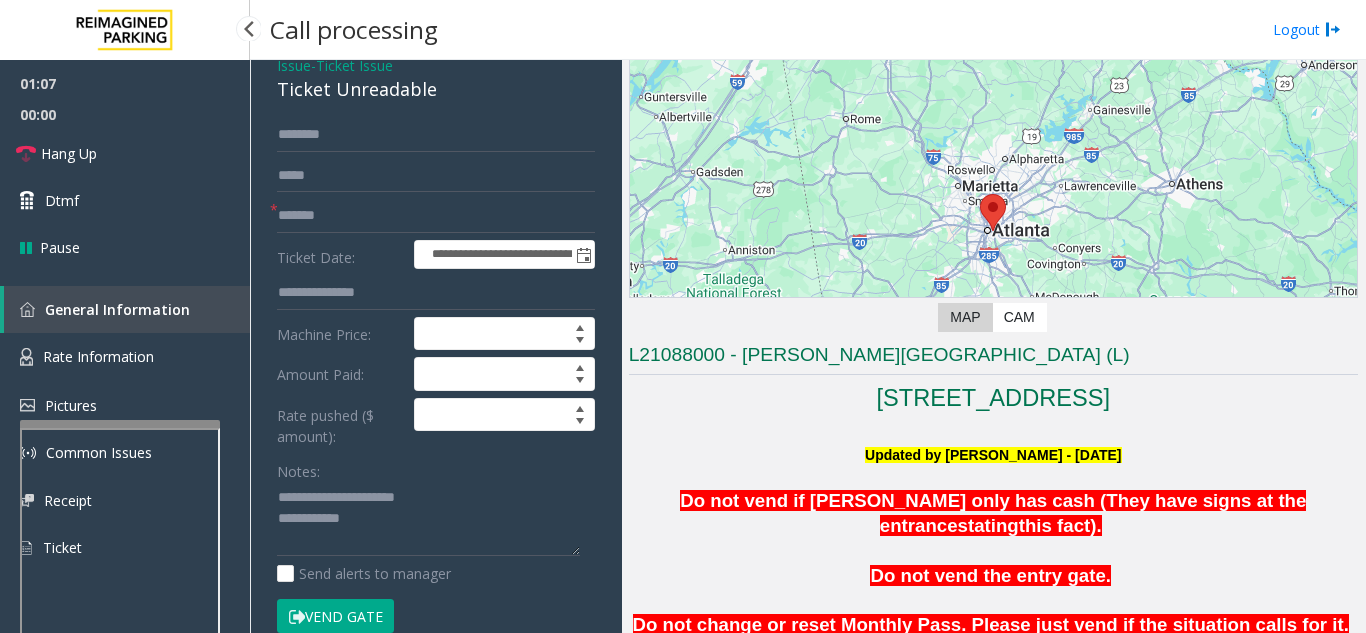 scroll, scrollTop: 700, scrollLeft: 0, axis: vertical 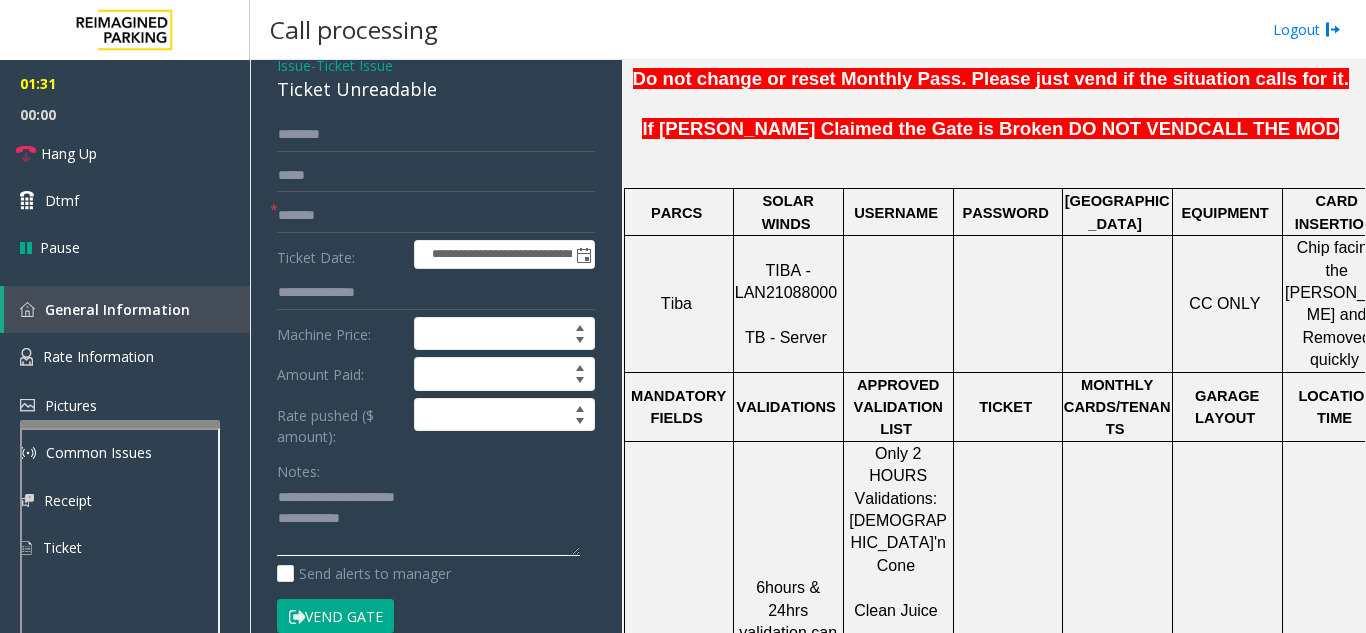 click 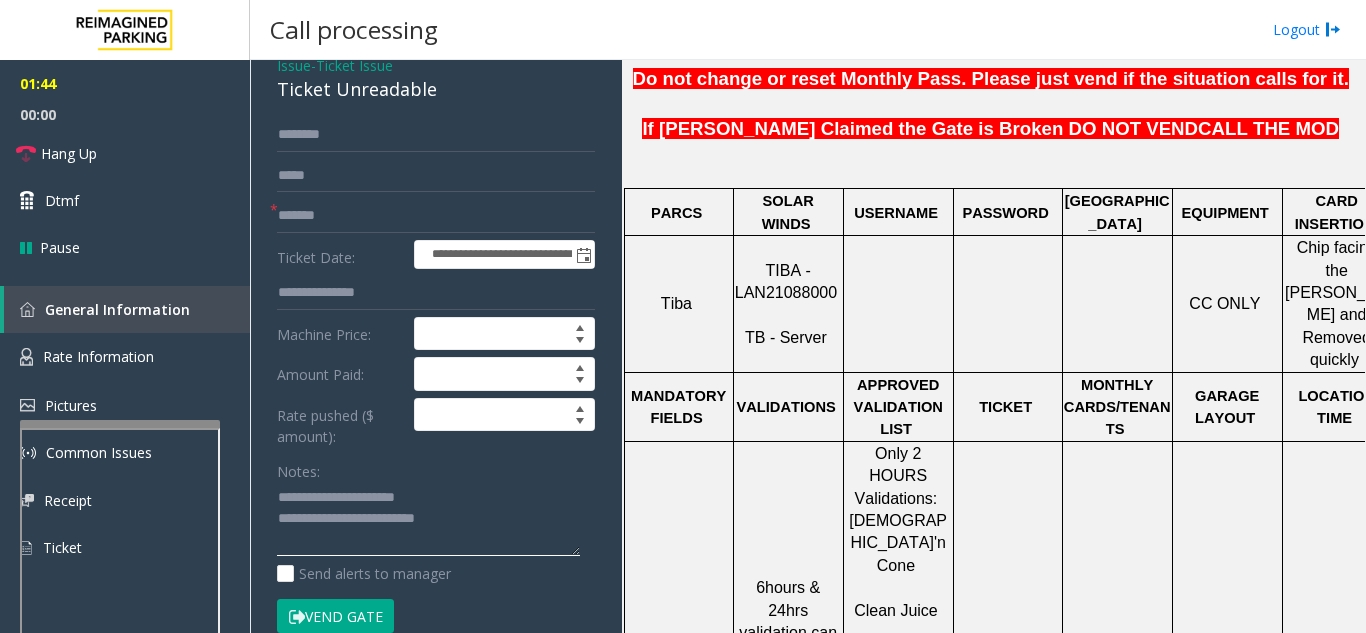 click 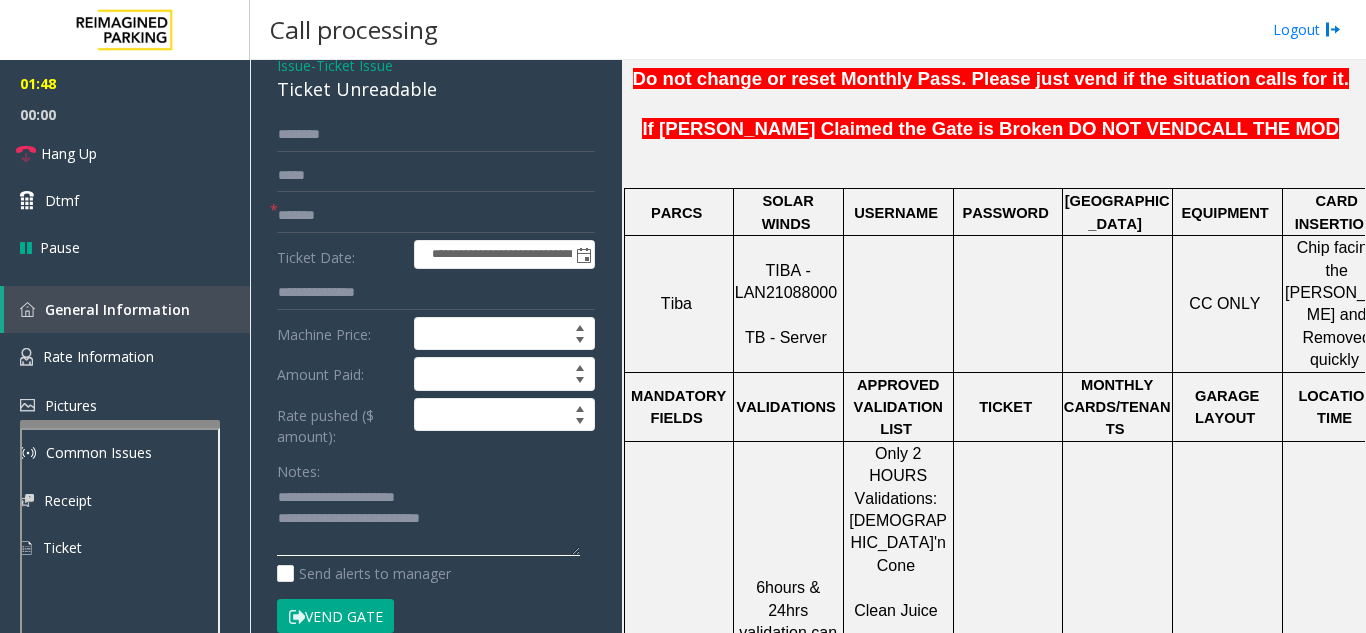 scroll, scrollTop: 700, scrollLeft: 42, axis: both 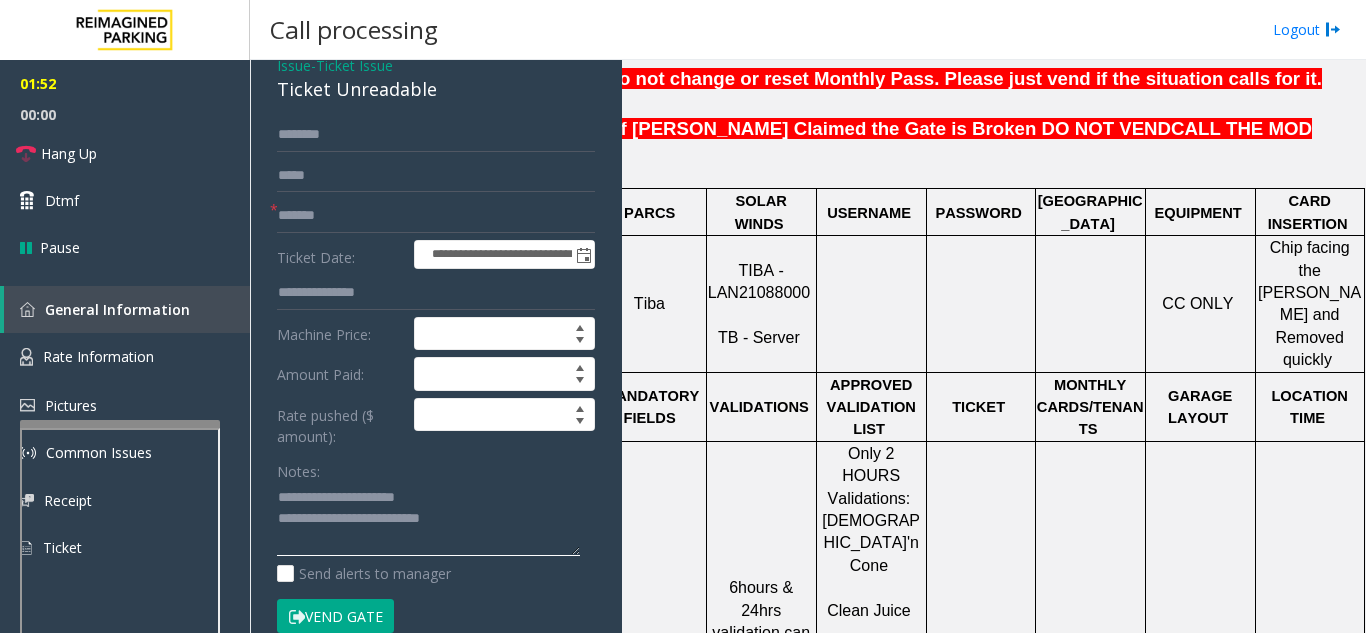 click 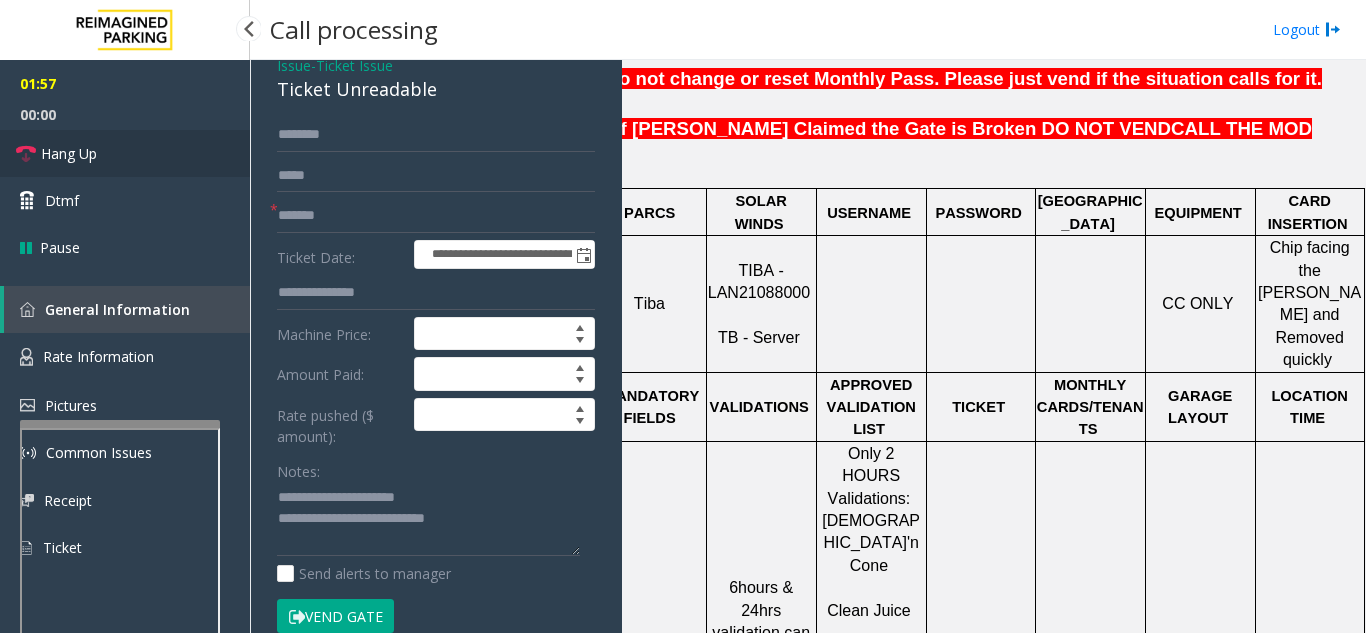 click on "Hang Up" at bounding box center [125, 153] 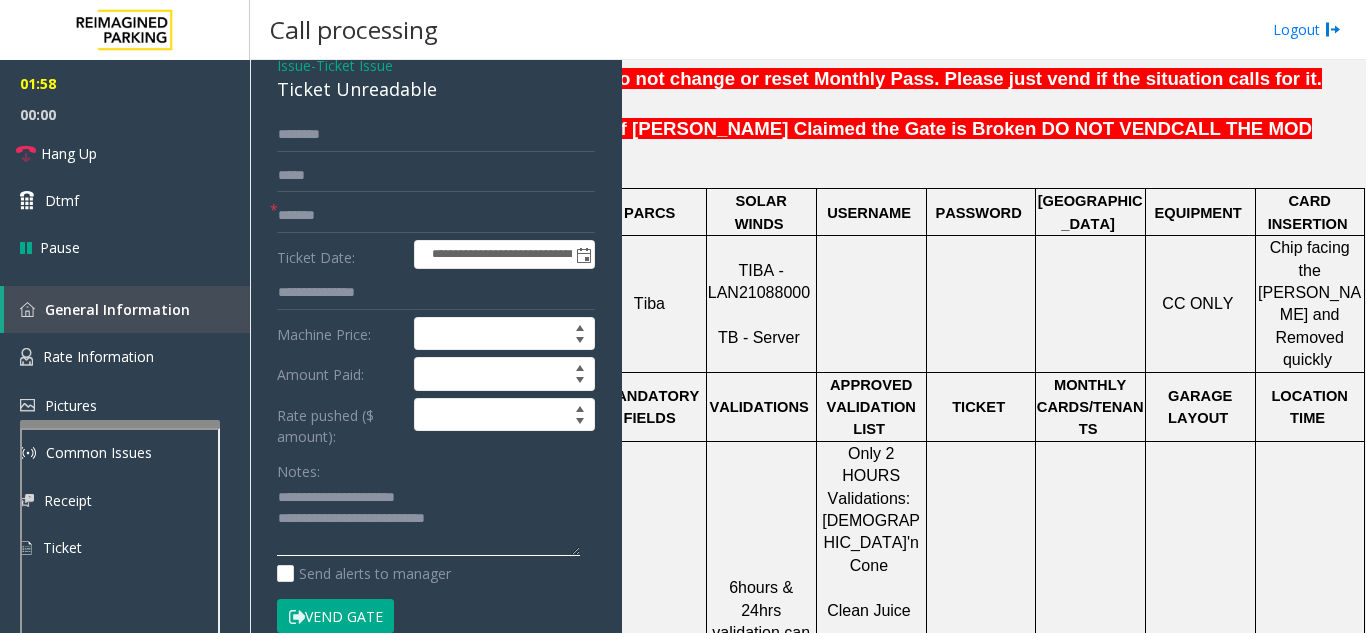 click 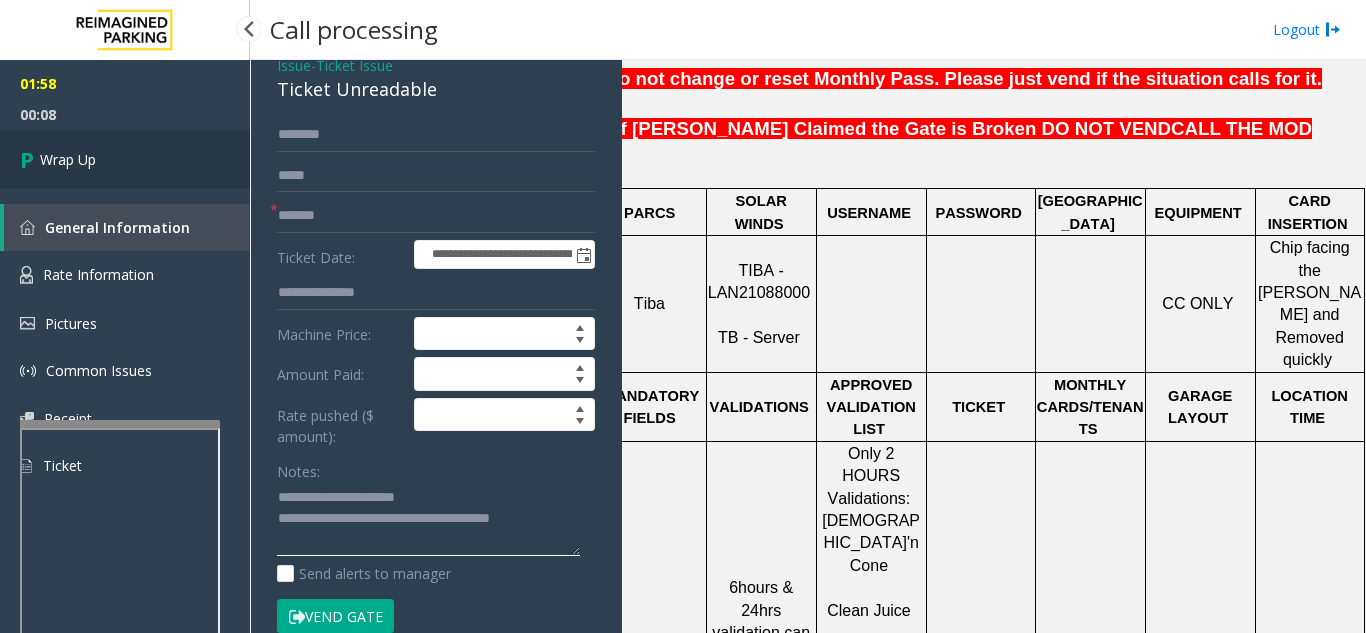 type on "**********" 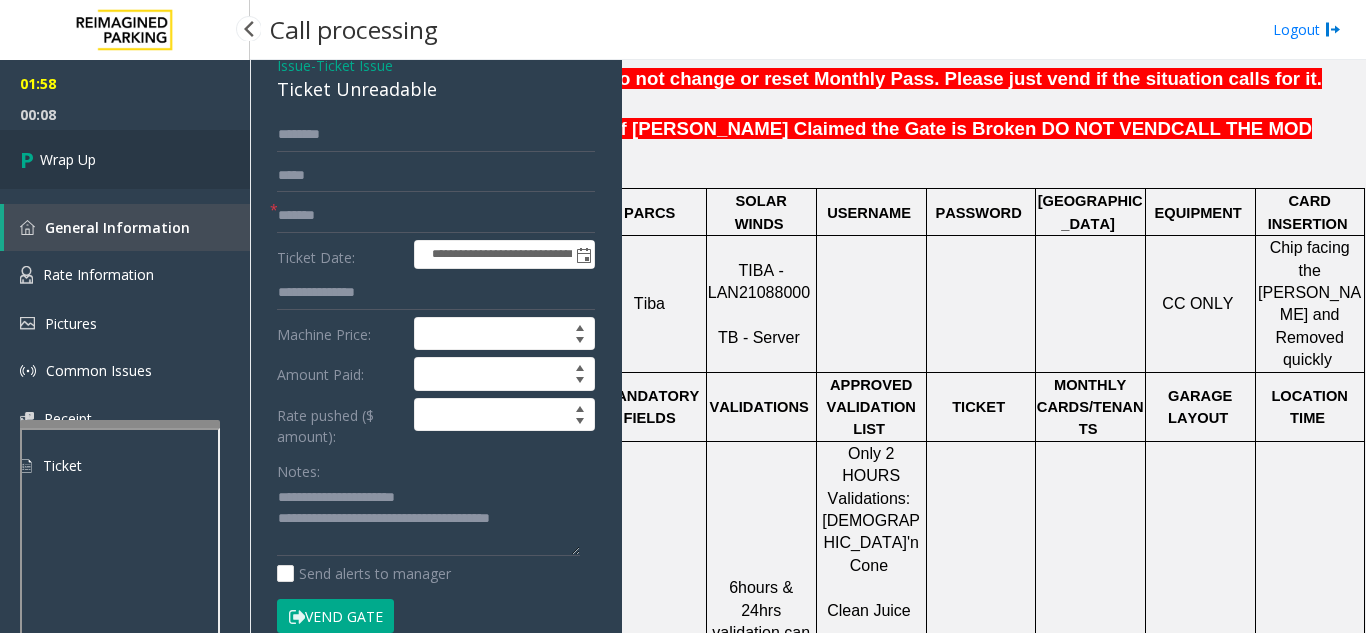 click on "Wrap Up" at bounding box center (125, 159) 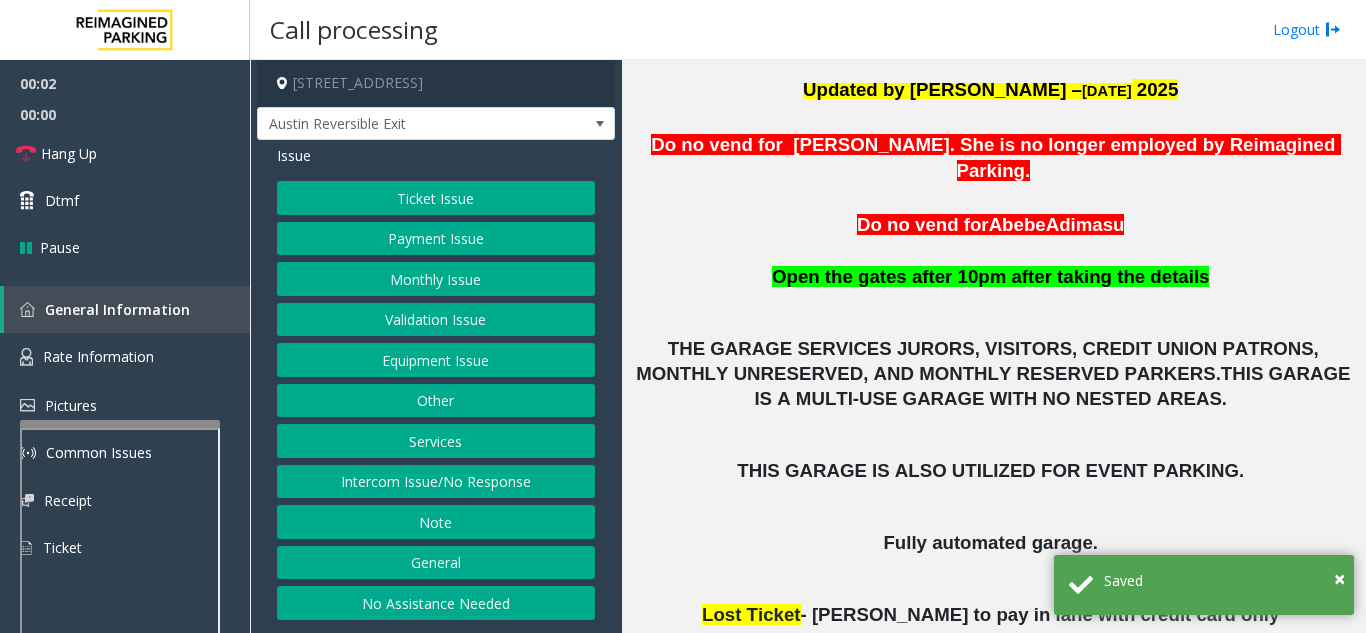 scroll, scrollTop: 500, scrollLeft: 0, axis: vertical 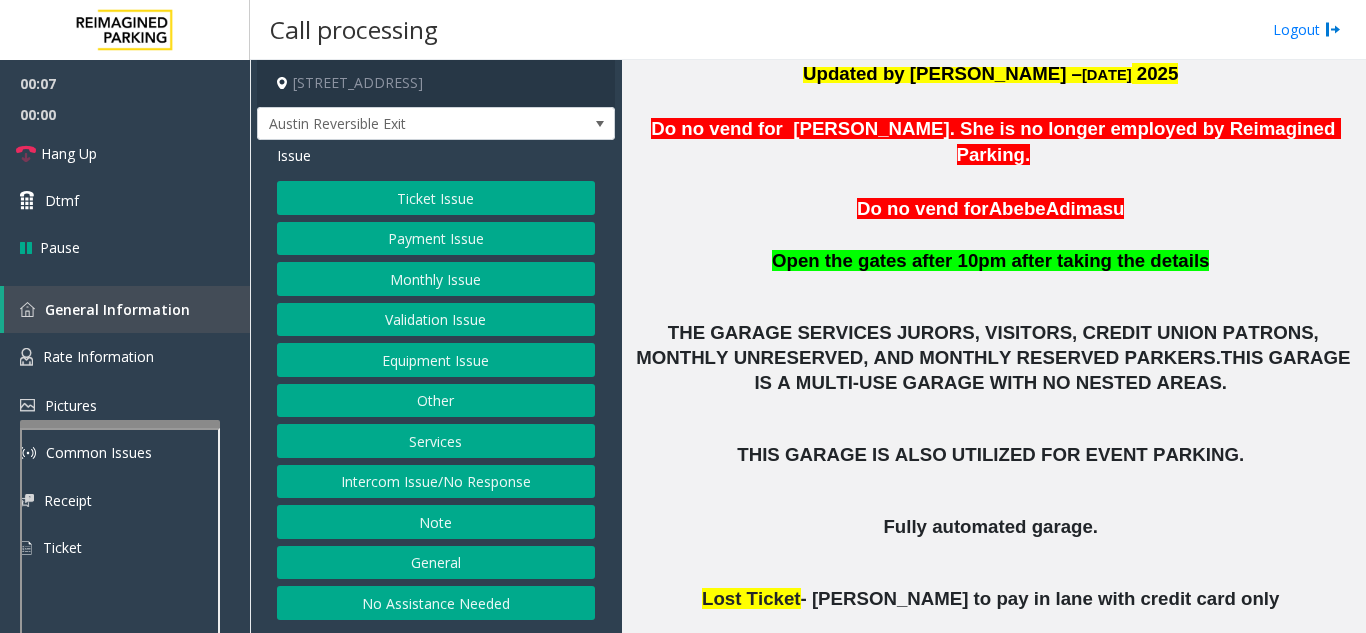 click on "No Assistance Needed" 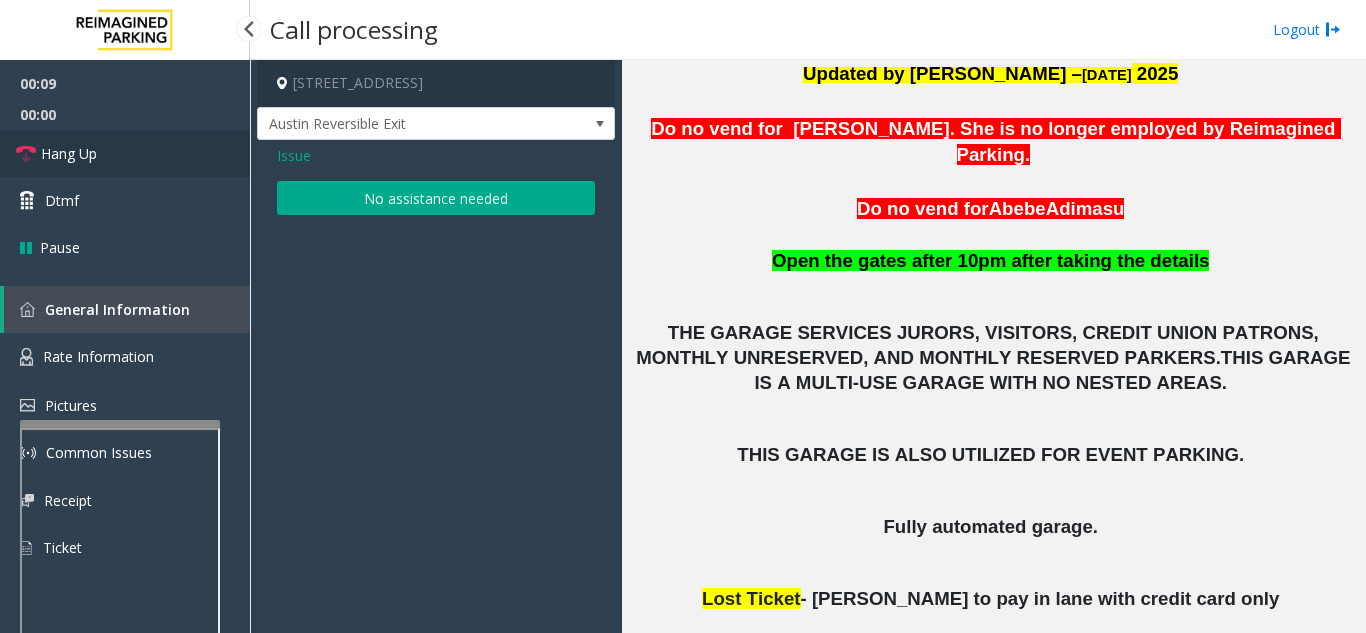 click on "Hang Up" at bounding box center [125, 153] 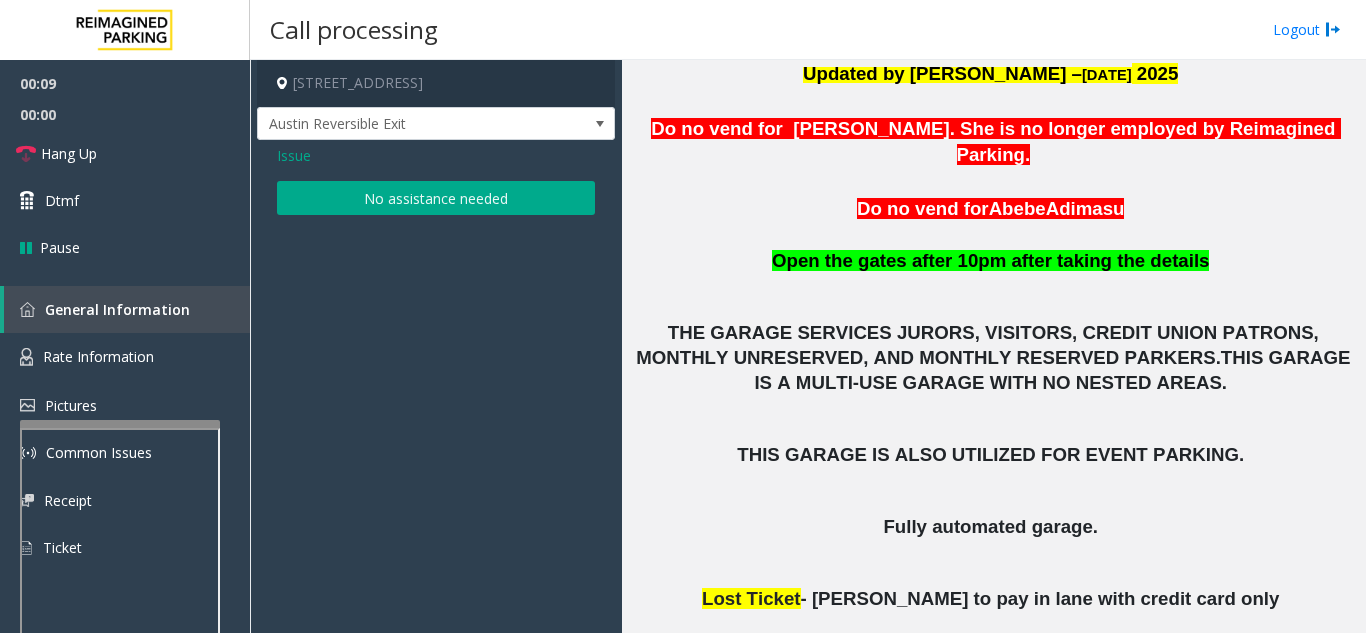 click on "No assistance needed" 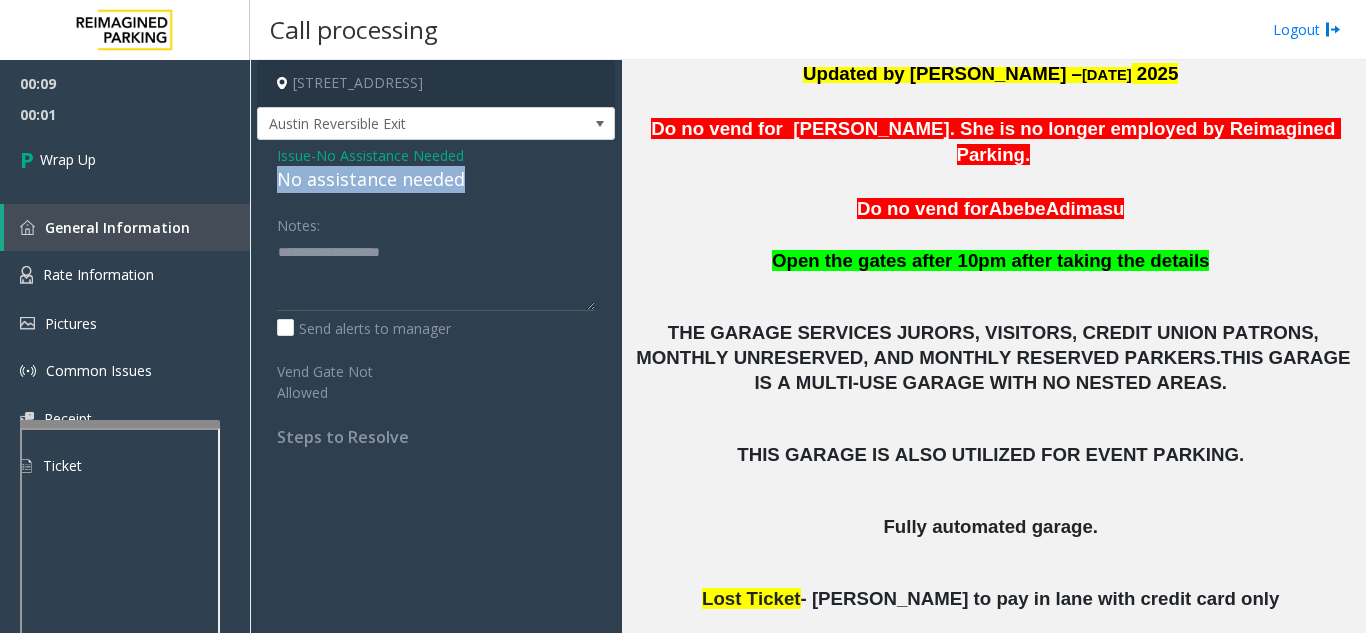 drag, startPoint x: 266, startPoint y: 172, endPoint x: 478, endPoint y: 186, distance: 212.46176 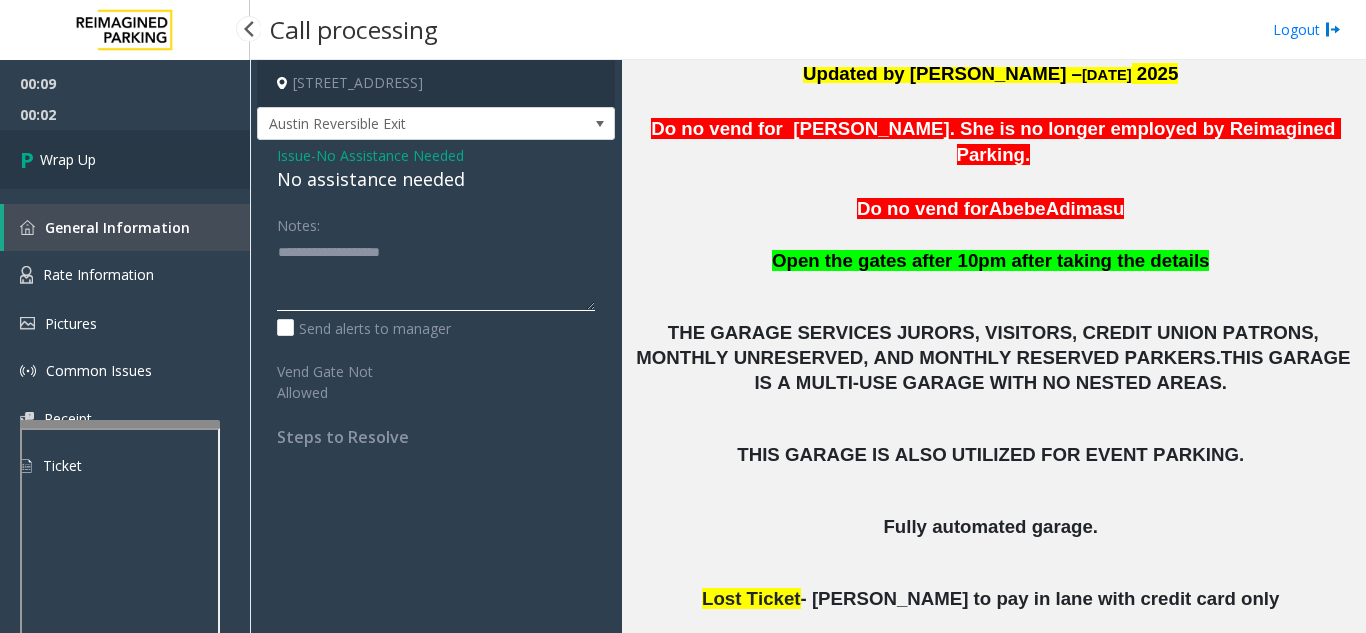 type on "**********" 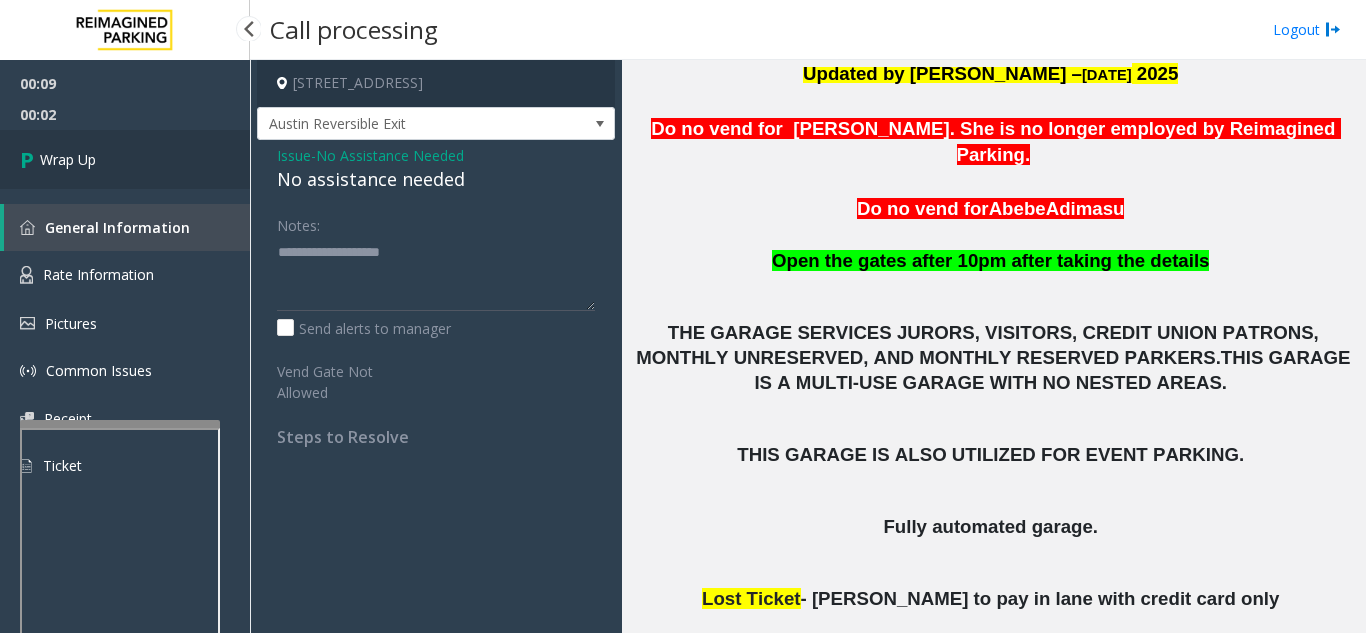 click on "Wrap Up" at bounding box center [125, 159] 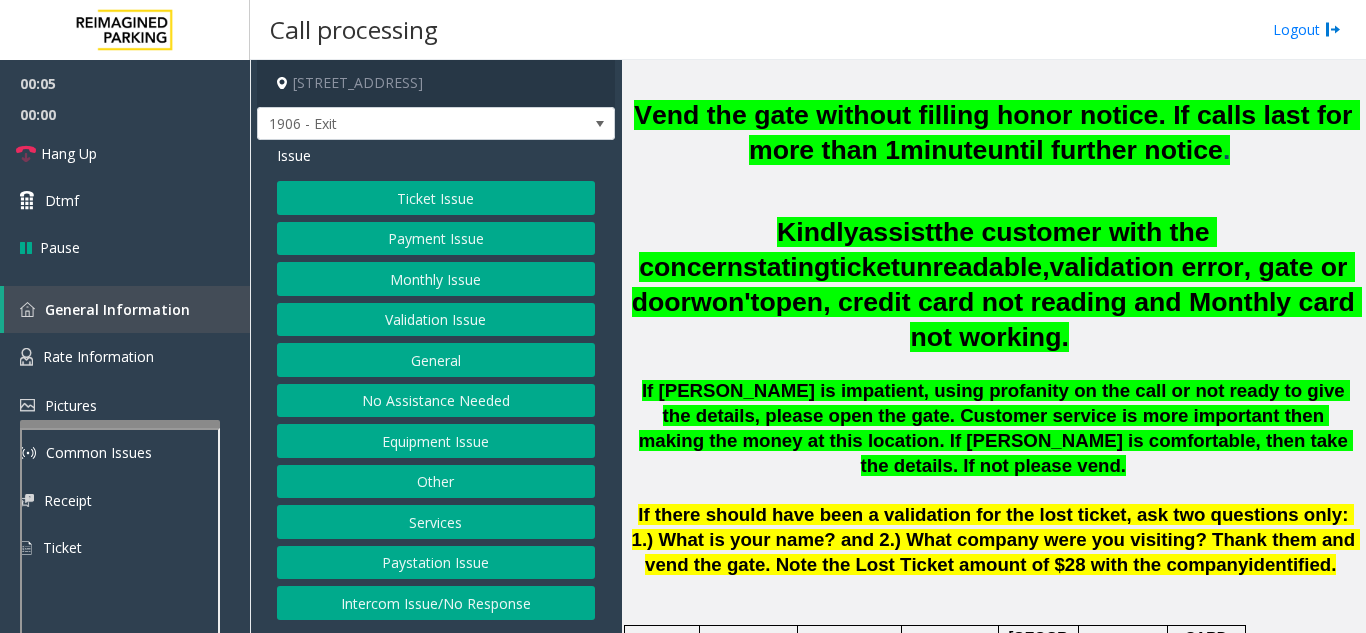 scroll, scrollTop: 700, scrollLeft: 0, axis: vertical 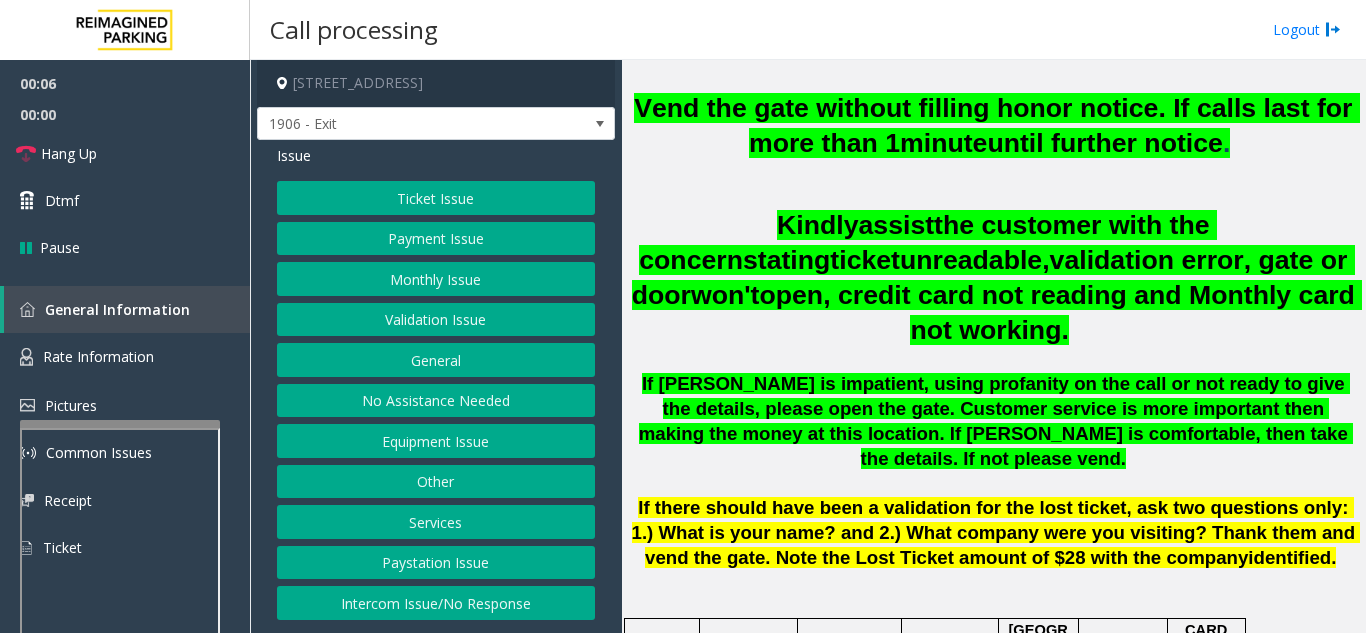 click on "Monthly Issue" 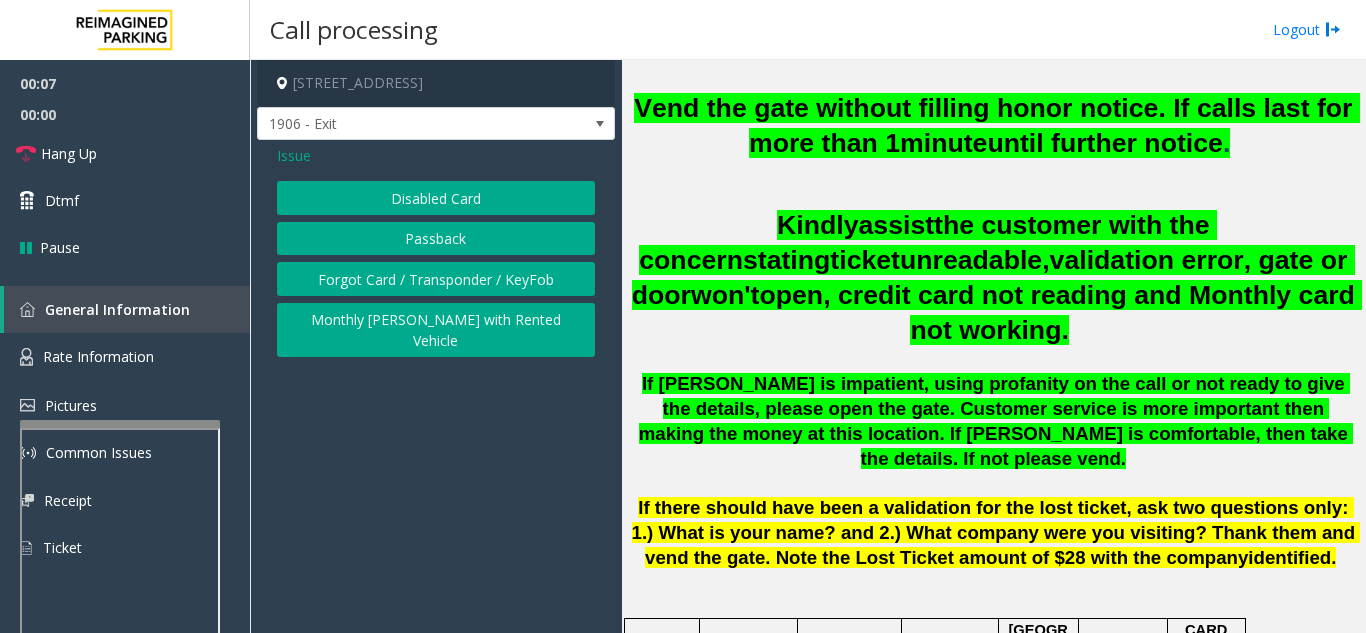 click on "Disabled Card" 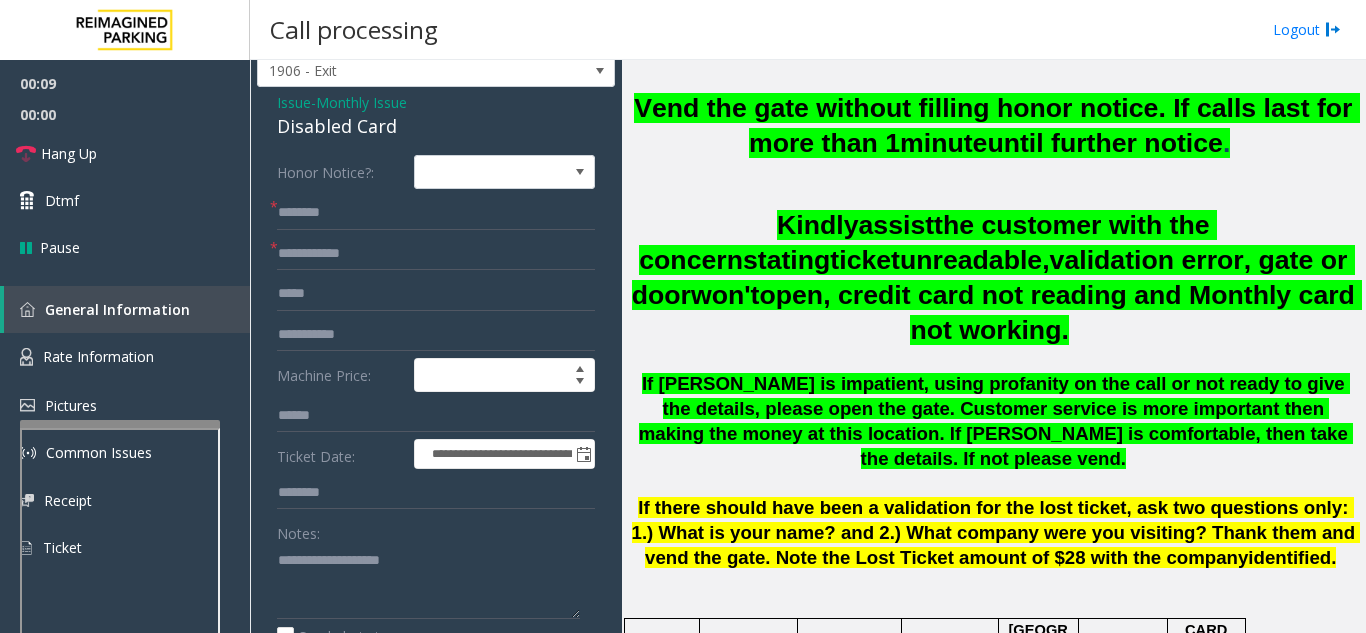 scroll, scrollTop: 100, scrollLeft: 0, axis: vertical 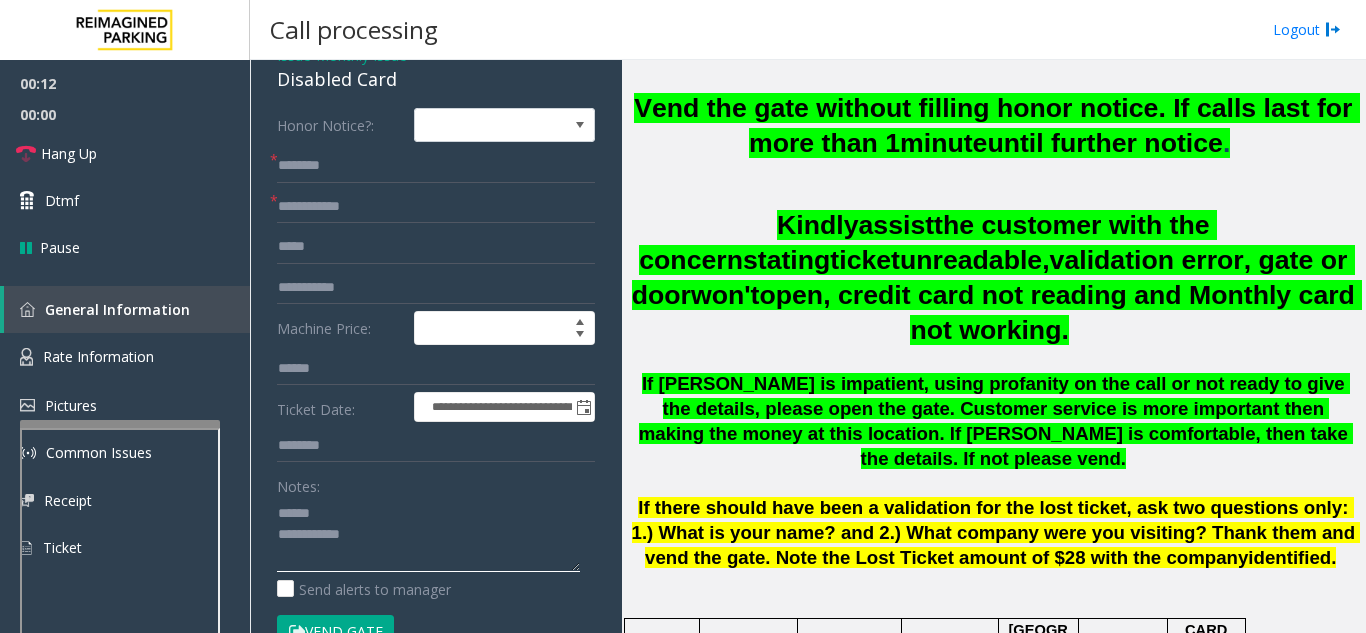 click 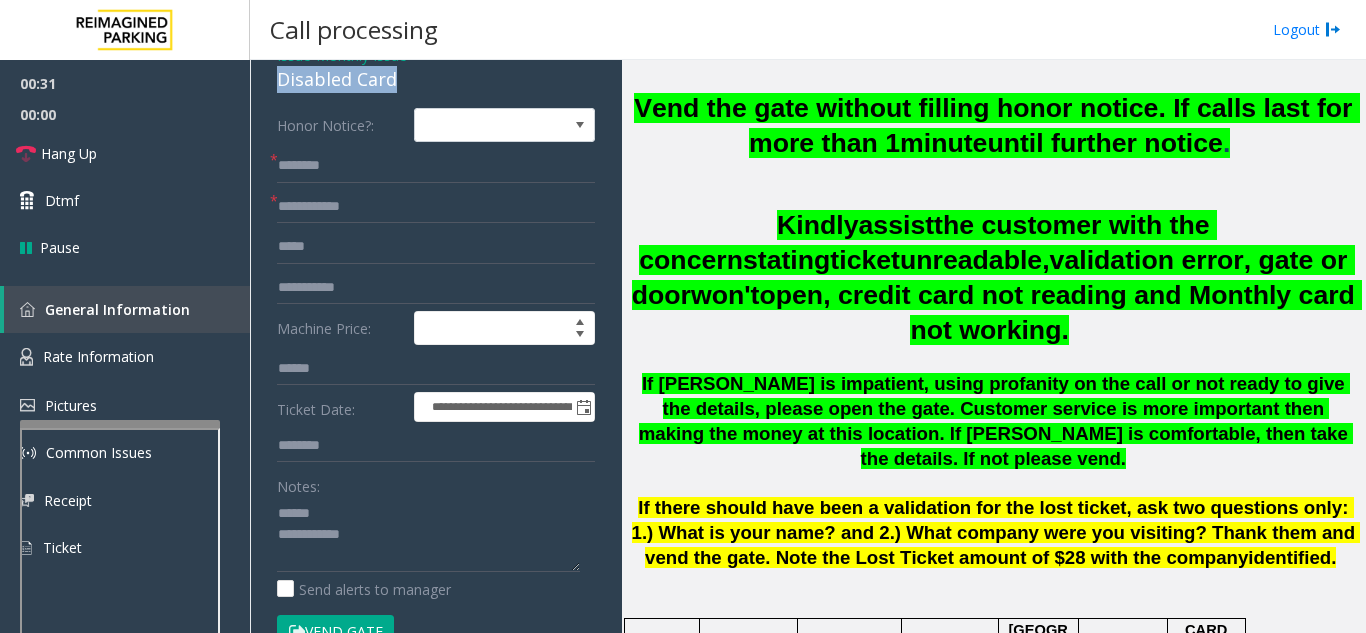 drag, startPoint x: 270, startPoint y: 80, endPoint x: 415, endPoint y: 82, distance: 145.0138 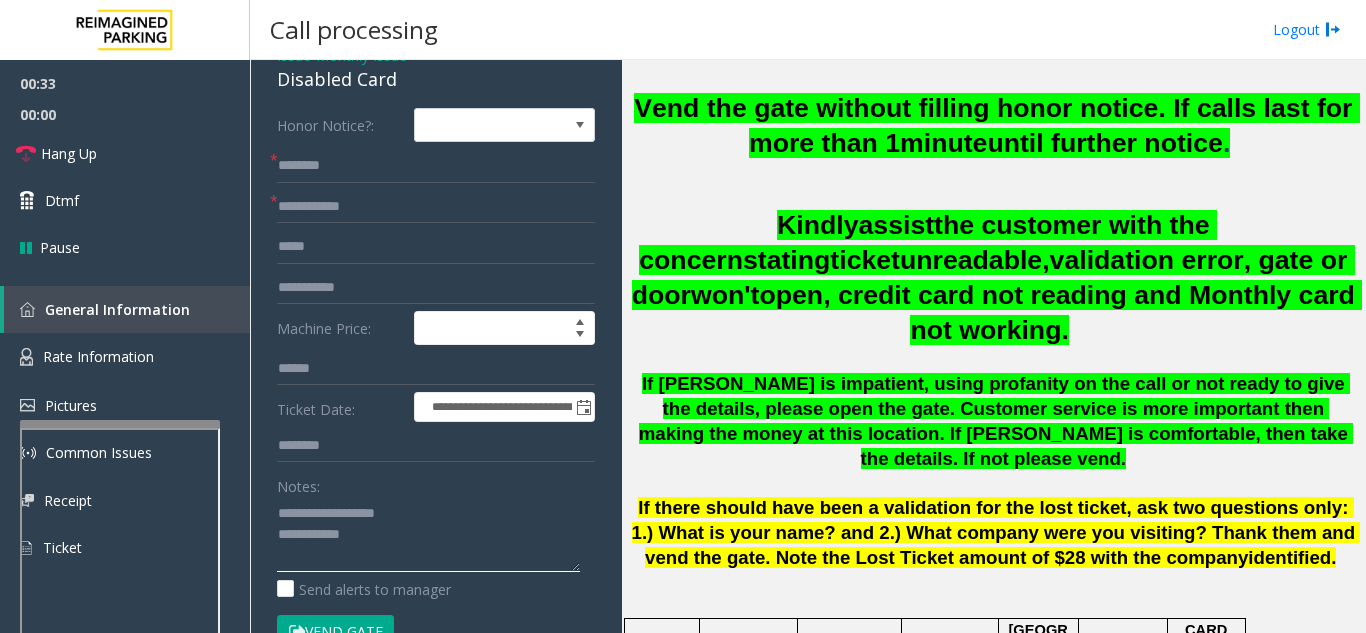 type on "**********" 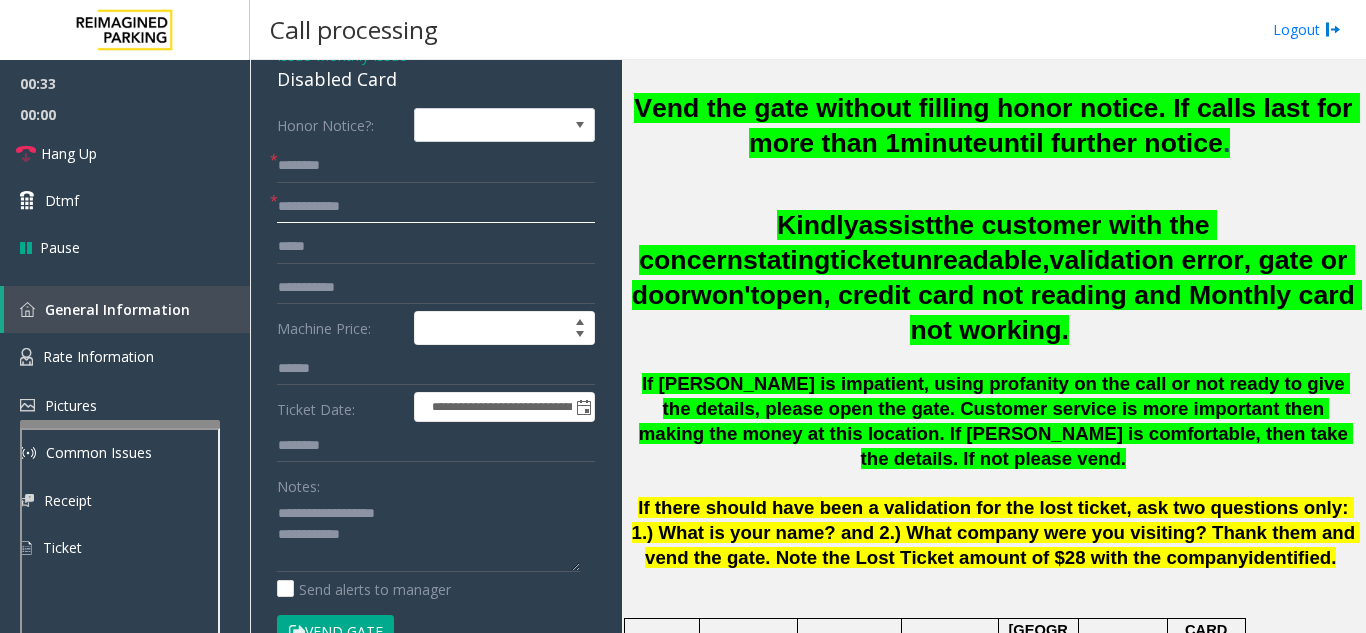 click 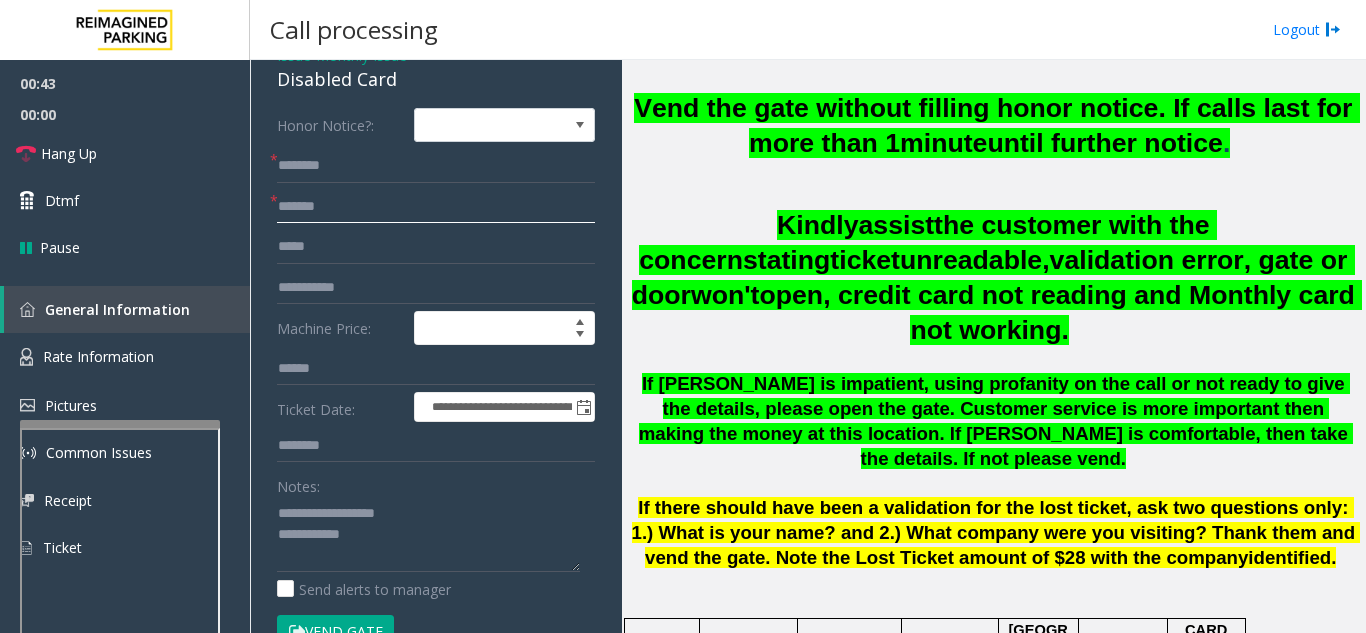 type on "******" 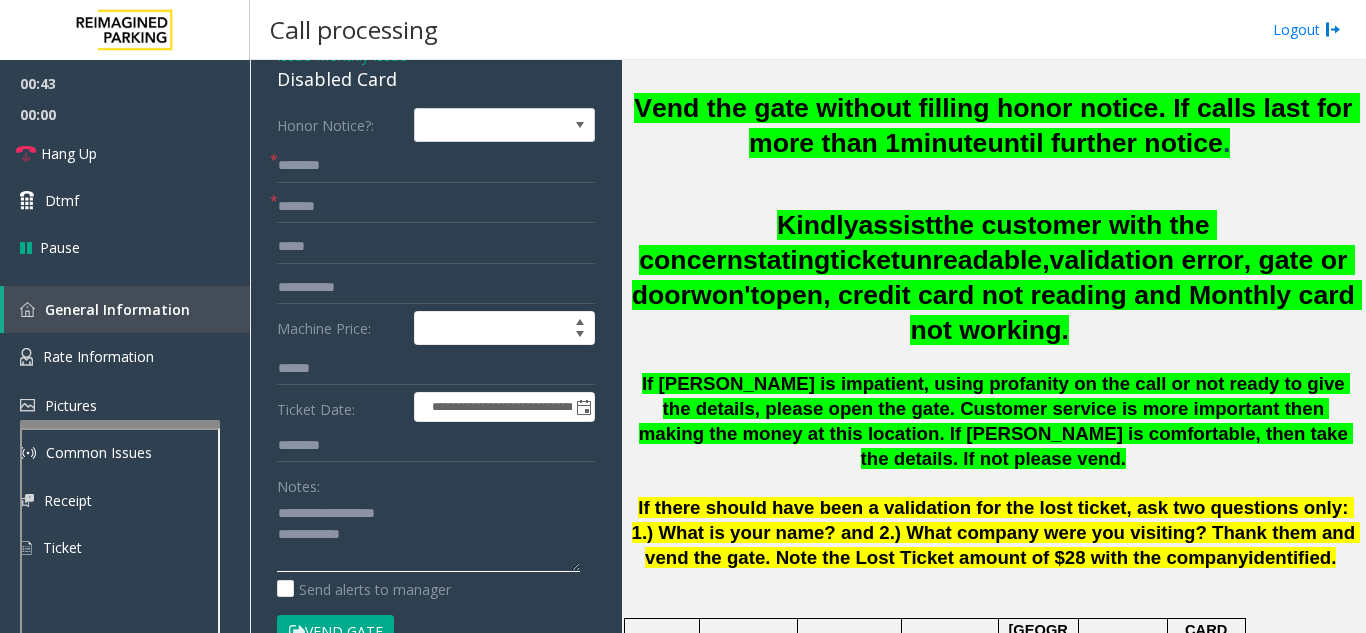 click 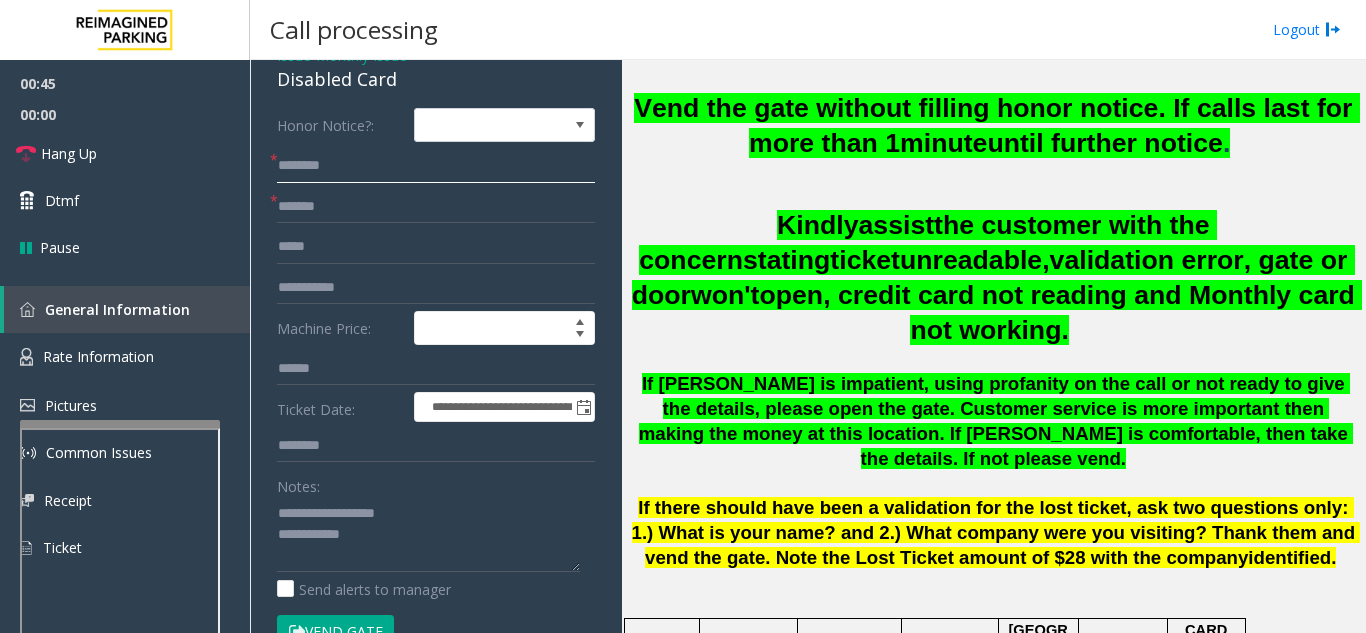 click 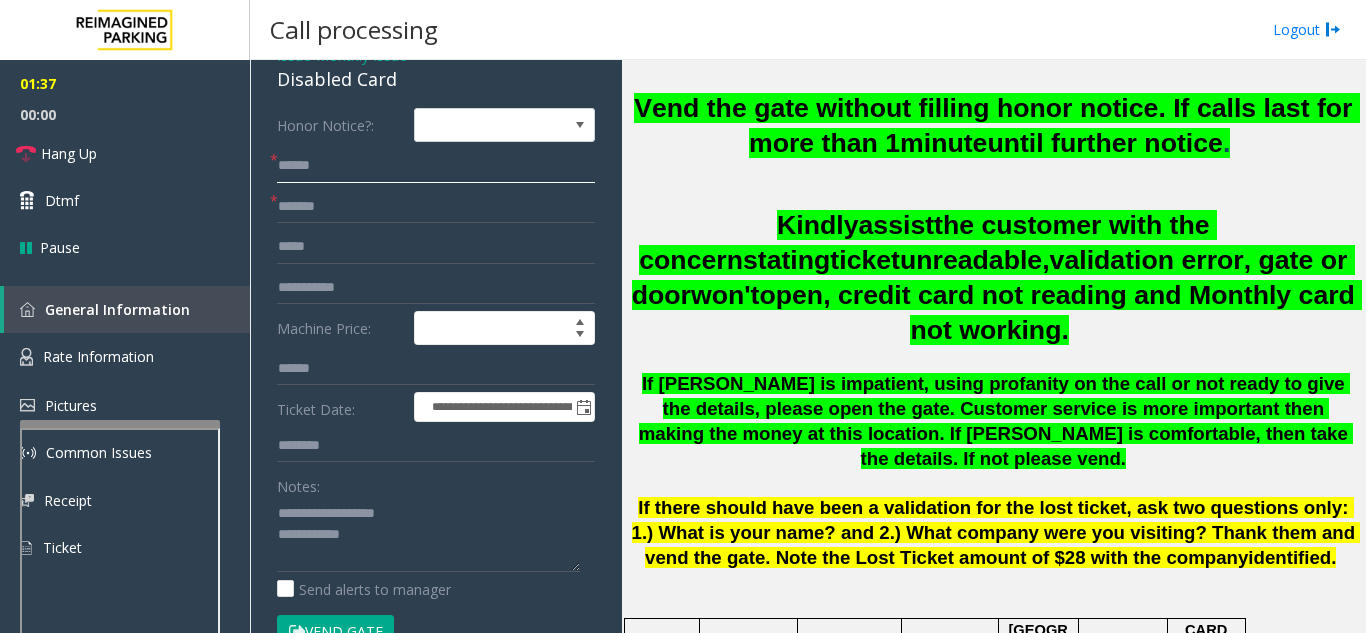 drag, startPoint x: 366, startPoint y: 166, endPoint x: 704, endPoint y: 276, distance: 355.449 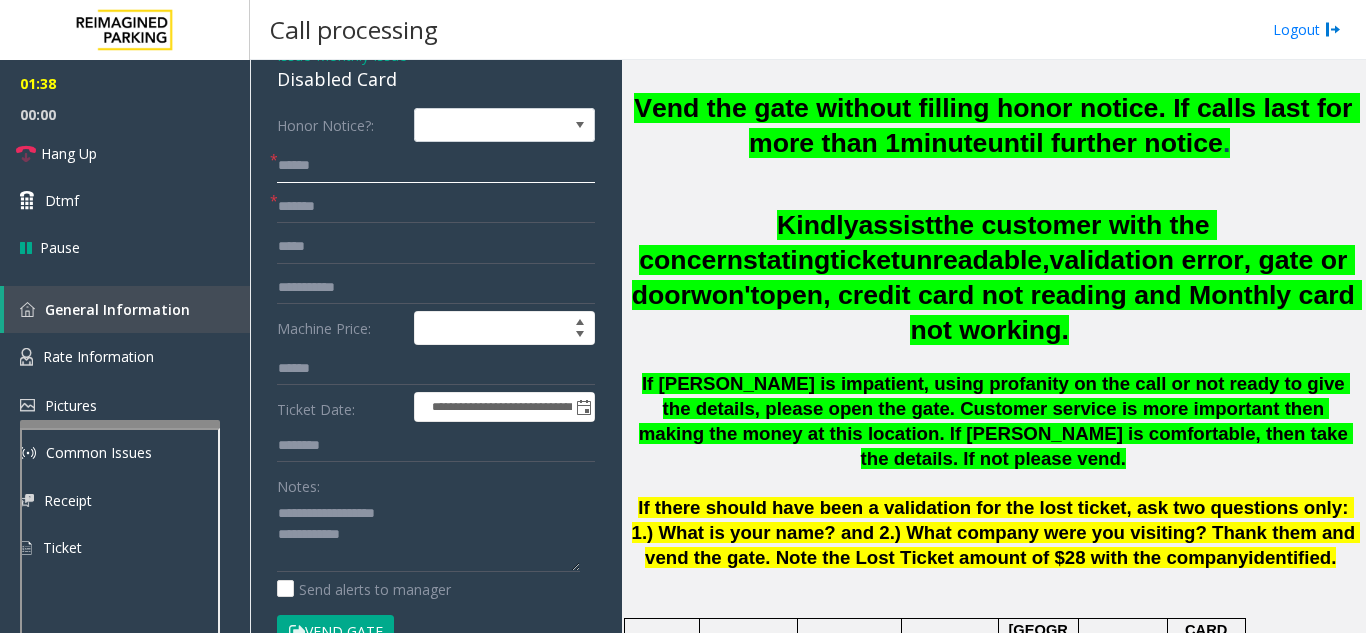 scroll, scrollTop: 106, scrollLeft: 0, axis: vertical 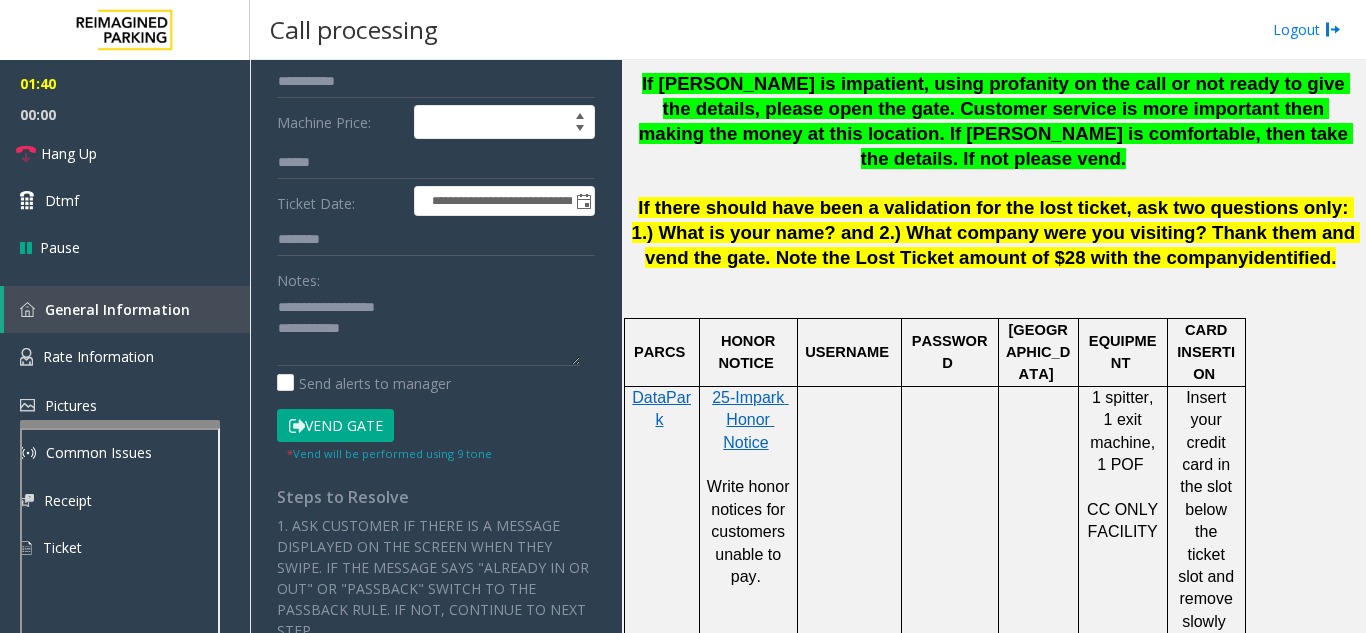 type on "******" 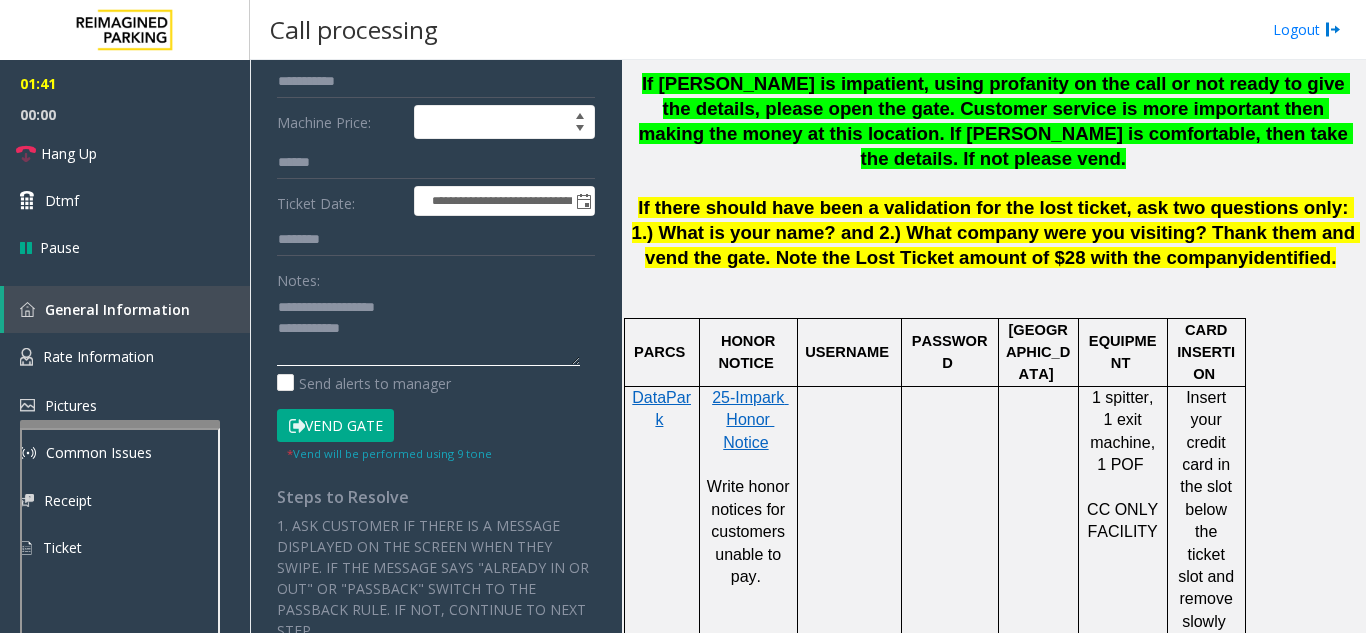 click 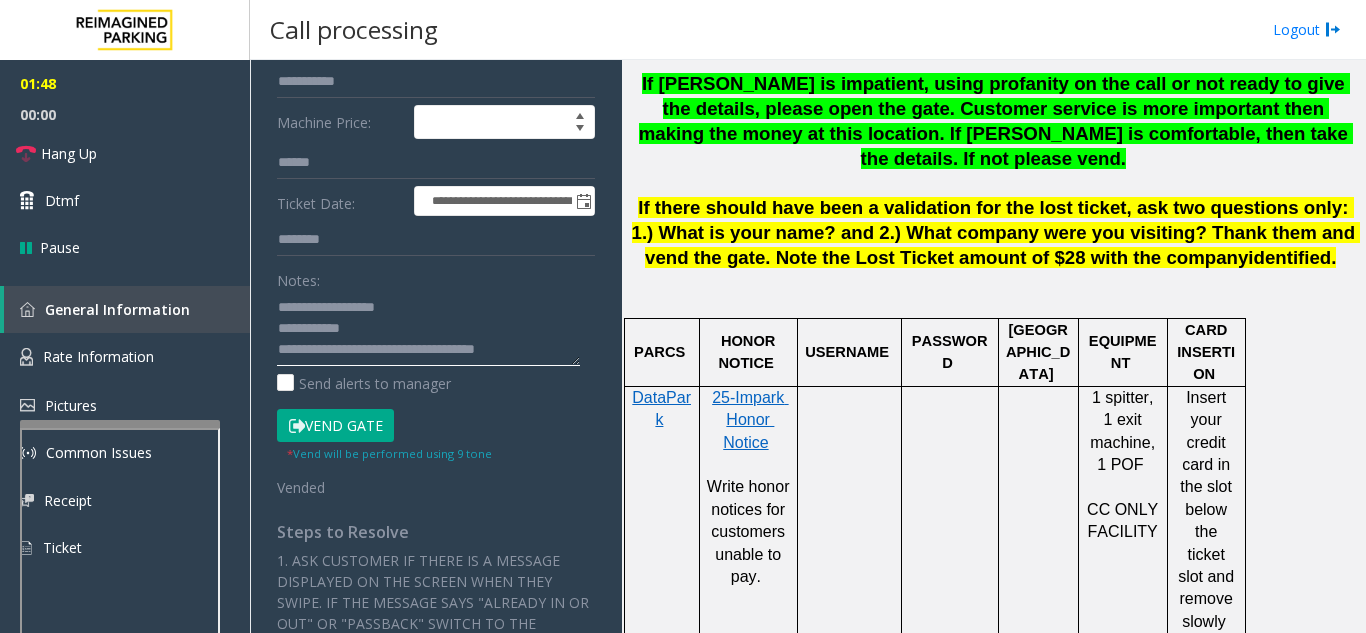 click 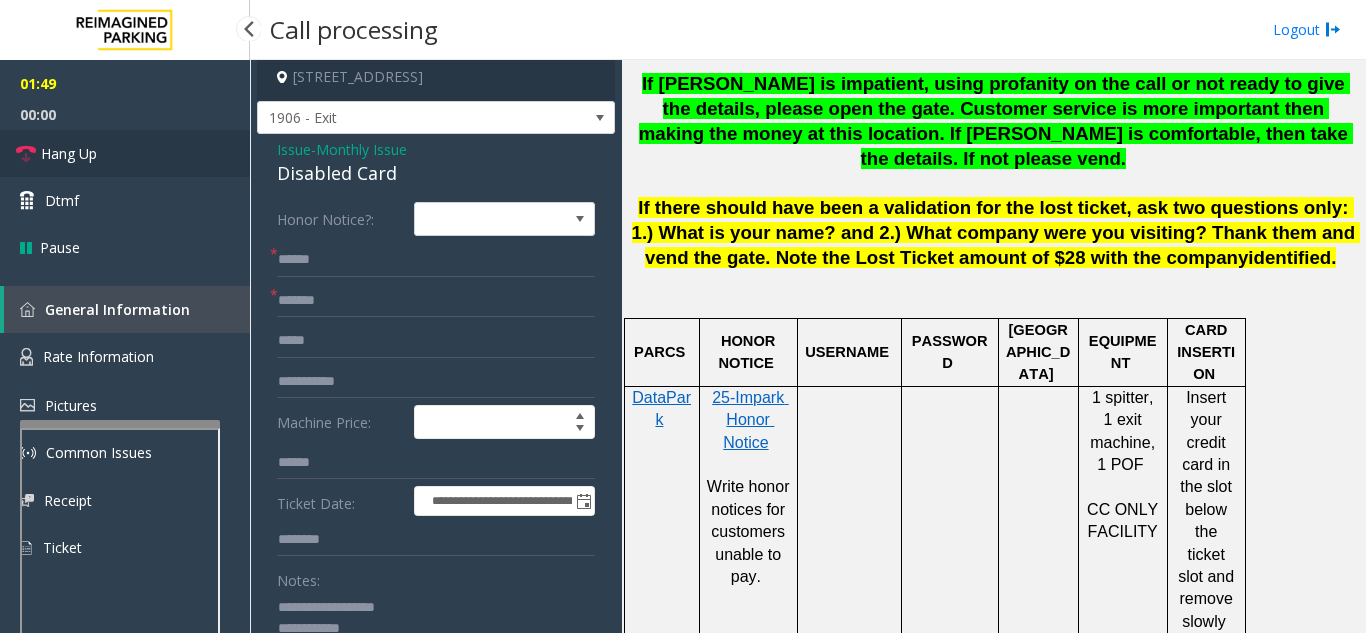 type on "**********" 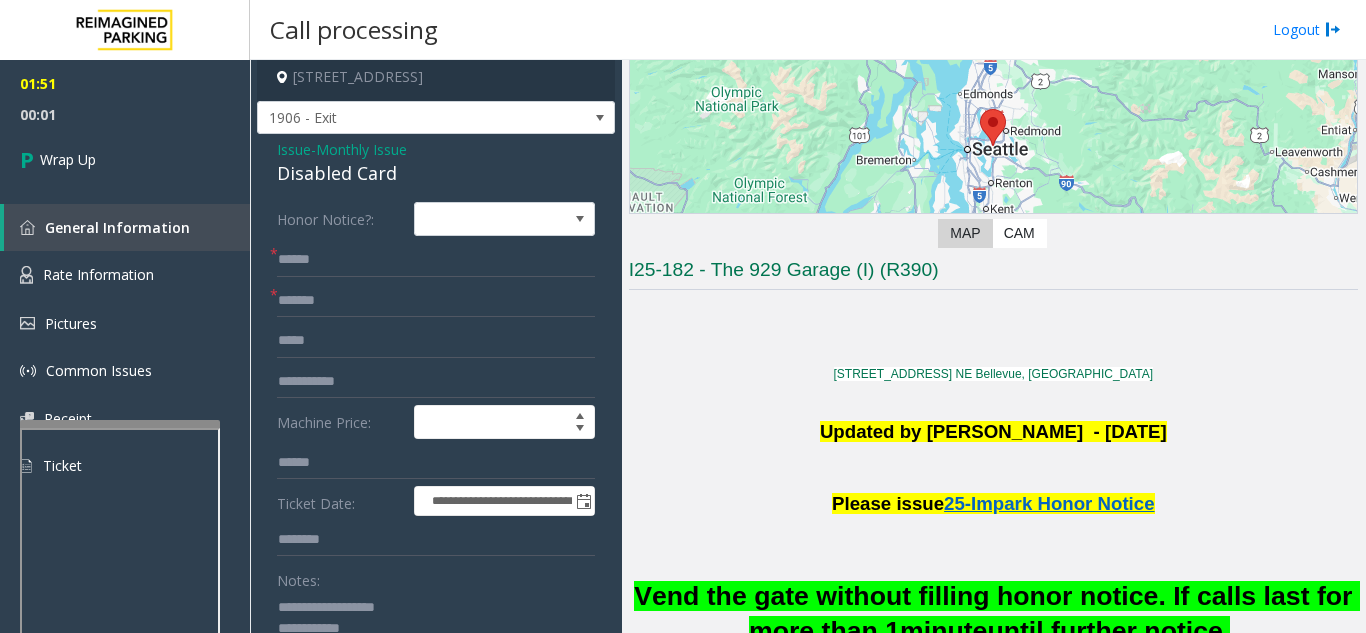 scroll, scrollTop: 200, scrollLeft: 0, axis: vertical 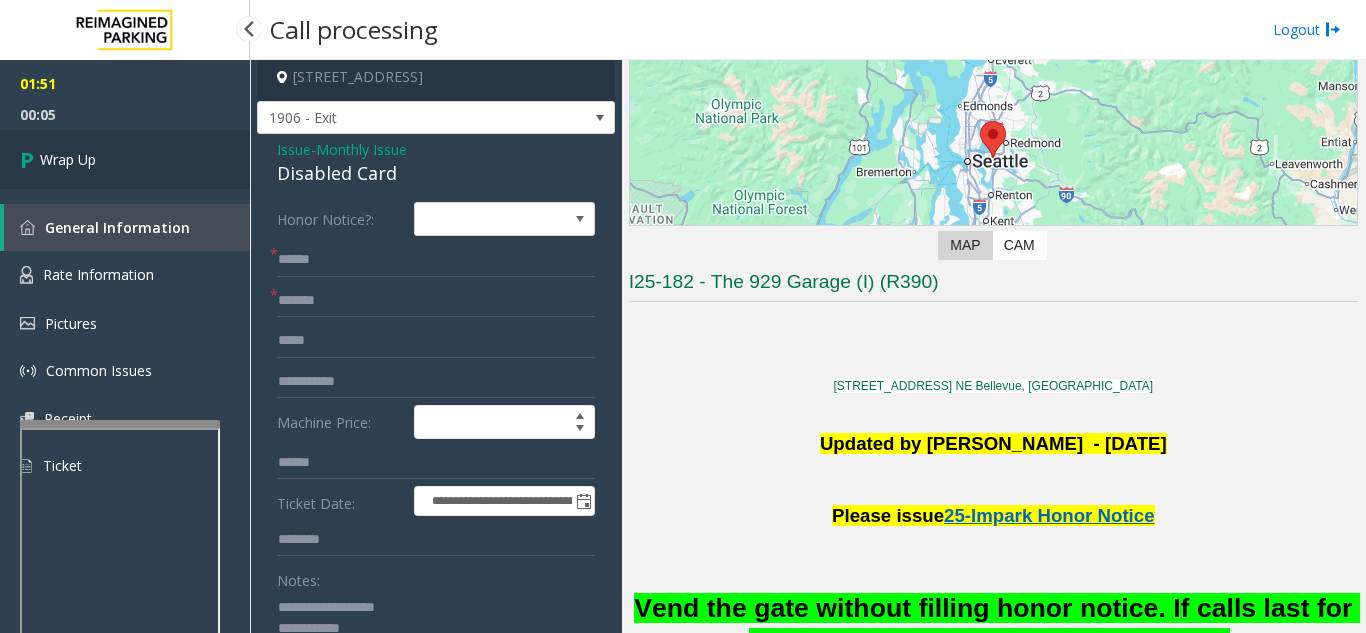 click on "Wrap Up" at bounding box center (125, 159) 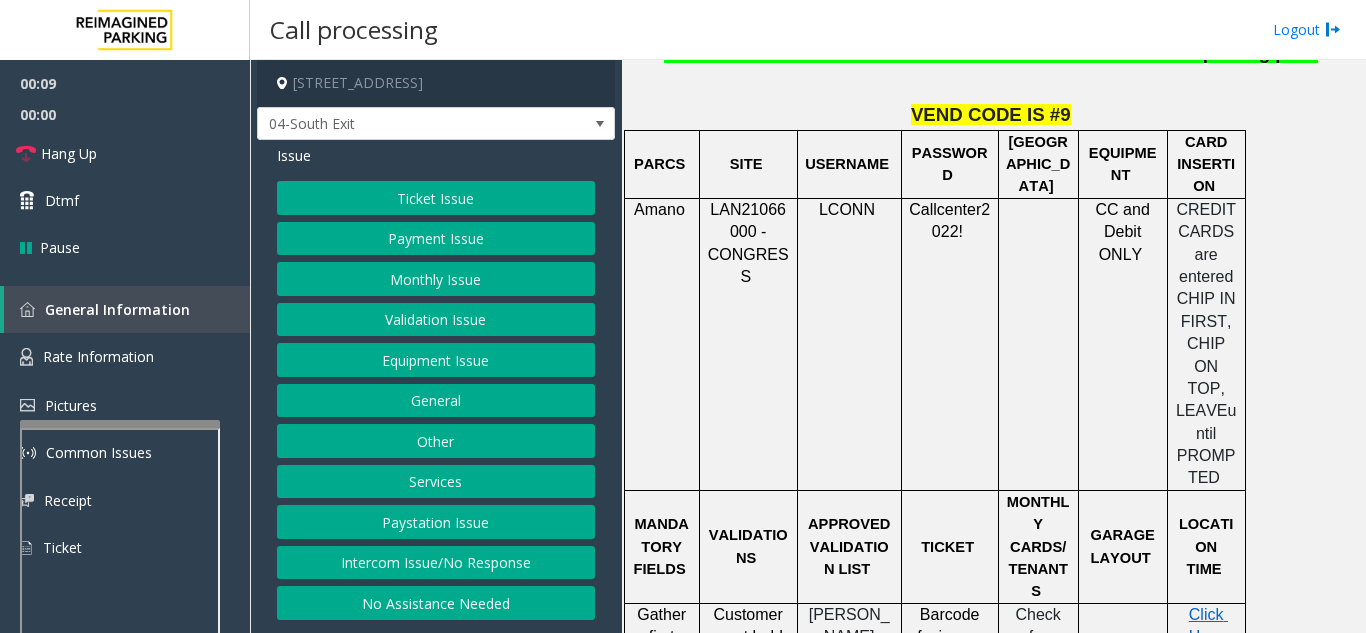 scroll, scrollTop: 1800, scrollLeft: 0, axis: vertical 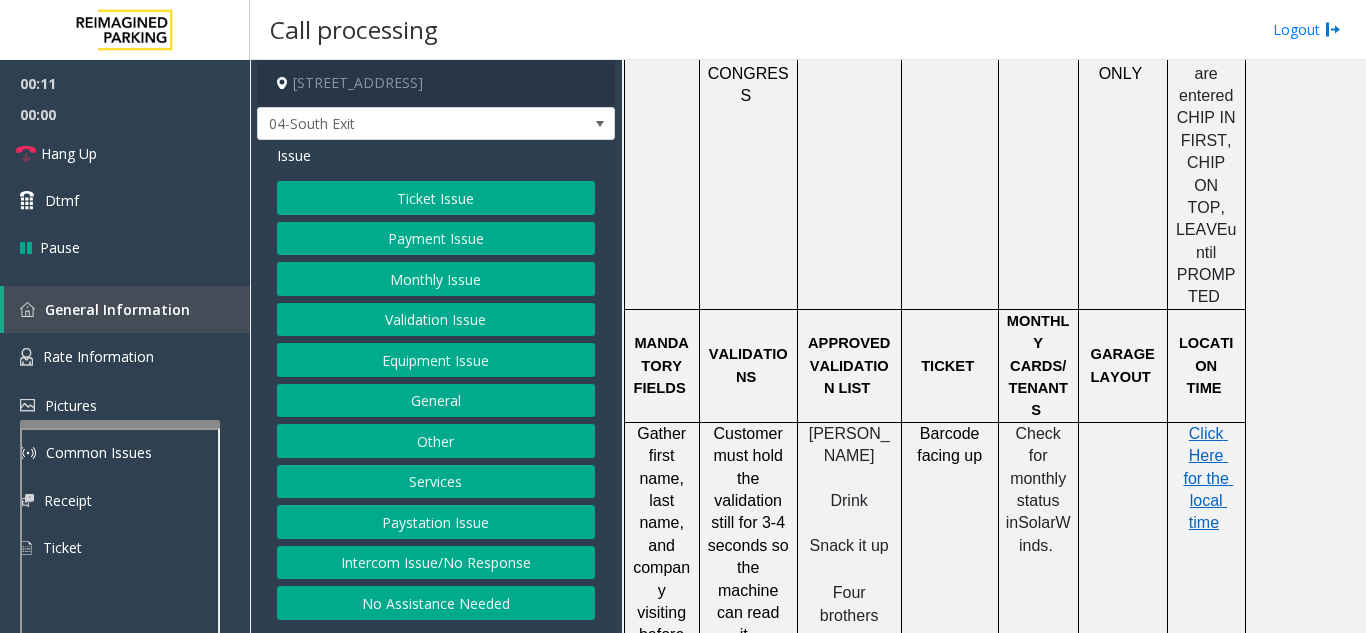click on "Validation Issue" 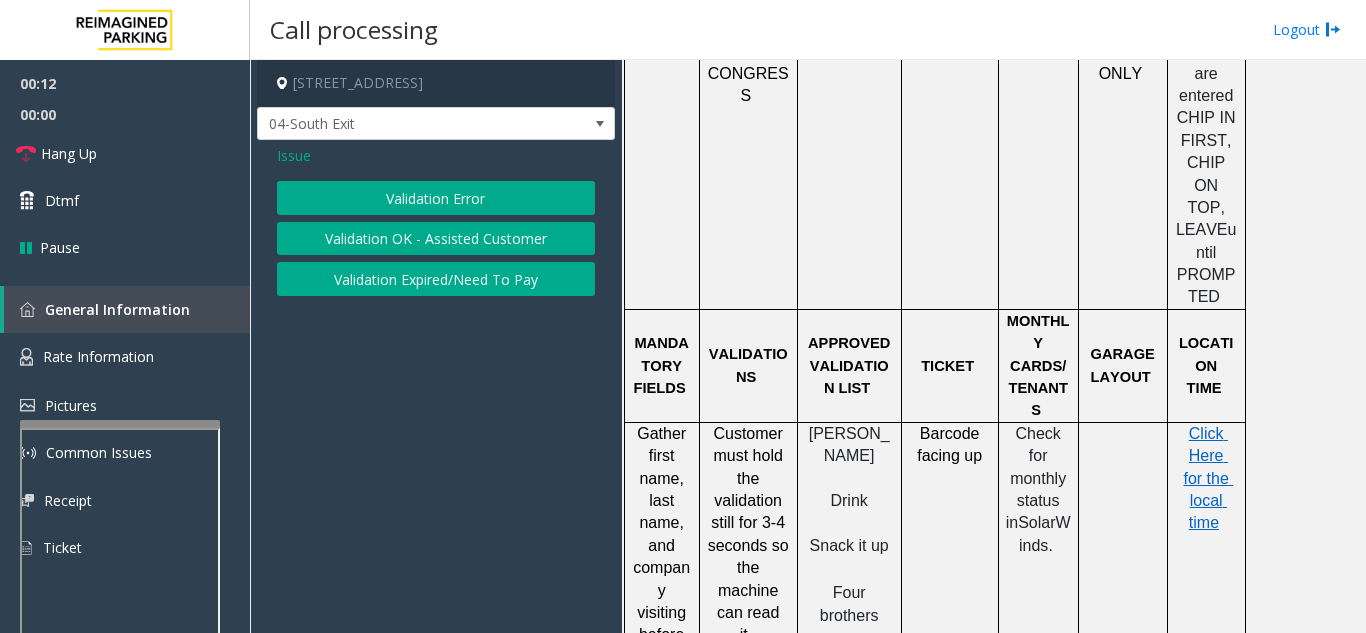 click on "Validation Error" 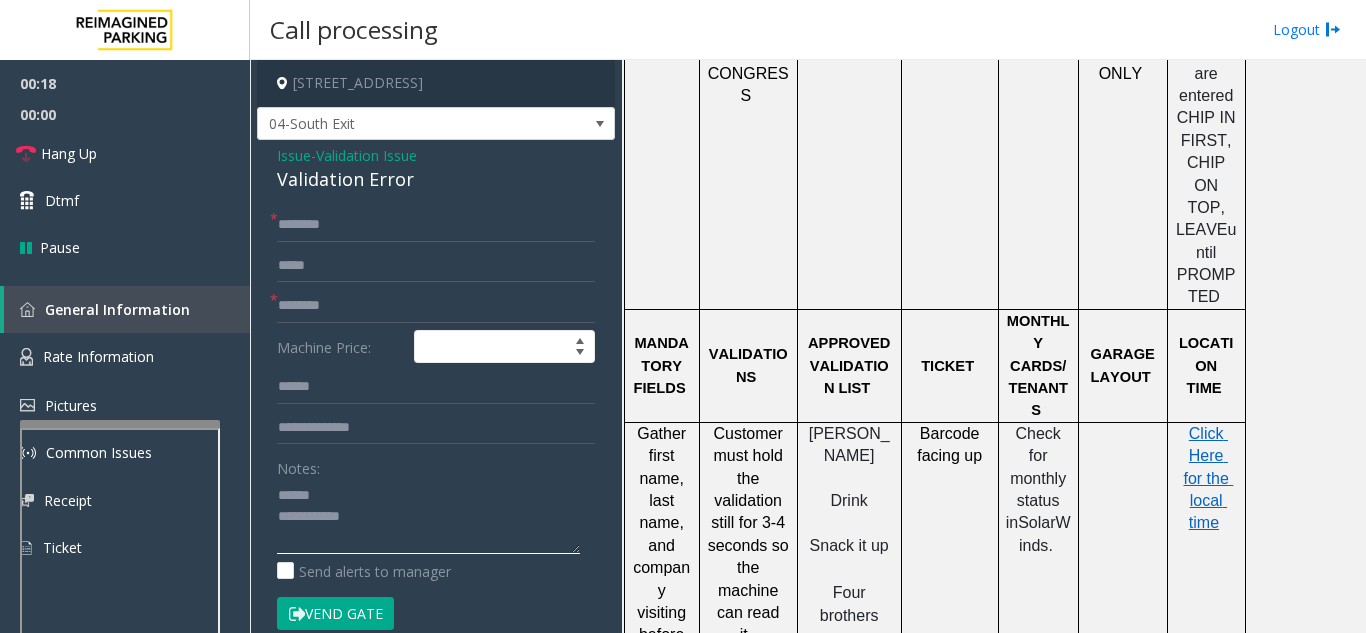 click 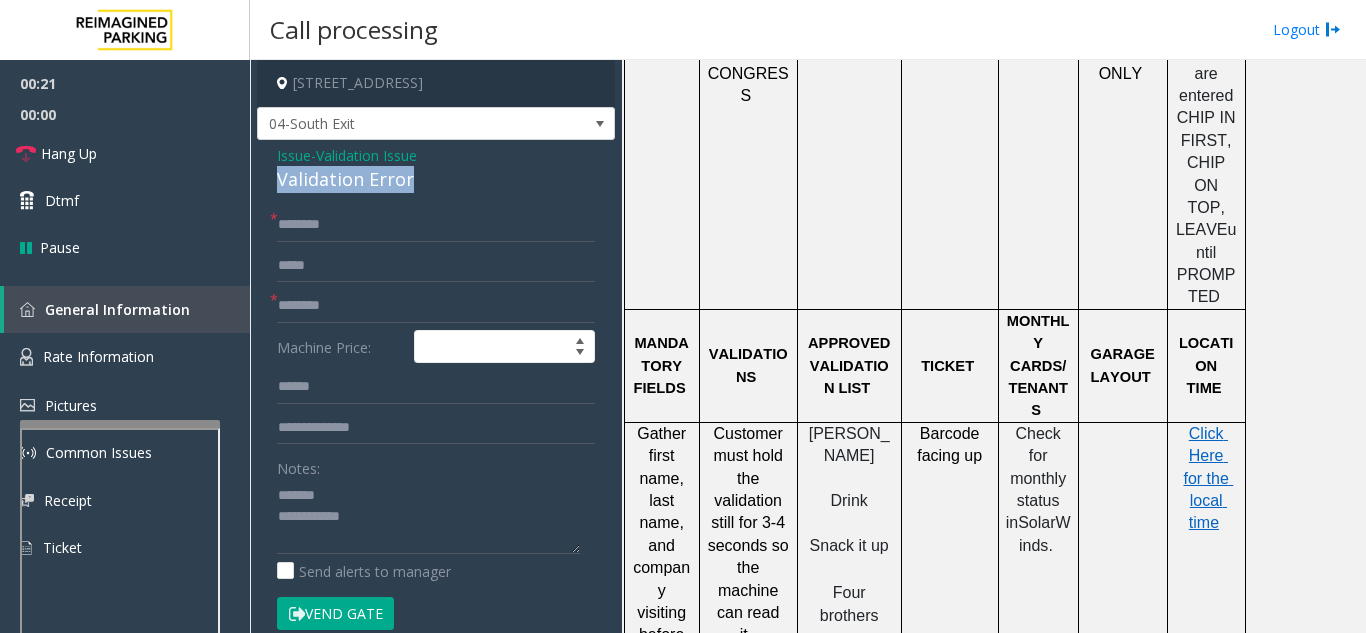 drag, startPoint x: 273, startPoint y: 176, endPoint x: 430, endPoint y: 180, distance: 157.05095 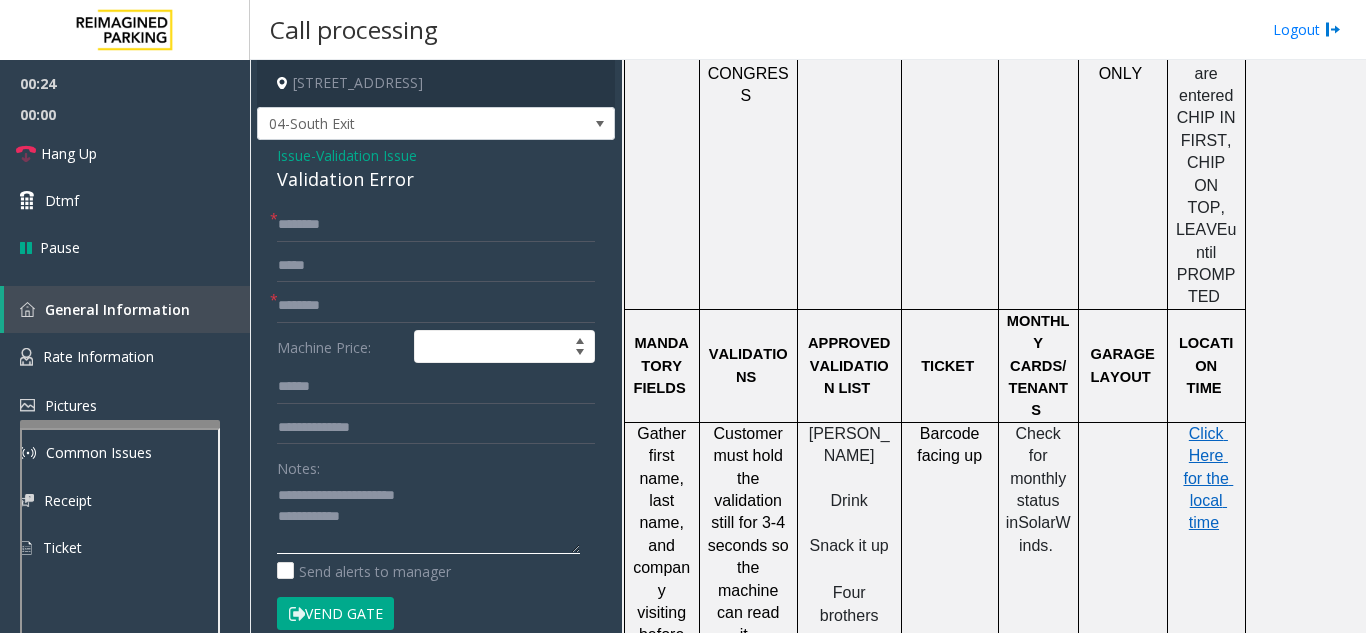 type on "**********" 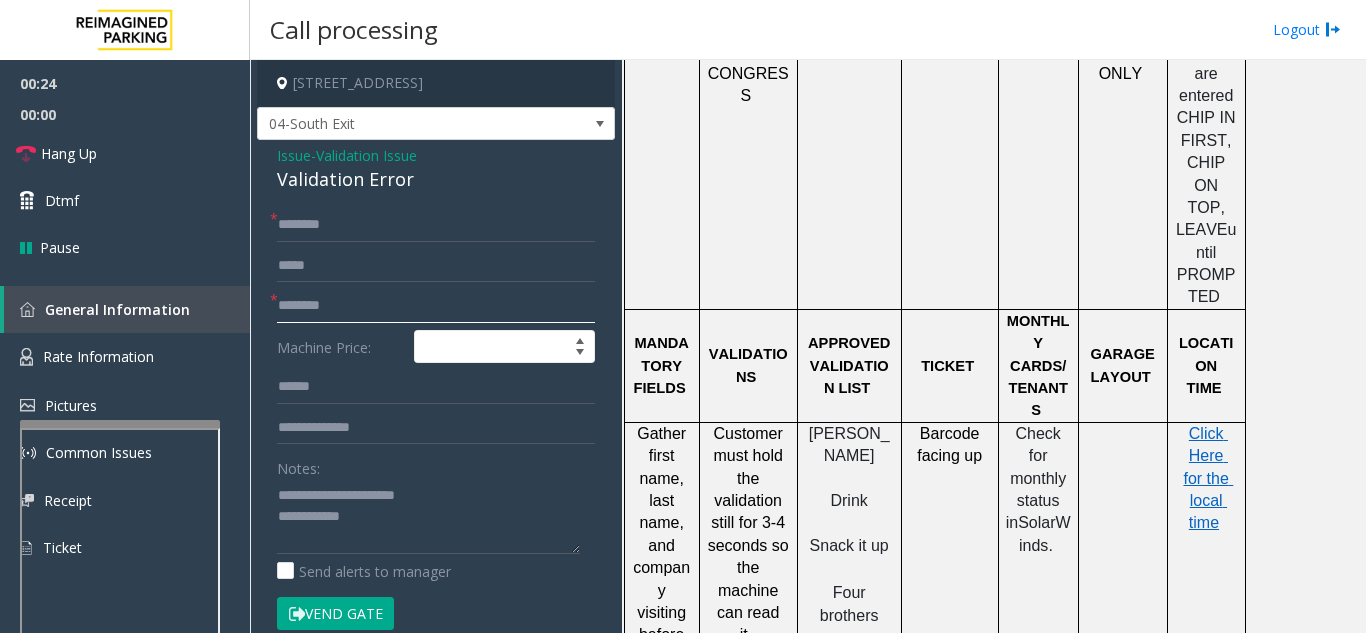 click 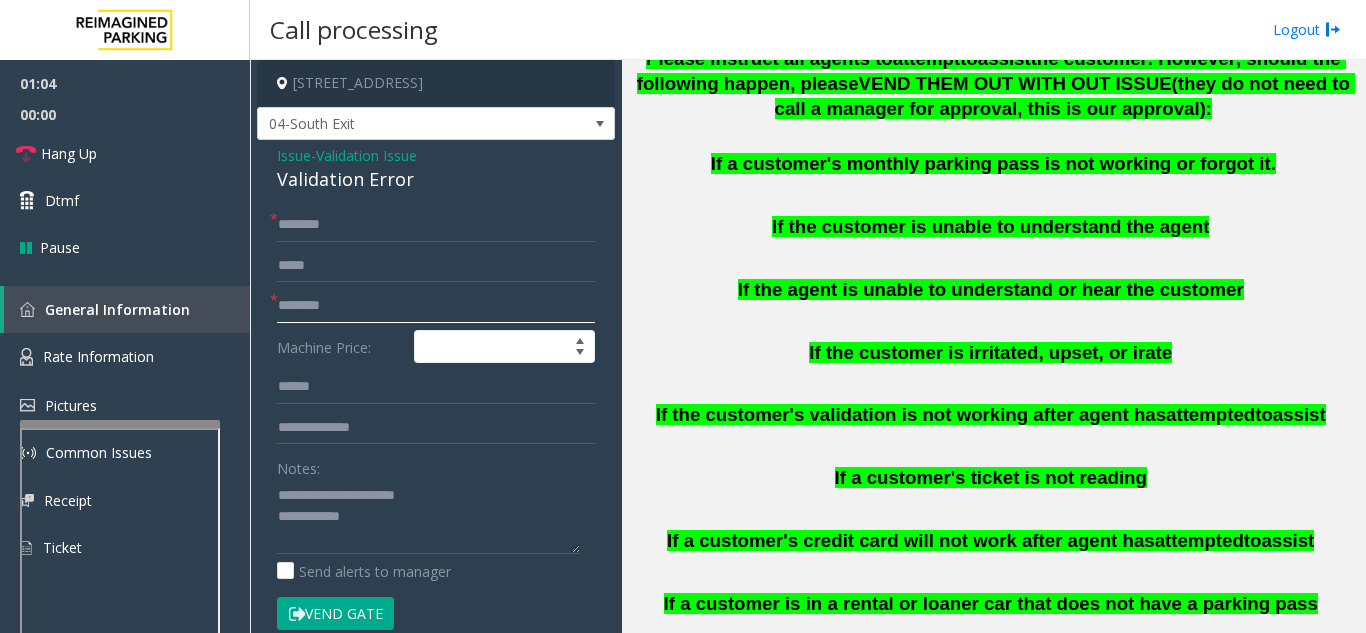 scroll, scrollTop: 1100, scrollLeft: 0, axis: vertical 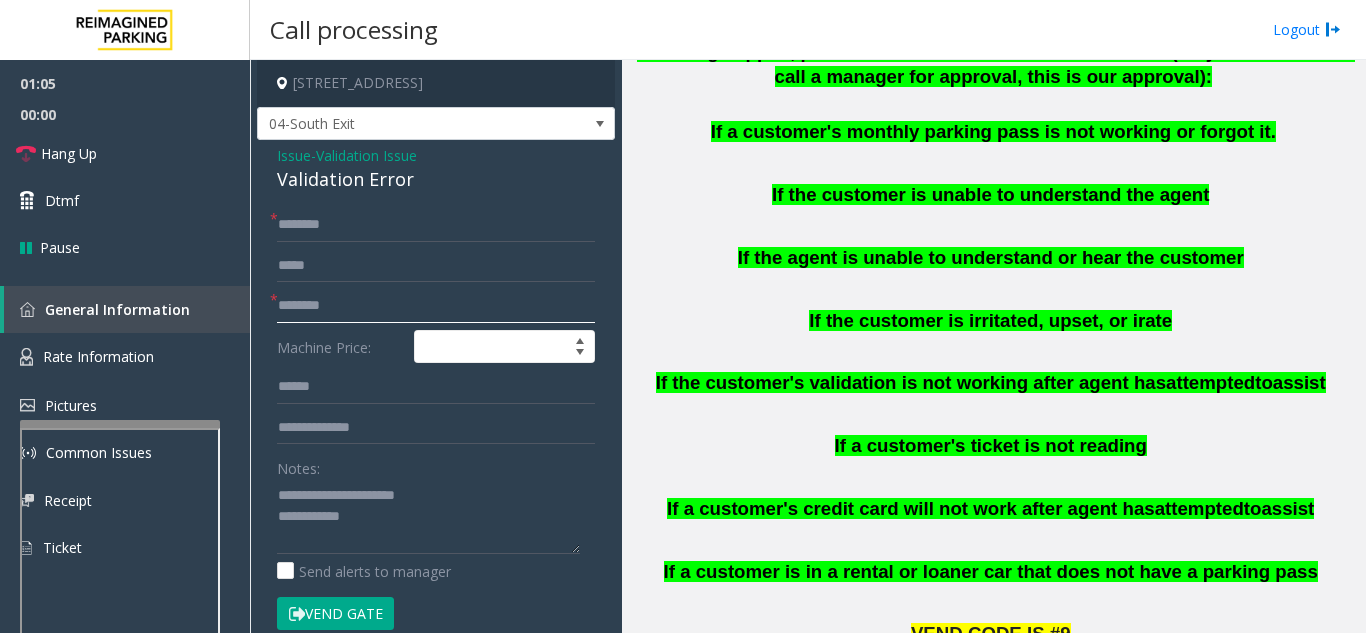 click 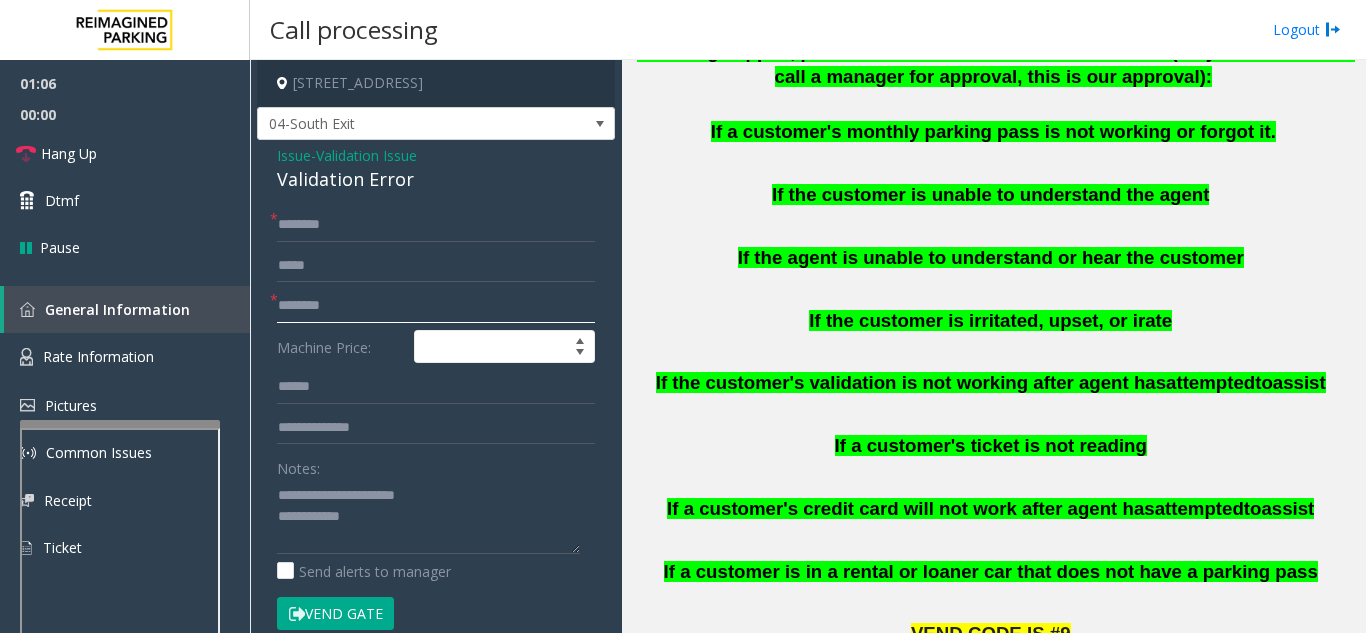 type on "*" 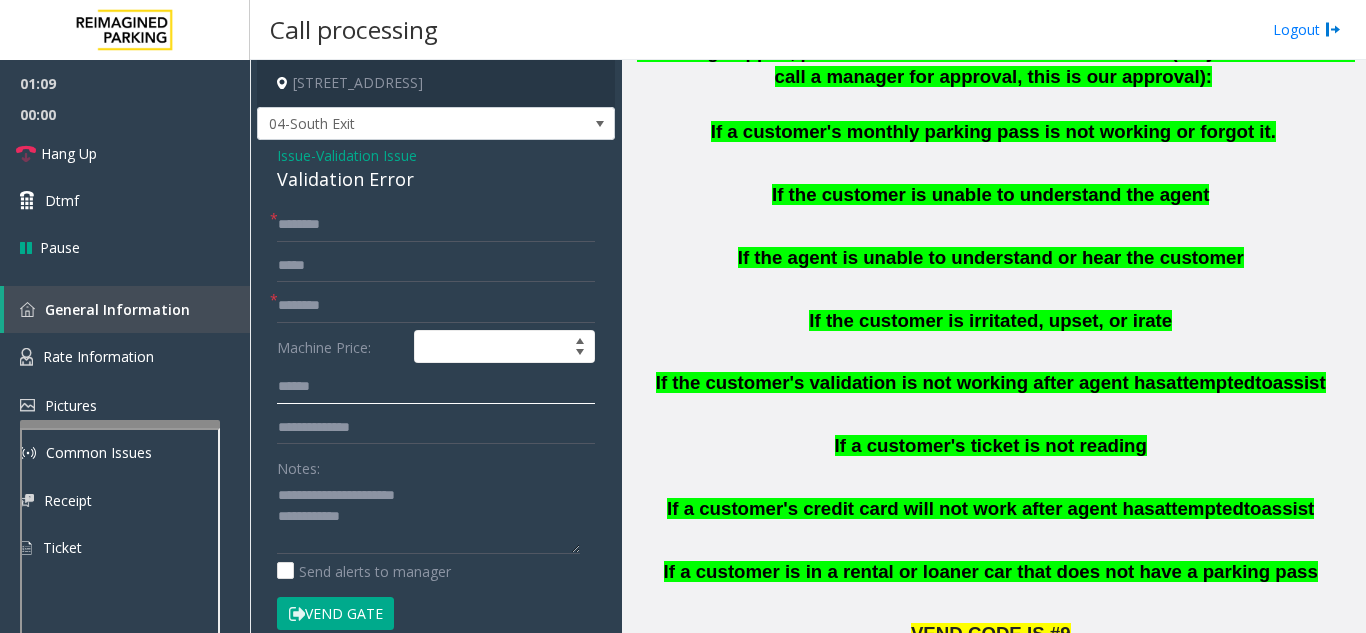 click 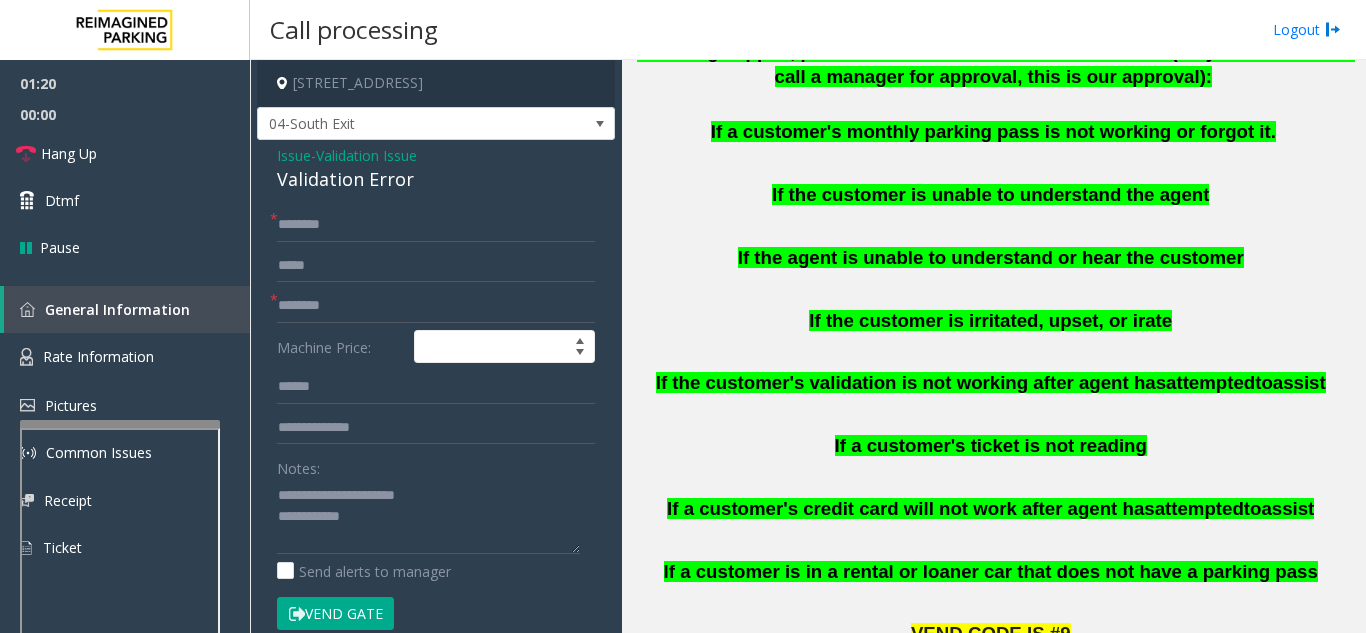click on "Vend Gate" 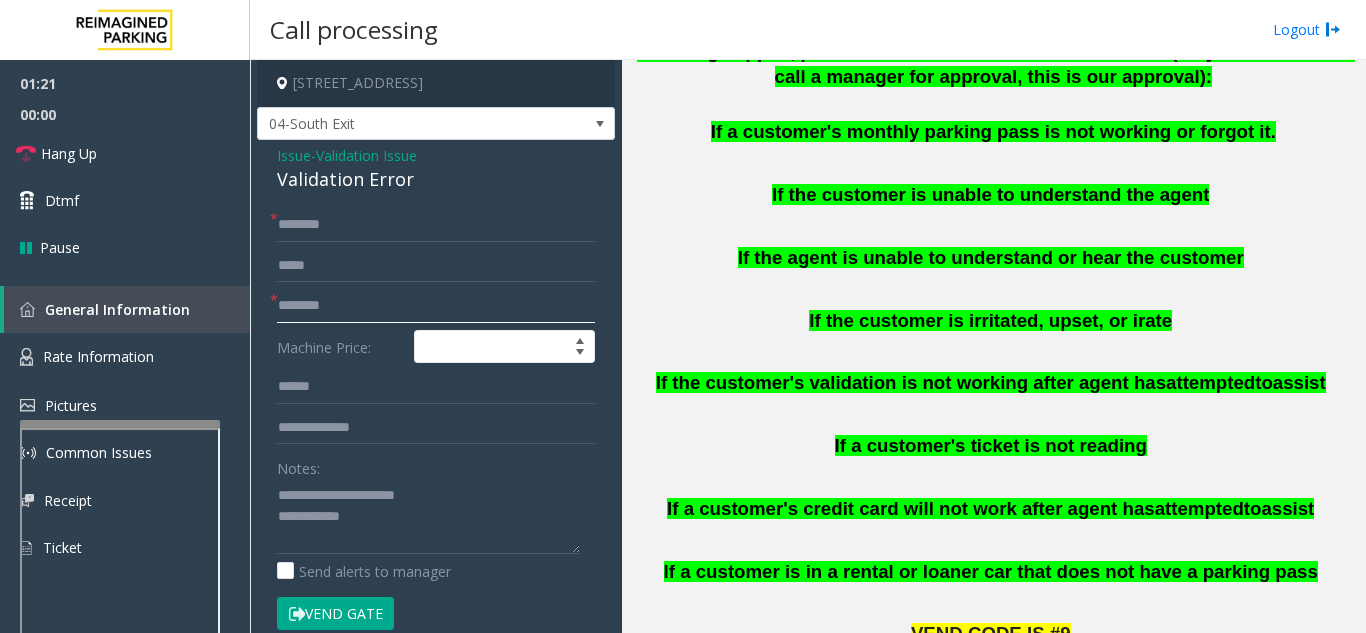 click 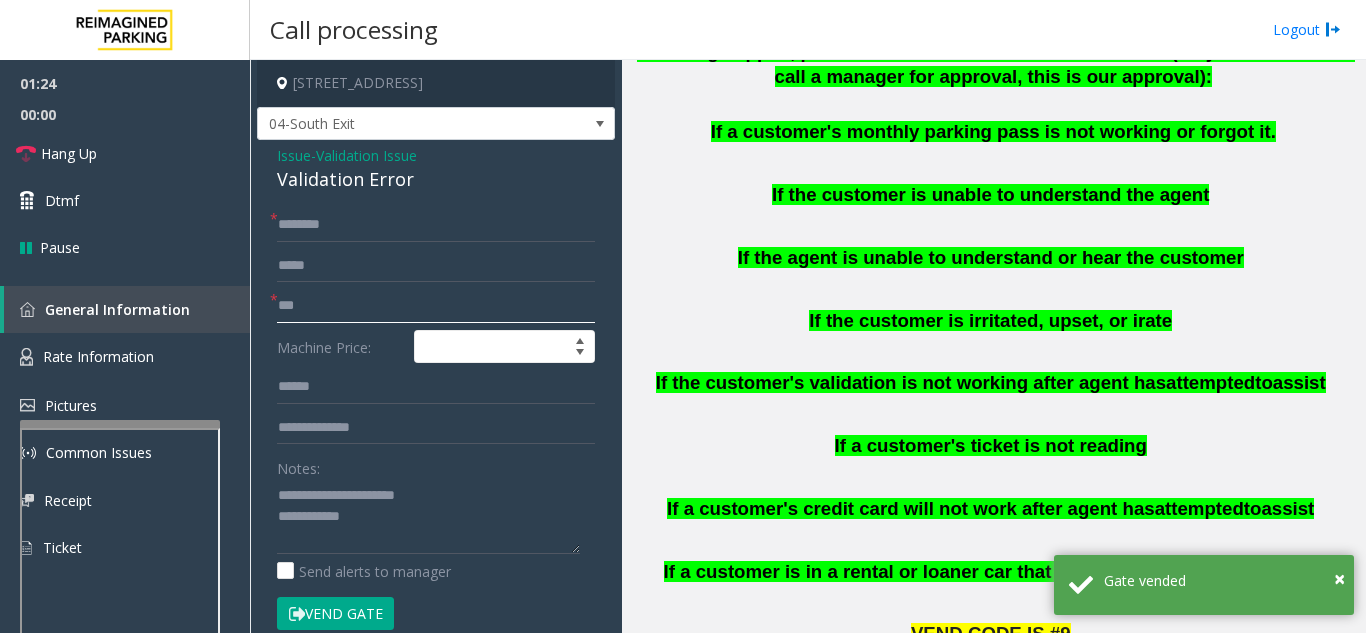 type on "**" 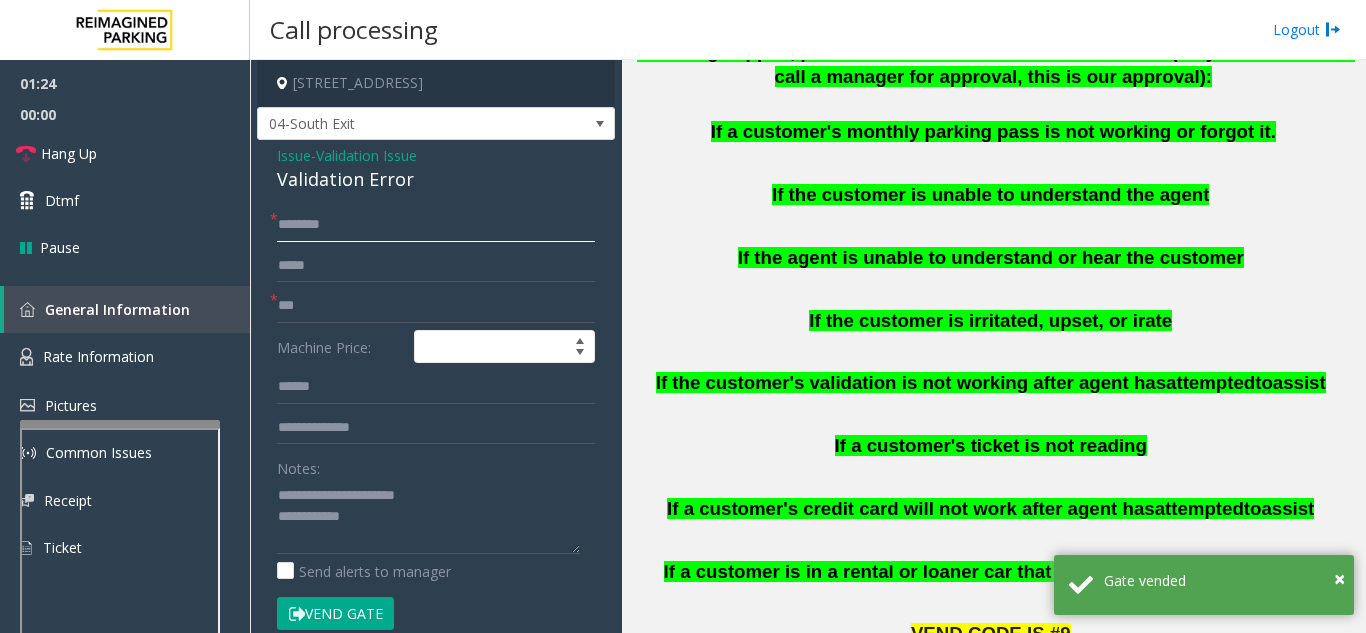 click 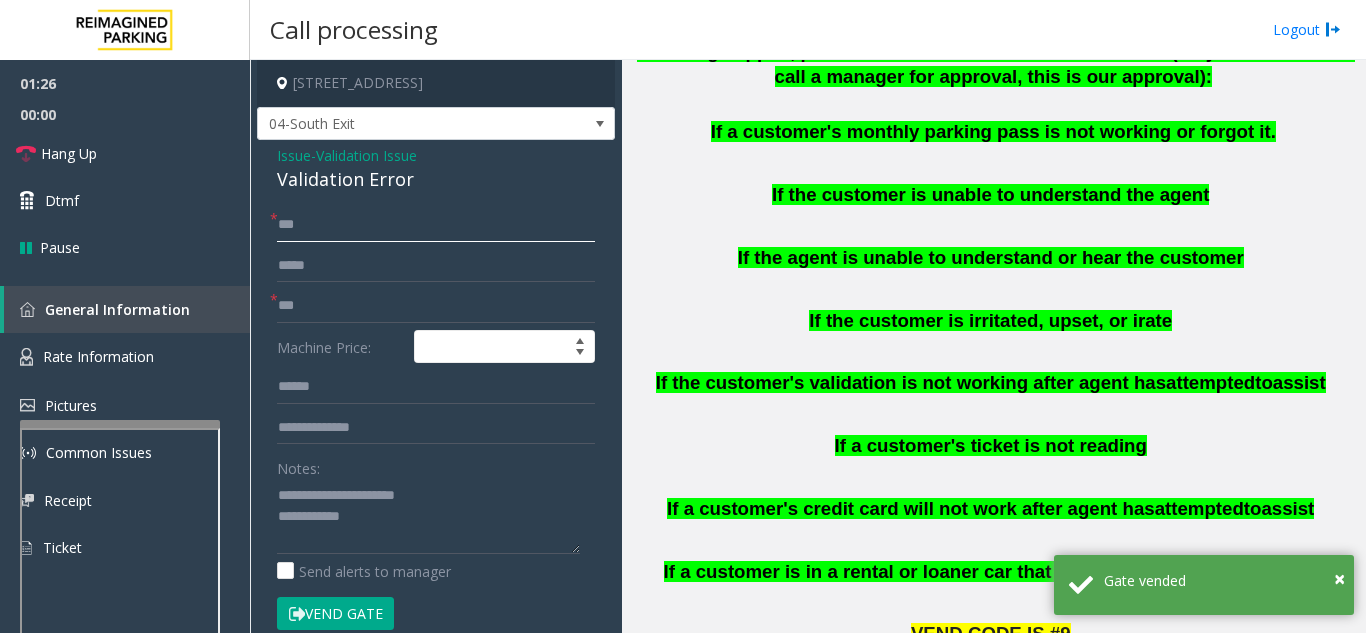 scroll, scrollTop: 300, scrollLeft: 0, axis: vertical 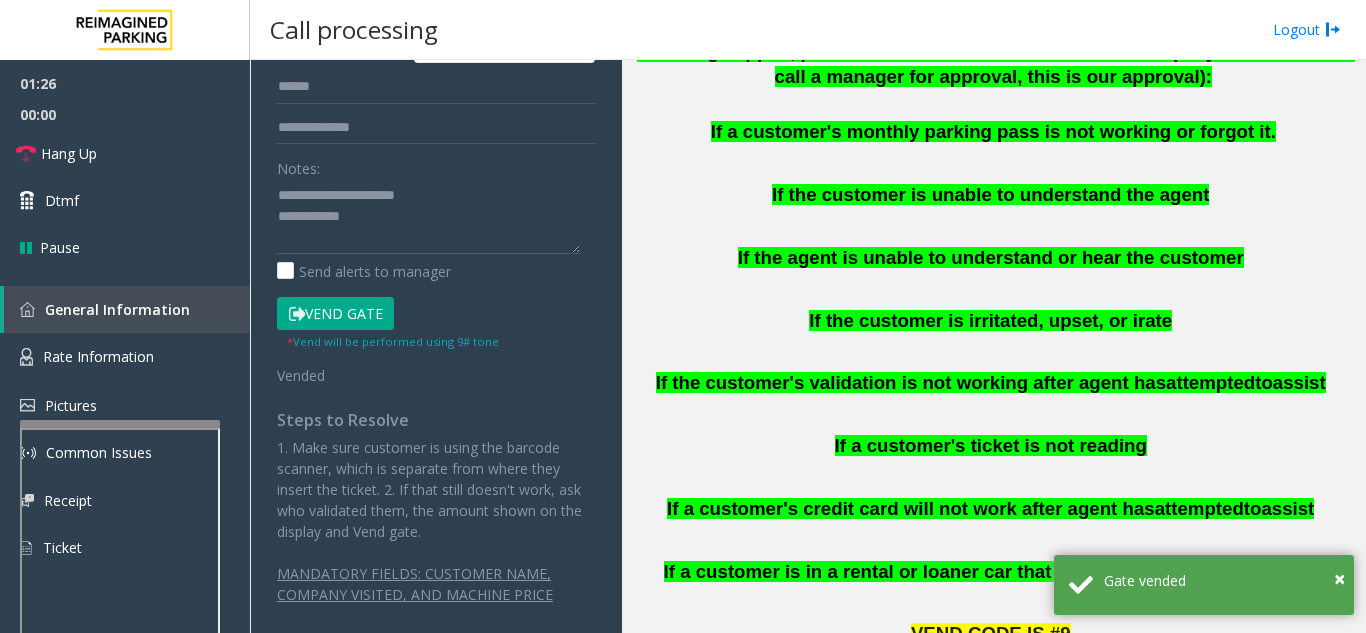 type on "**" 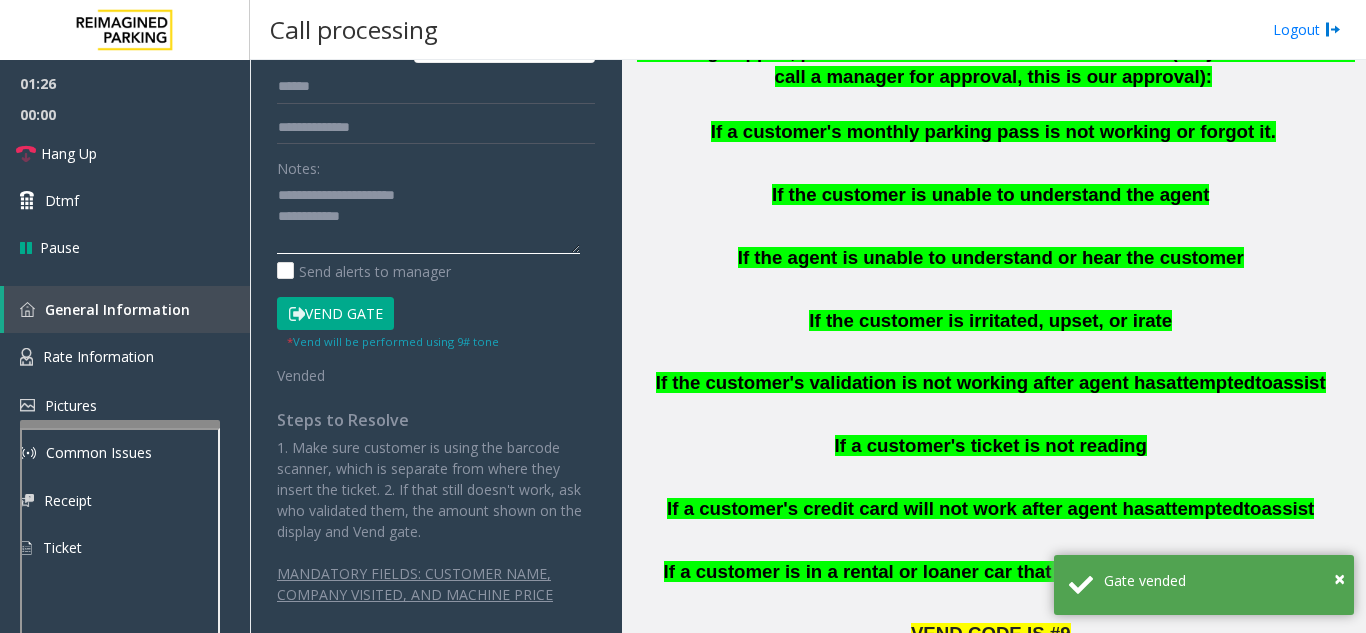 click 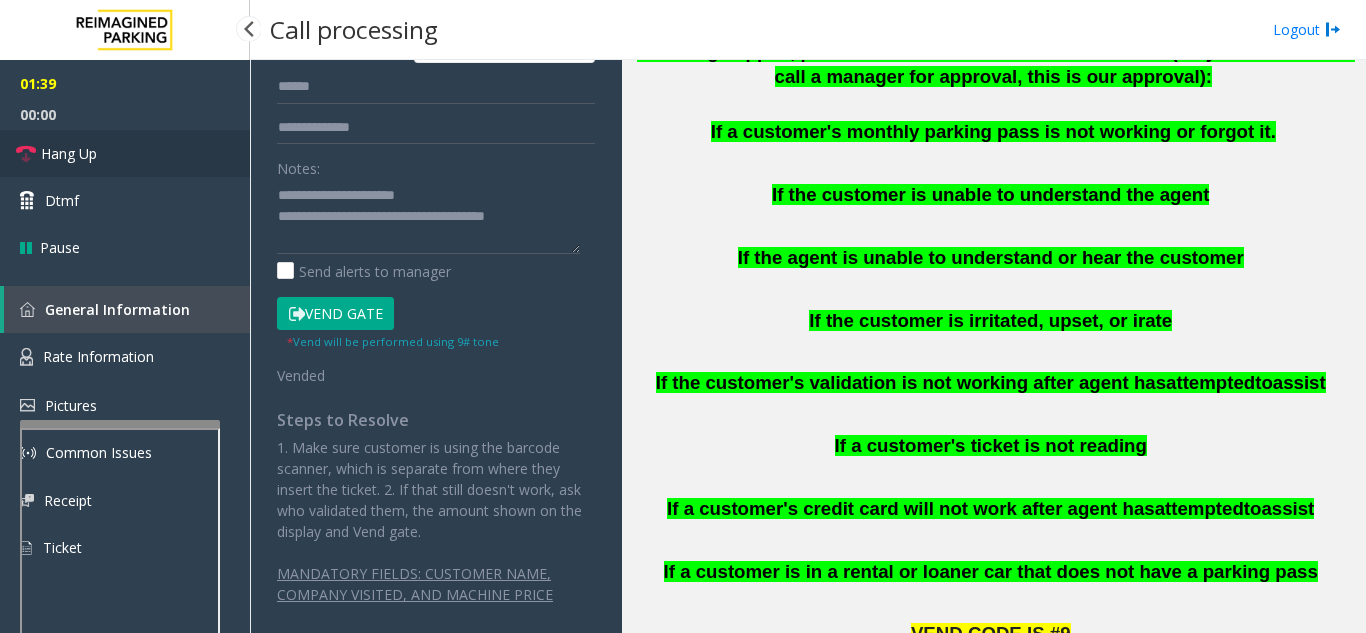 click on "Hang Up" at bounding box center (125, 153) 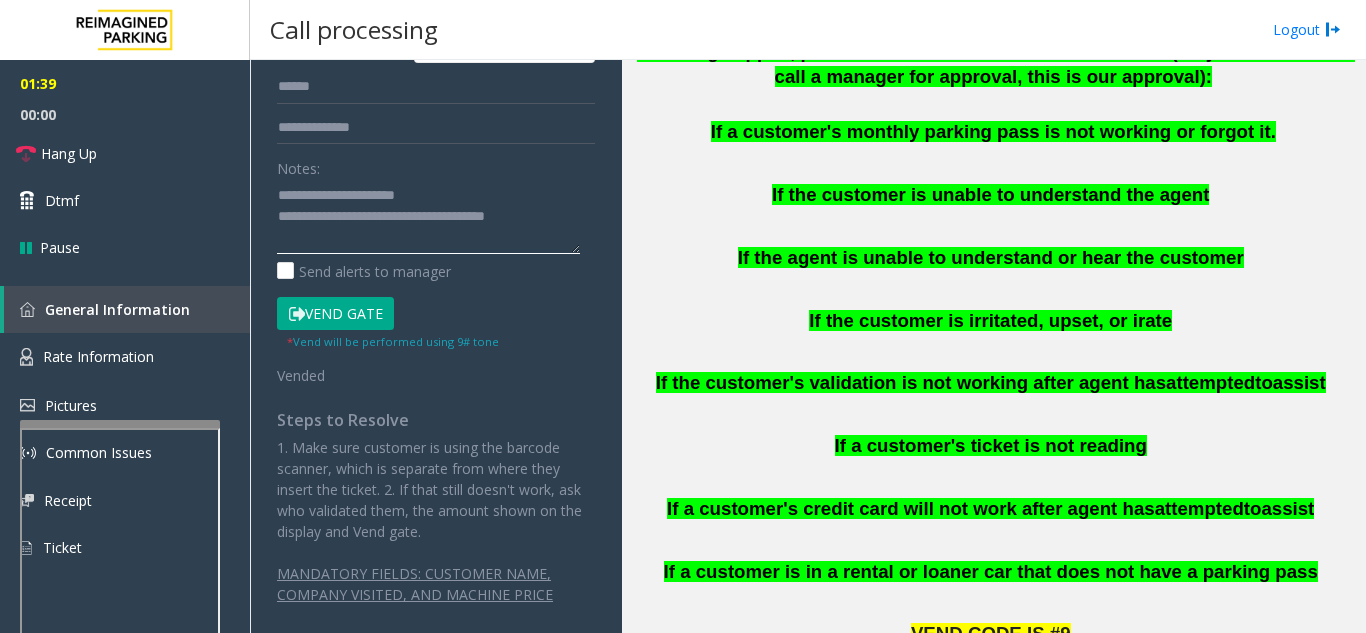 click 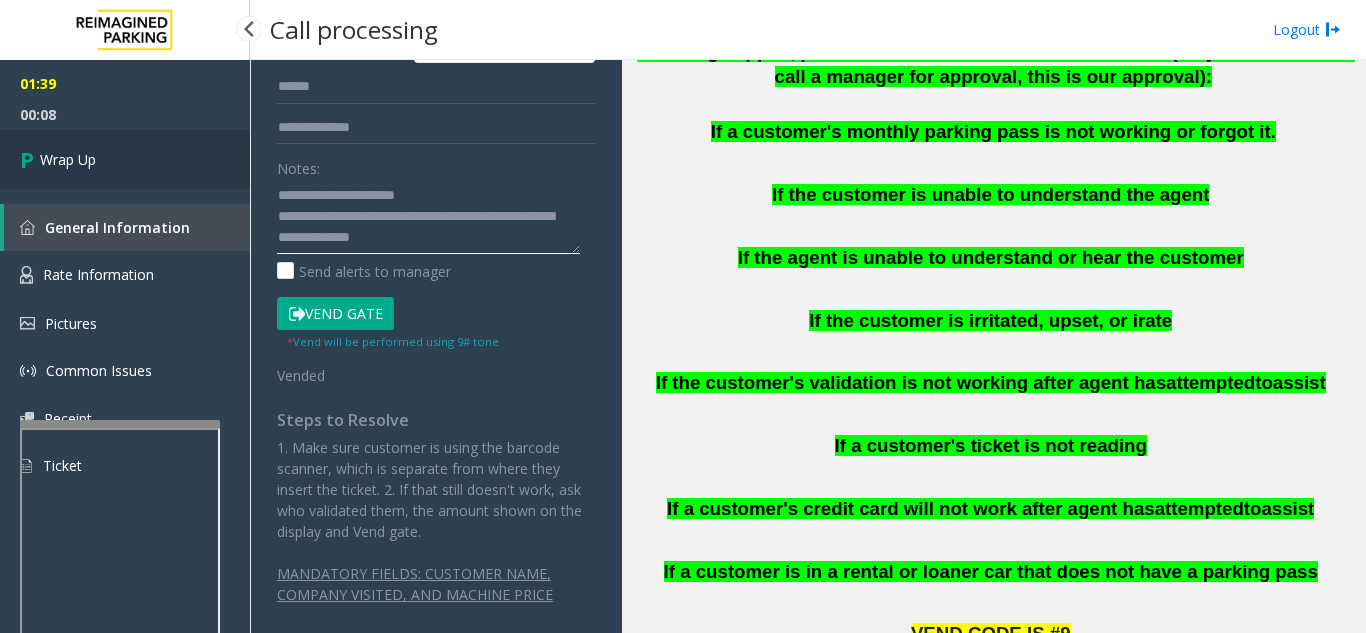 type on "**********" 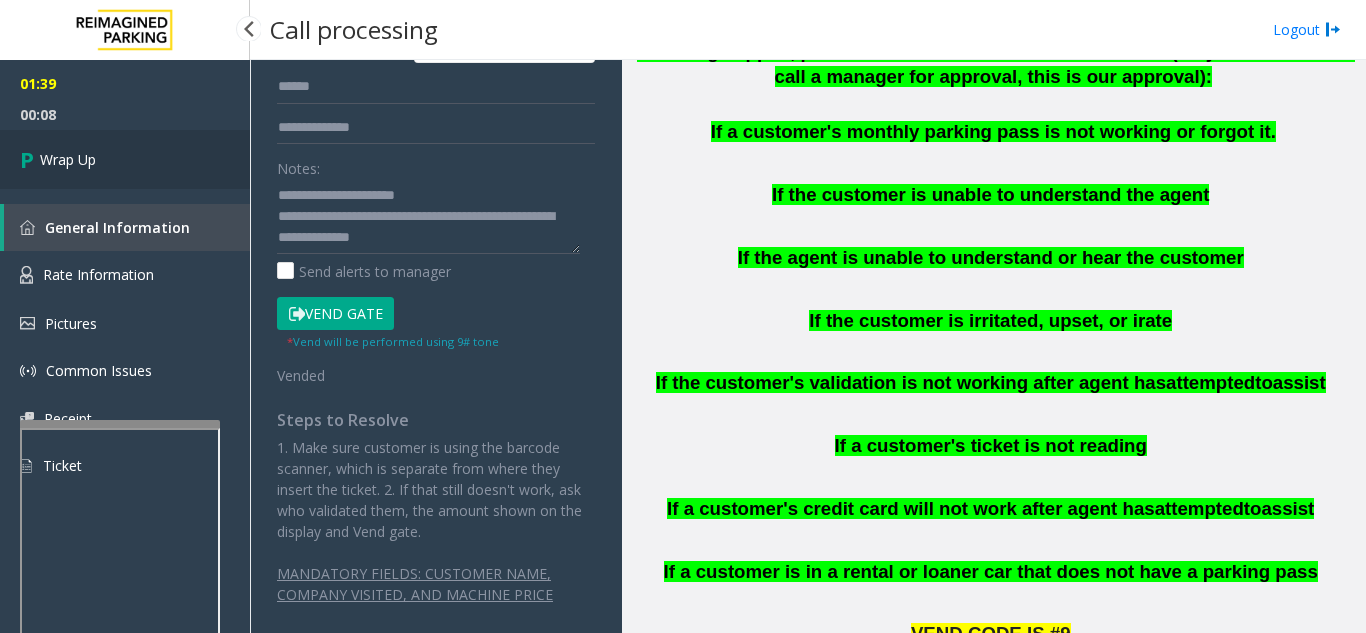 click on "Wrap Up" at bounding box center [68, 159] 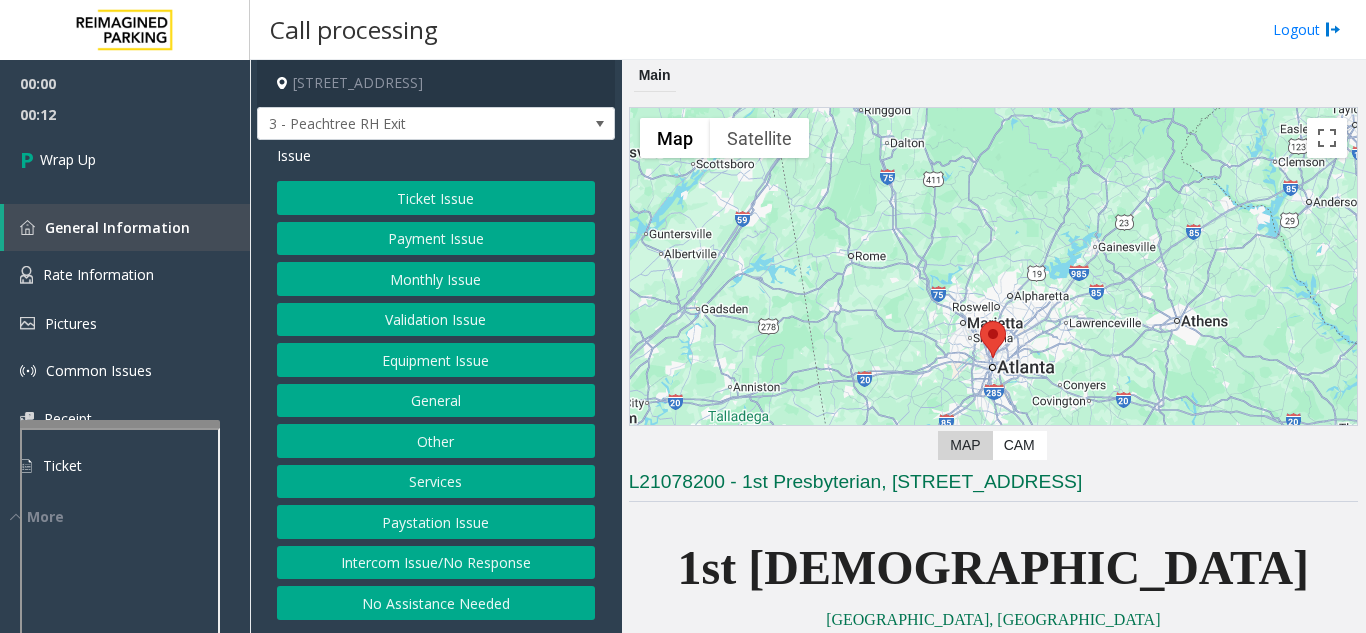 click on "Intercom Issue/No Response" 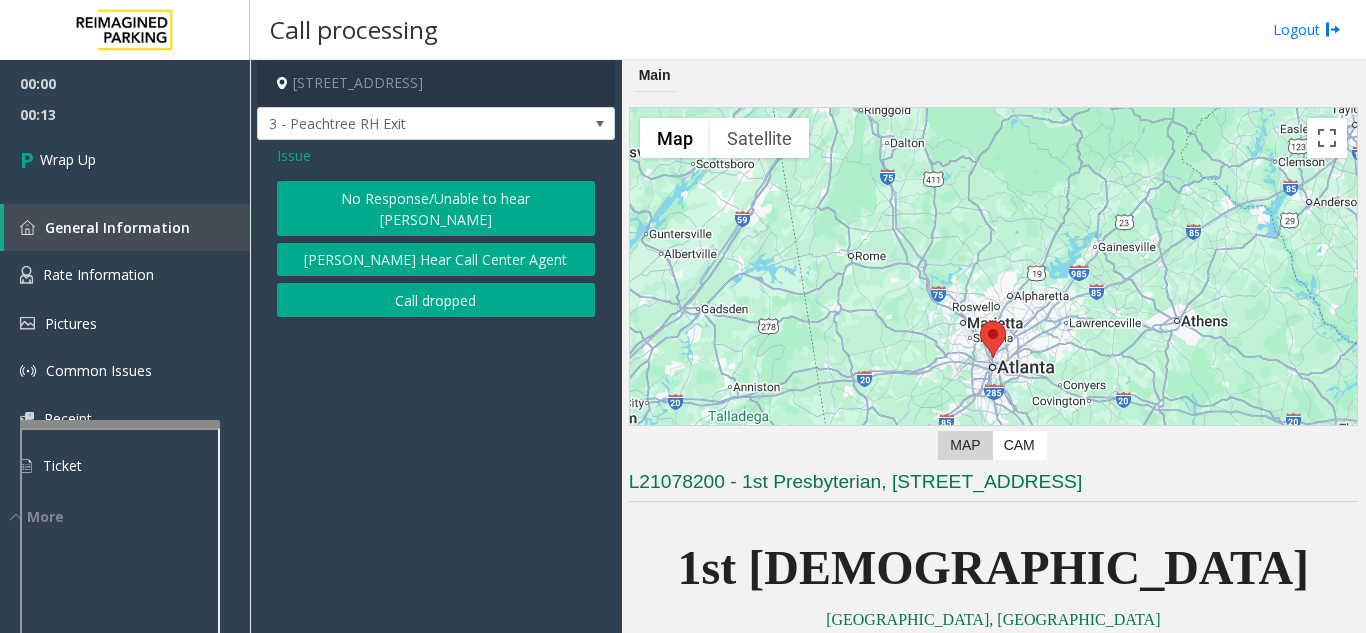 click on "Call dropped" 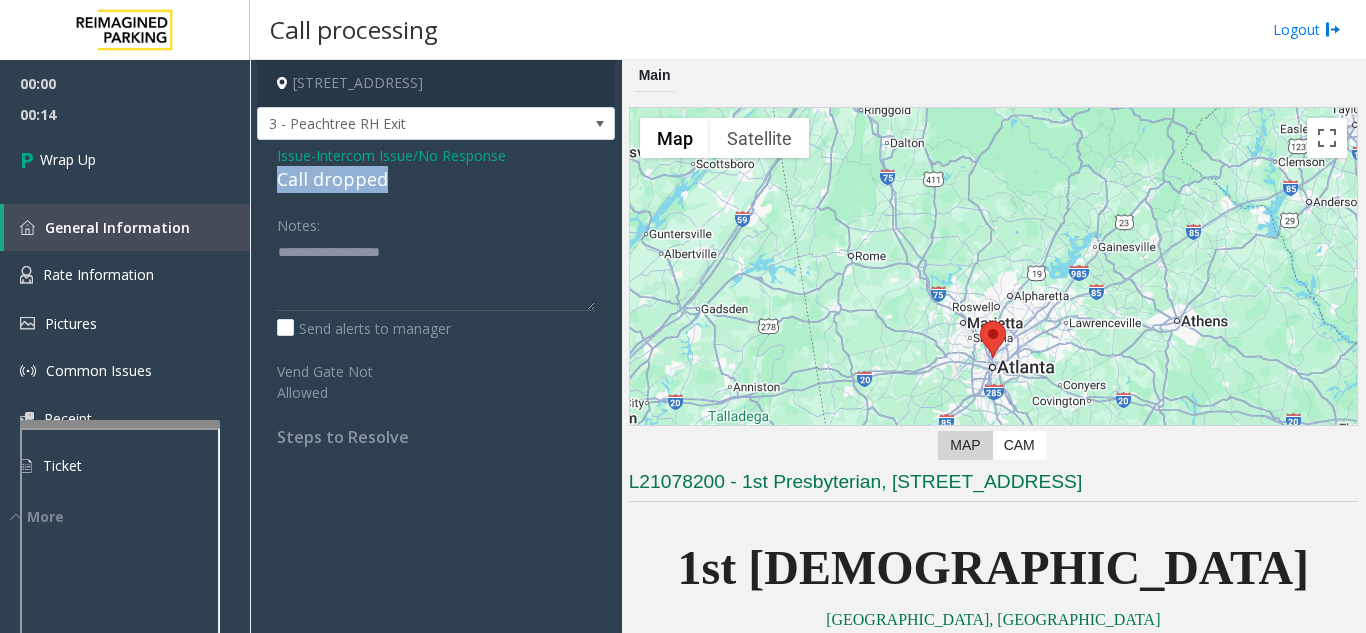 drag, startPoint x: 270, startPoint y: 184, endPoint x: 401, endPoint y: 174, distance: 131.38112 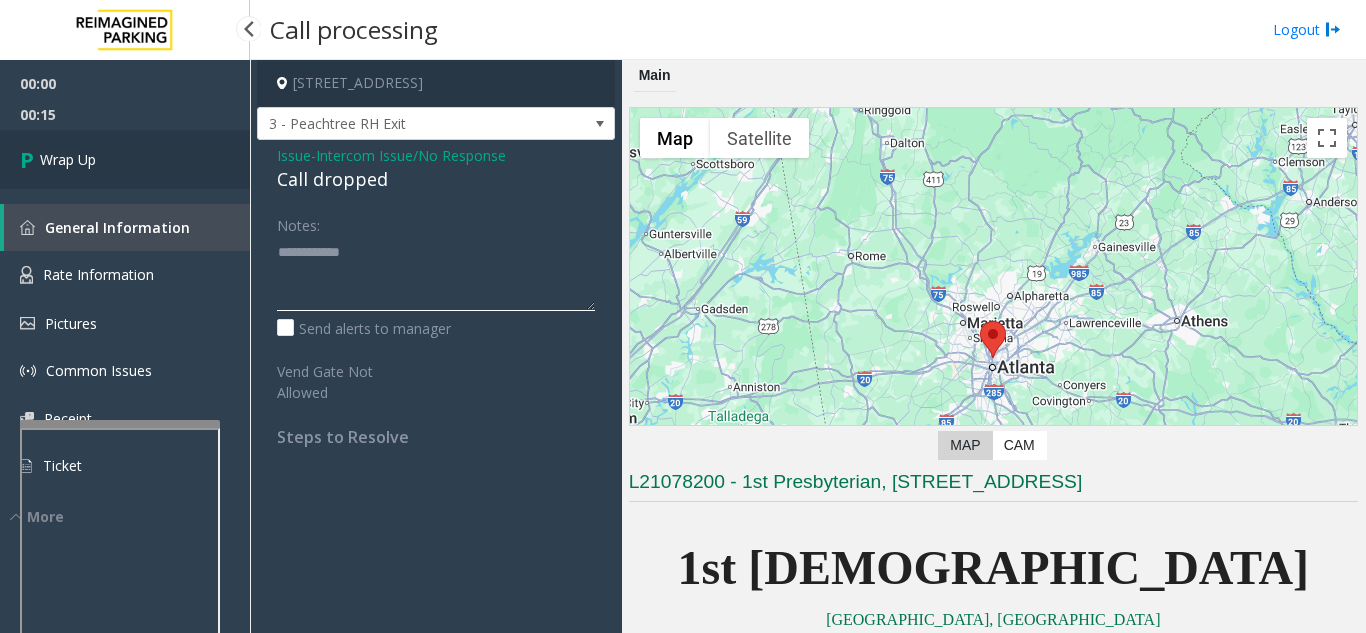 type on "**********" 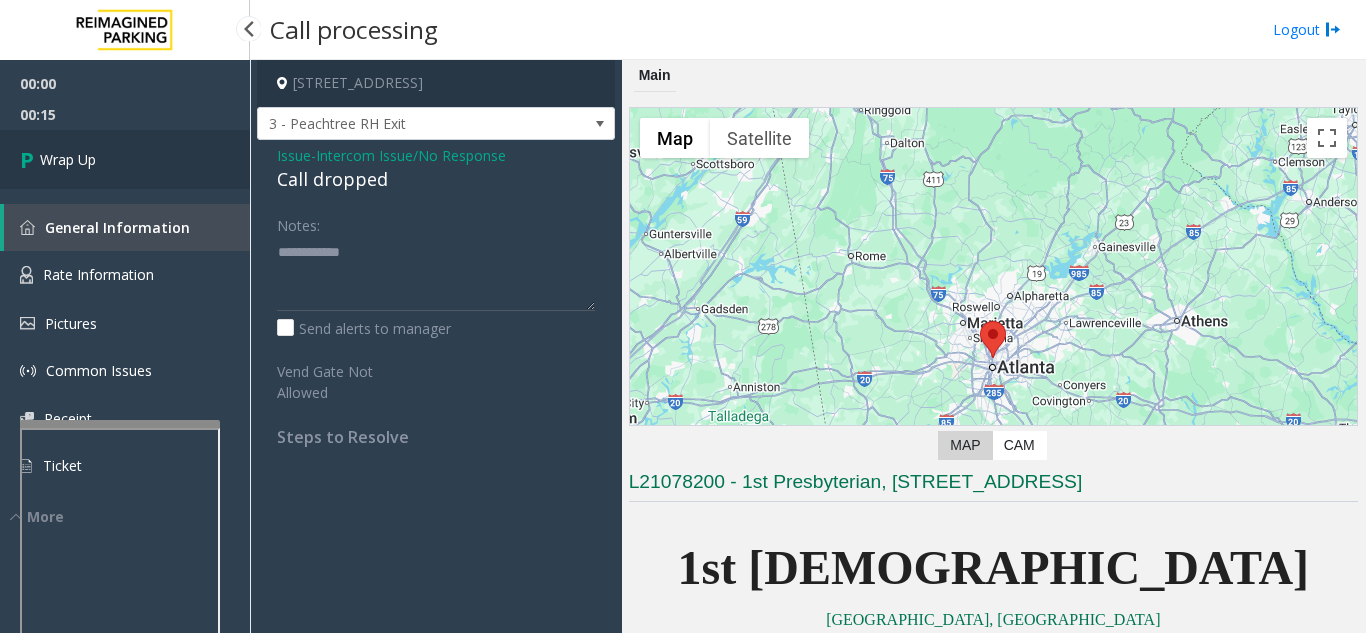 click on "Wrap Up" at bounding box center (125, 159) 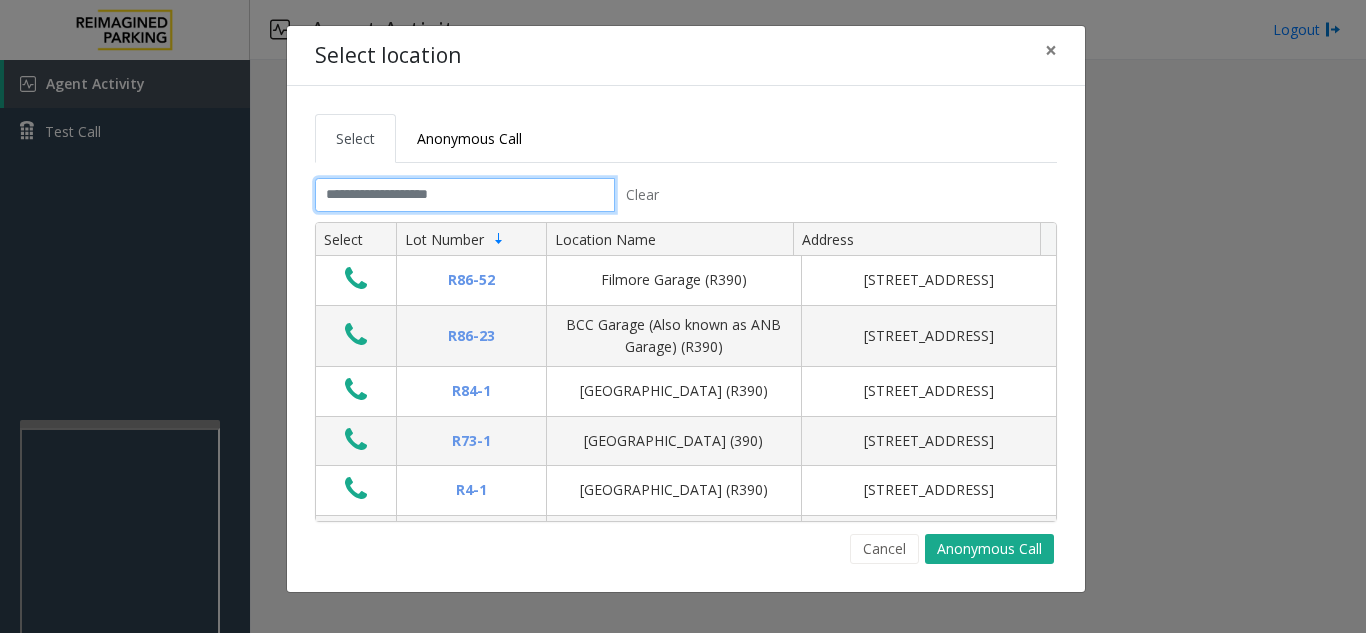 click 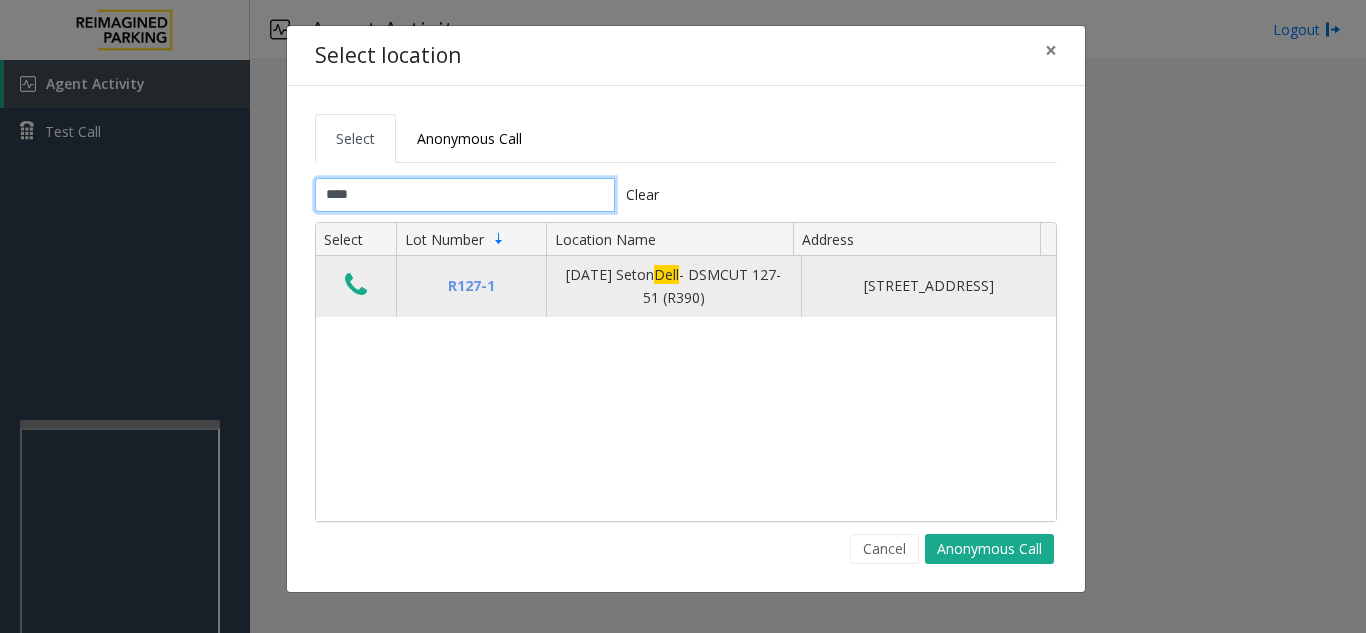 type on "****" 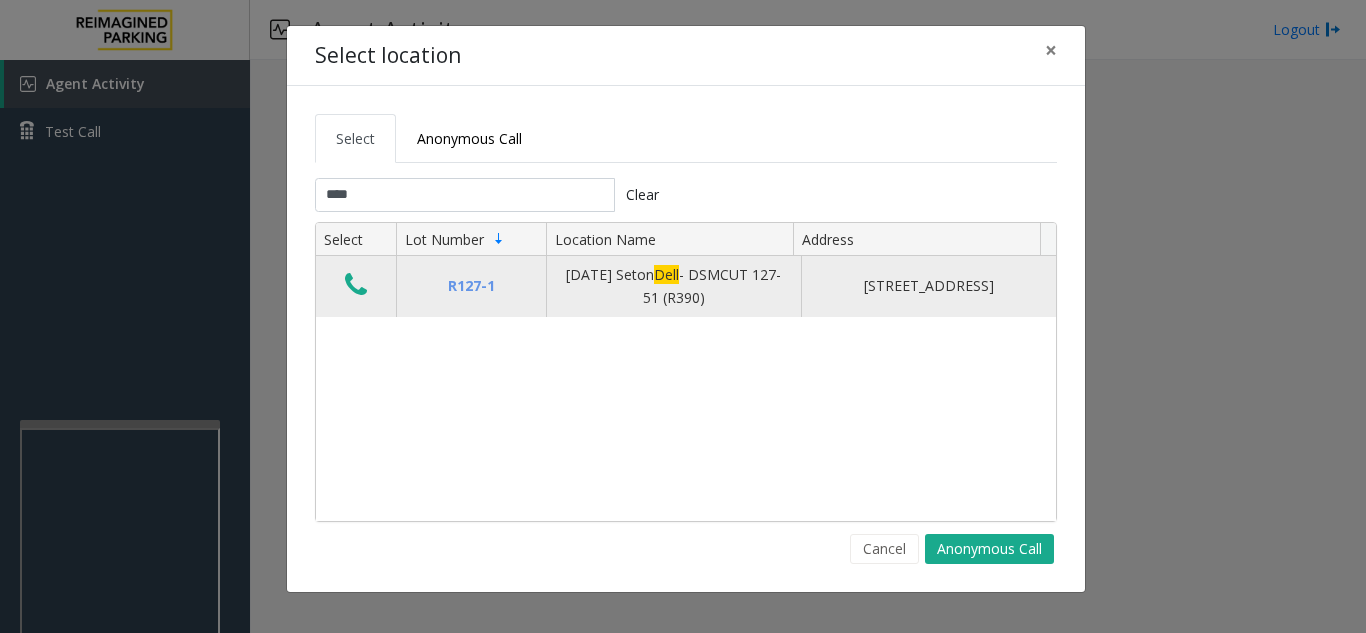 click 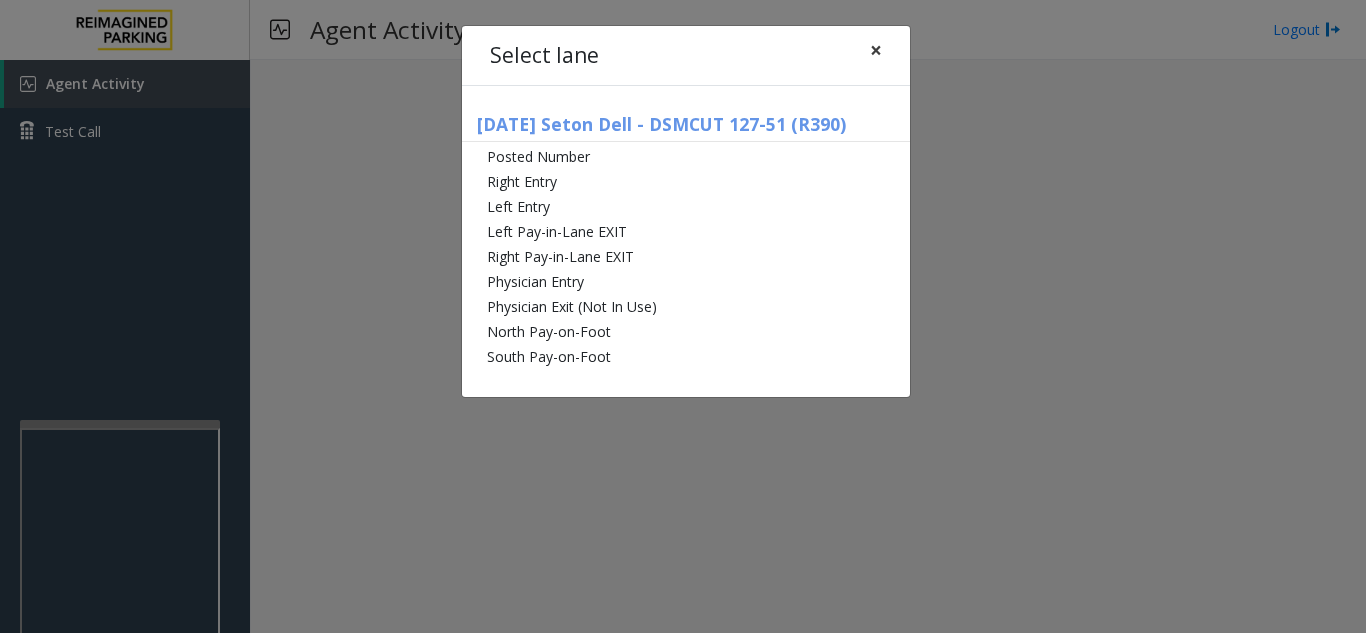 click on "×" 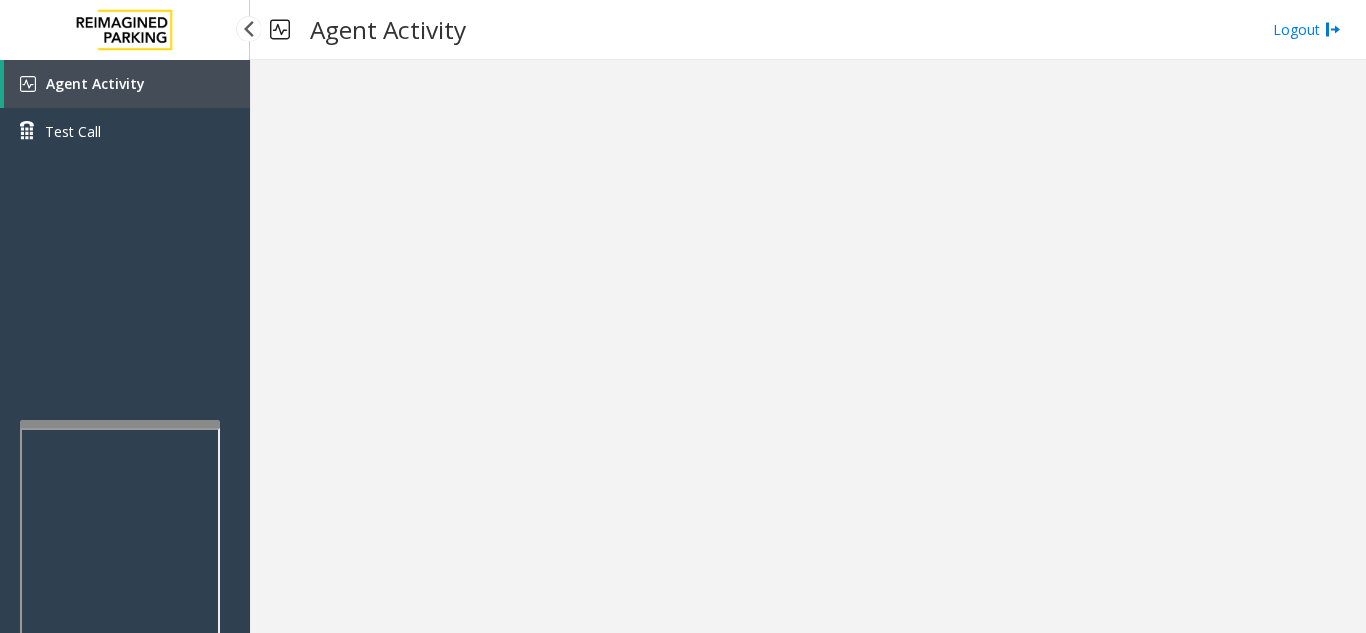 click on "Agent Activity" at bounding box center [127, 84] 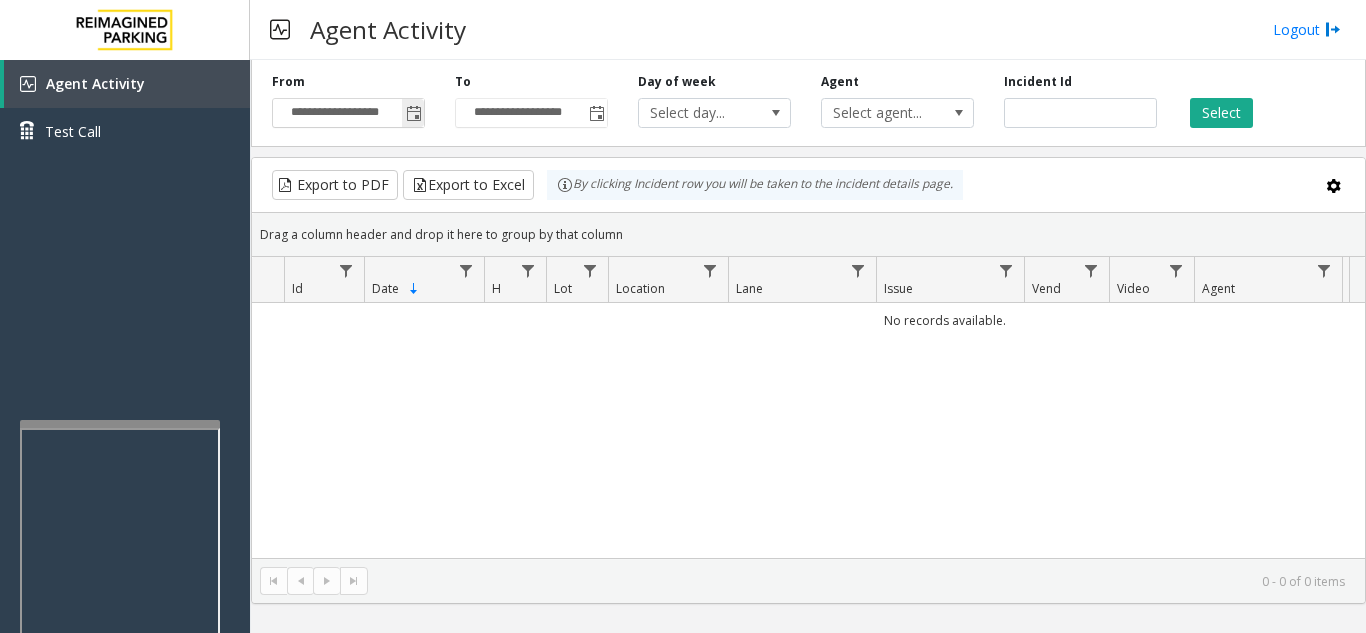 click 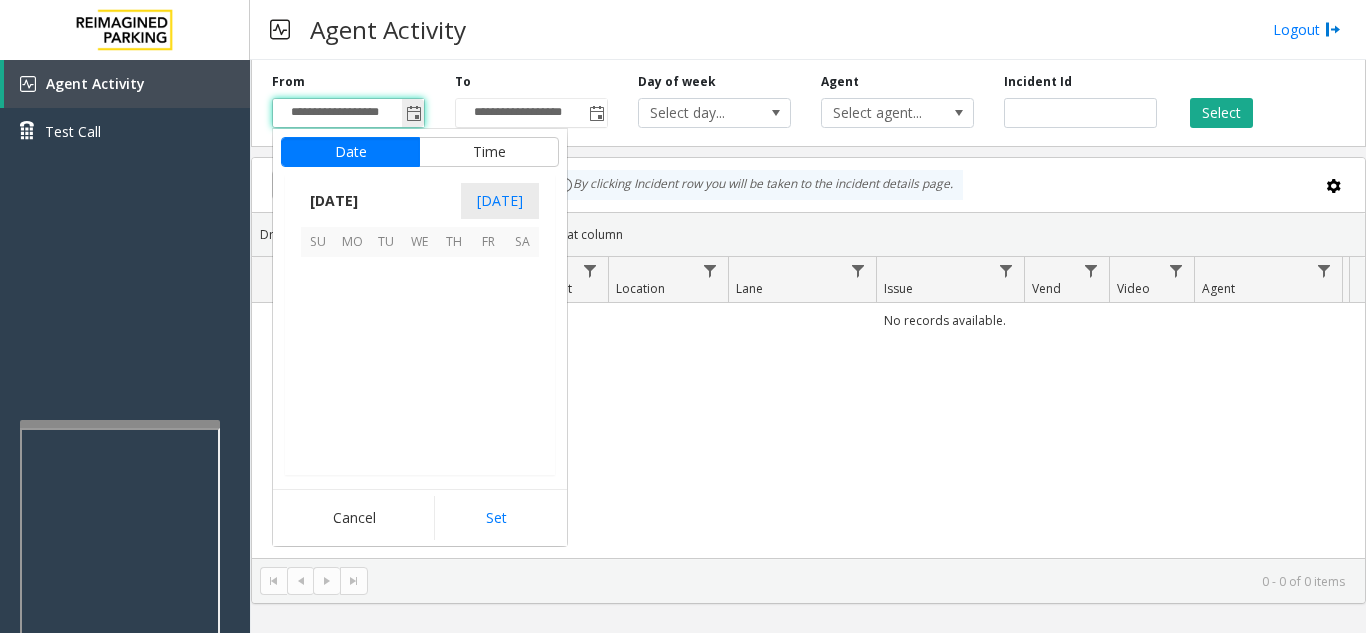 scroll, scrollTop: 358428, scrollLeft: 0, axis: vertical 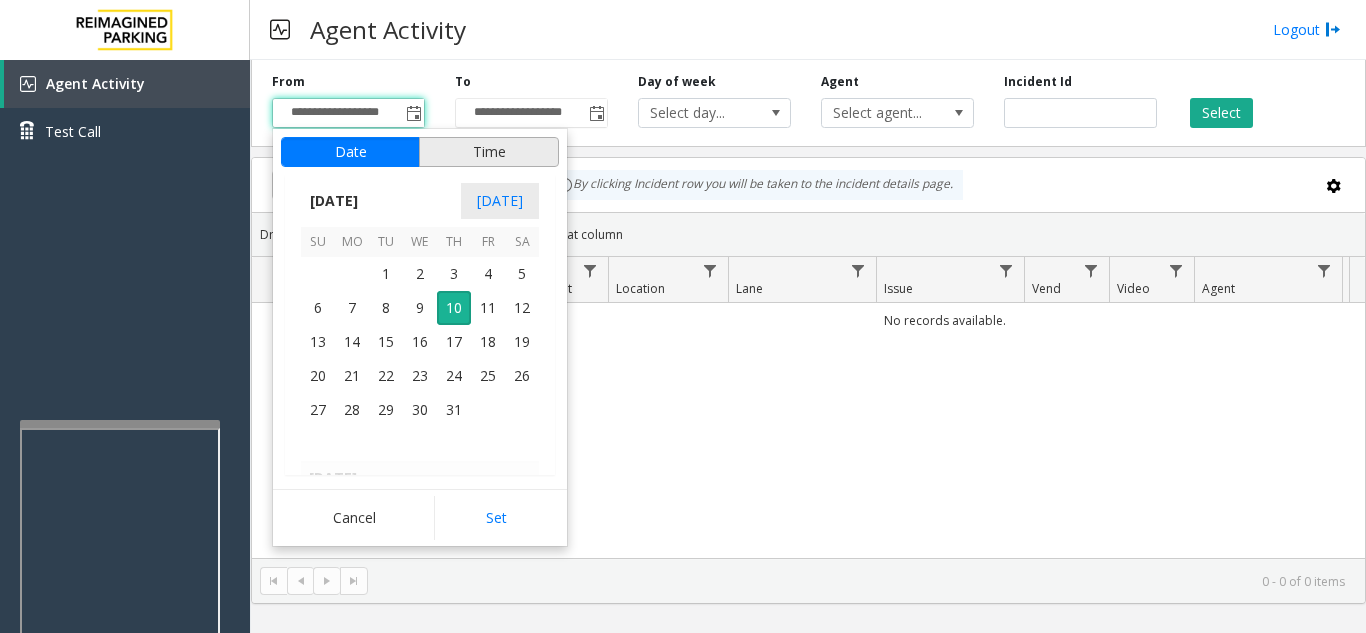 click on "Time" 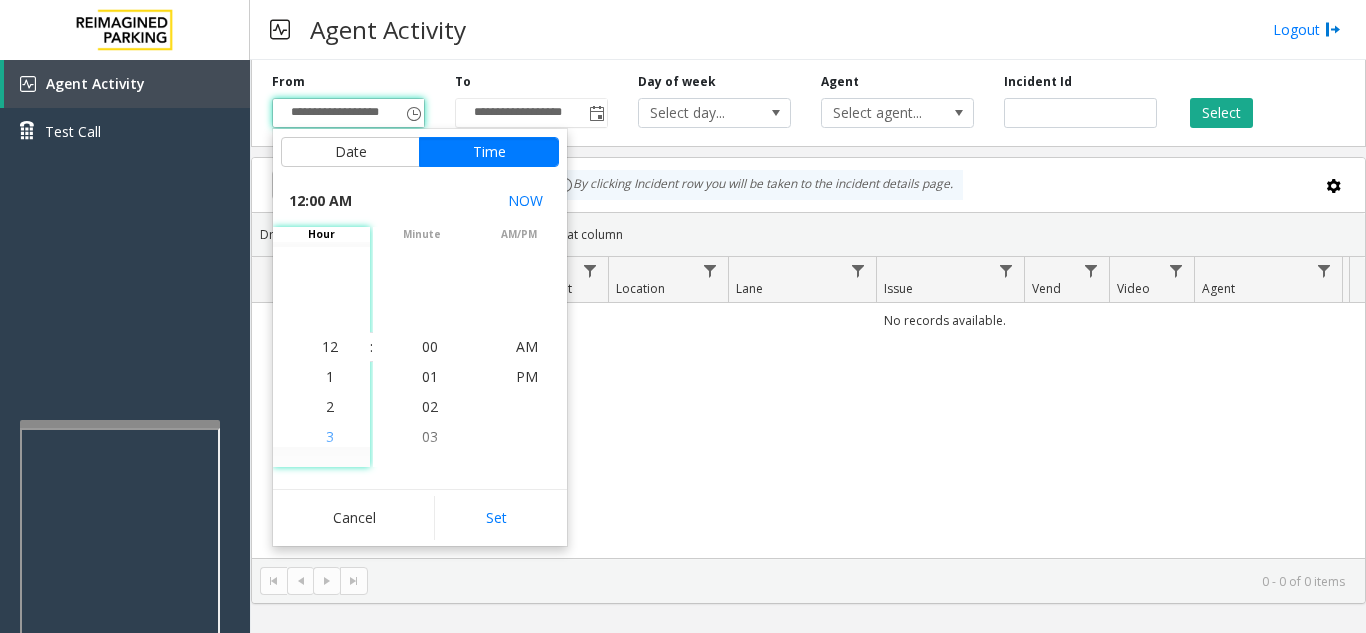 click on "3" 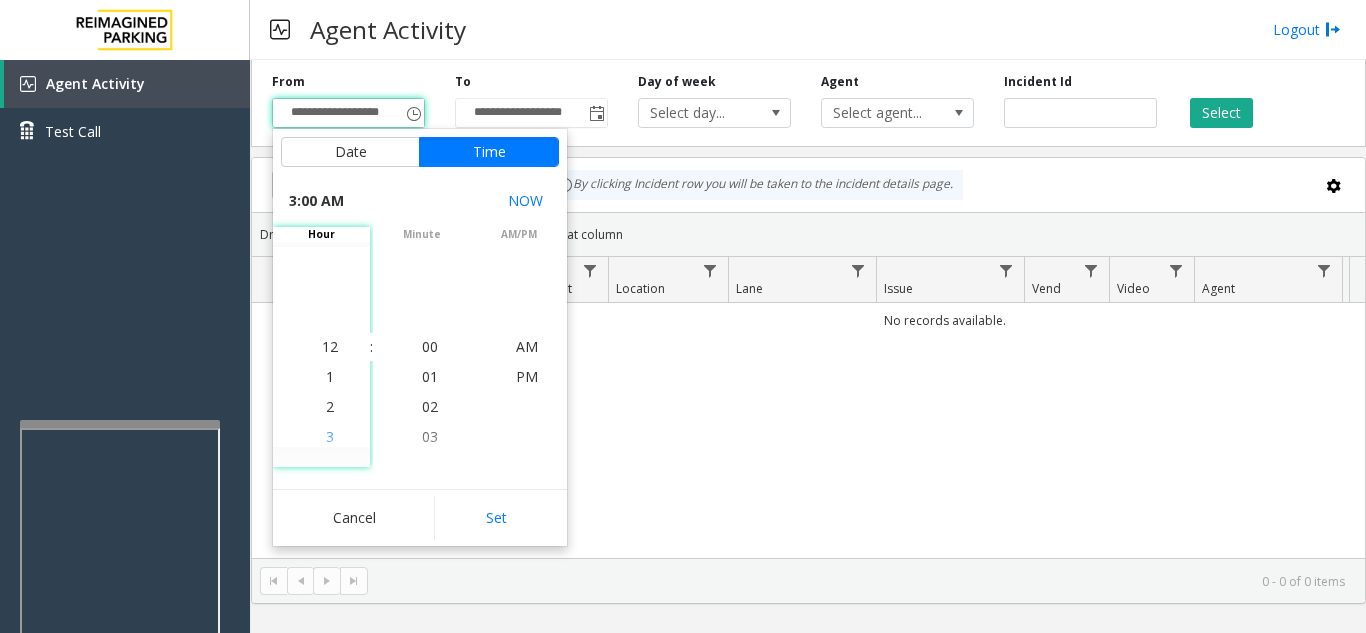 scroll, scrollTop: 90, scrollLeft: 0, axis: vertical 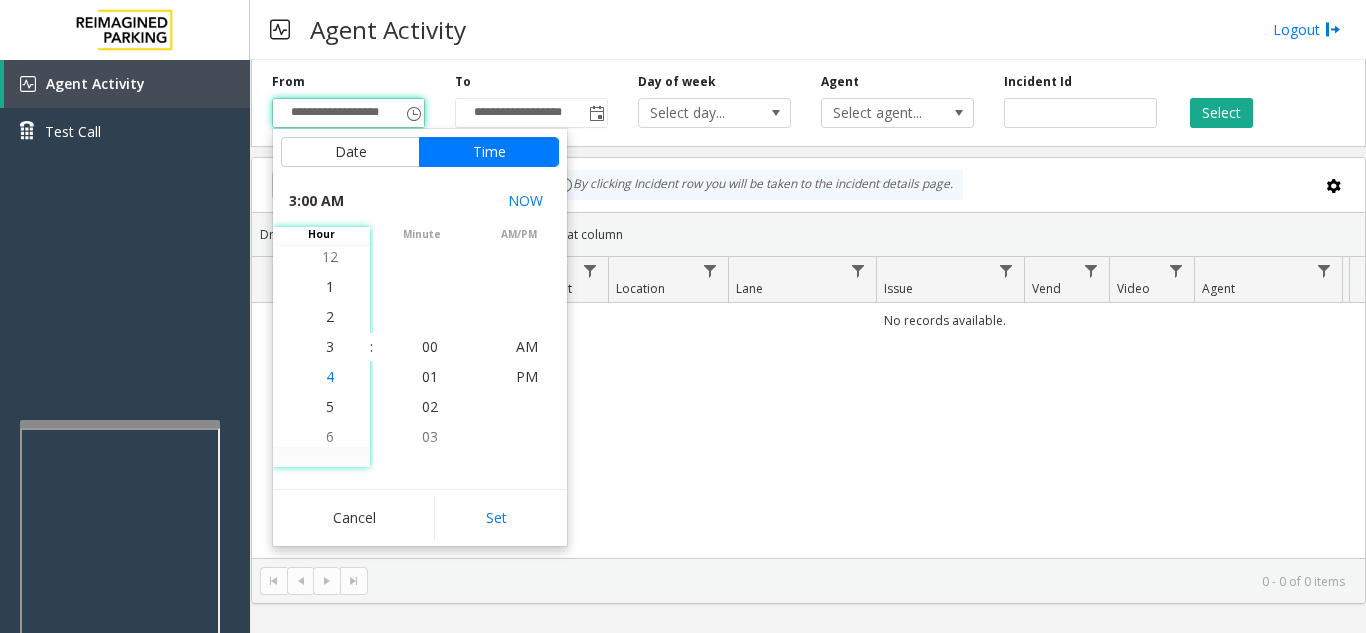 click on "4" 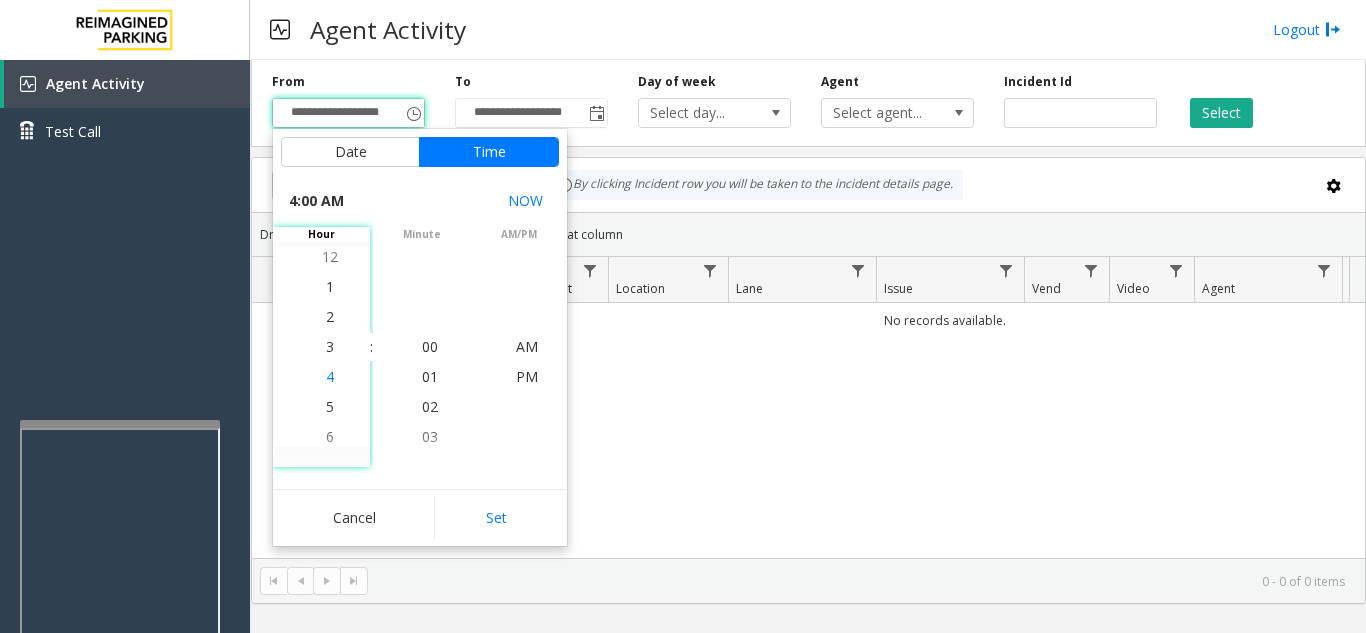 scroll, scrollTop: 120, scrollLeft: 0, axis: vertical 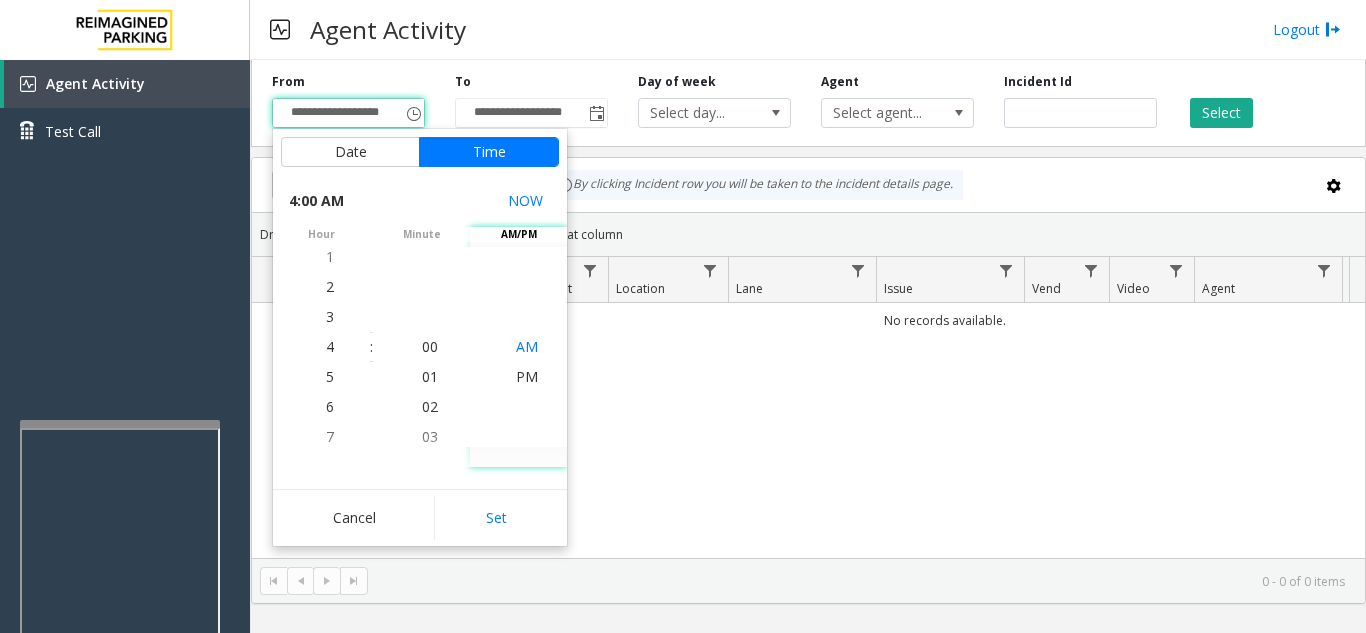 click on "AM" 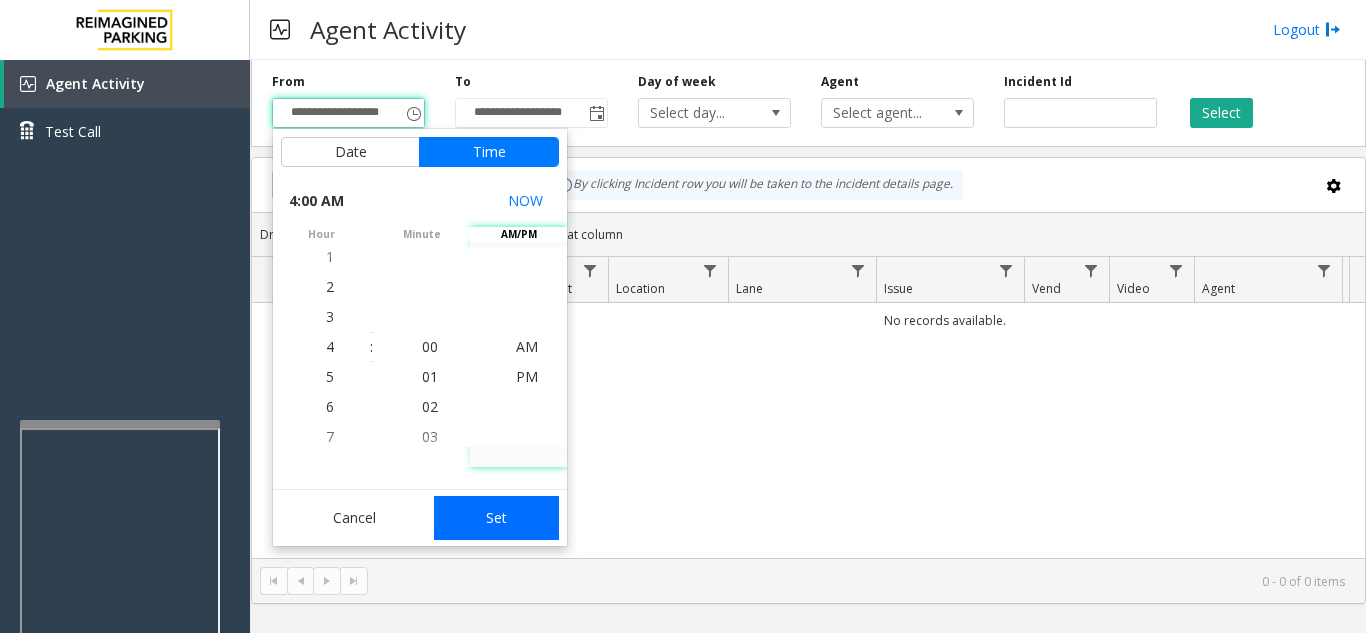 click on "Set" 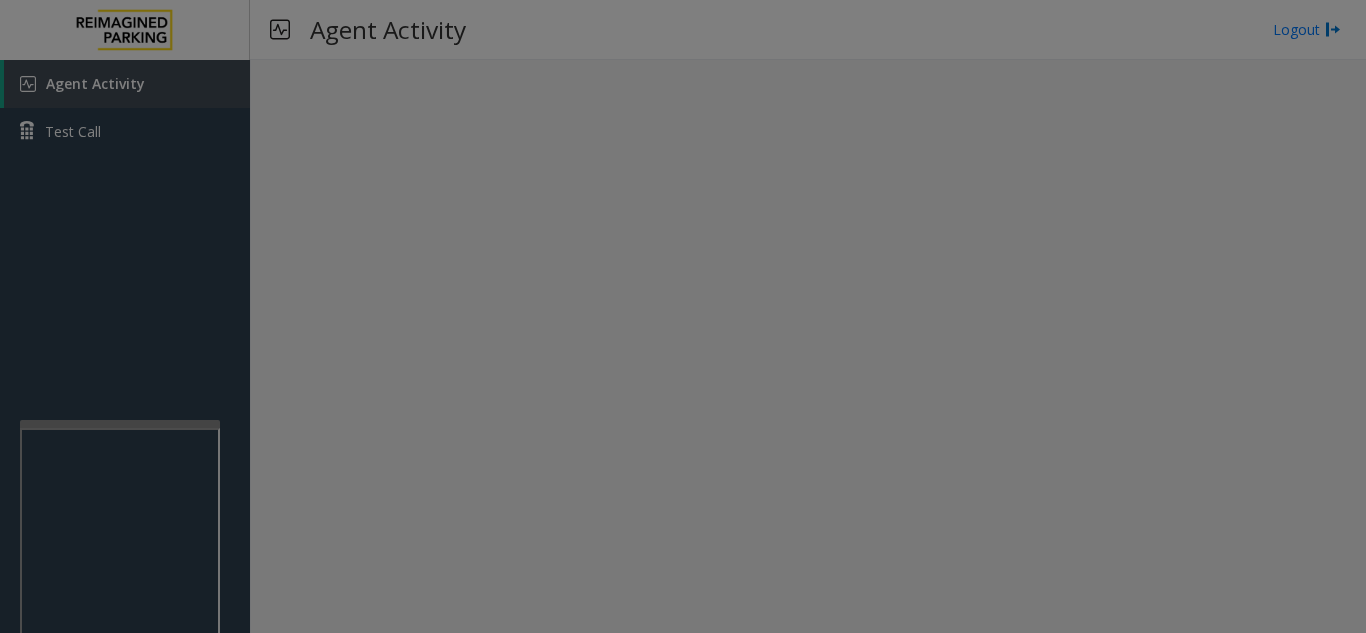 click on "Agent Activity Test Call × Close Powered by Umojo © 2025 Agent Activity Logout  ×
Select location × Select Anonymous Call Clear Select Lot Number Location Name Address R86-52 Filmore Garage (R390) [STREET_ADDRESS] BCC Garage (Also known as ANB Garage) (R390)  [STREET_ADDRESS][GEOGRAPHIC_DATA] (R390) [STREET_ADDRESS]-1 [GEOGRAPHIC_DATA] (390) [STREET_ADDRESS][GEOGRAPHIC_DATA] (R390) [STREET_ADDRESS][GEOGRAPHIC_DATA] (R390) [STREET_ADDRESS][GEOGRAPHIC_DATA][STREET_ADDRESS][PERSON_NAME] (R390) [STREET_ADDRESS]-[GEOGRAPHIC_DATA] (MBC)(R390) [STREET_ADDRESS][GEOGRAPHIC_DATA]-[GEOGRAPHIC_DATA]) [STREET_ADDRESS] First ([GEOGRAPHIC_DATA][STREET_ADDRESS] G2 Garage (R390) 2 1" at bounding box center (683, 316) 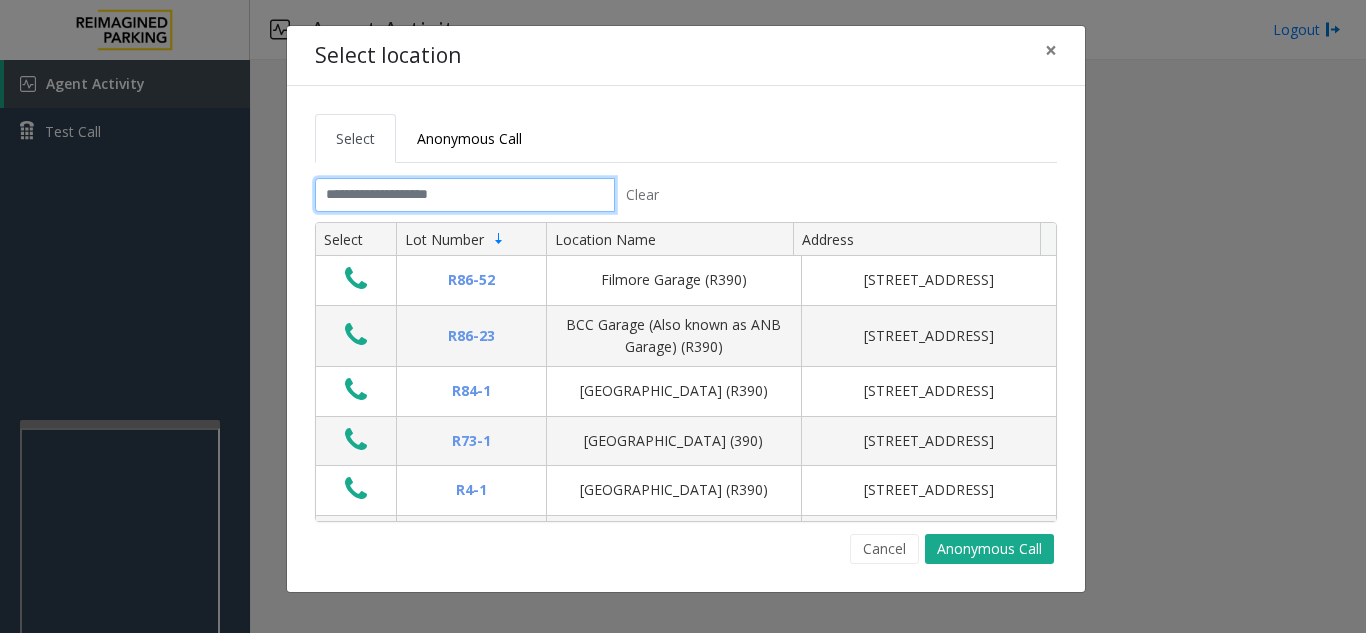 click 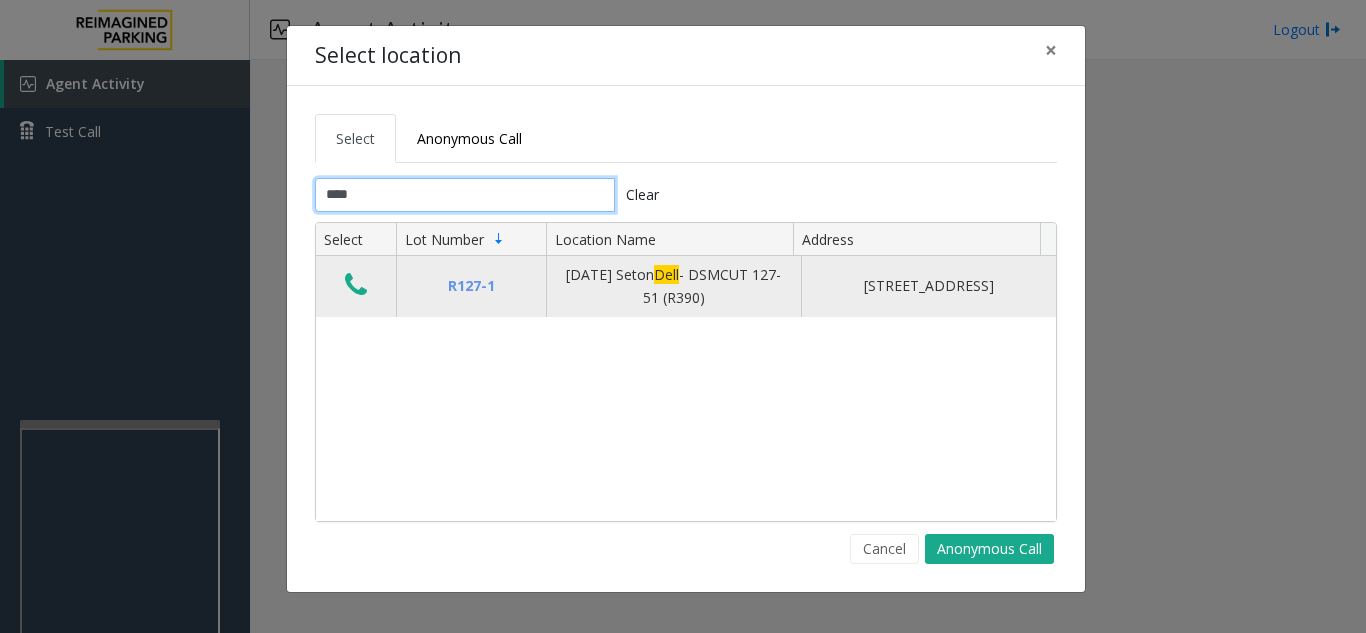 type on "****" 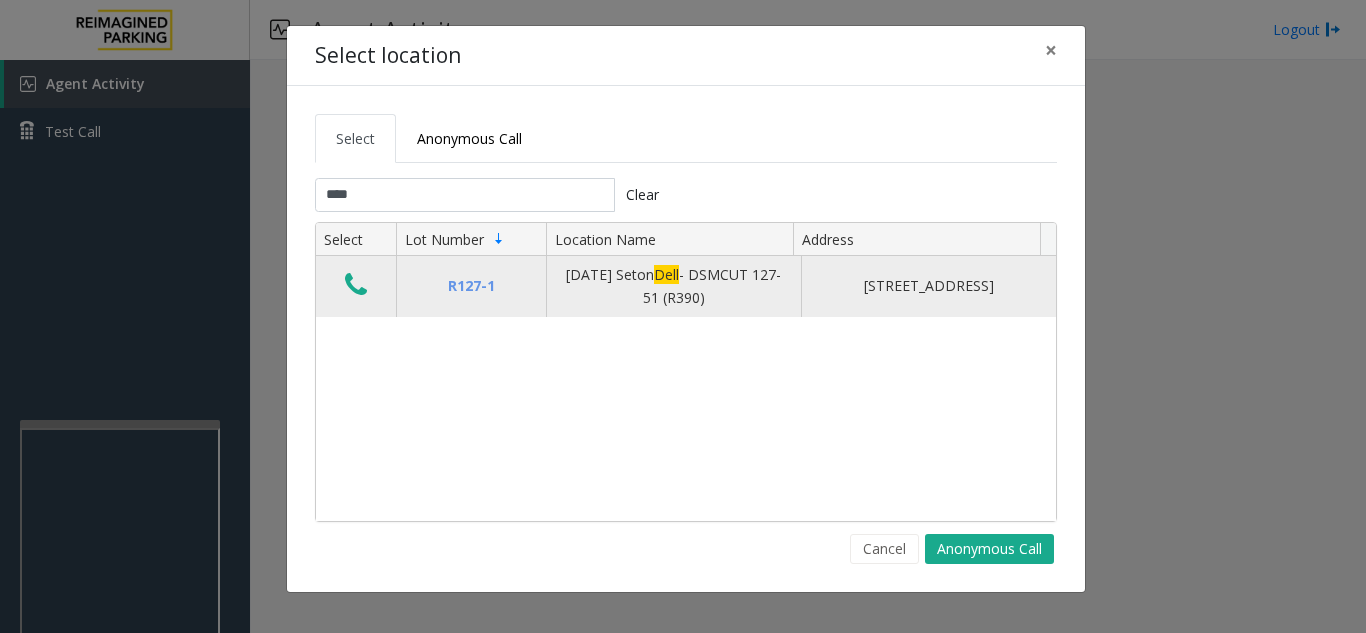 click 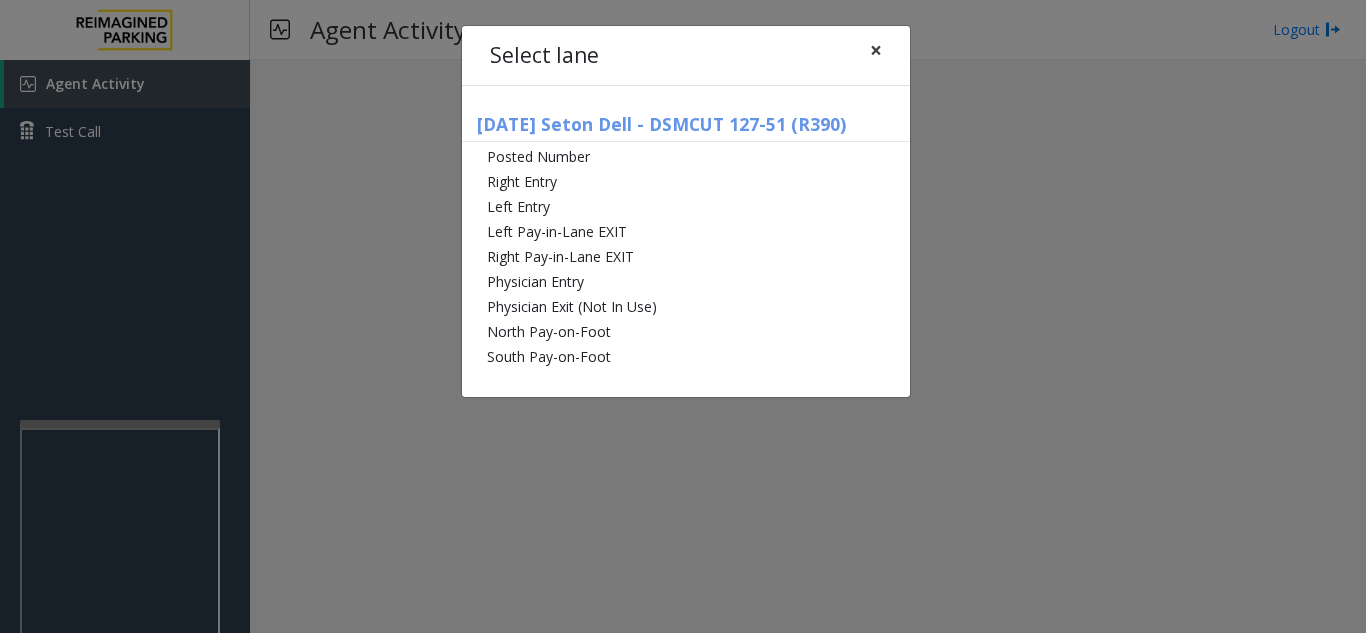 click on "×" 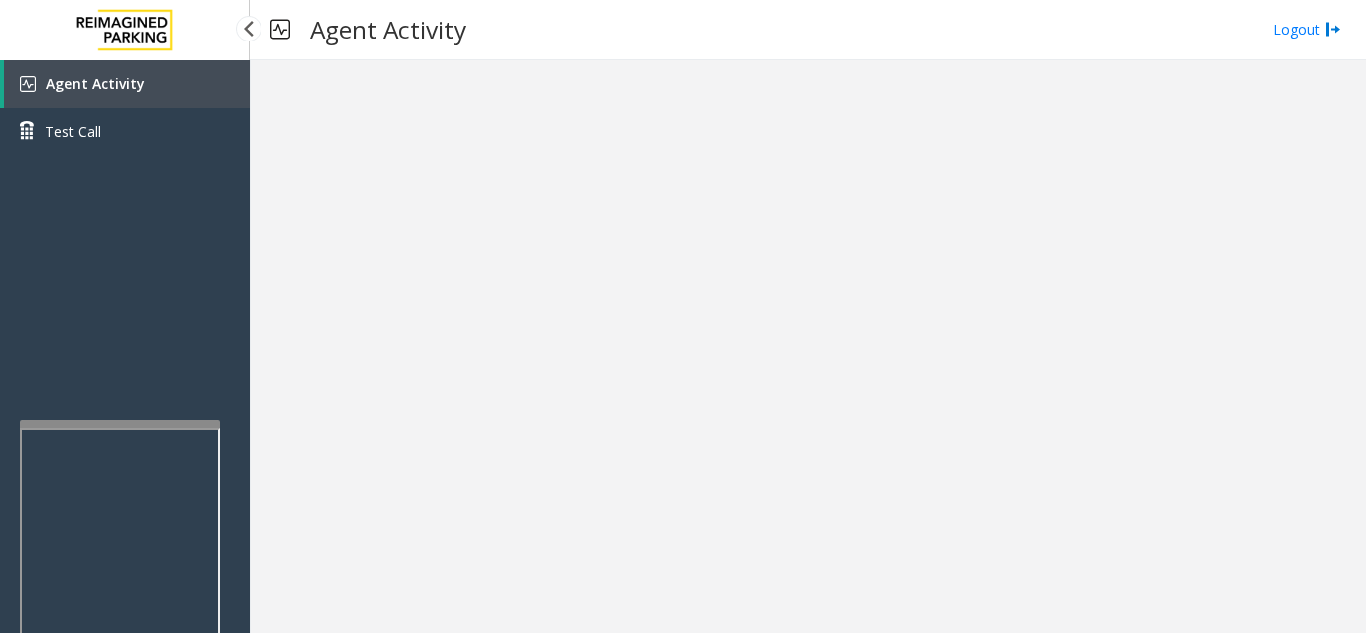 click on "Agent Activity" at bounding box center (127, 84) 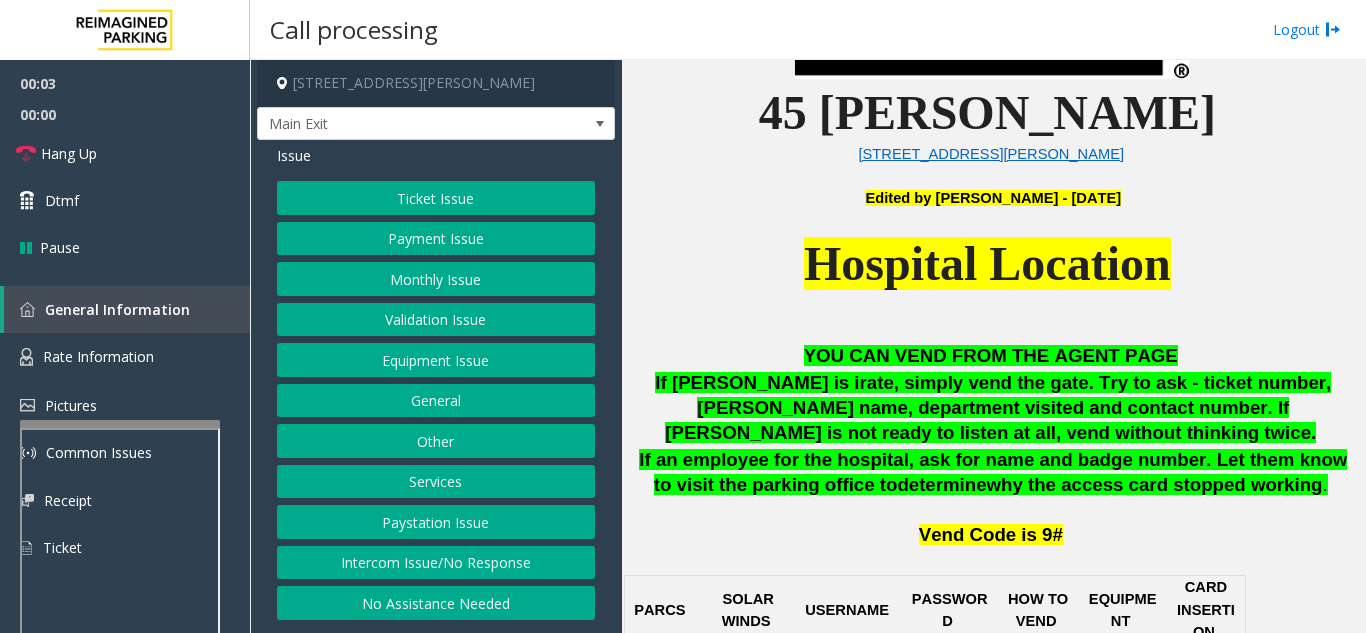 scroll, scrollTop: 700, scrollLeft: 0, axis: vertical 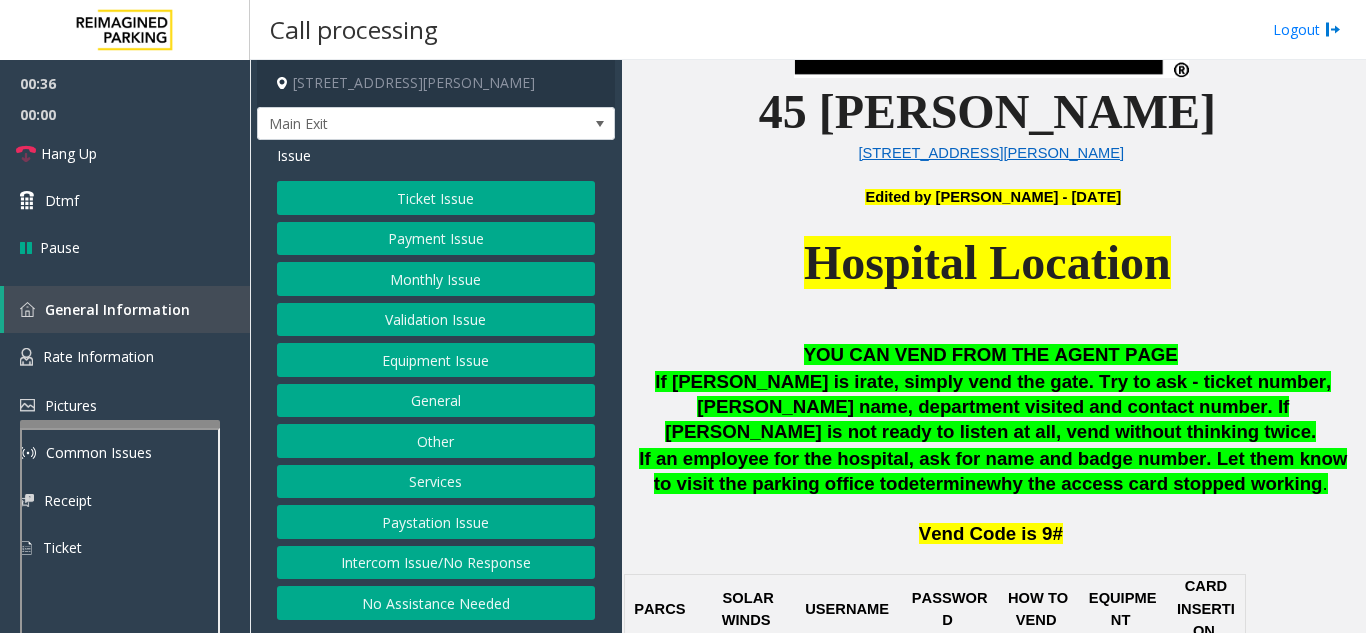 click on "Intercom Issue/No Response" 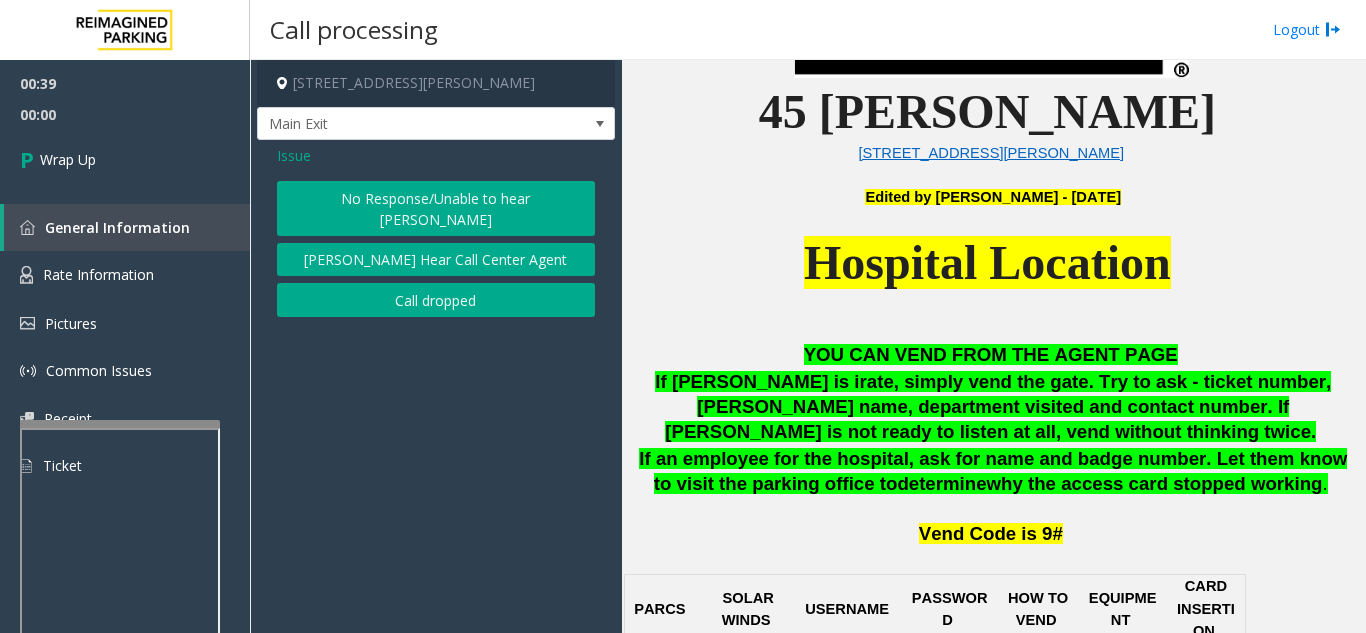 click on "Issue" 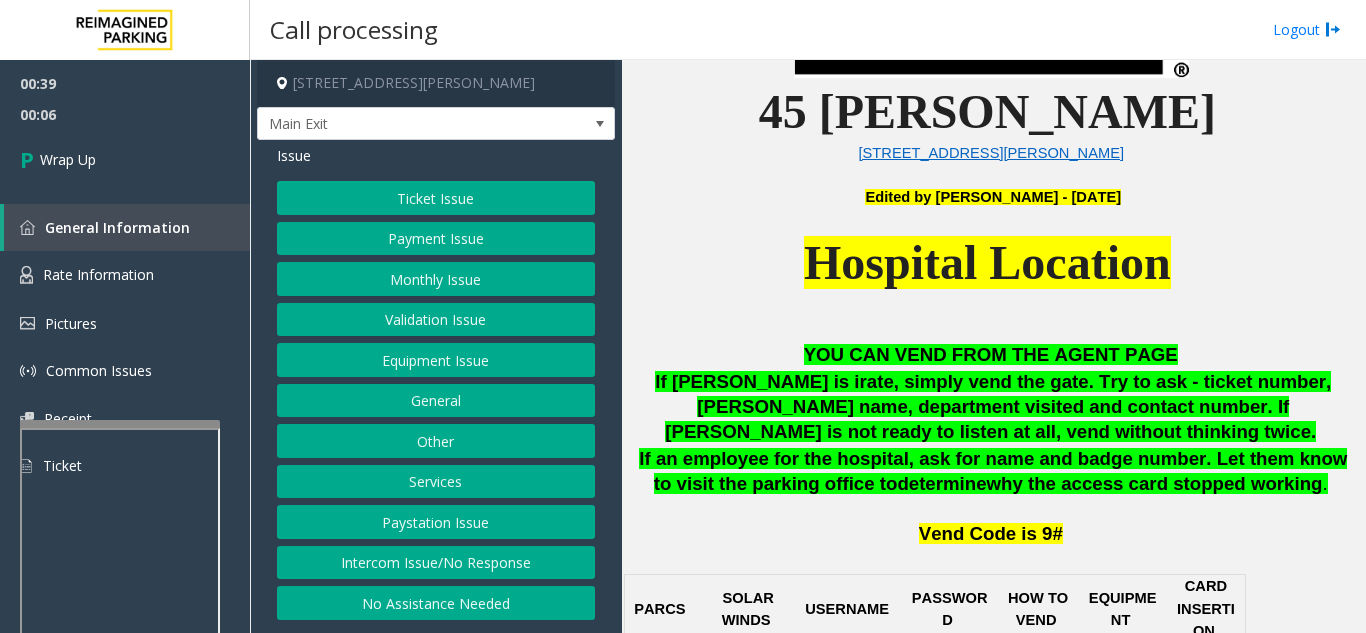 click on "Other" 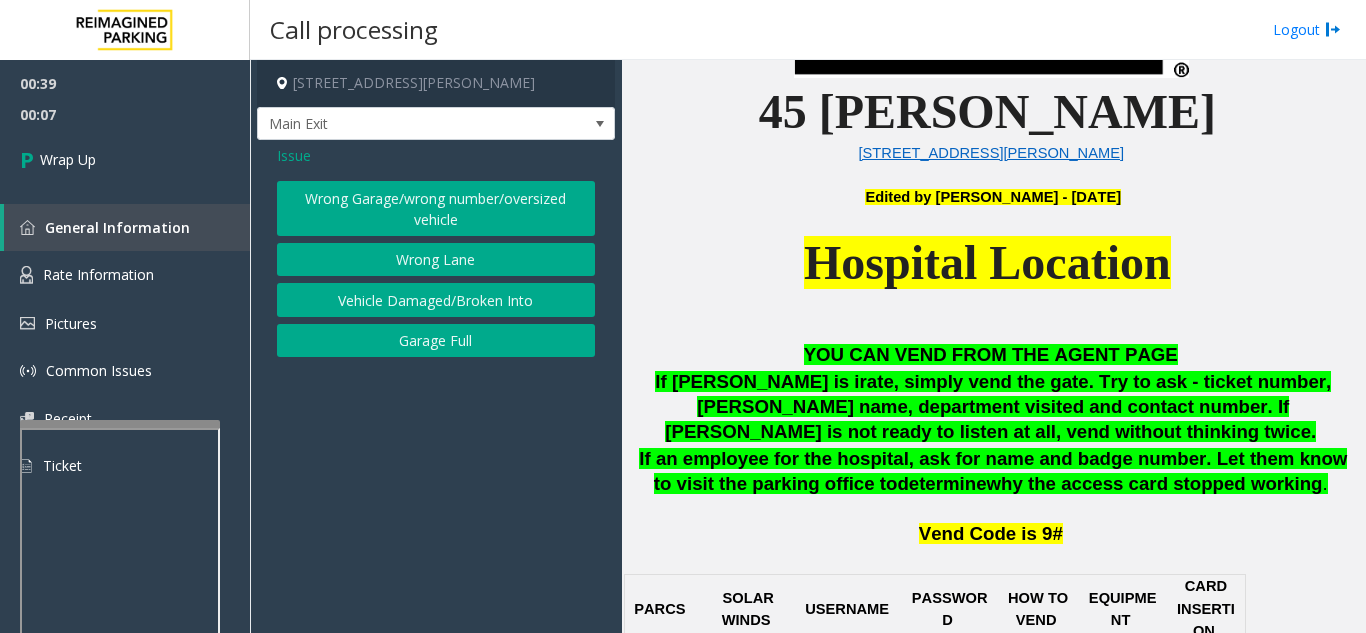 click on "Issue" 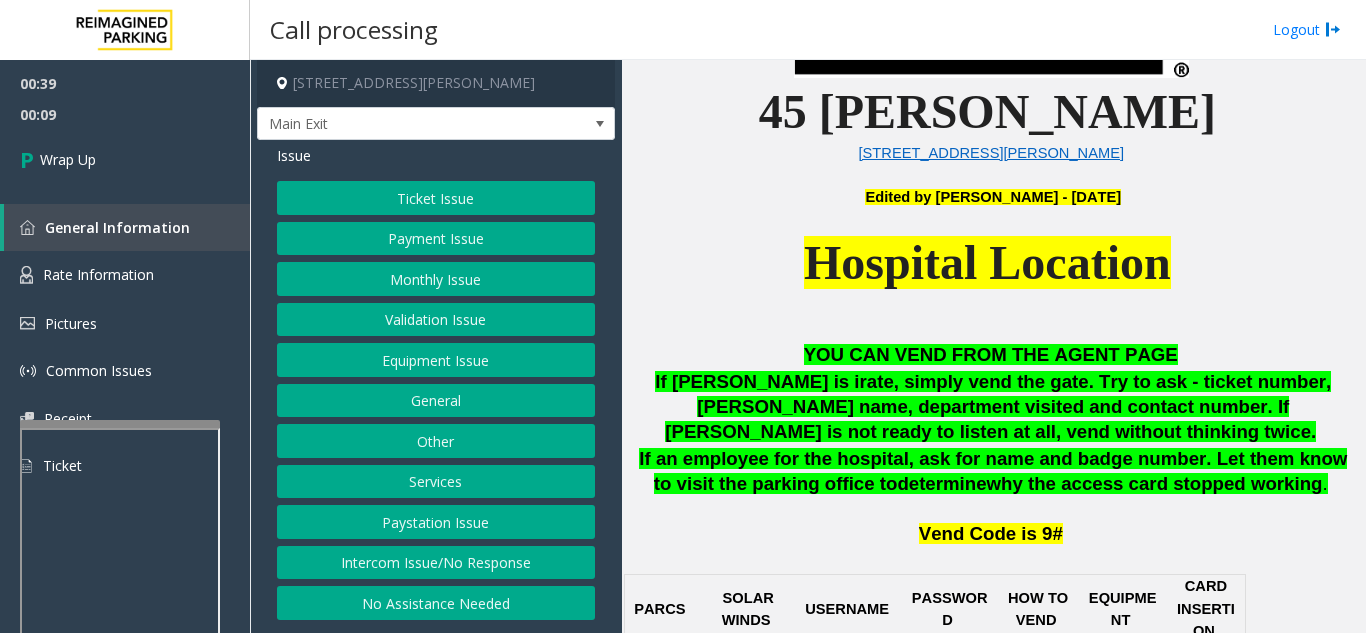 click on "Equipment Issue" 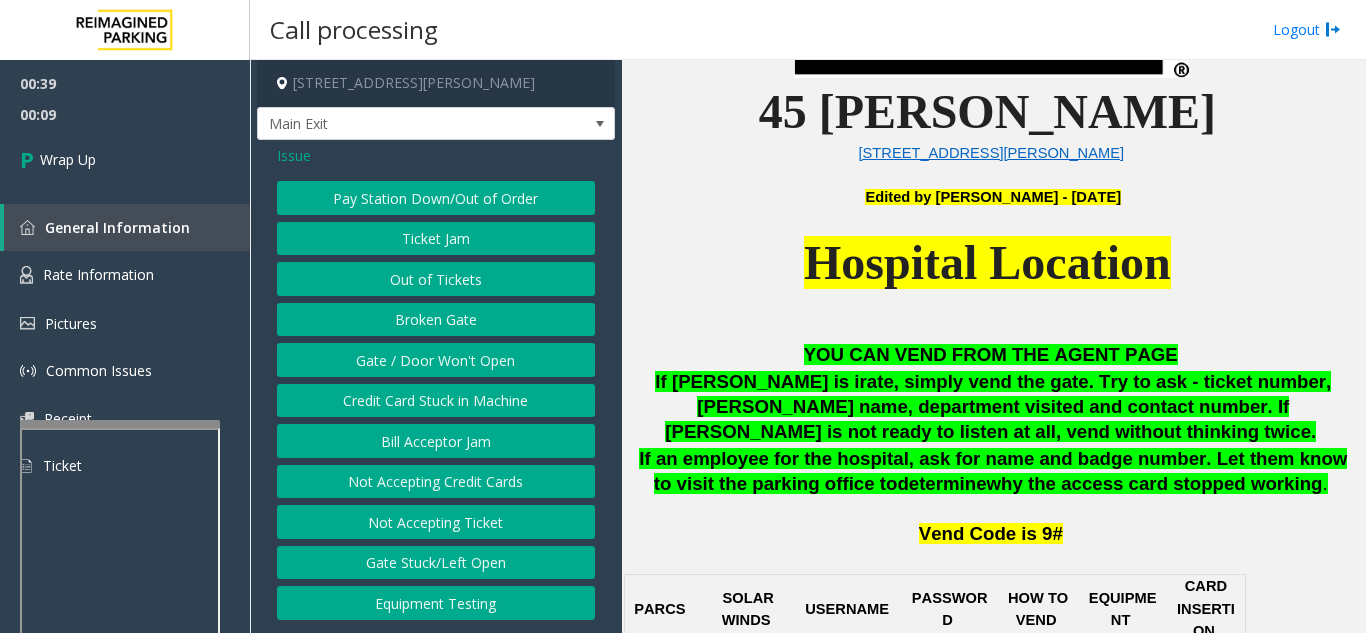 click on "Gate / Door Won't Open" 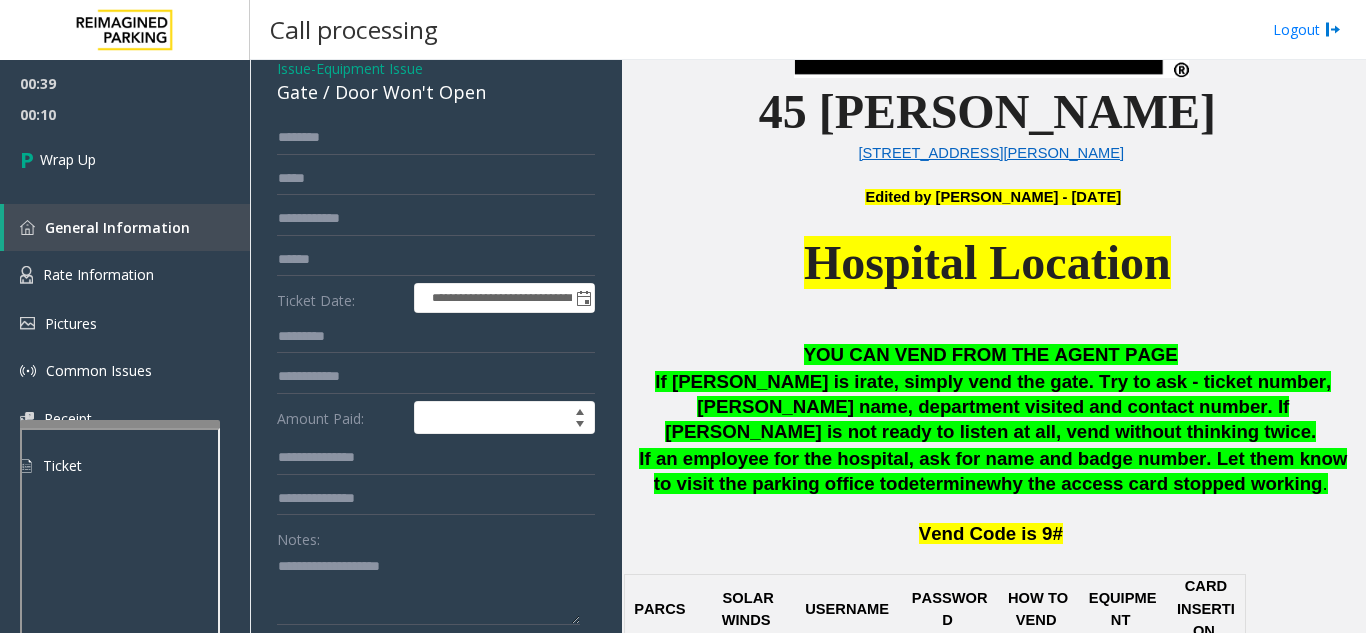 scroll, scrollTop: 200, scrollLeft: 0, axis: vertical 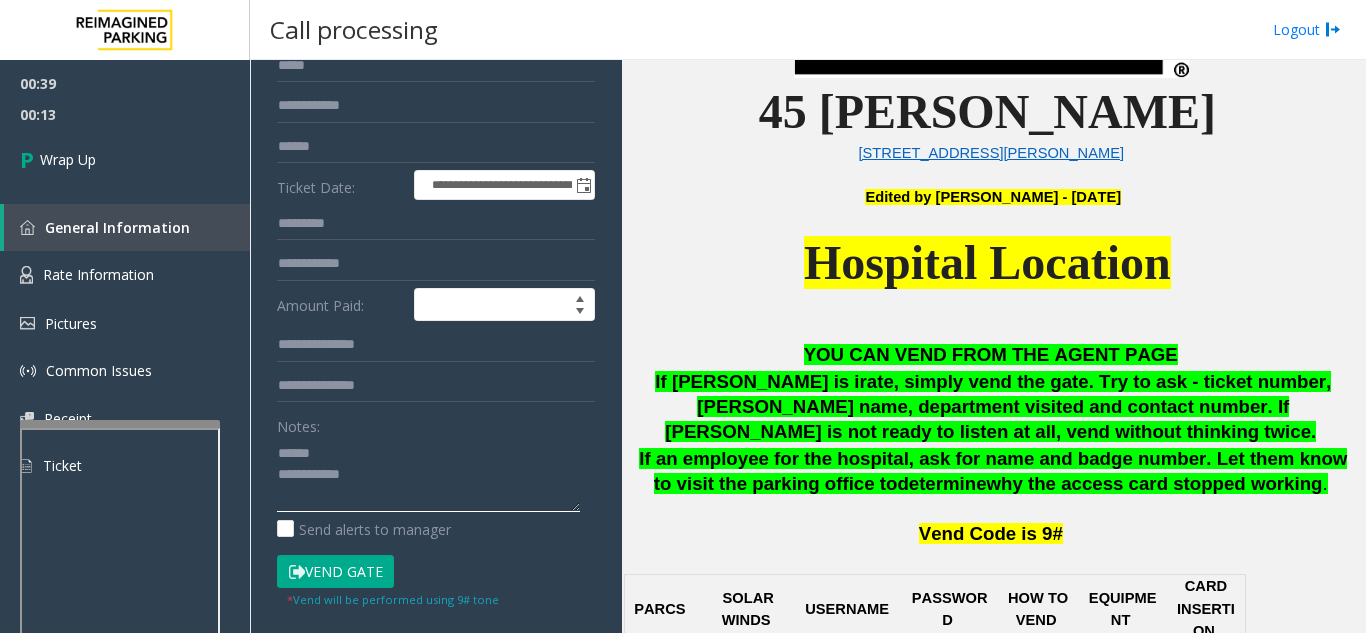 click 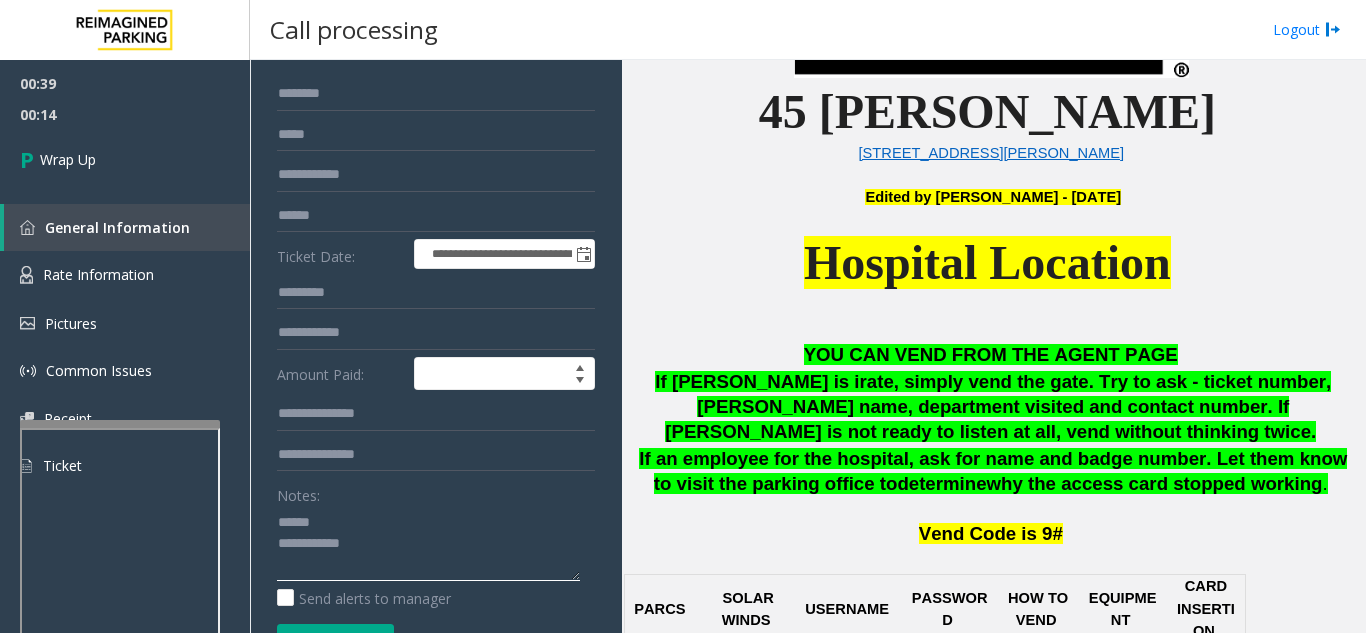 scroll, scrollTop: 100, scrollLeft: 0, axis: vertical 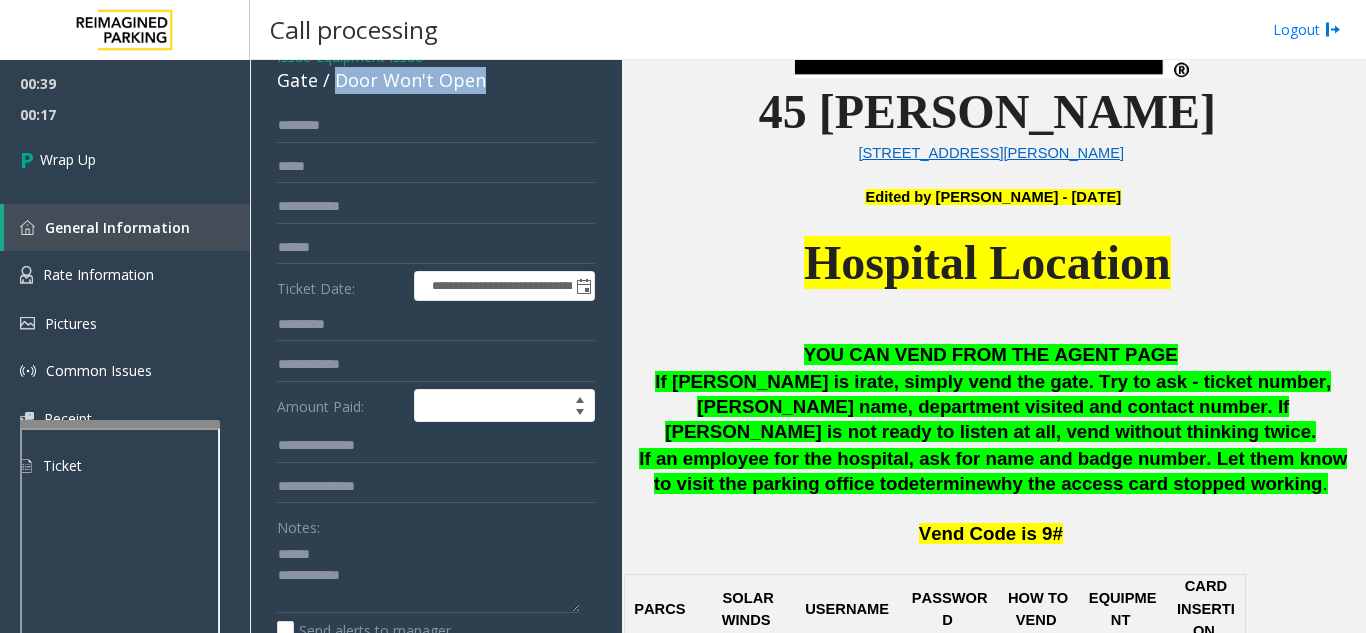 drag, startPoint x: 335, startPoint y: 76, endPoint x: 501, endPoint y: 89, distance: 166.50826 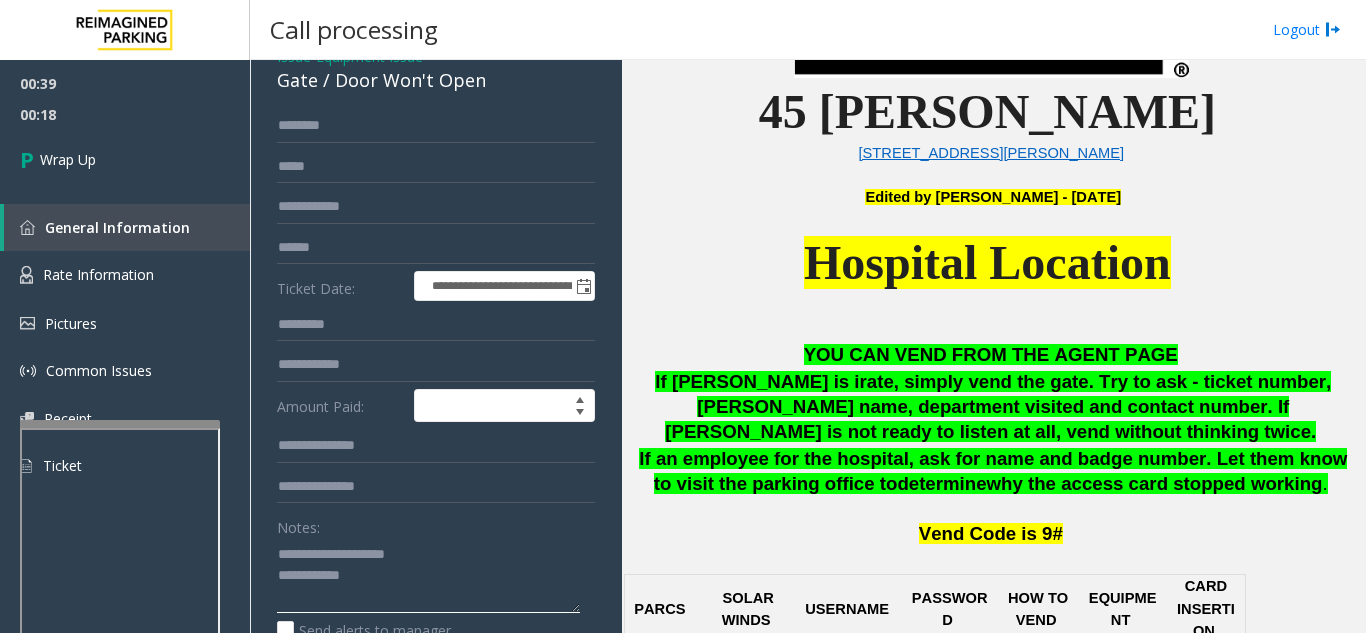 scroll, scrollTop: 299, scrollLeft: 0, axis: vertical 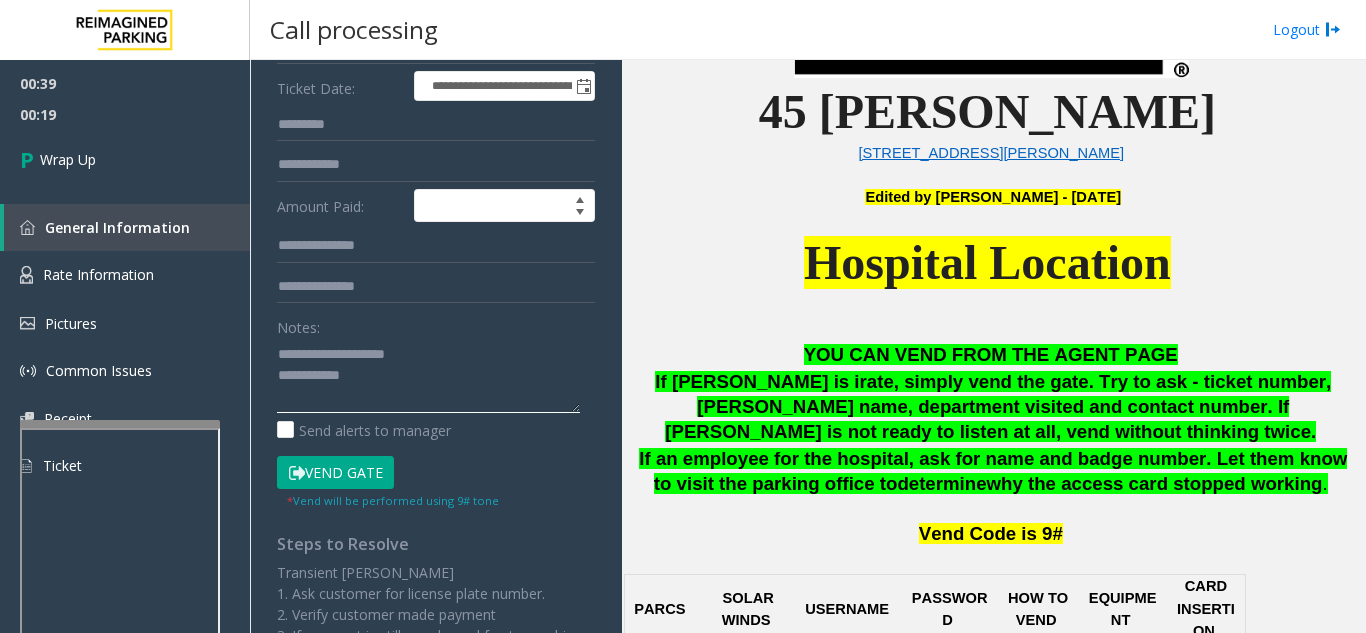 click 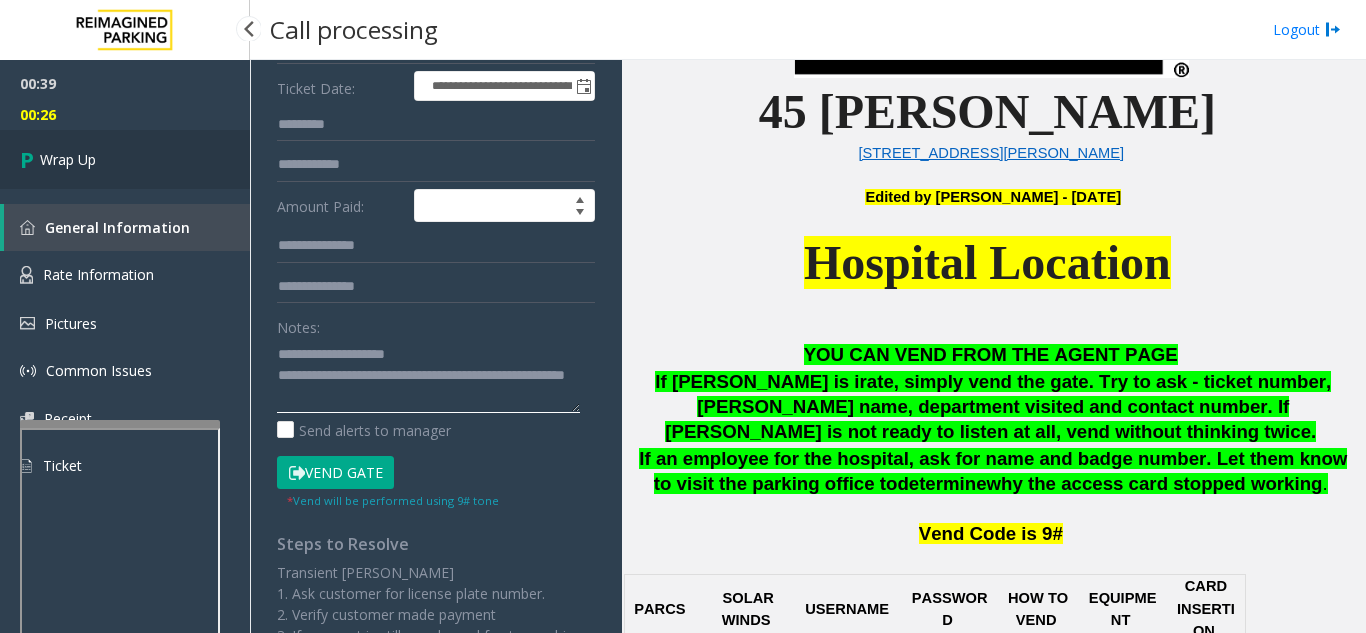 type on "**********" 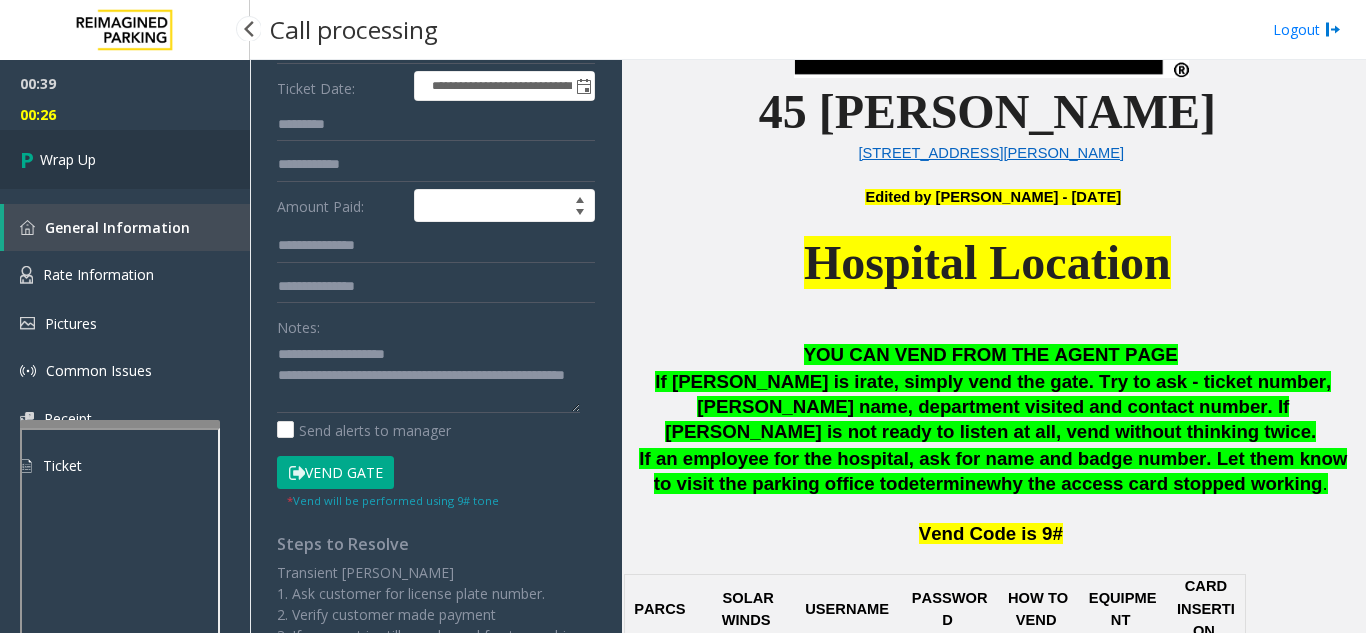 click on "Wrap Up" at bounding box center (125, 159) 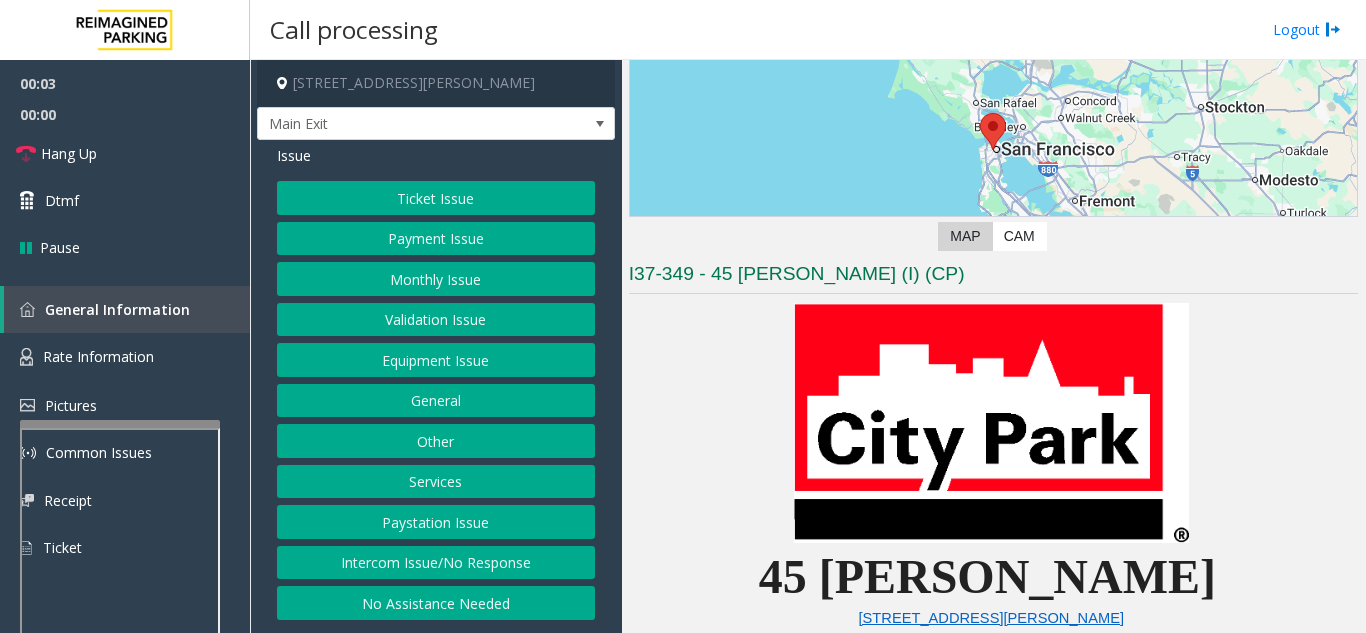 scroll, scrollTop: 300, scrollLeft: 0, axis: vertical 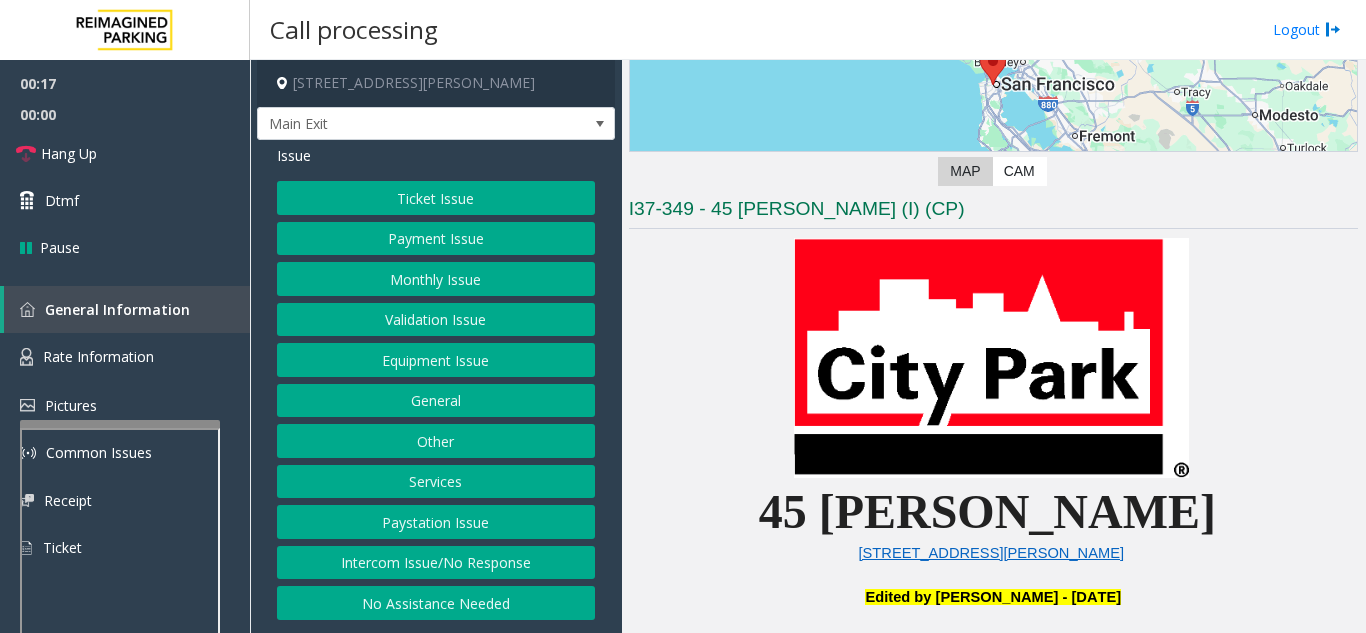 click on "Intercom Issue/No Response" 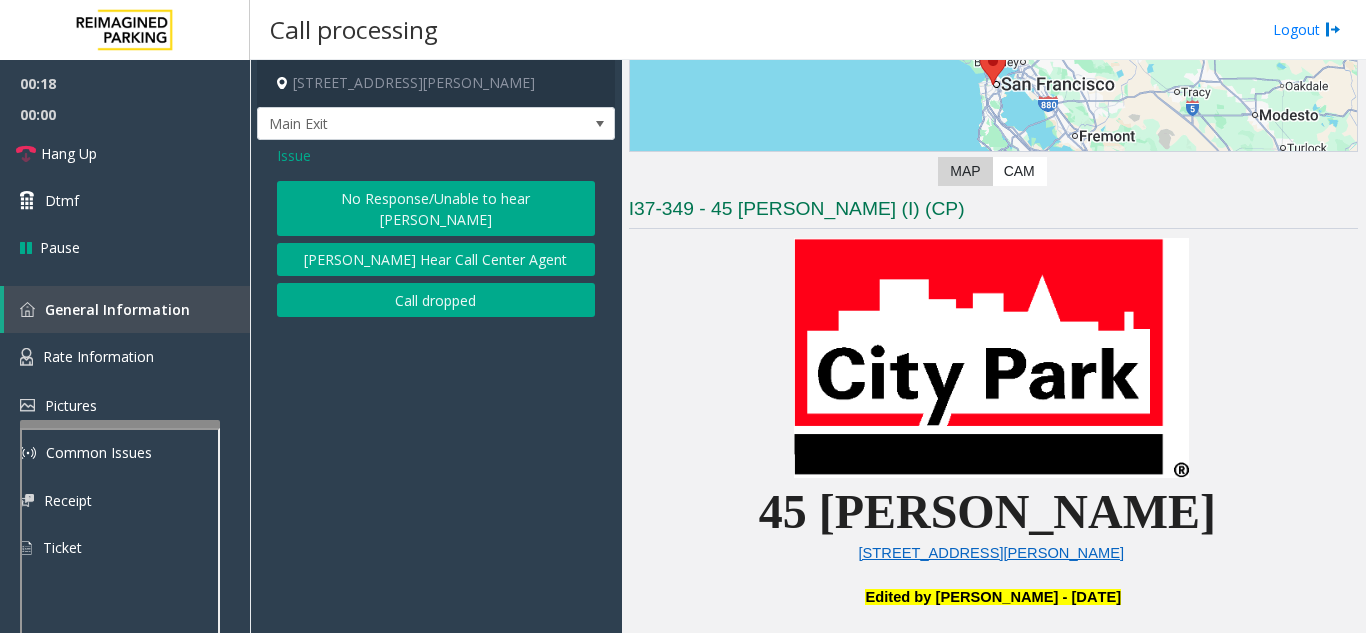click on "No Response/Unable to hear [PERSON_NAME]" 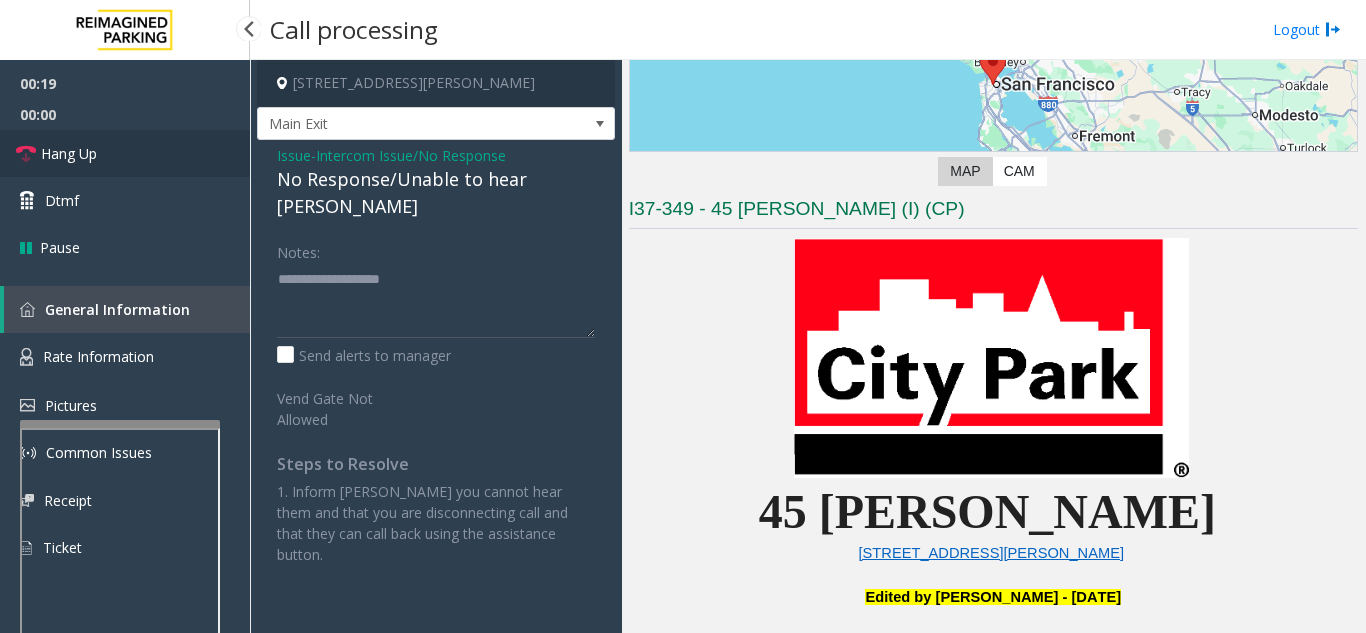 click on "Hang Up" at bounding box center (125, 153) 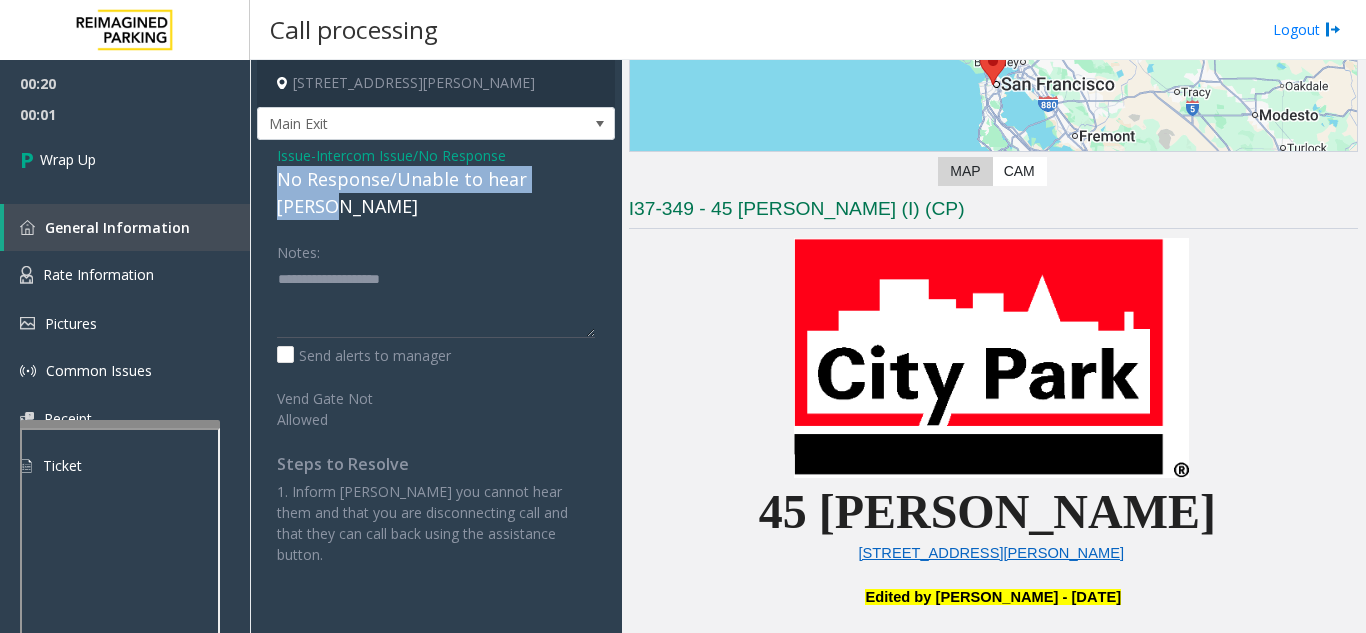drag, startPoint x: 271, startPoint y: 174, endPoint x: 607, endPoint y: 179, distance: 336.0372 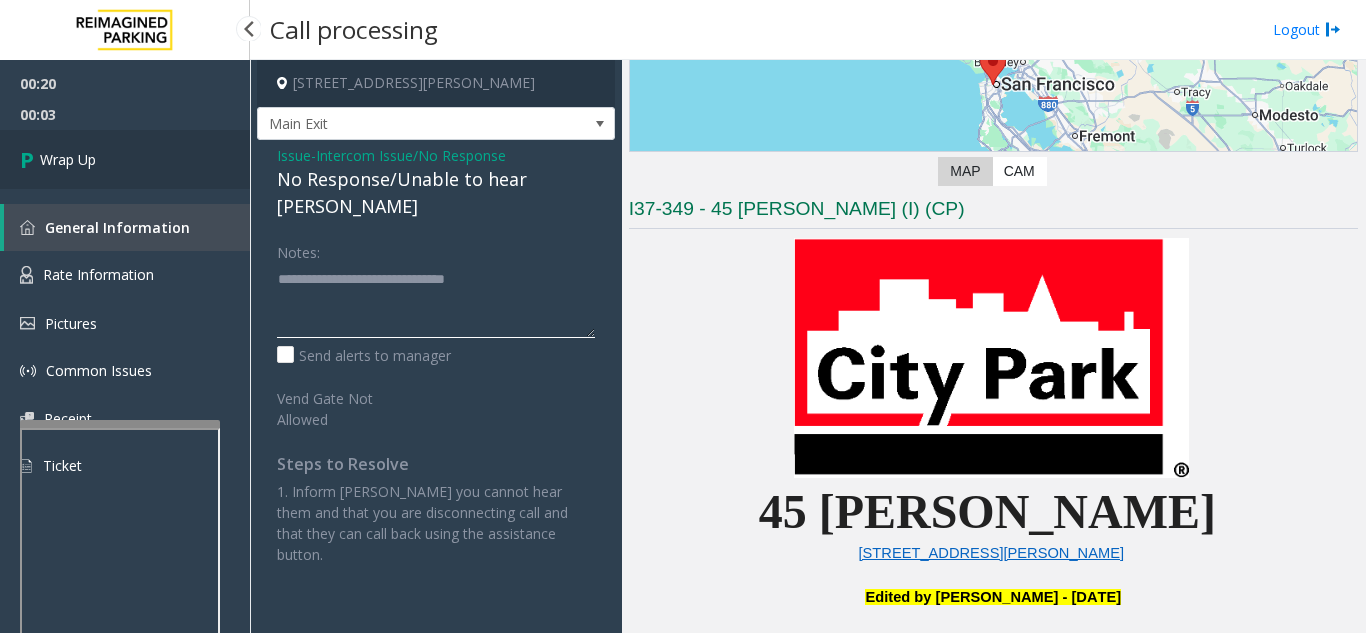 type on "**********" 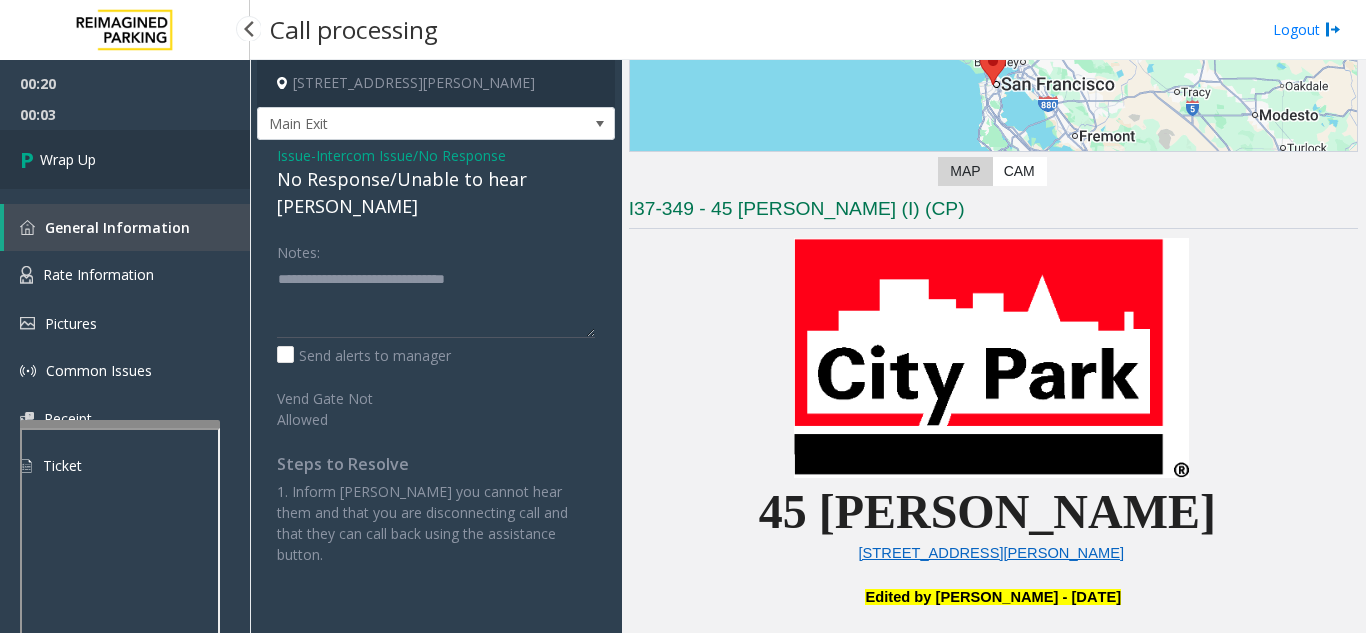 click on "Wrap Up" at bounding box center (125, 159) 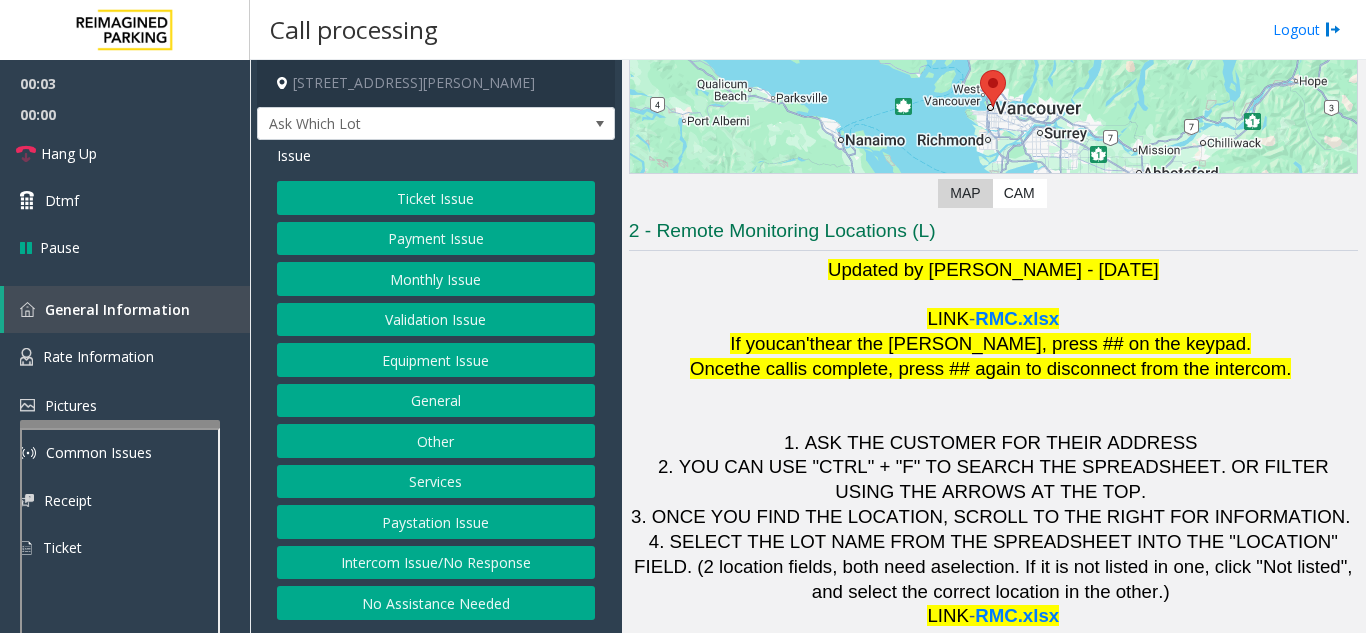 scroll, scrollTop: 294, scrollLeft: 0, axis: vertical 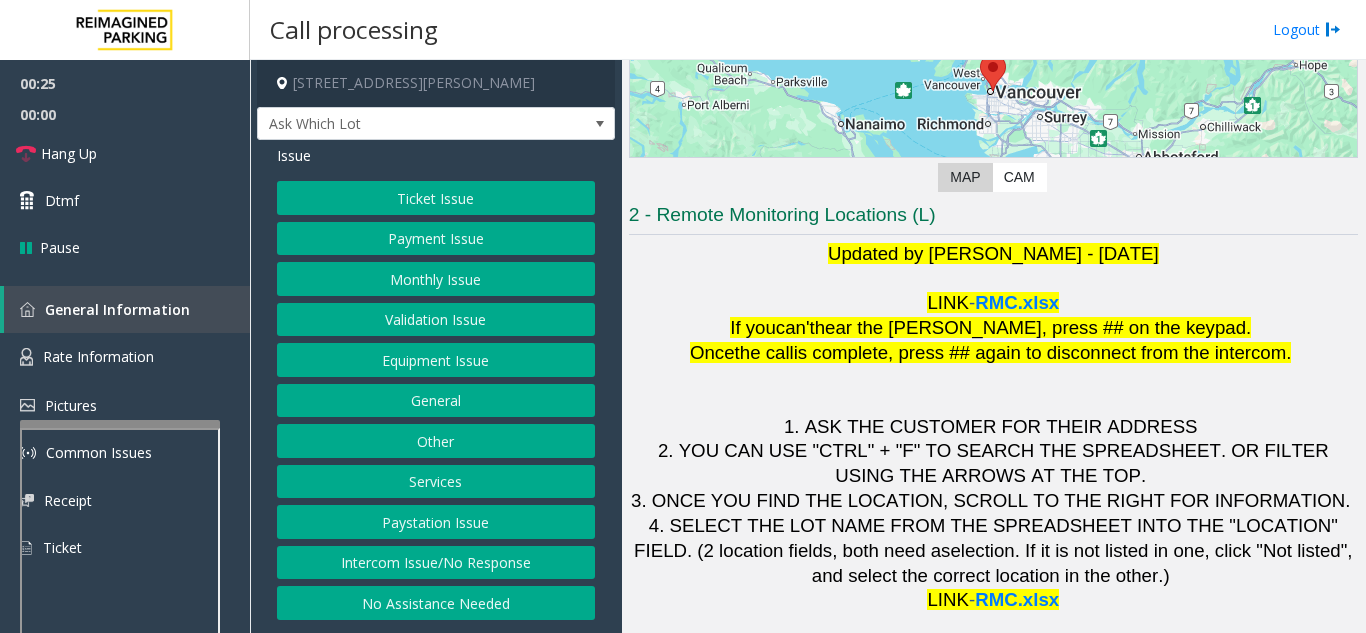 click on "Ticket Issue" 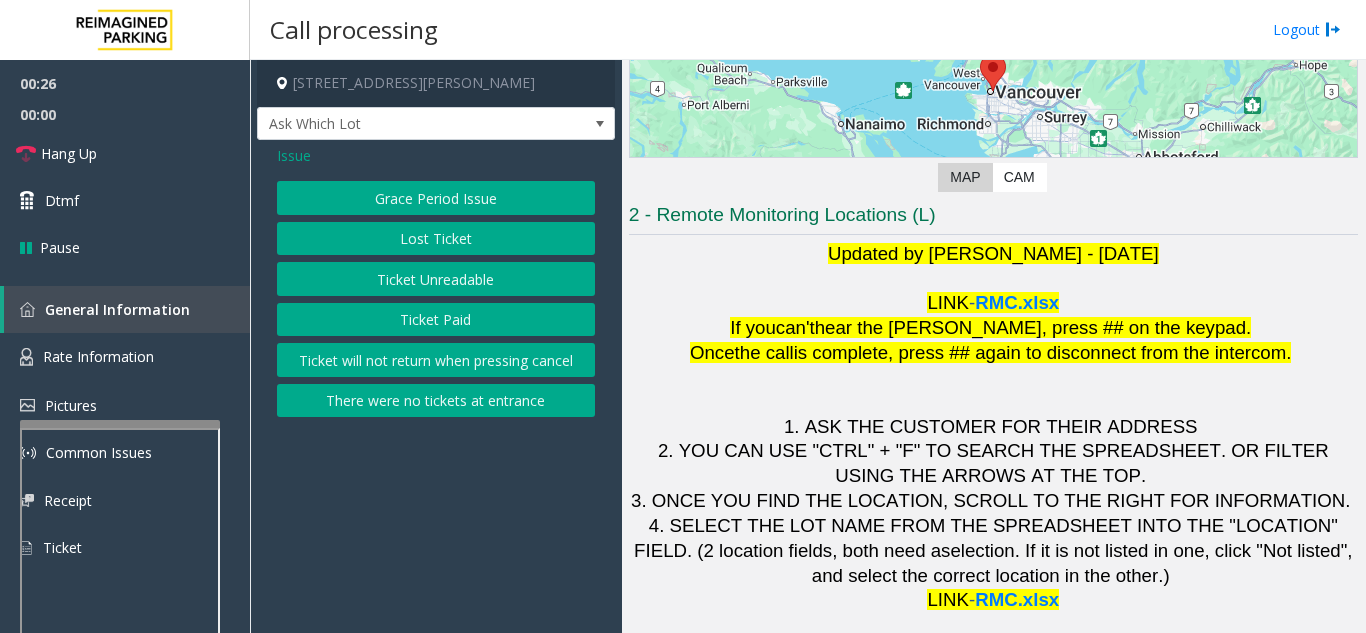 click on "Grace Period Issue   Lost Ticket   Ticket Unreadable   Ticket Paid   Ticket will not return when pressing cancel   There were no tickets at entrance" 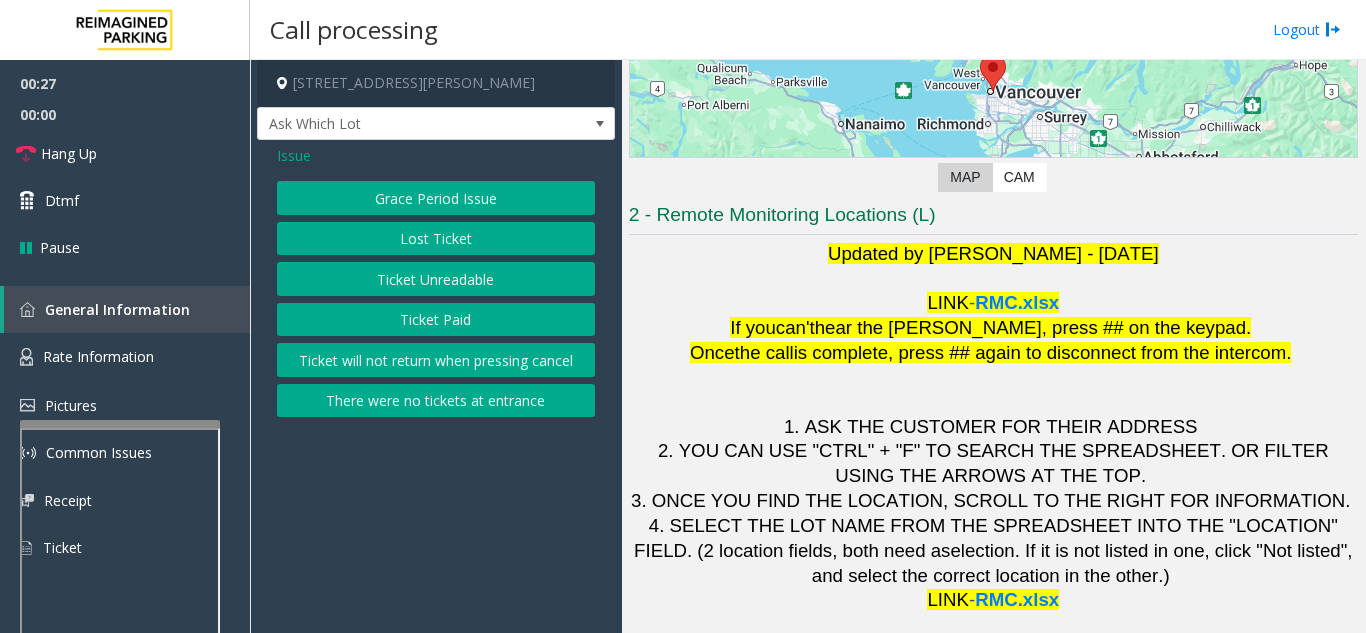 click on "Ticket Unreadable" 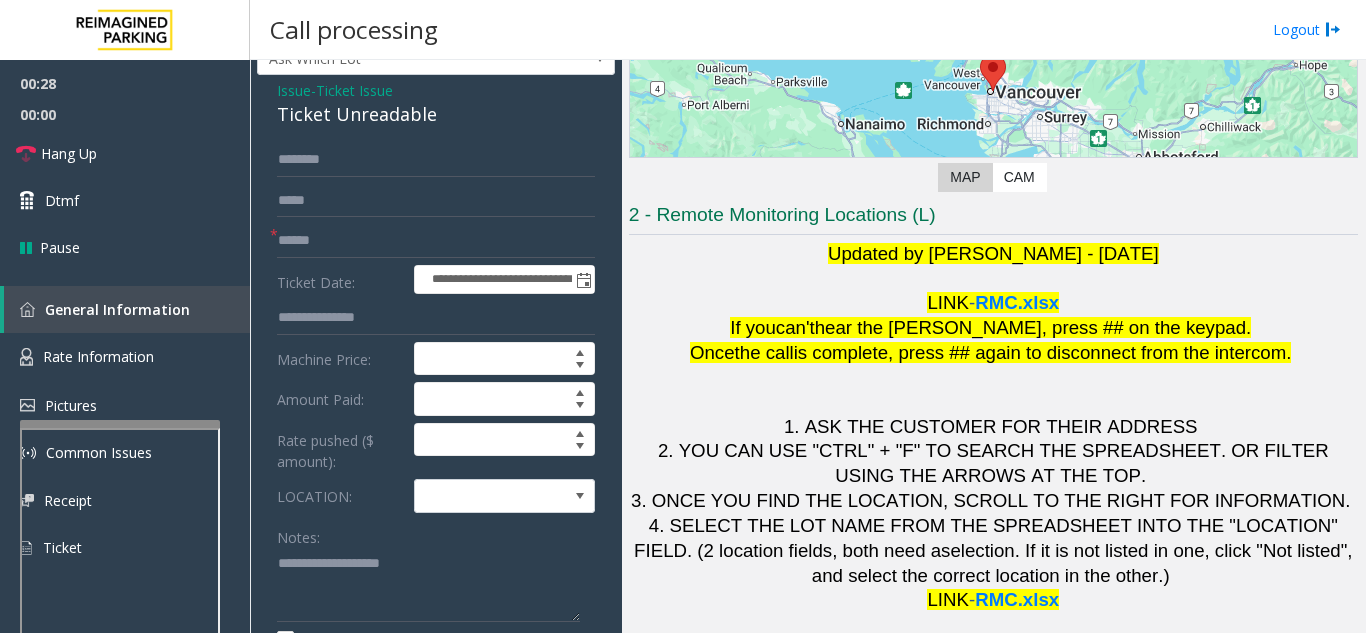 scroll, scrollTop: 100, scrollLeft: 0, axis: vertical 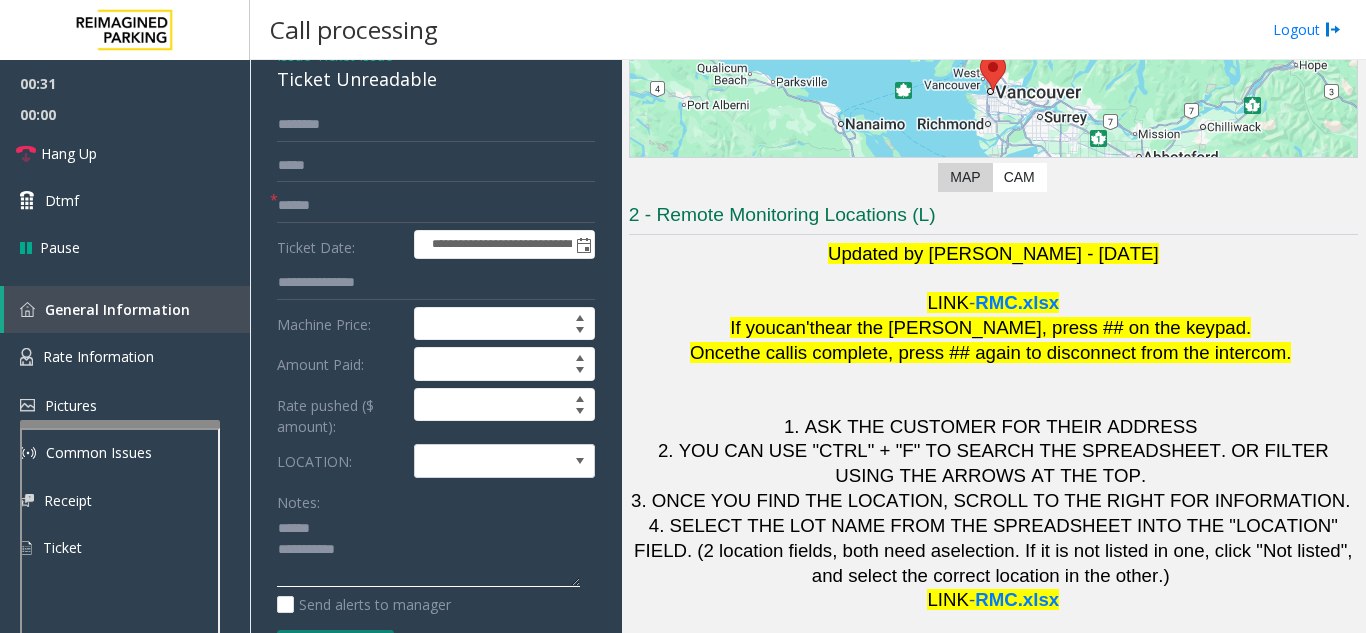 click 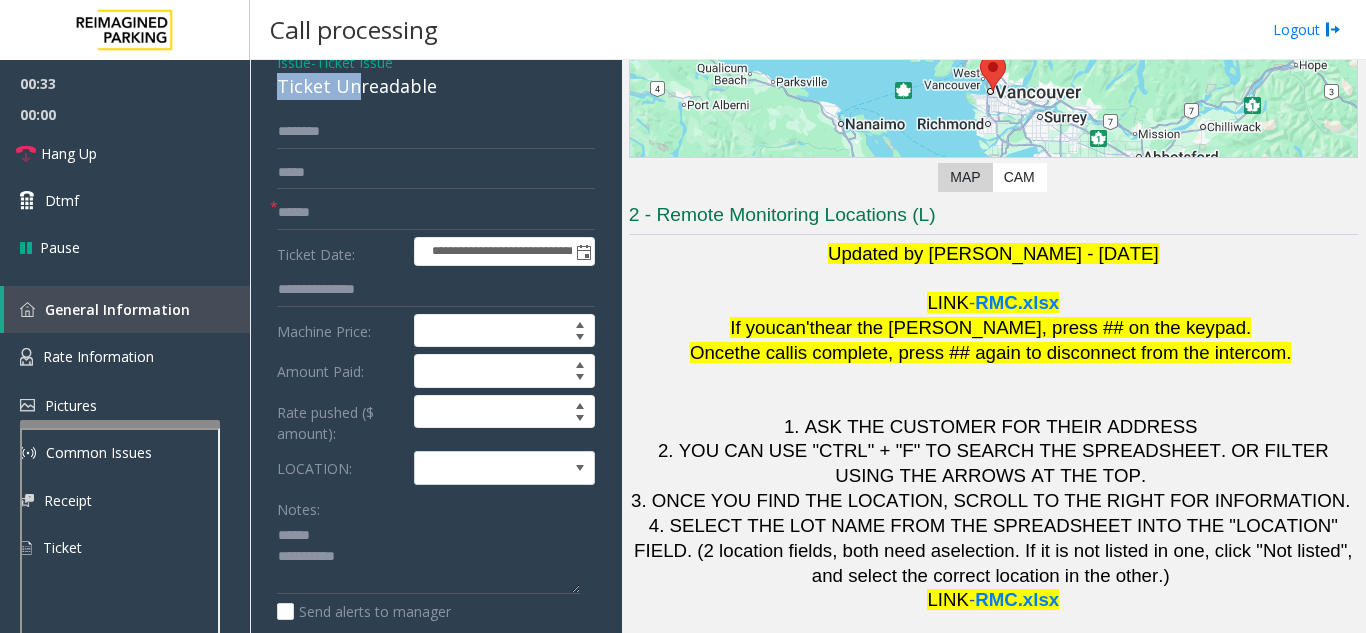 scroll, scrollTop: 89, scrollLeft: 0, axis: vertical 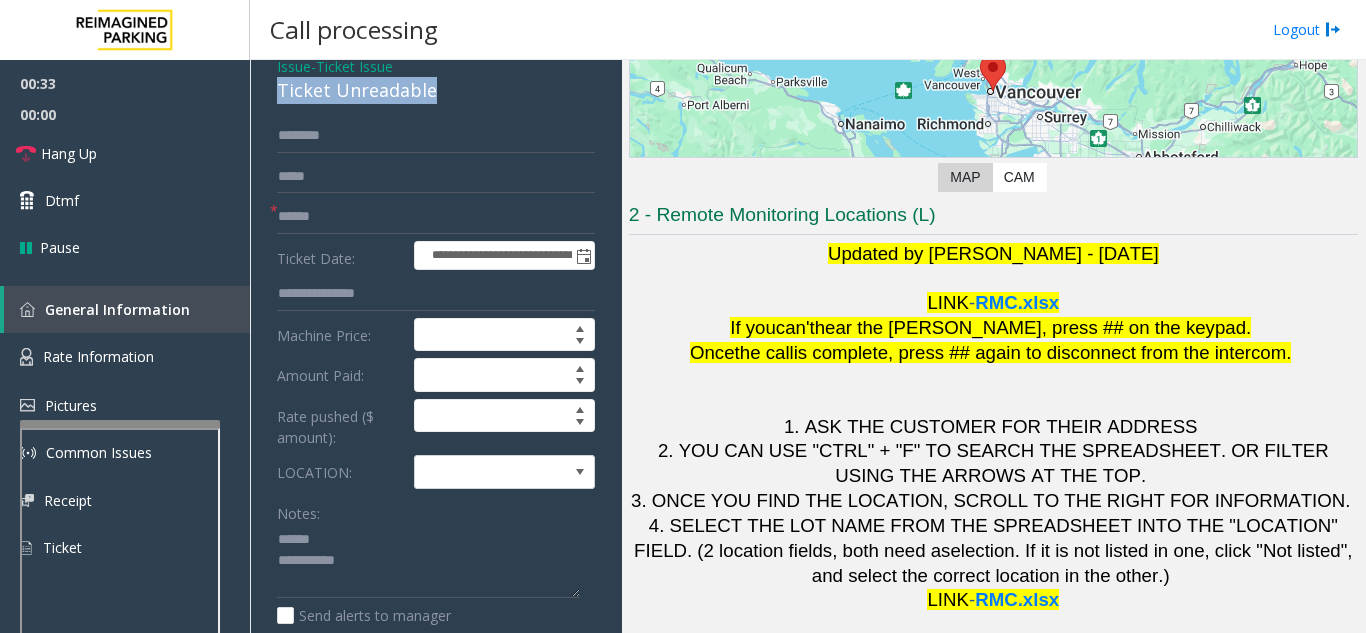 drag, startPoint x: 271, startPoint y: 79, endPoint x: 455, endPoint y: 82, distance: 184.02446 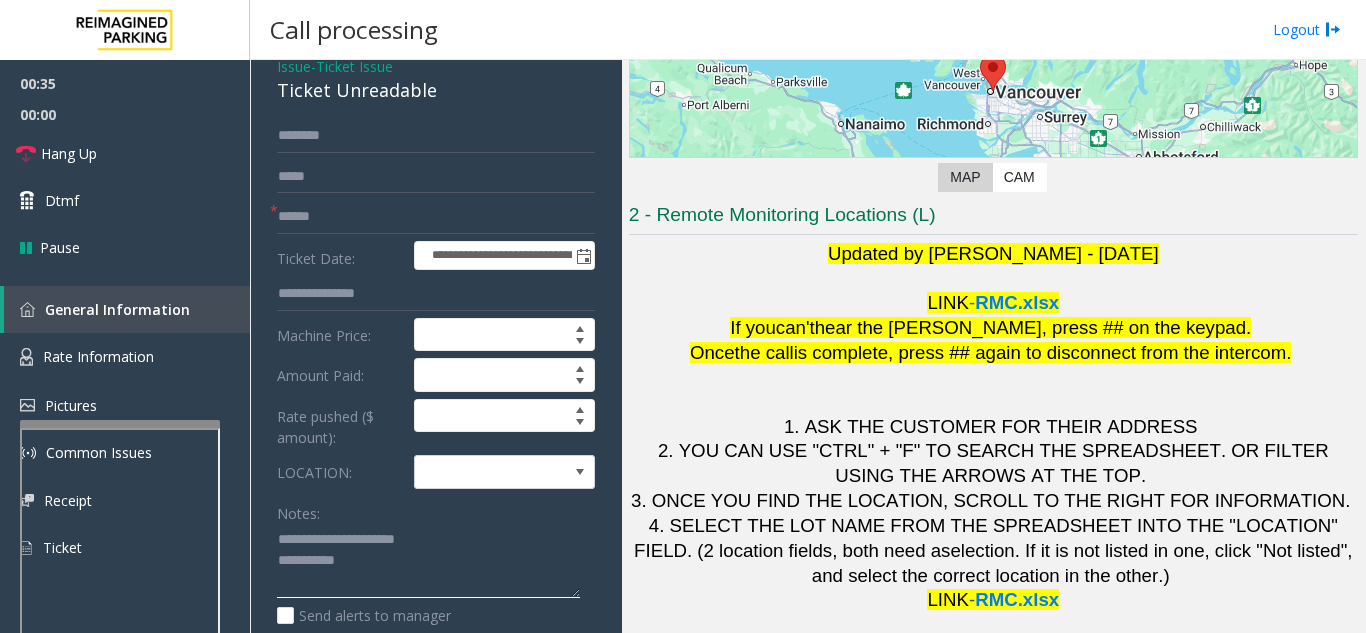 type on "**********" 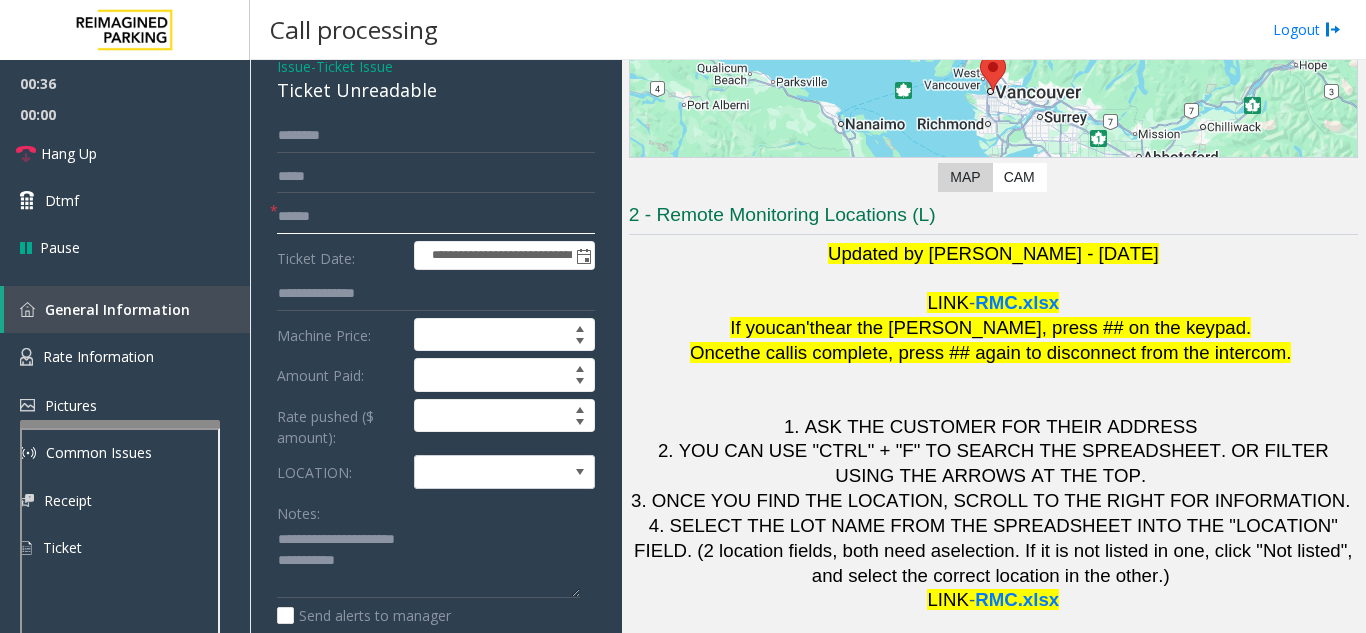 click 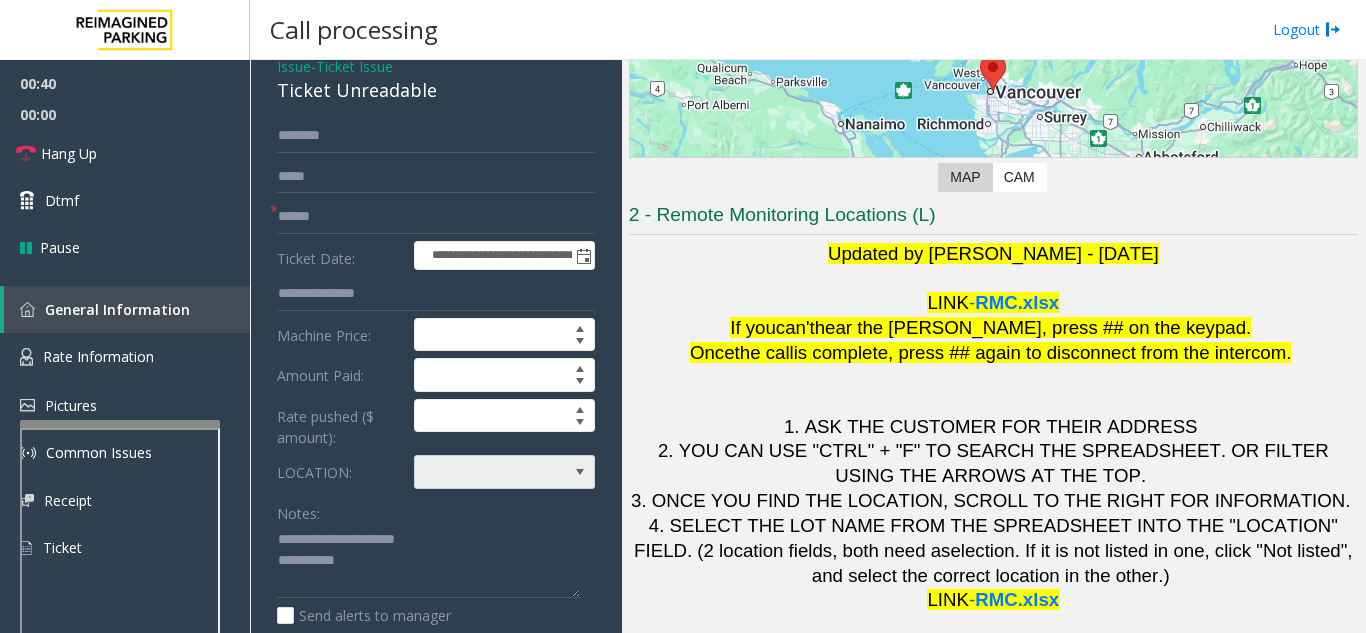 click at bounding box center [486, 472] 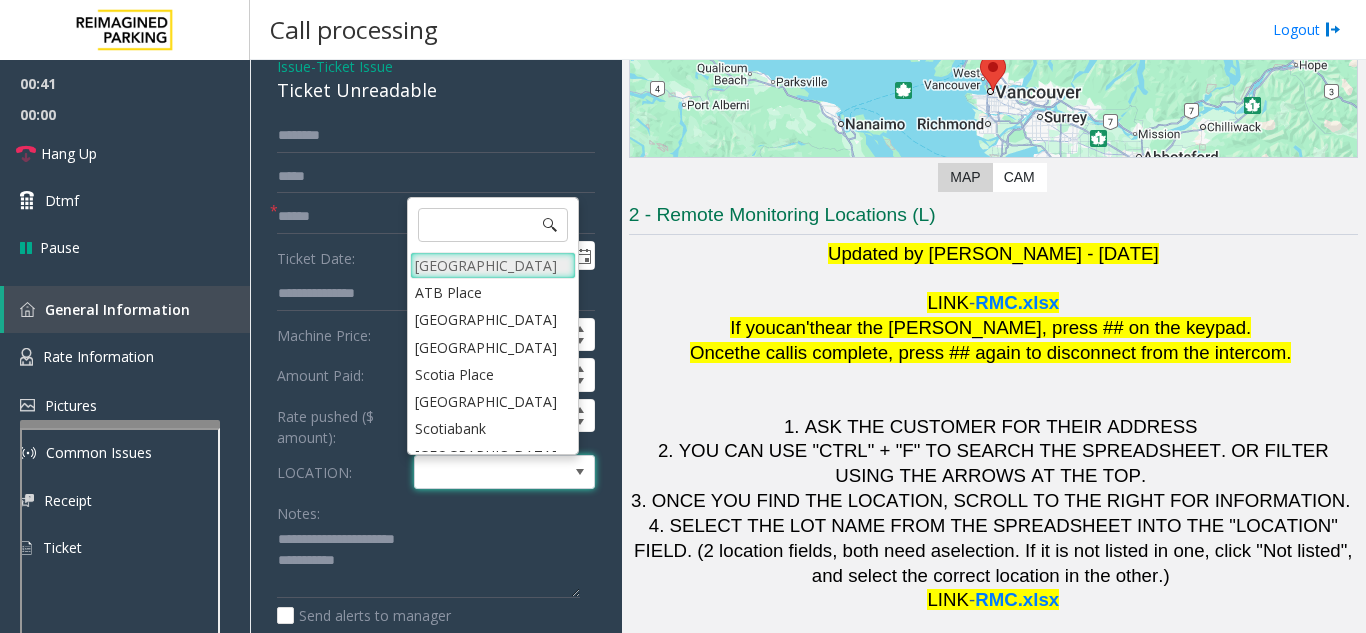 click on "[GEOGRAPHIC_DATA]" at bounding box center (493, 265) 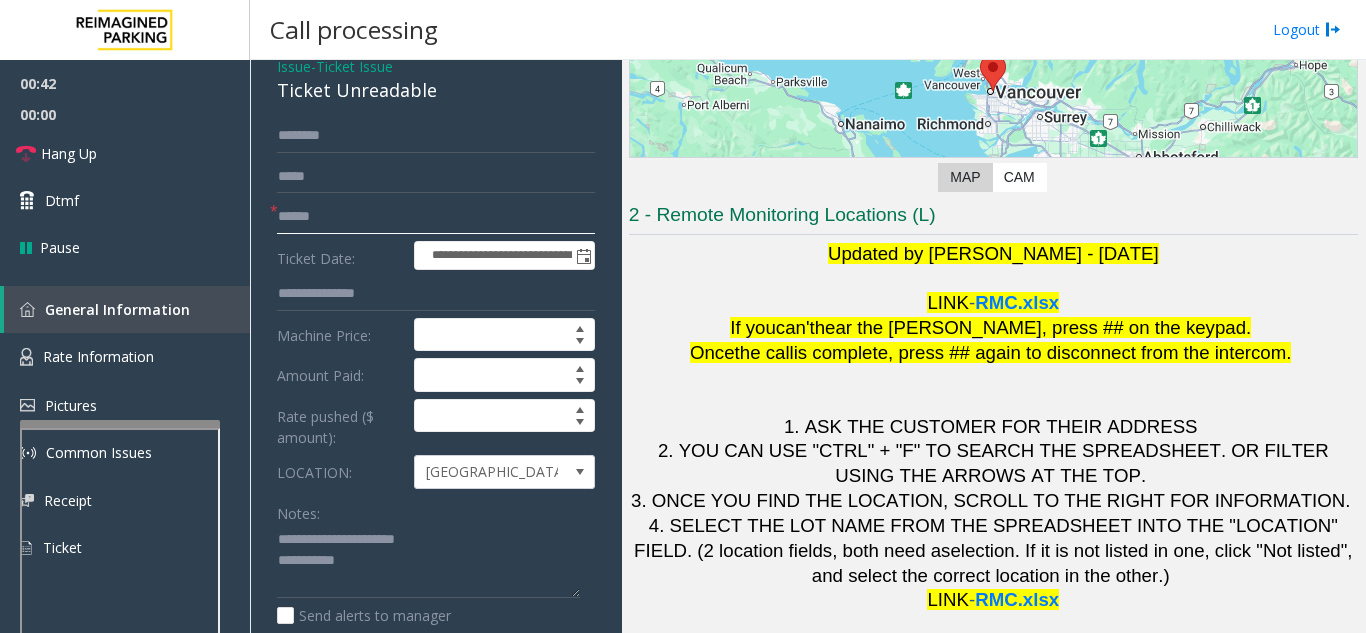 click 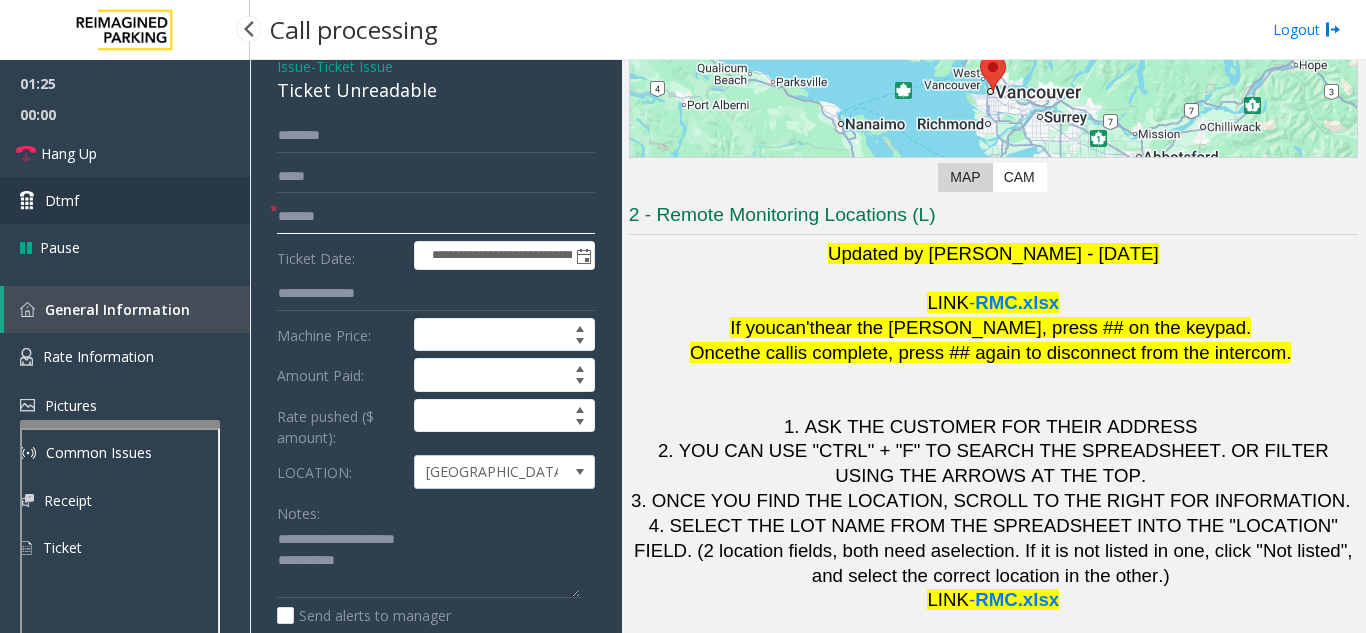type on "*******" 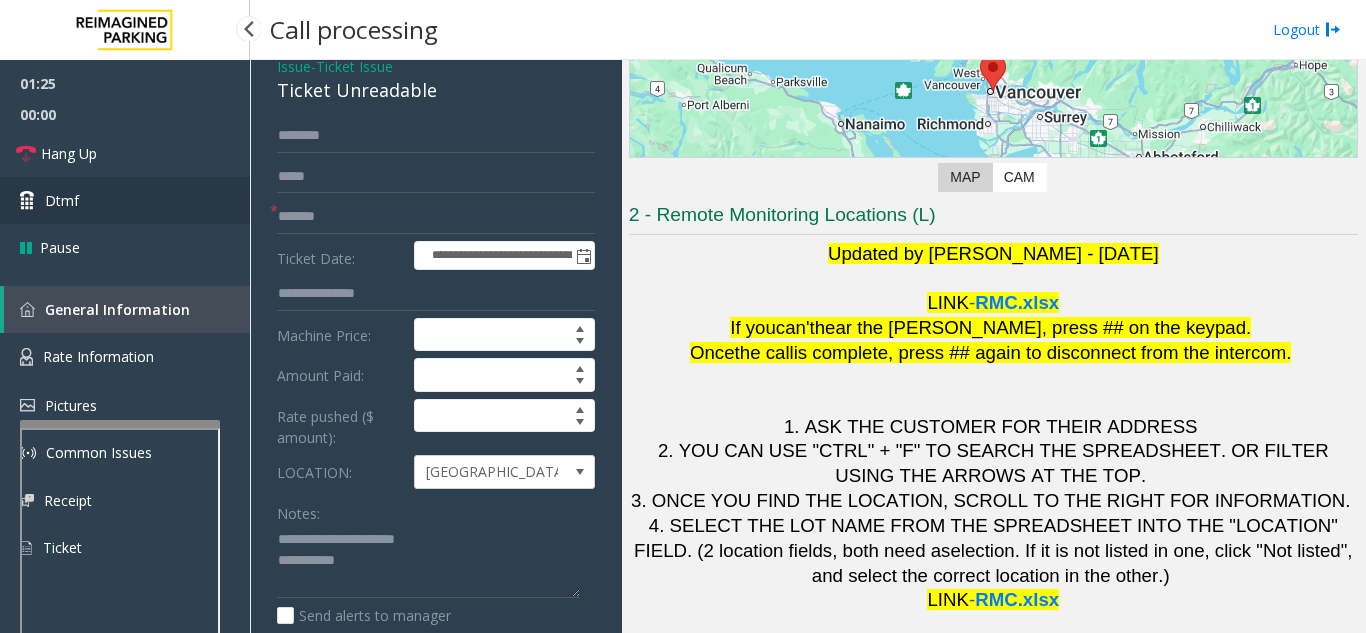 click on "Dtmf" at bounding box center [125, 200] 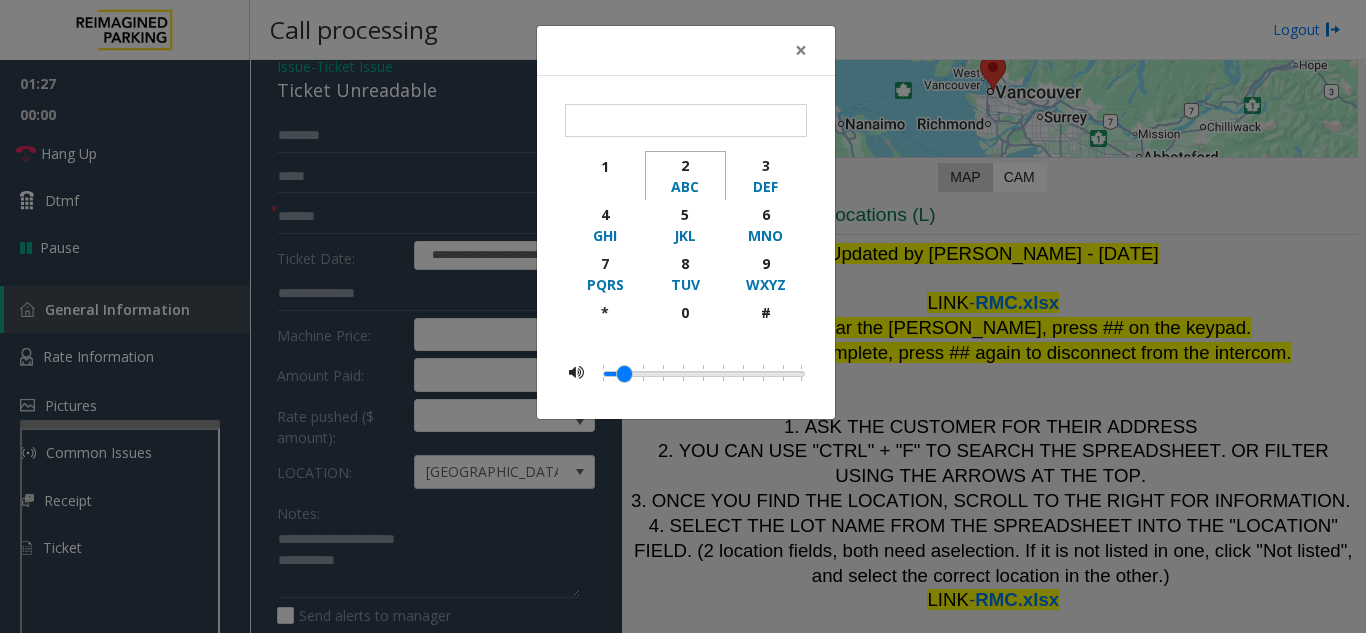 click on "2" 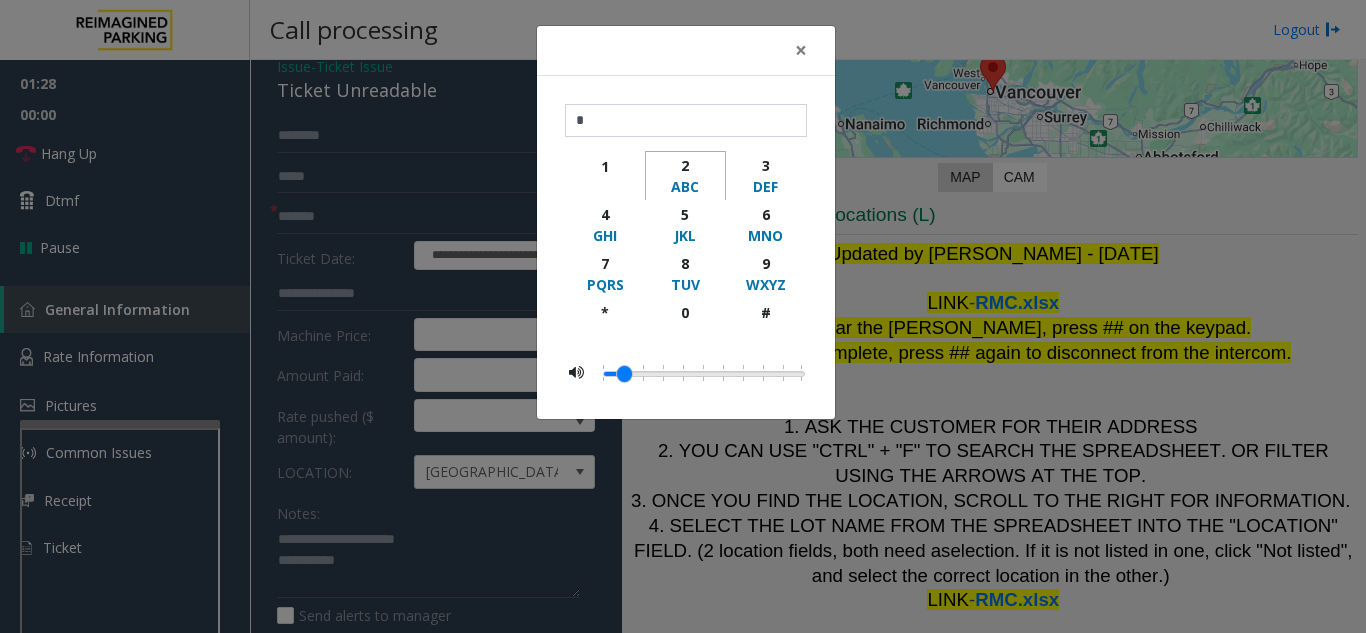click on "2 ABC" 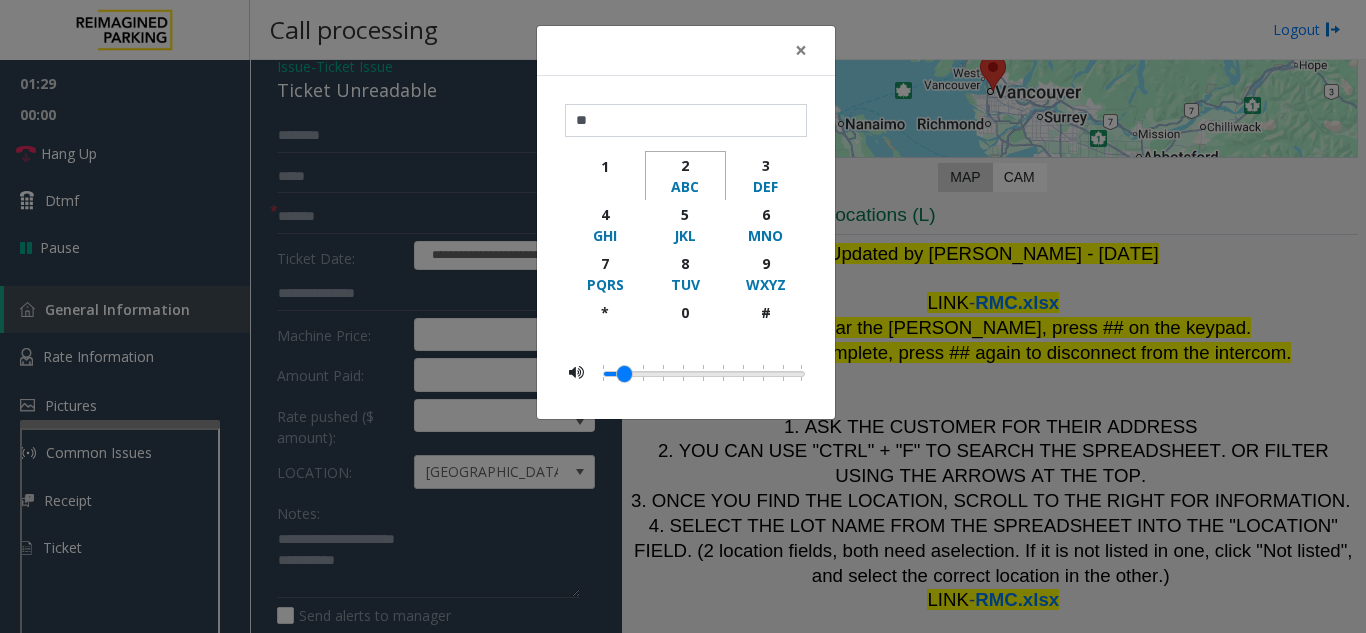click on "2" 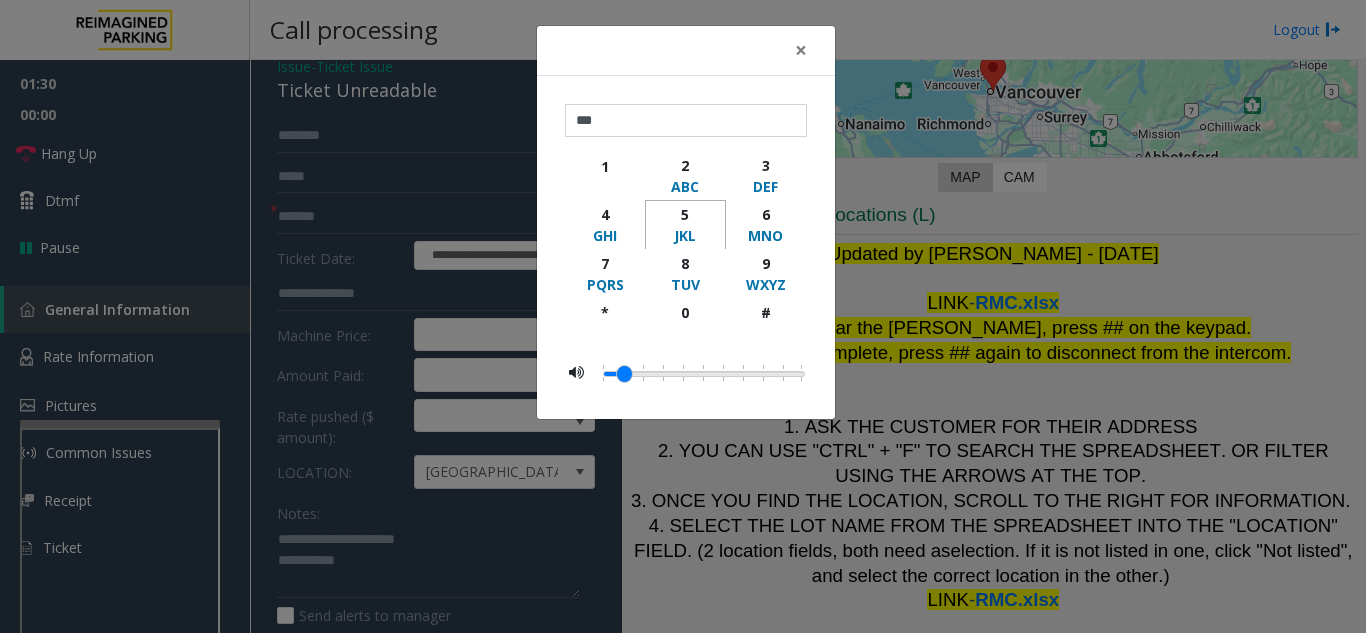 click on "5" 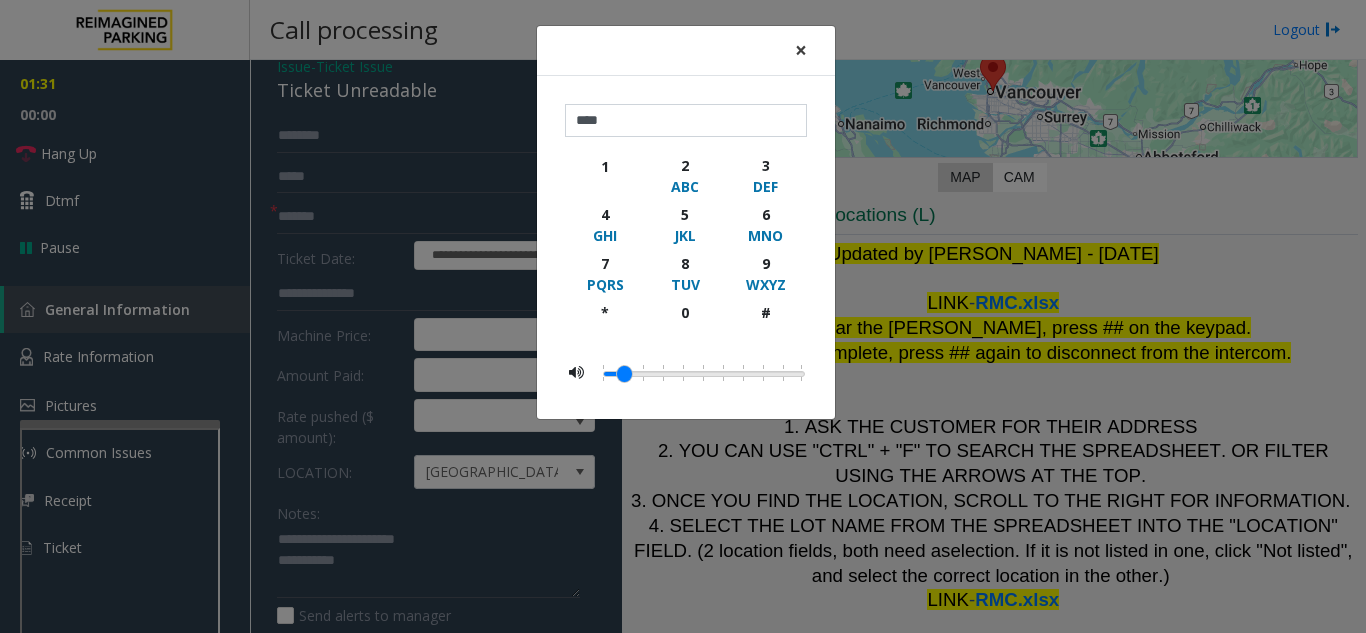 click on "×" 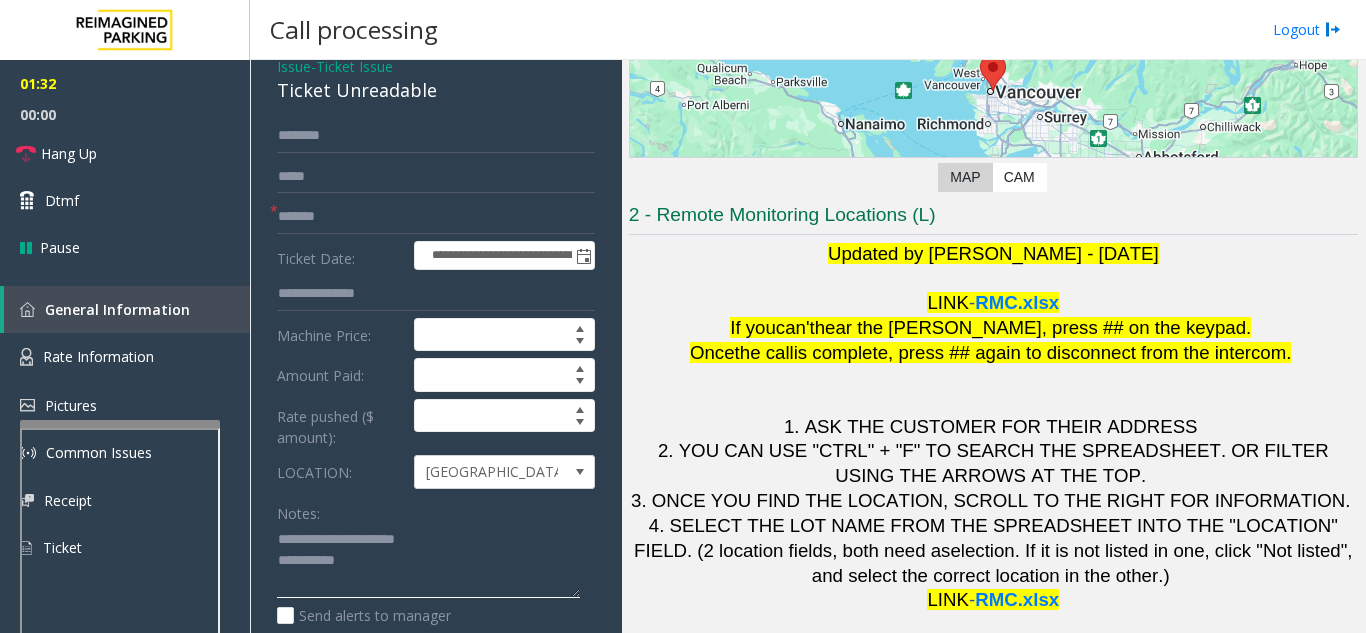 click 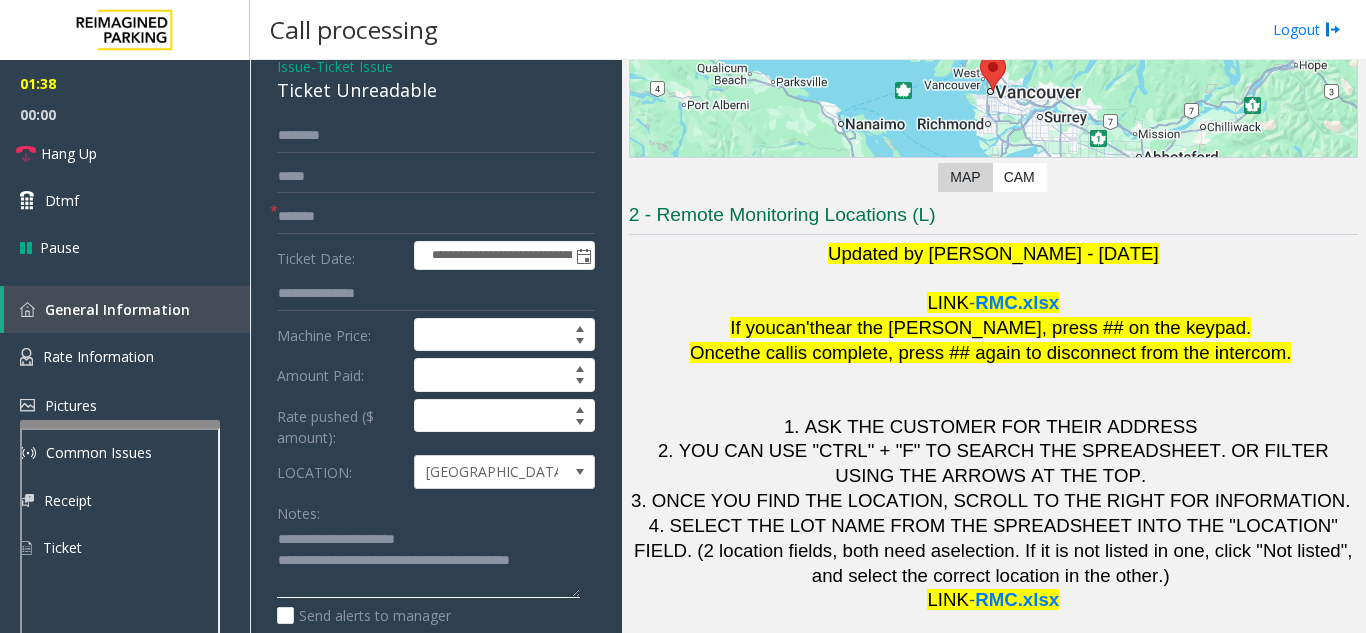 type on "**********" 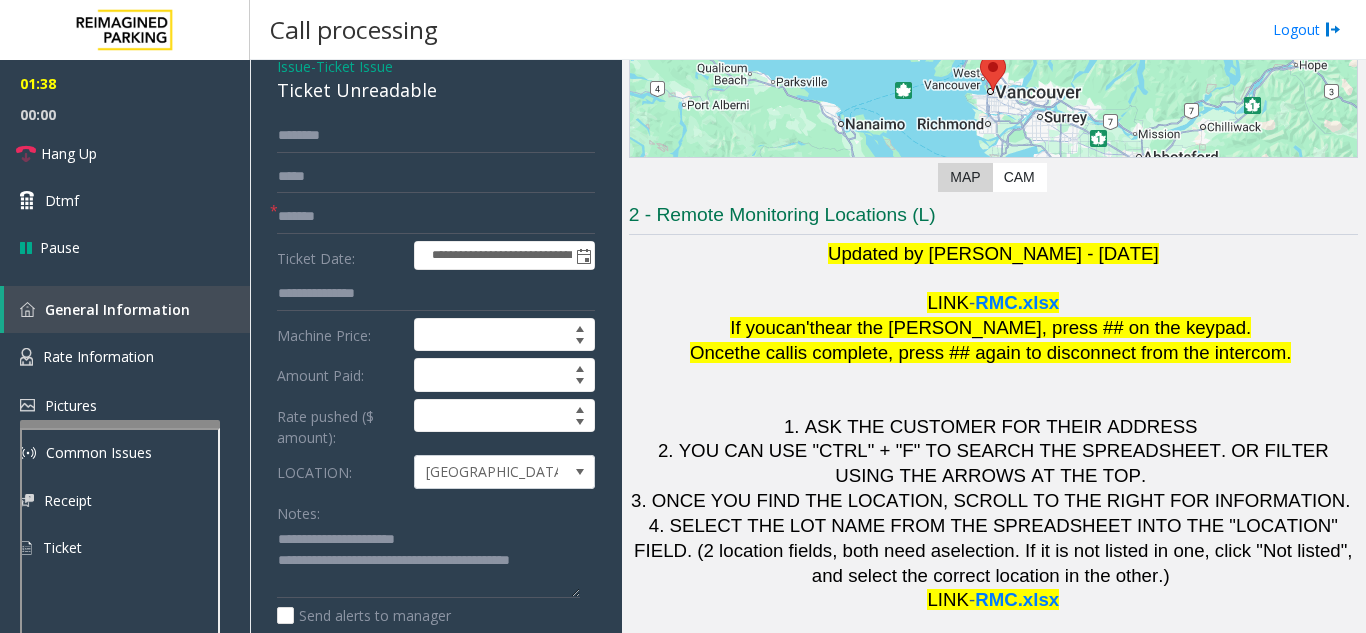 click on "Notes:" 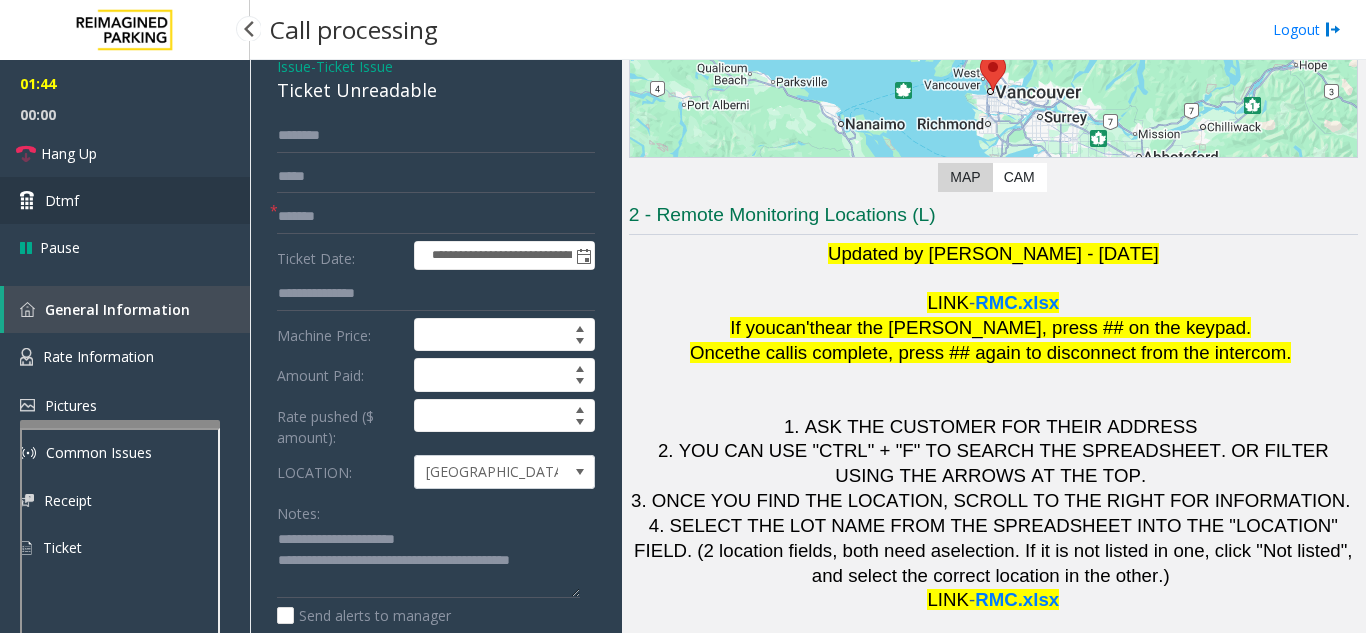 click on "Dtmf" at bounding box center (125, 200) 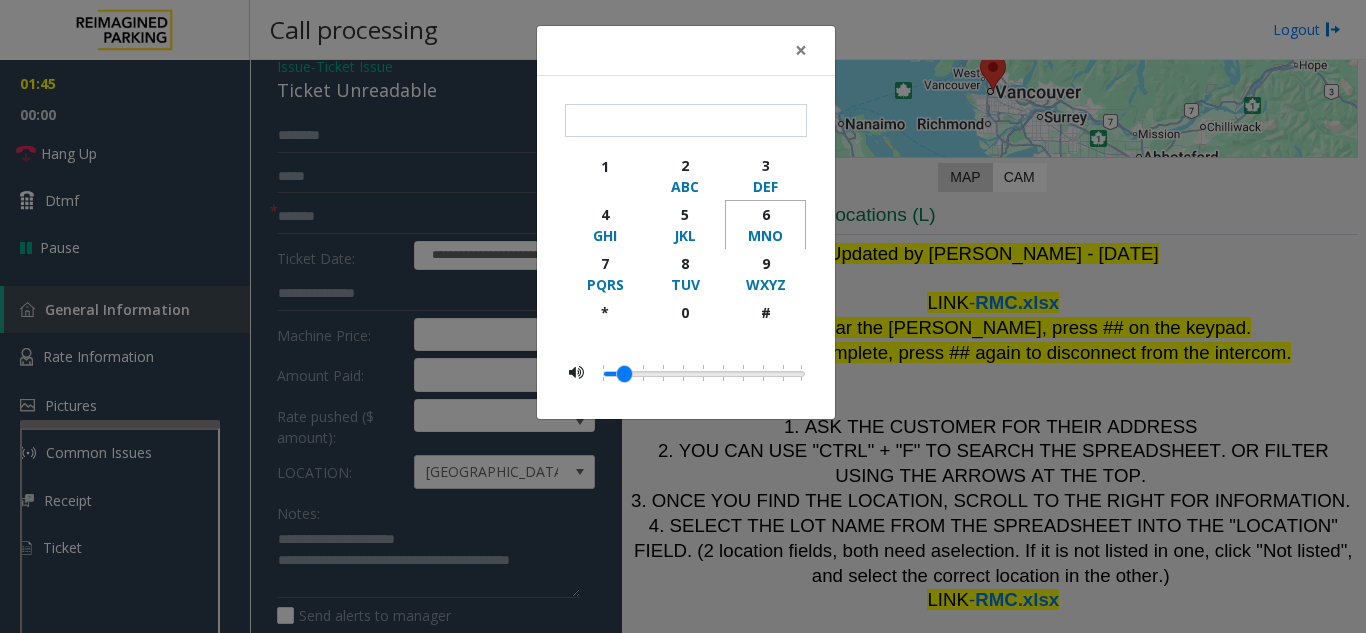 click on "MNO" 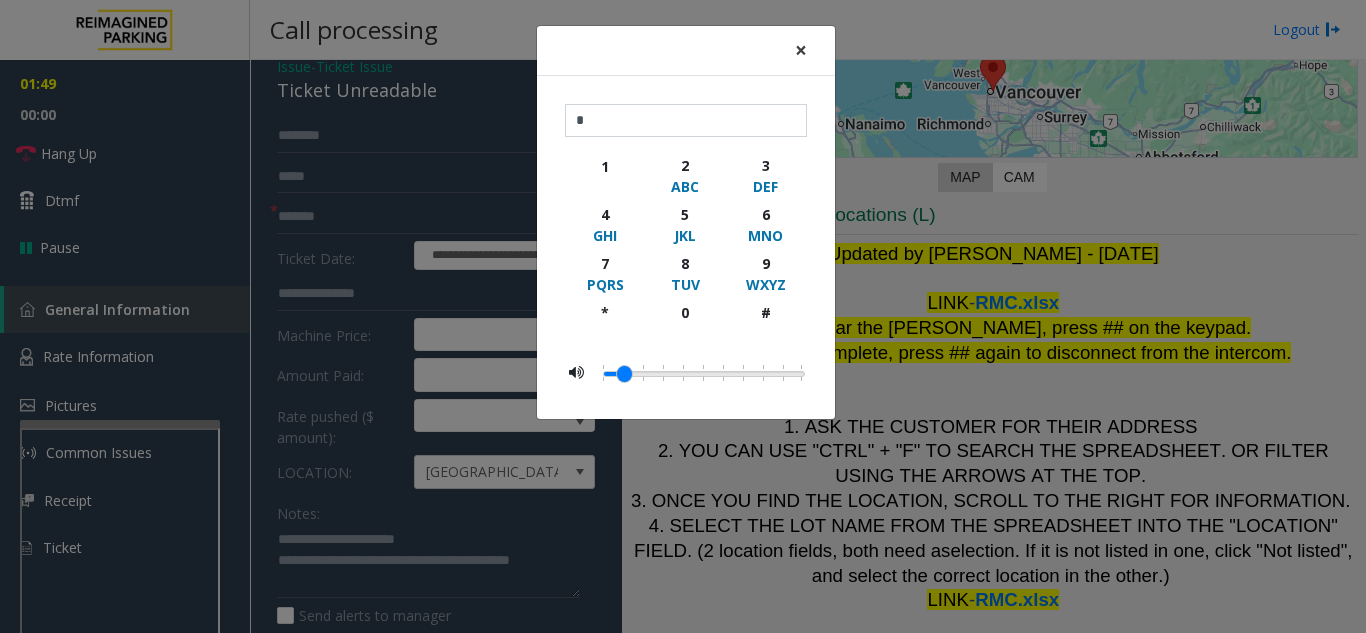 click on "×" 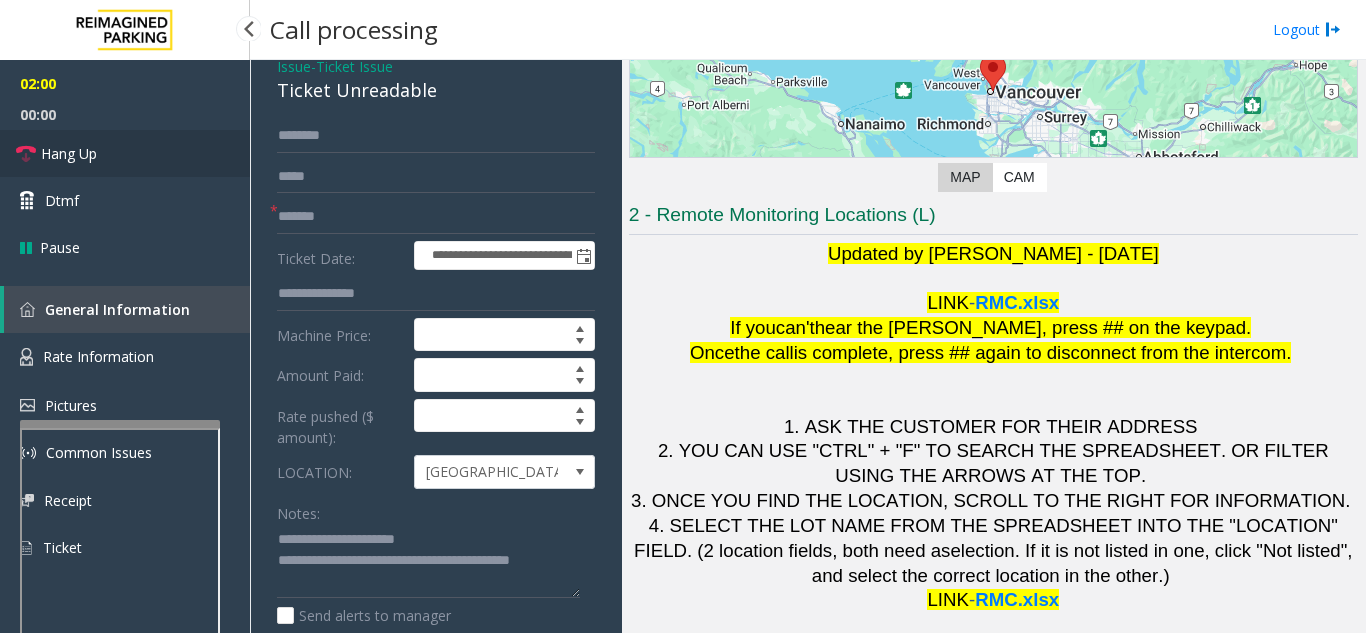 click on "Hang Up" at bounding box center (69, 153) 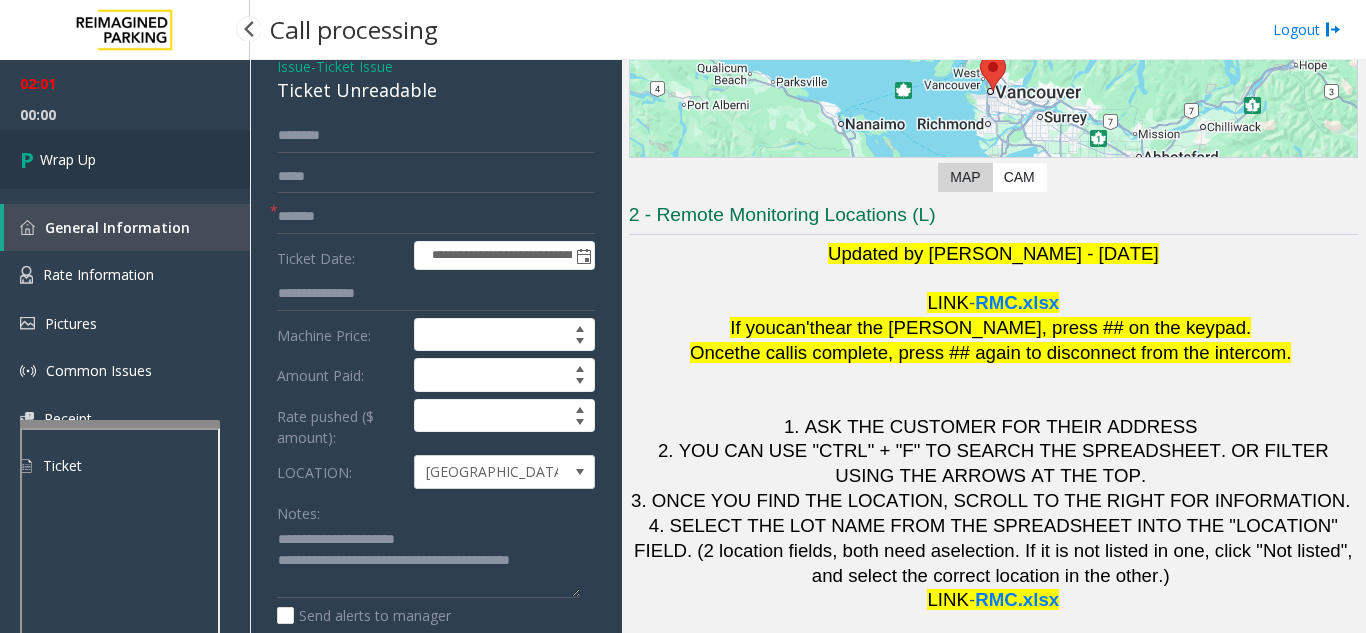 click on "Wrap Up" at bounding box center [68, 159] 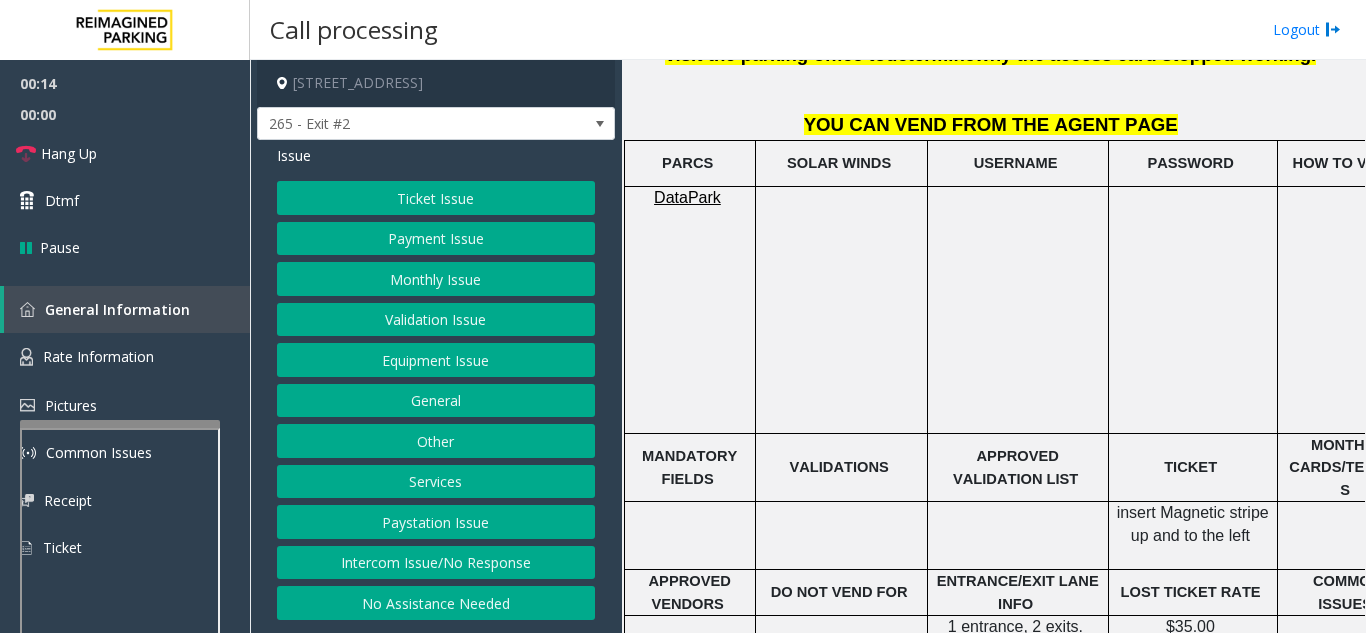 scroll, scrollTop: 800, scrollLeft: 0, axis: vertical 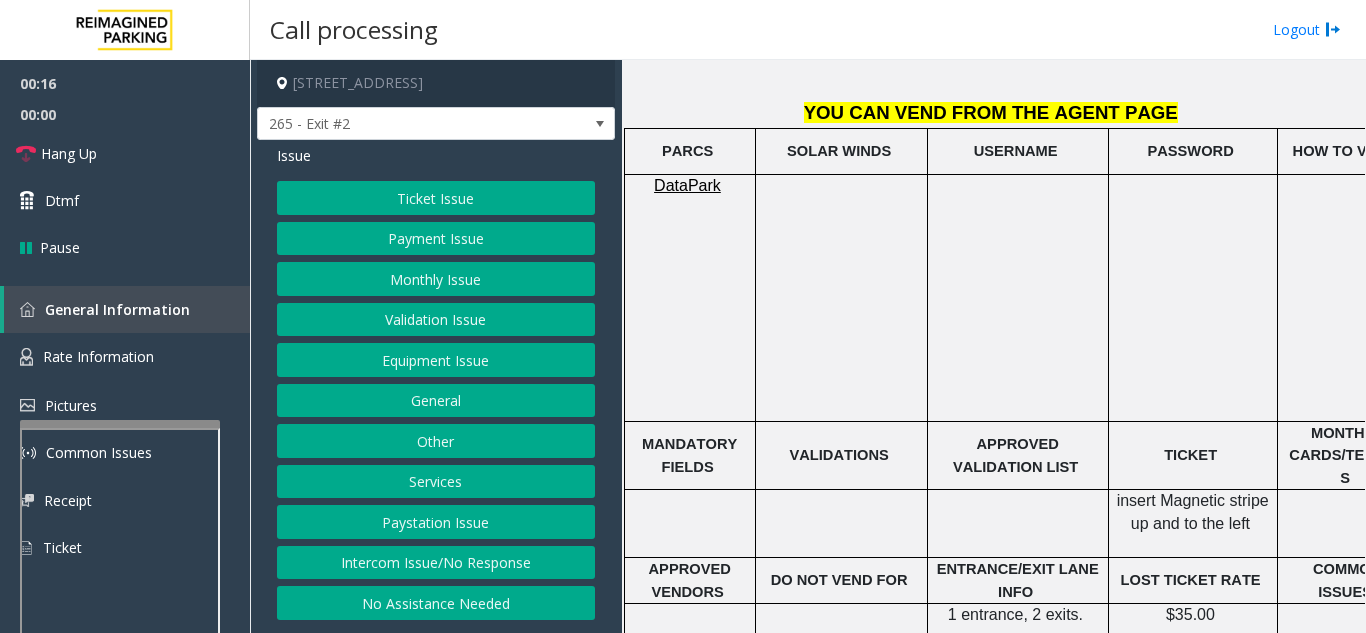 click on "Ticket Issue" 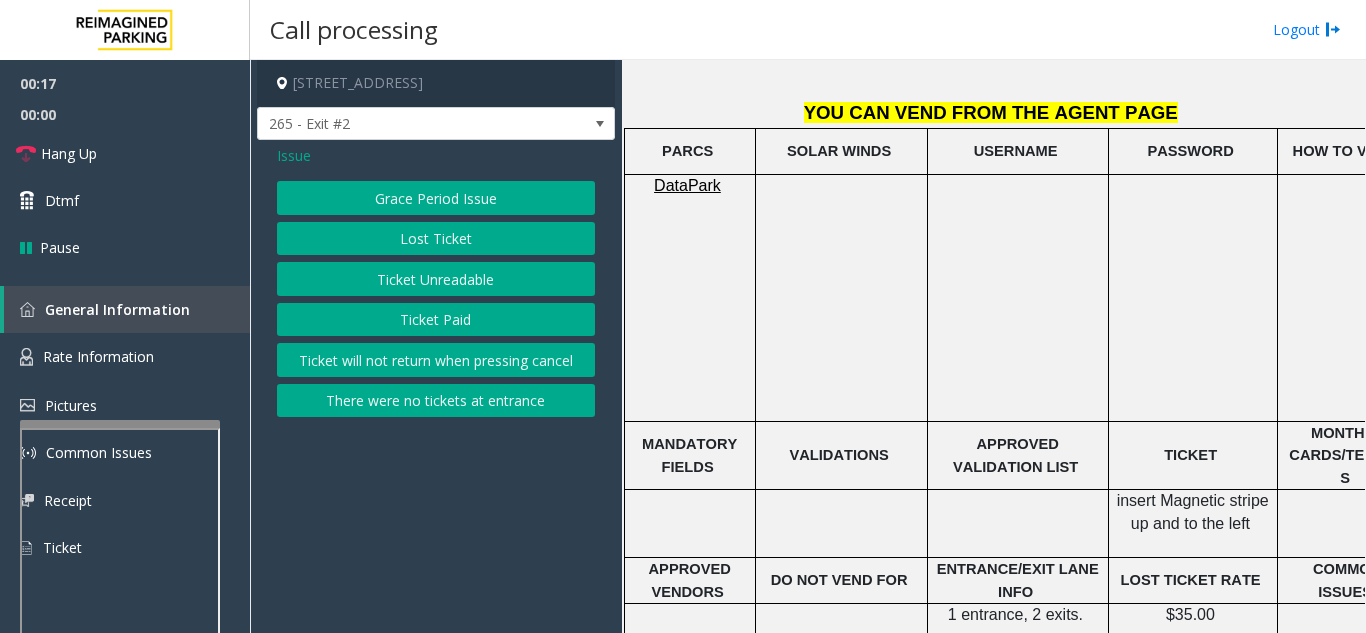 click on "Ticket Unreadable" 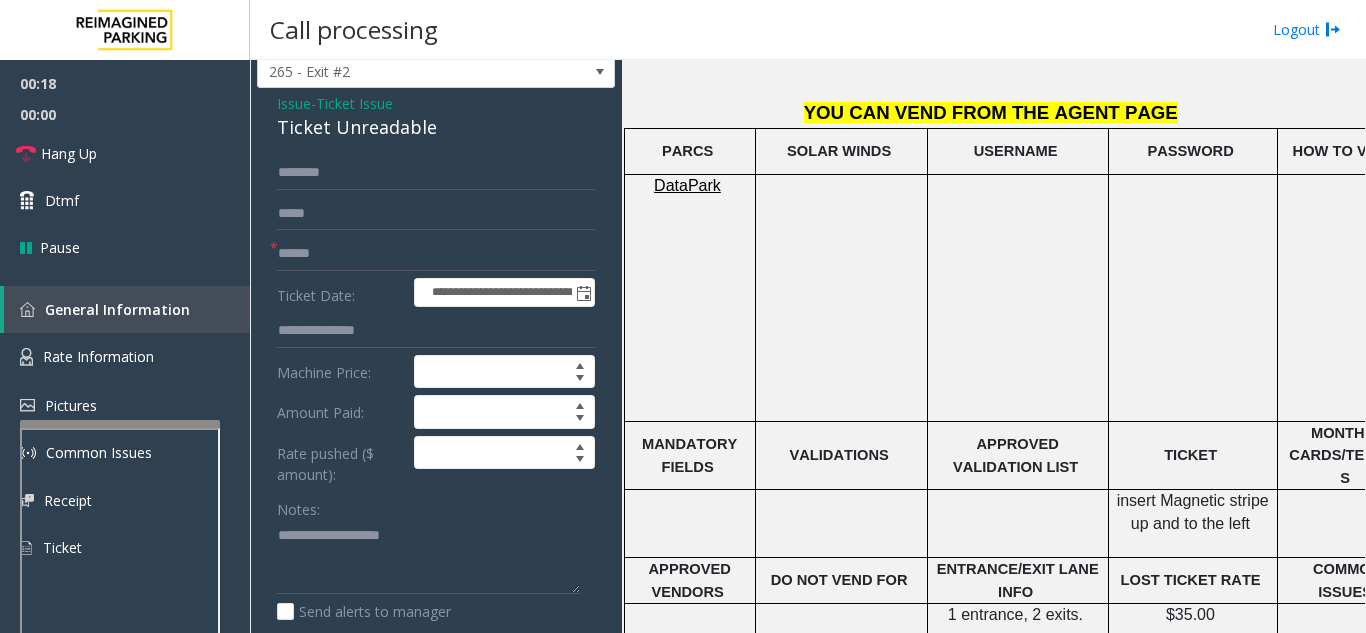 scroll, scrollTop: 100, scrollLeft: 0, axis: vertical 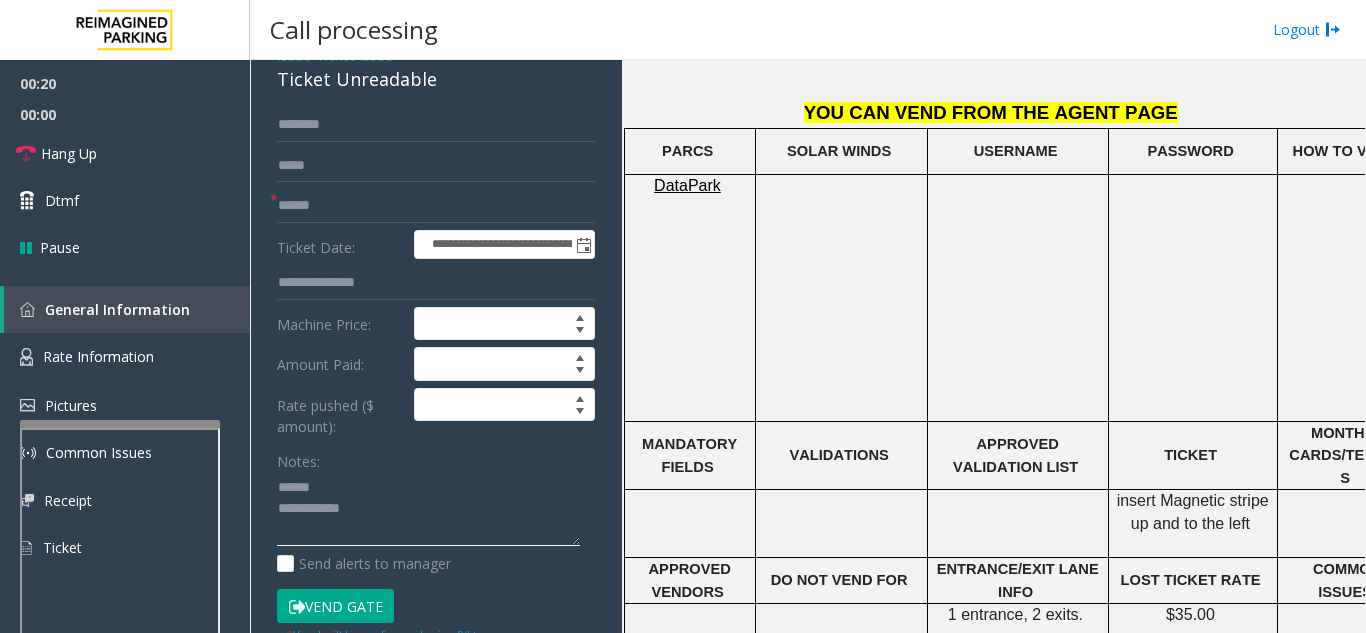 click 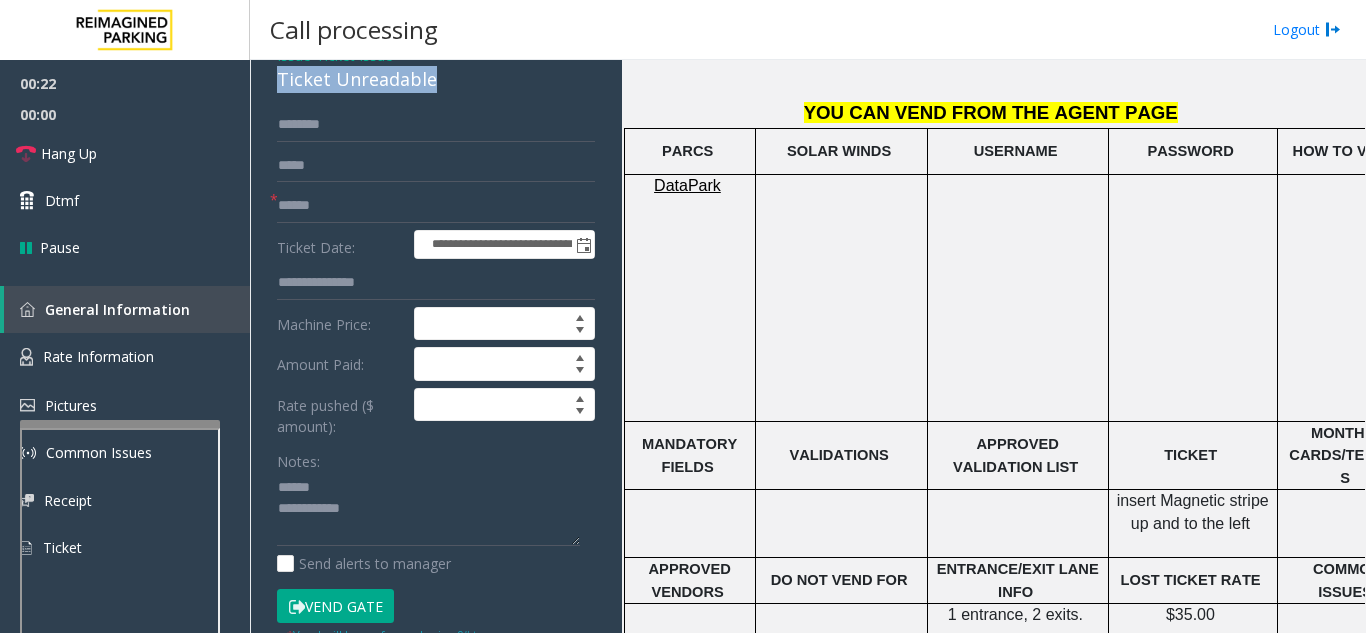 drag, startPoint x: 275, startPoint y: 81, endPoint x: 440, endPoint y: 84, distance: 165.02727 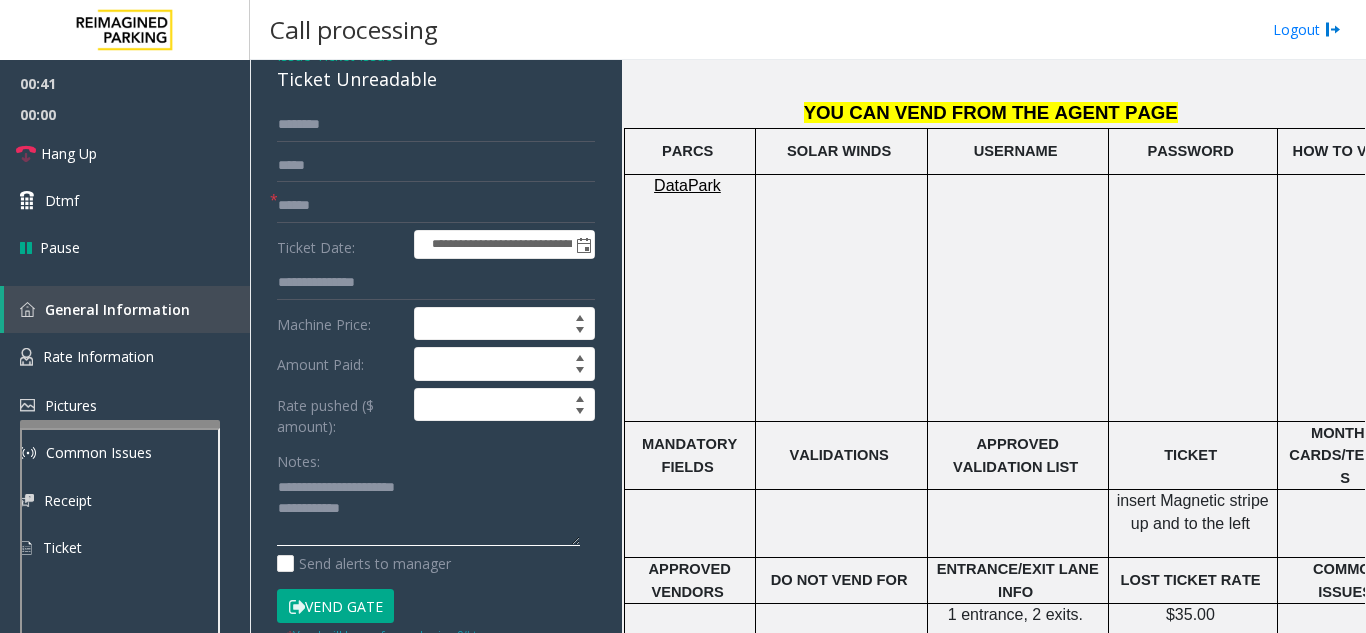 type on "**********" 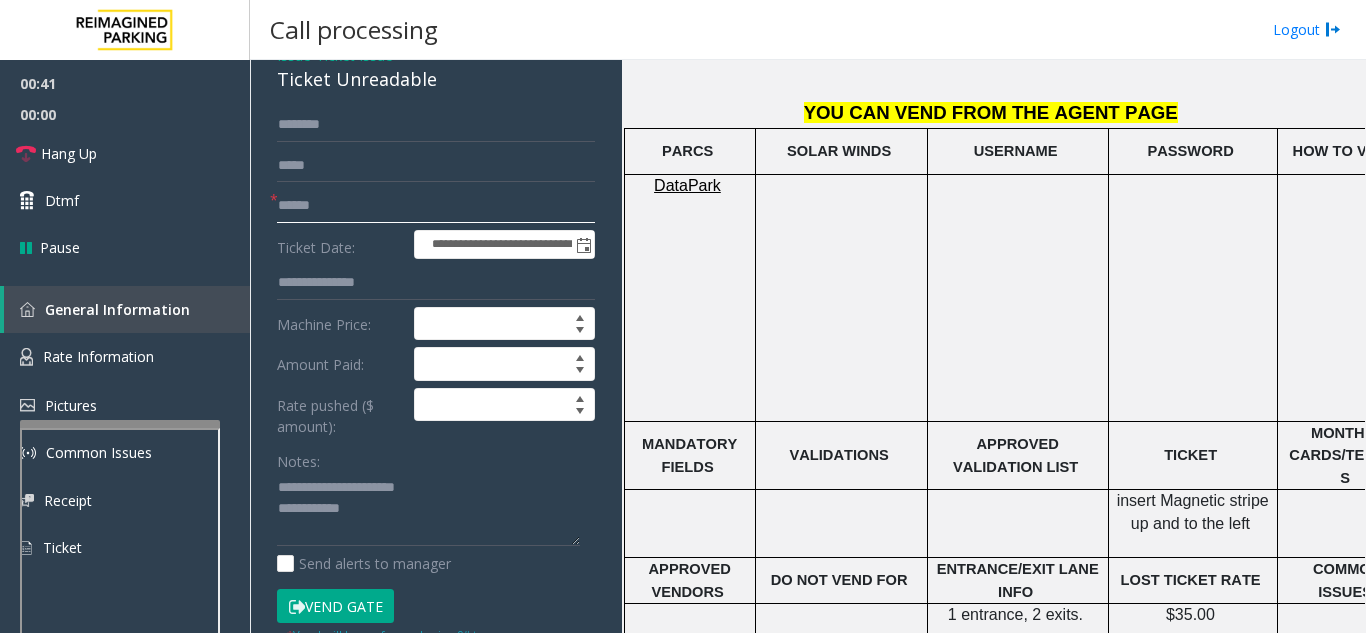 click 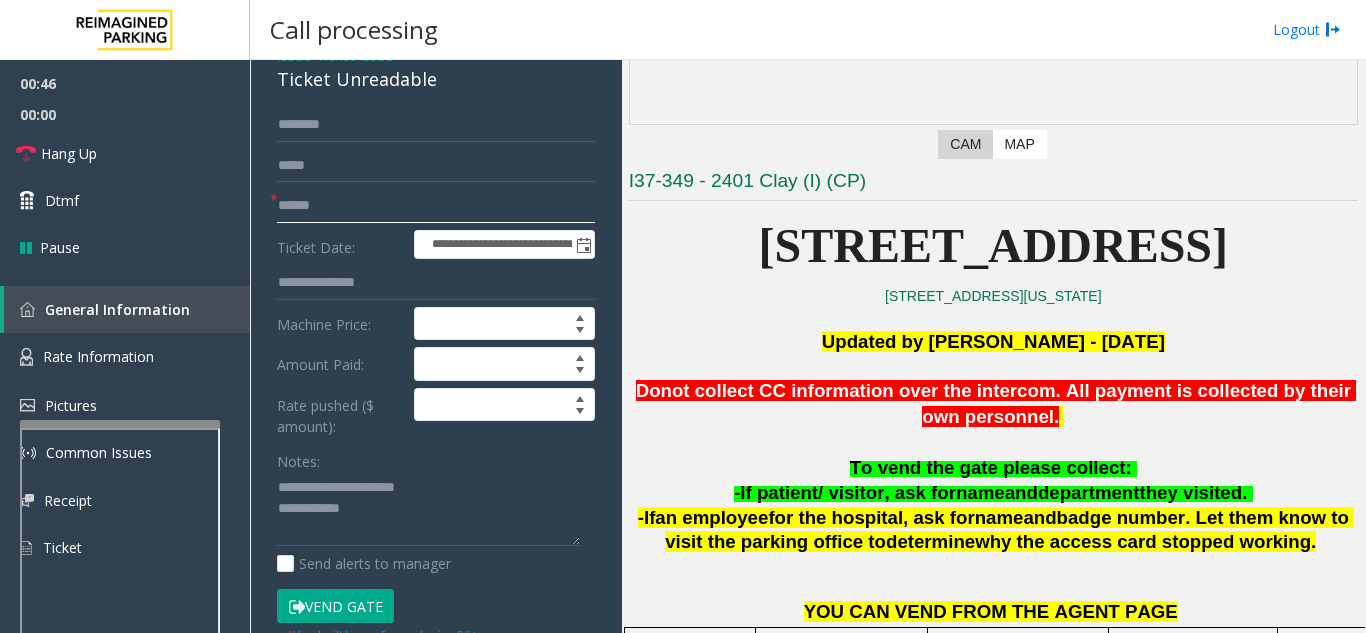 scroll, scrollTop: 300, scrollLeft: 0, axis: vertical 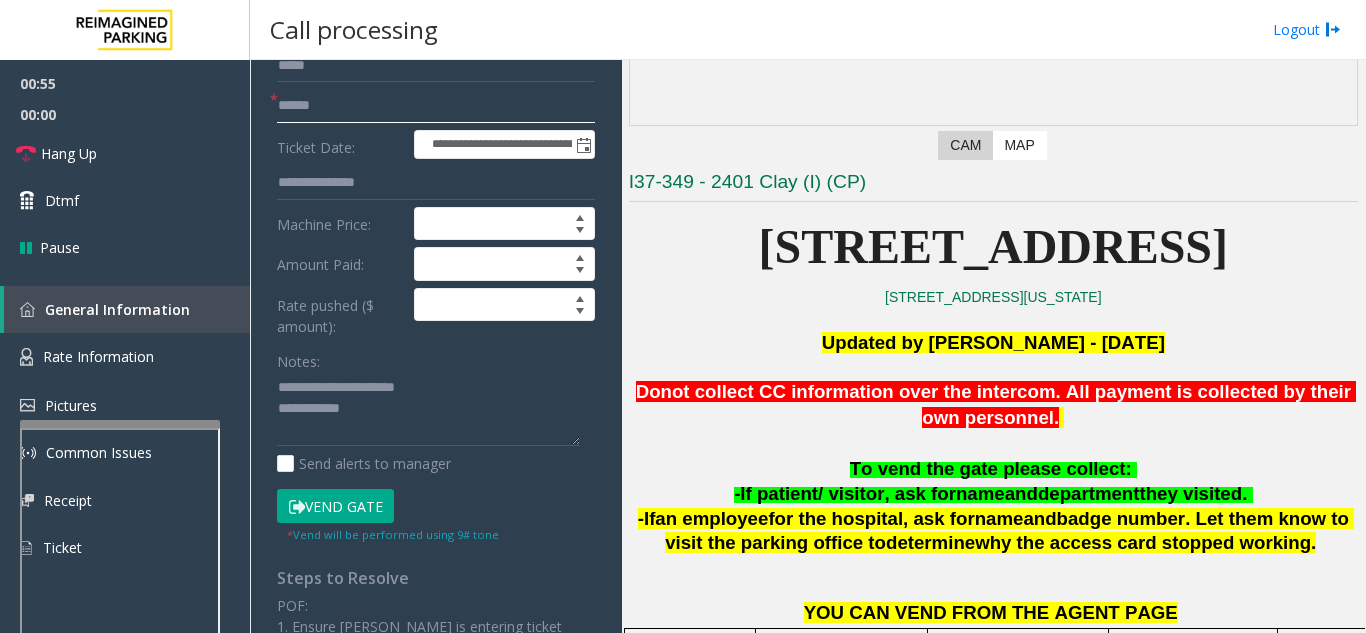 type on "******" 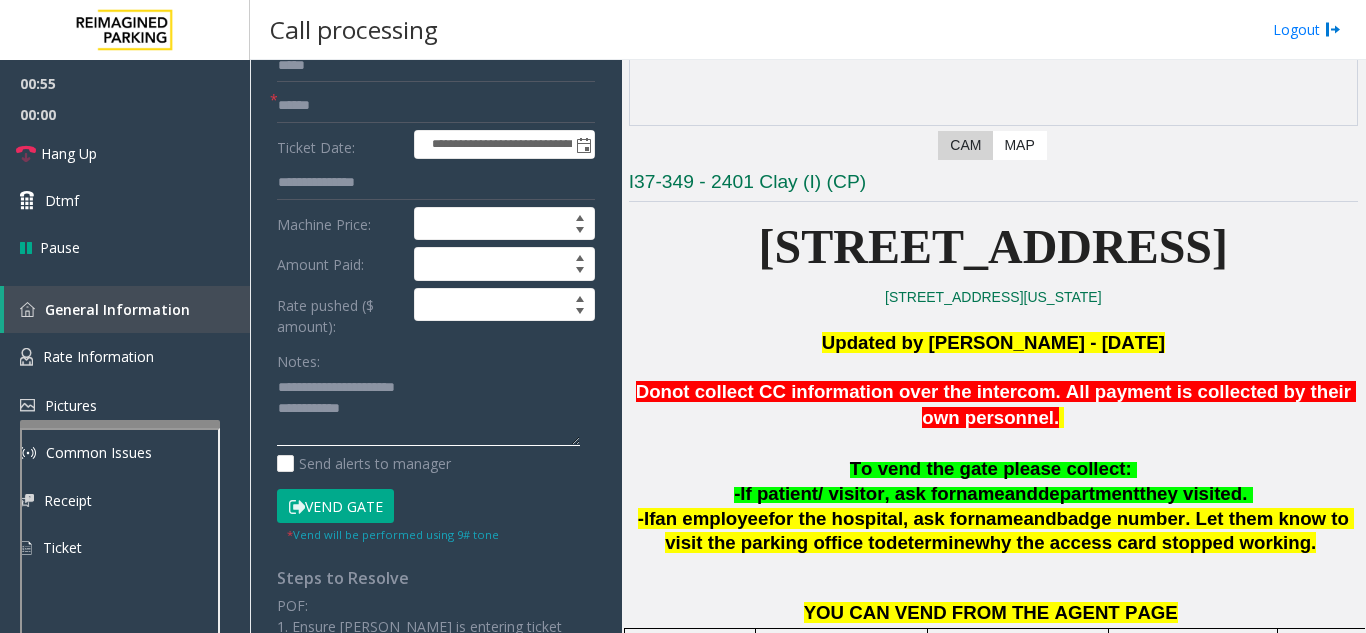 click 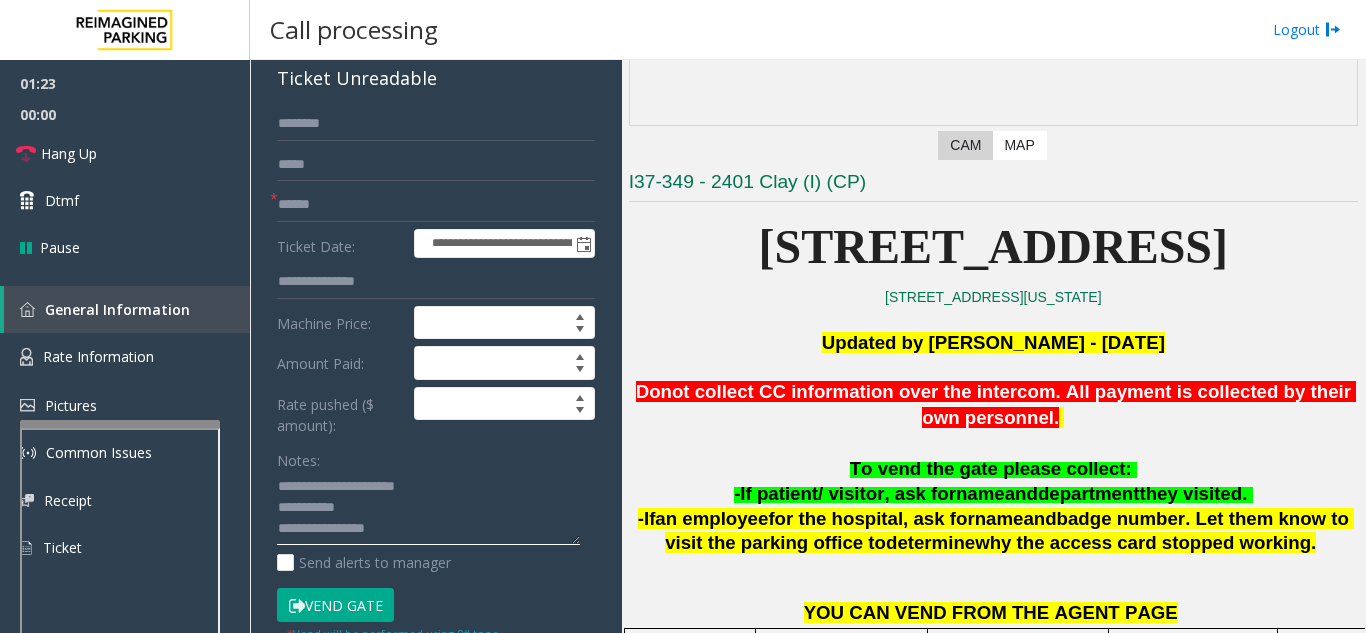 scroll, scrollTop: 100, scrollLeft: 0, axis: vertical 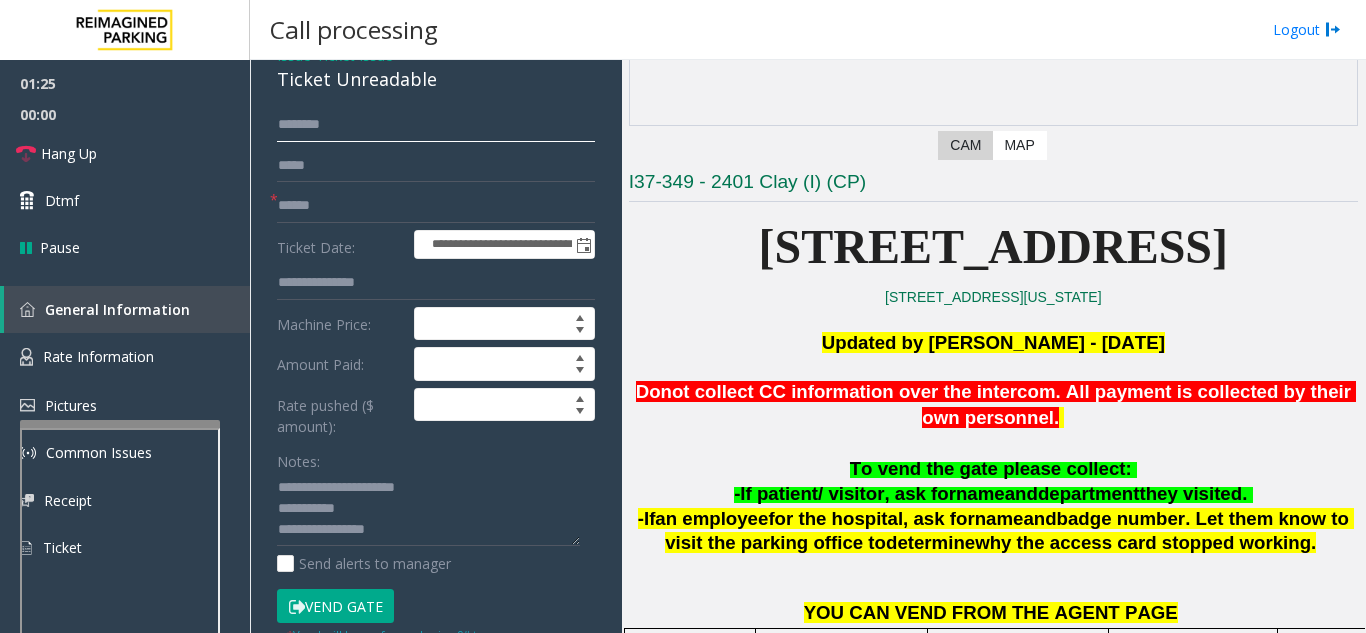 click 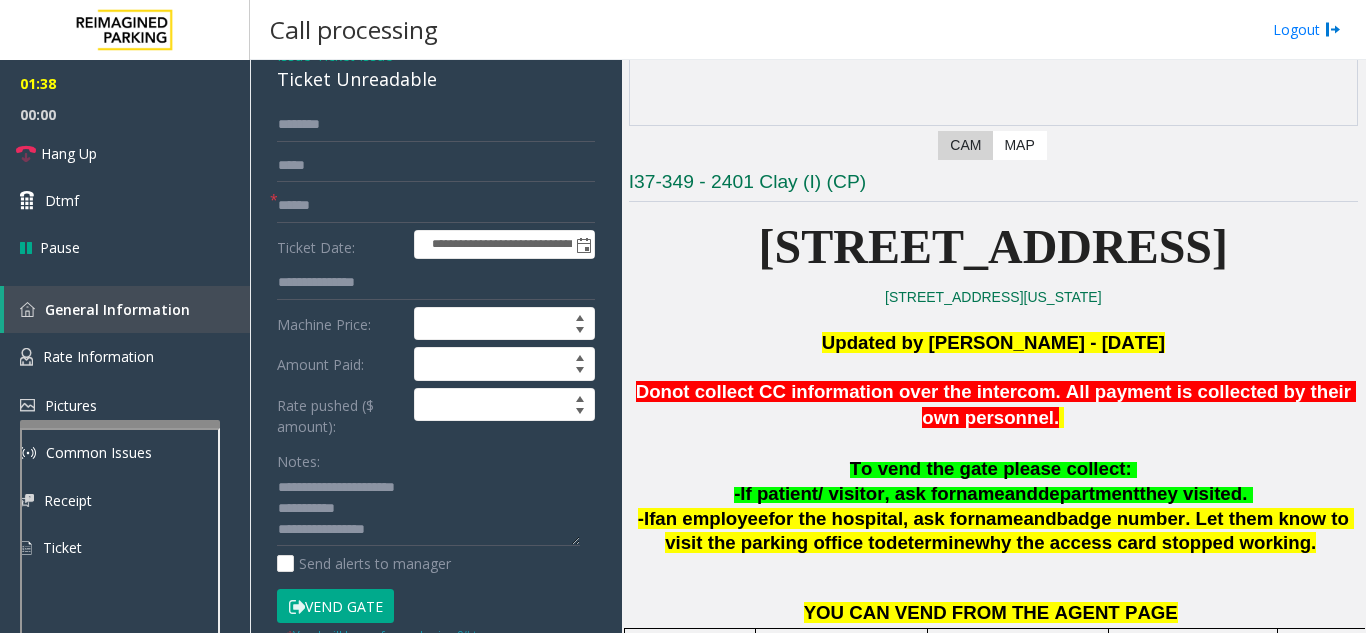 click on "Vend Gate" 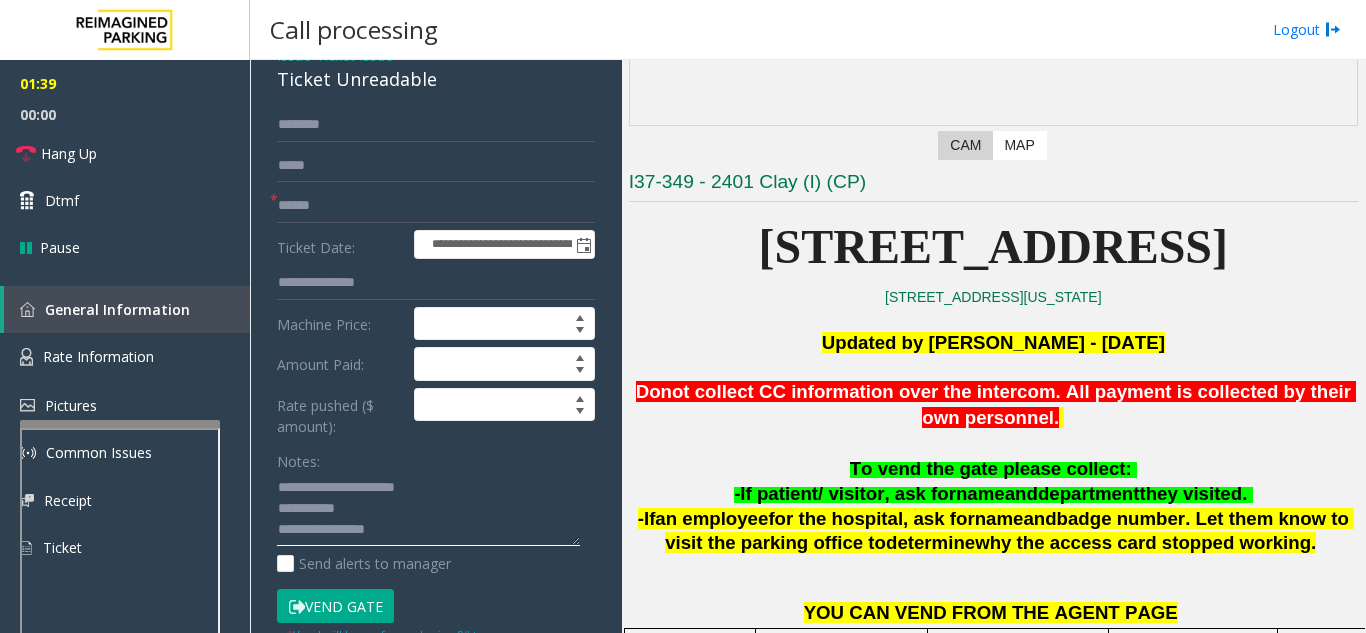 click 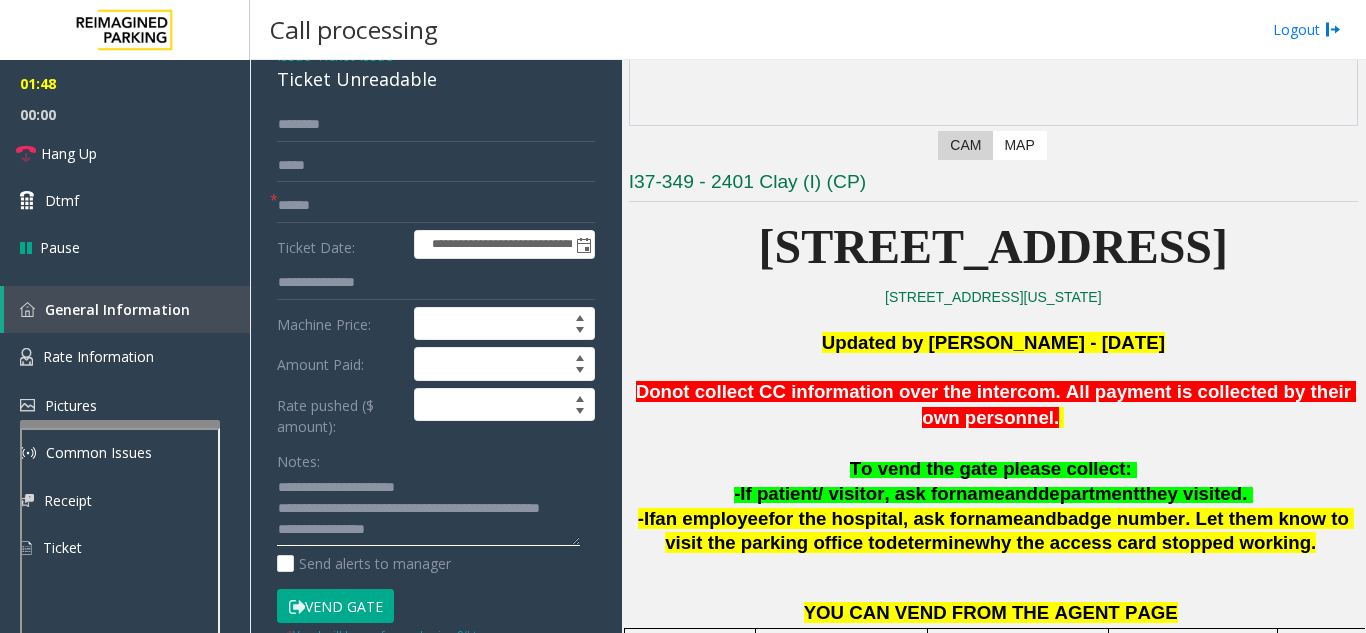 click 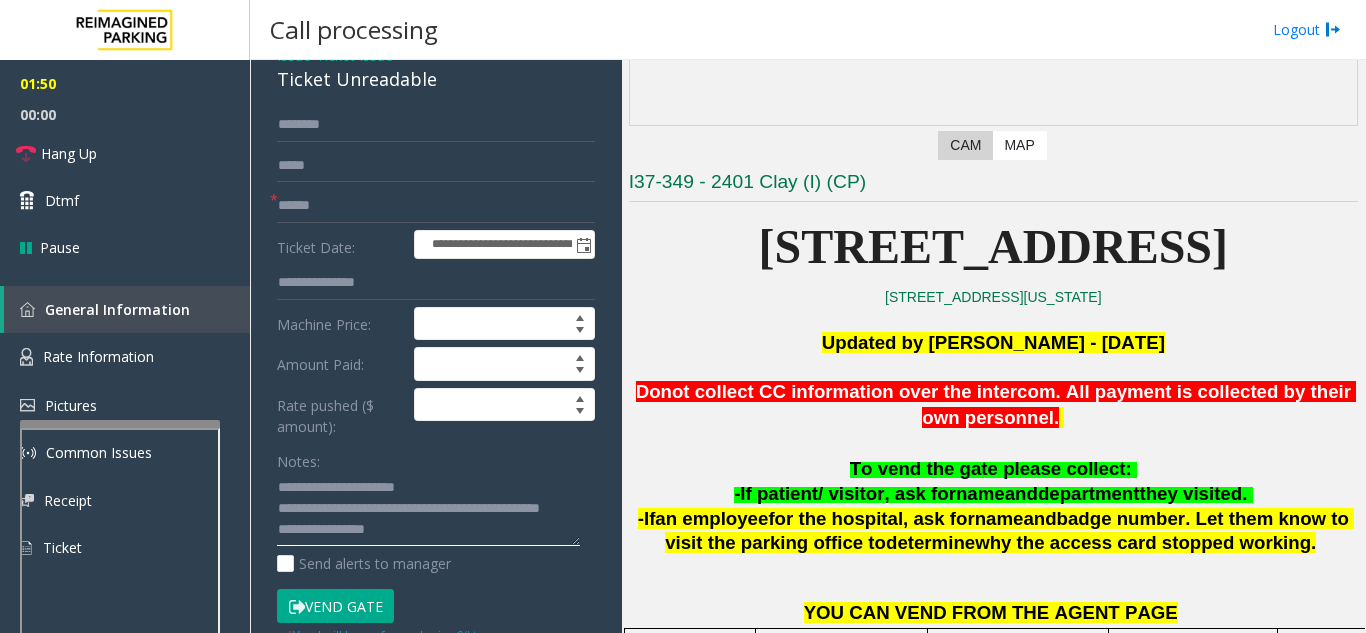 scroll, scrollTop: 42, scrollLeft: 0, axis: vertical 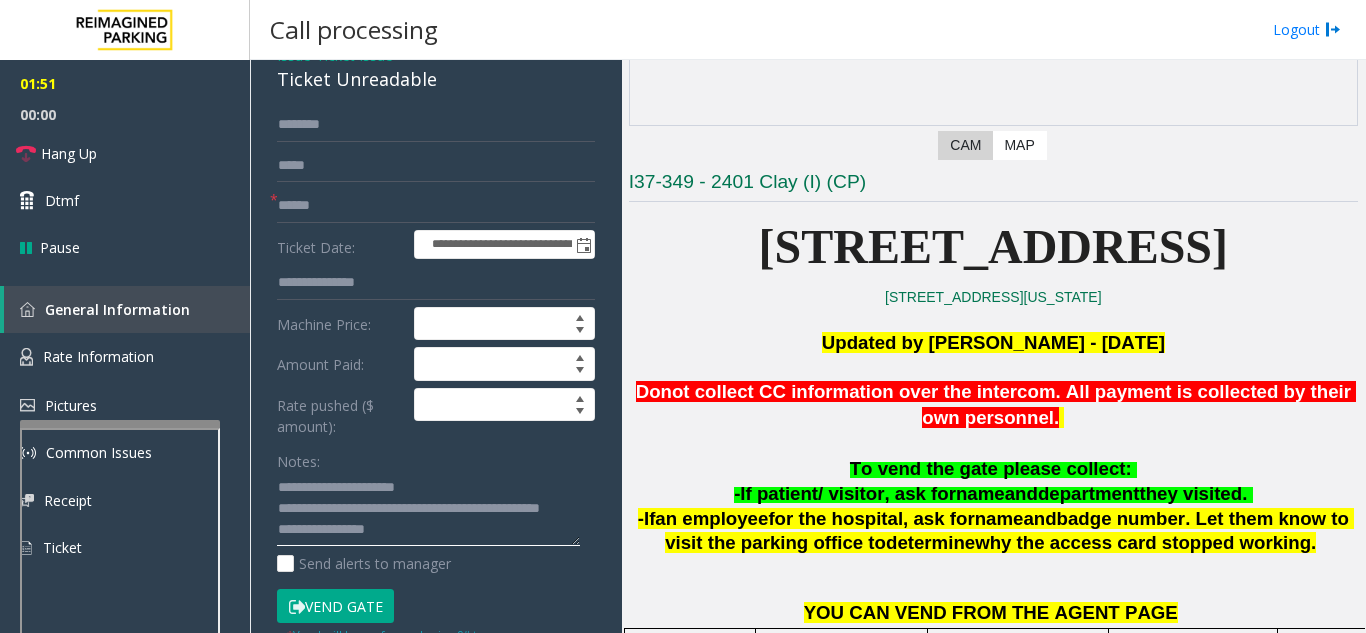 click 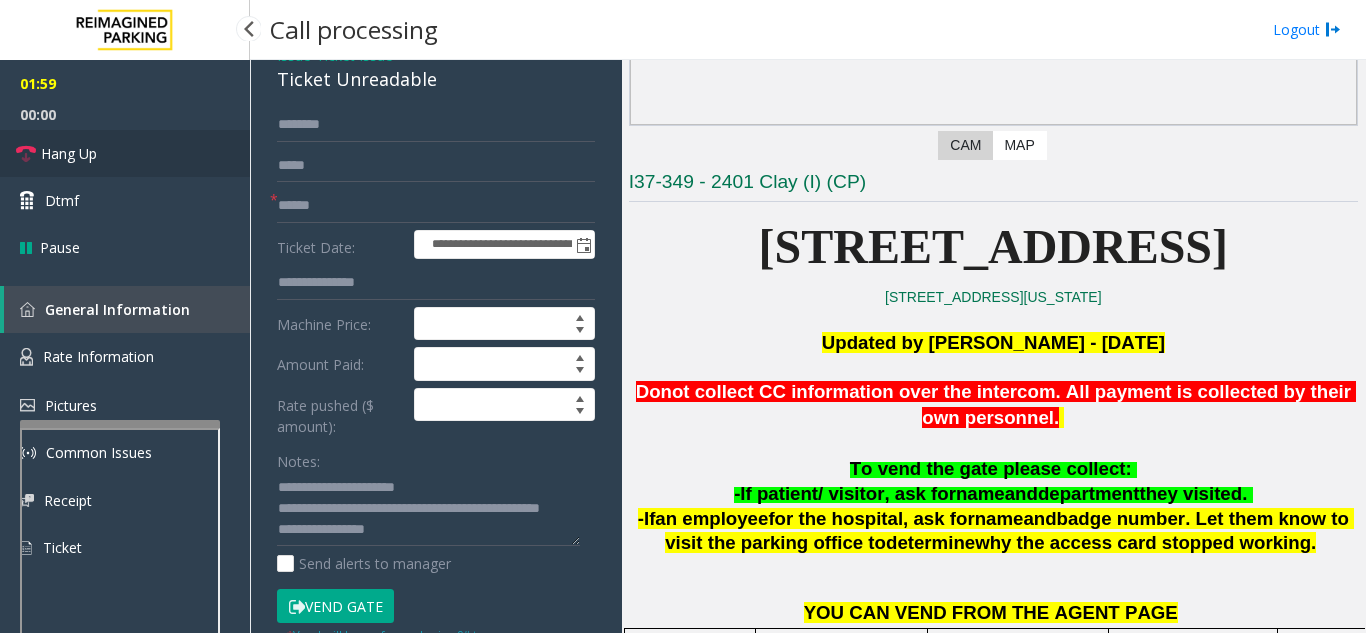 click on "Hang Up" at bounding box center (69, 153) 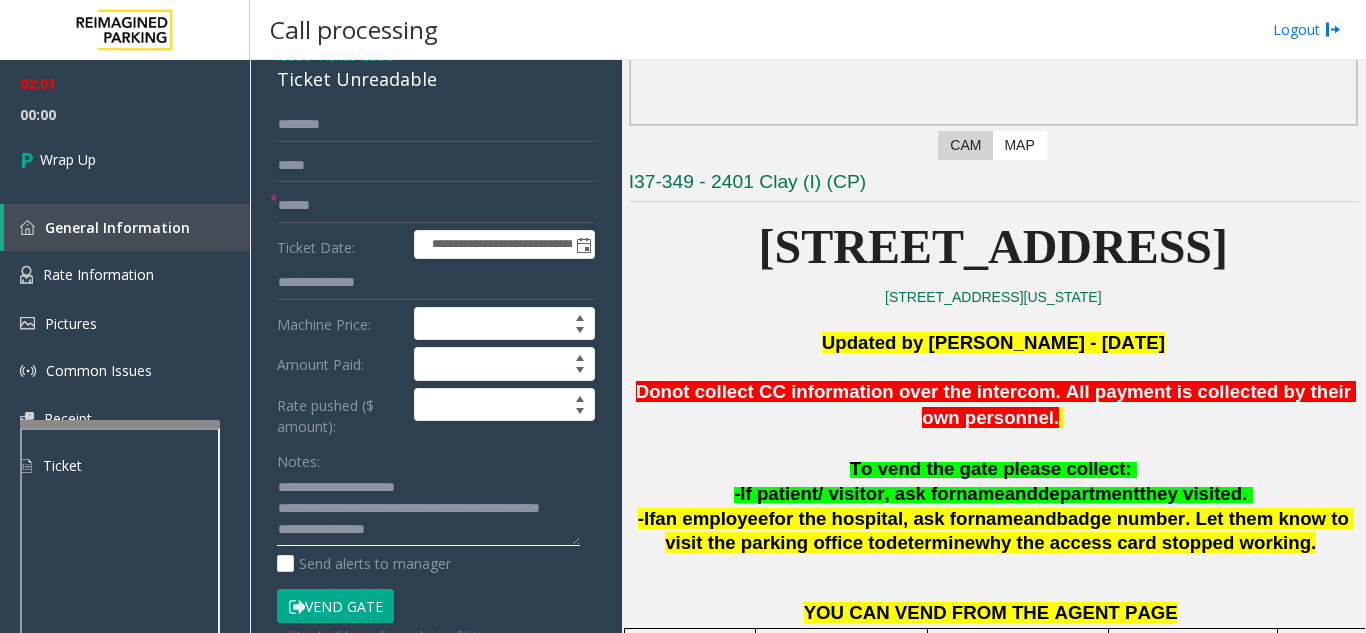 click 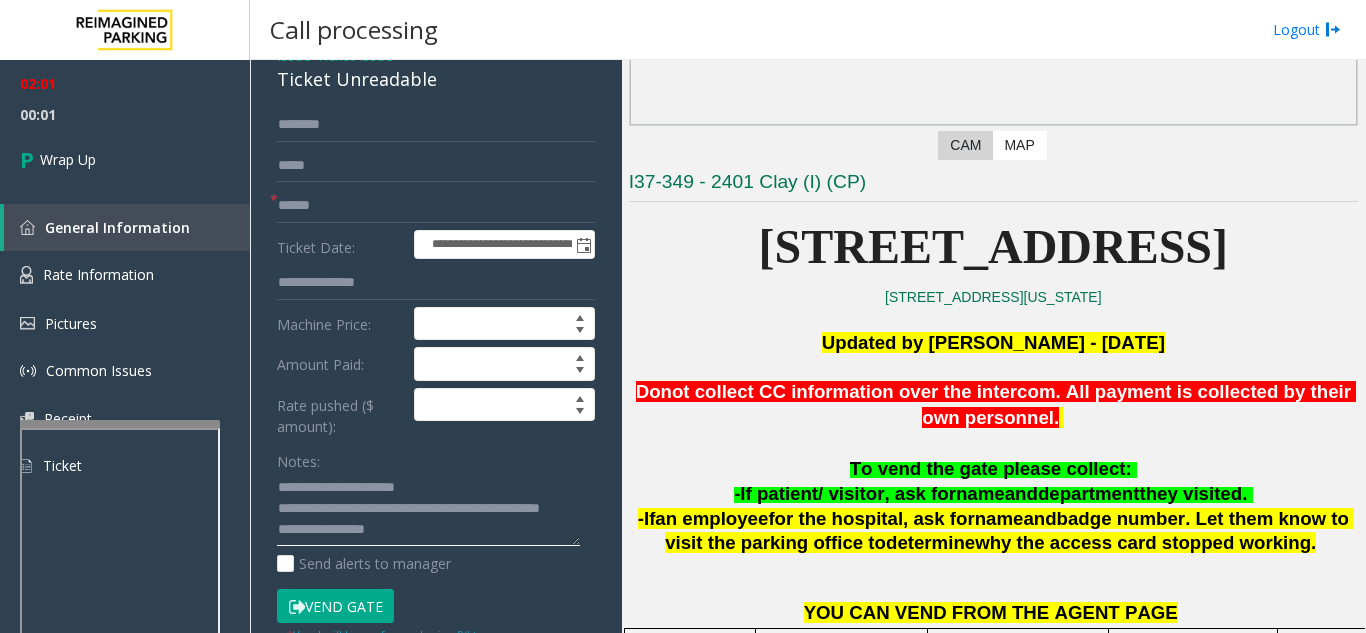click 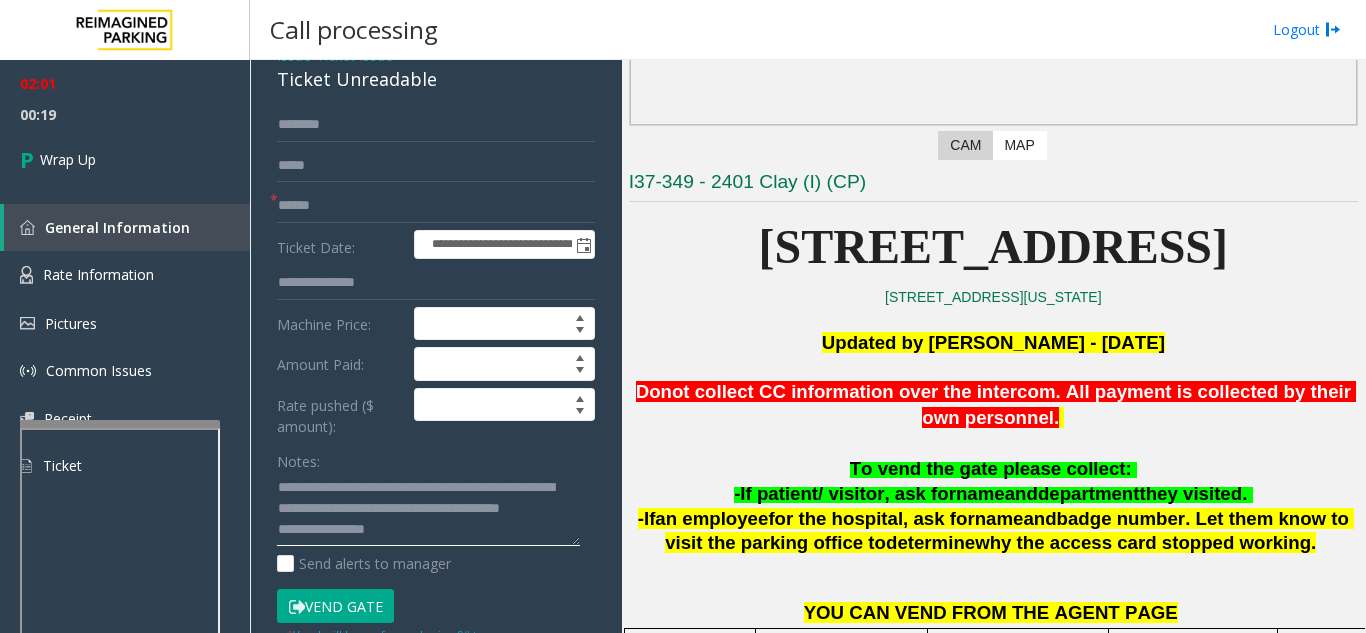 type on "**********" 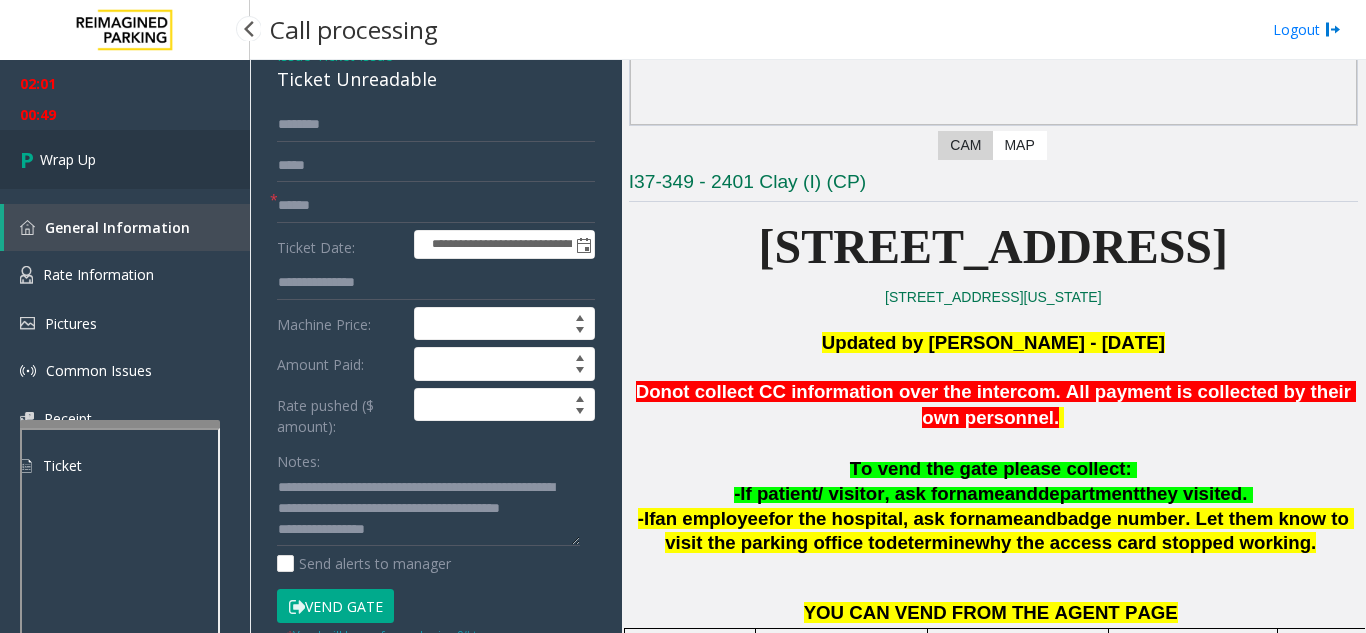 click on "Wrap Up" at bounding box center (125, 159) 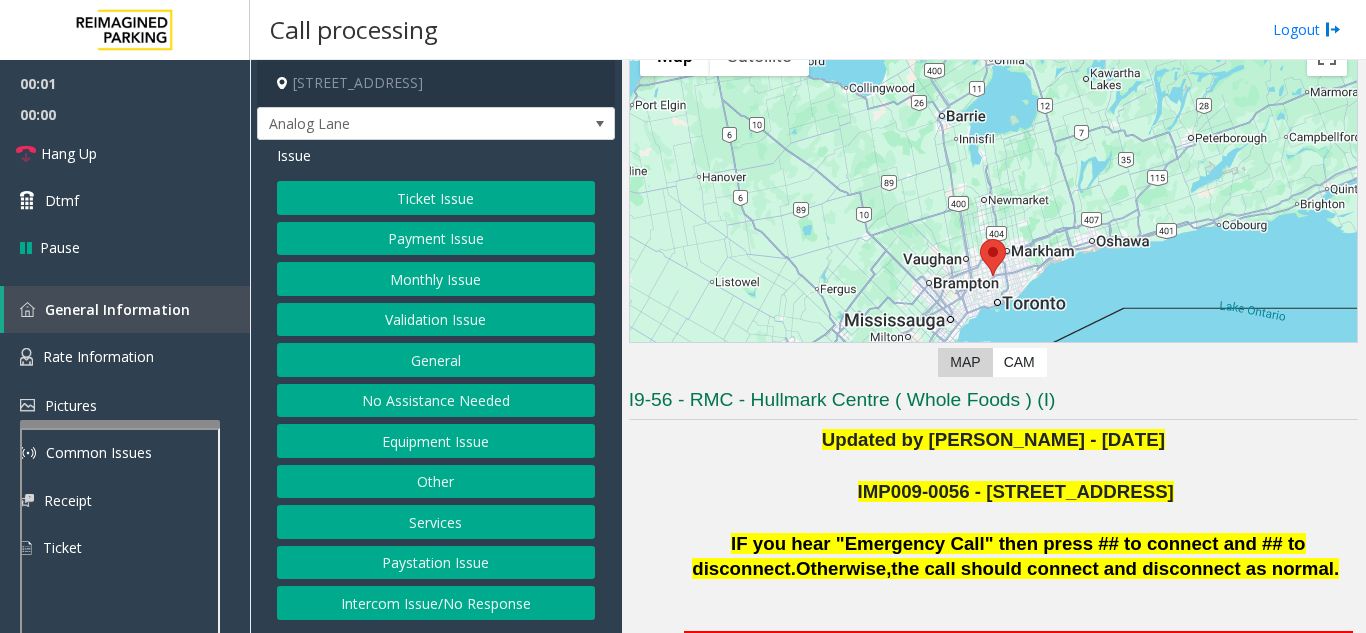 scroll, scrollTop: 300, scrollLeft: 0, axis: vertical 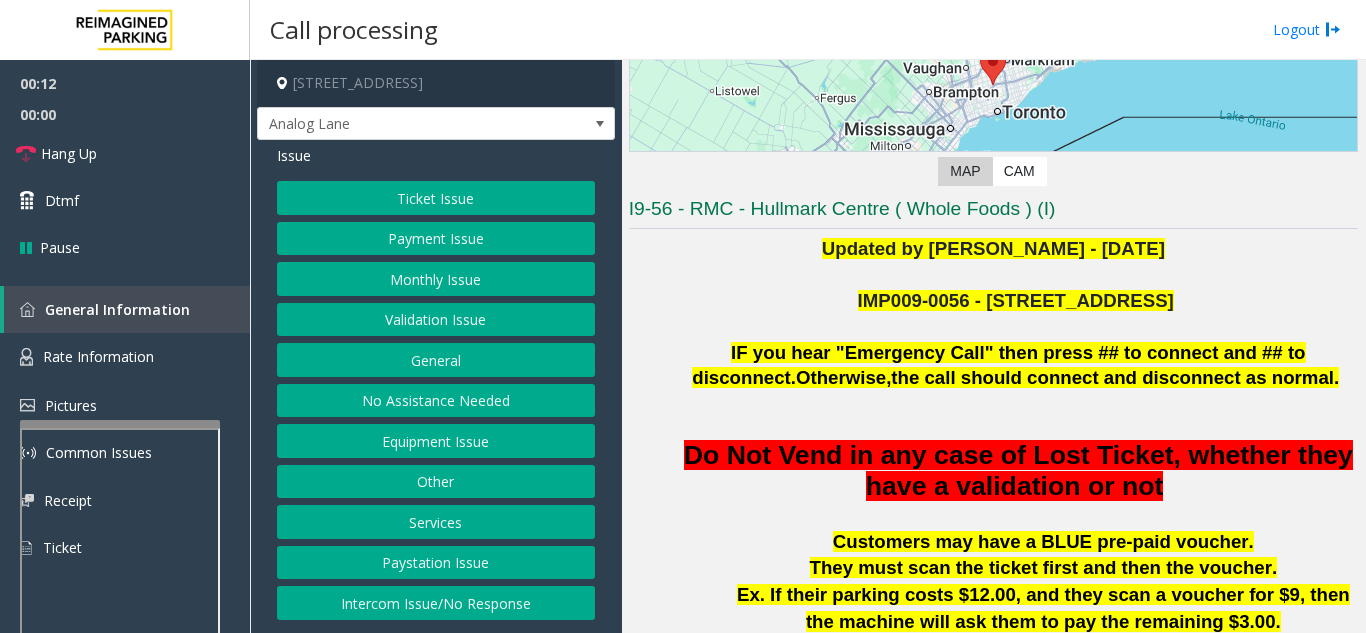 click on "Intercom Issue/No Response" 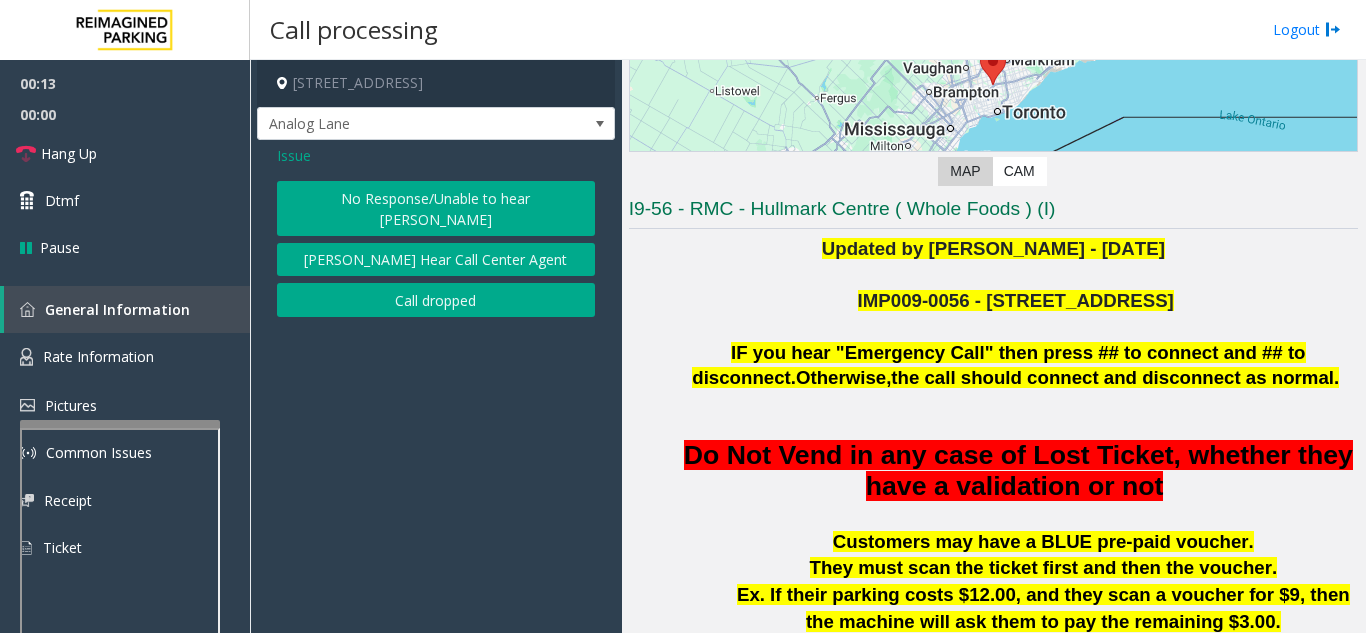 click on "No Response/Unable to hear [PERSON_NAME]" 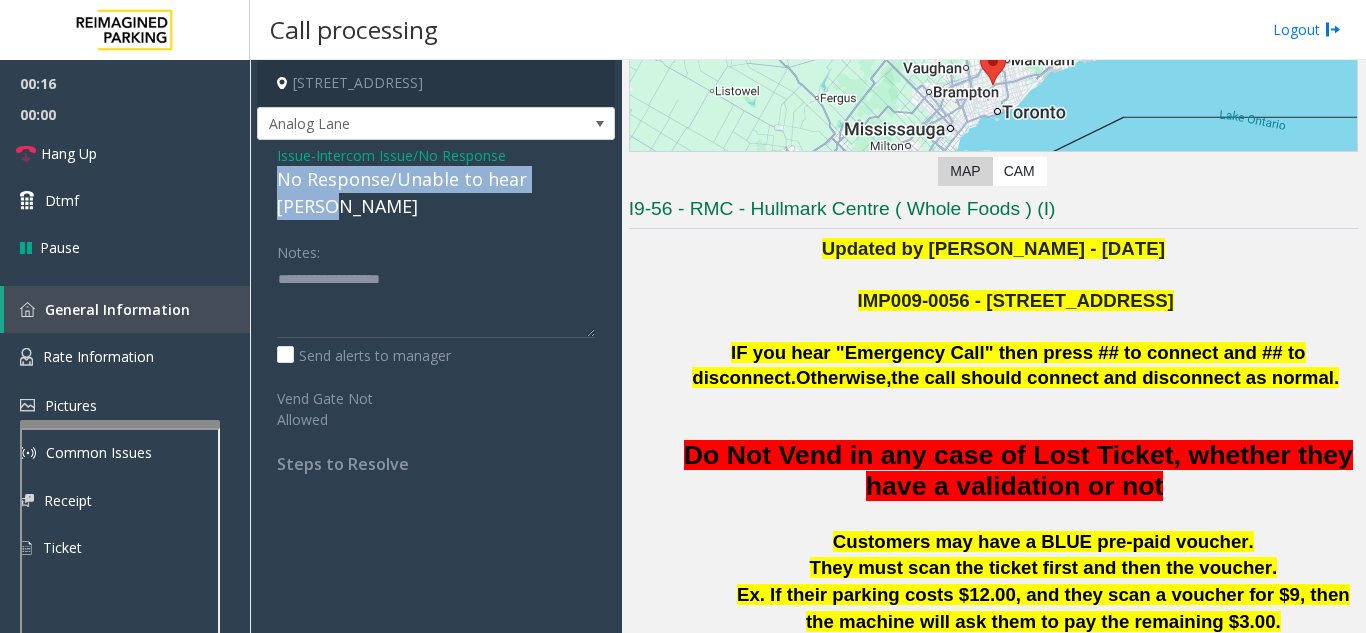 drag, startPoint x: 280, startPoint y: 178, endPoint x: 602, endPoint y: 171, distance: 322.07608 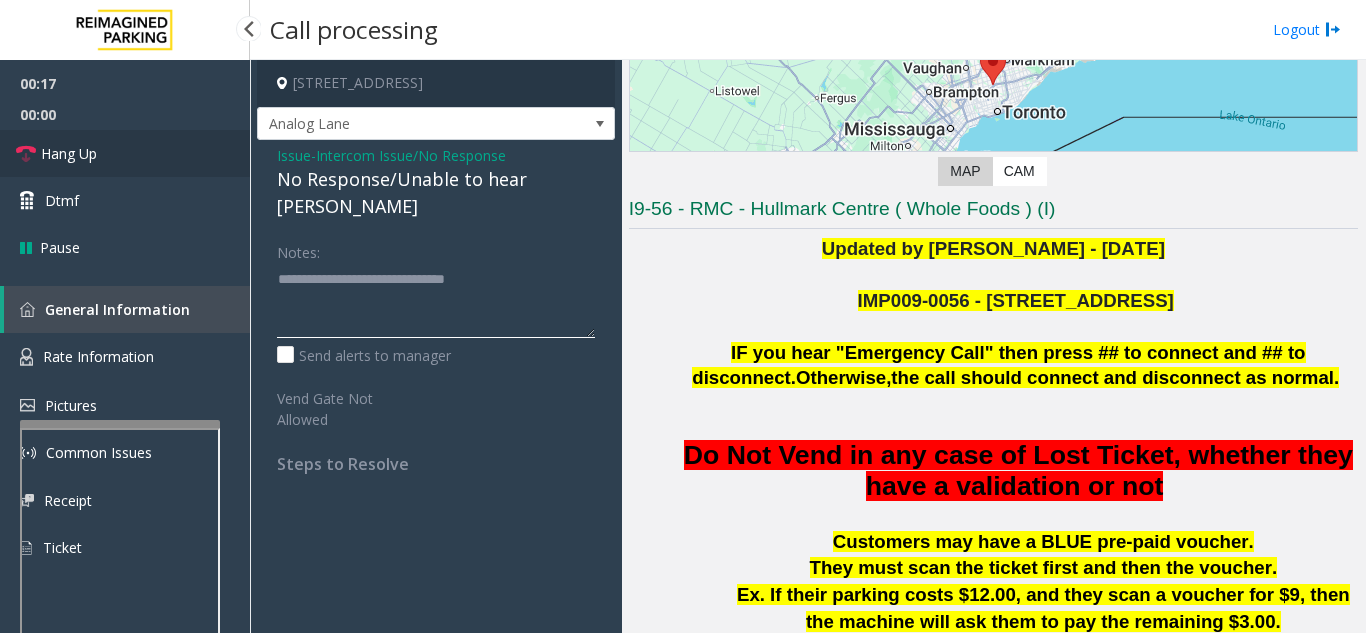 type on "**********" 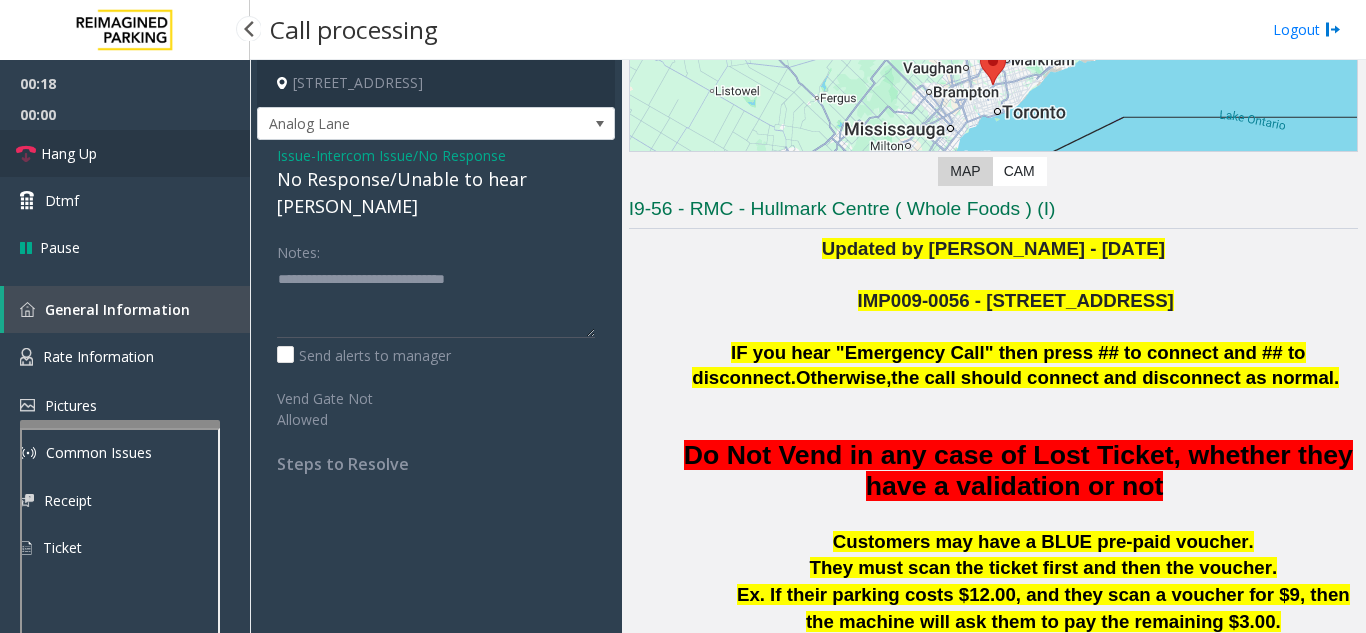 click on "Hang Up" at bounding box center [69, 153] 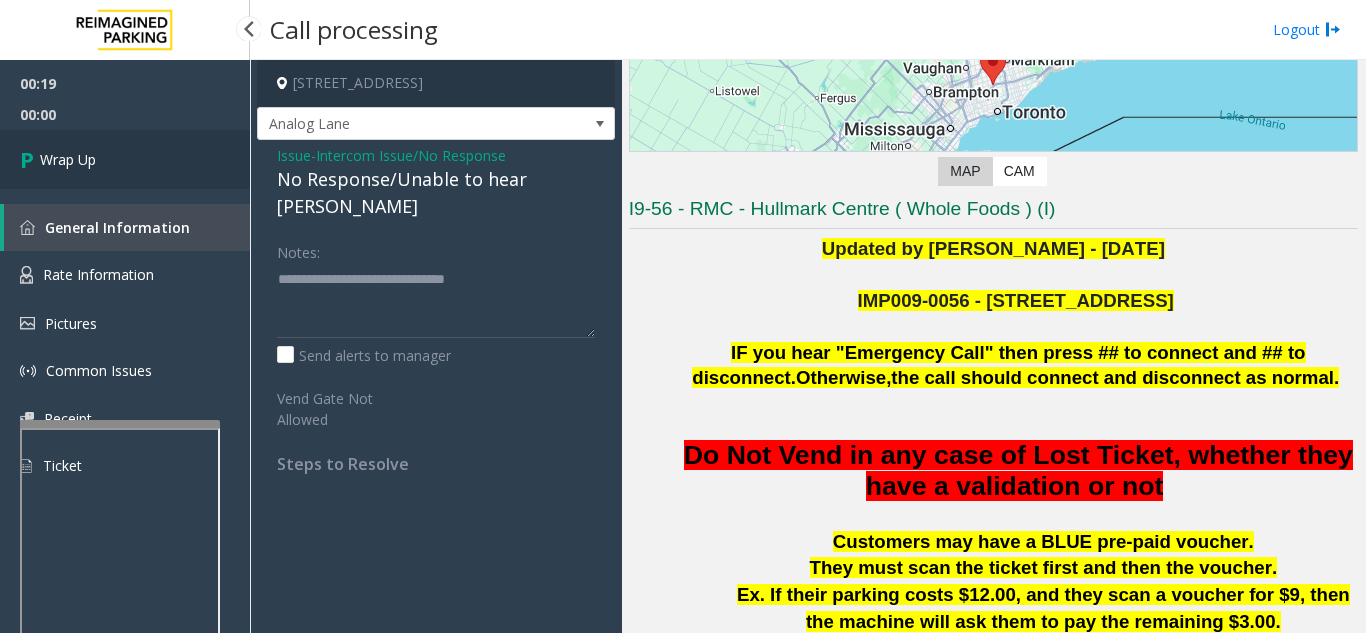 click on "Wrap Up" at bounding box center (125, 159) 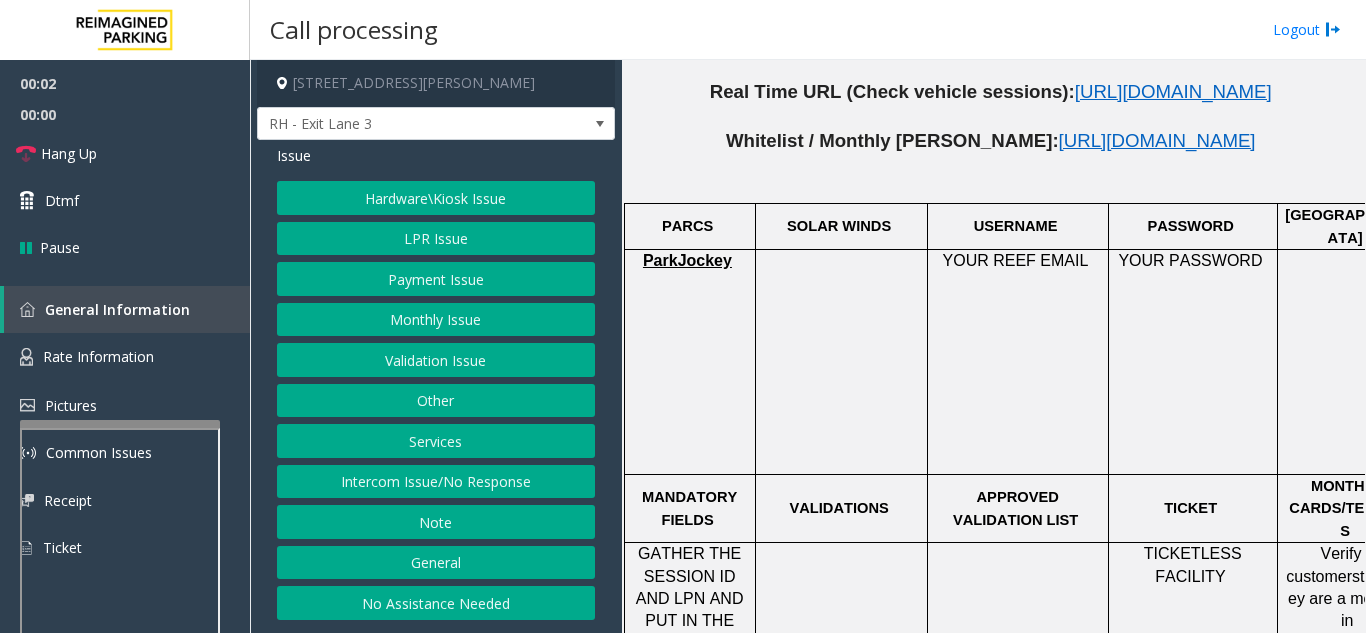 scroll, scrollTop: 1200, scrollLeft: 0, axis: vertical 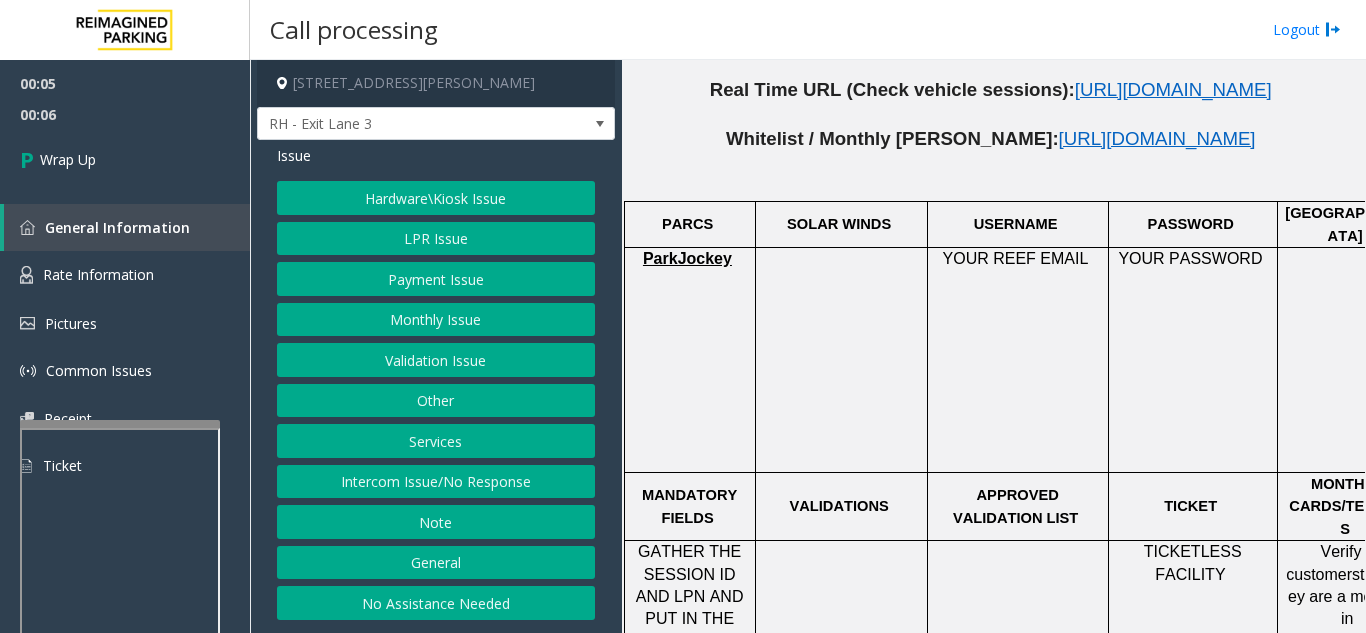 click on "Intercom Issue/No Response" 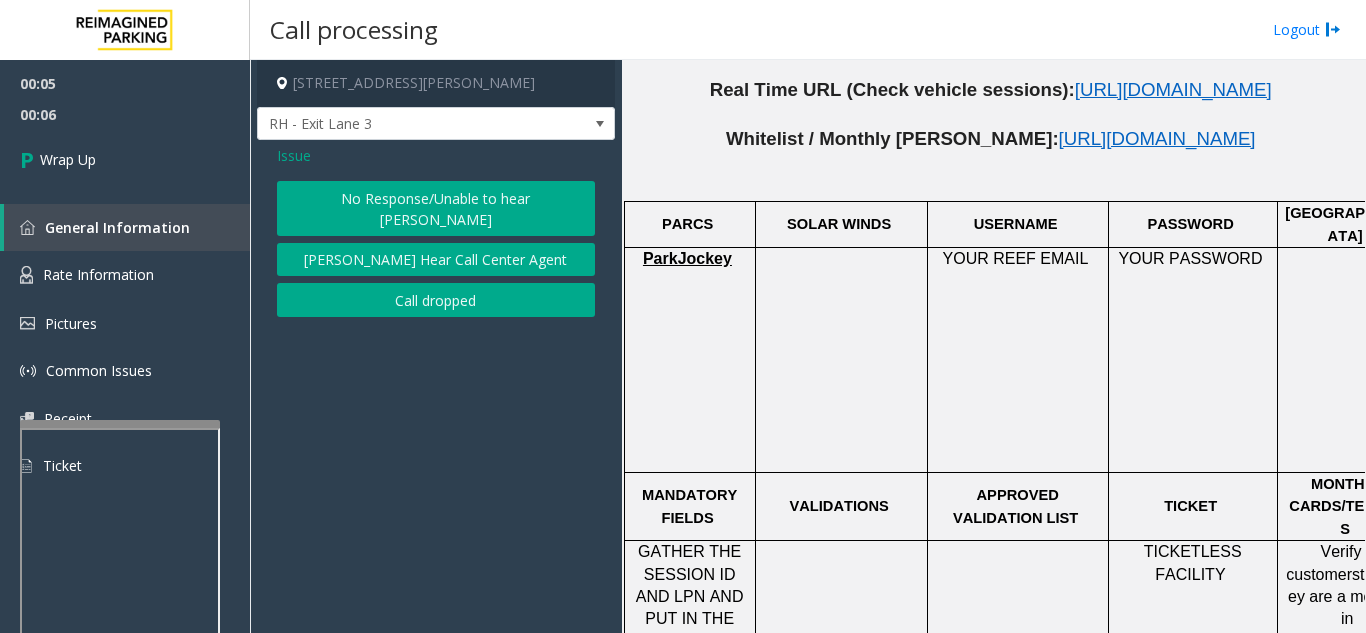 click on "Call dropped" 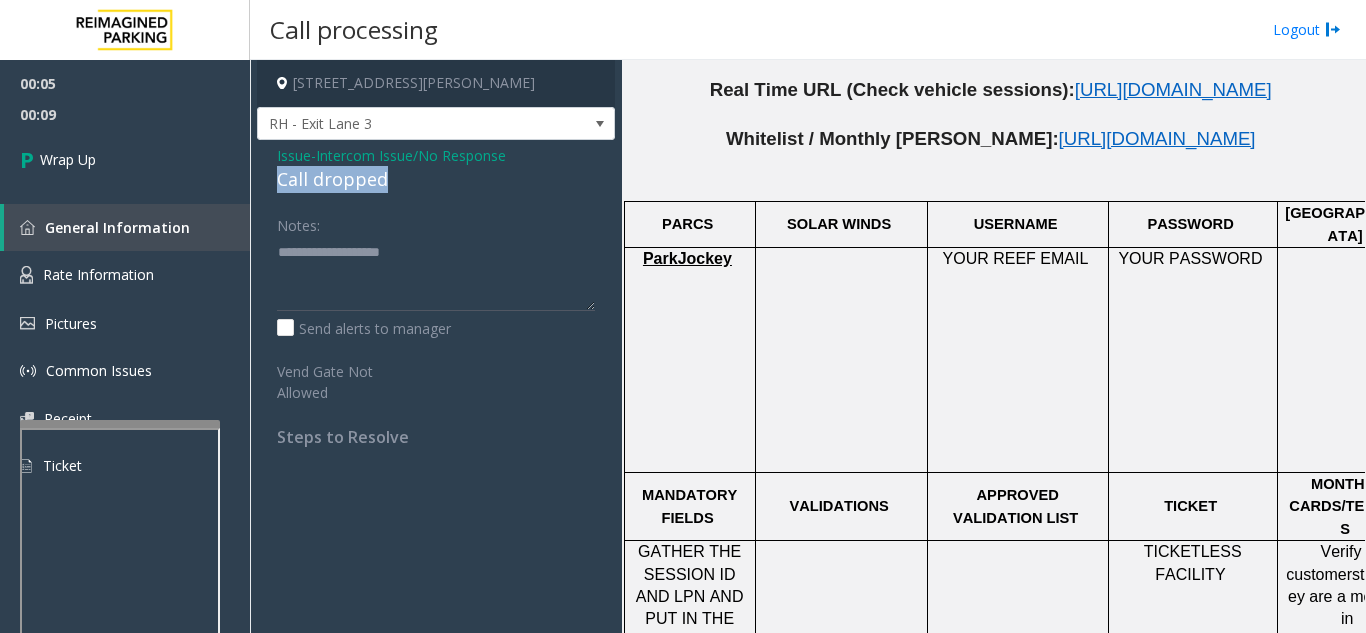 drag, startPoint x: 272, startPoint y: 180, endPoint x: 401, endPoint y: 176, distance: 129.062 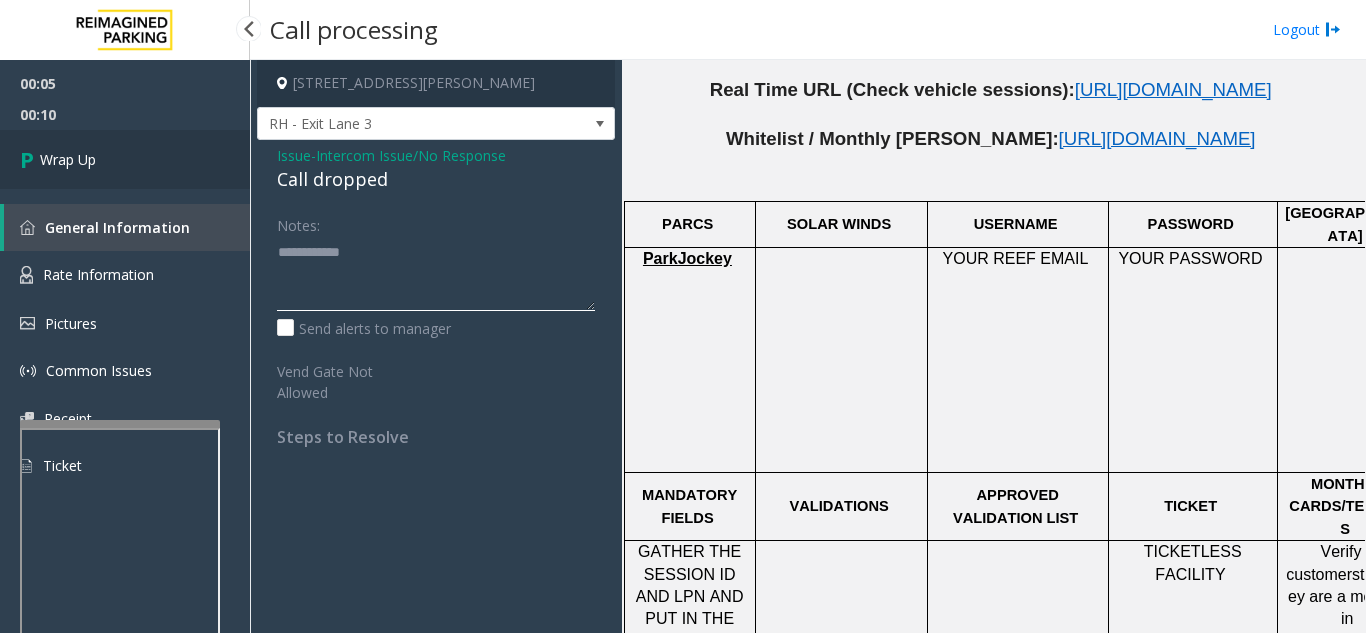 type on "**********" 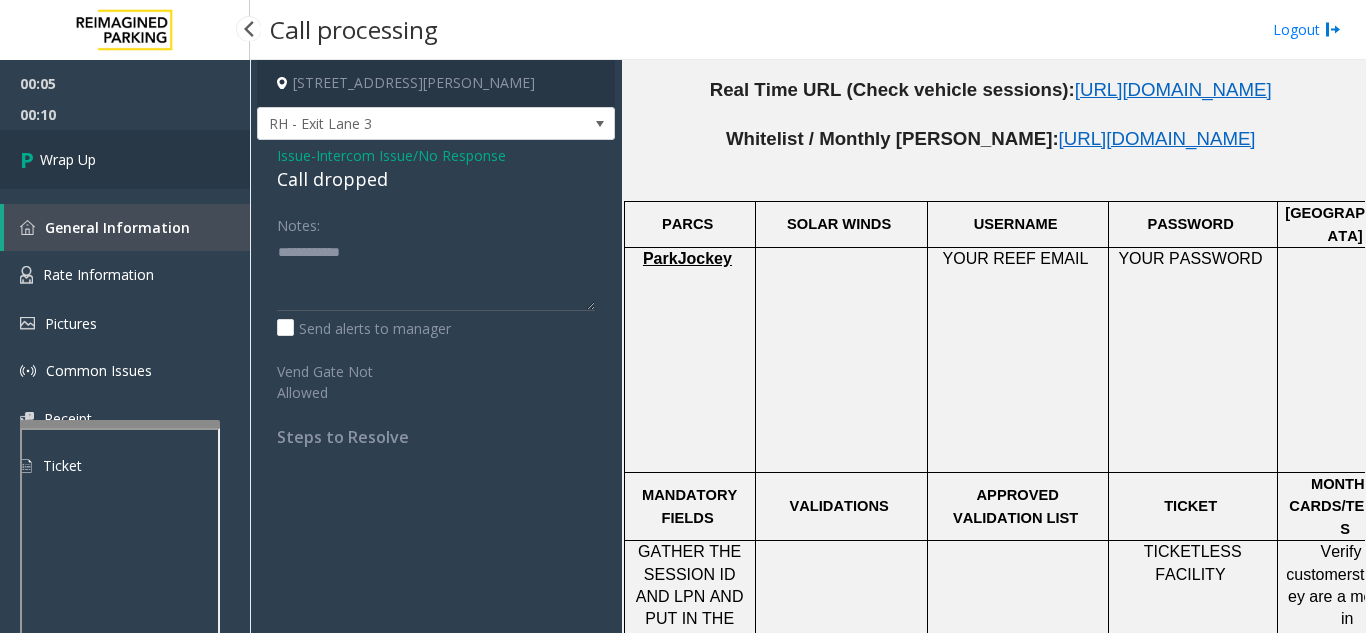 click on "Wrap Up" at bounding box center [125, 159] 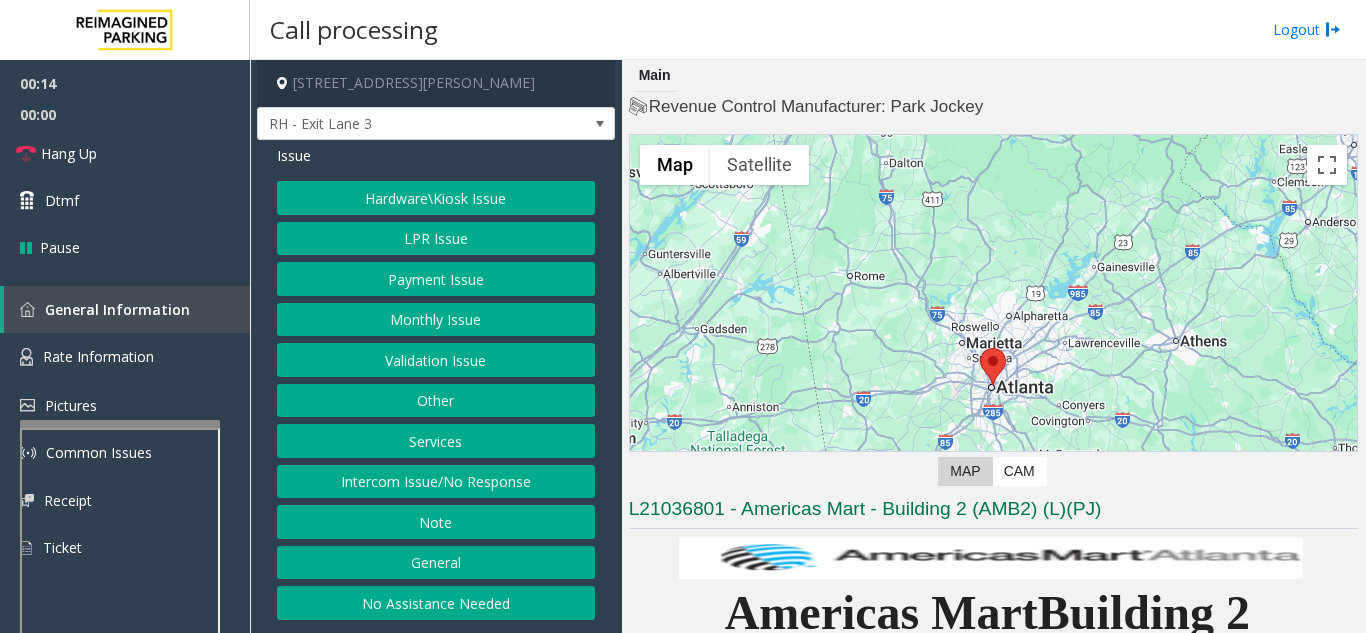 click on "LPR Issue" 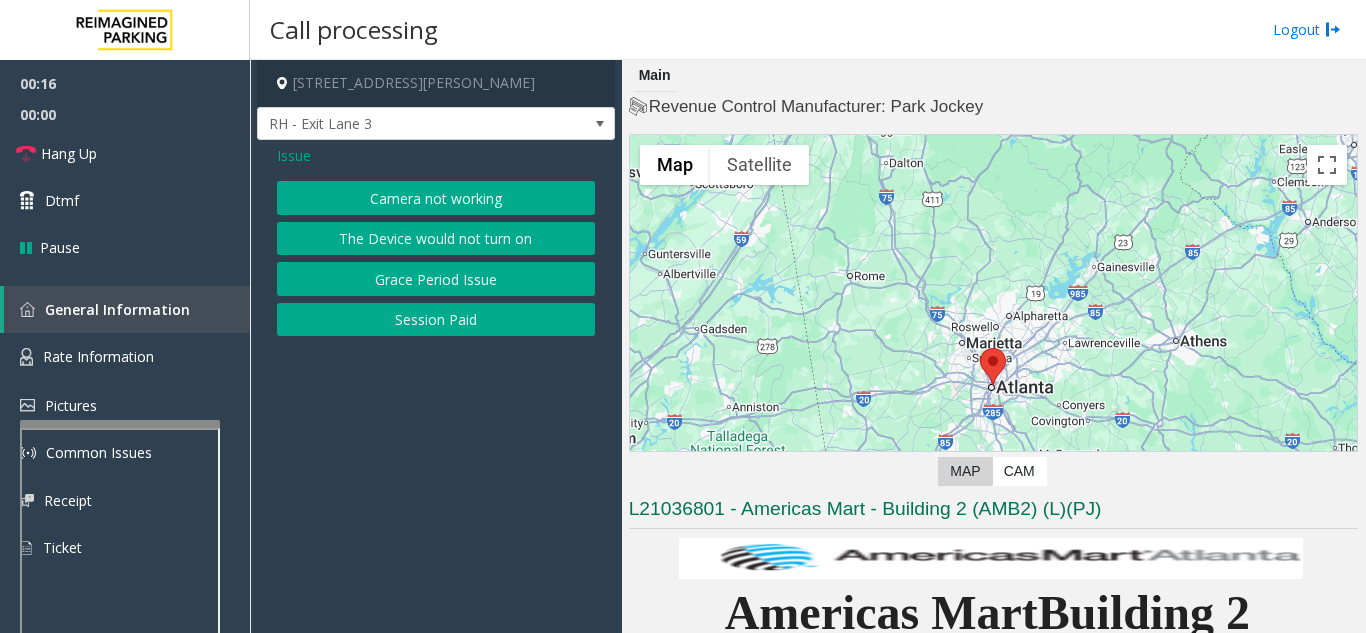 click on "Camera not working" 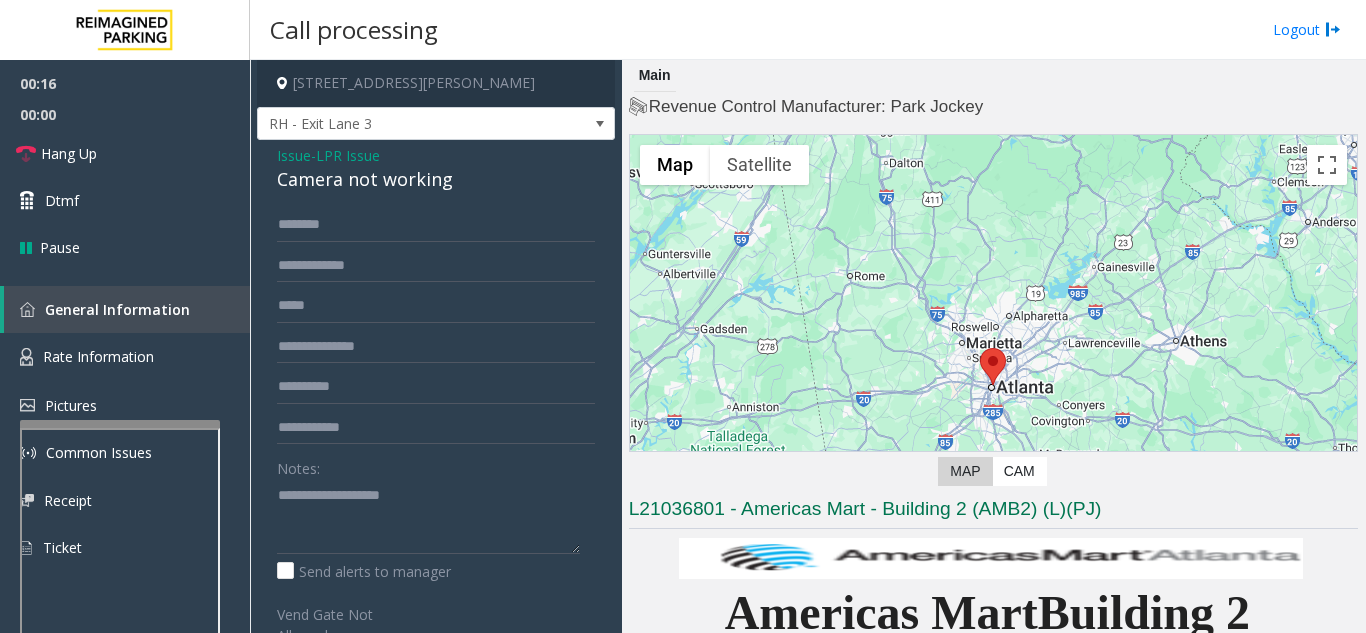 scroll, scrollTop: 100, scrollLeft: 0, axis: vertical 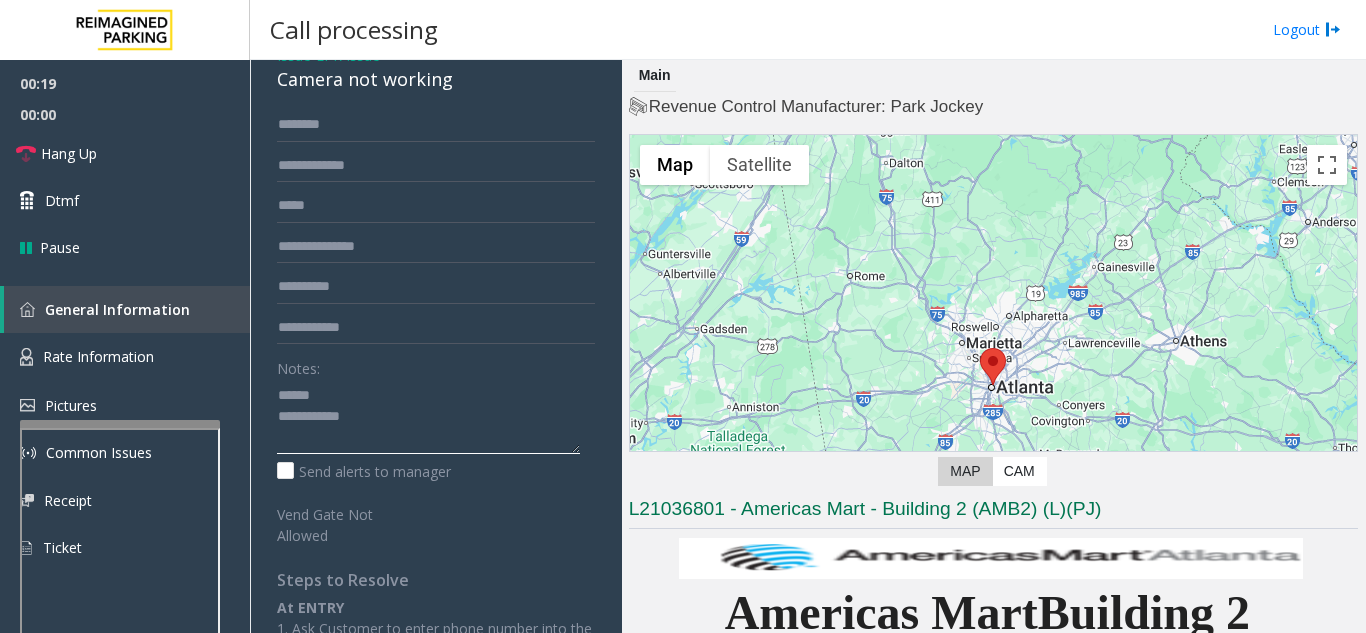 click 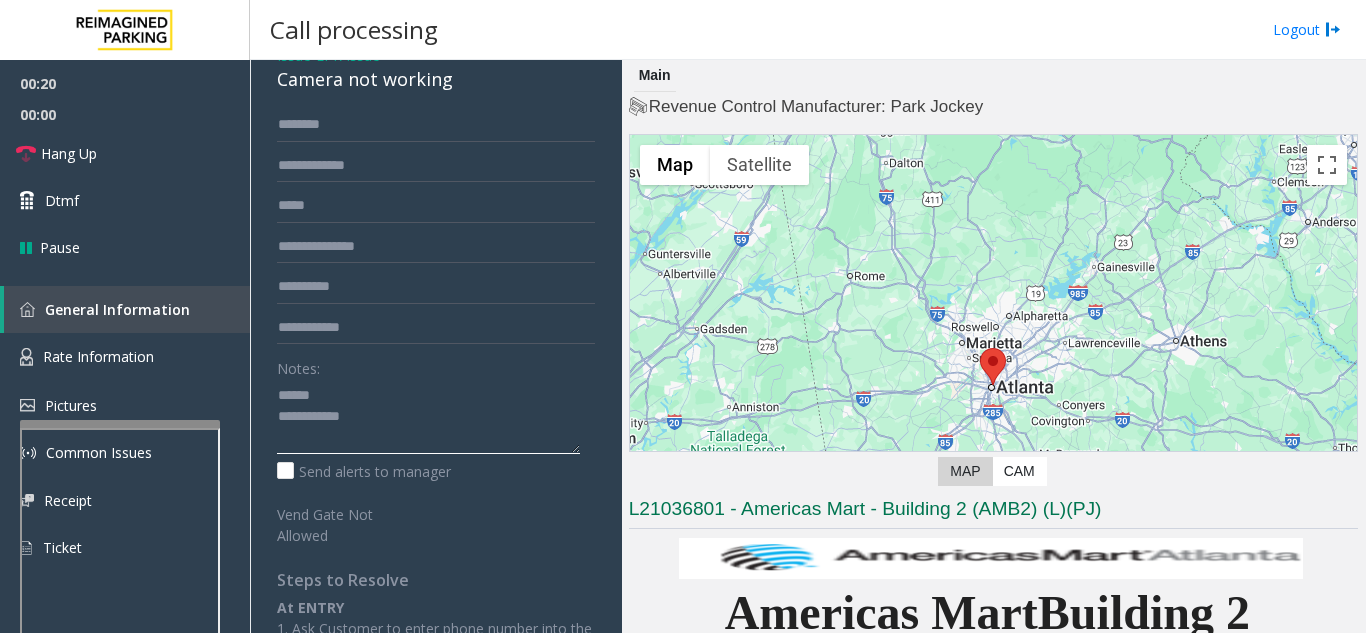 scroll, scrollTop: 0, scrollLeft: 0, axis: both 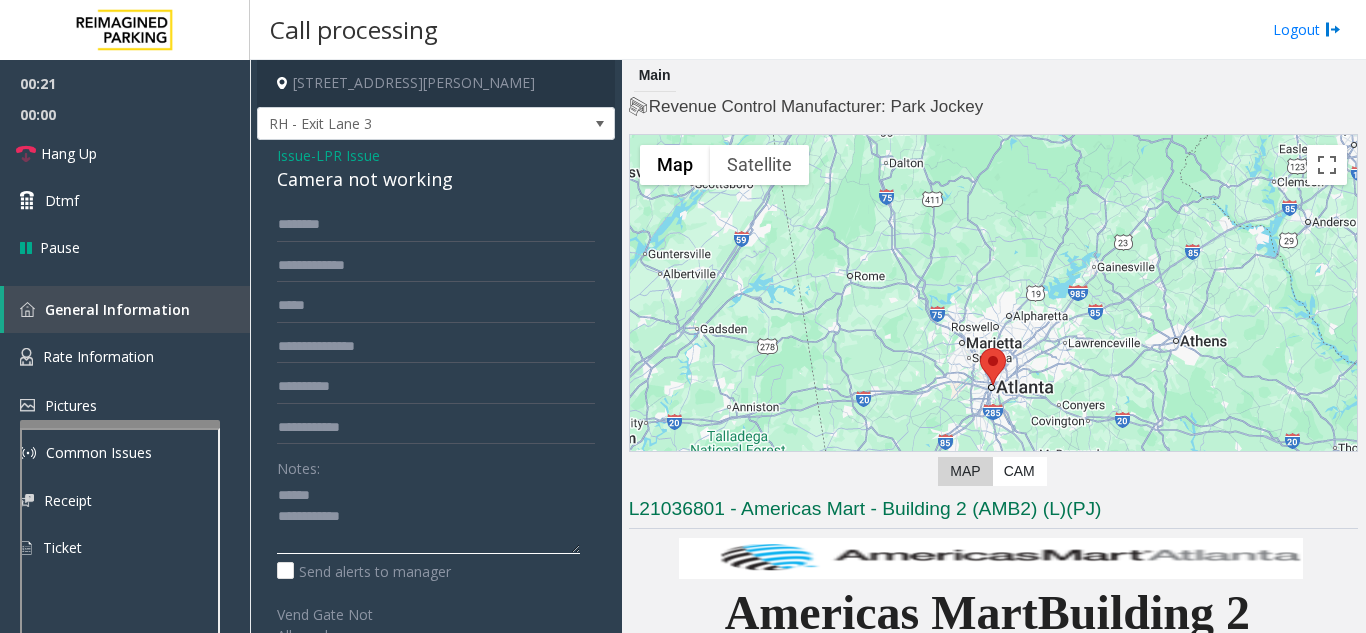 type on "**********" 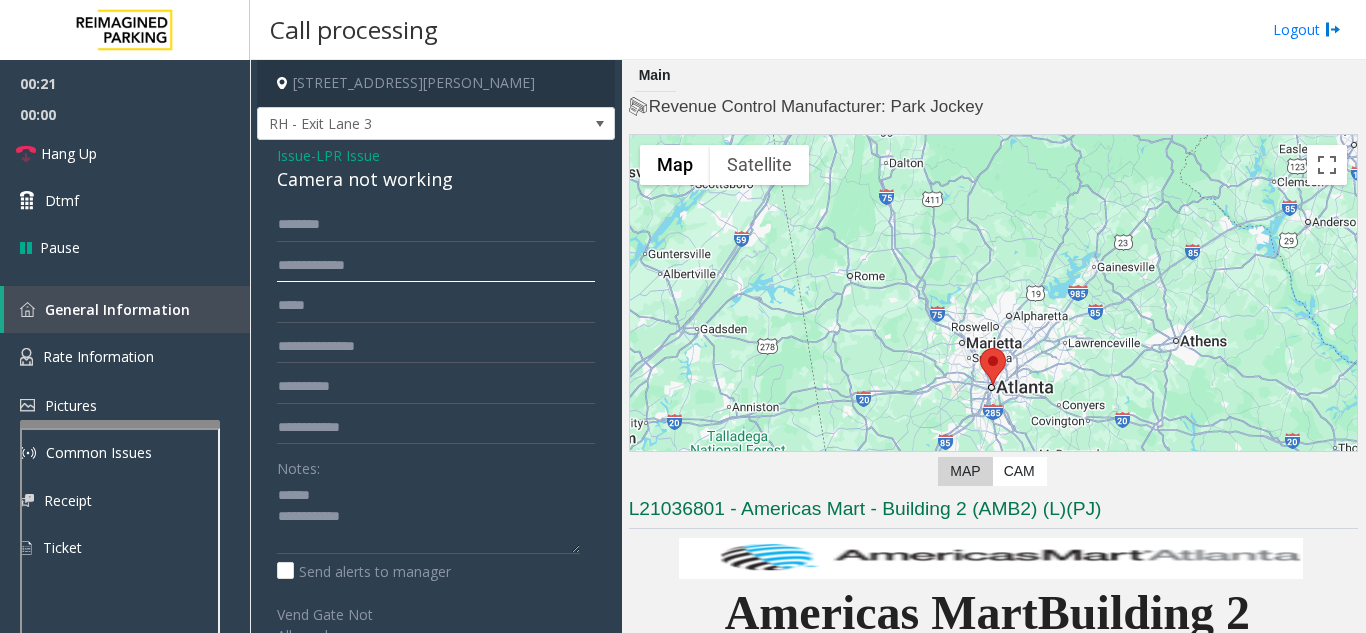 click 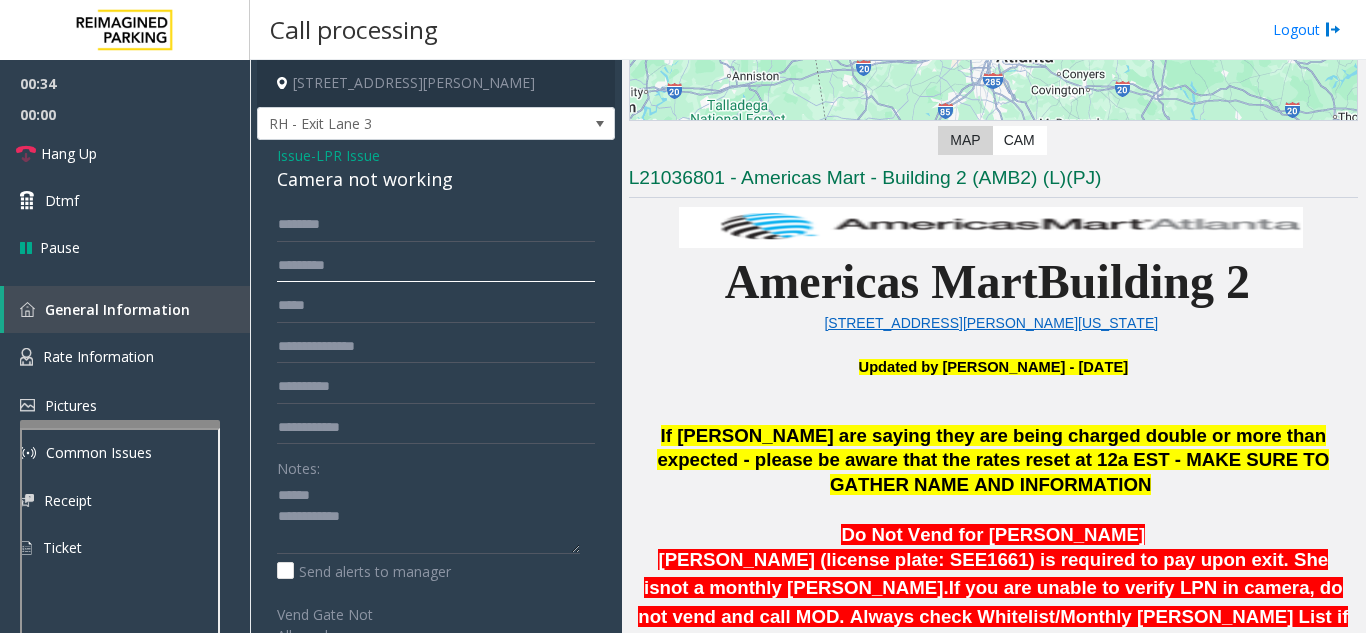 scroll, scrollTop: 500, scrollLeft: 0, axis: vertical 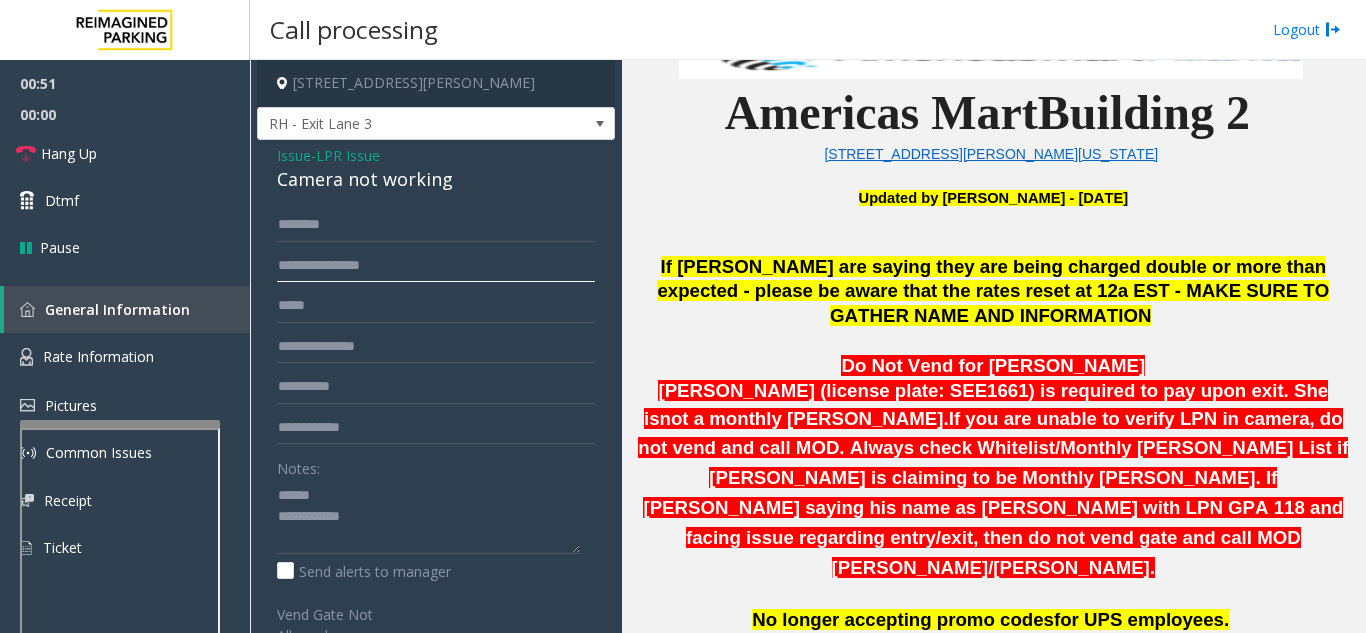 type on "**********" 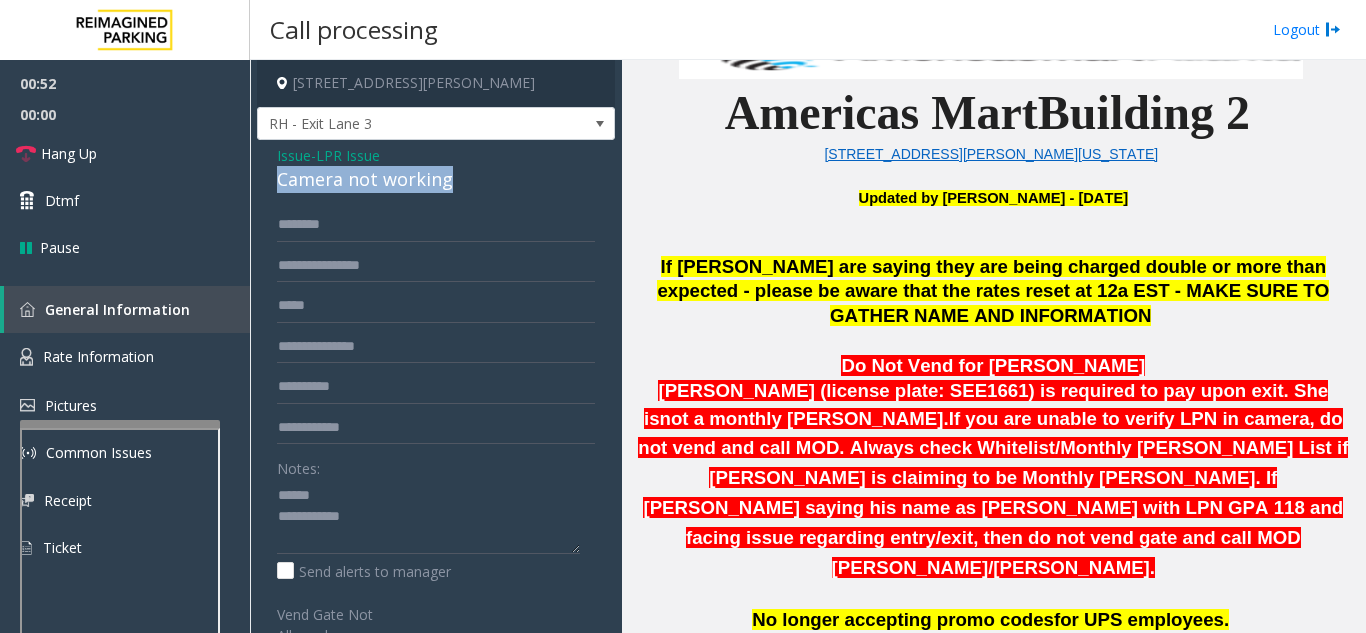 drag, startPoint x: 274, startPoint y: 174, endPoint x: 512, endPoint y: 178, distance: 238.03362 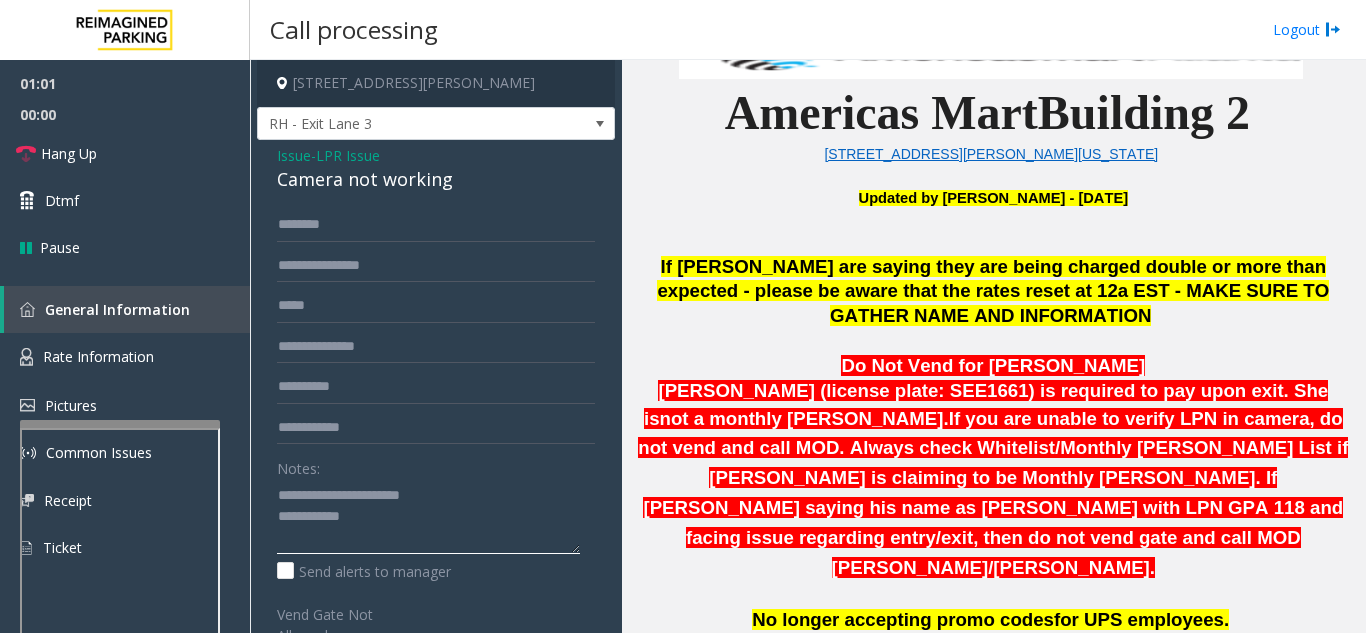 click 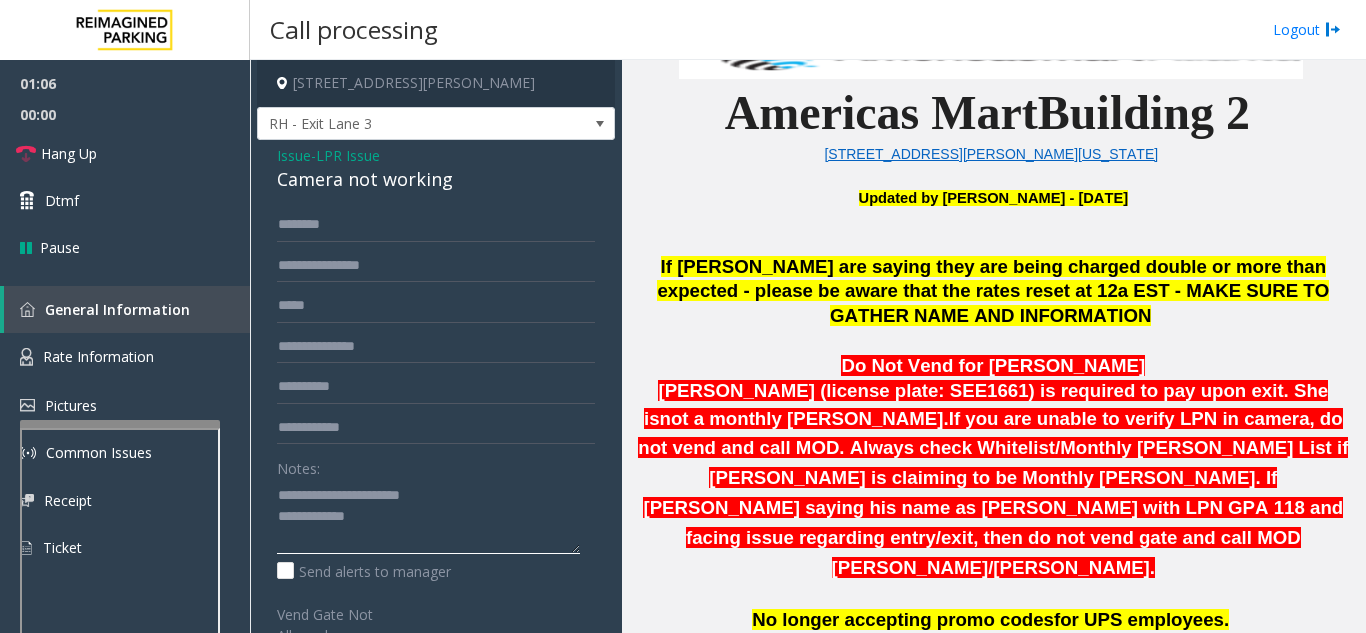 type on "**********" 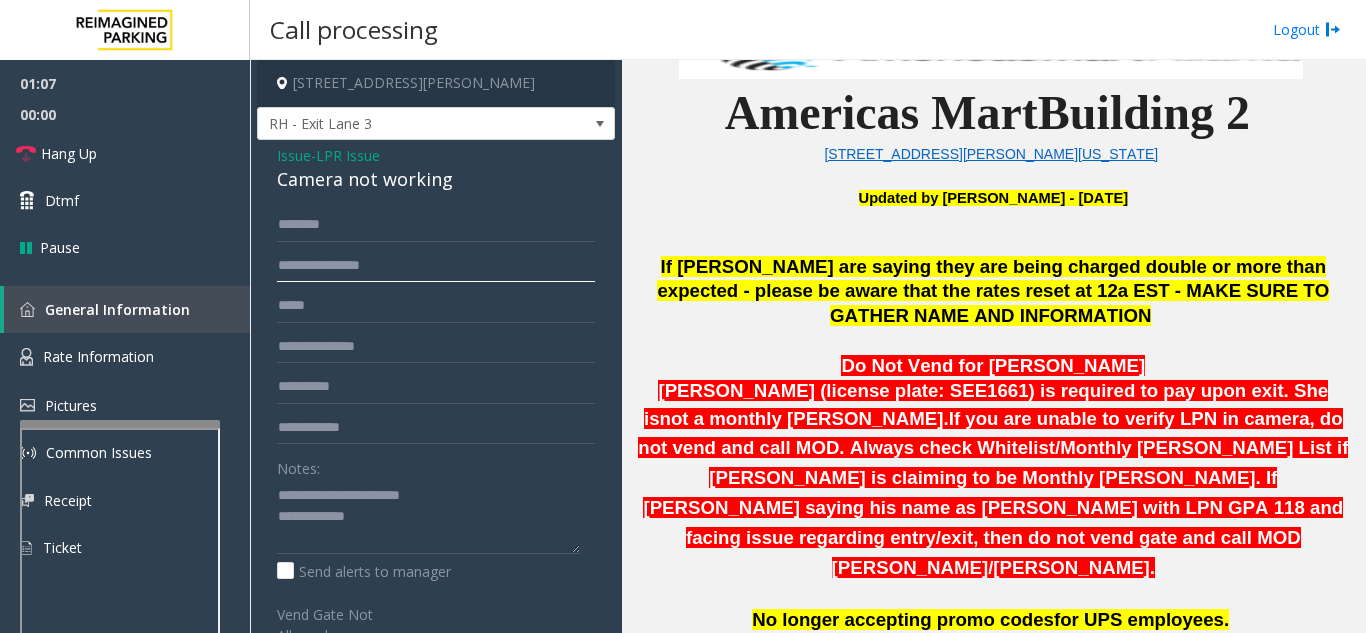 drag, startPoint x: 333, startPoint y: 263, endPoint x: 273, endPoint y: 282, distance: 62.936478 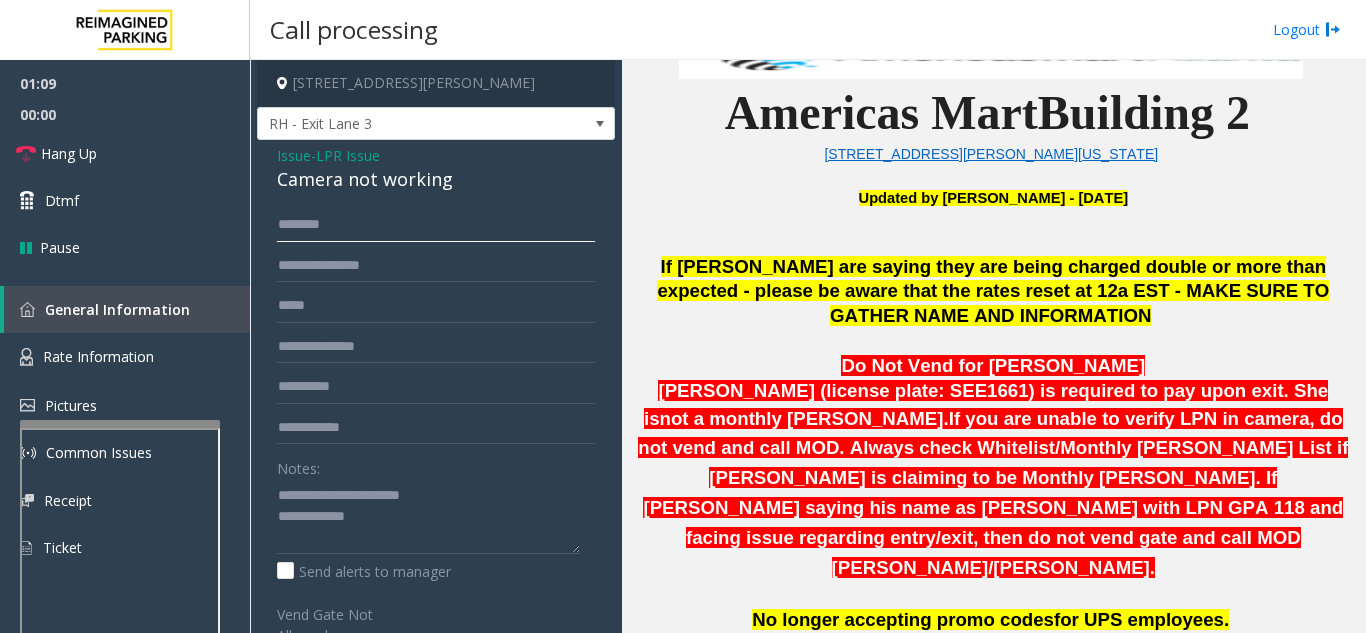 click 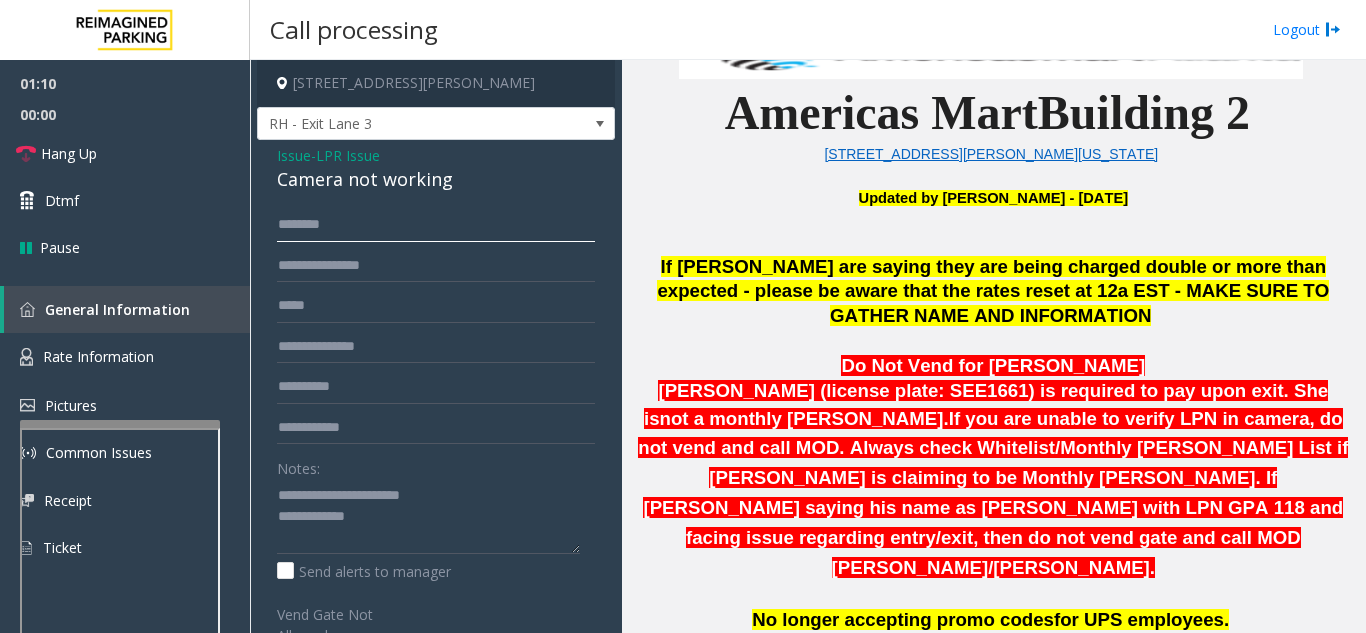 type on "*******" 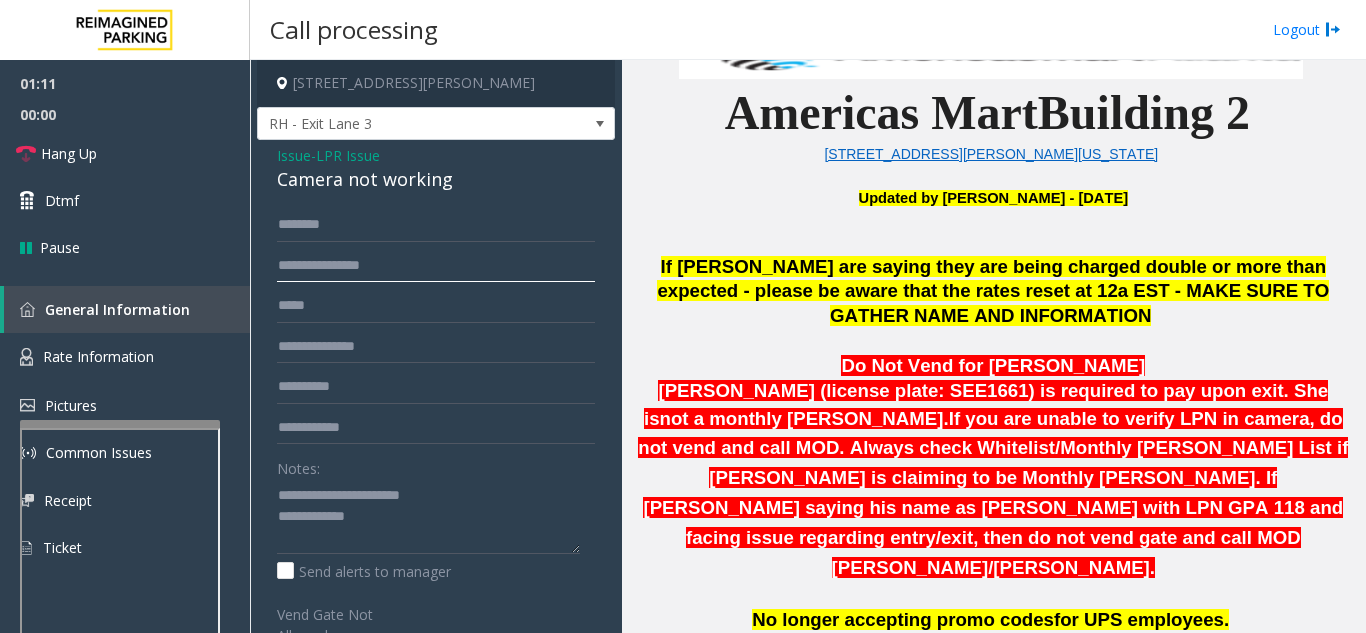 drag, startPoint x: 332, startPoint y: 272, endPoint x: 254, endPoint y: 280, distance: 78.40918 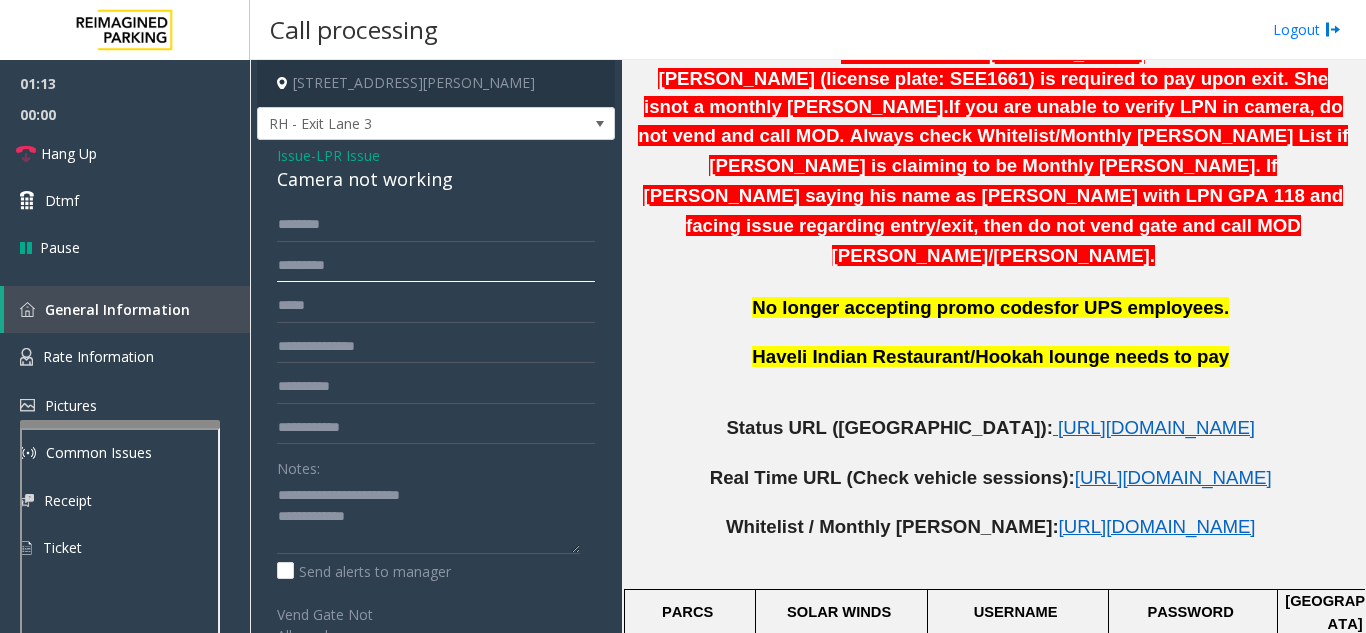 scroll, scrollTop: 900, scrollLeft: 0, axis: vertical 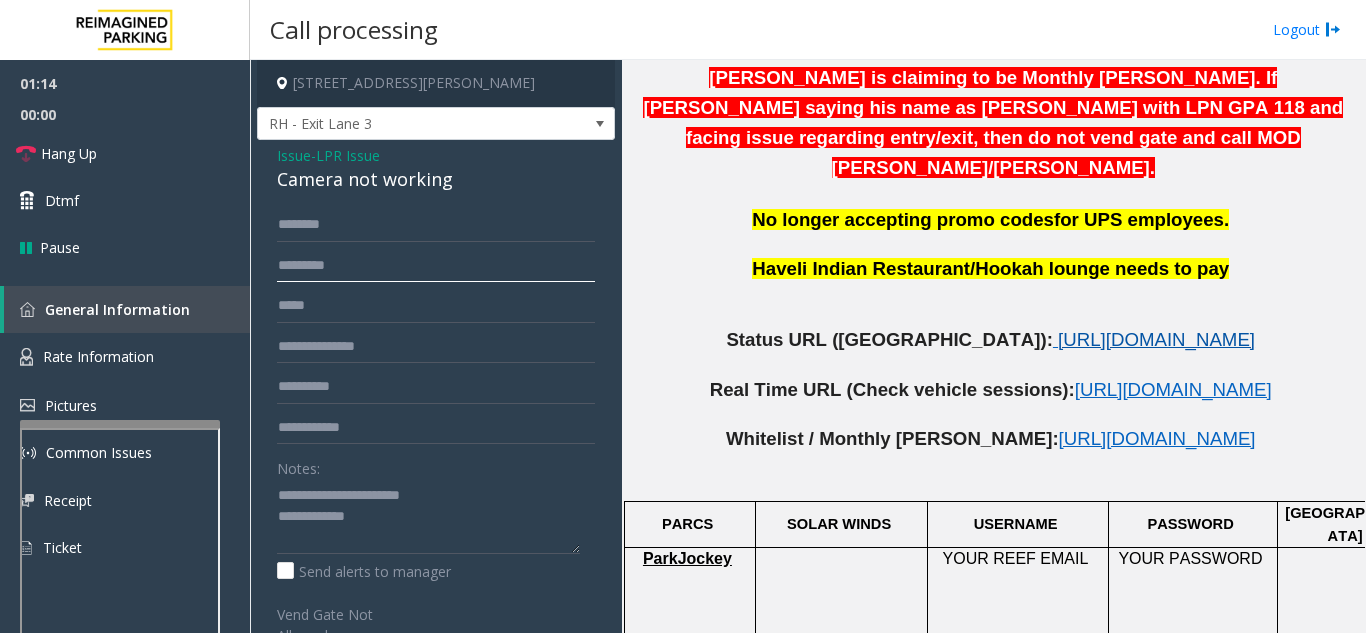 type on "******" 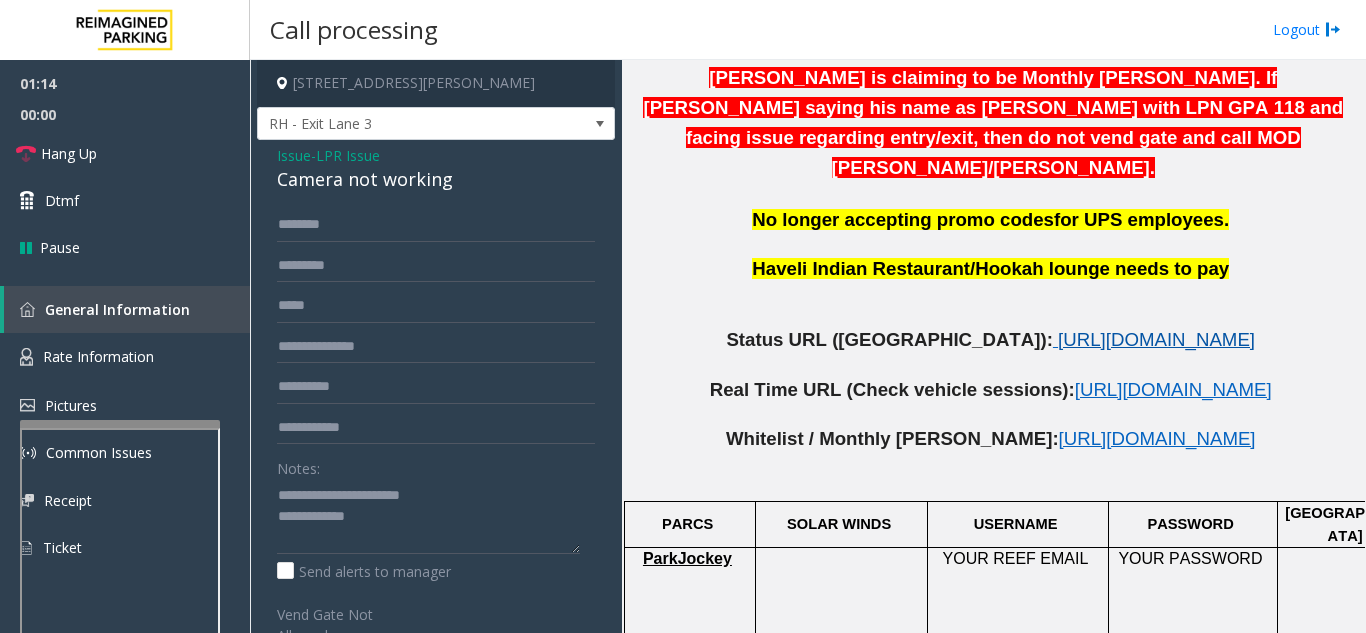 click on "[URL][DOMAIN_NAME]" 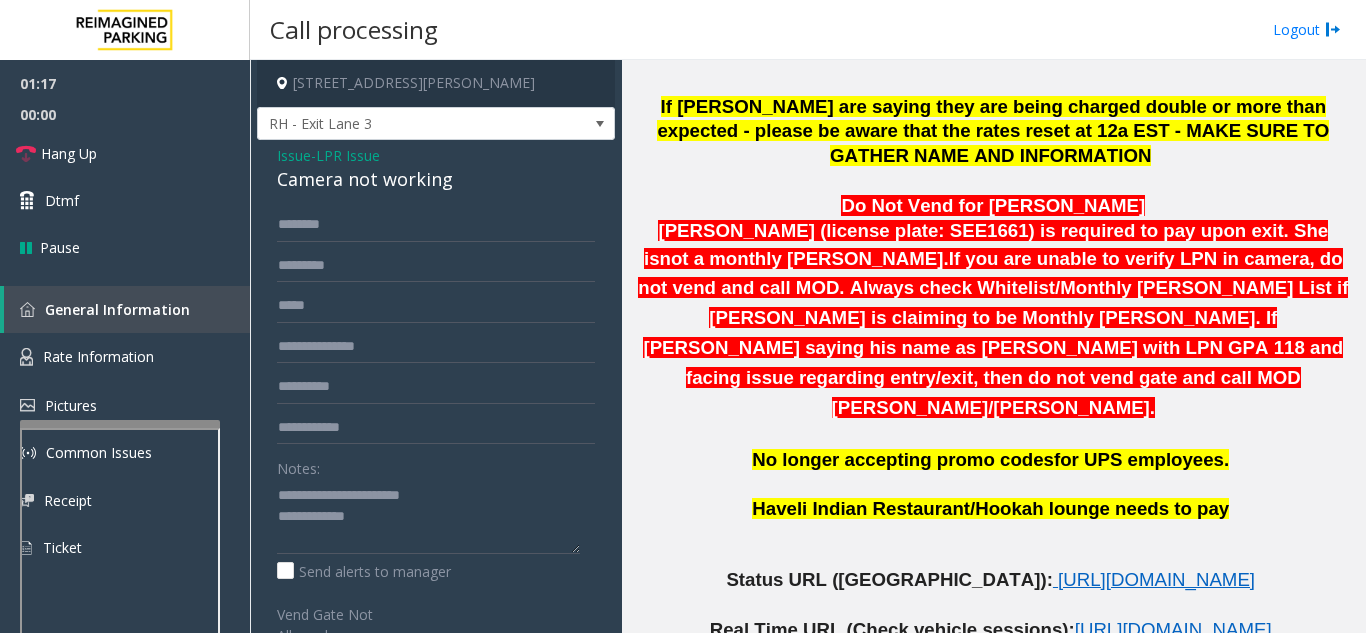 scroll, scrollTop: 600, scrollLeft: 0, axis: vertical 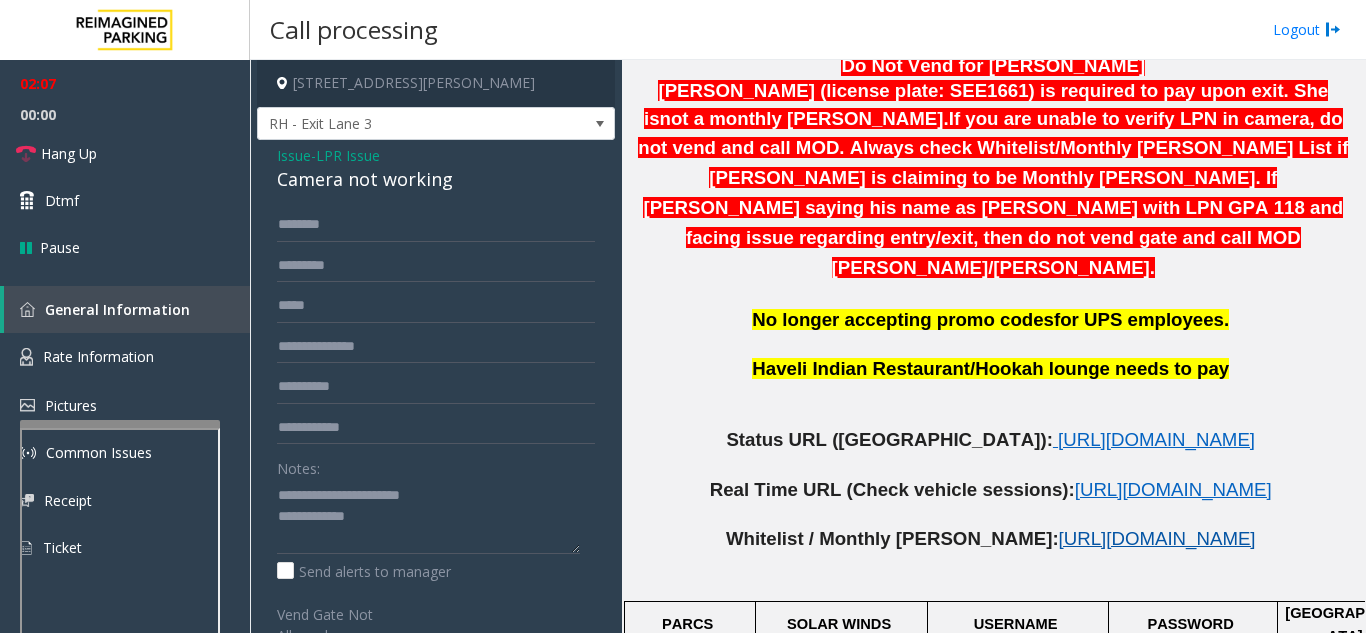 click on "[URL][DOMAIN_NAME]" 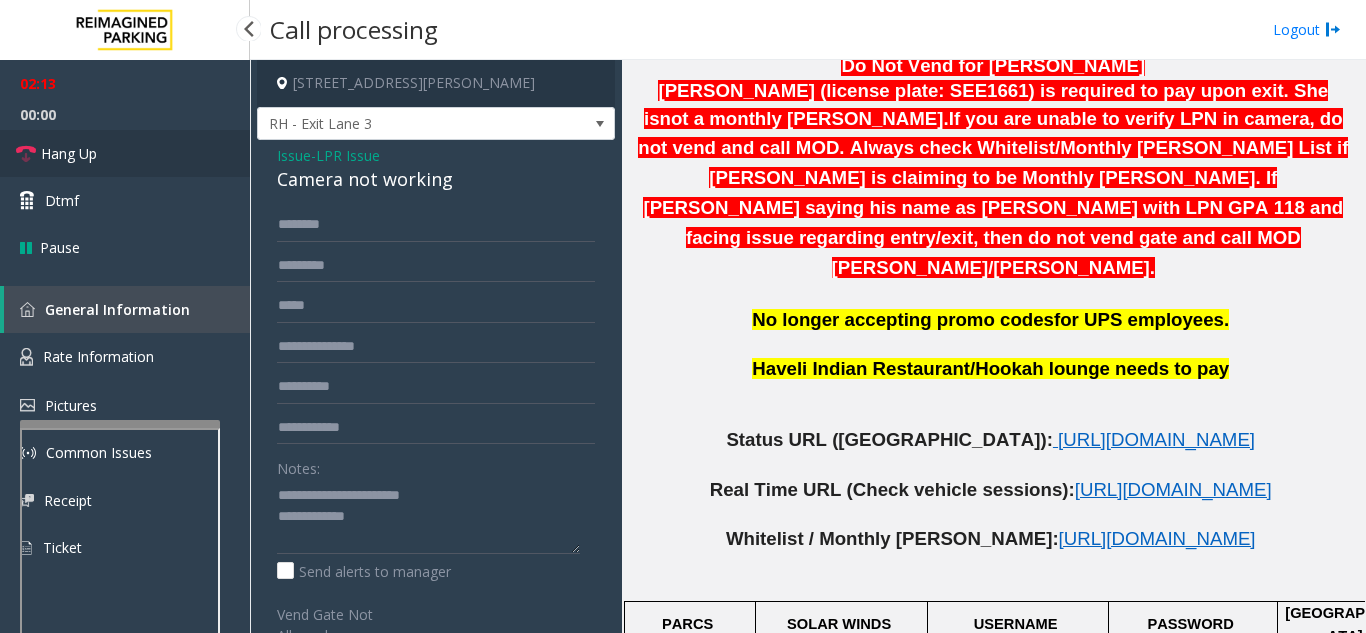 click on "Hang Up" at bounding box center [125, 153] 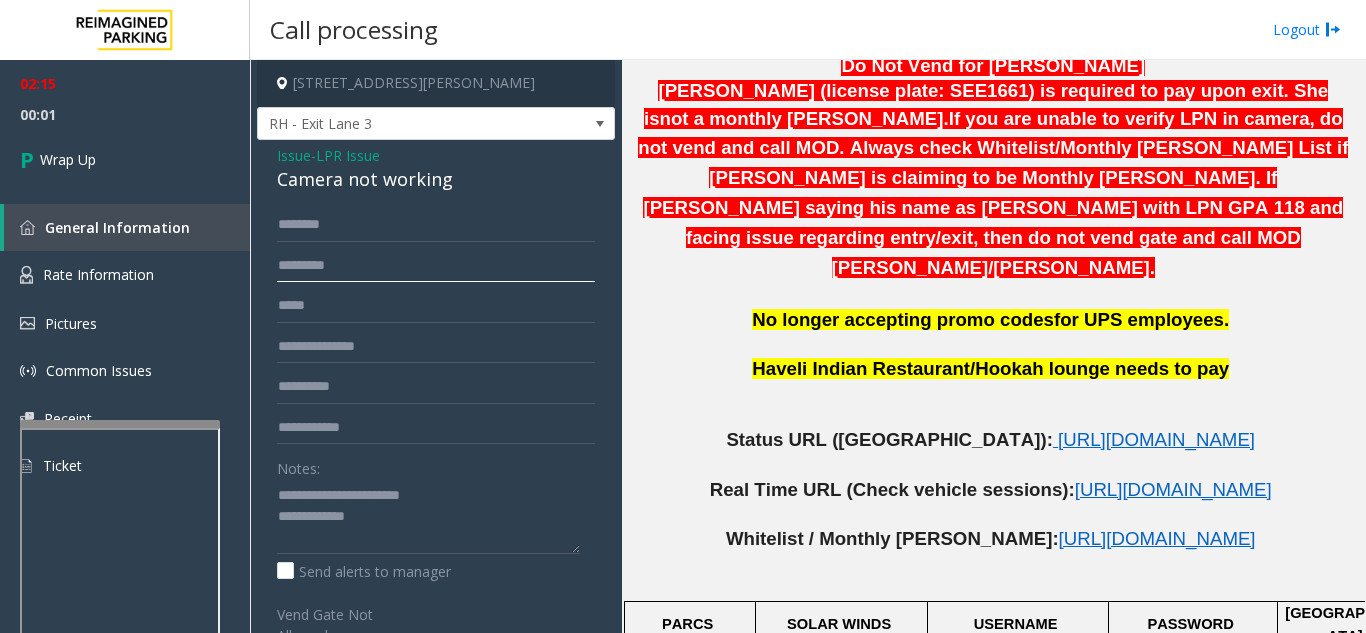drag, startPoint x: 345, startPoint y: 276, endPoint x: 279, endPoint y: 282, distance: 66.27216 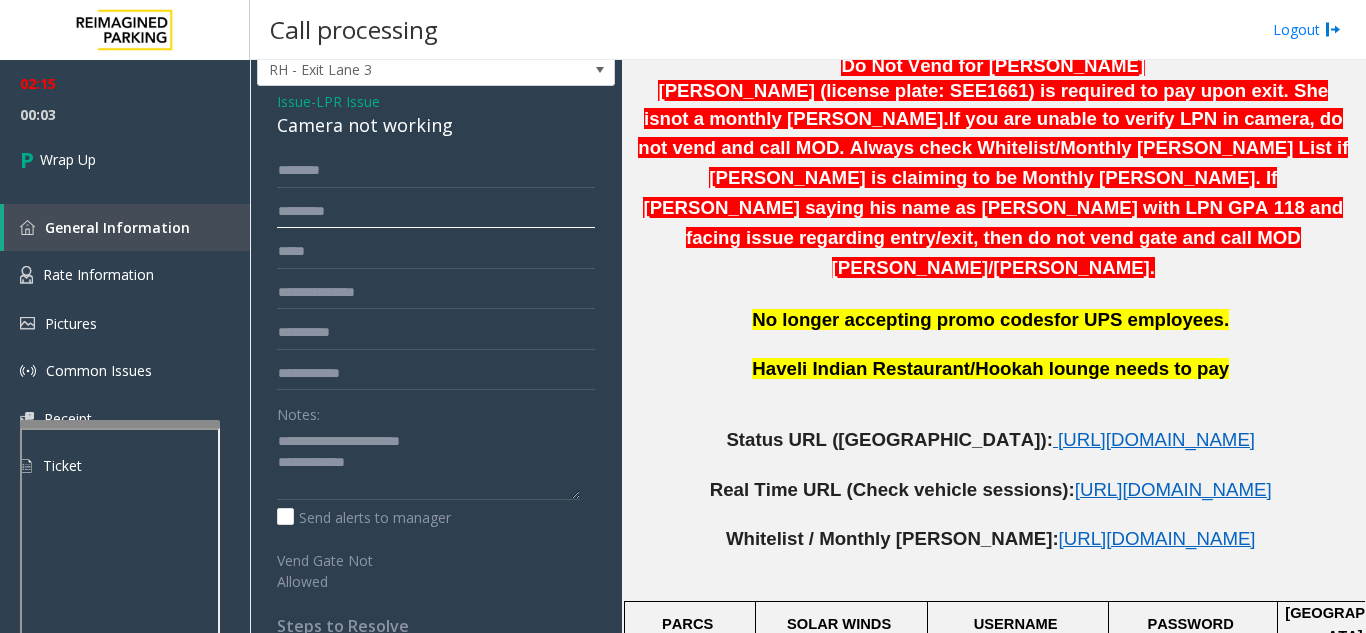 scroll, scrollTop: 100, scrollLeft: 0, axis: vertical 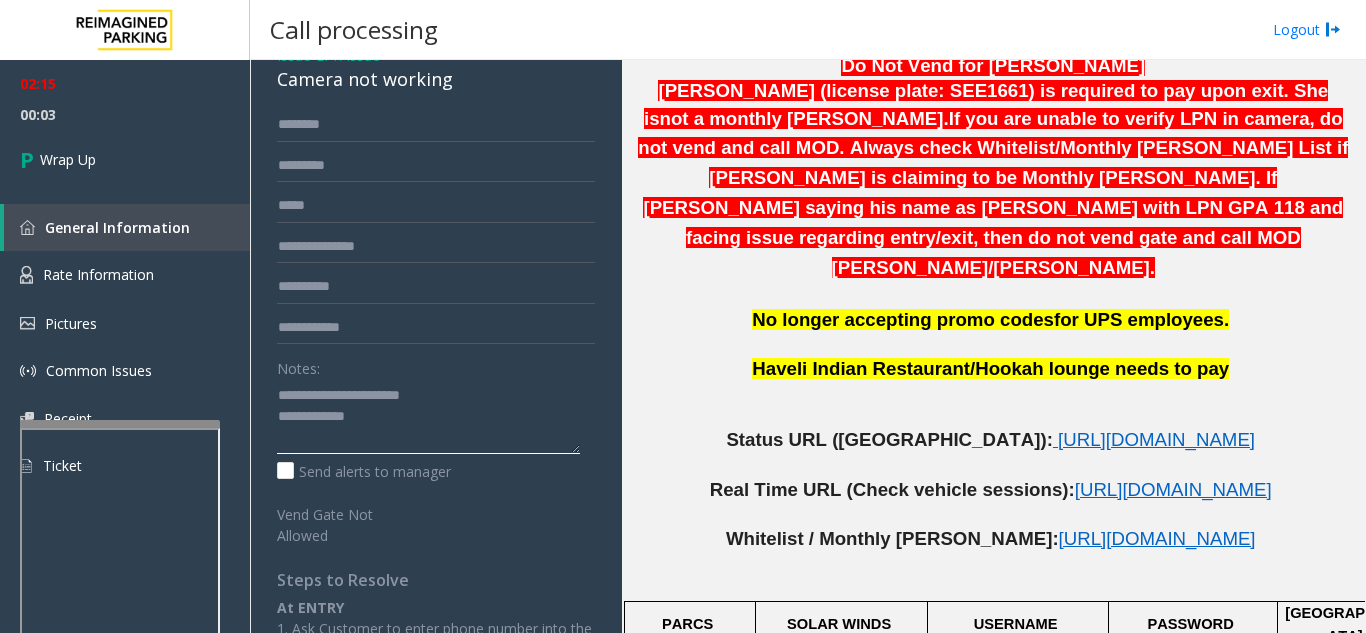 click 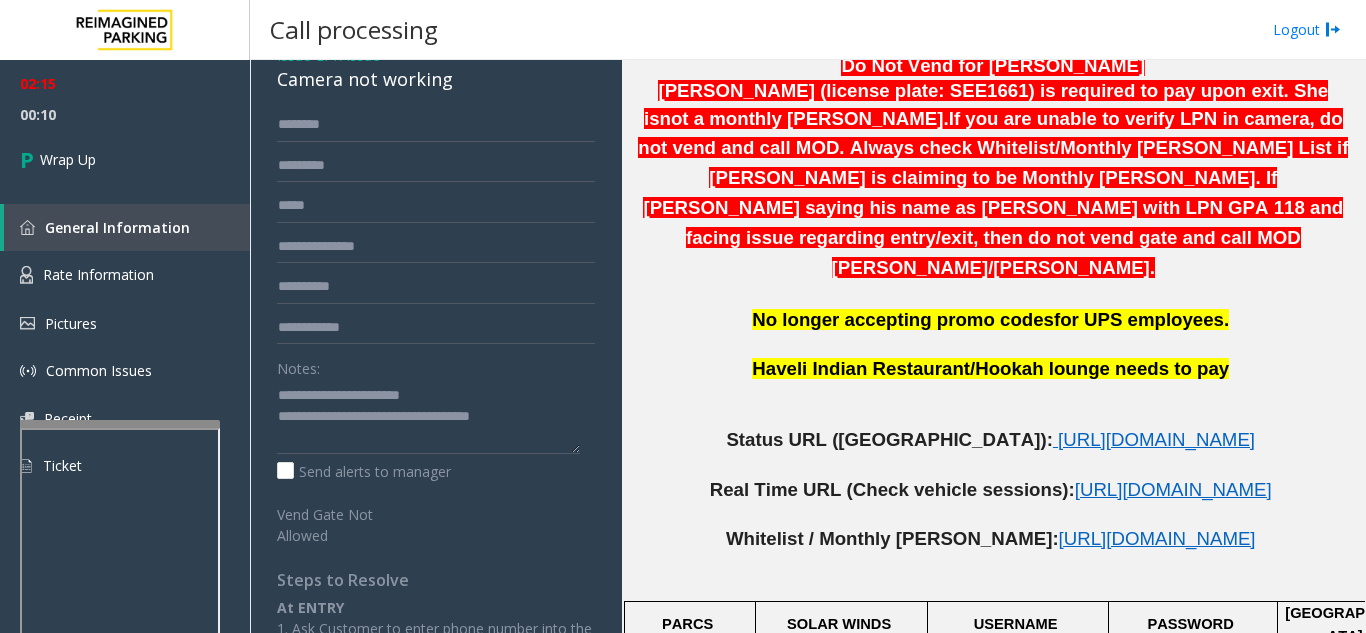 click on "Notes:" 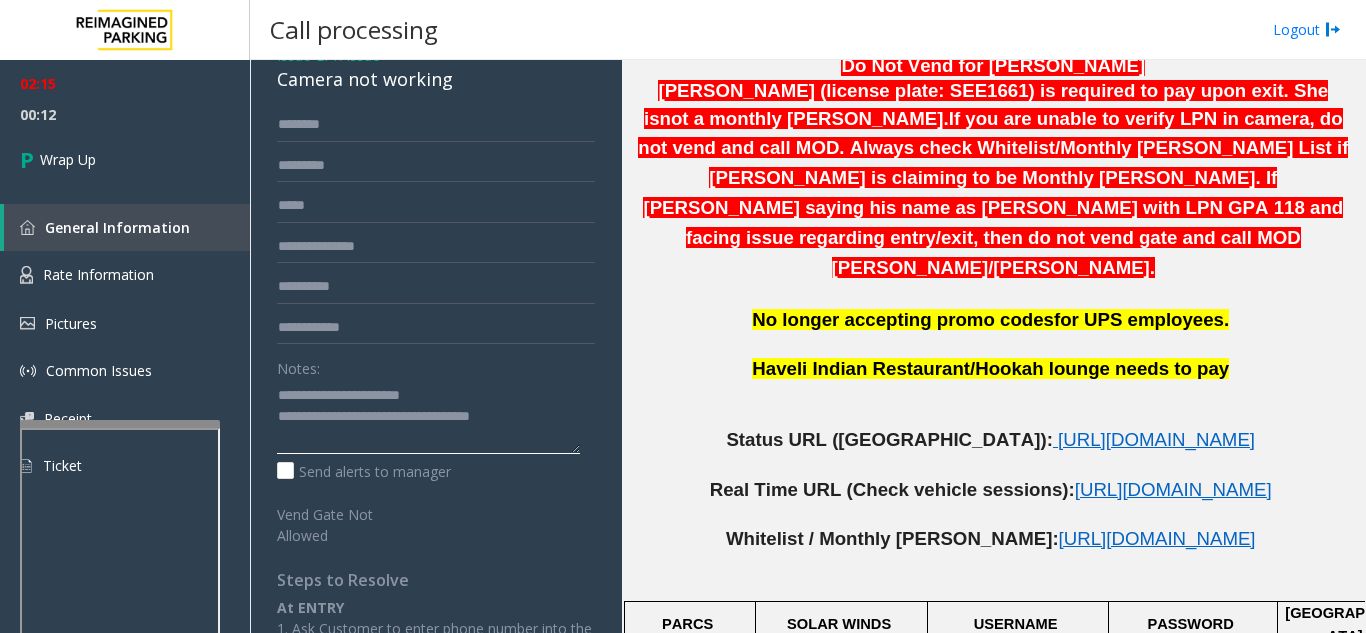 click 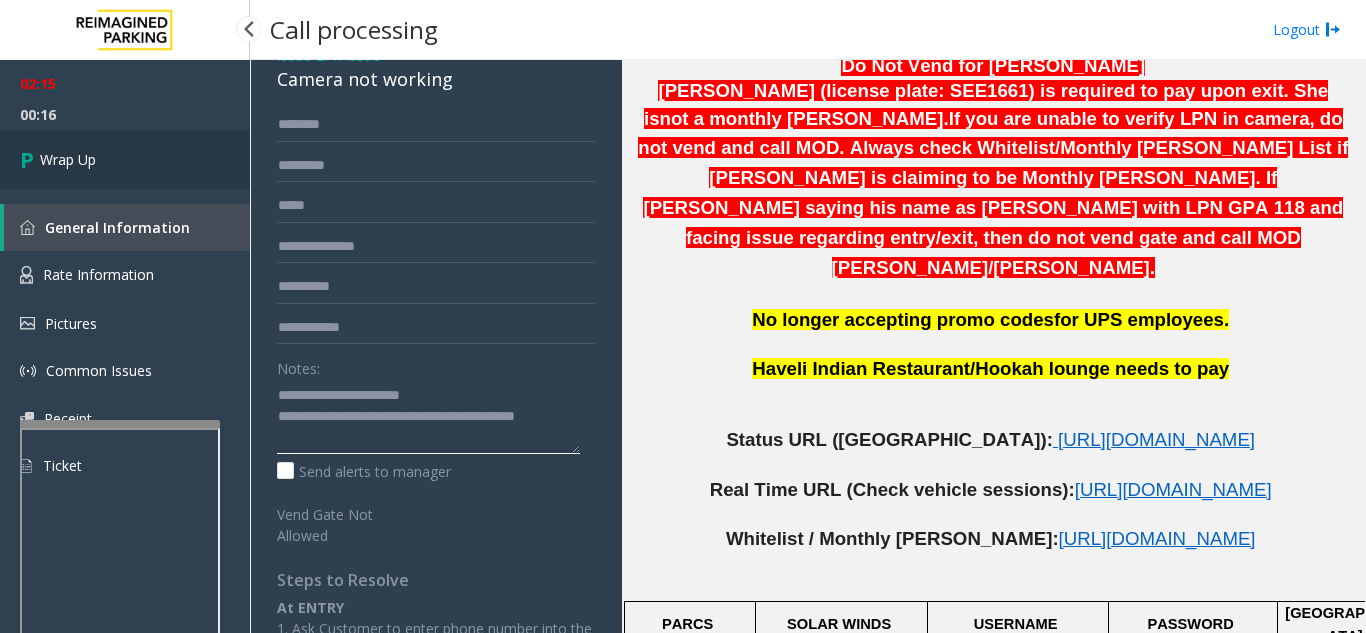 type on "**********" 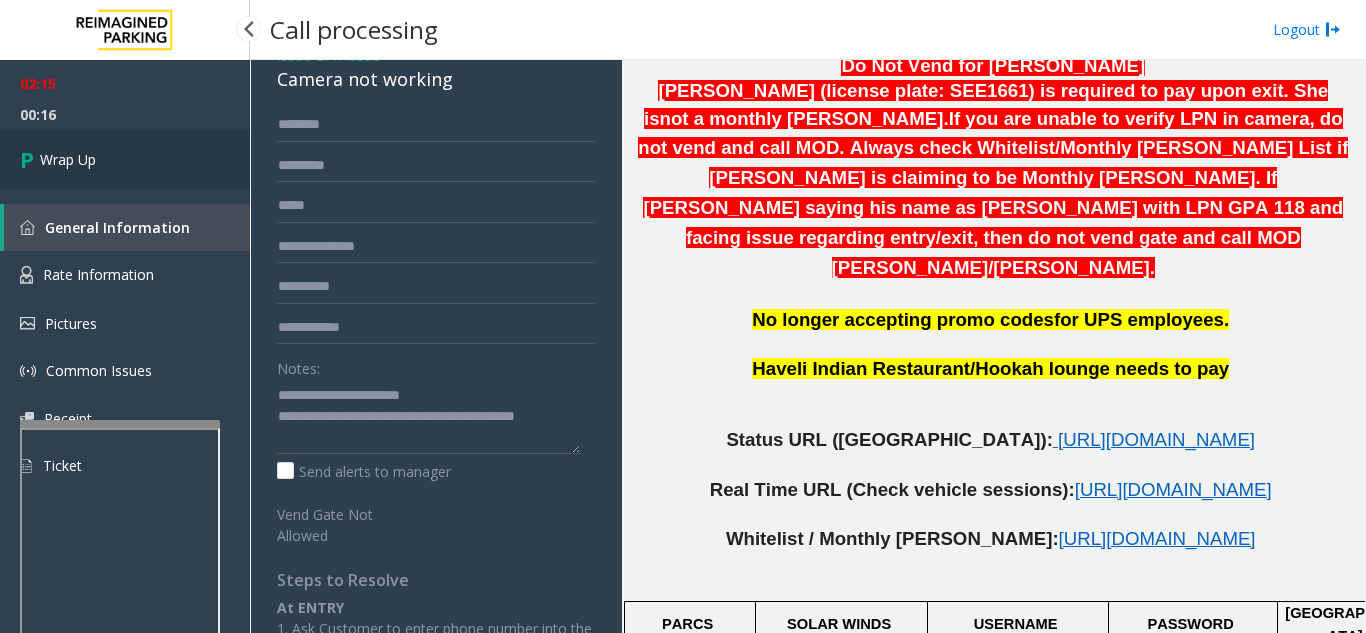 click at bounding box center (30, 159) 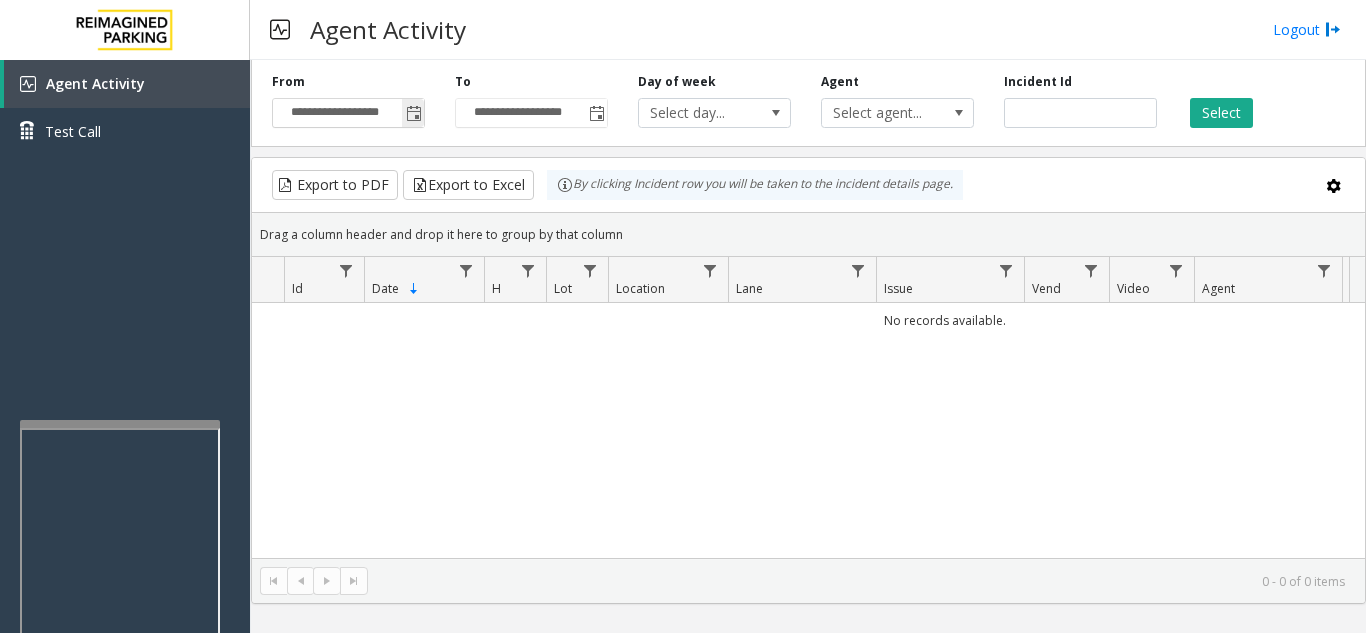 click 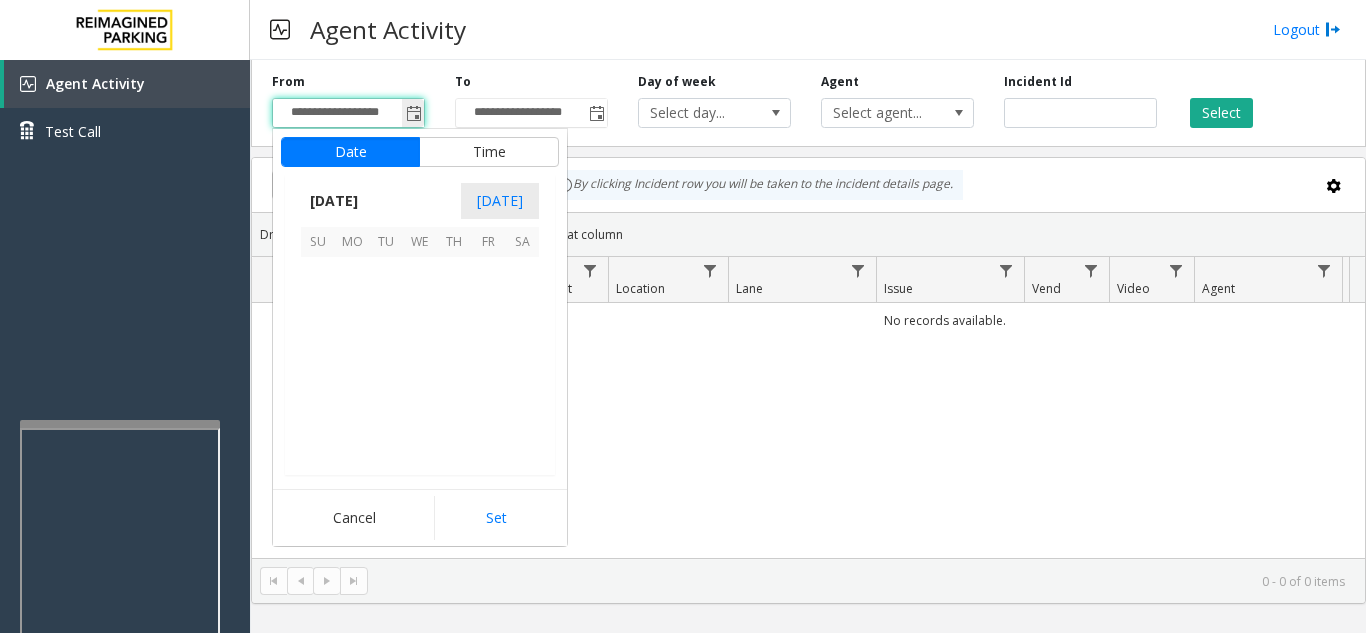 scroll, scrollTop: 358428, scrollLeft: 0, axis: vertical 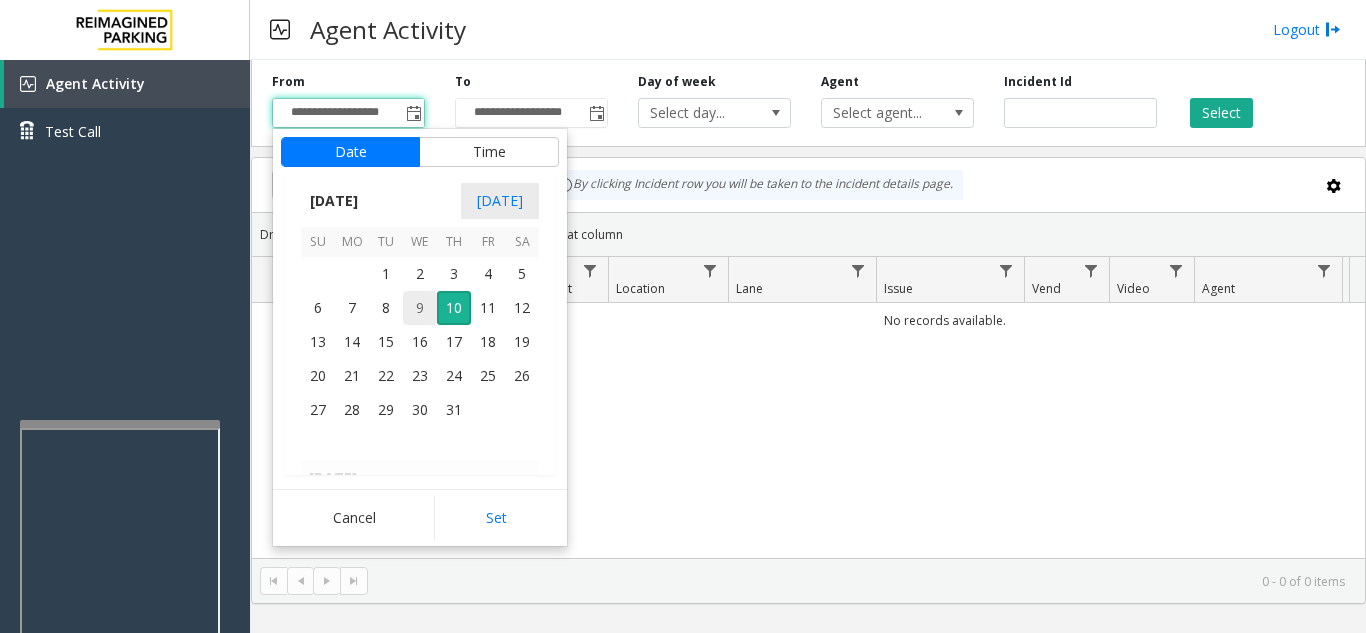 click on "9" at bounding box center (420, 308) 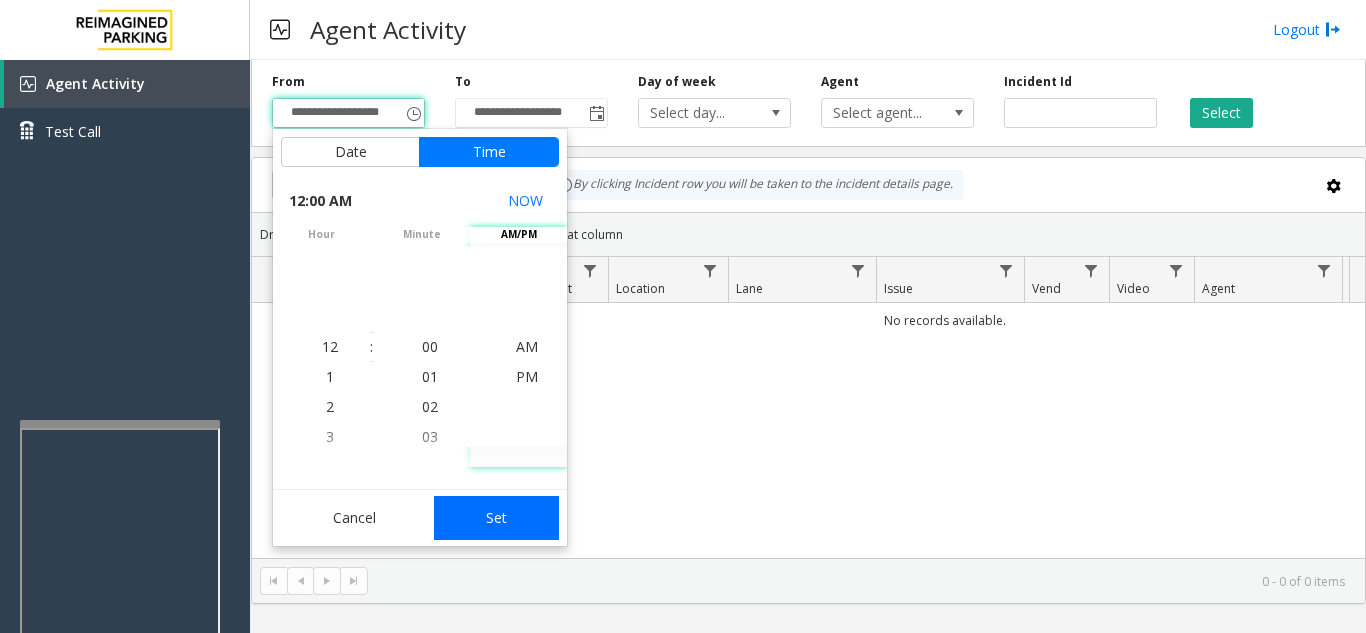 click on "Set" 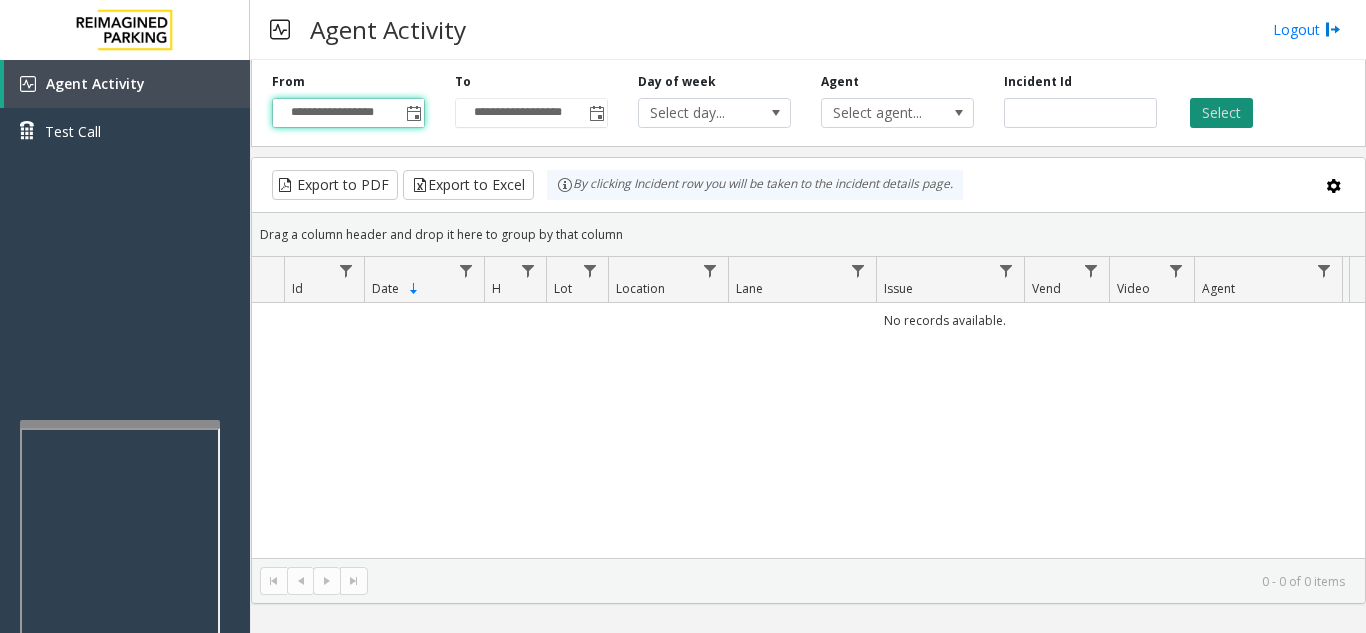 click on "Select" 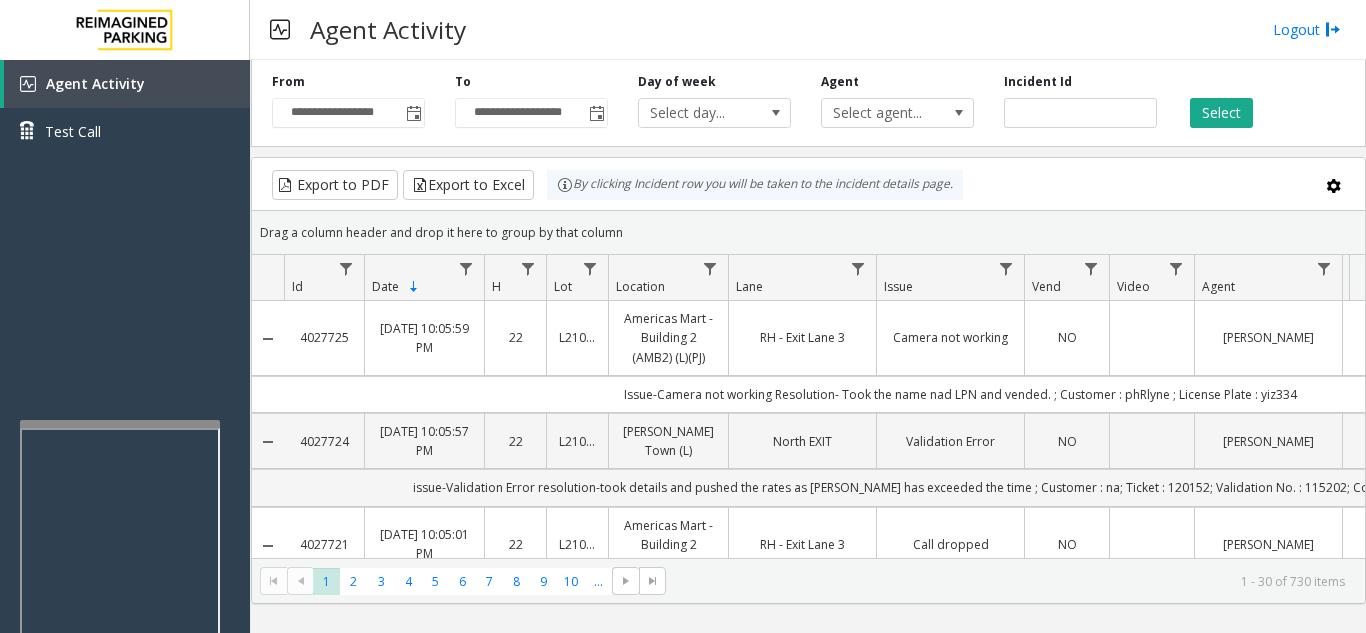 click 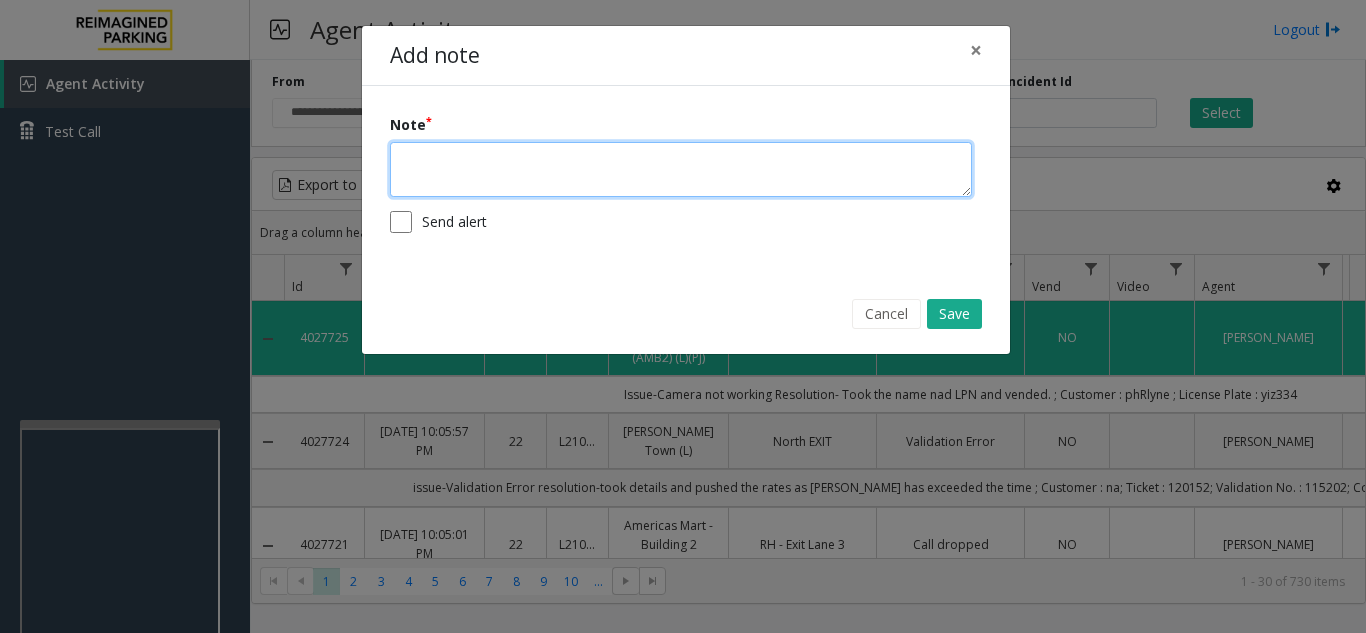click 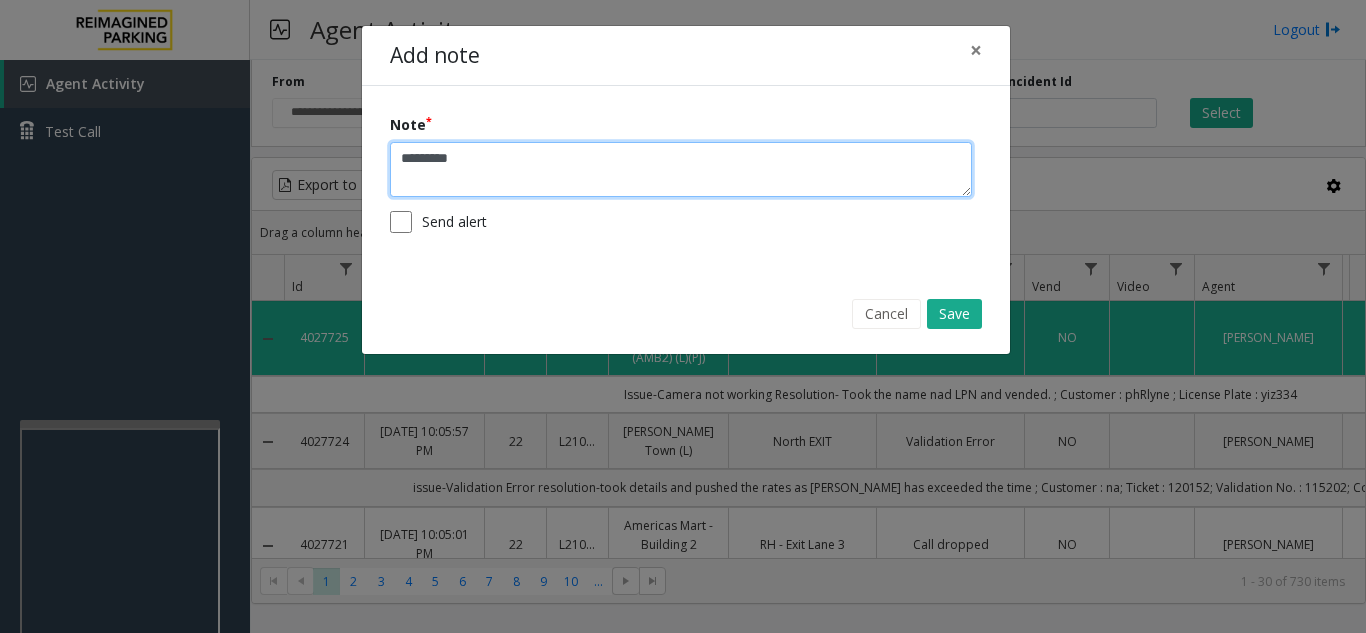 paste on "**********" 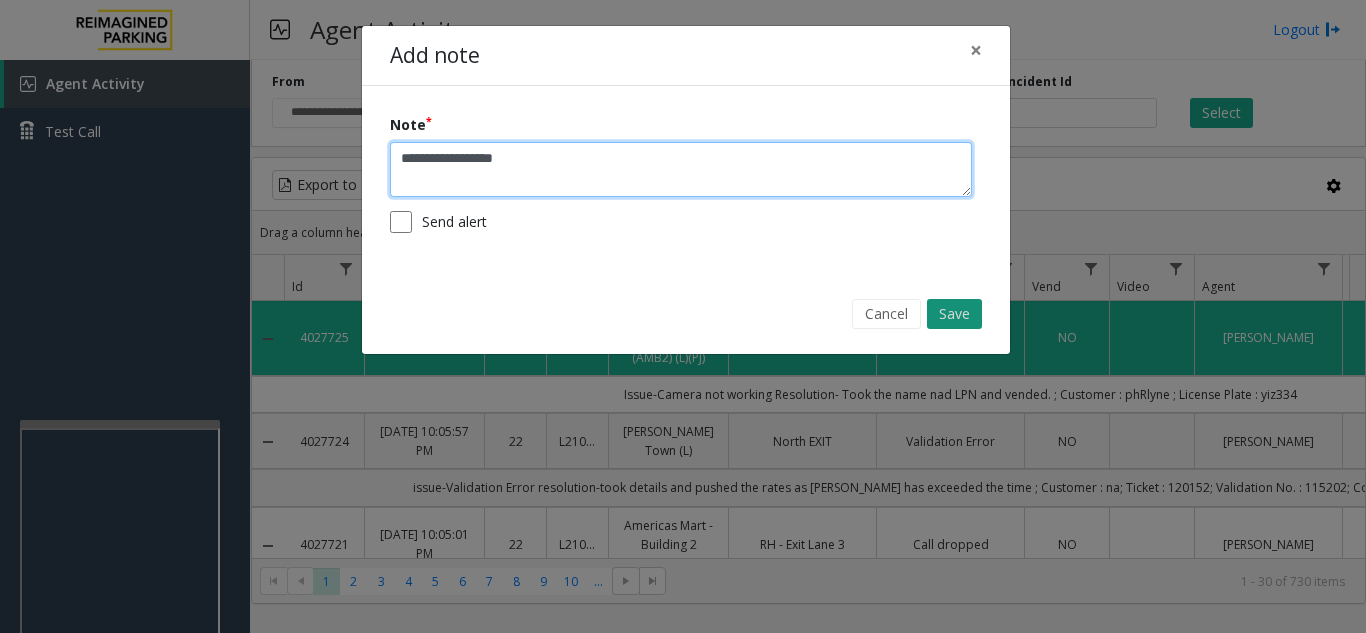 type on "**********" 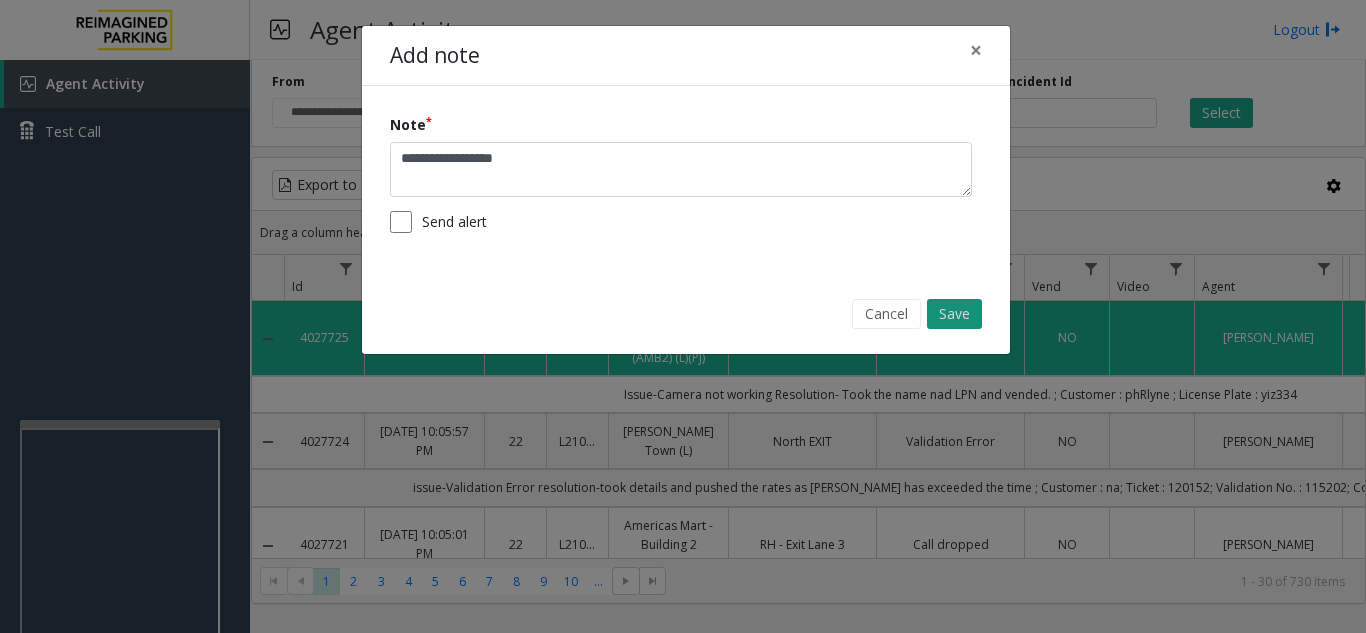 click on "Save" 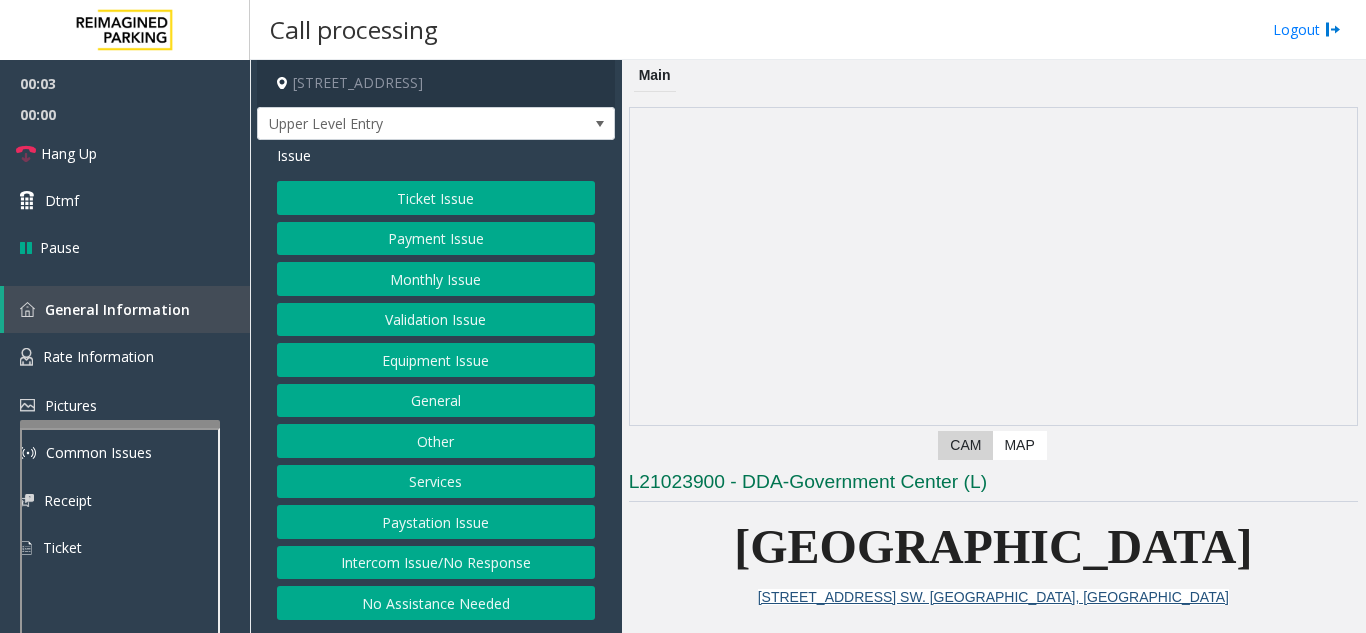 scroll, scrollTop: 400, scrollLeft: 0, axis: vertical 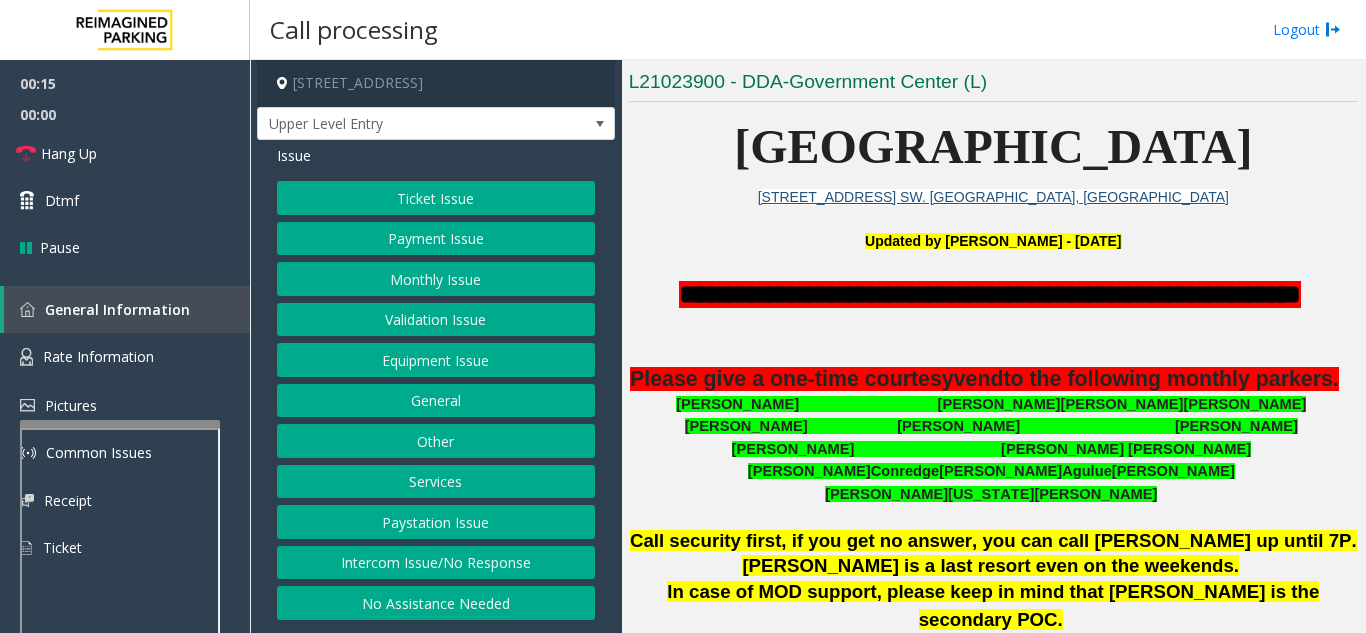 click on "Intercom Issue/No Response" 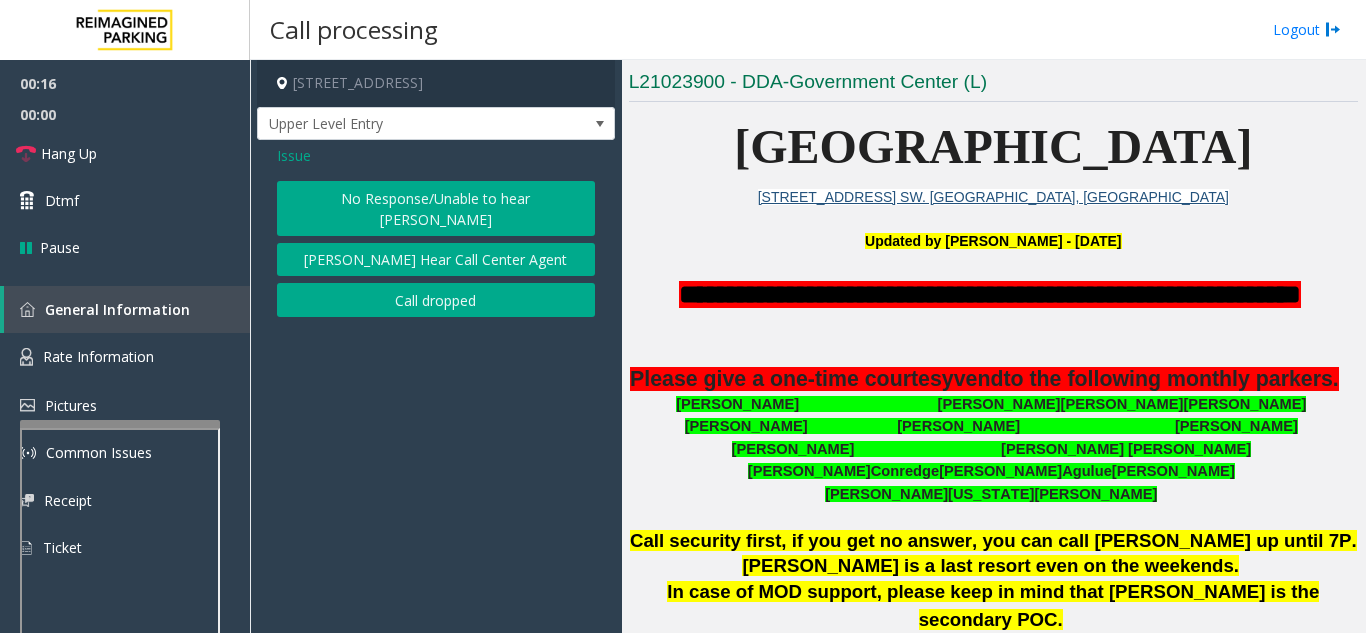 click on "No Response/Unable to hear [PERSON_NAME]" 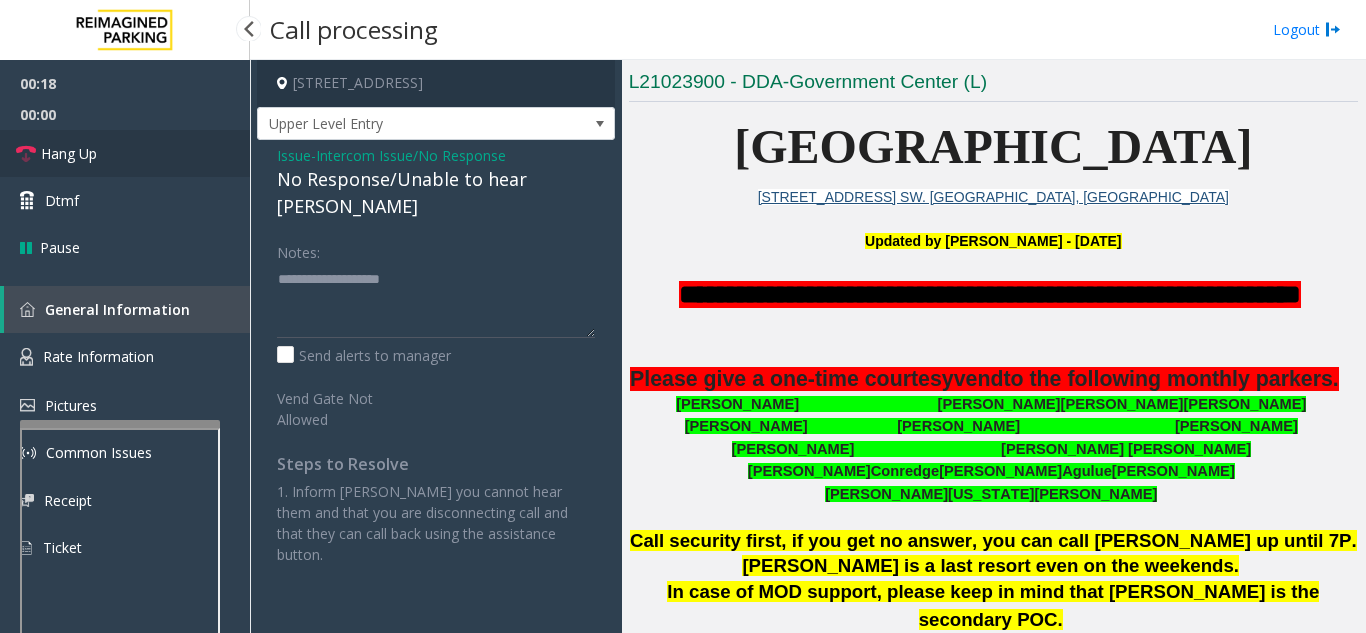 click on "Hang Up" at bounding box center [125, 153] 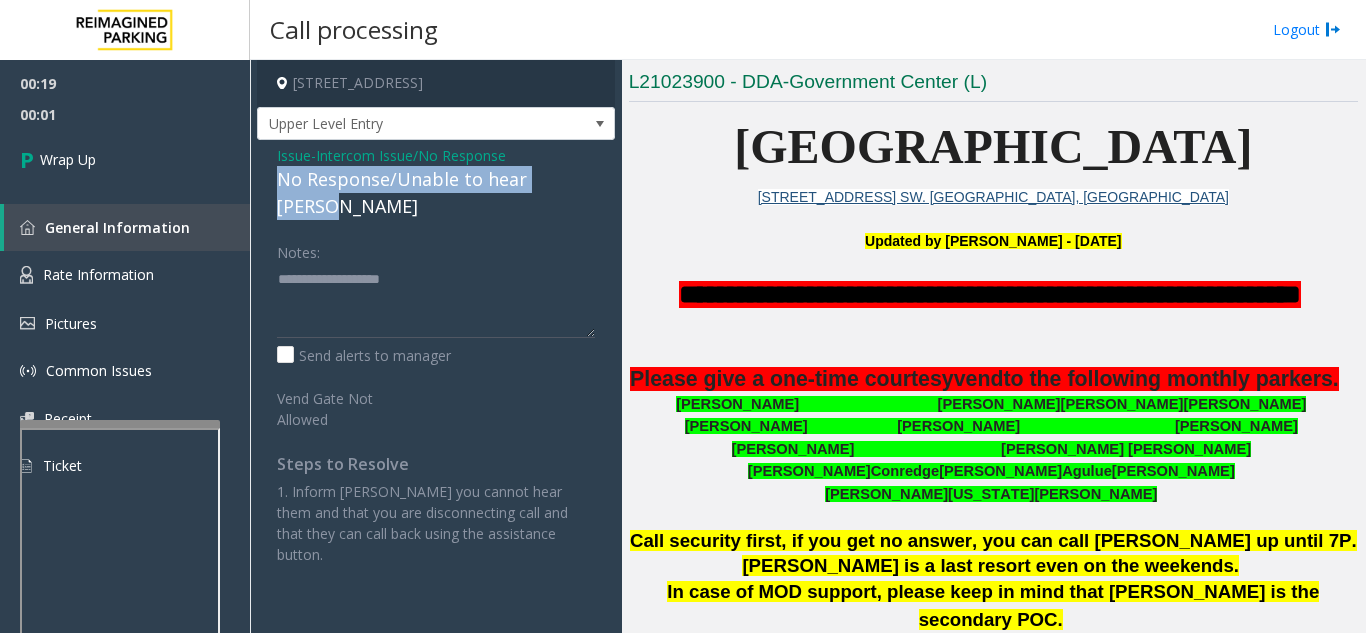 drag, startPoint x: 272, startPoint y: 177, endPoint x: 589, endPoint y: 184, distance: 317.07727 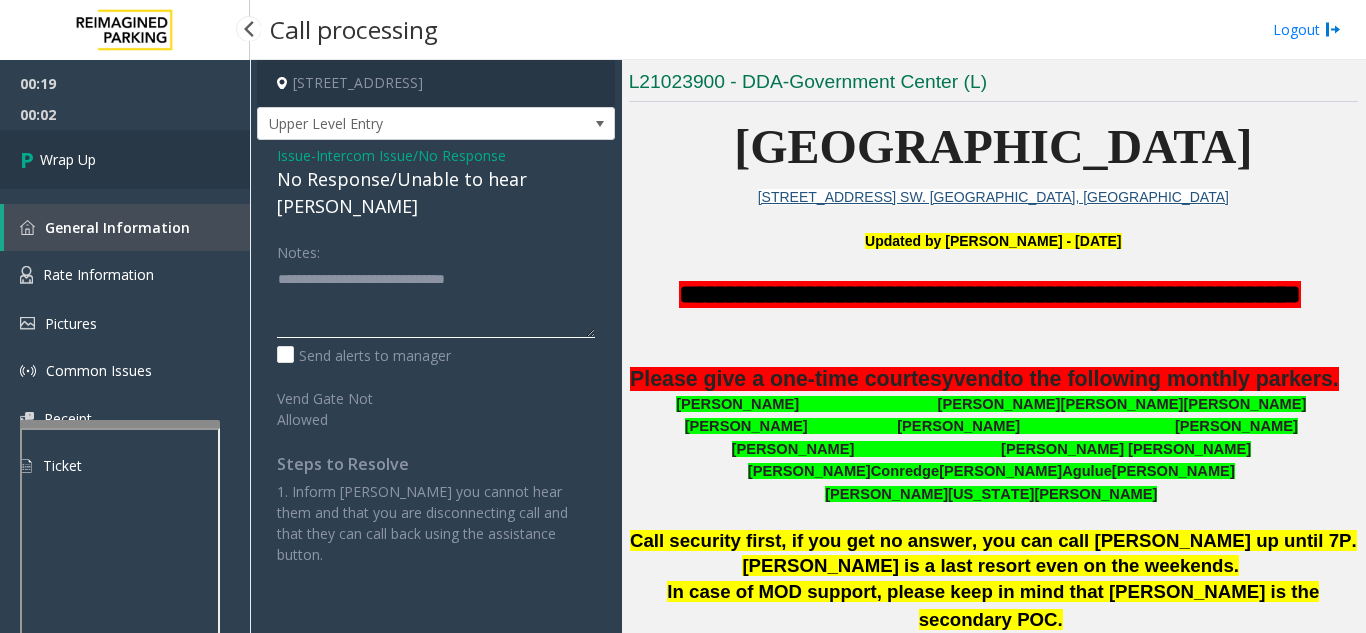 type on "**********" 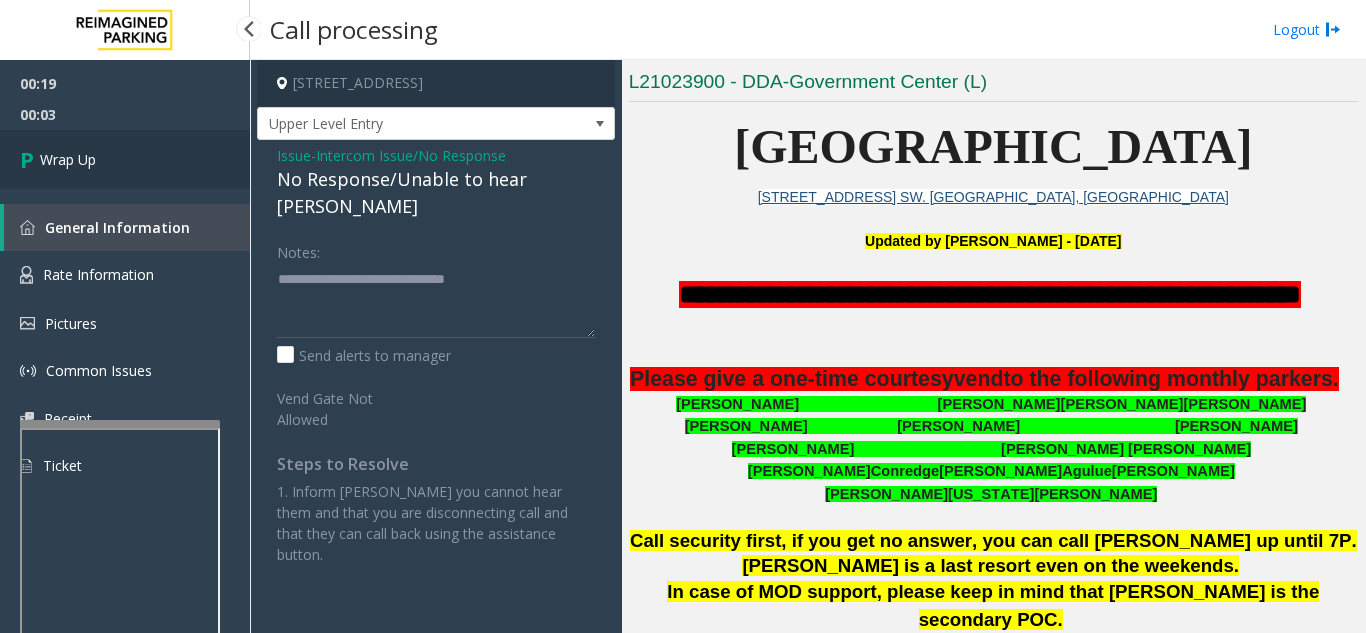 click on "Wrap Up" at bounding box center (125, 159) 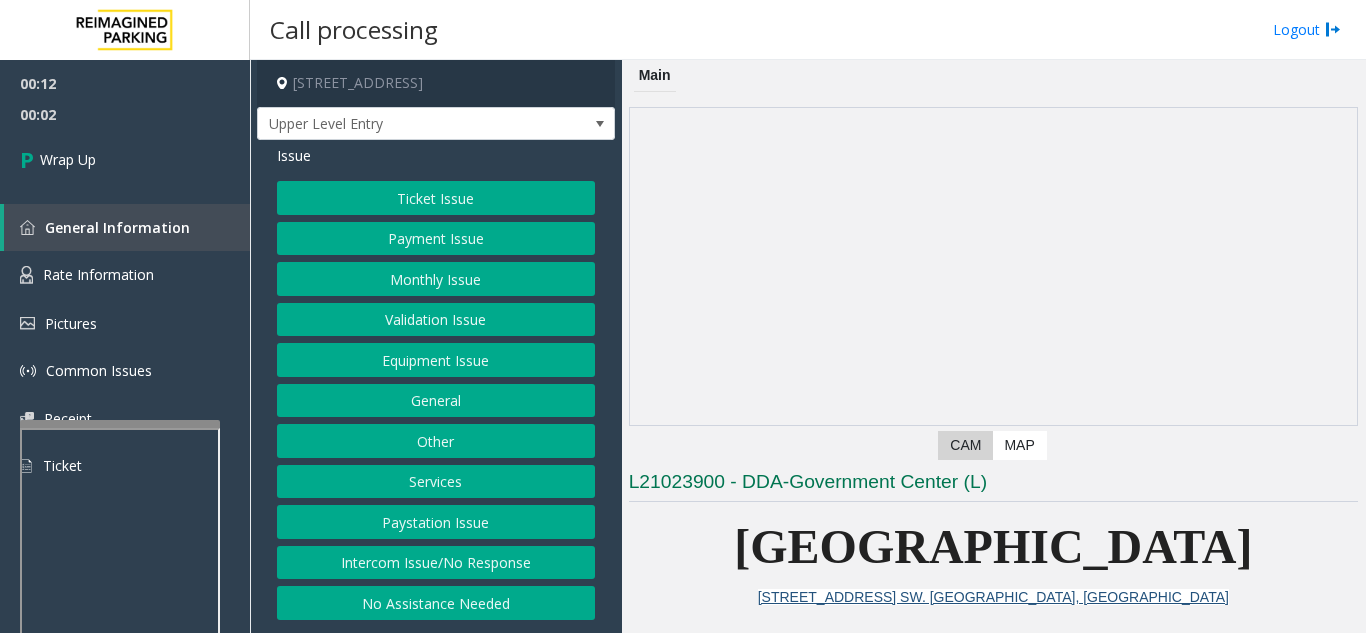 click on "Intercom Issue/No Response" 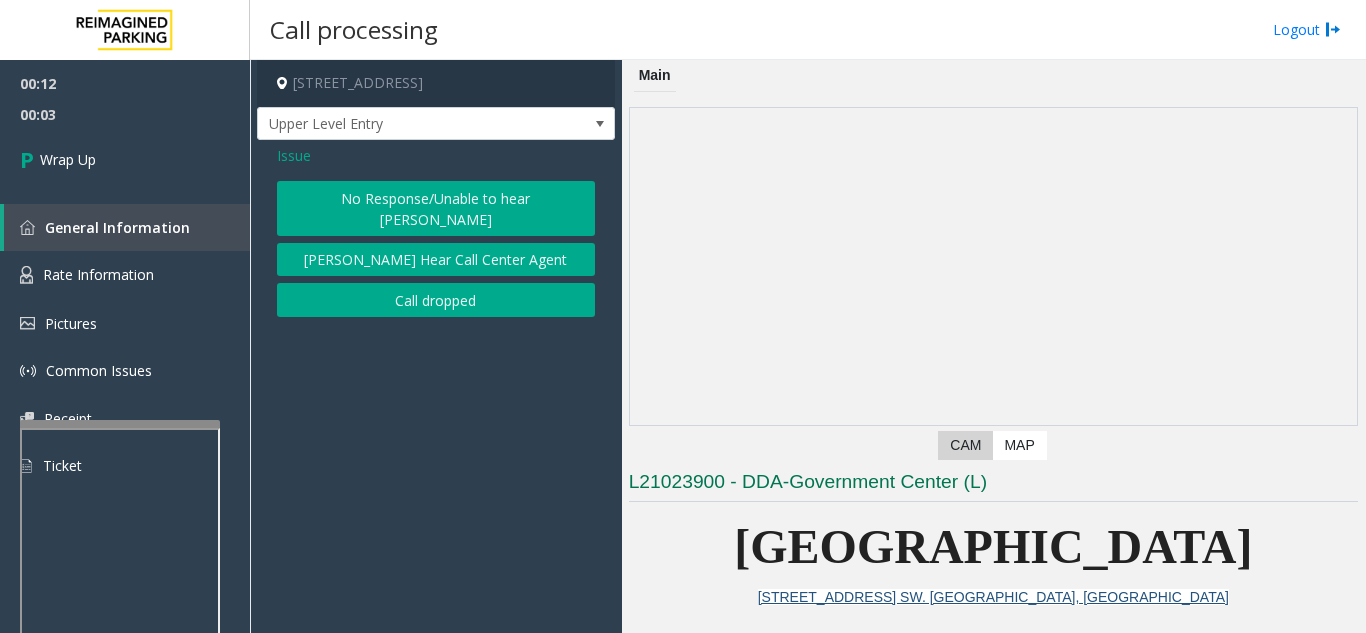 click on "Call dropped" 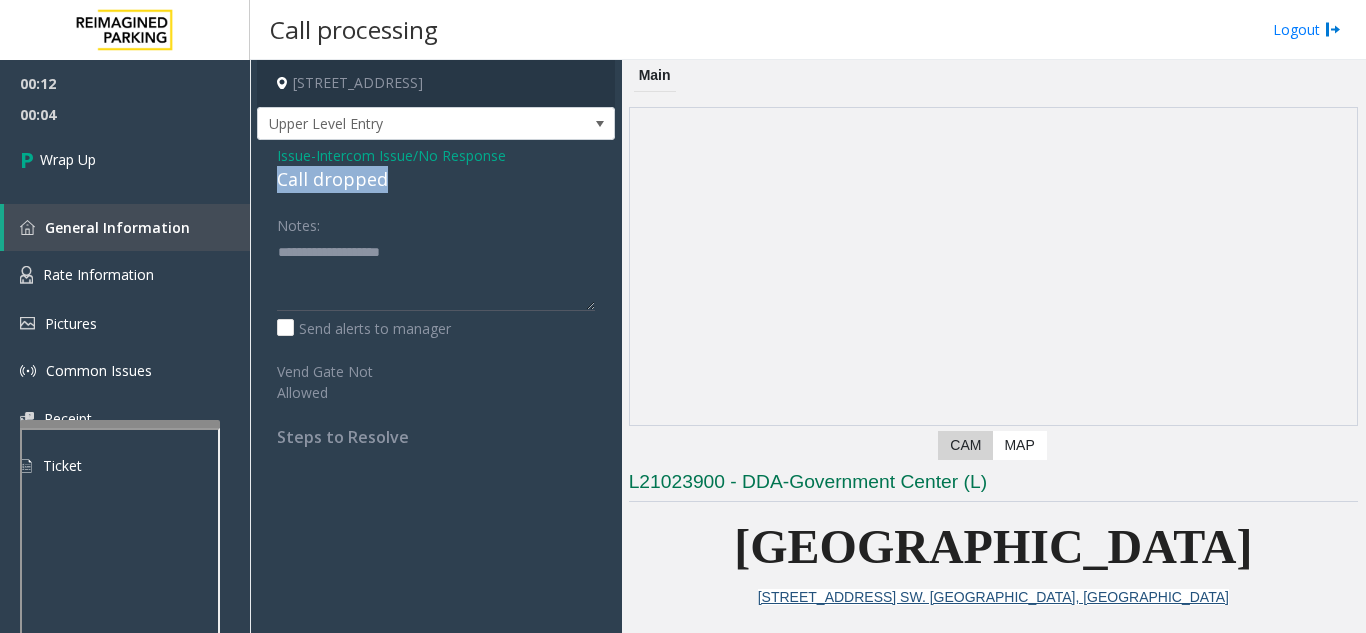 drag, startPoint x: 270, startPoint y: 182, endPoint x: 414, endPoint y: 176, distance: 144.12494 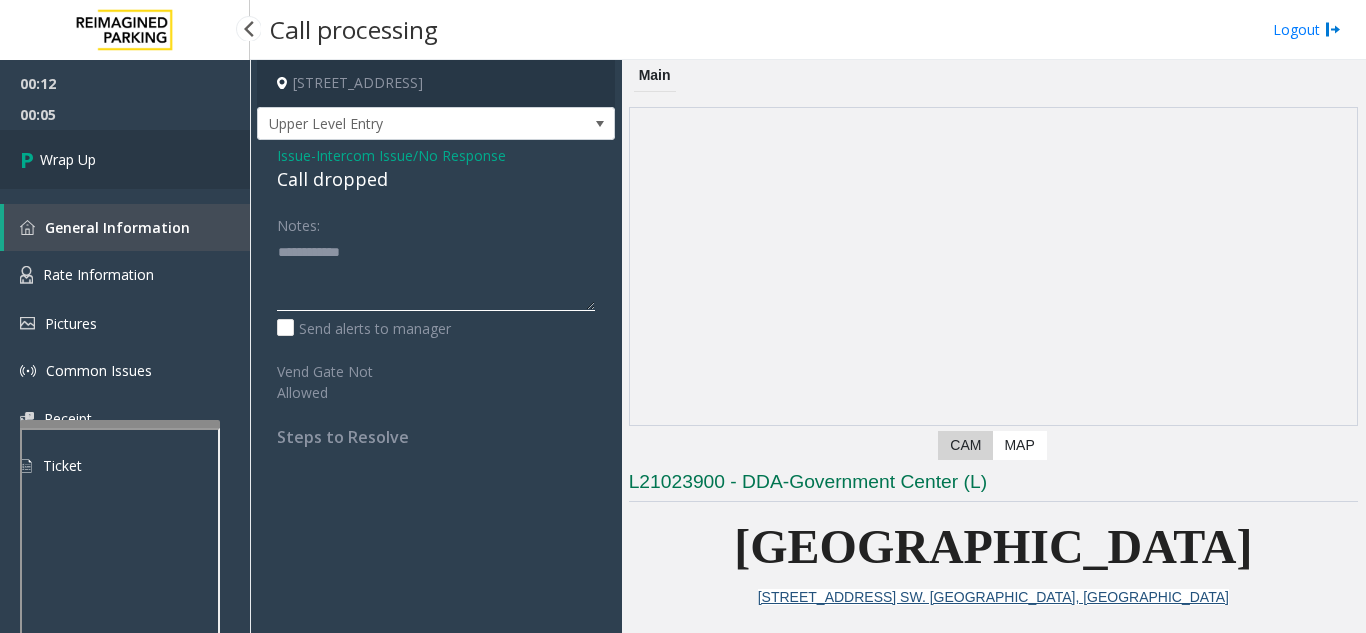 type on "**********" 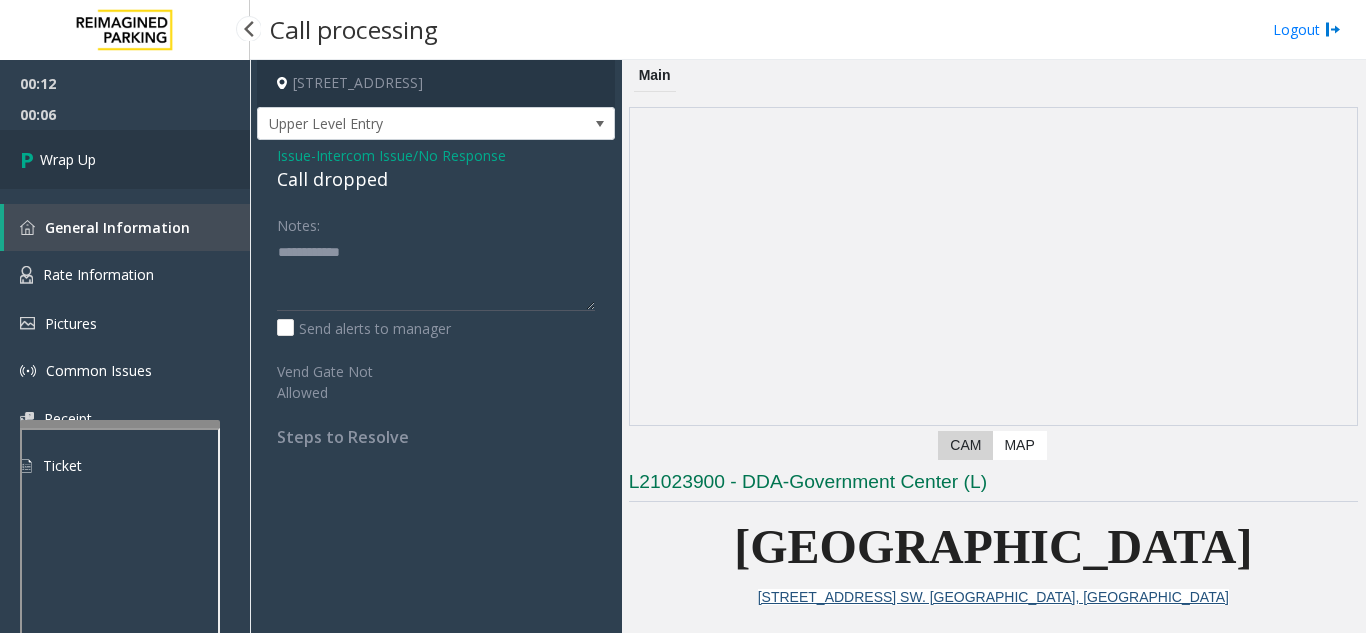 click on "Wrap Up" at bounding box center (68, 159) 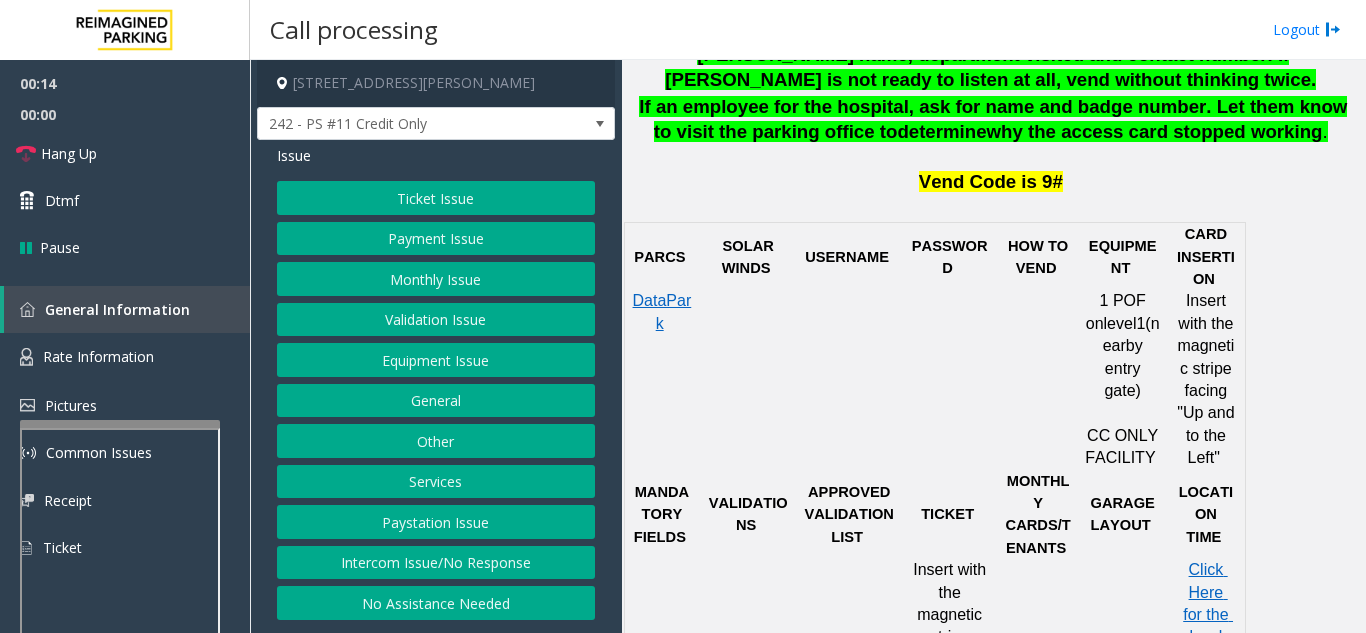scroll, scrollTop: 1100, scrollLeft: 0, axis: vertical 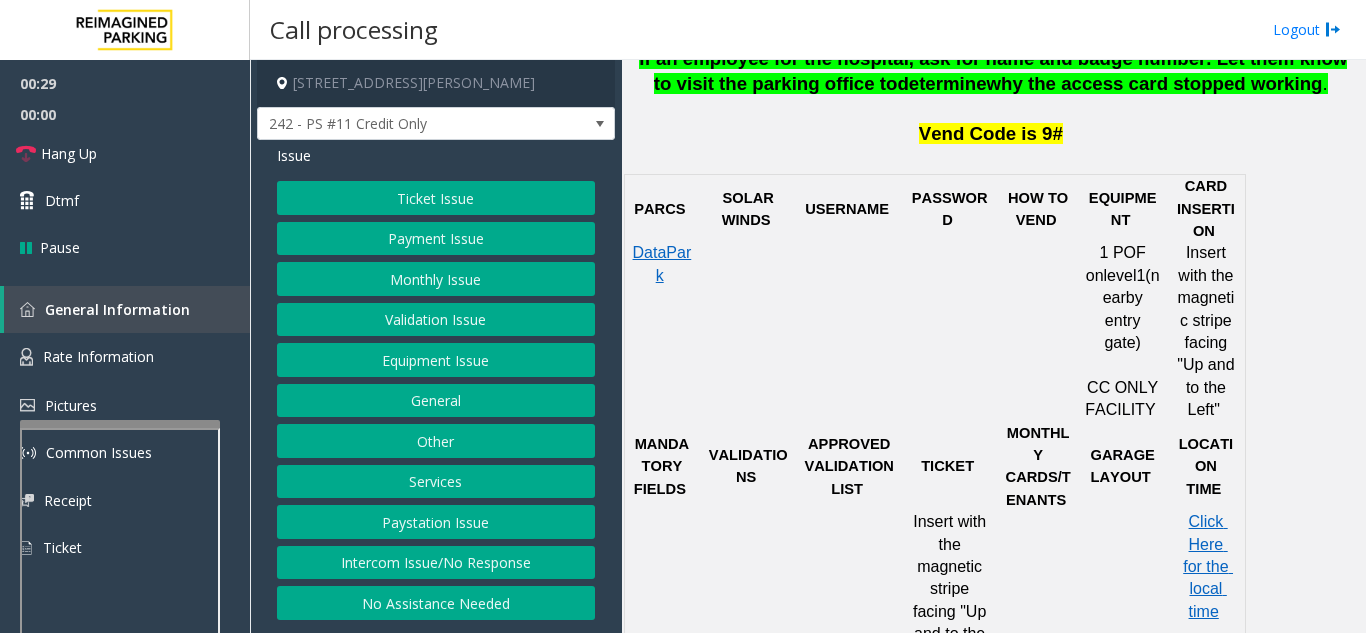 click on "Ticket Issue" 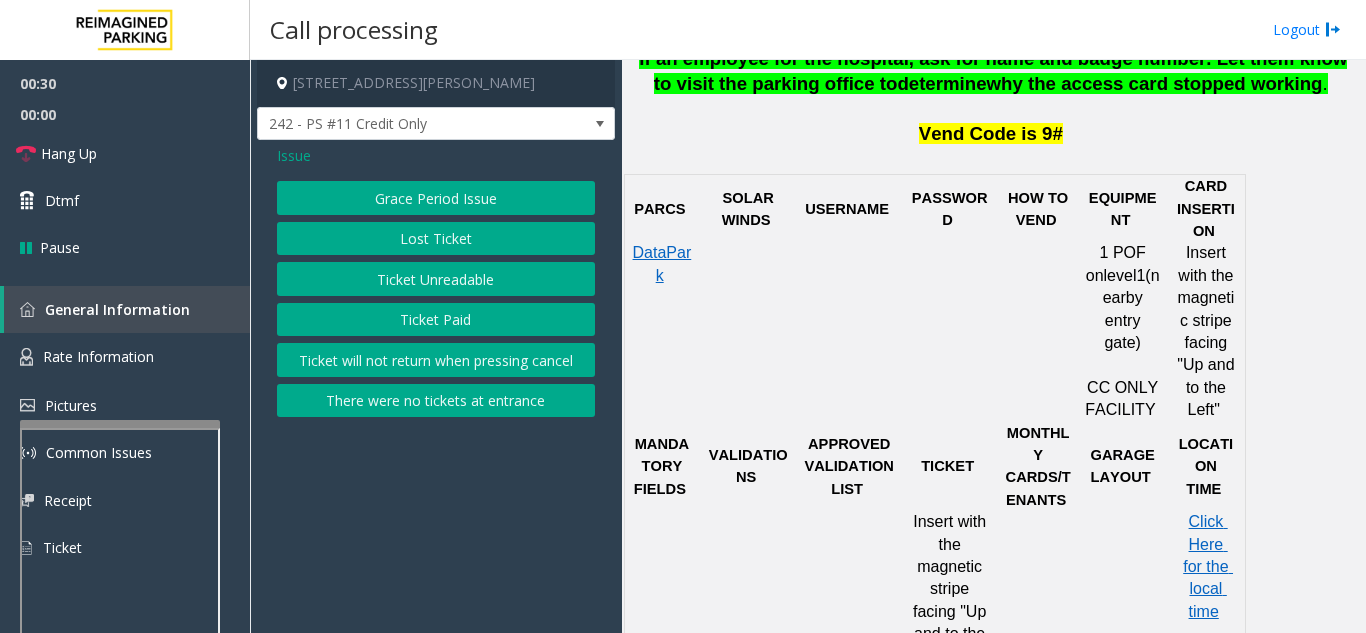 click on "Ticket Unreadable" 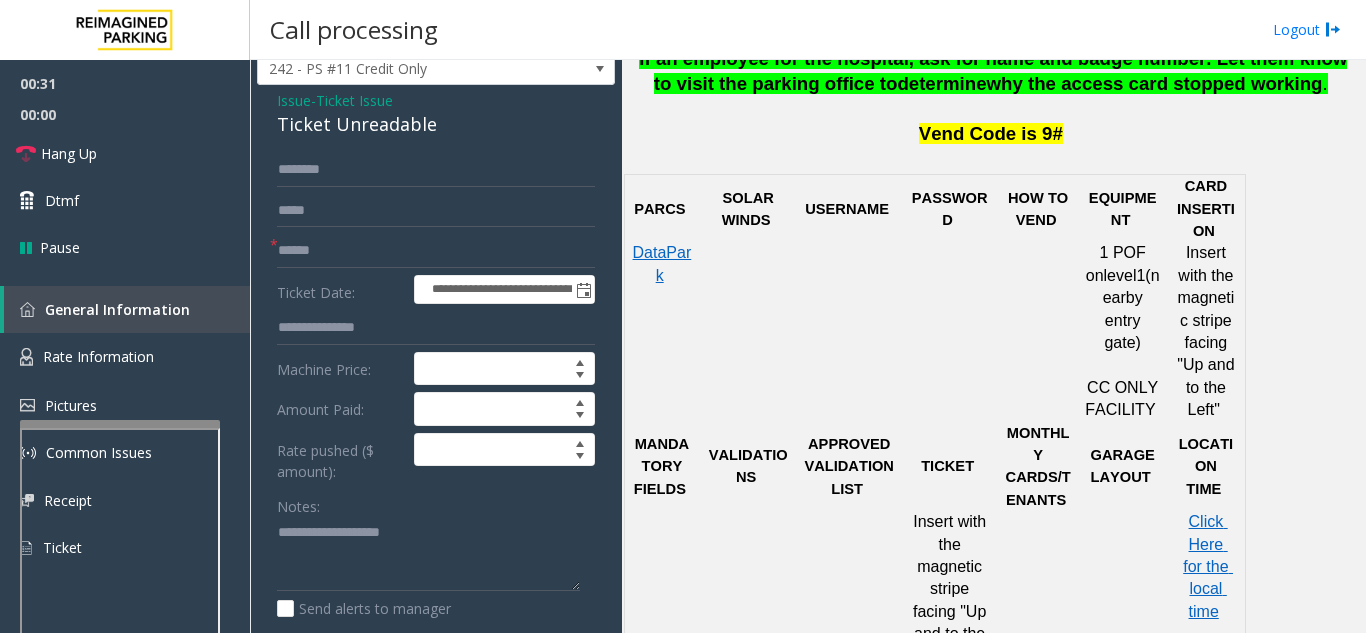 scroll, scrollTop: 100, scrollLeft: 0, axis: vertical 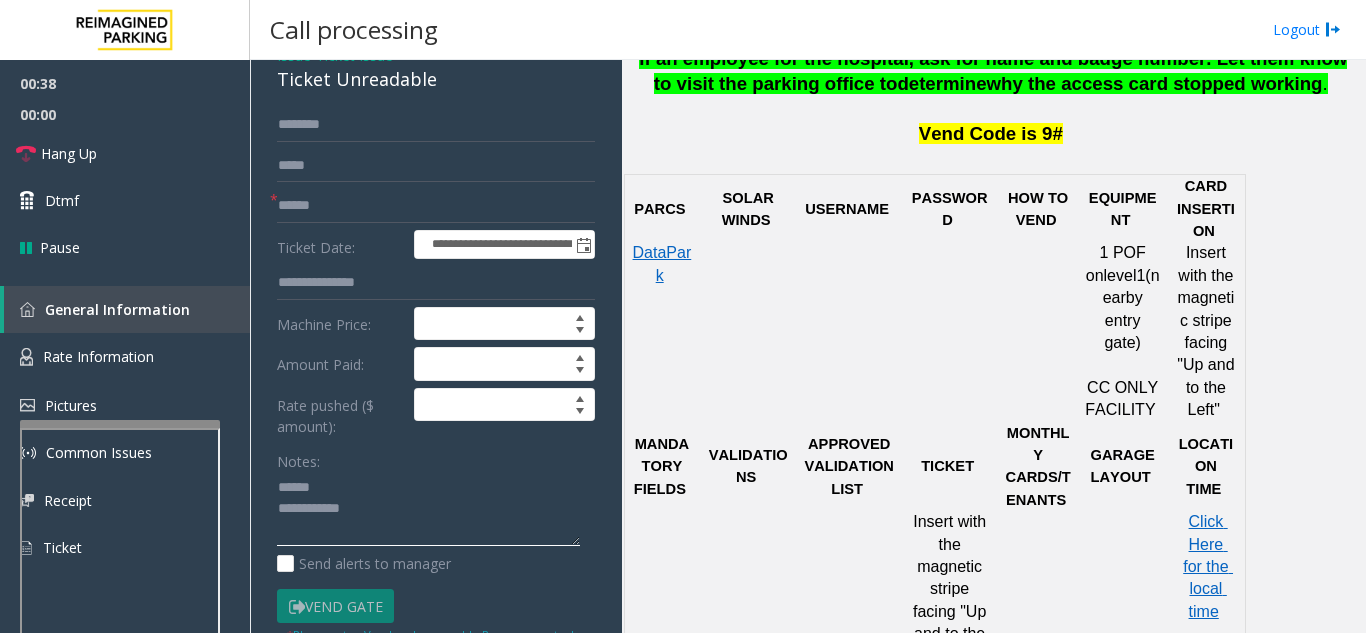 click 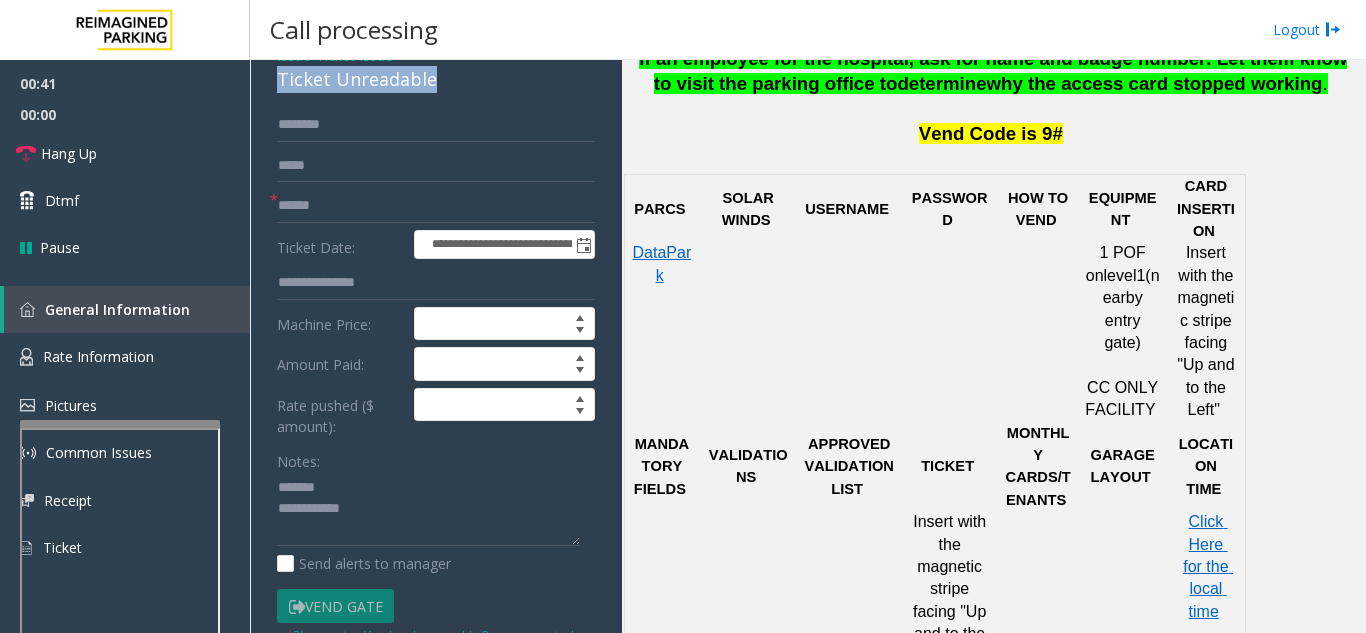 drag, startPoint x: 274, startPoint y: 83, endPoint x: 444, endPoint y: 89, distance: 170.10585 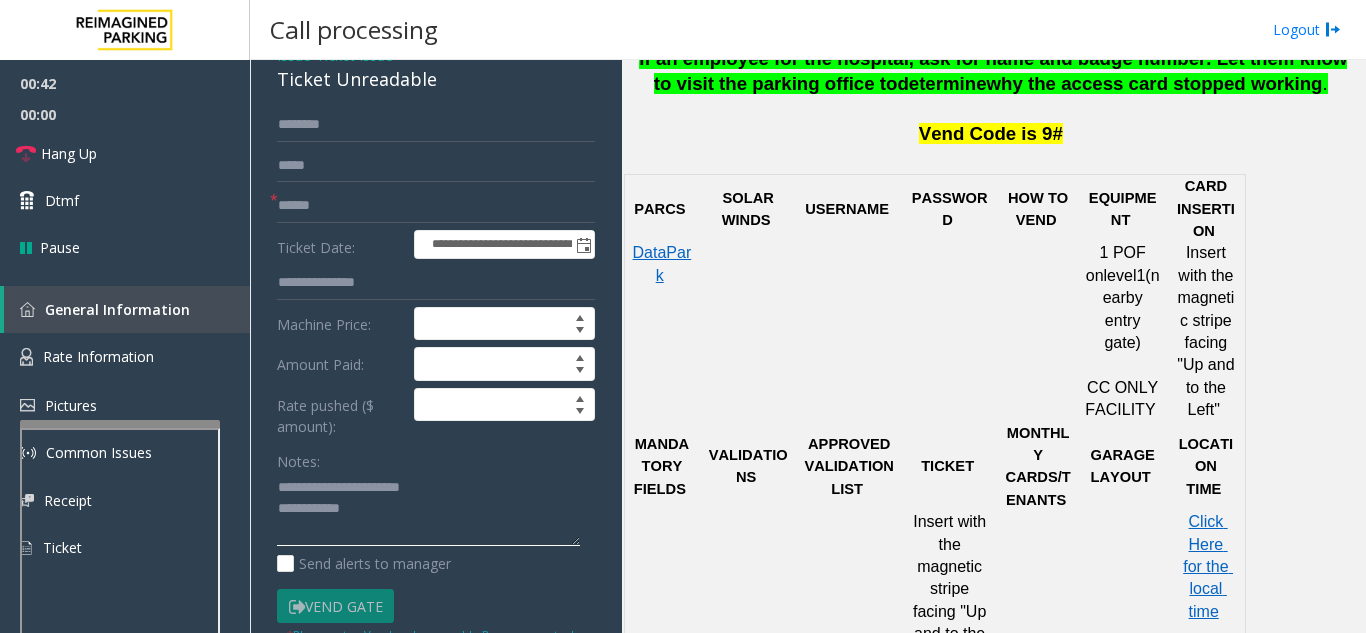 click 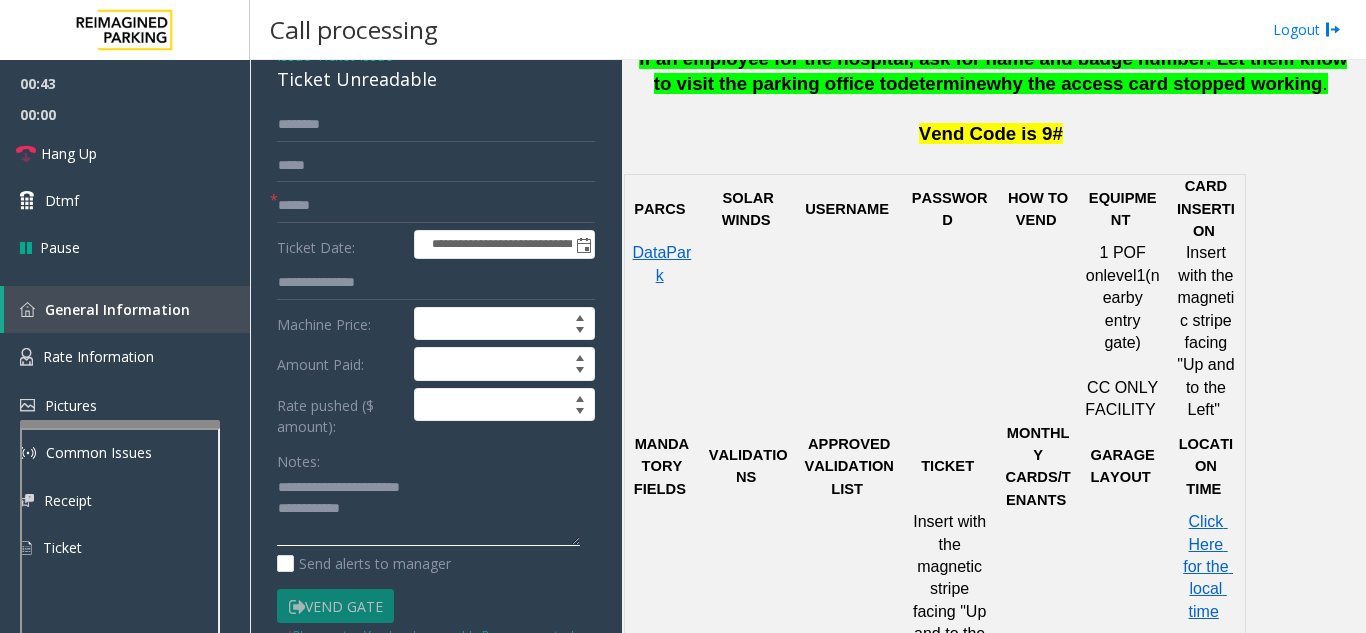 click 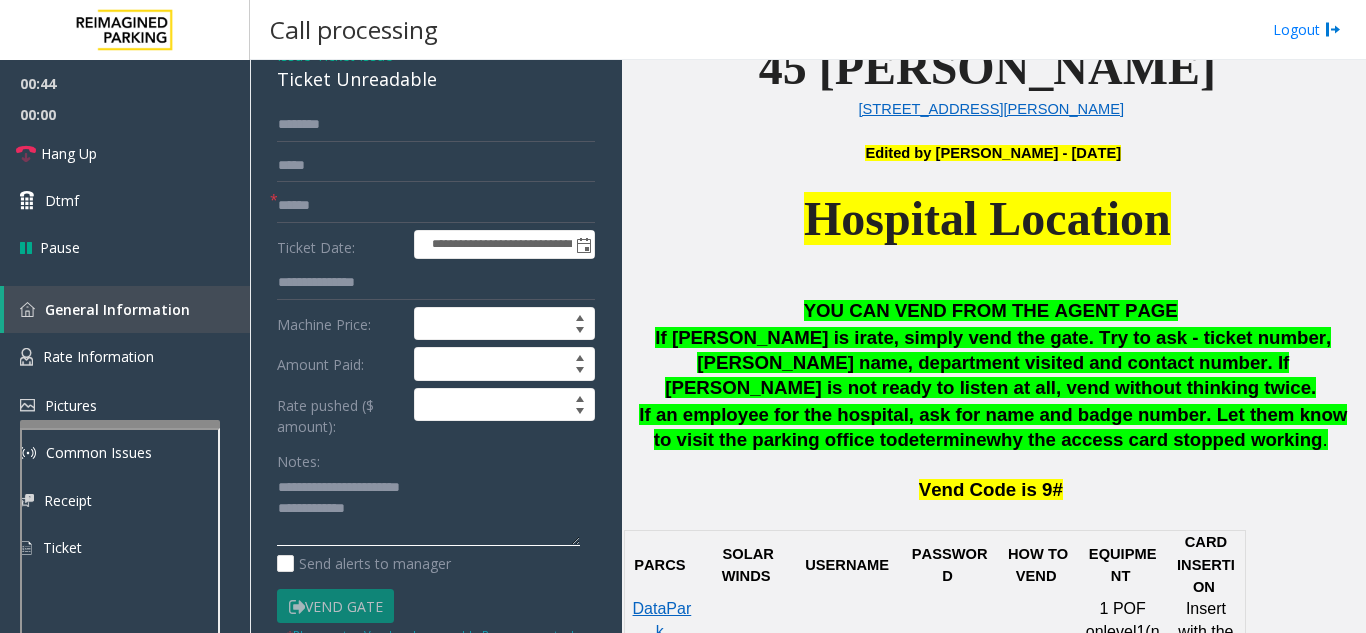 scroll, scrollTop: 700, scrollLeft: 0, axis: vertical 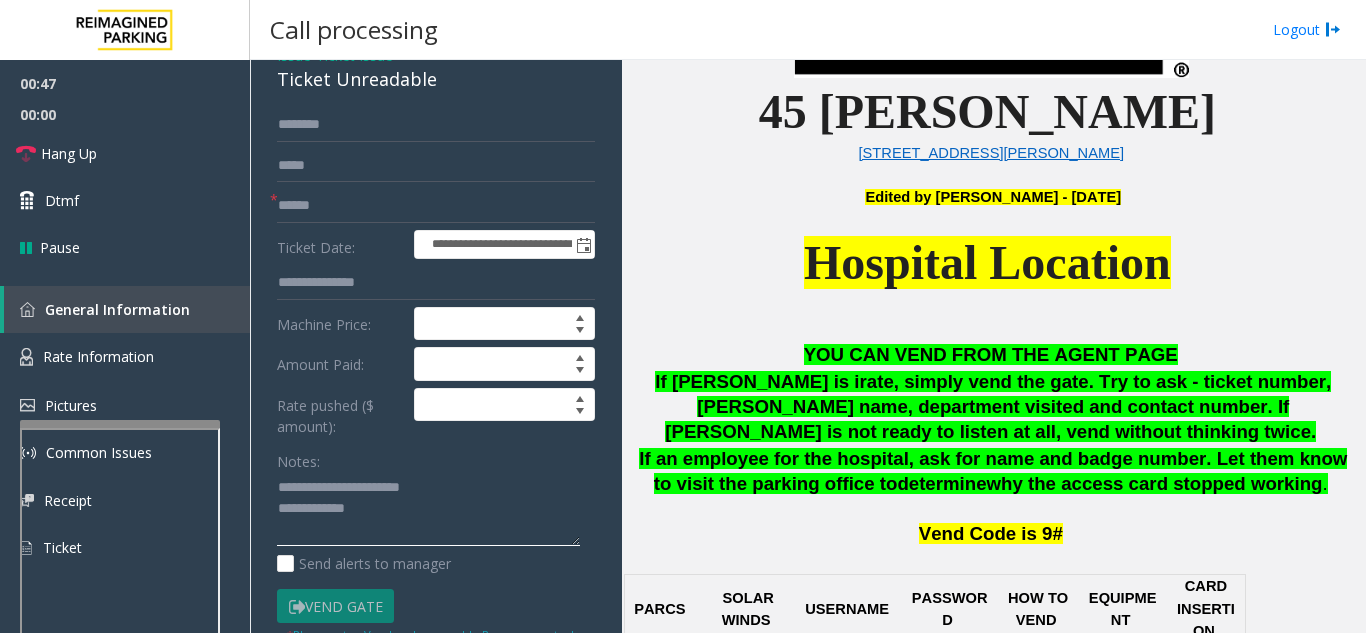 type on "**********" 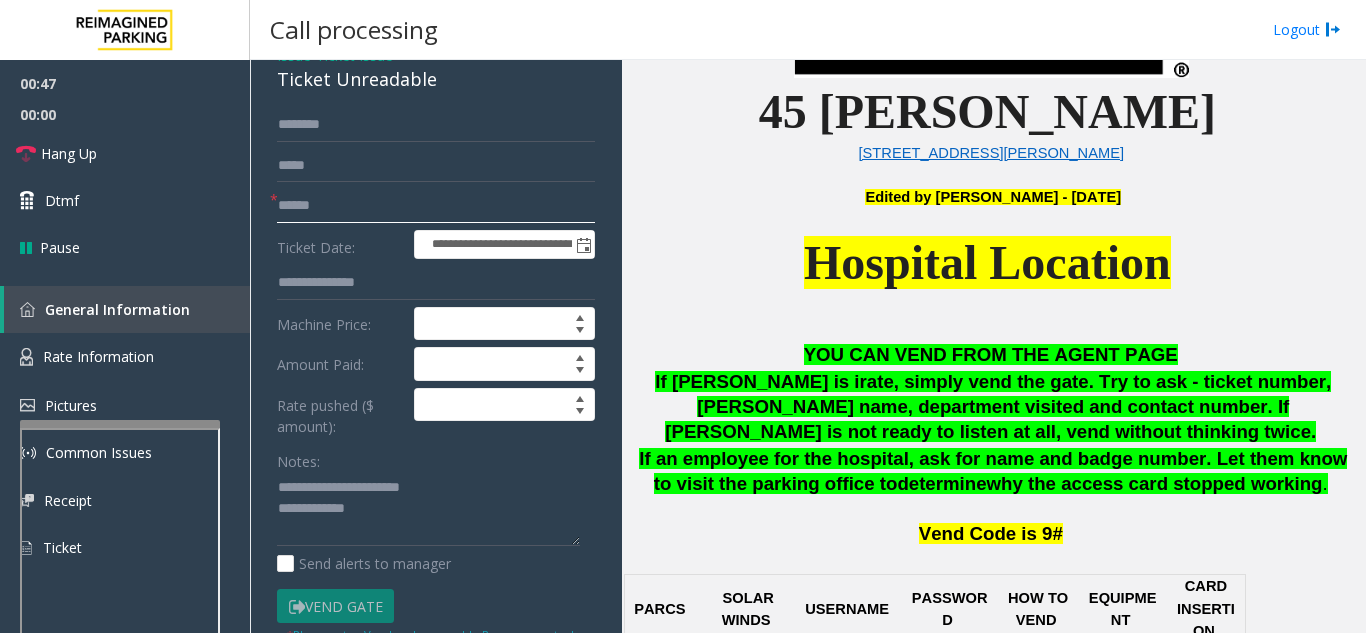 click 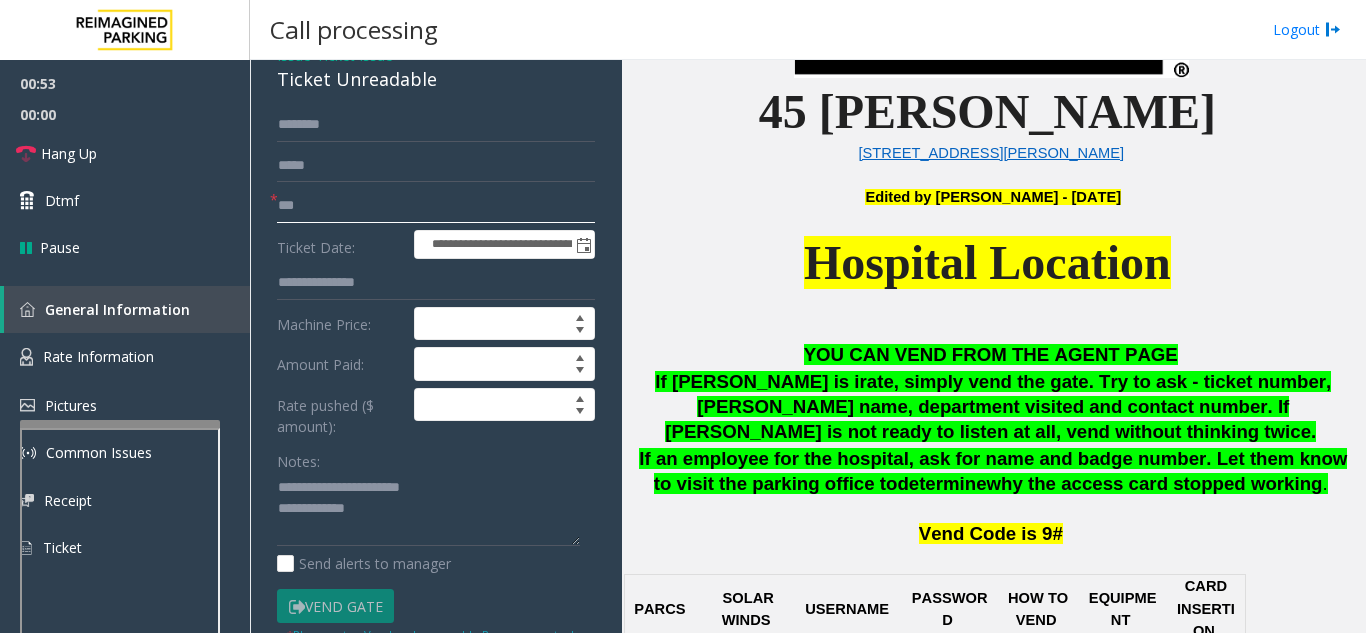 type on "**" 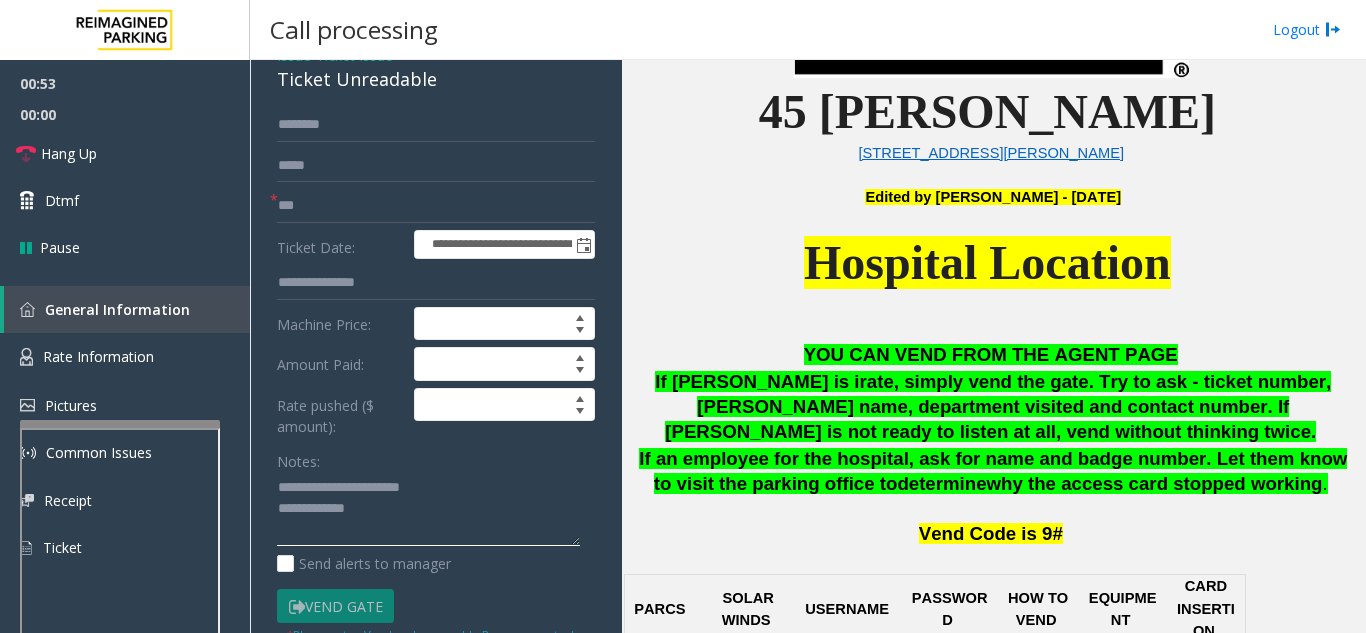 click 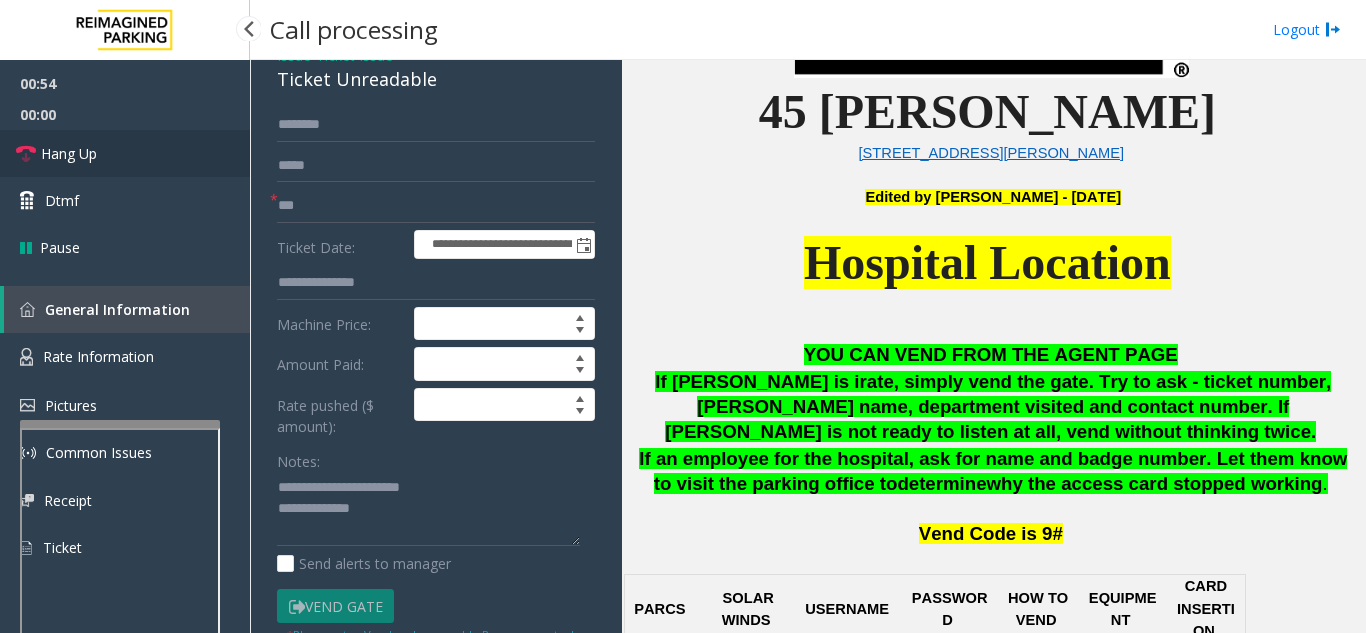 click on "Hang Up" at bounding box center (125, 153) 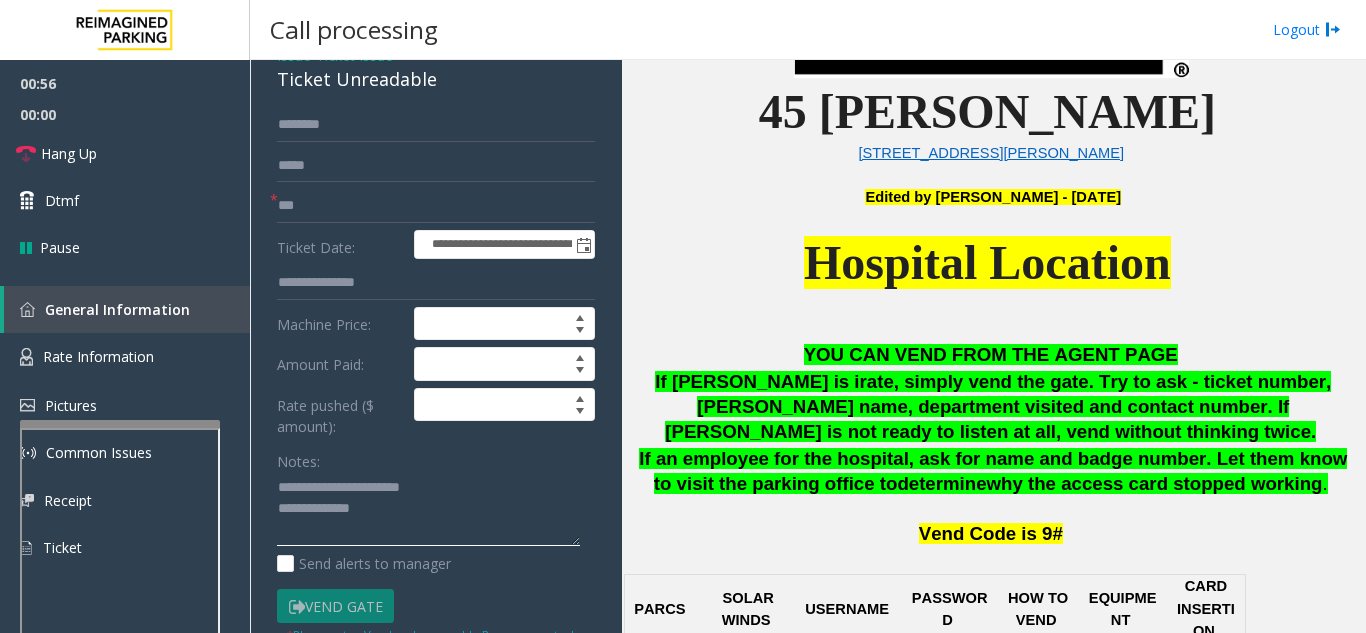 click 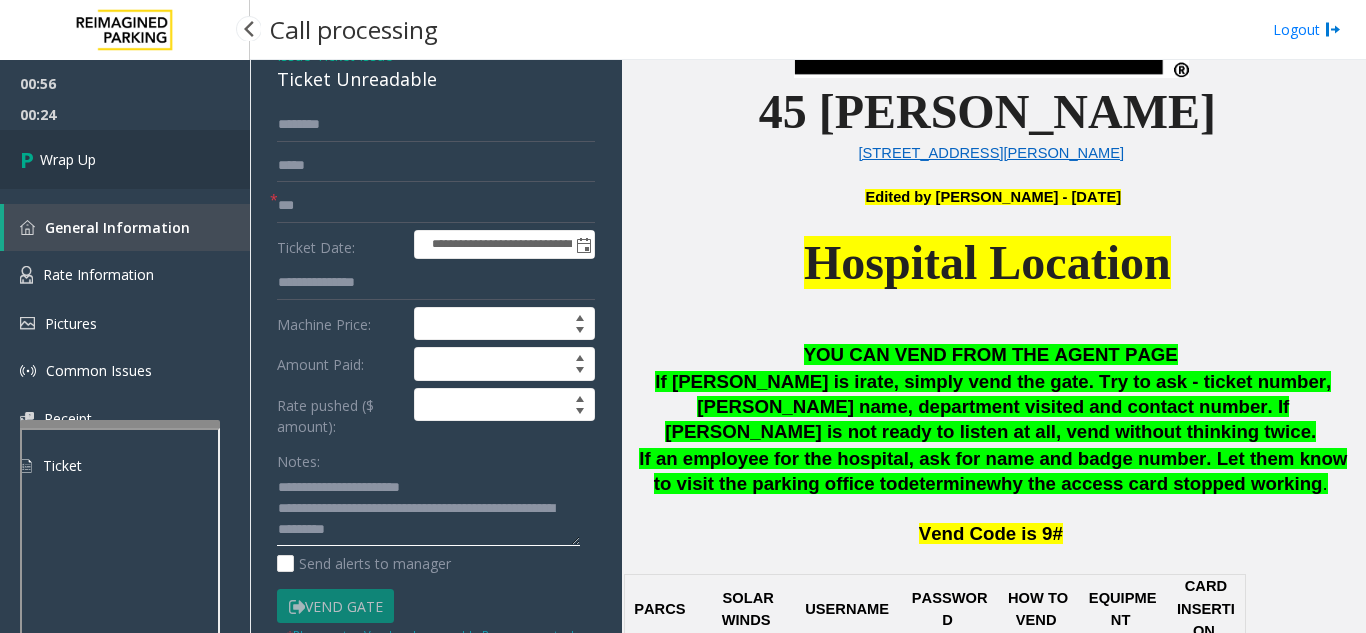 type on "**********" 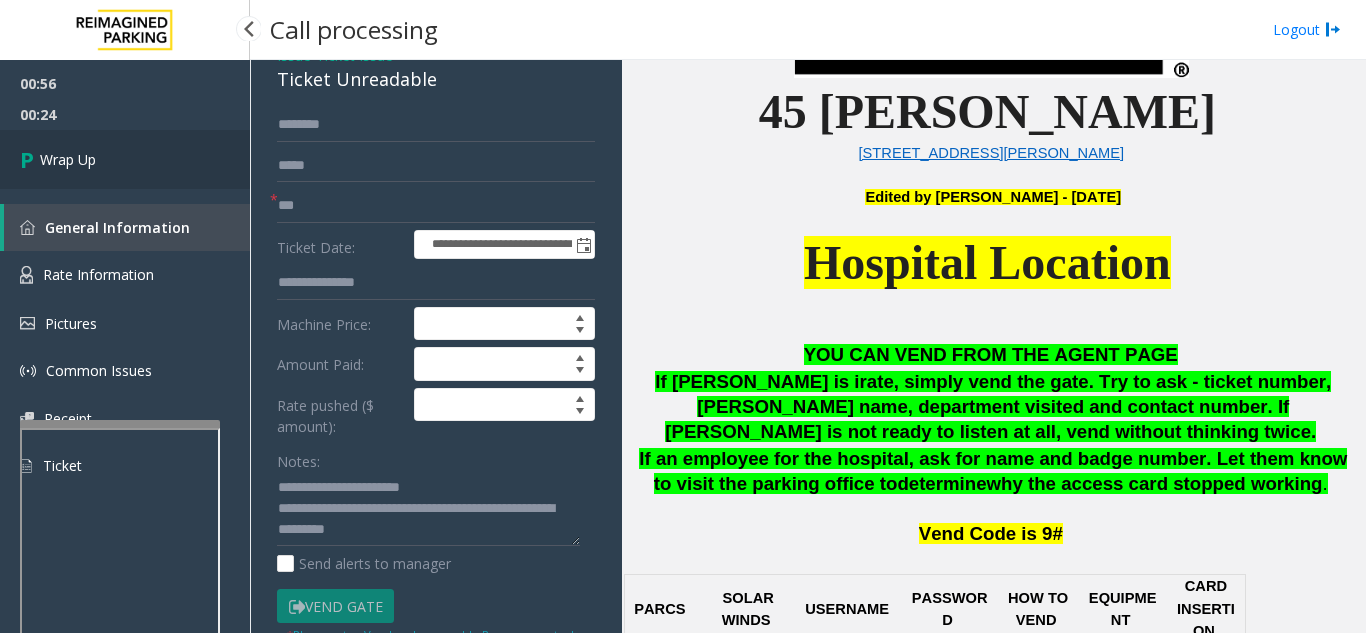 click on "Wrap Up" at bounding box center (68, 159) 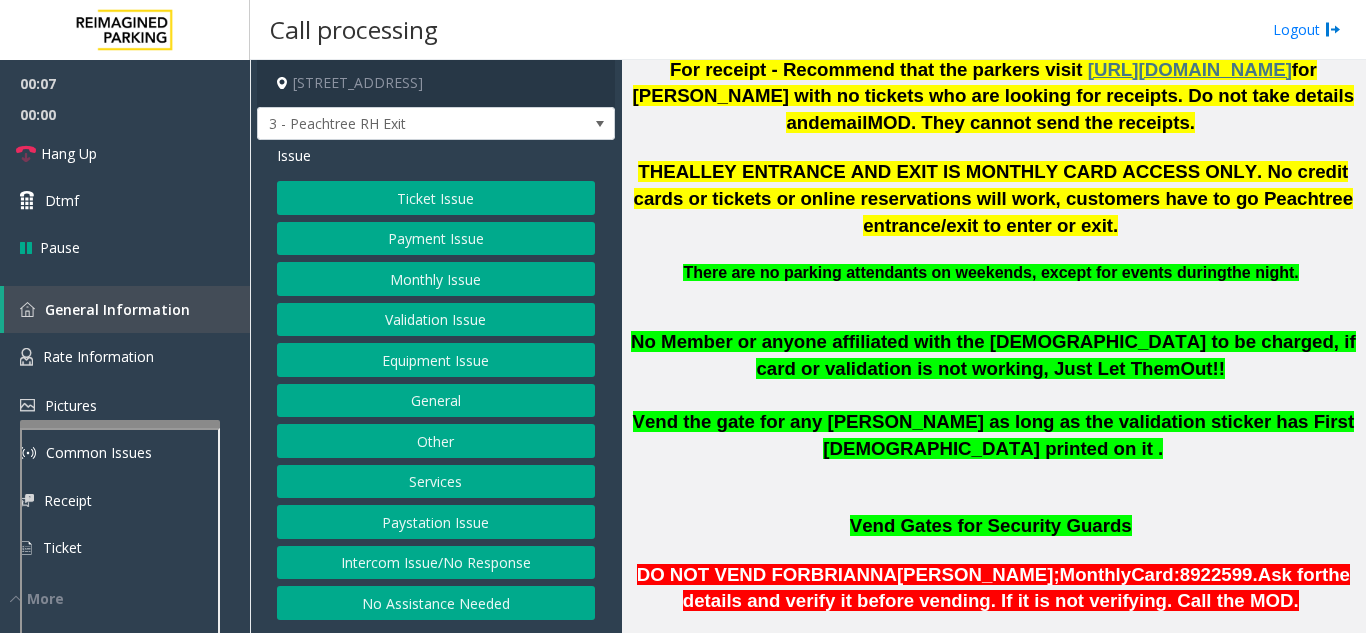 scroll, scrollTop: 1000, scrollLeft: 0, axis: vertical 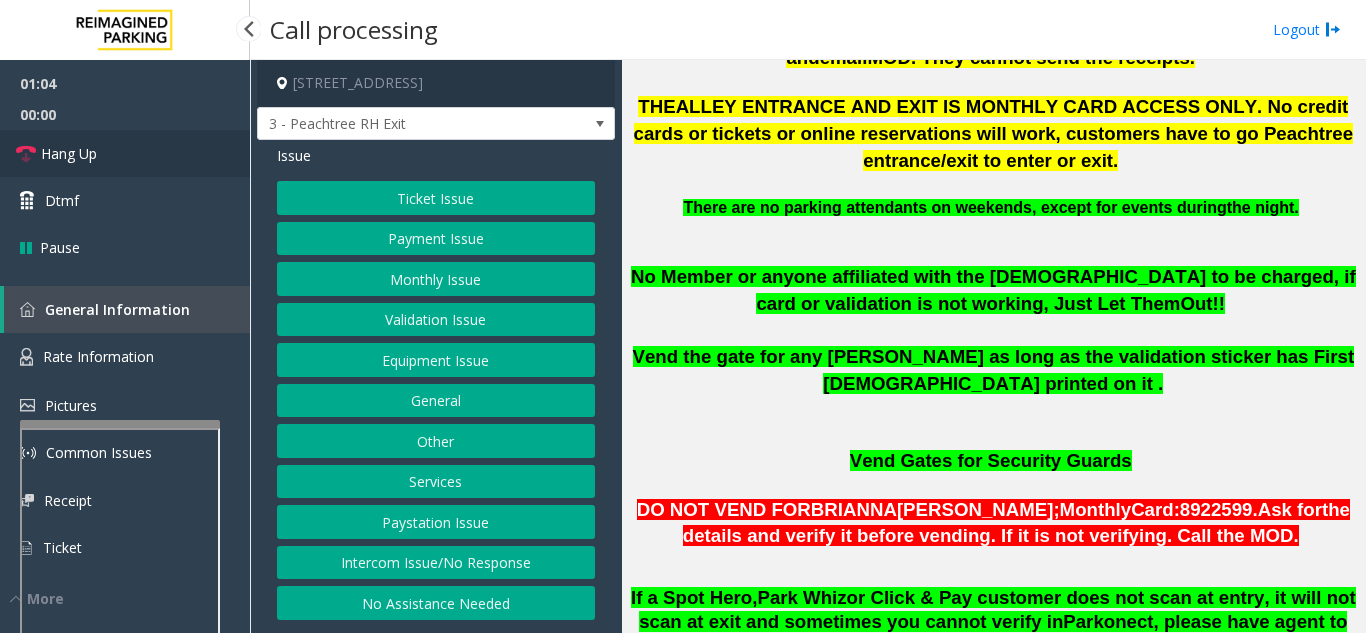 click on "Hang Up" at bounding box center [69, 153] 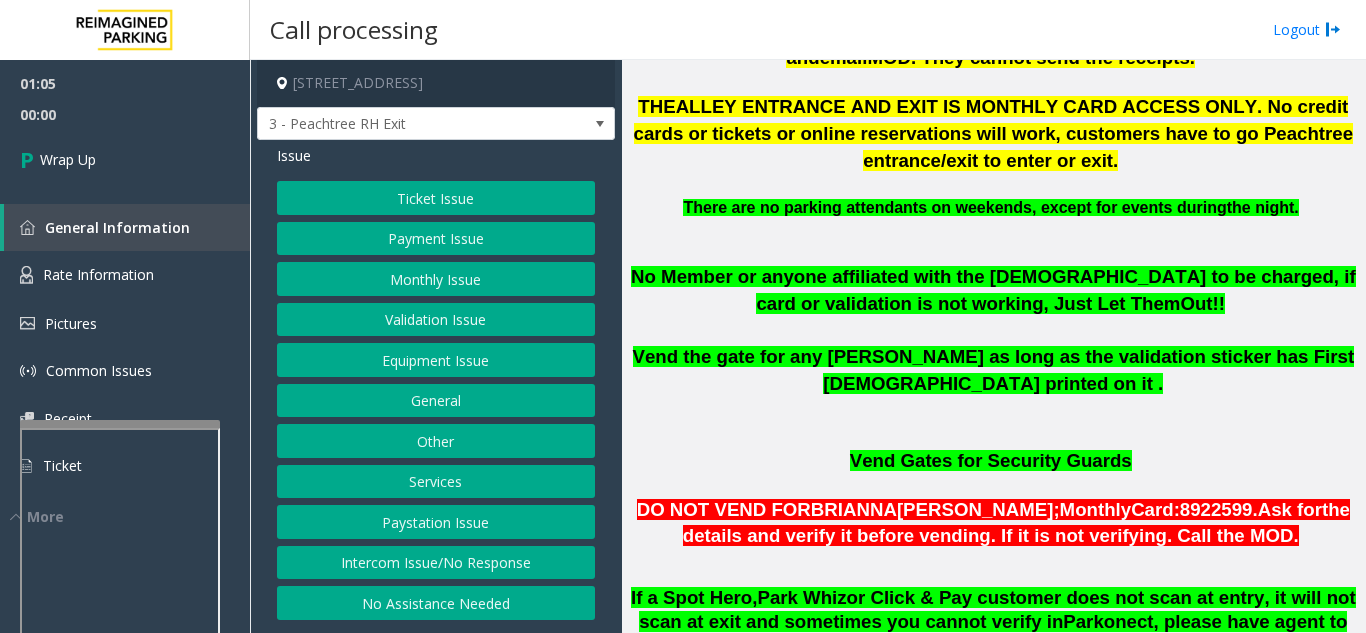 click on "Equipment Issue" 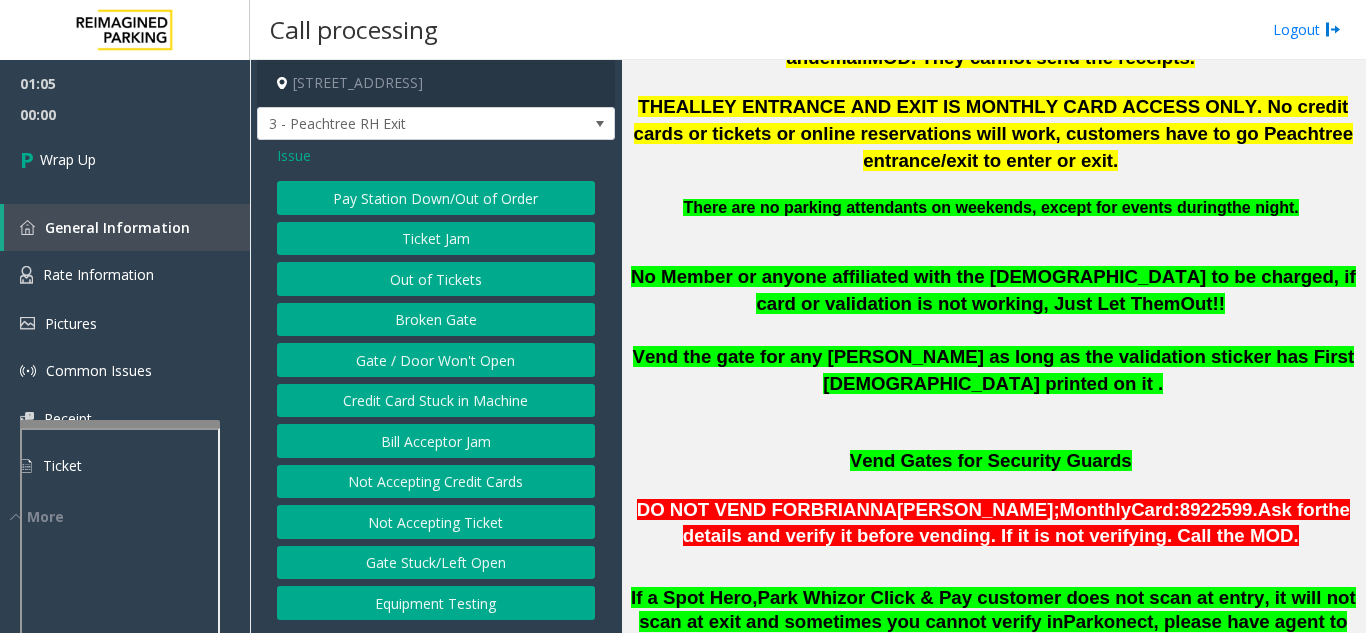 click on "Gate / Door Won't Open" 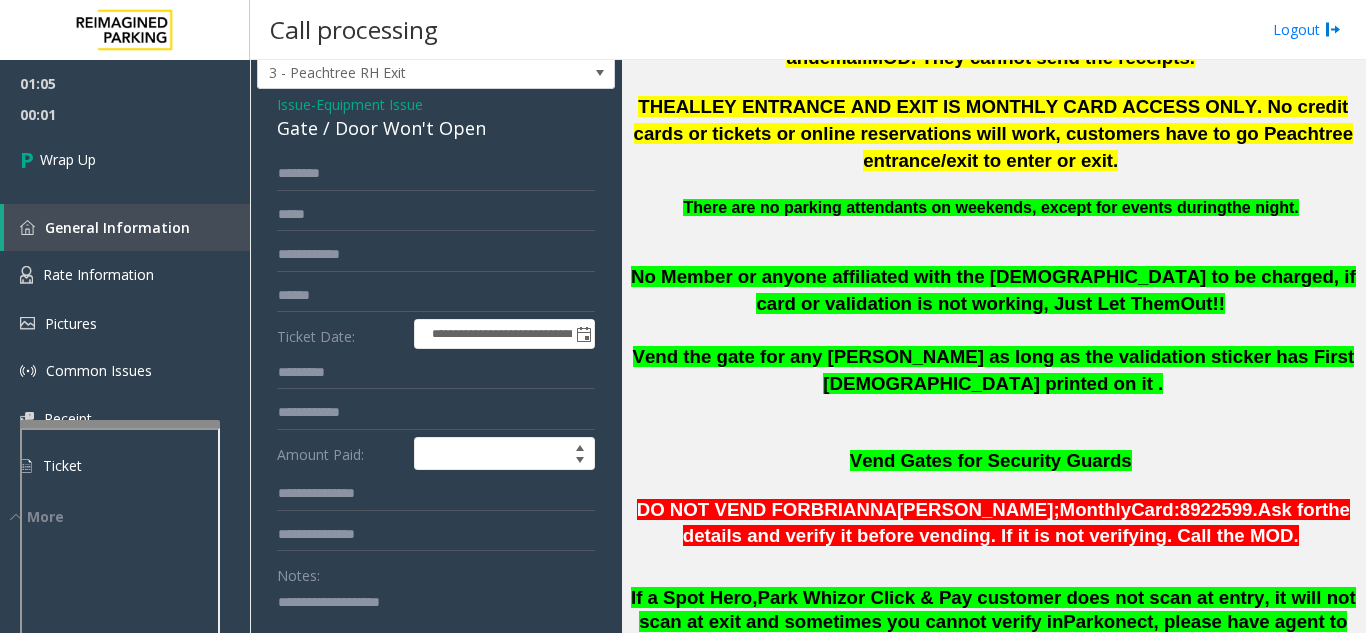 scroll, scrollTop: 100, scrollLeft: 0, axis: vertical 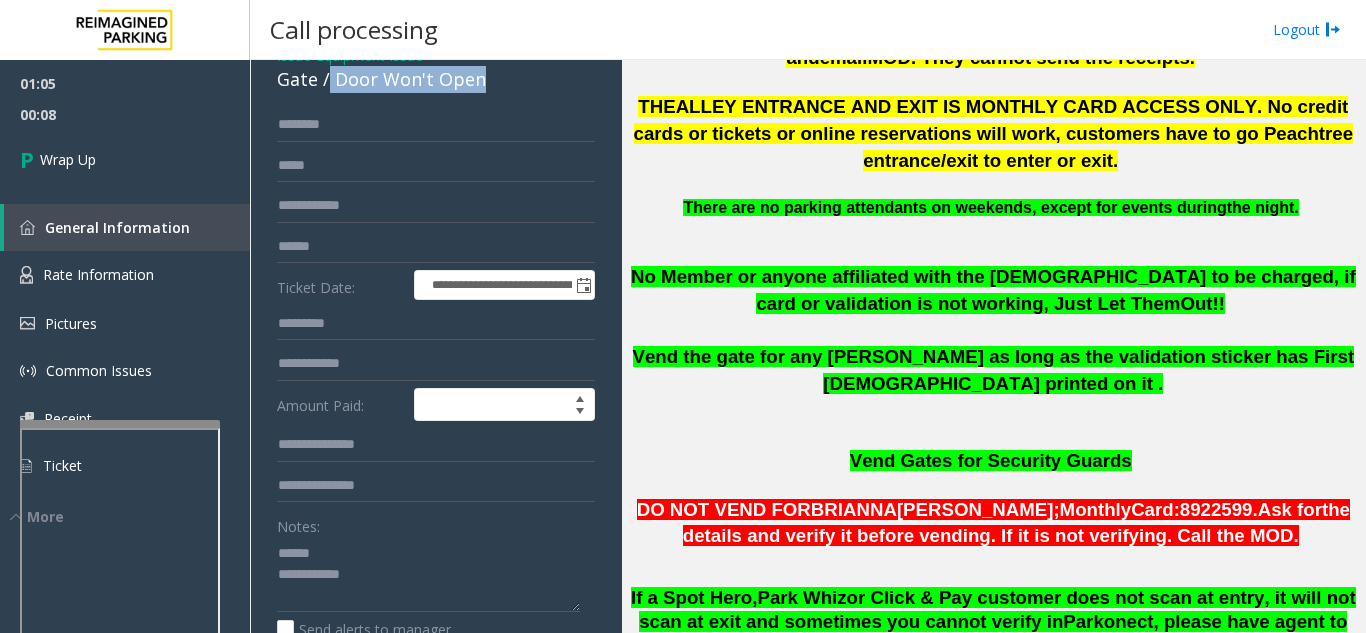 drag, startPoint x: 330, startPoint y: 99, endPoint x: 481, endPoint y: 112, distance: 151.55856 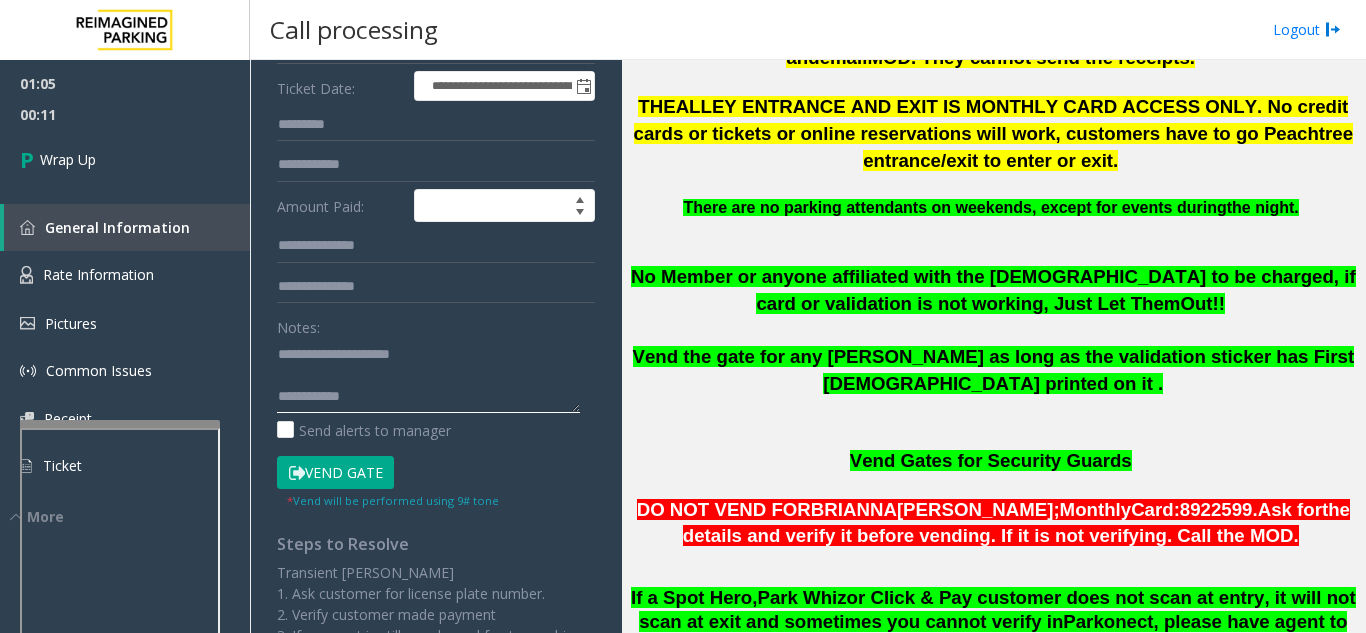 scroll, scrollTop: 300, scrollLeft: 0, axis: vertical 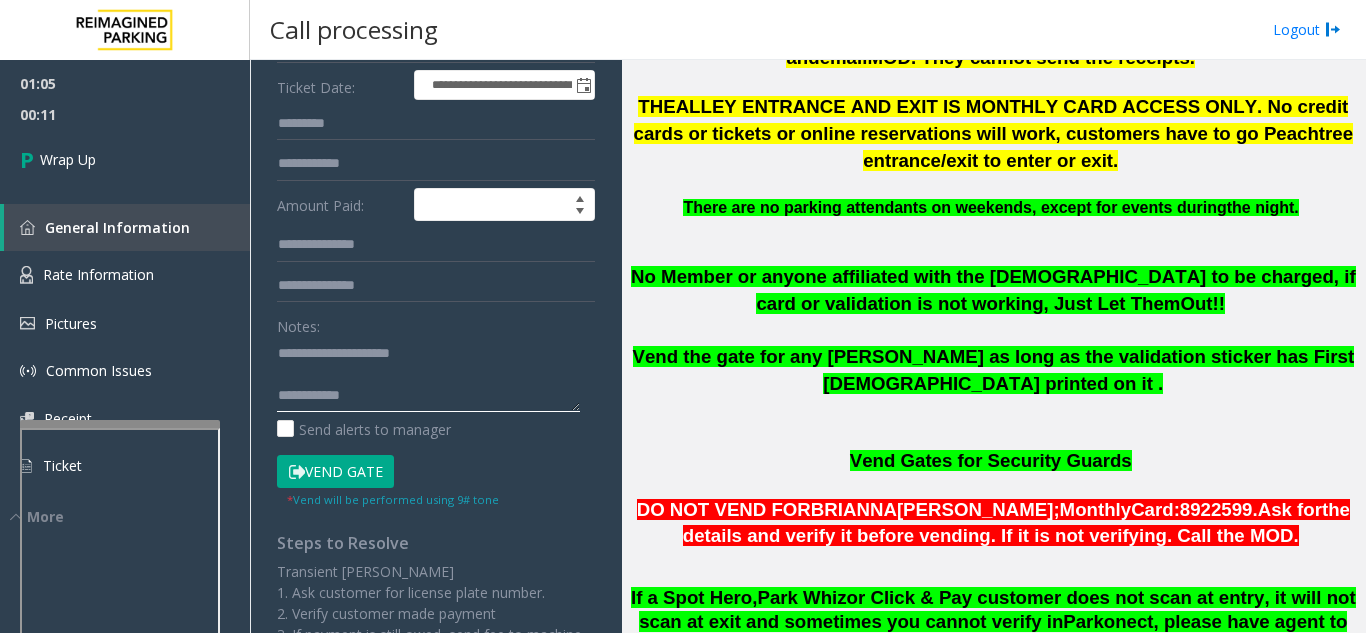 click 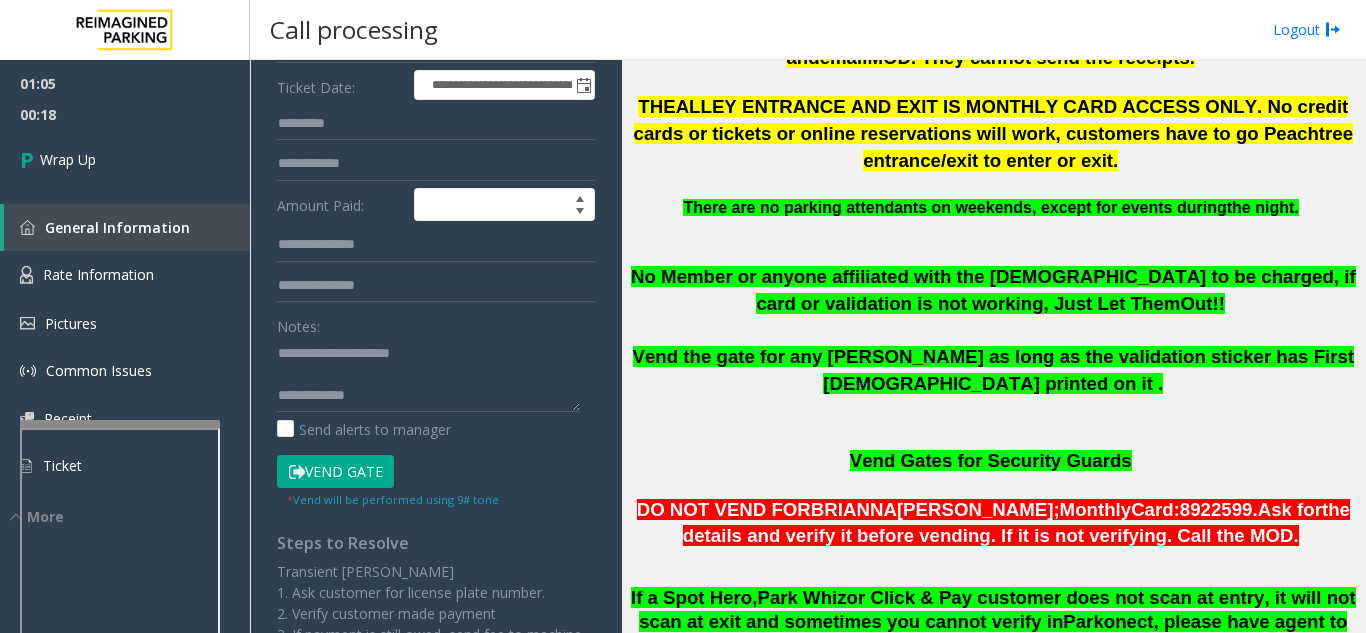scroll, scrollTop: 21, scrollLeft: 0, axis: vertical 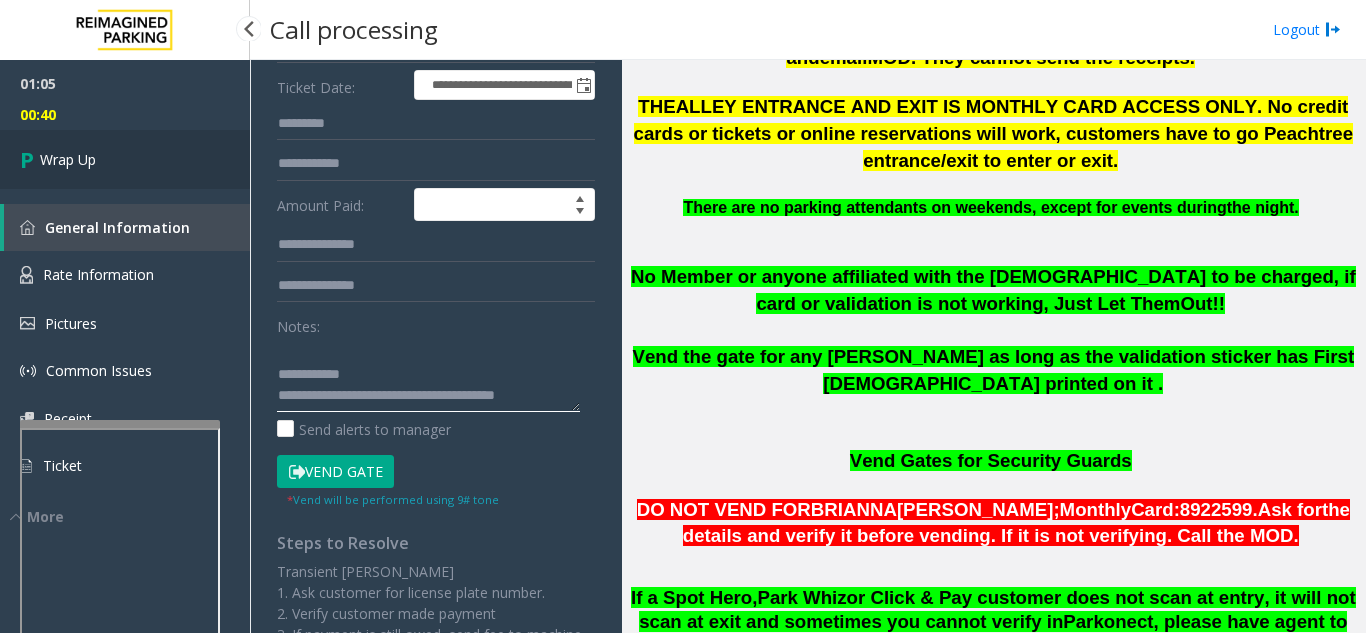 type on "**********" 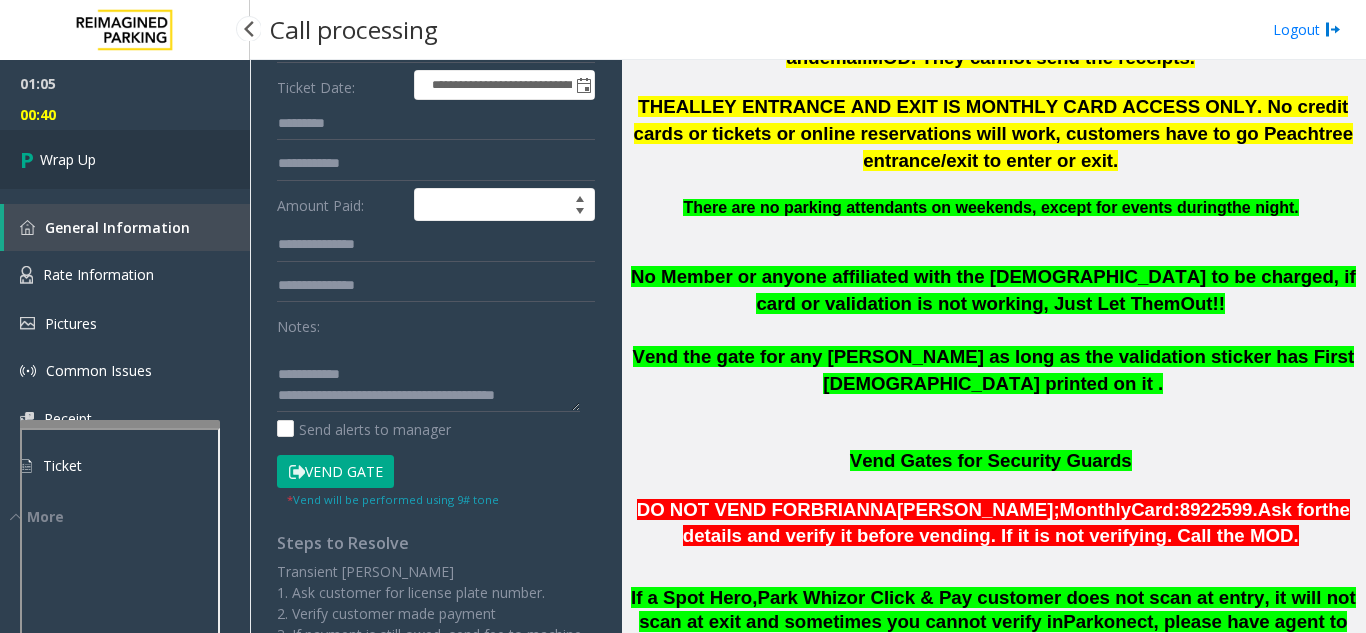 click on "Wrap Up" at bounding box center (125, 159) 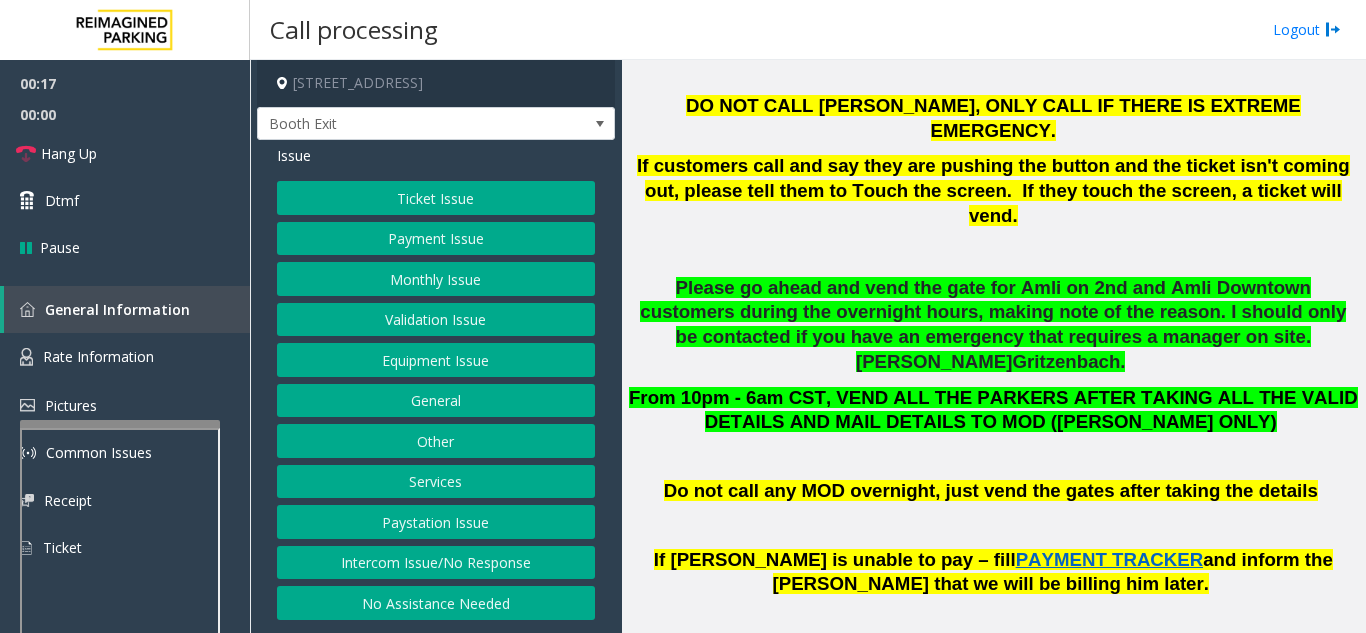 scroll, scrollTop: 800, scrollLeft: 0, axis: vertical 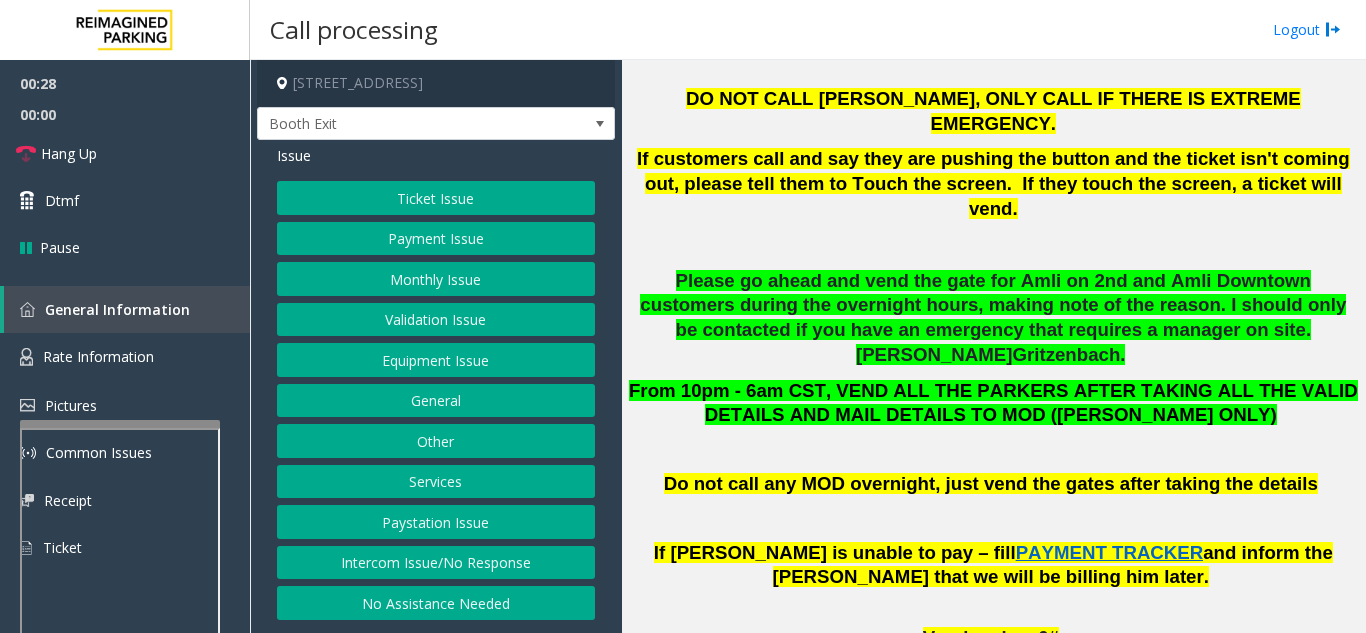 click on "Intercom Issue/No Response" 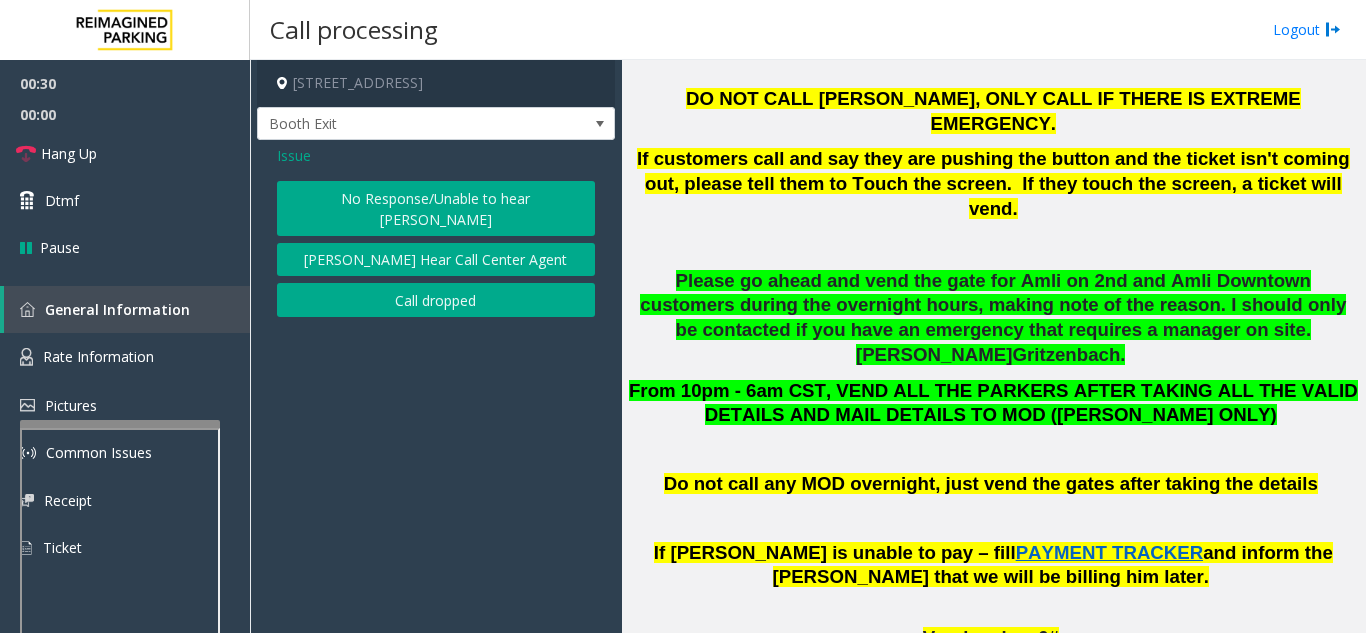 click on "[PERSON_NAME] Hear Call Center Agent" 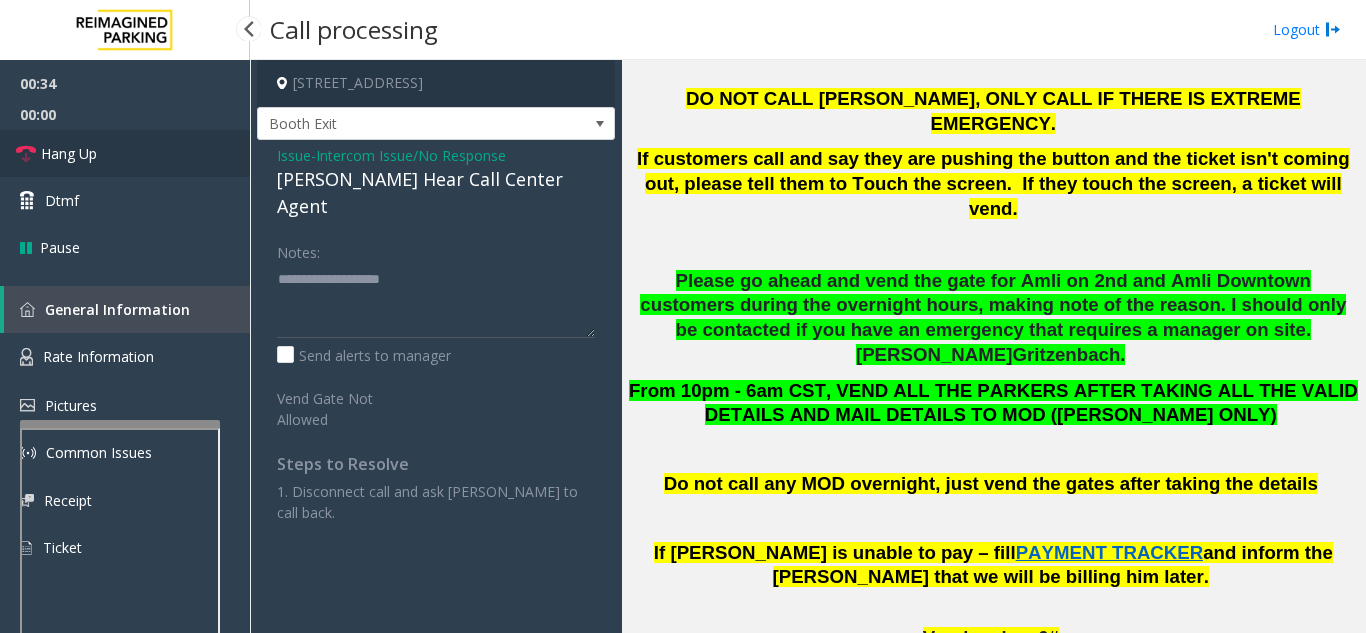 click on "Hang Up" at bounding box center (125, 153) 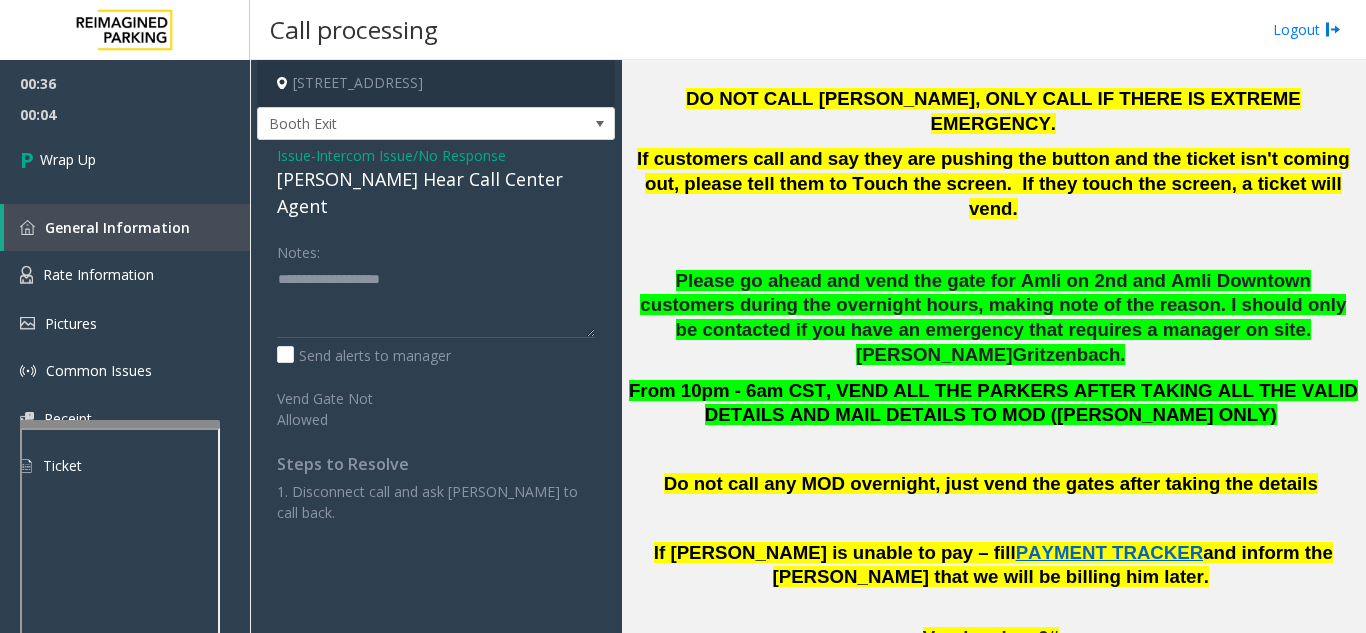 drag, startPoint x: 275, startPoint y: 168, endPoint x: 544, endPoint y: 163, distance: 269.04648 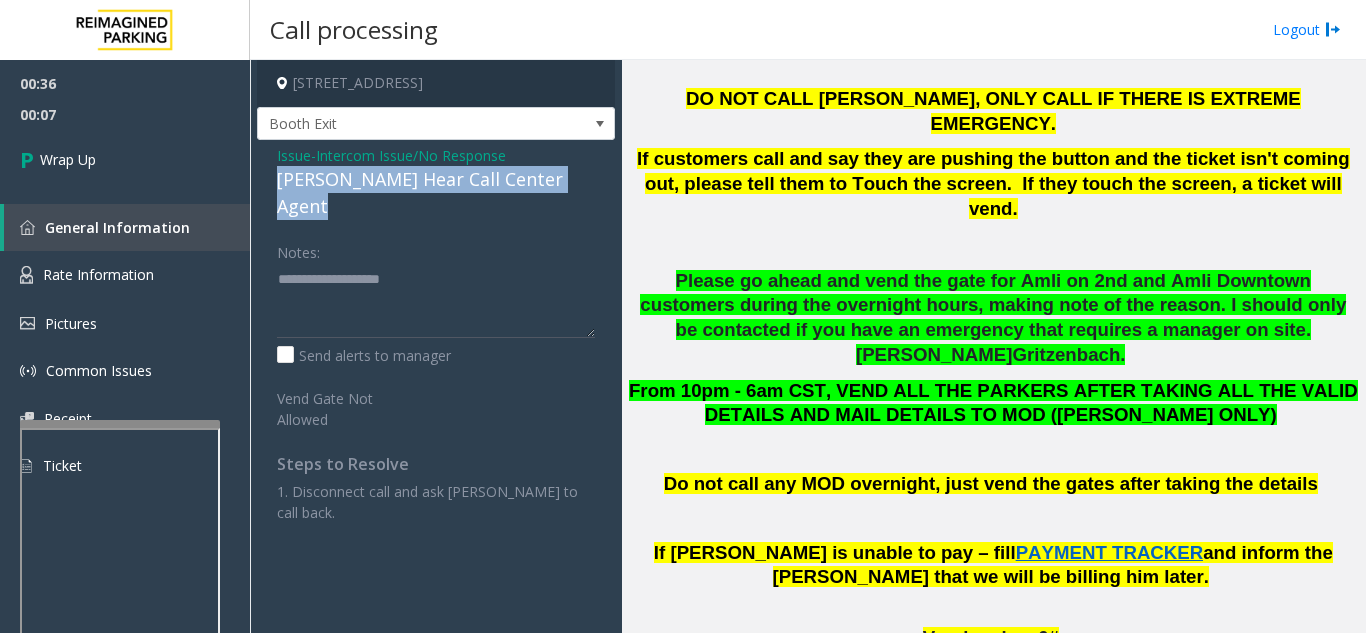drag, startPoint x: 596, startPoint y: 174, endPoint x: 268, endPoint y: 191, distance: 328.44025 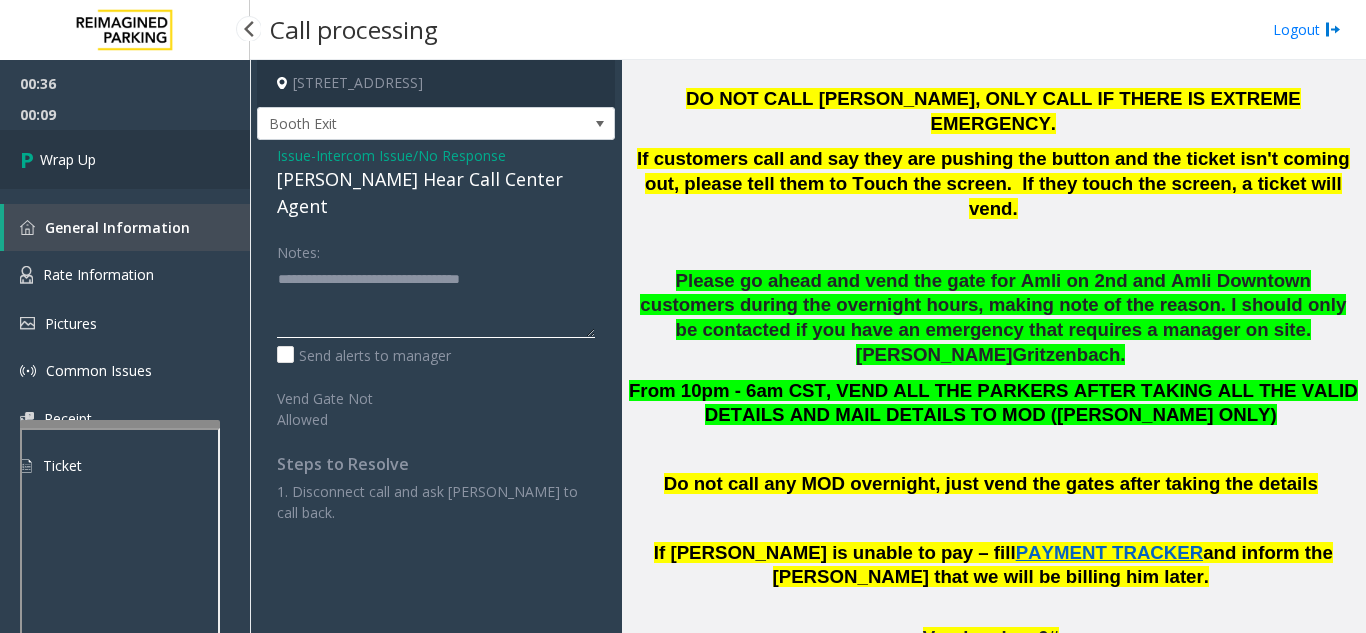type on "**********" 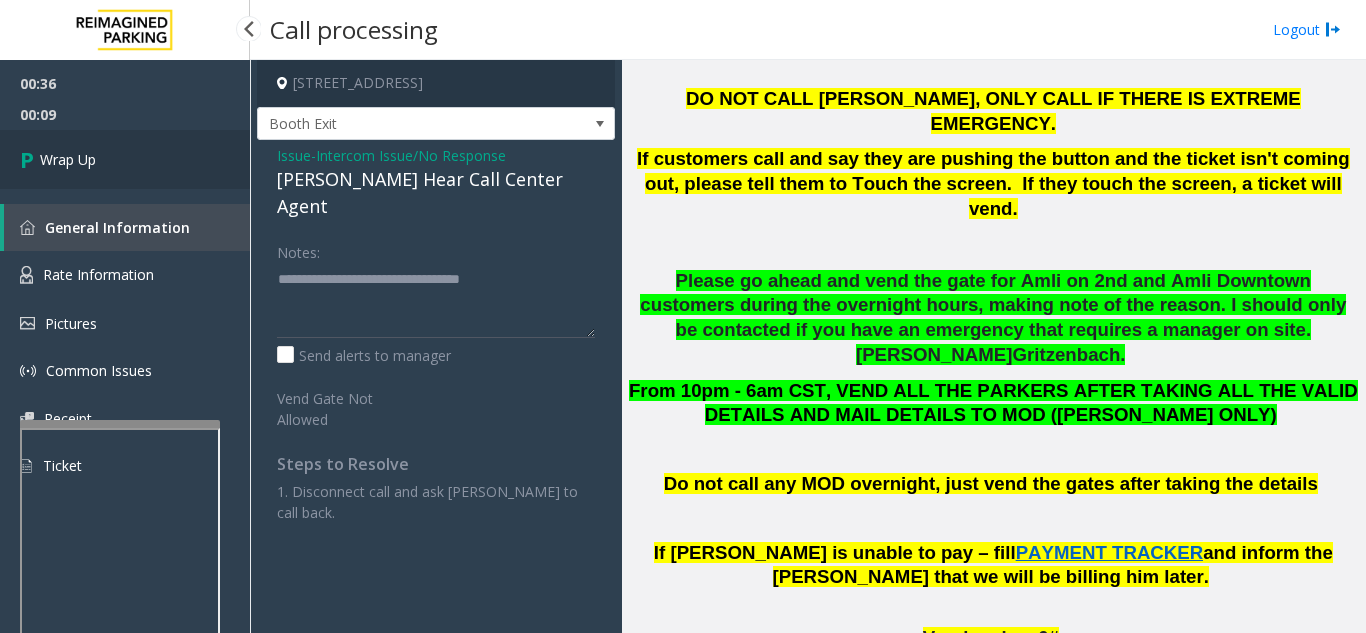 click on "Wrap Up" at bounding box center [125, 159] 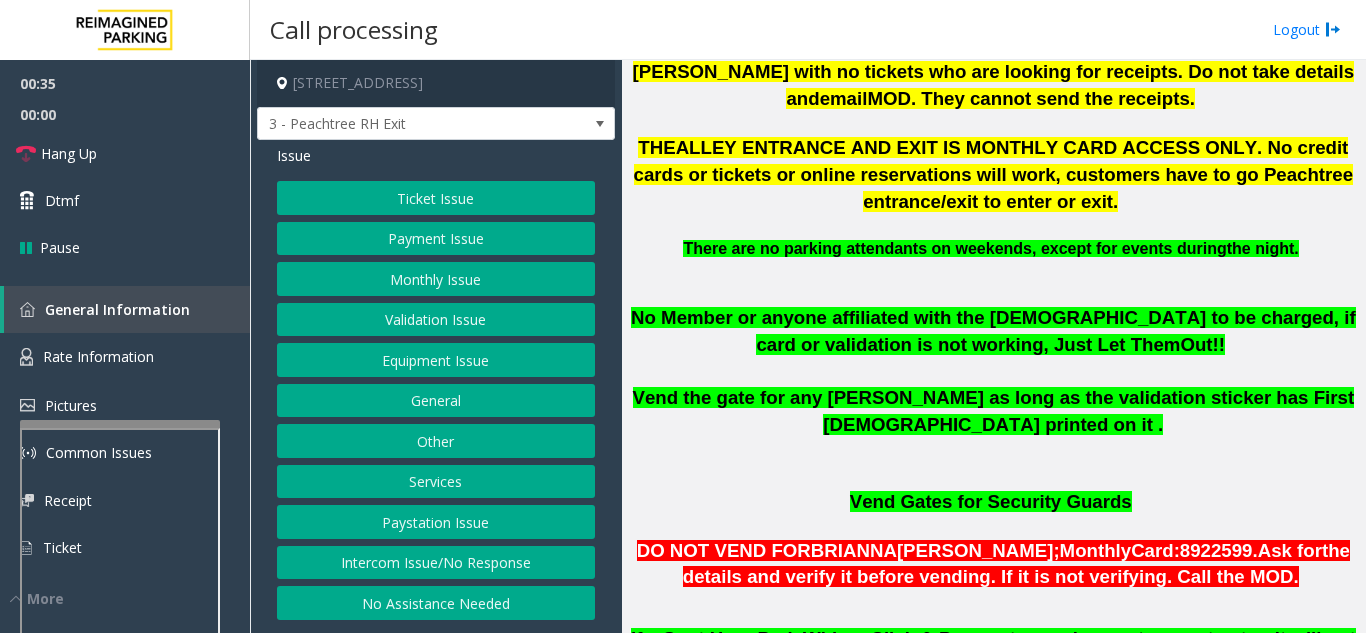 scroll, scrollTop: 1000, scrollLeft: 0, axis: vertical 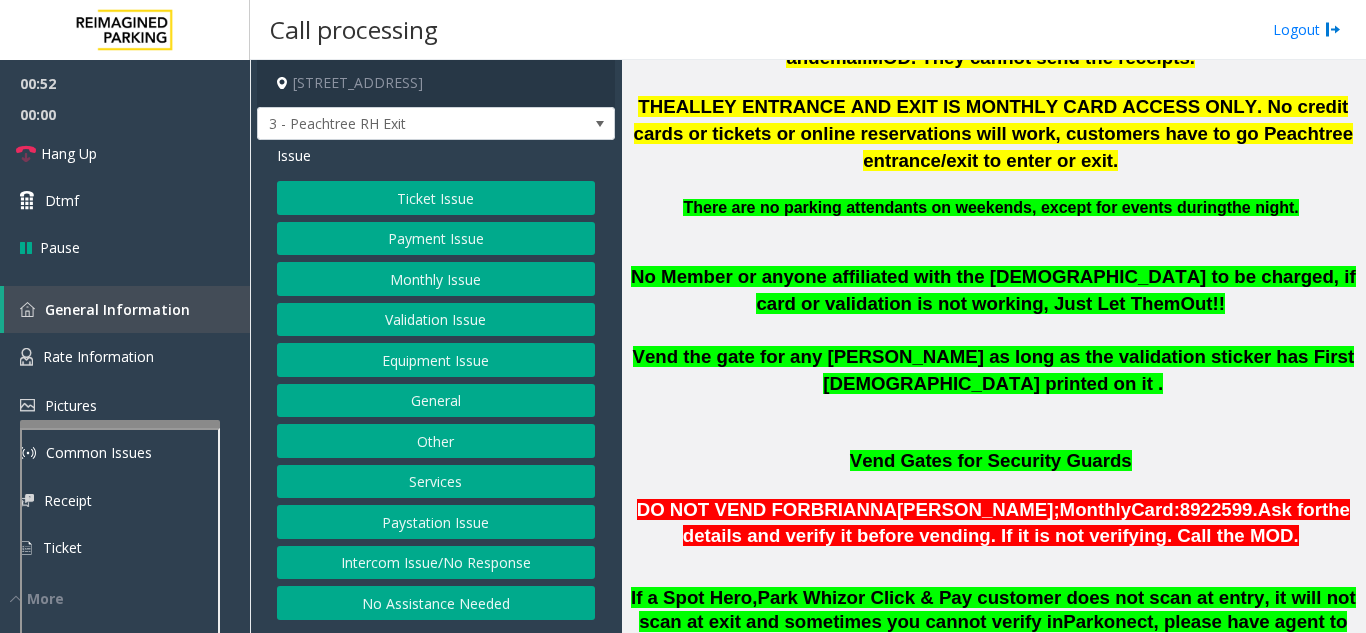 click on "Ticket Issue" 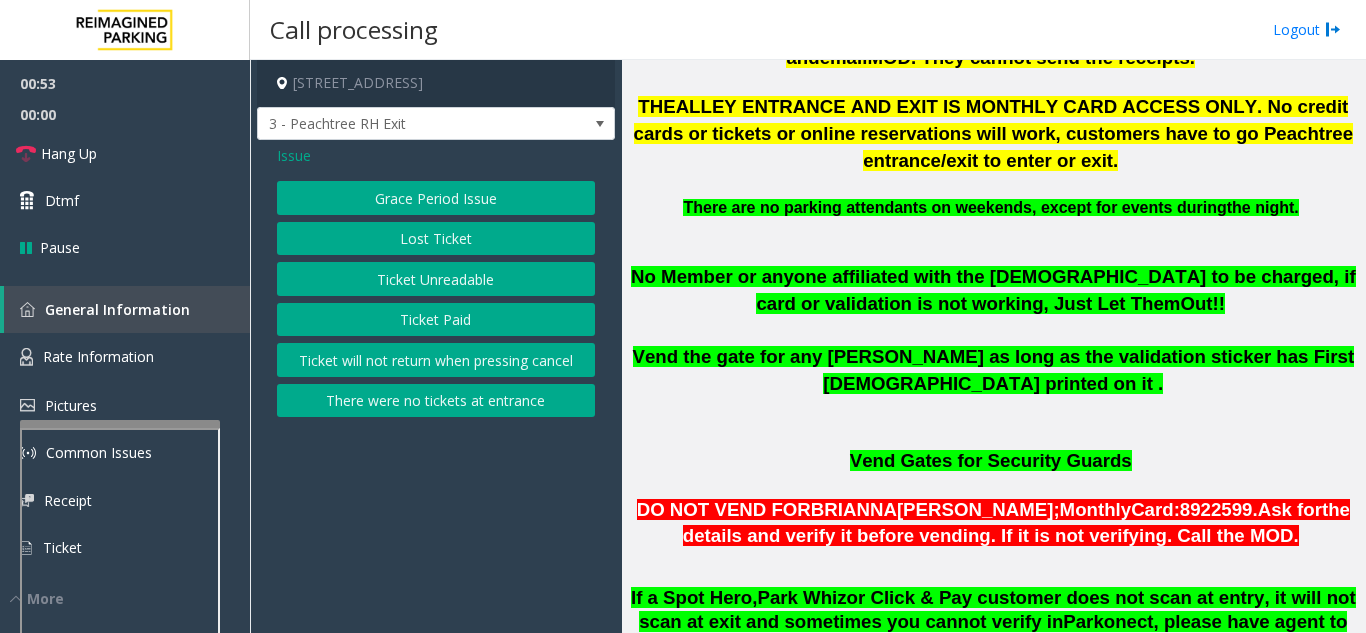 click on "Ticket Unreadable" 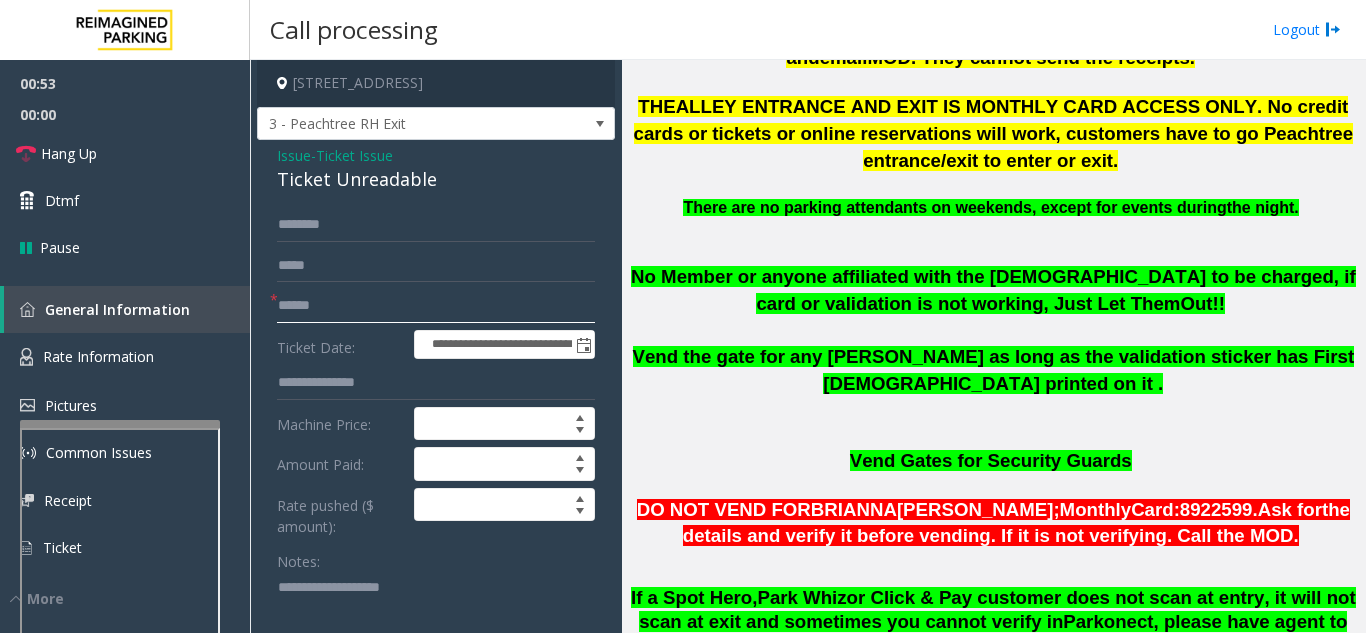 click 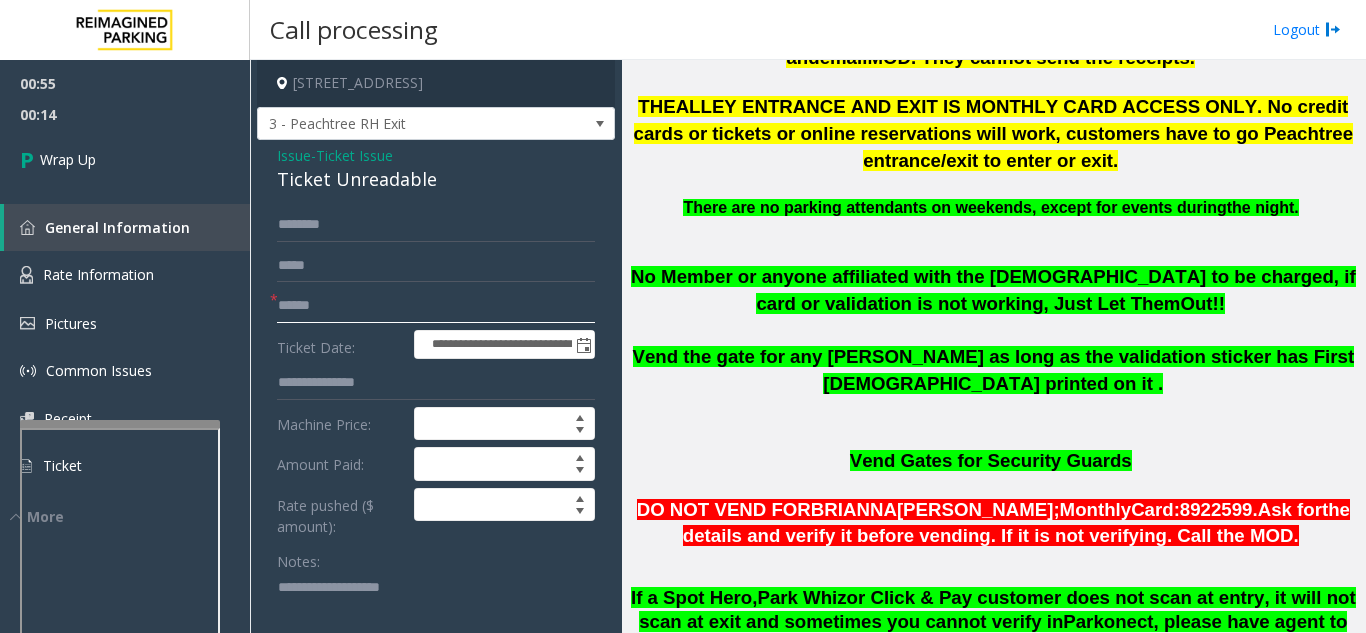 click 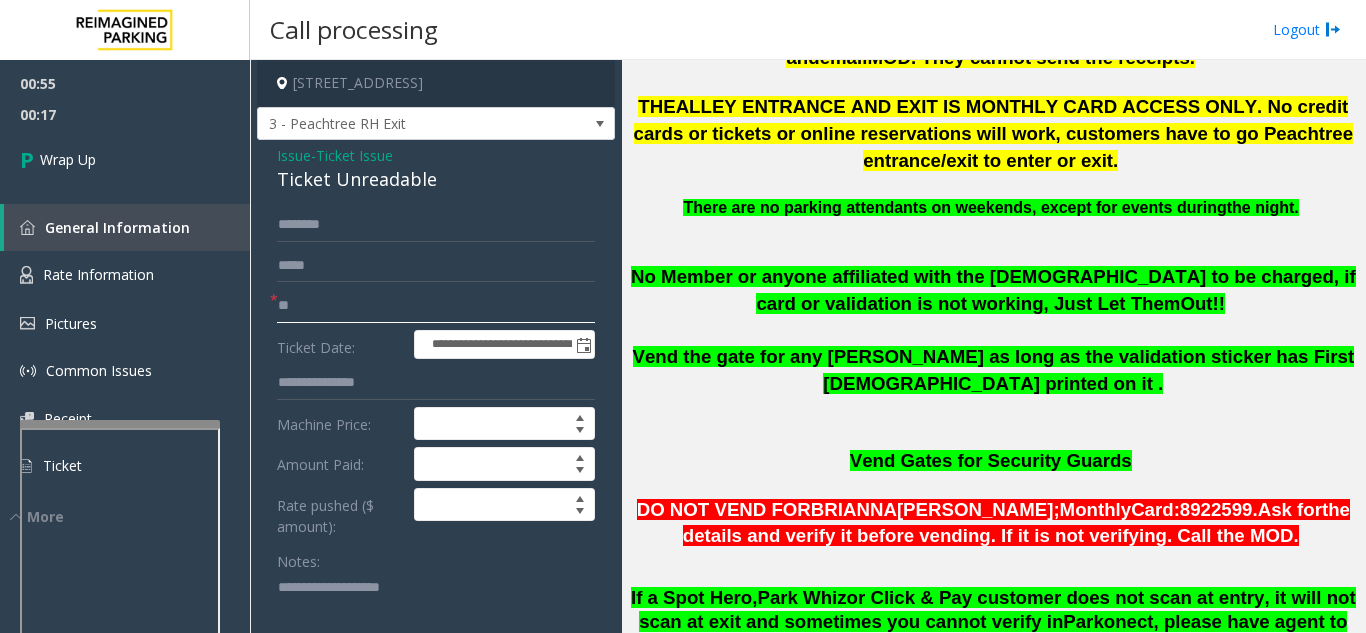type on "**" 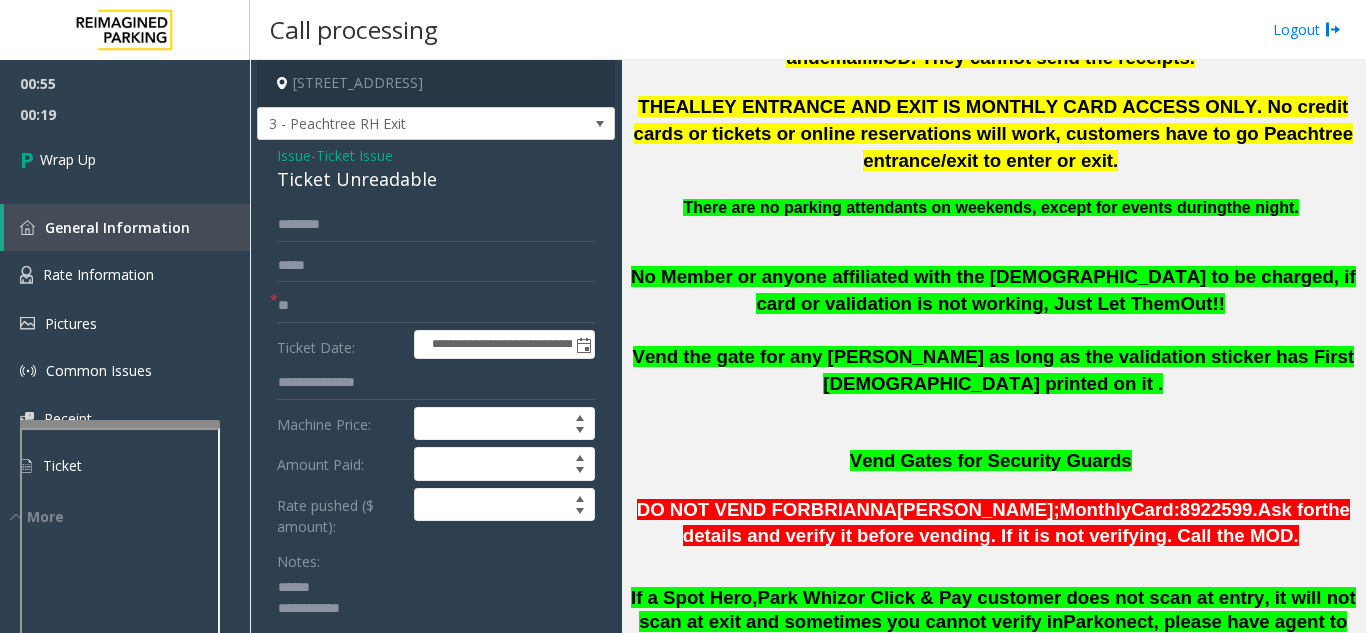 click 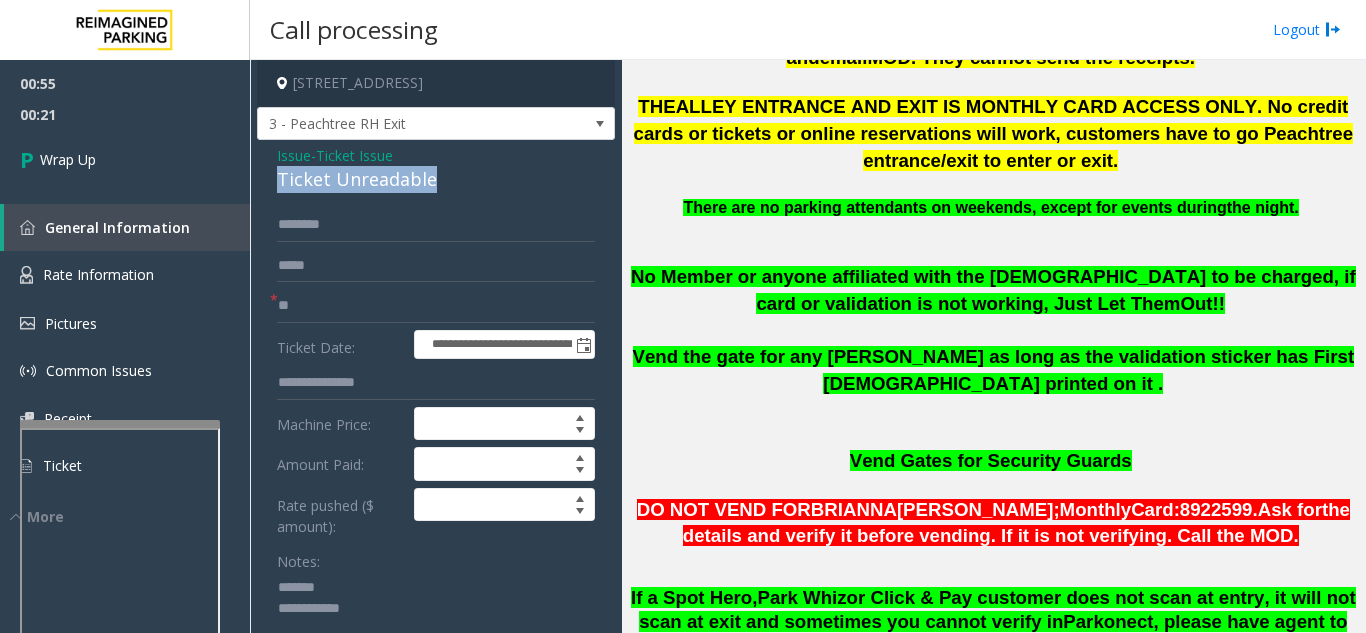 drag, startPoint x: 268, startPoint y: 196, endPoint x: 468, endPoint y: 201, distance: 200.06248 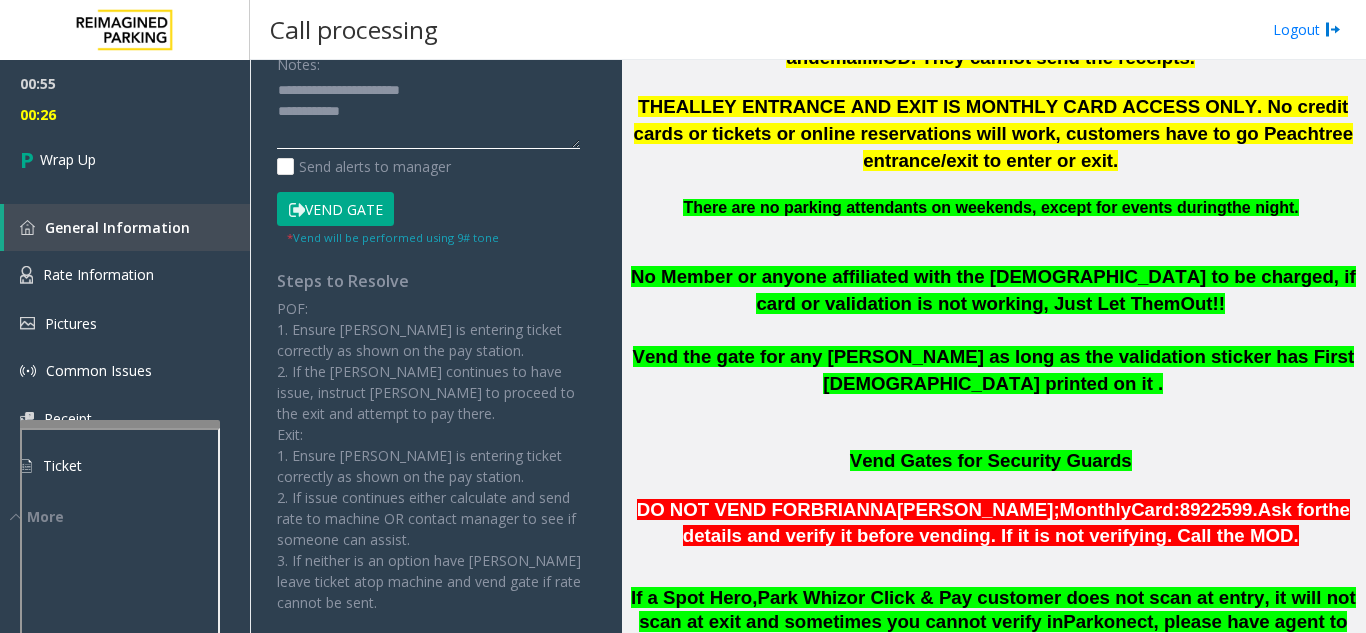 scroll, scrollTop: 398, scrollLeft: 0, axis: vertical 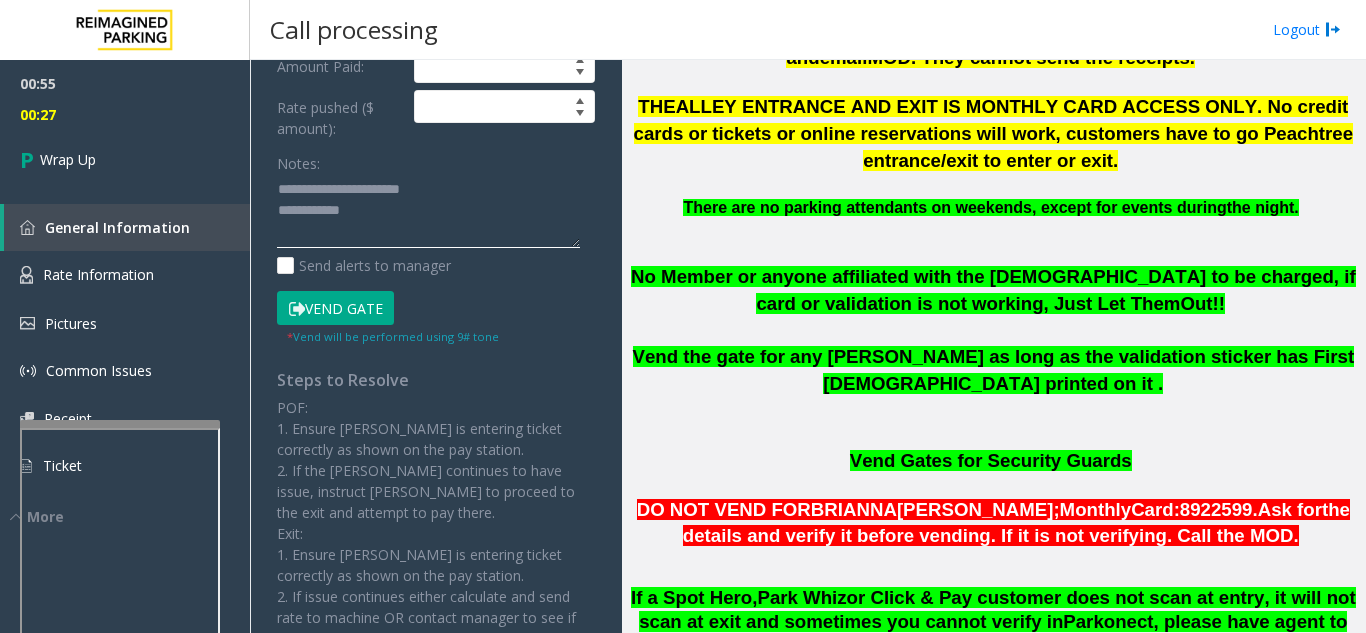 click 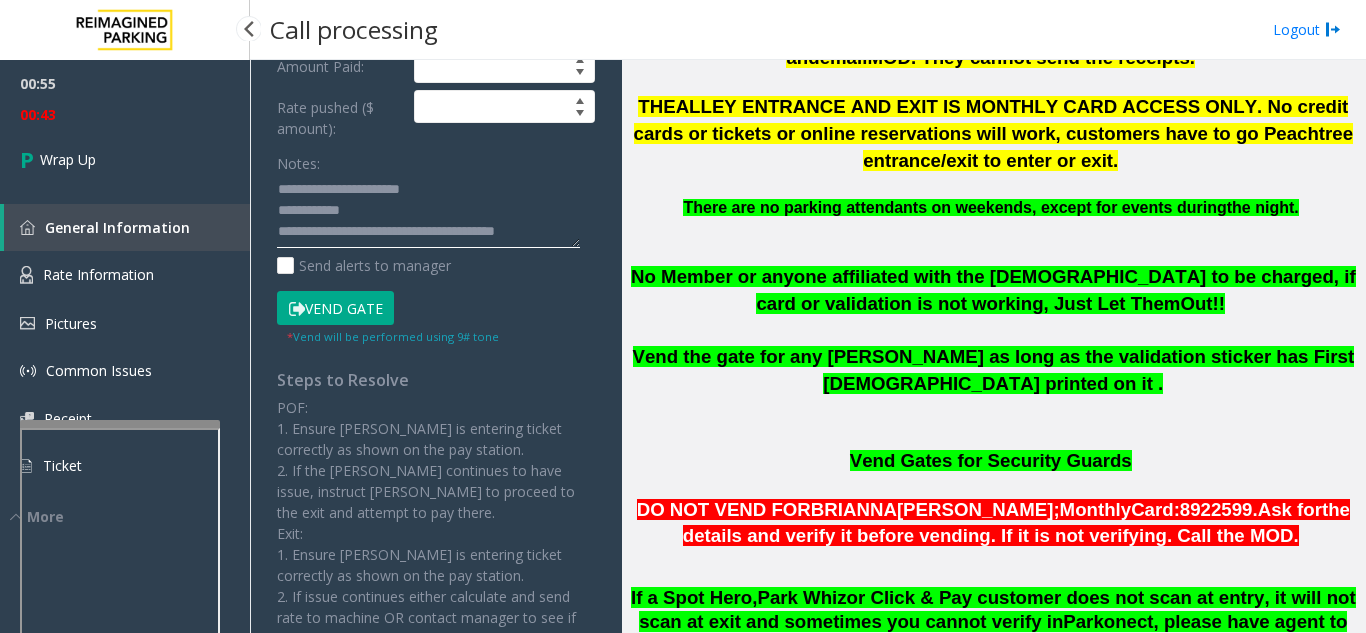 type on "**********" 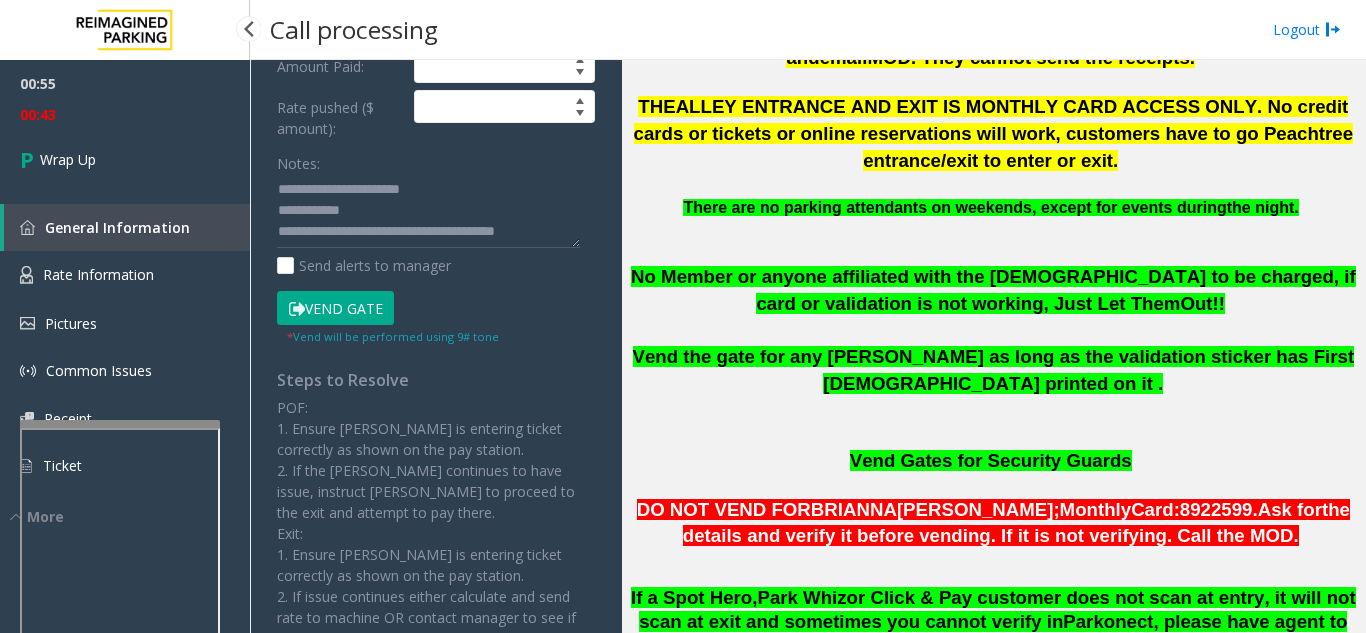 click on "00:43" at bounding box center [125, 114] 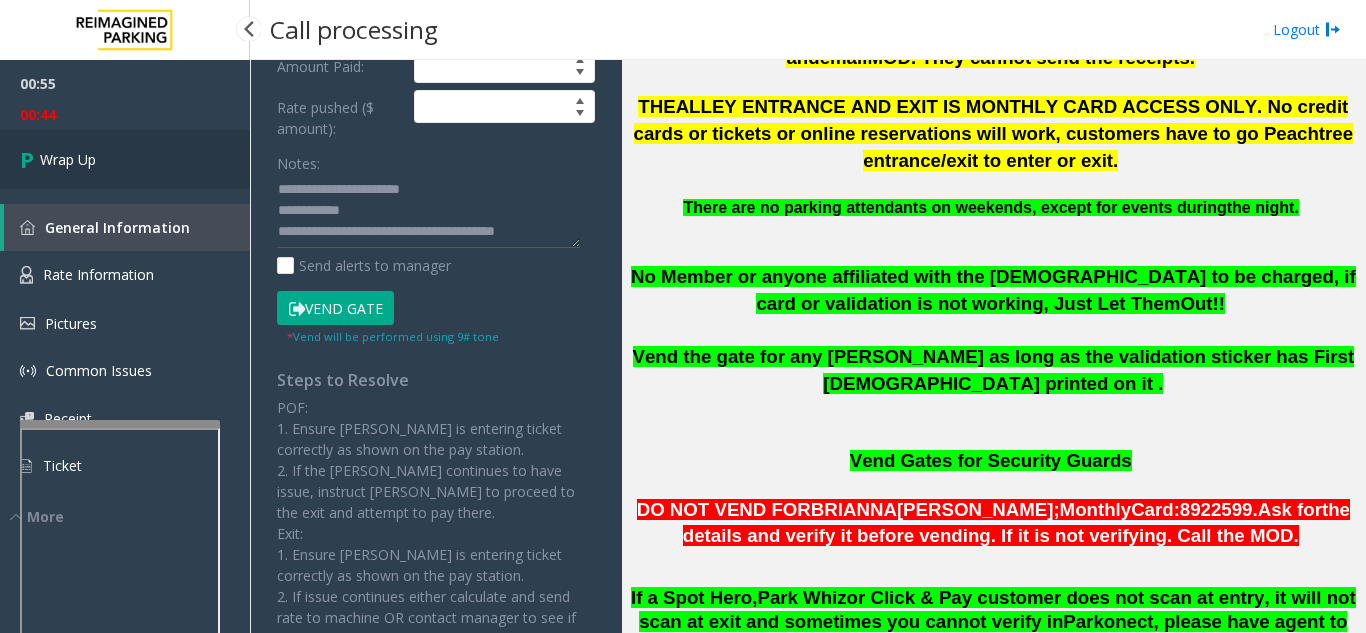 click on "Wrap Up" at bounding box center [125, 159] 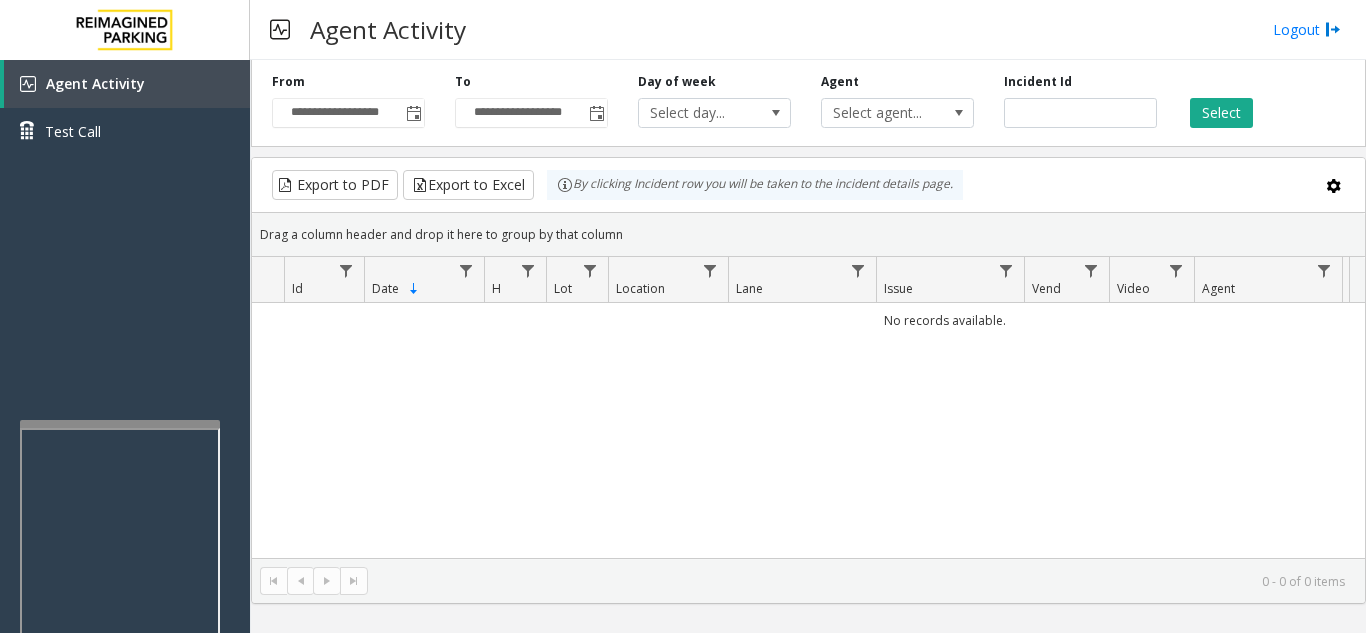type 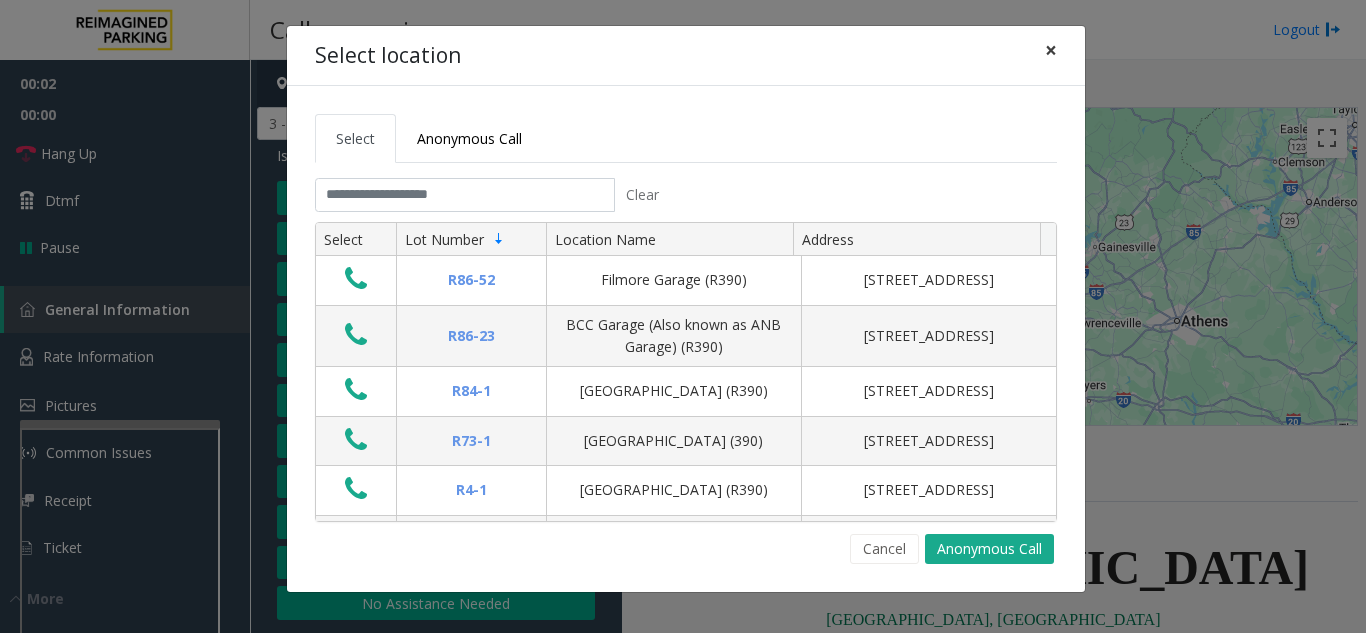 click on "×" 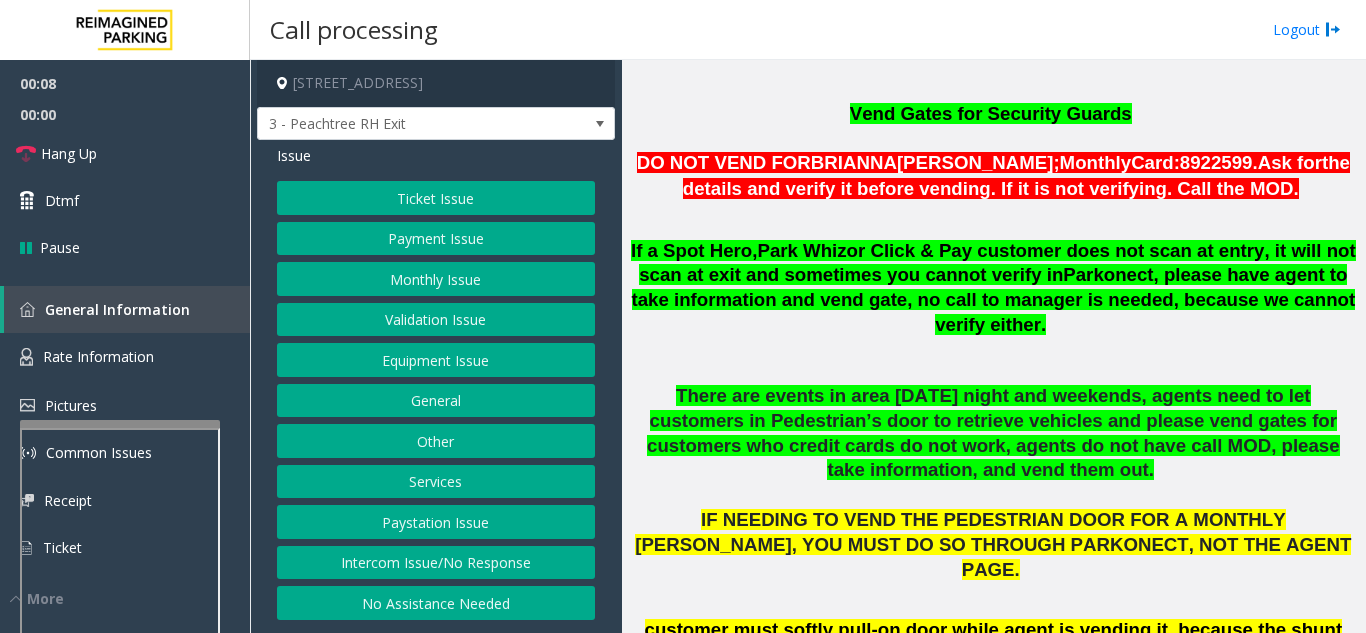 scroll, scrollTop: 1400, scrollLeft: 0, axis: vertical 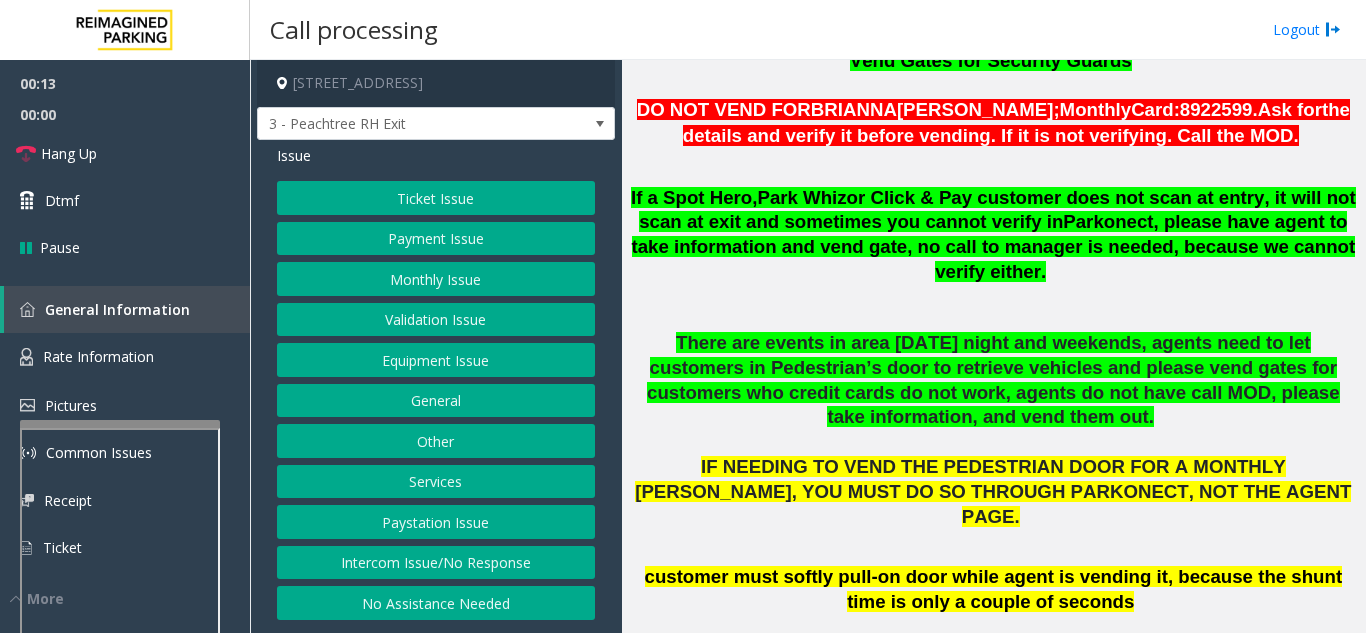 click on "Intercom Issue/No Response" 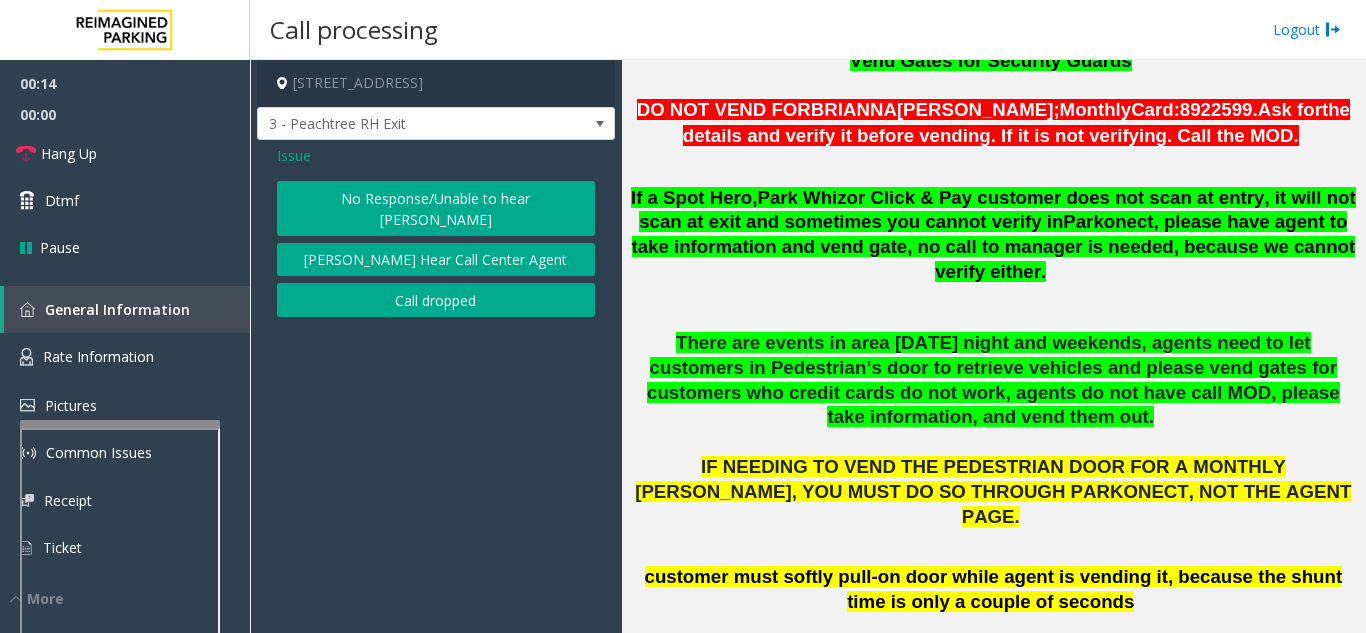 click on "No Response/Unable to hear [PERSON_NAME]" 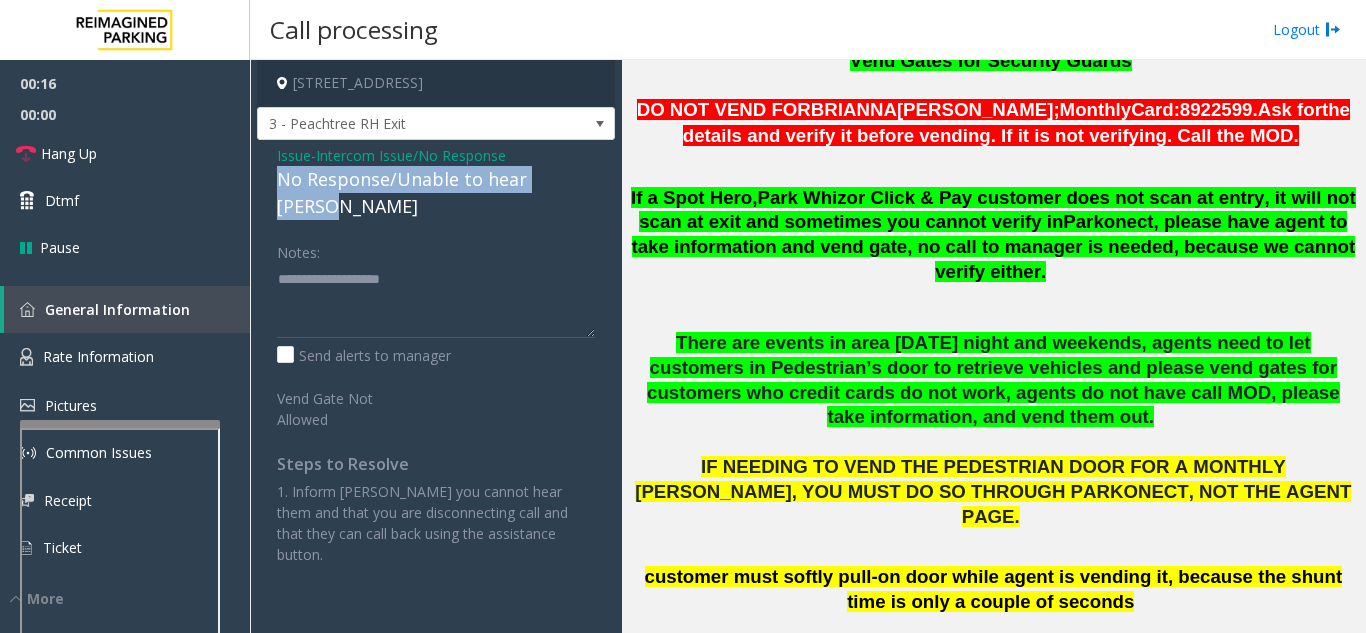 drag, startPoint x: 265, startPoint y: 172, endPoint x: 580, endPoint y: 168, distance: 315.0254 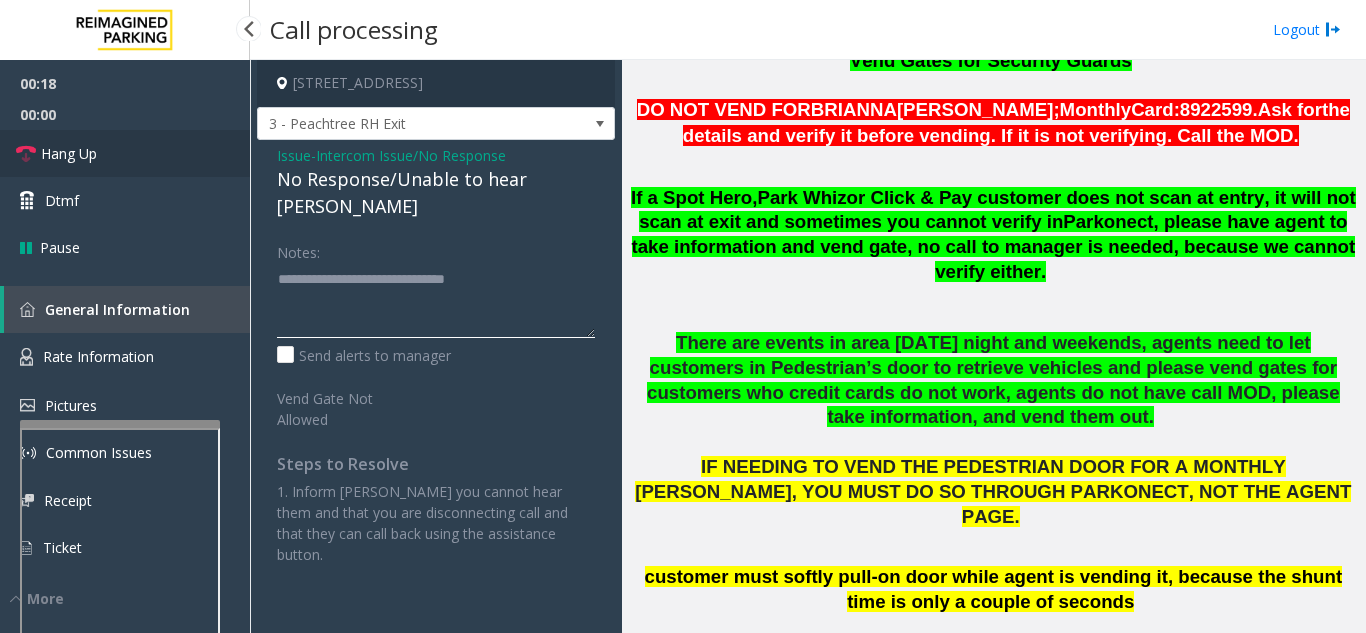 type on "**********" 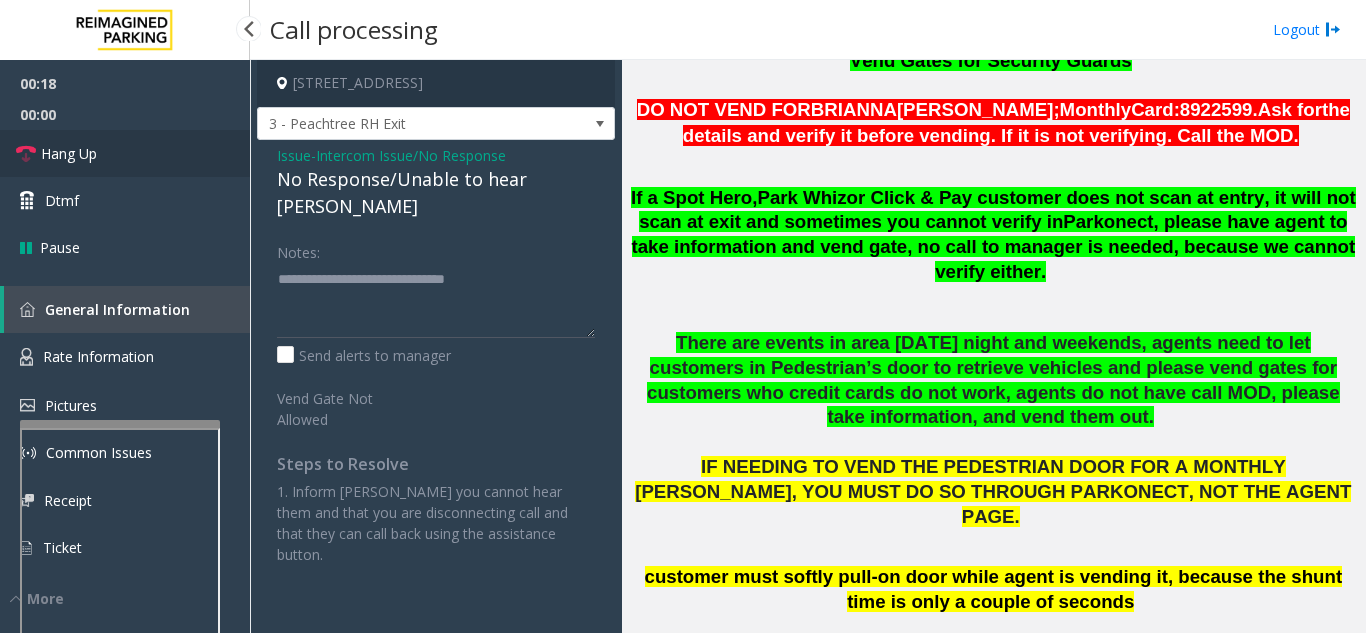 click on "Hang Up" at bounding box center [125, 153] 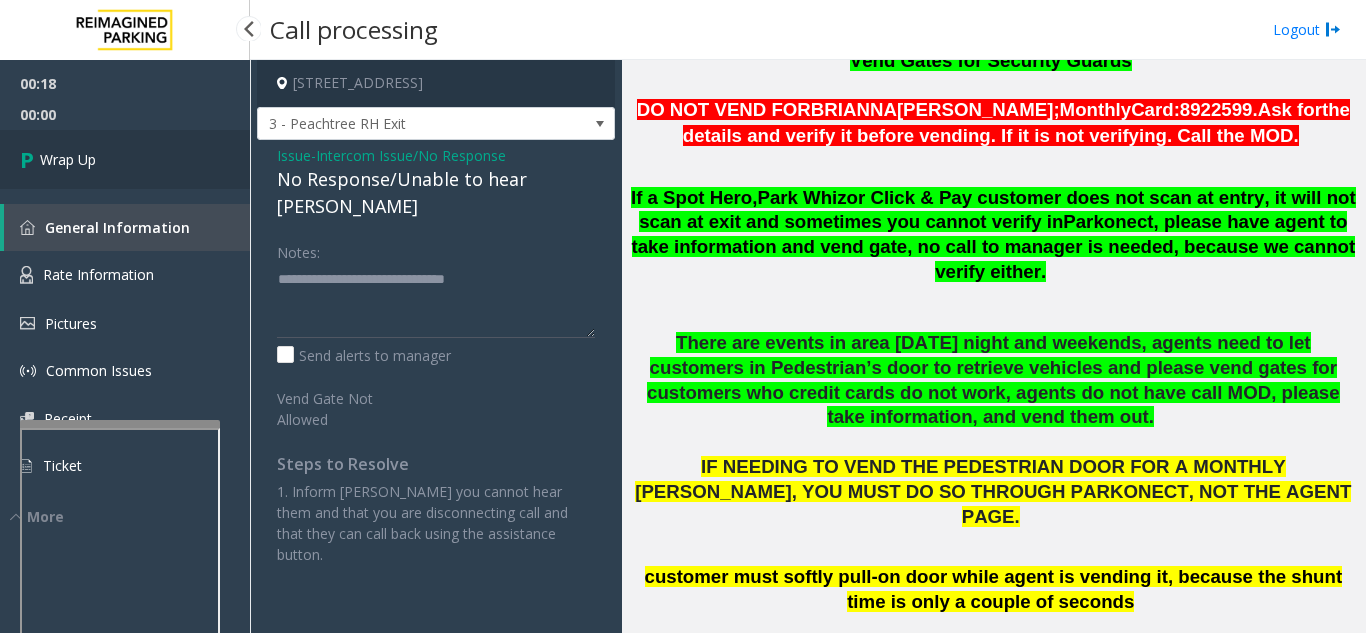 click on "Wrap Up" at bounding box center (125, 159) 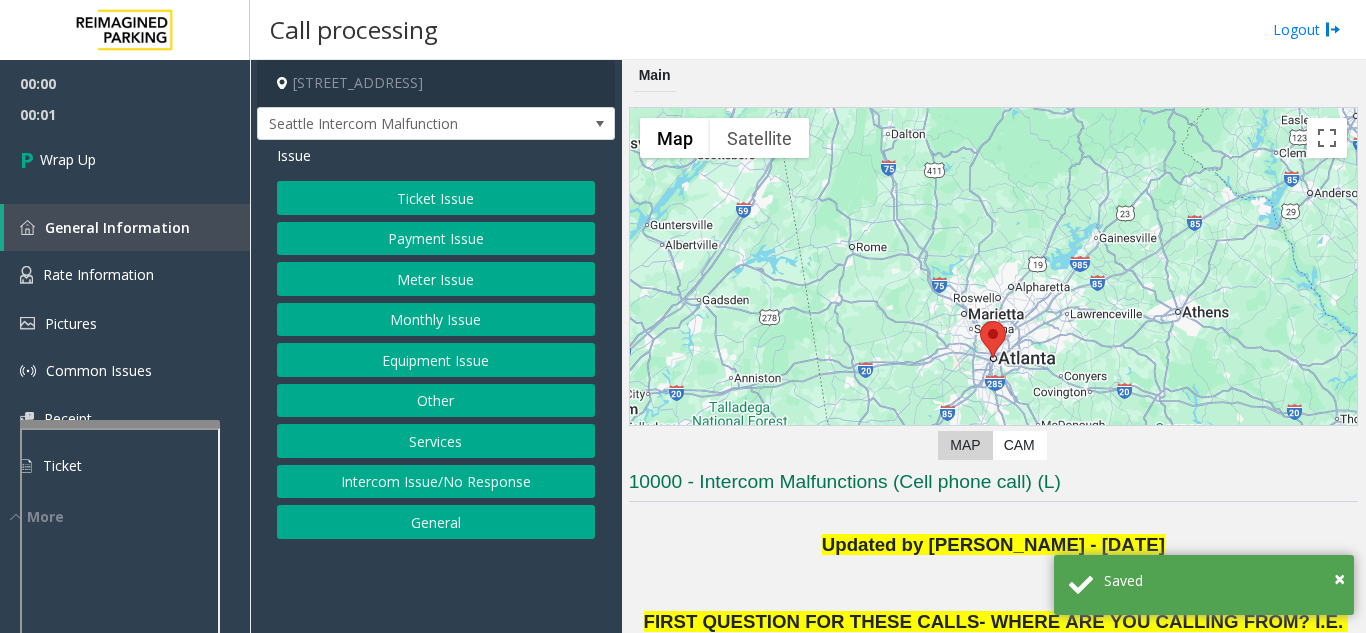 click on "Equipment Issue" 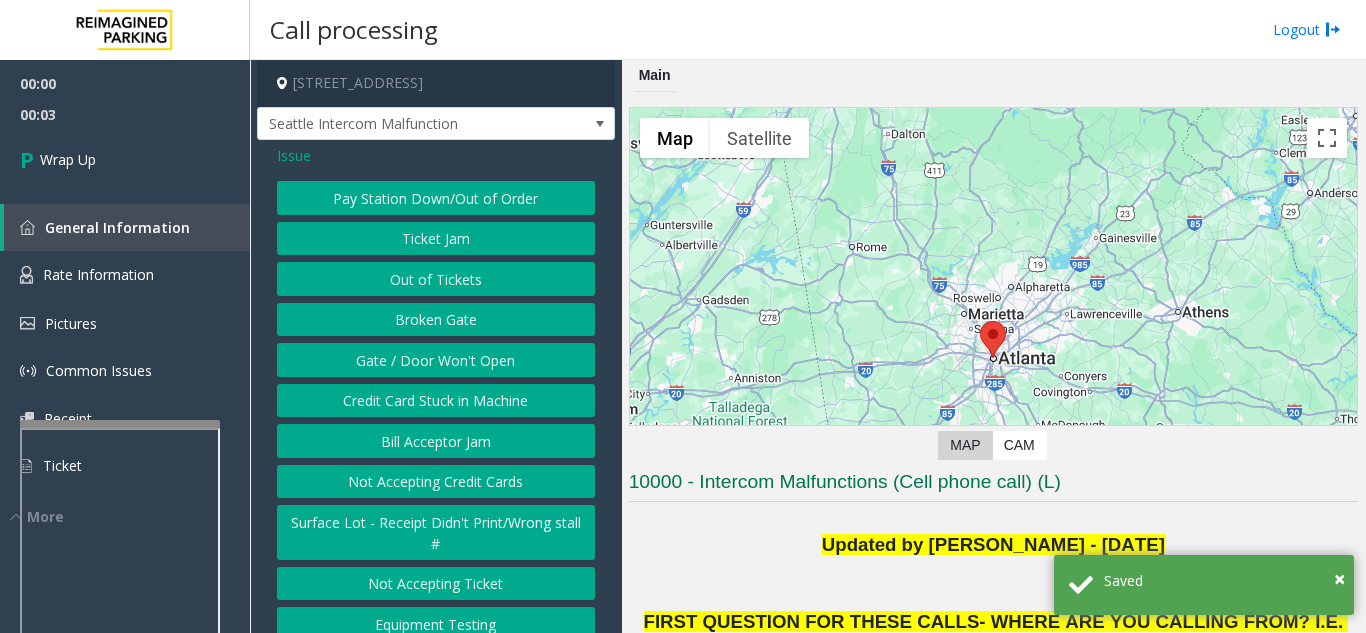 click on "Issue" 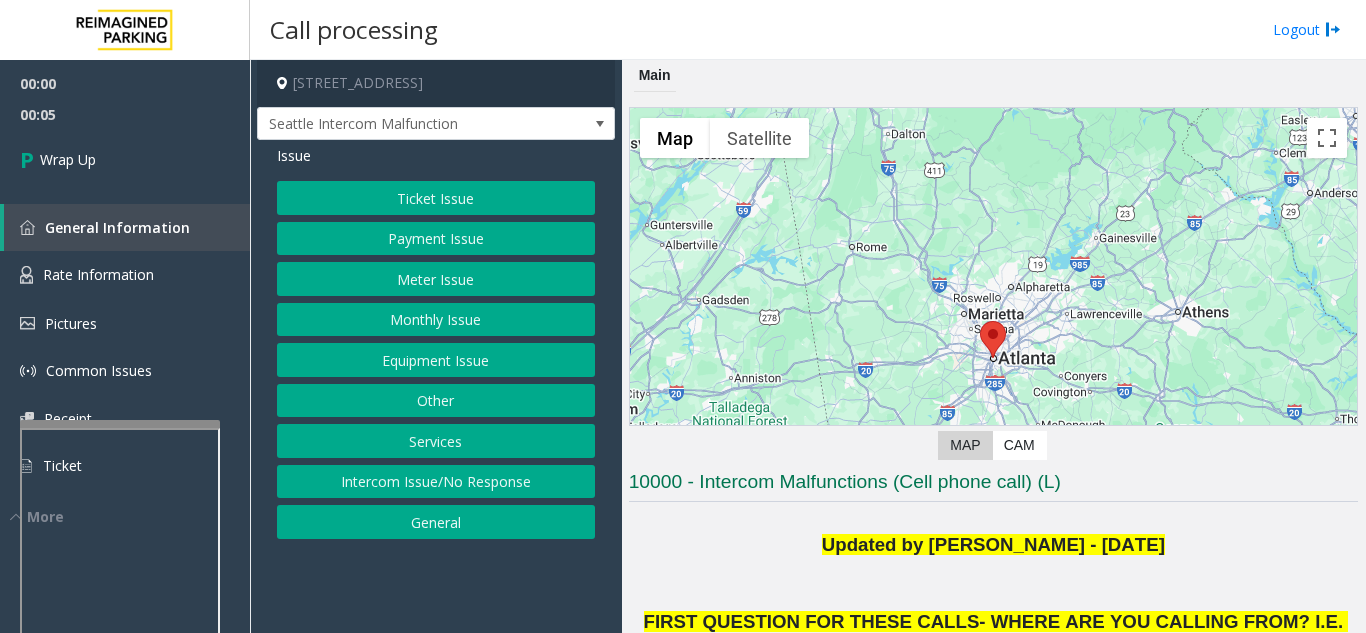 click on "Intercom Issue/No Response" 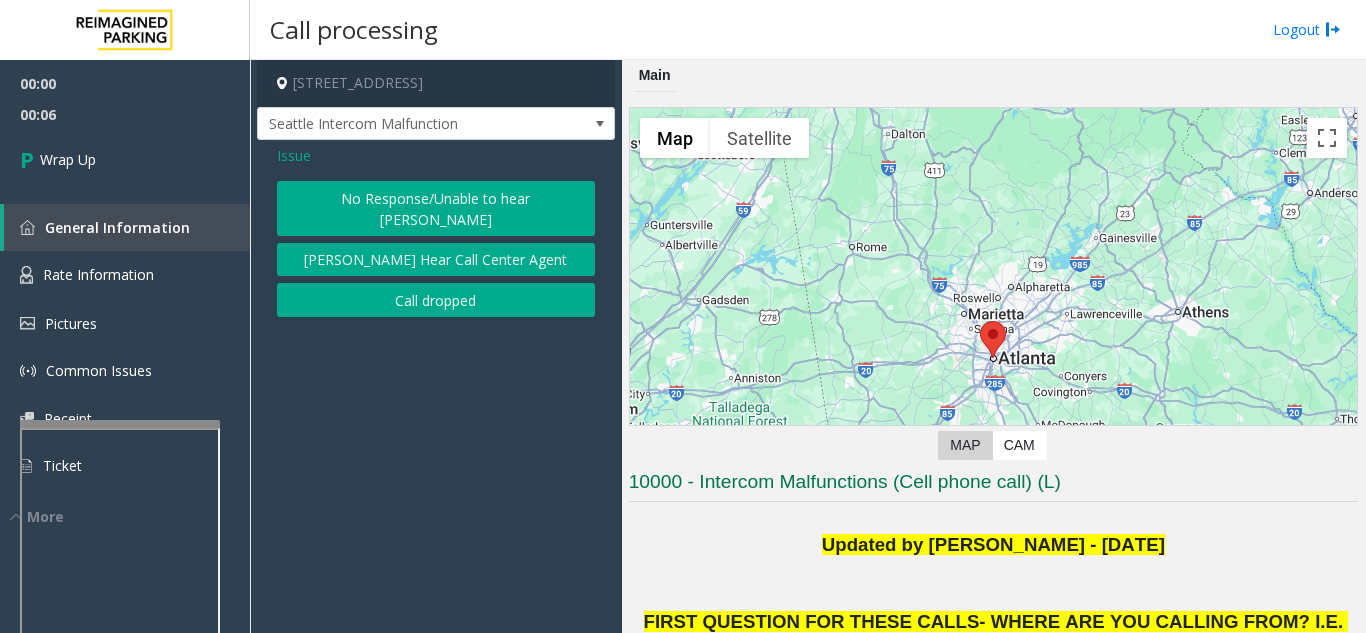 click on "Call dropped" 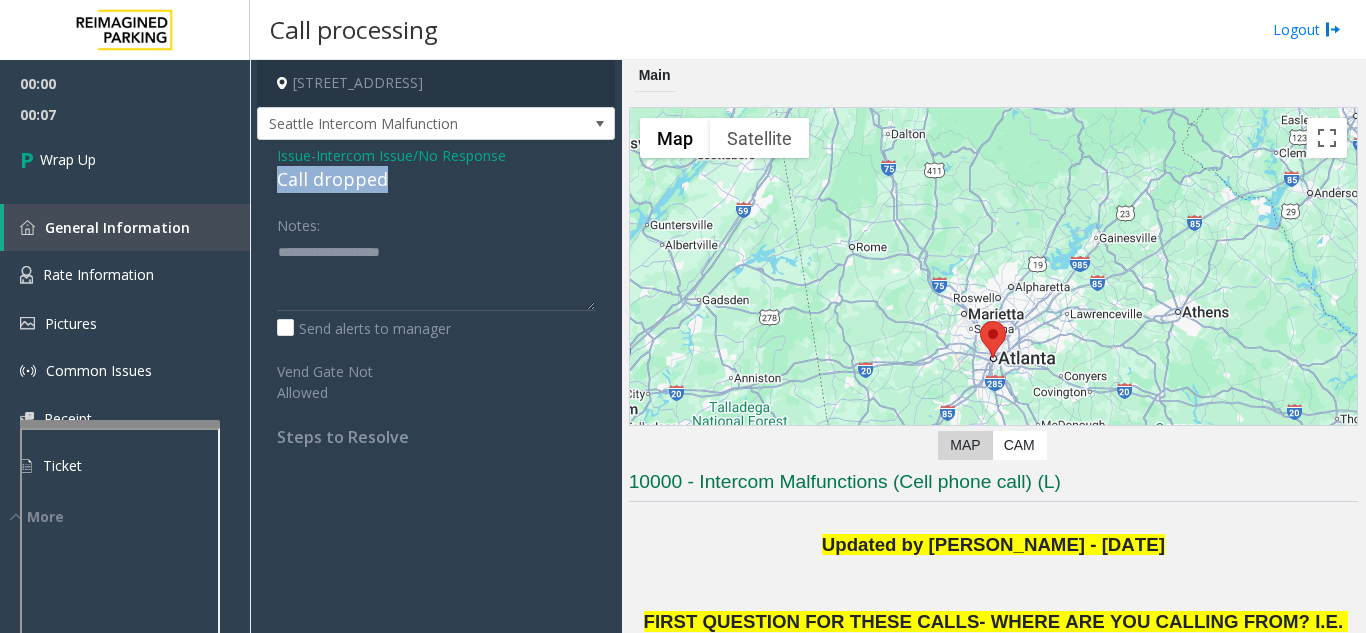 drag, startPoint x: 270, startPoint y: 183, endPoint x: 396, endPoint y: 177, distance: 126.14278 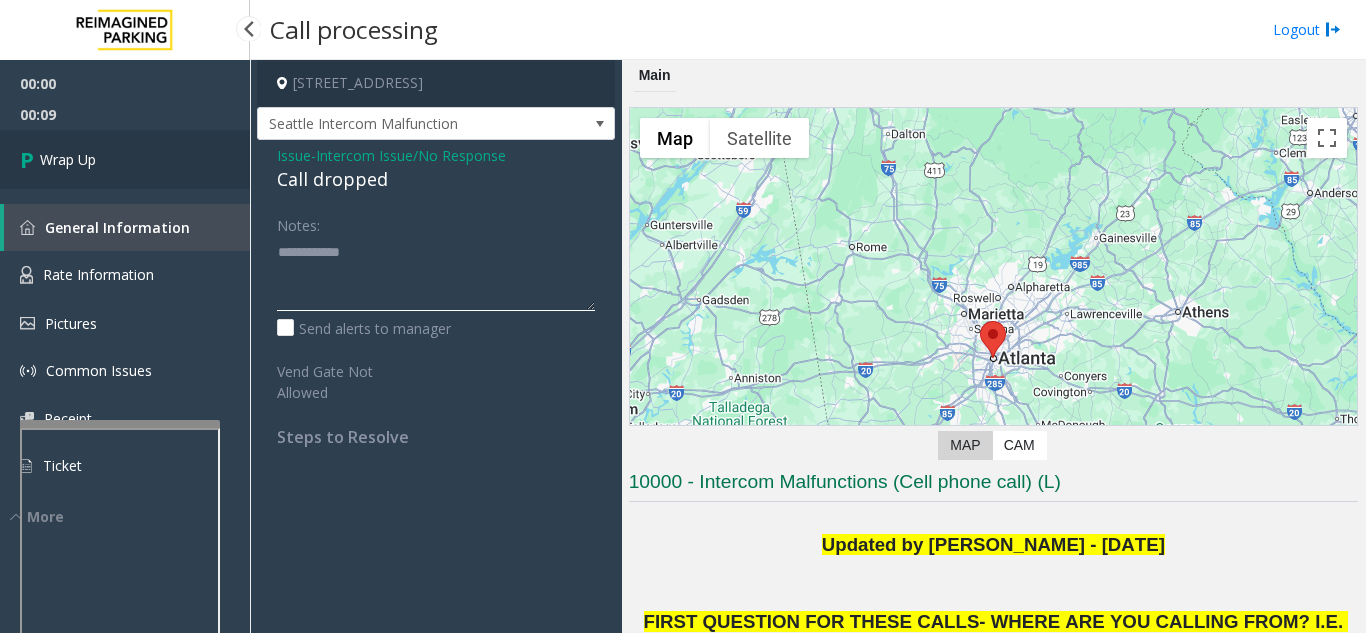 type on "**********" 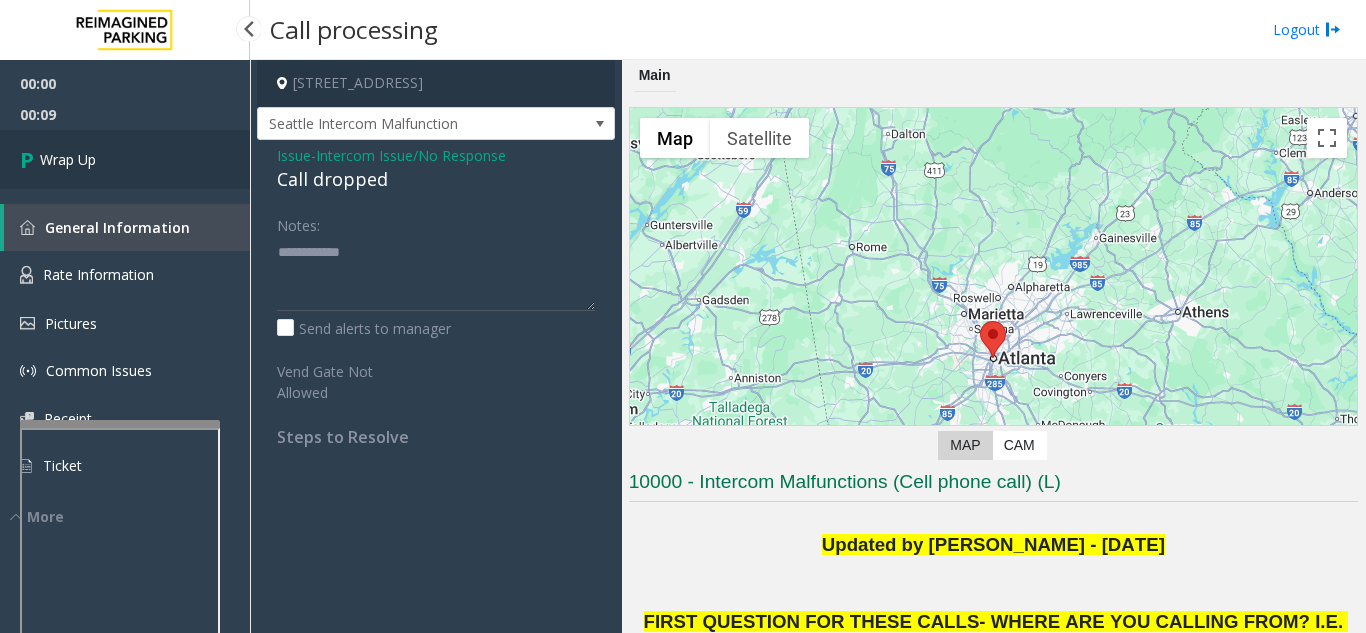 click on "Wrap Up" at bounding box center (125, 159) 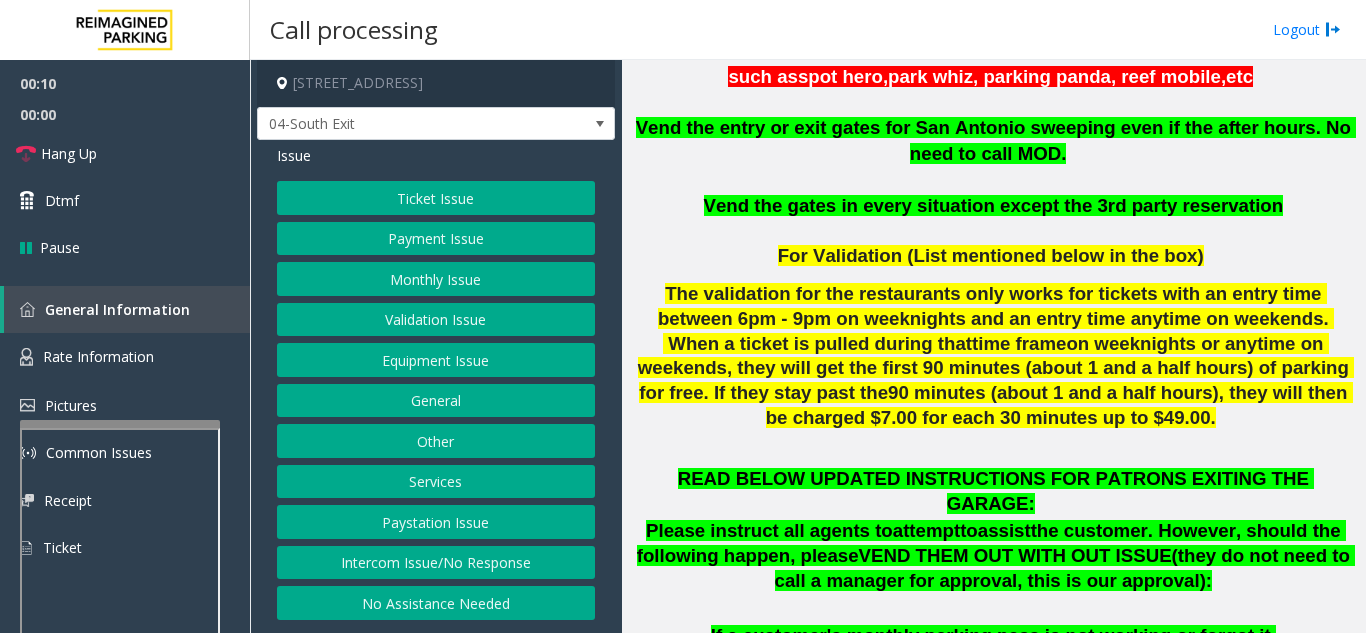 scroll, scrollTop: 600, scrollLeft: 0, axis: vertical 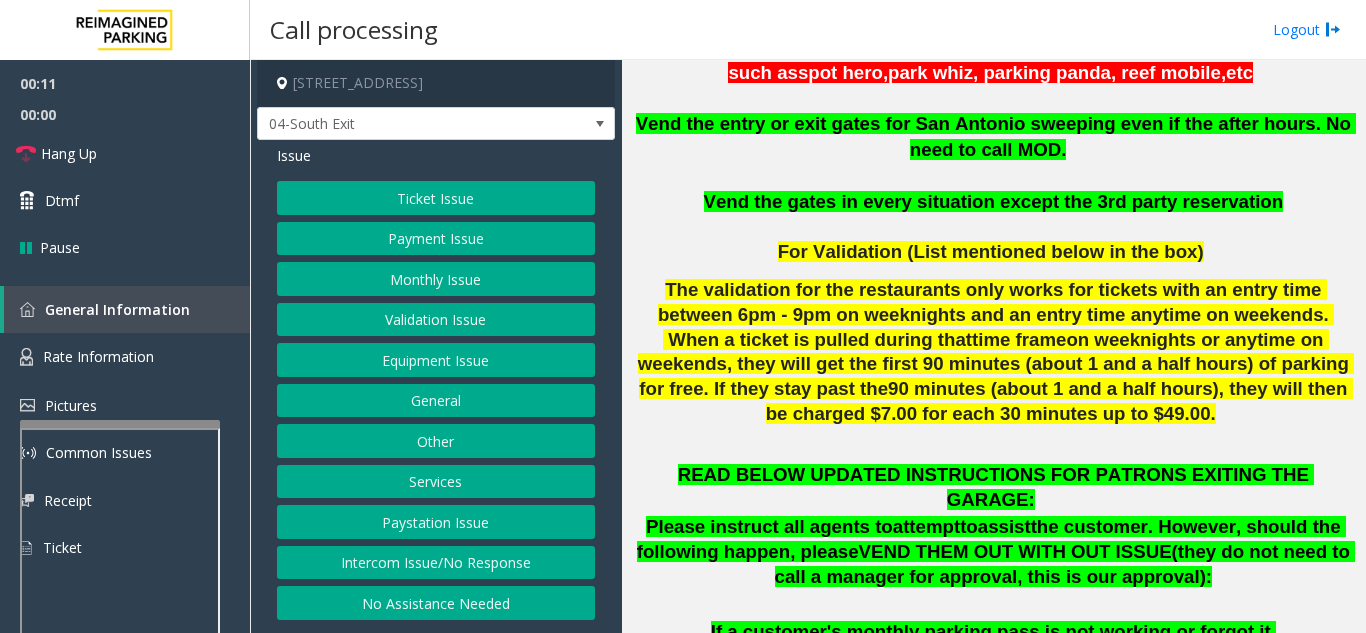 click on "Validation Issue" 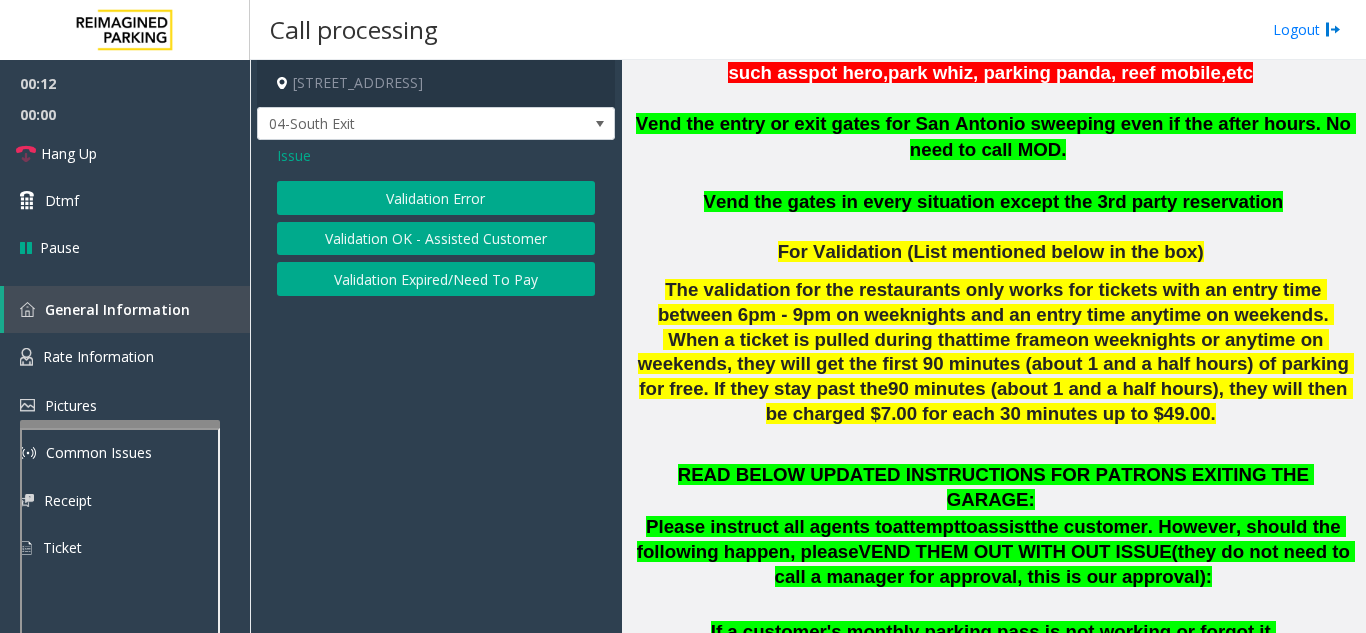 click on "Validation Error" 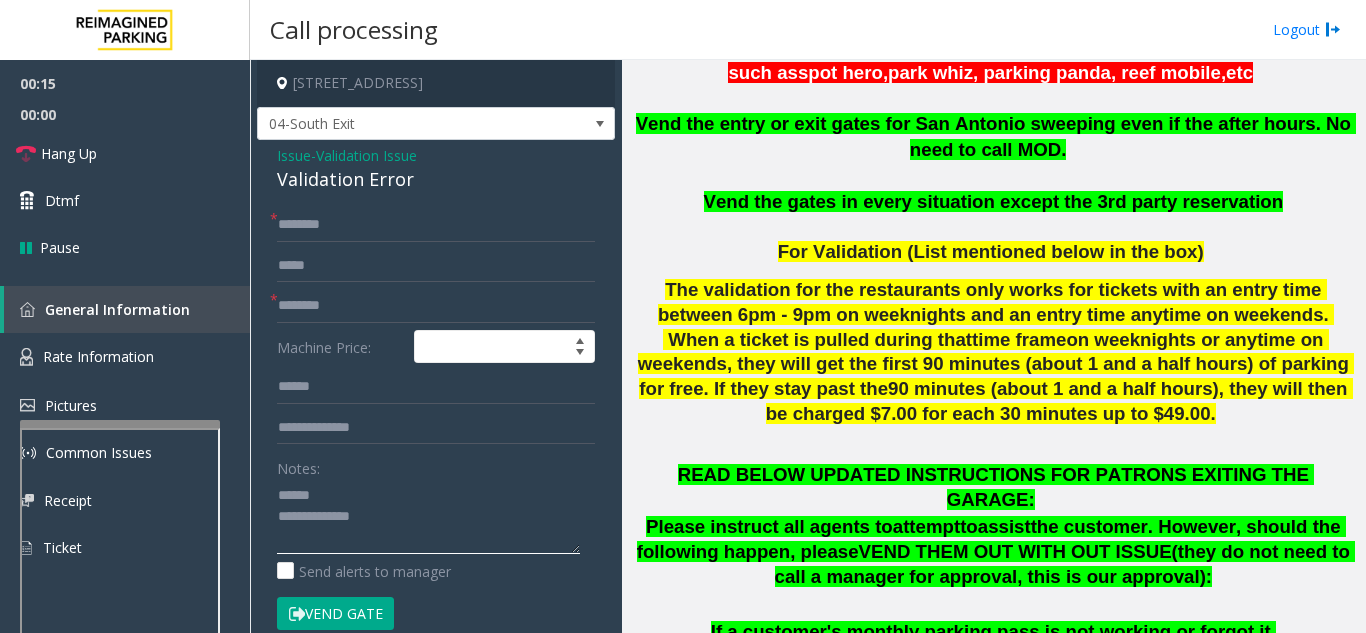 click 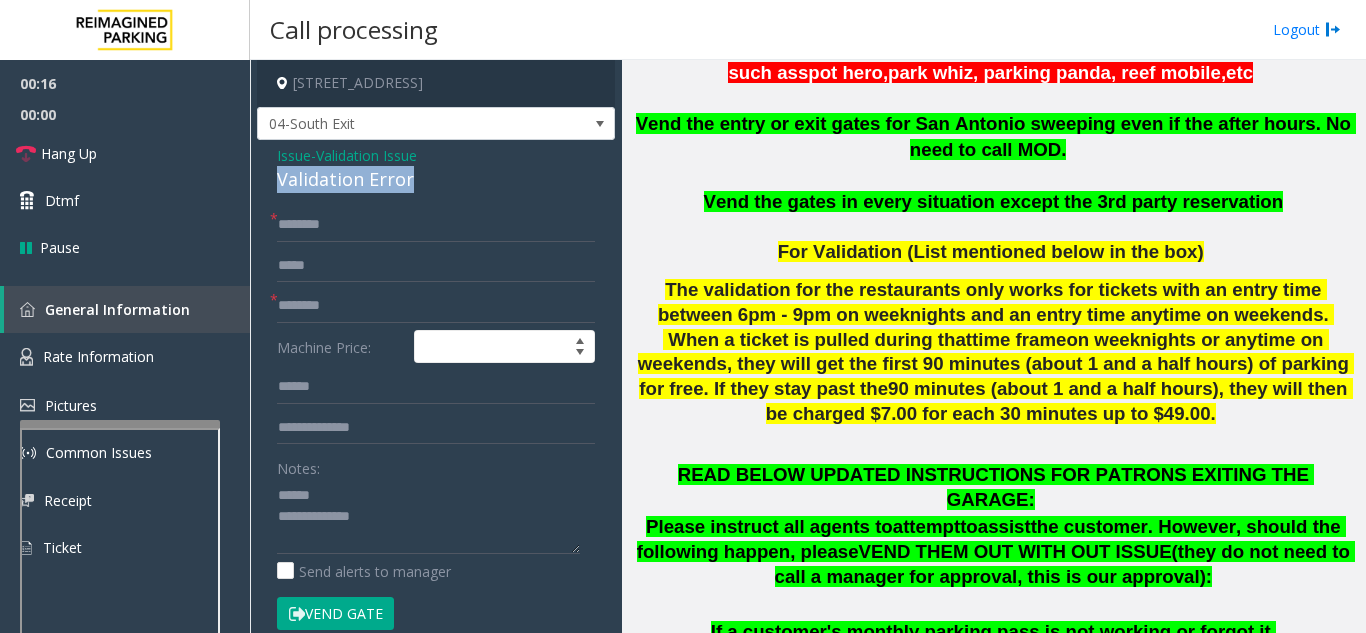 drag, startPoint x: 265, startPoint y: 183, endPoint x: 431, endPoint y: 182, distance: 166.003 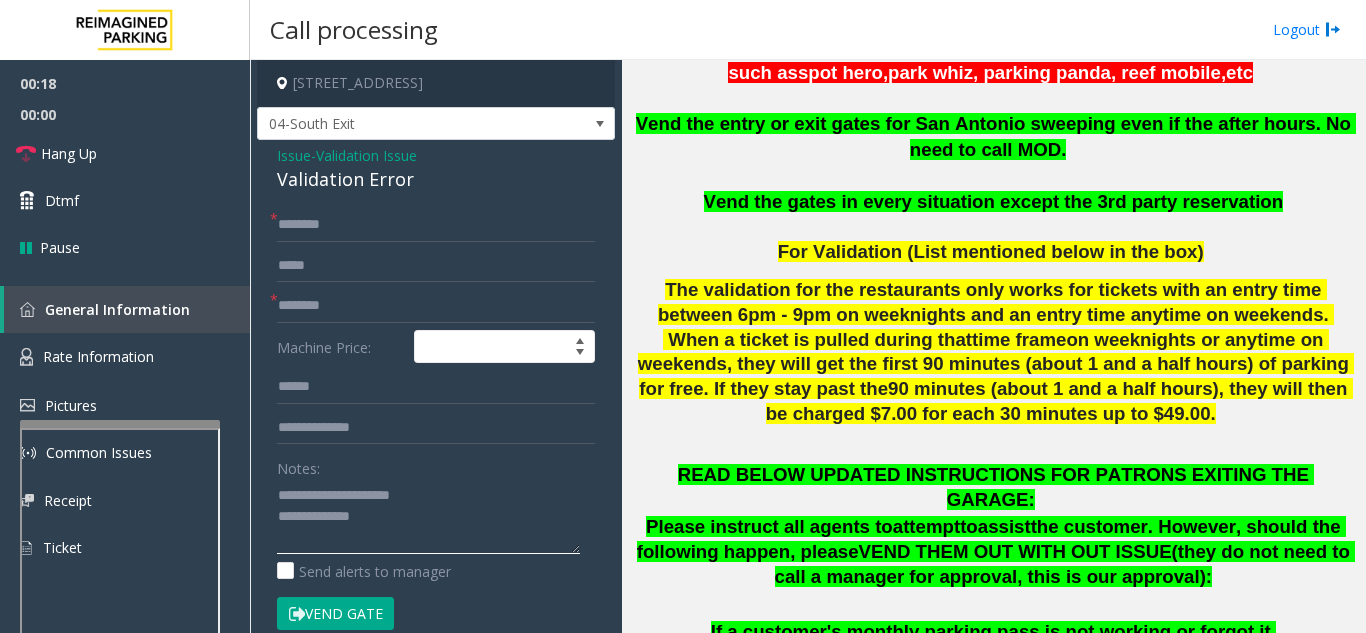 type on "**********" 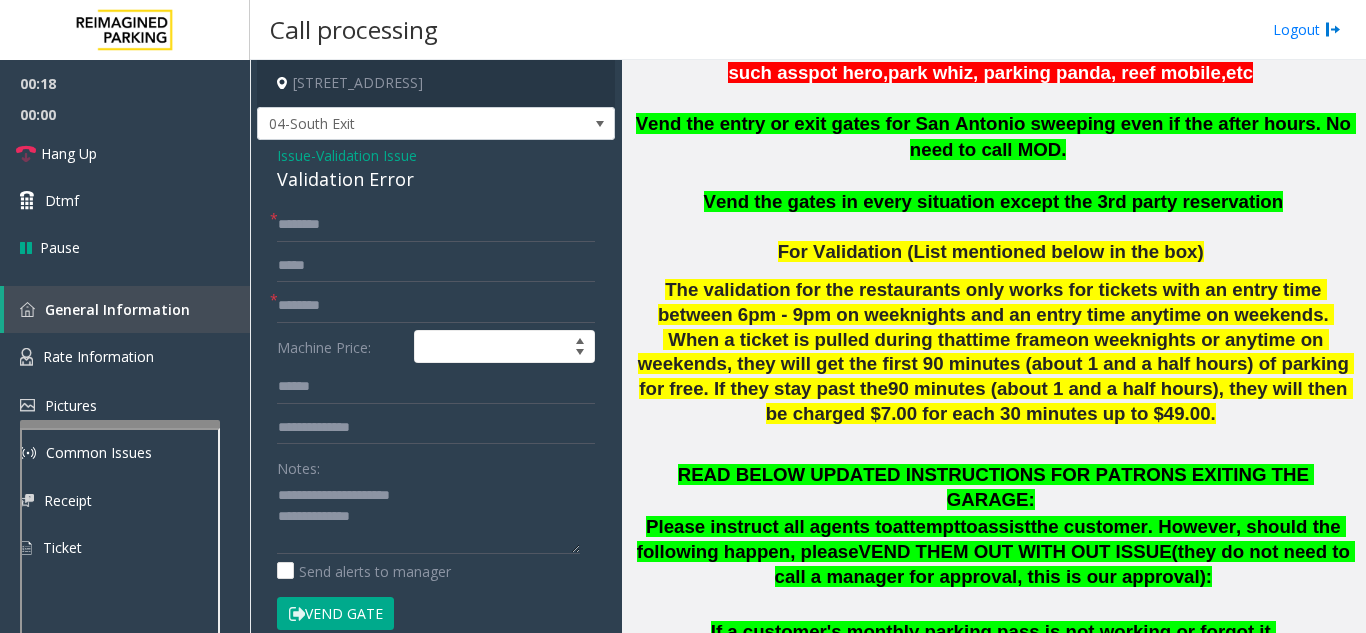 click on "* * Machine Price: Notes:                      Send alerts to manager  Vend Gate  * Vend will be performed using 9# tone" 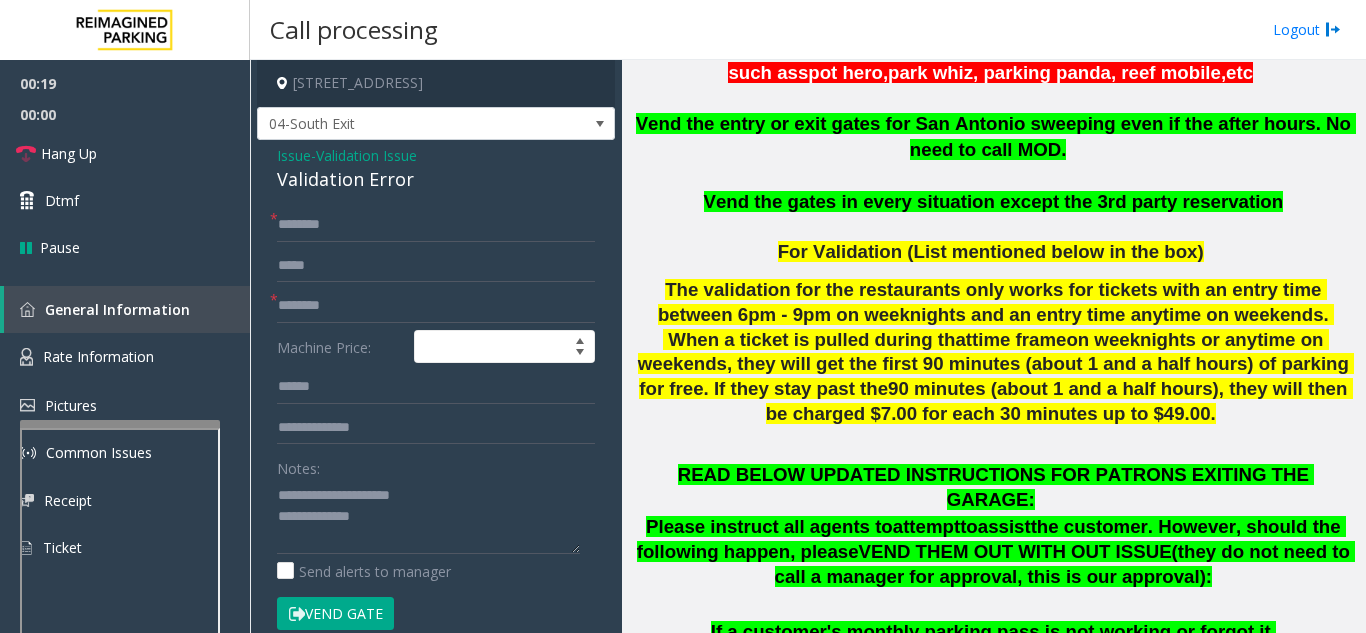 click on "Issue  -  Validation Issue Validation Error * * Machine Price: Notes:                      Send alerts to manager  Vend Gate  * Vend will be performed using 9# tone  Steps to Resolve 1. Make sure customer is using the barcode scanner, which is separate from where they insert the ticket.
2. If that still doesn't work, ask who validated them, the amount shown on the display and Vend gate. MANDATORY FIELDS: CUSTOMER NAME, COMPANY VISITED, AND MACHINE PRICE" 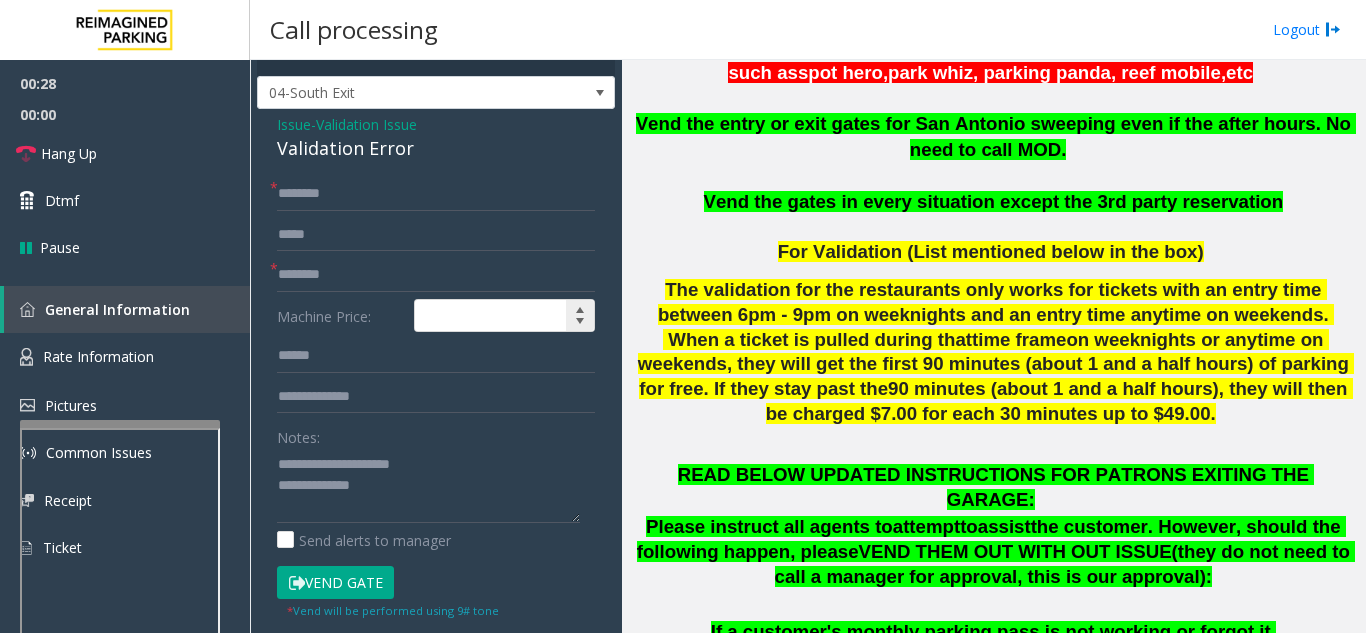 scroll, scrollTop: 0, scrollLeft: 0, axis: both 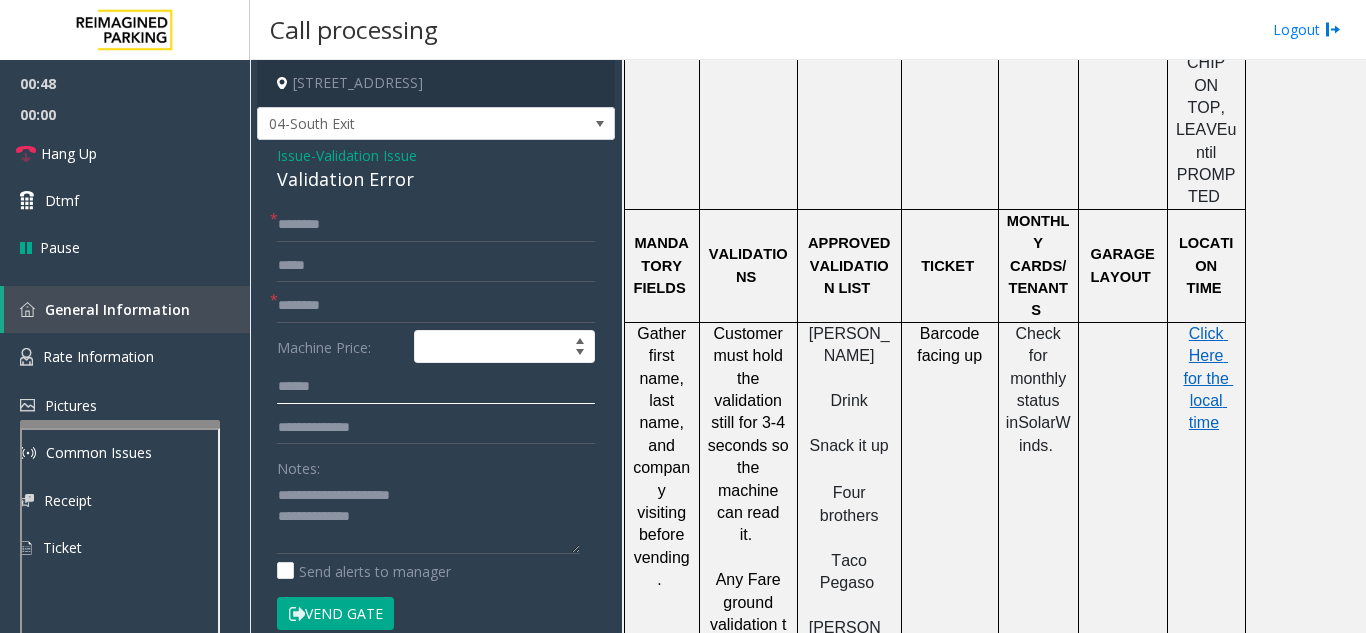 click 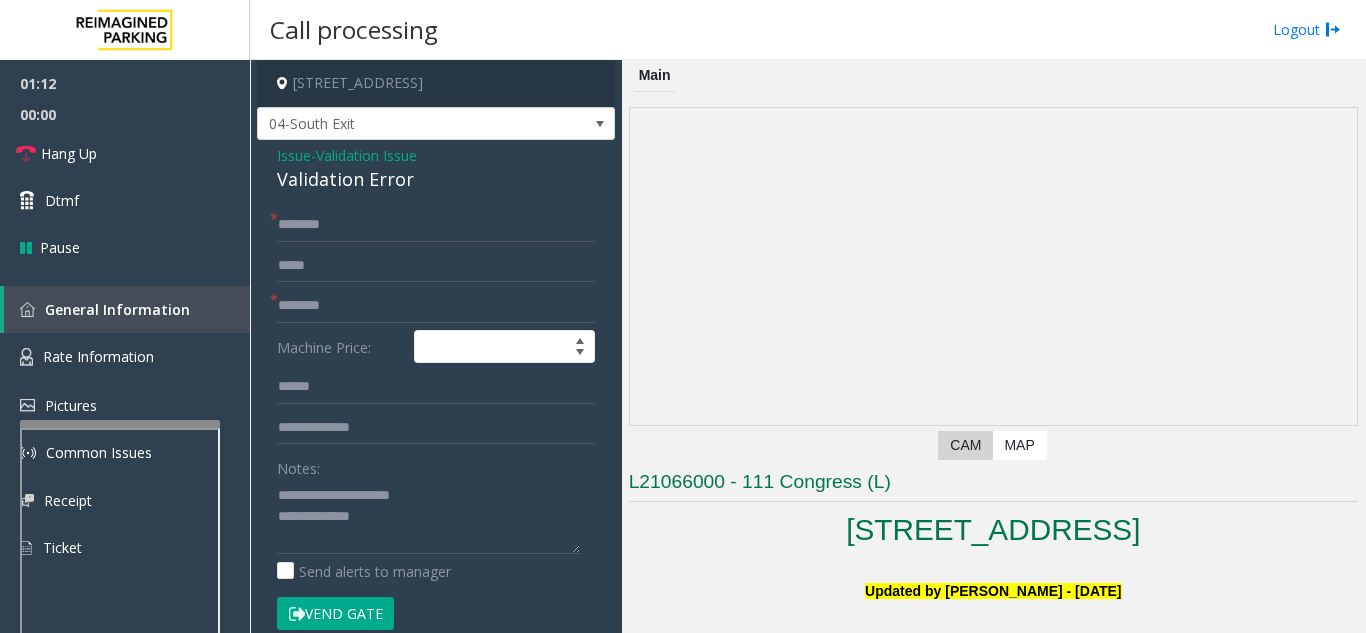 scroll, scrollTop: 0, scrollLeft: 0, axis: both 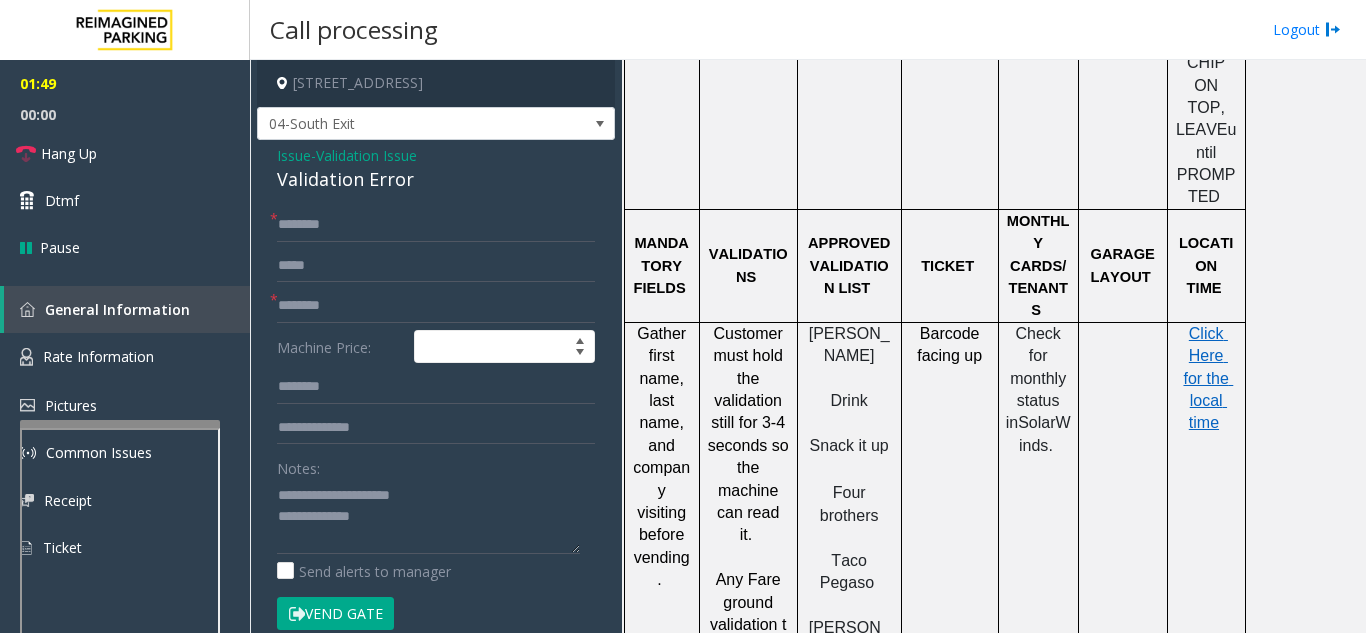 type on "*******" 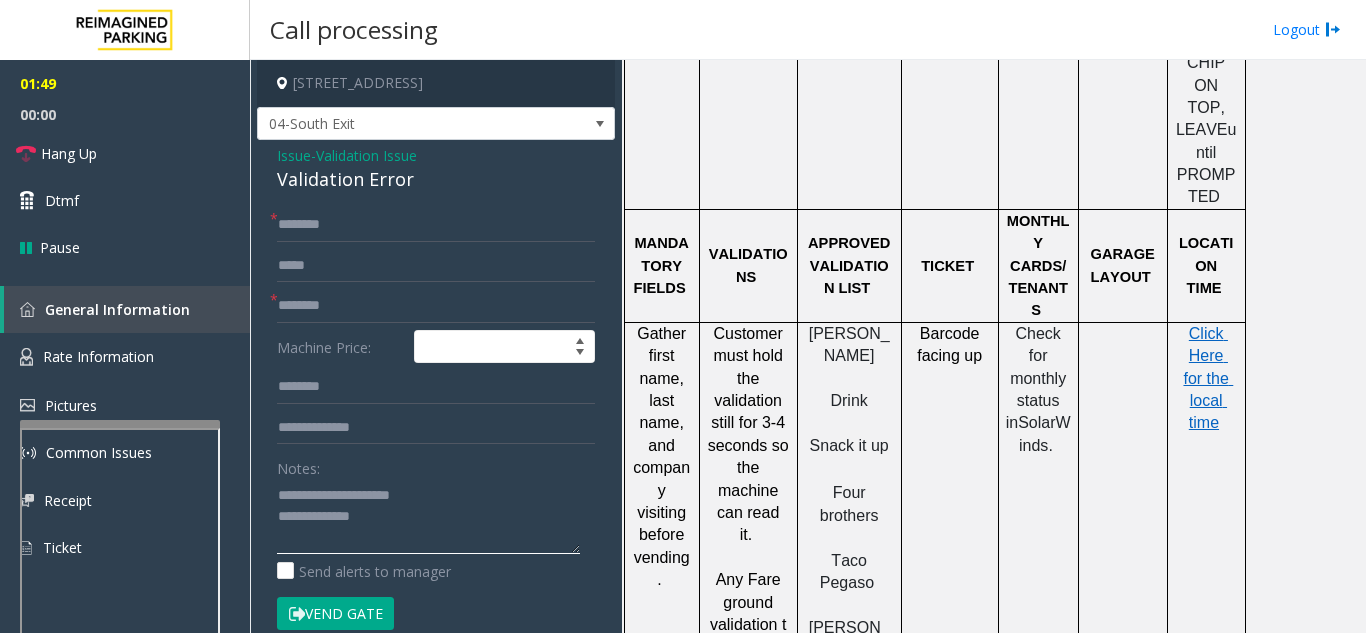 click 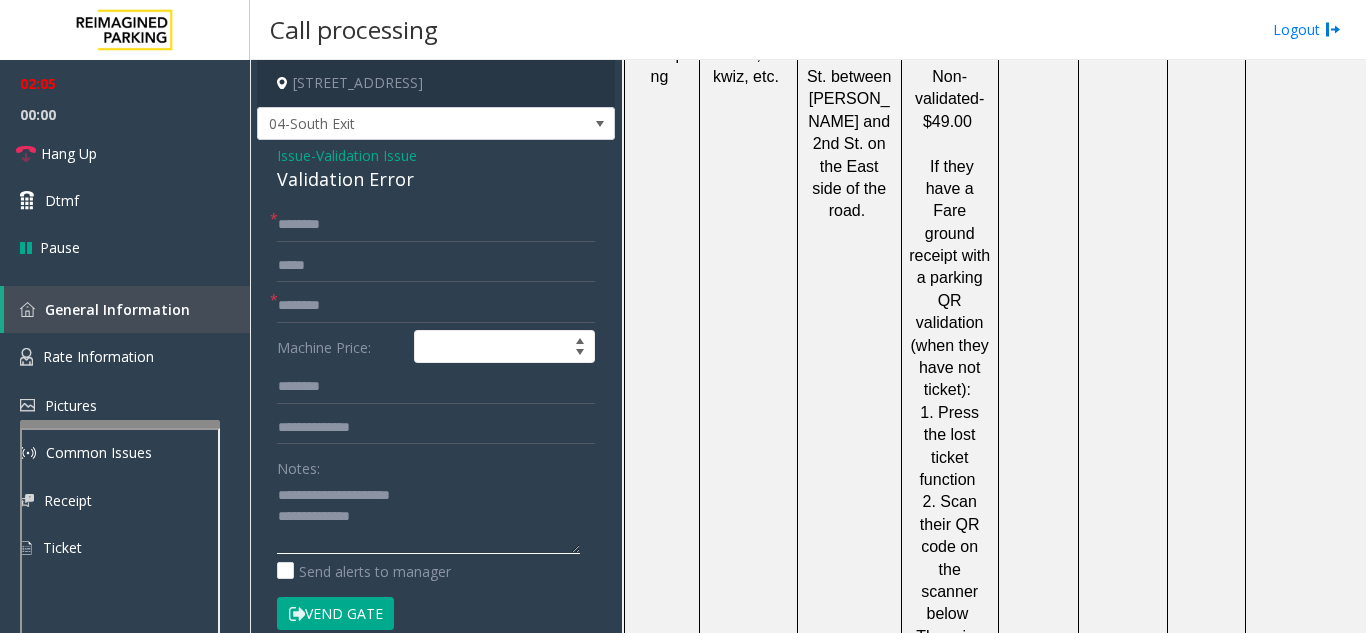 scroll, scrollTop: 3300, scrollLeft: 0, axis: vertical 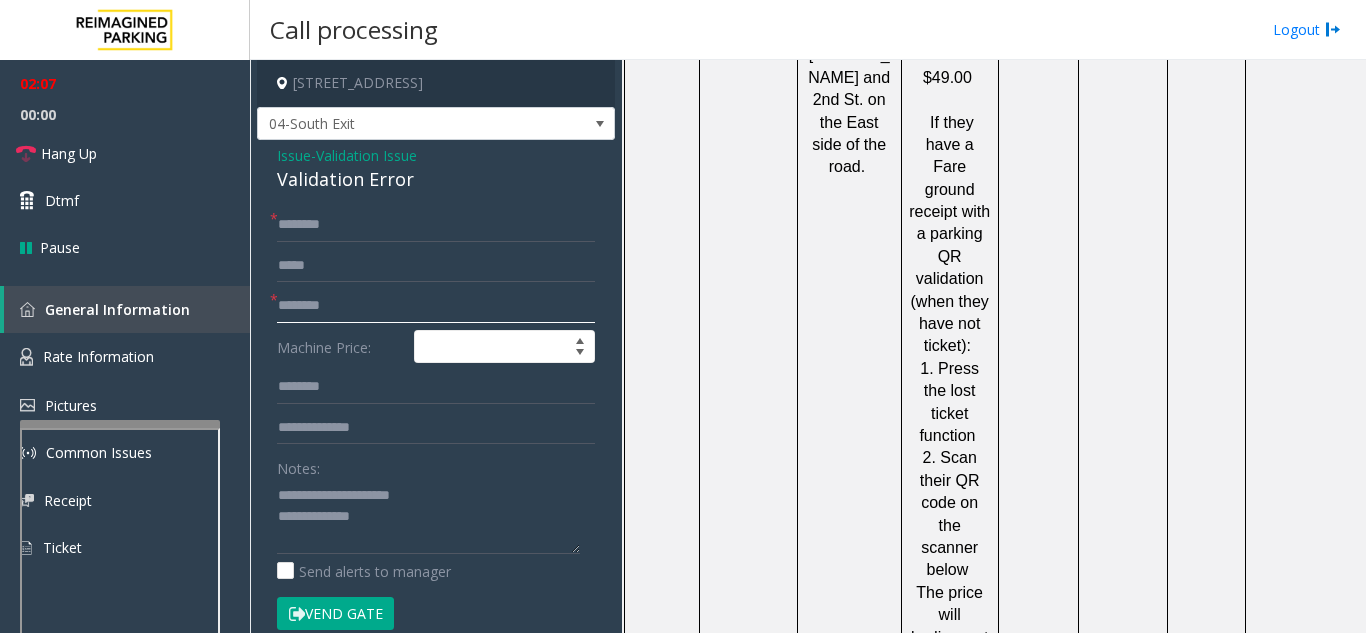 click 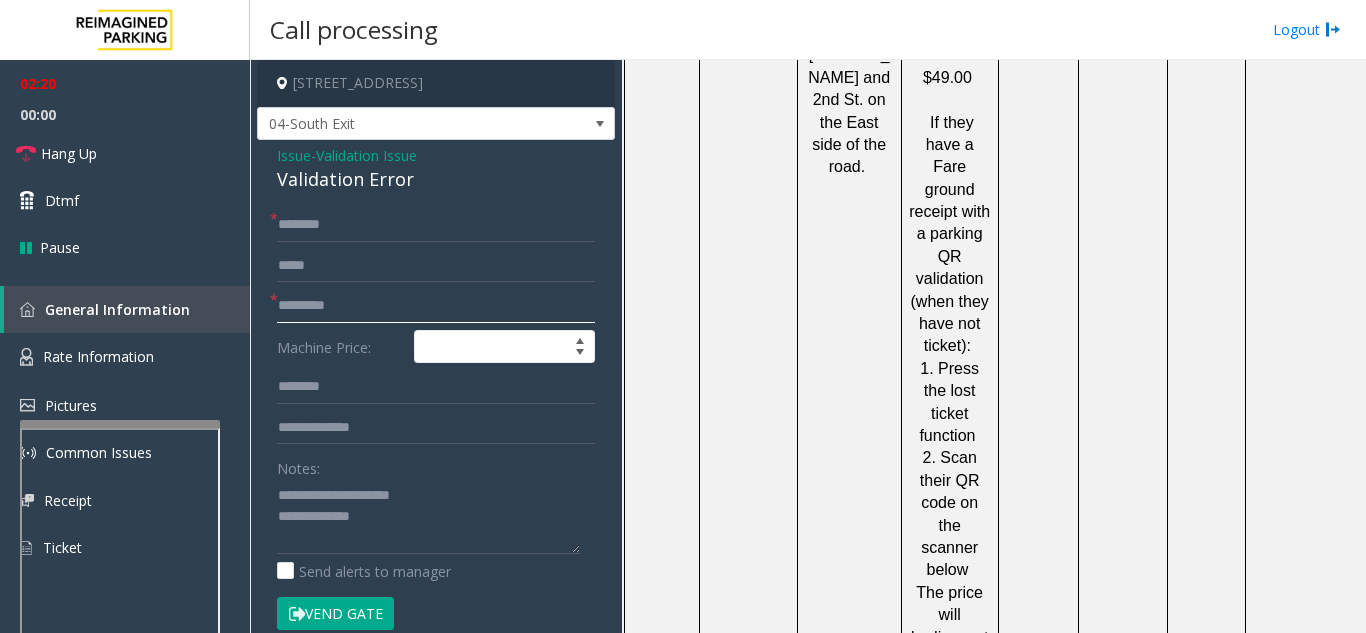 type on "*********" 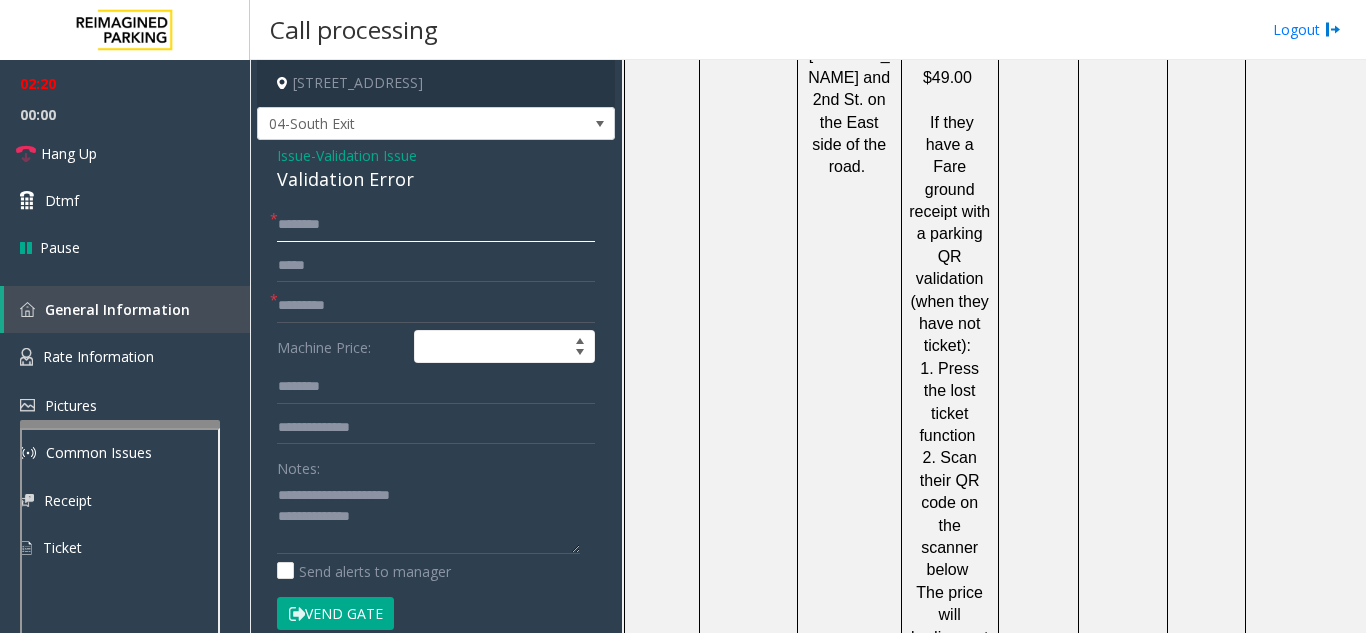 click 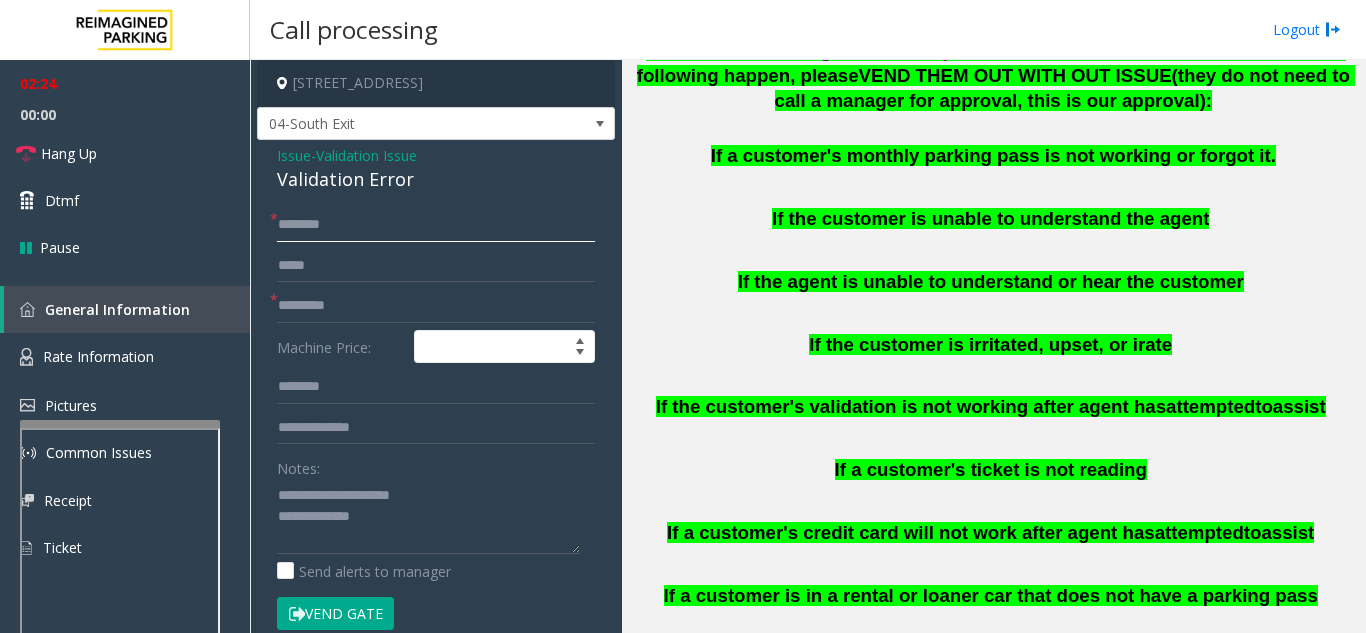 scroll, scrollTop: 1000, scrollLeft: 0, axis: vertical 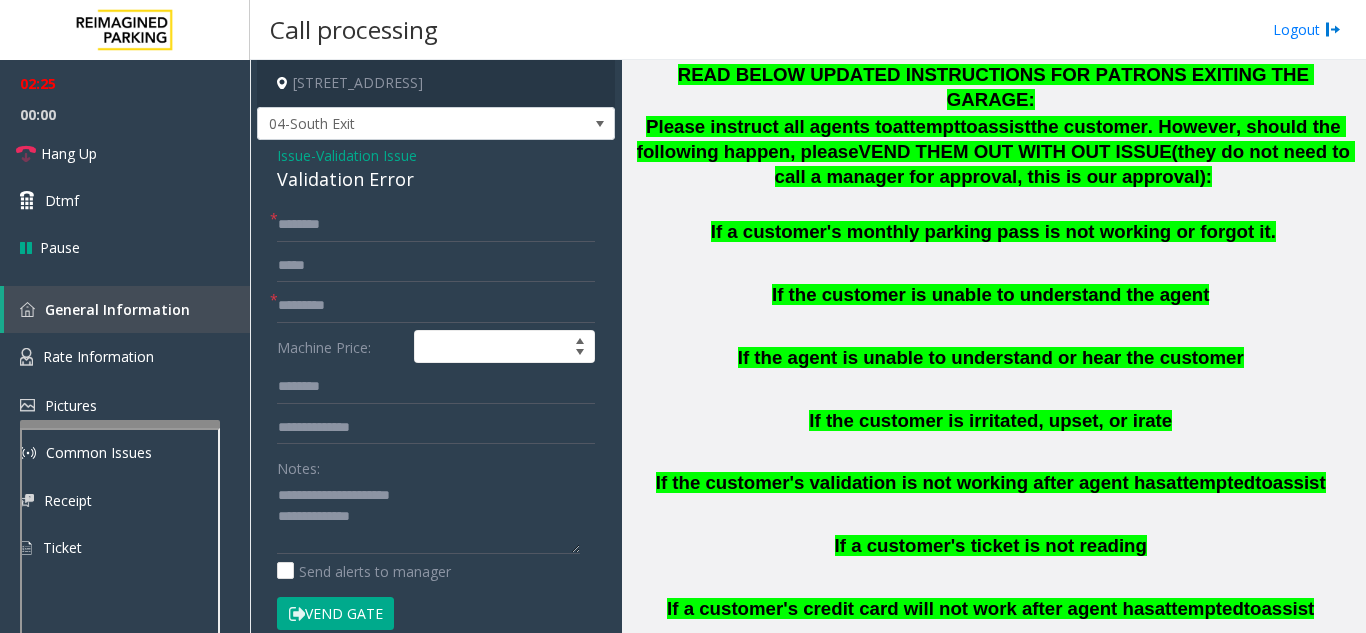click on "Vend Gate" 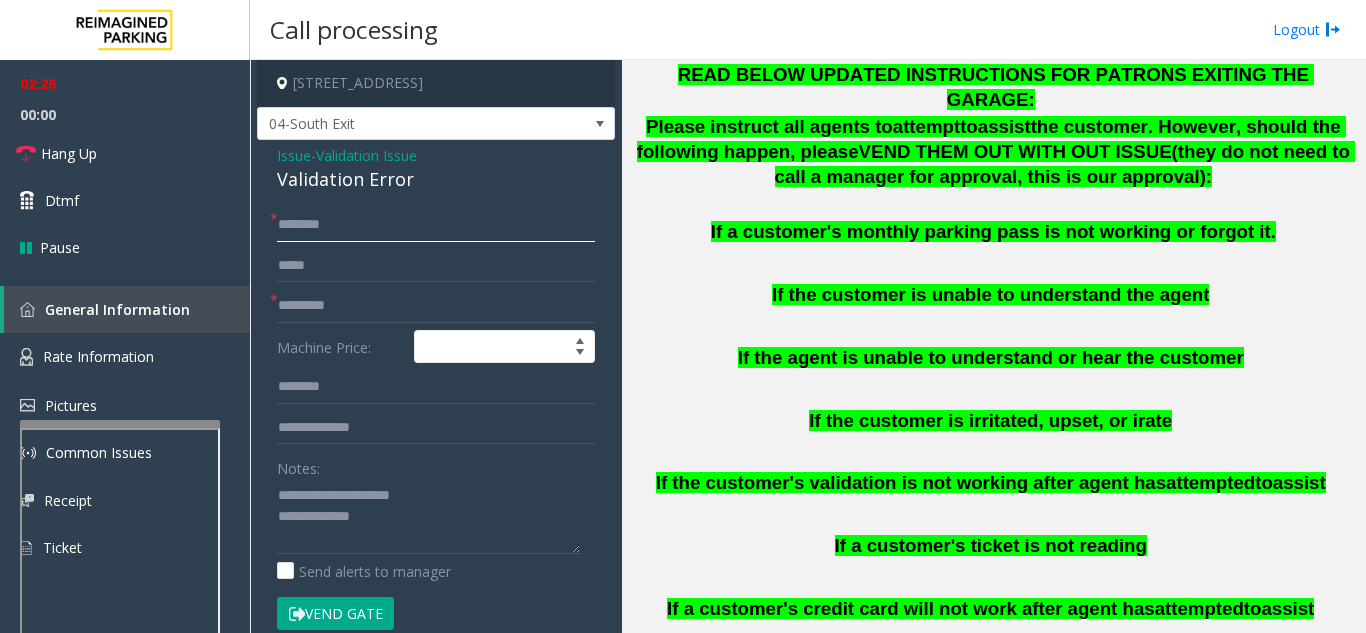 click 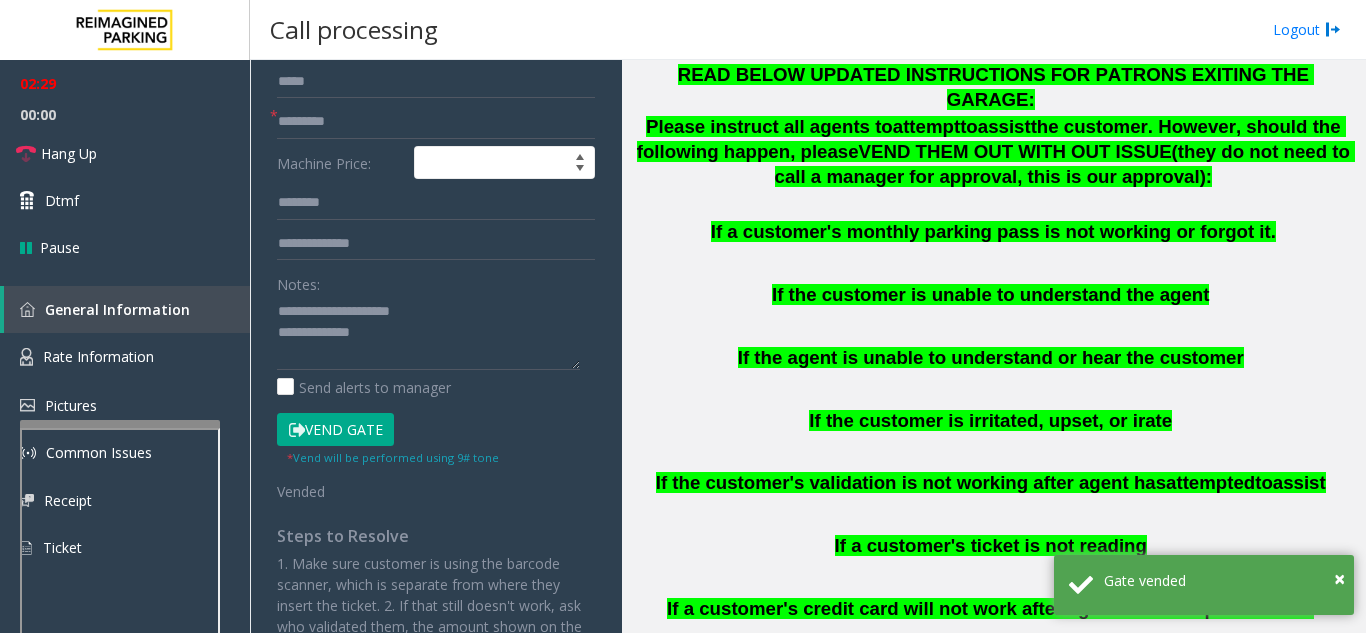 scroll, scrollTop: 200, scrollLeft: 0, axis: vertical 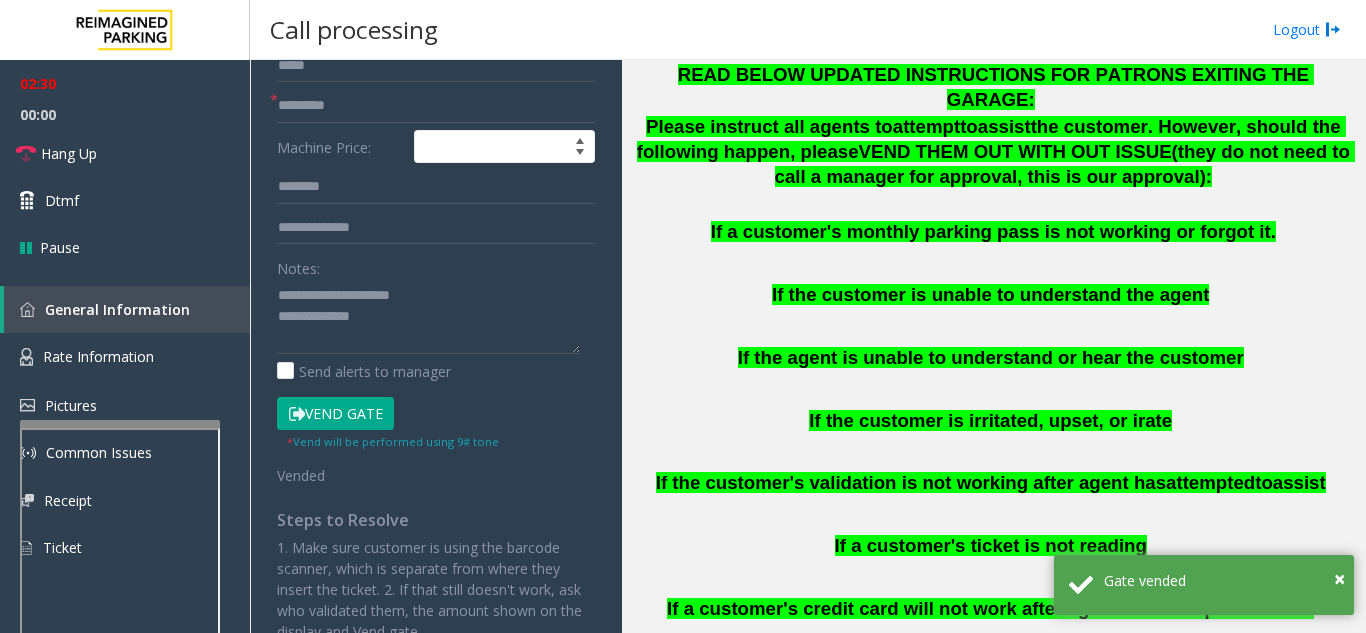 type on "**" 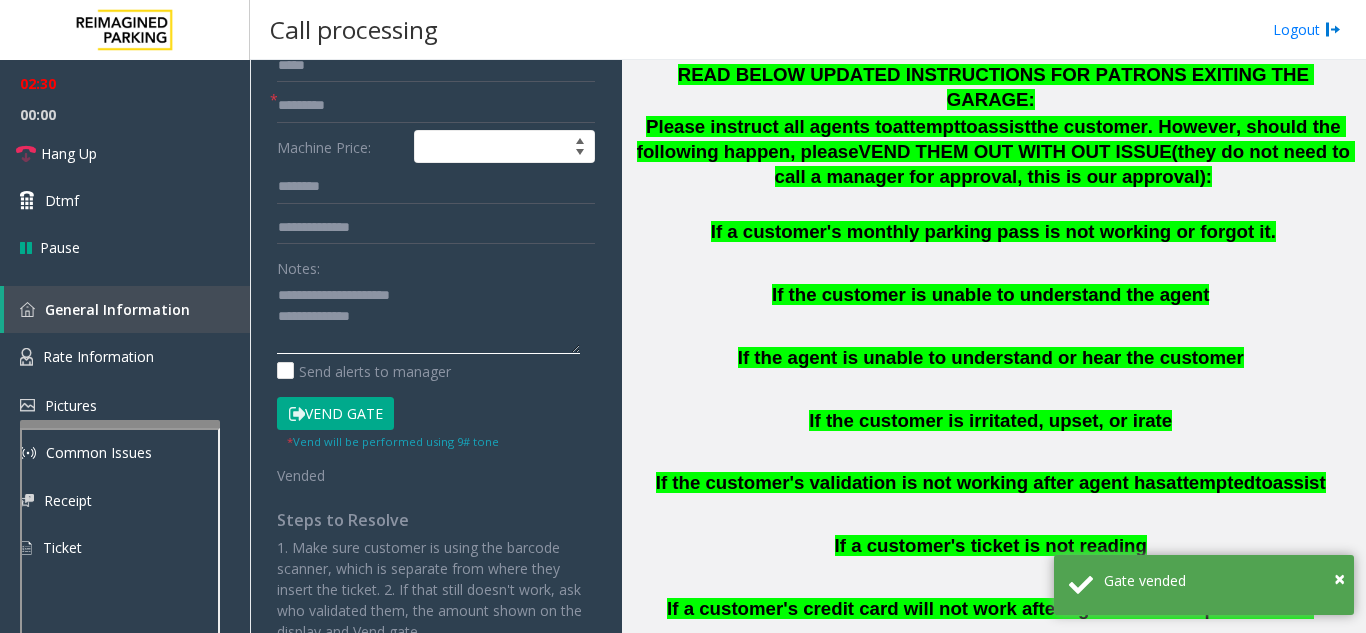 click 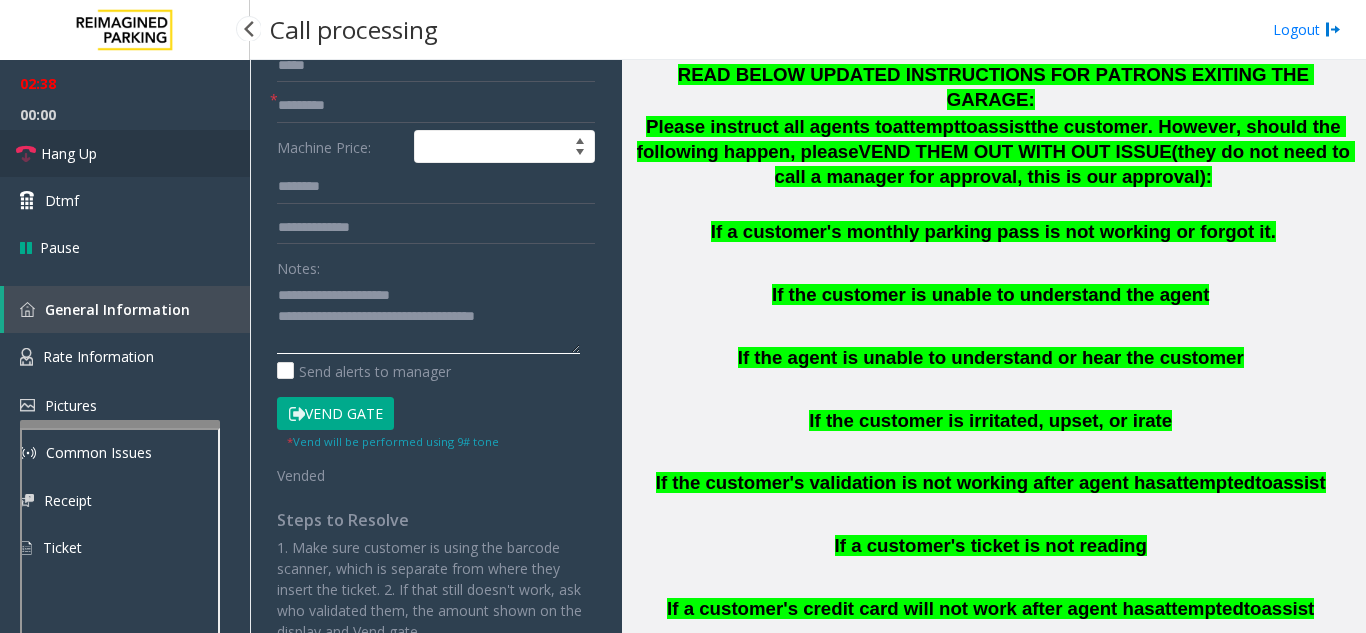 type on "**********" 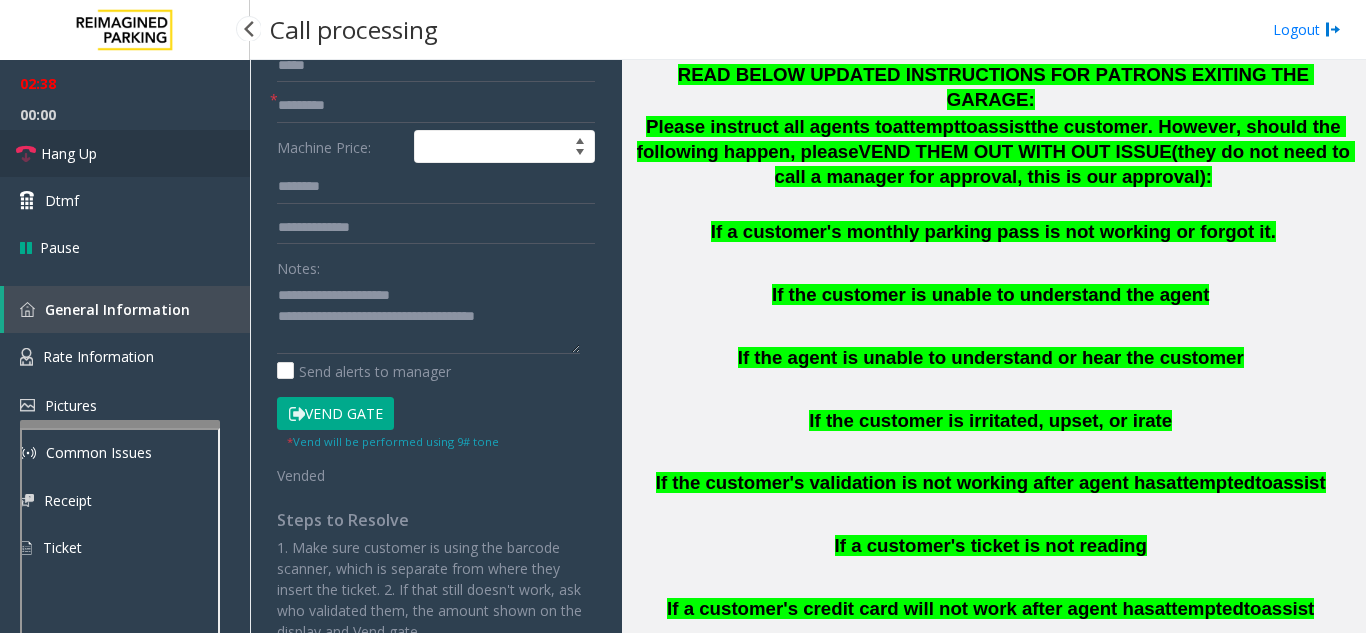 click on "Hang Up" at bounding box center (125, 153) 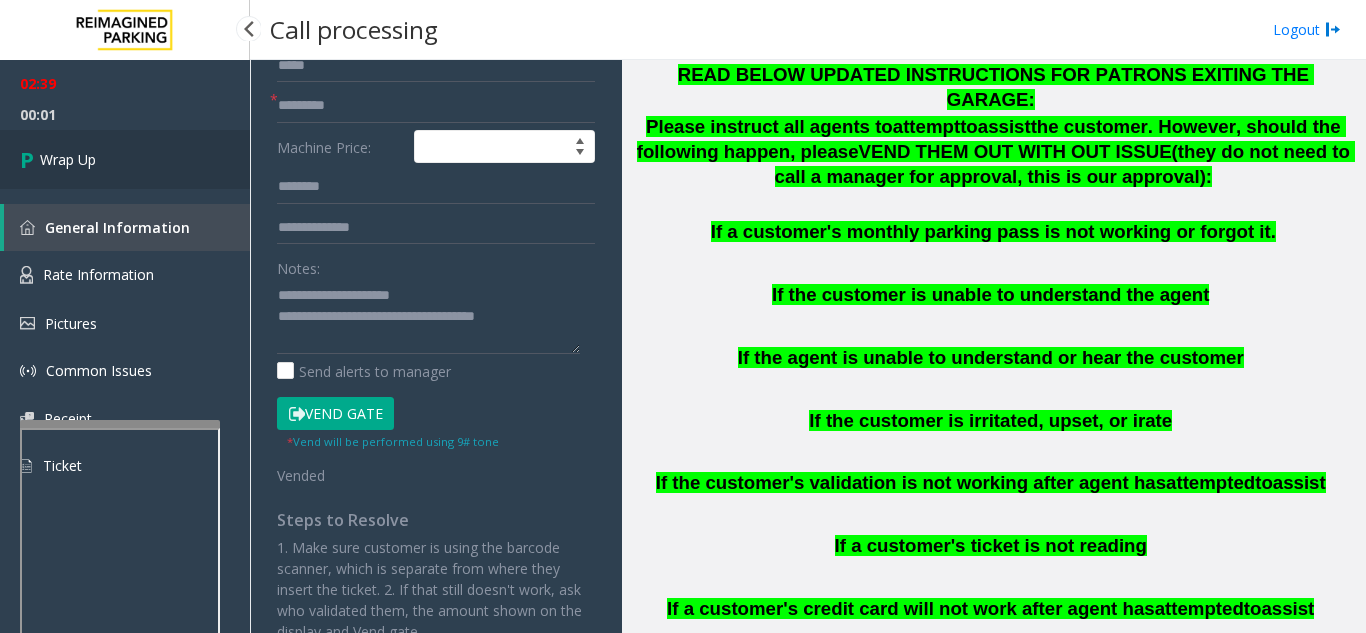 click on "Wrap Up" at bounding box center (68, 159) 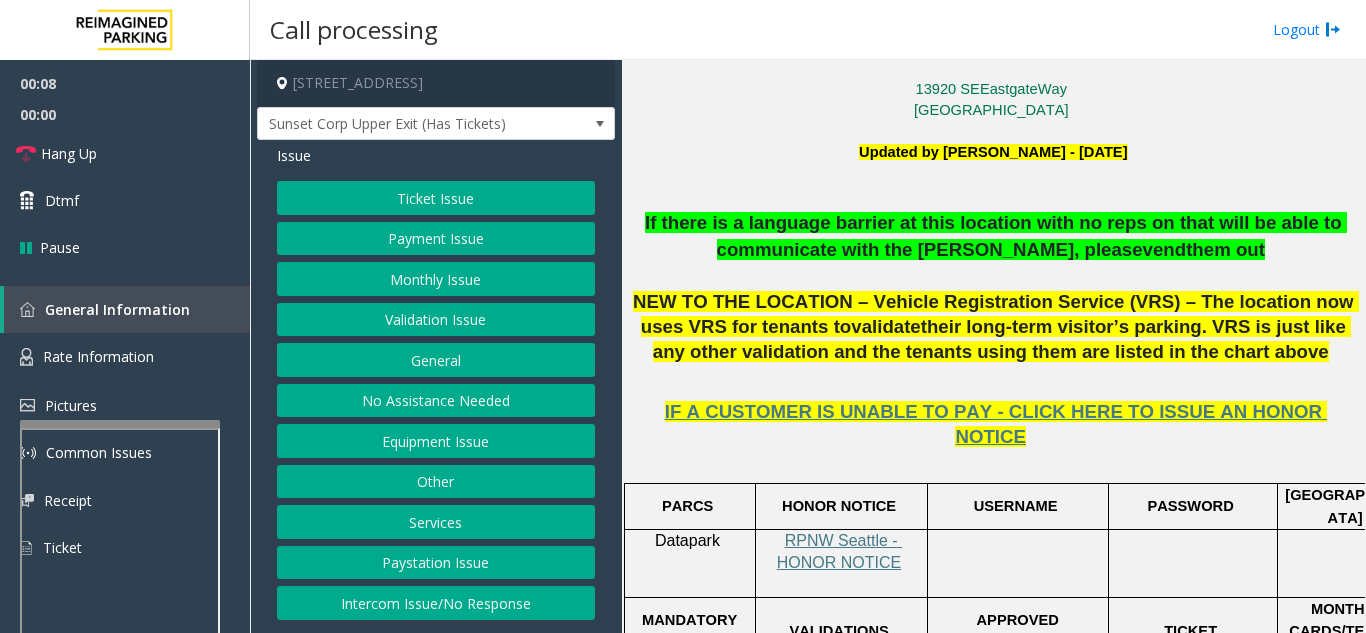 scroll, scrollTop: 600, scrollLeft: 0, axis: vertical 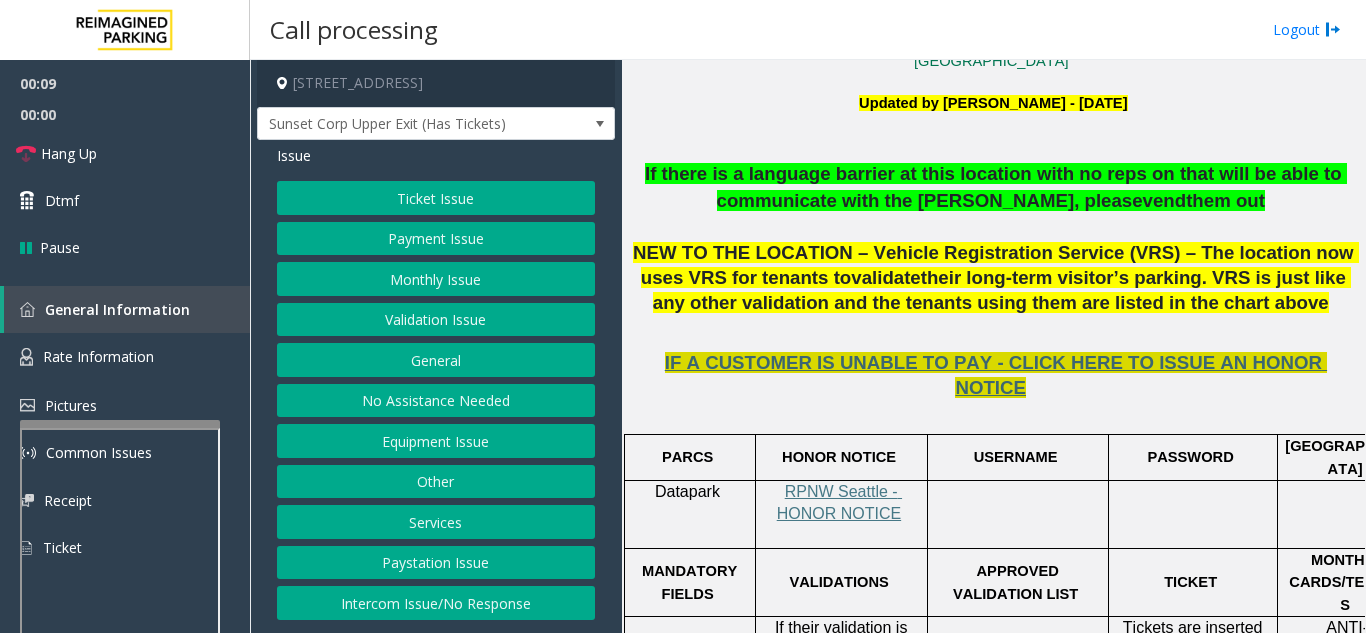 click on "IF A CUSTOMER IS UNABLE TO PAY - CLICK HERE TO ISSUE AN HONOR NOTICE" 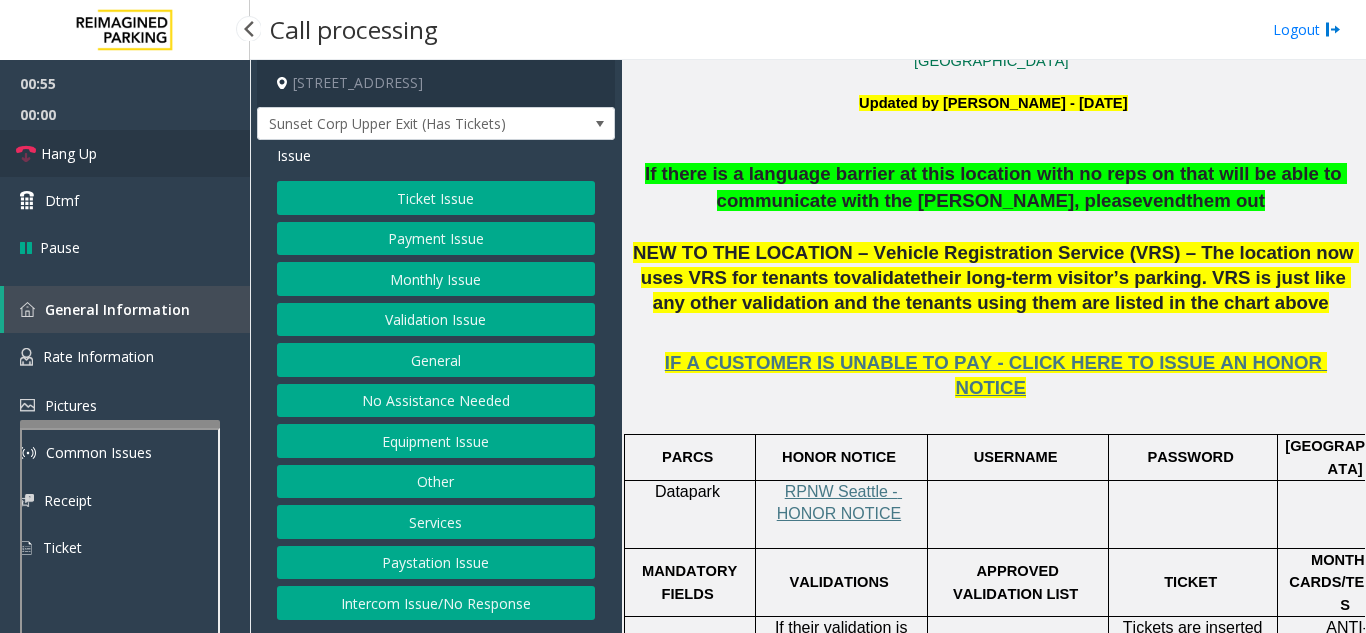 click on "Hang Up" at bounding box center (125, 153) 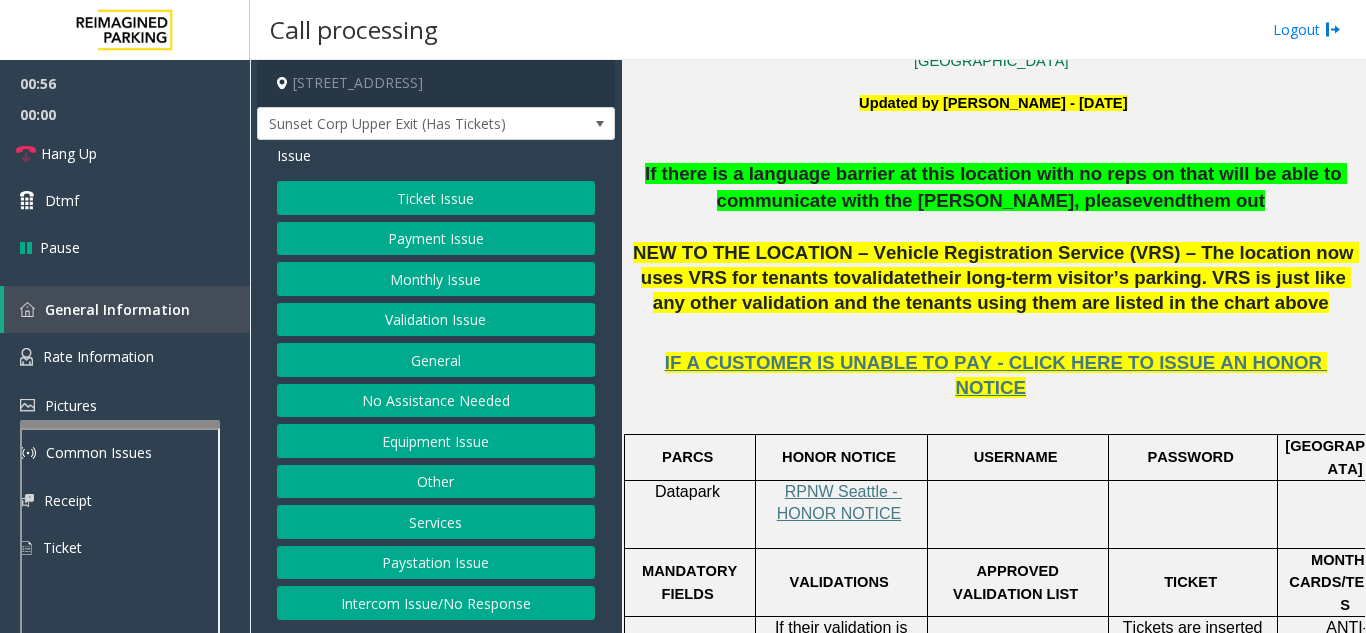 click on "Equipment Issue" 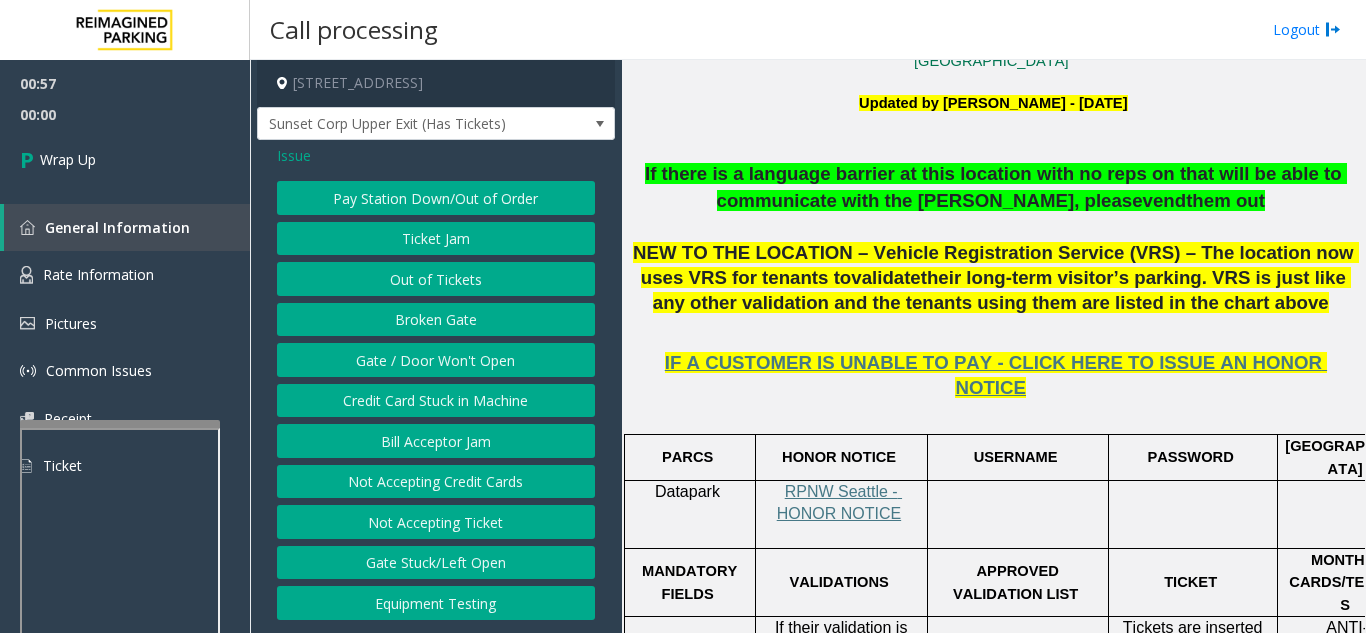click on "Gate / Door Won't Open" 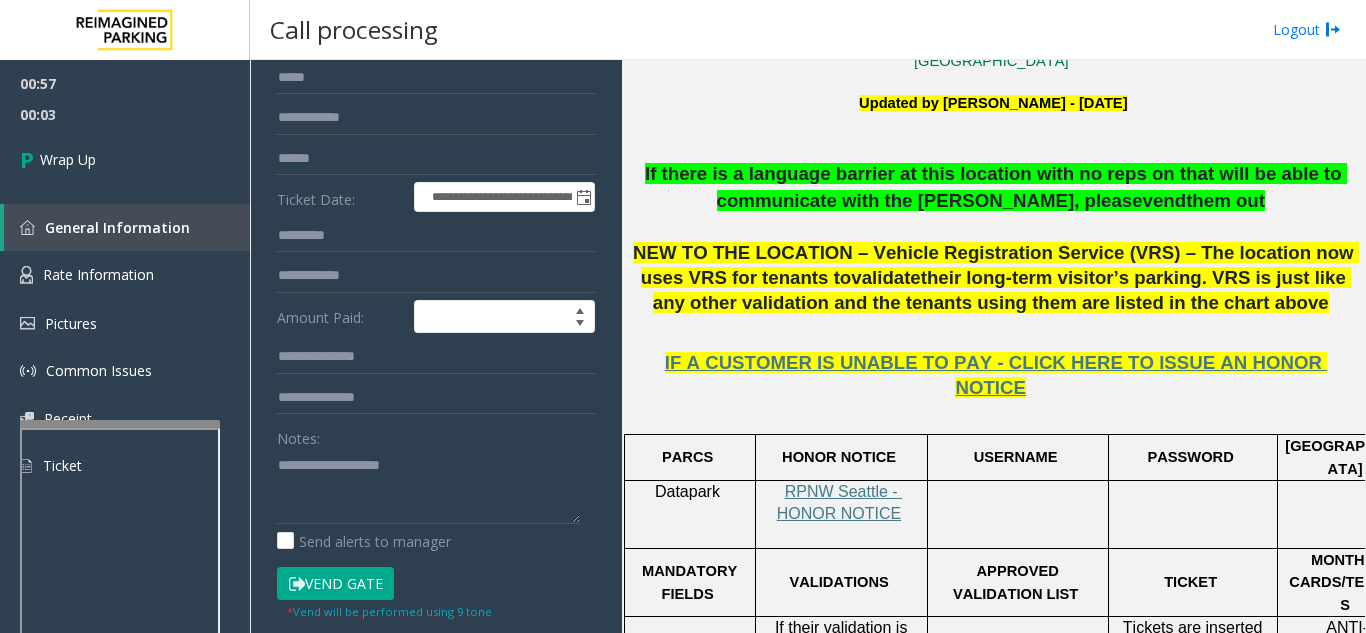 scroll, scrollTop: 300, scrollLeft: 0, axis: vertical 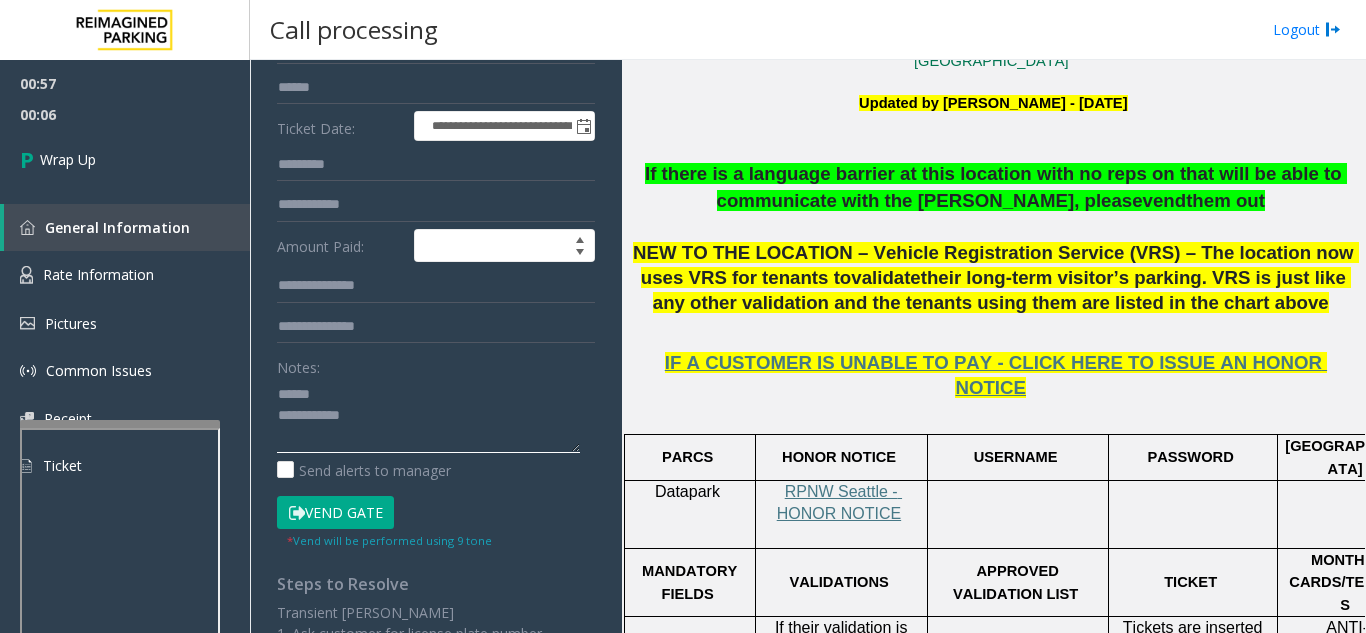 click 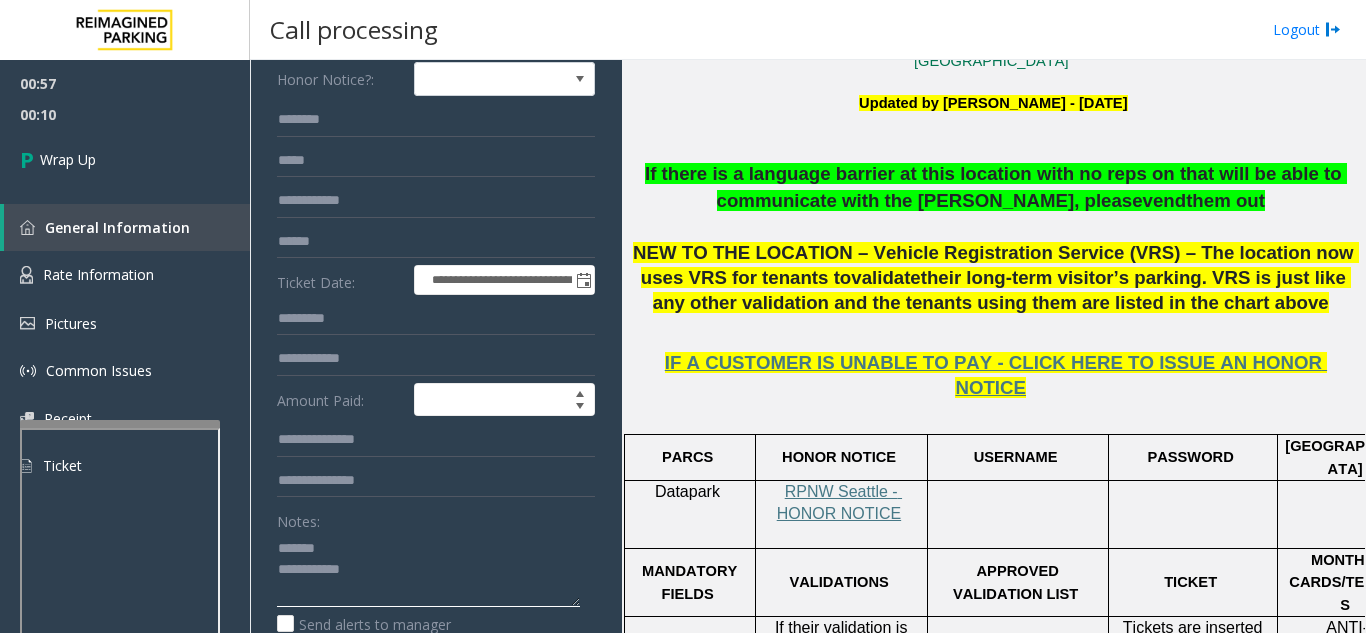 scroll, scrollTop: 100, scrollLeft: 0, axis: vertical 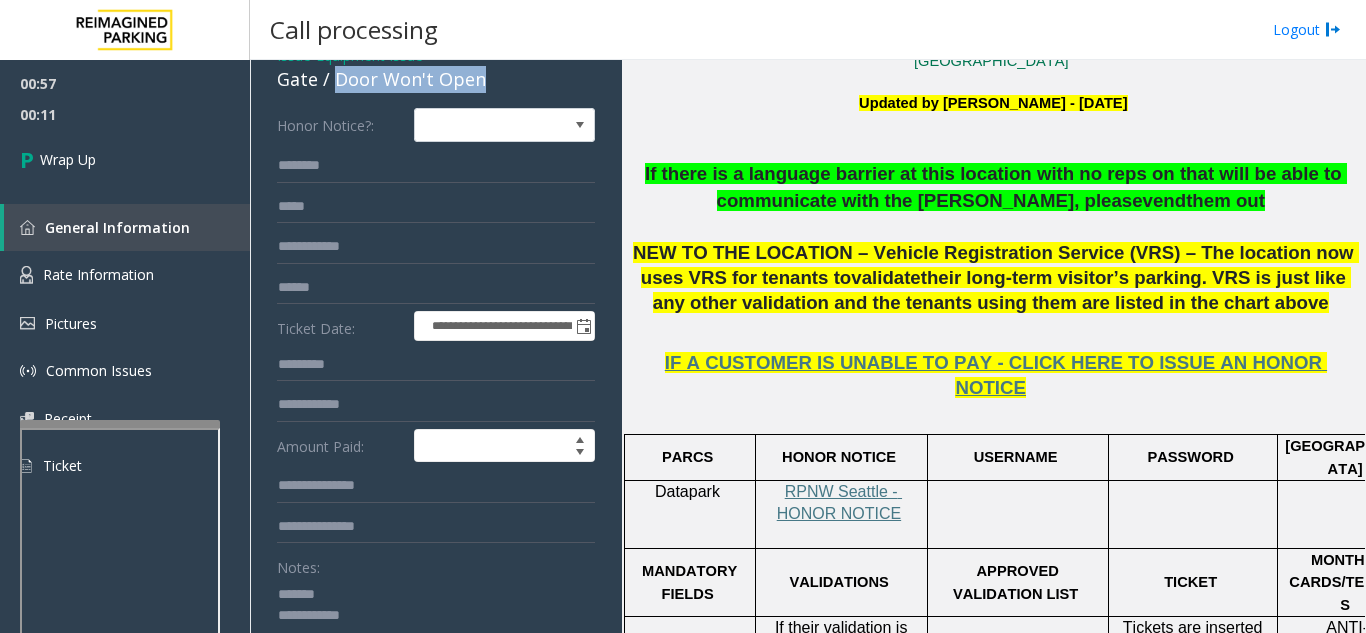 drag, startPoint x: 335, startPoint y: 99, endPoint x: 503, endPoint y: 108, distance: 168.2409 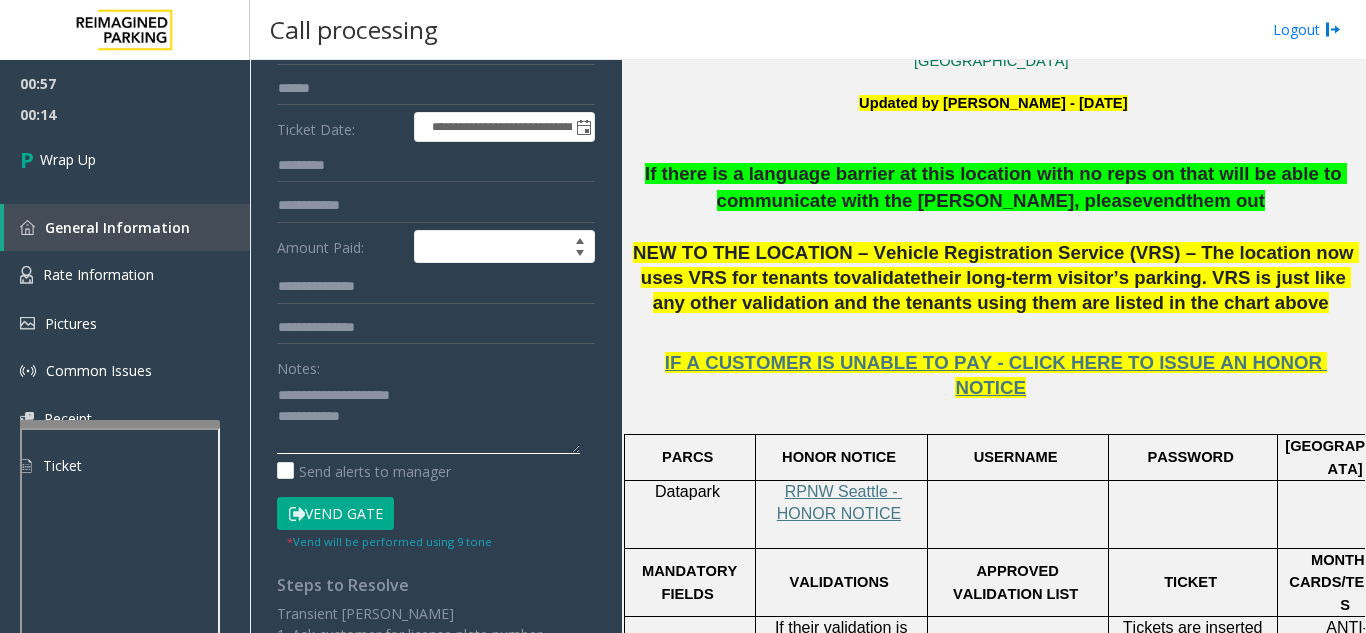 scroll, scrollTop: 300, scrollLeft: 0, axis: vertical 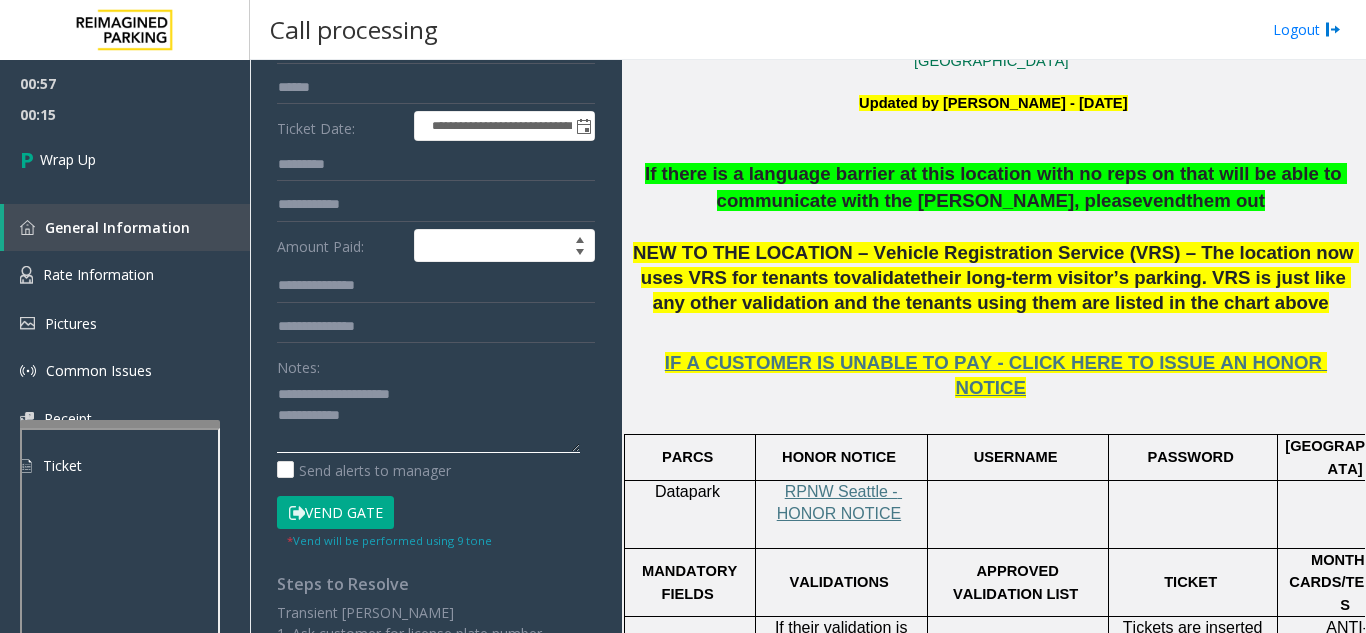 click 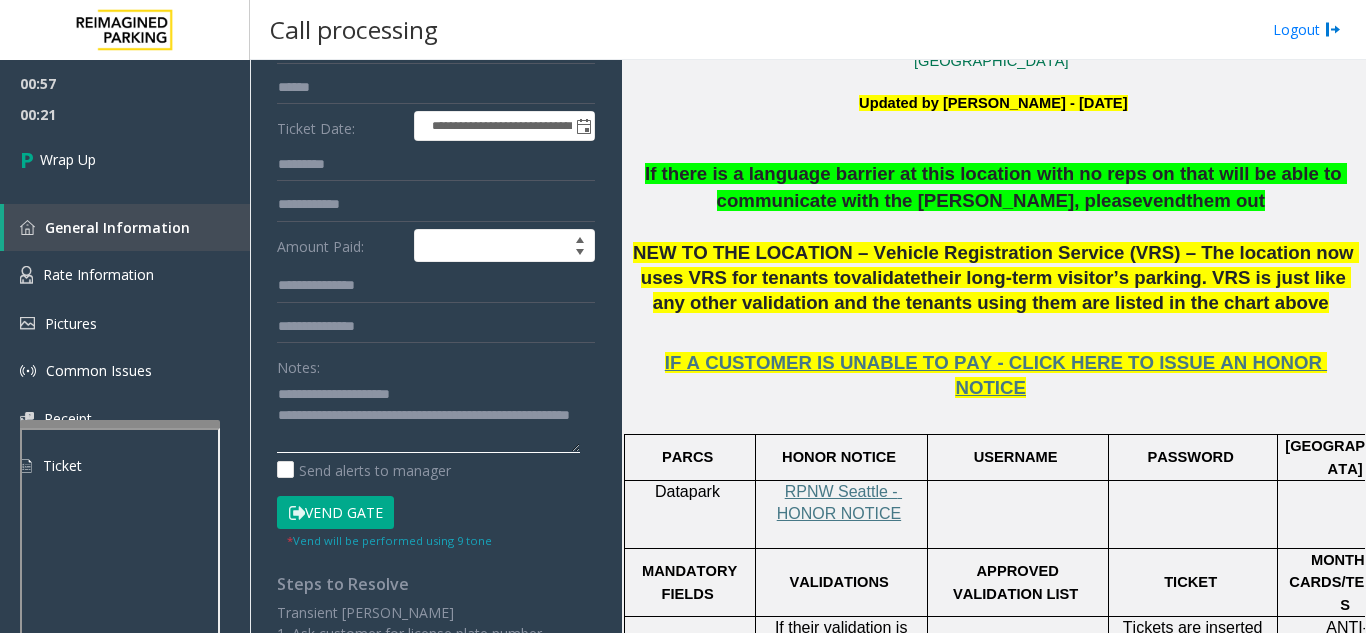 click 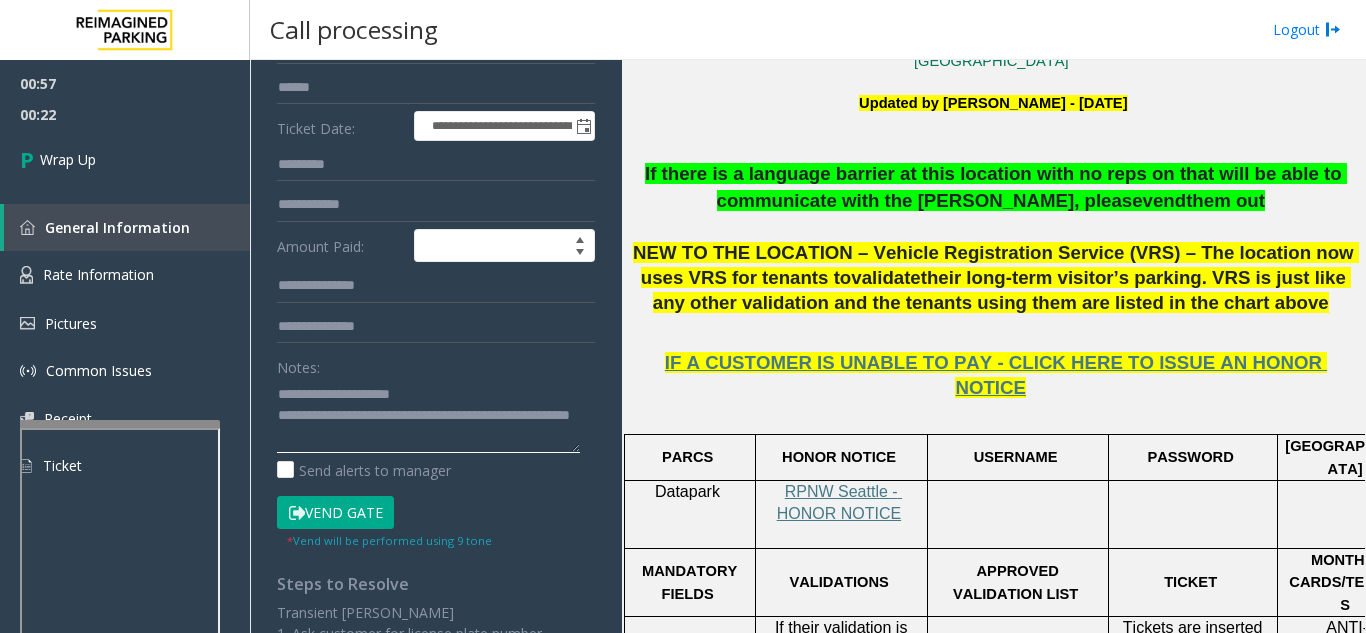 click 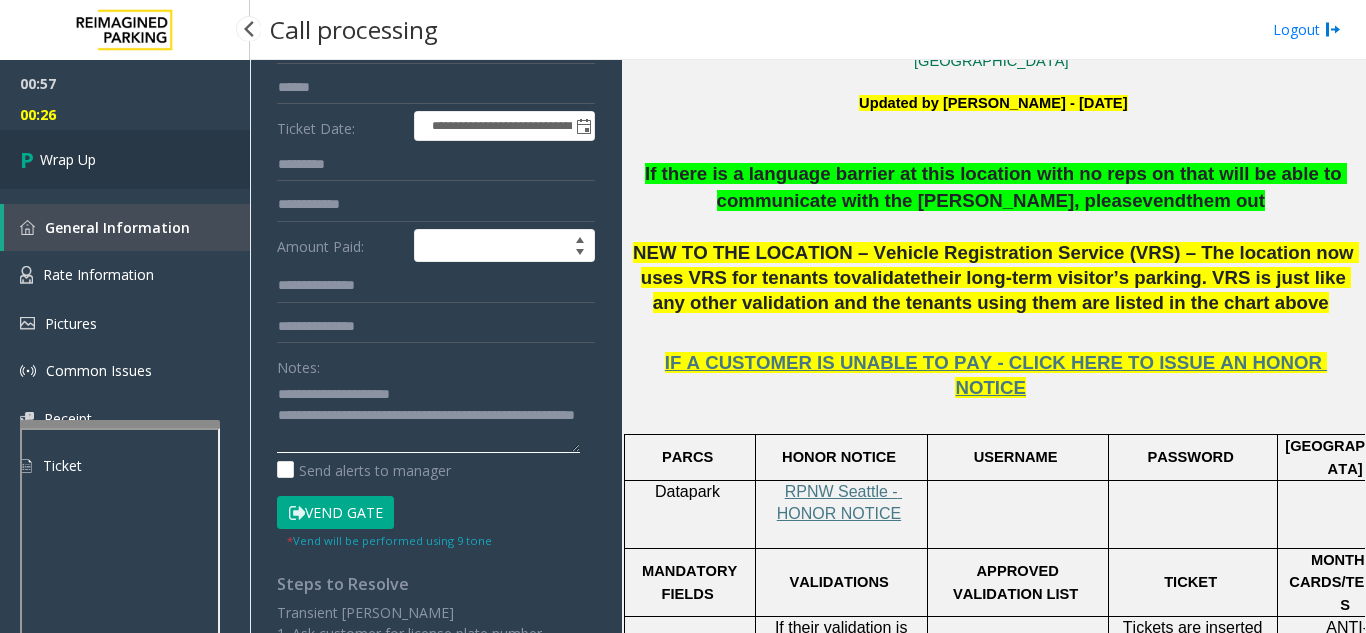 type on "**********" 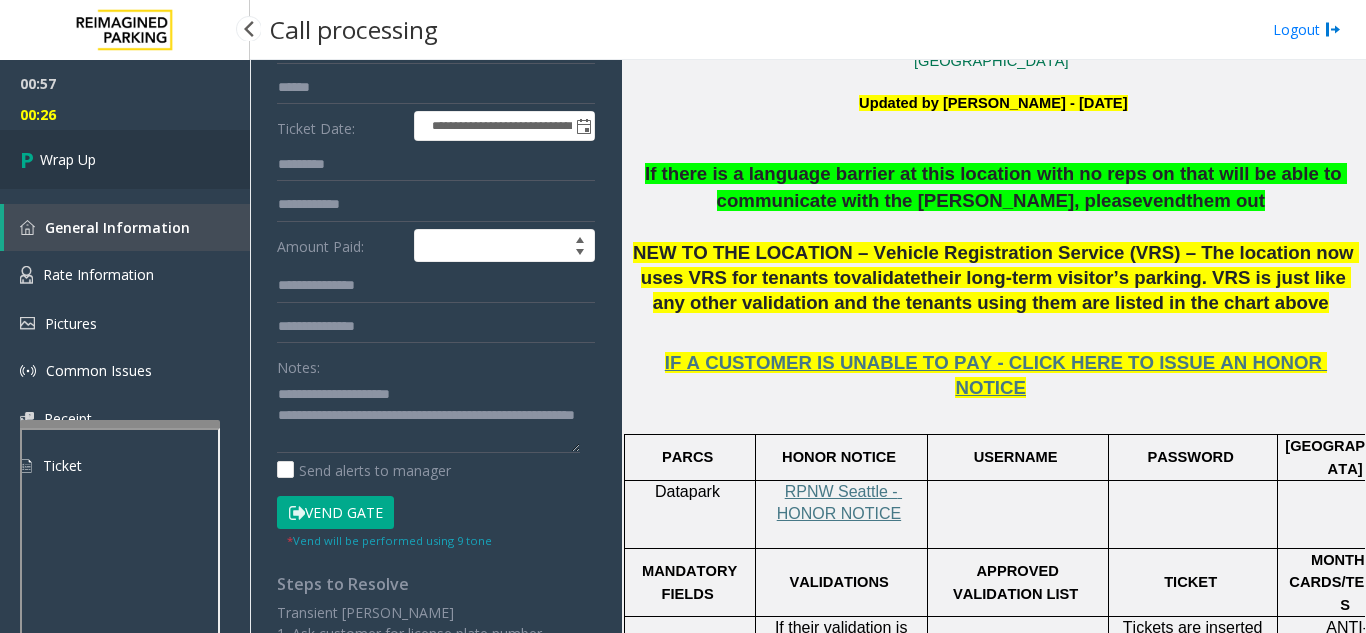 click on "Wrap Up" at bounding box center [68, 159] 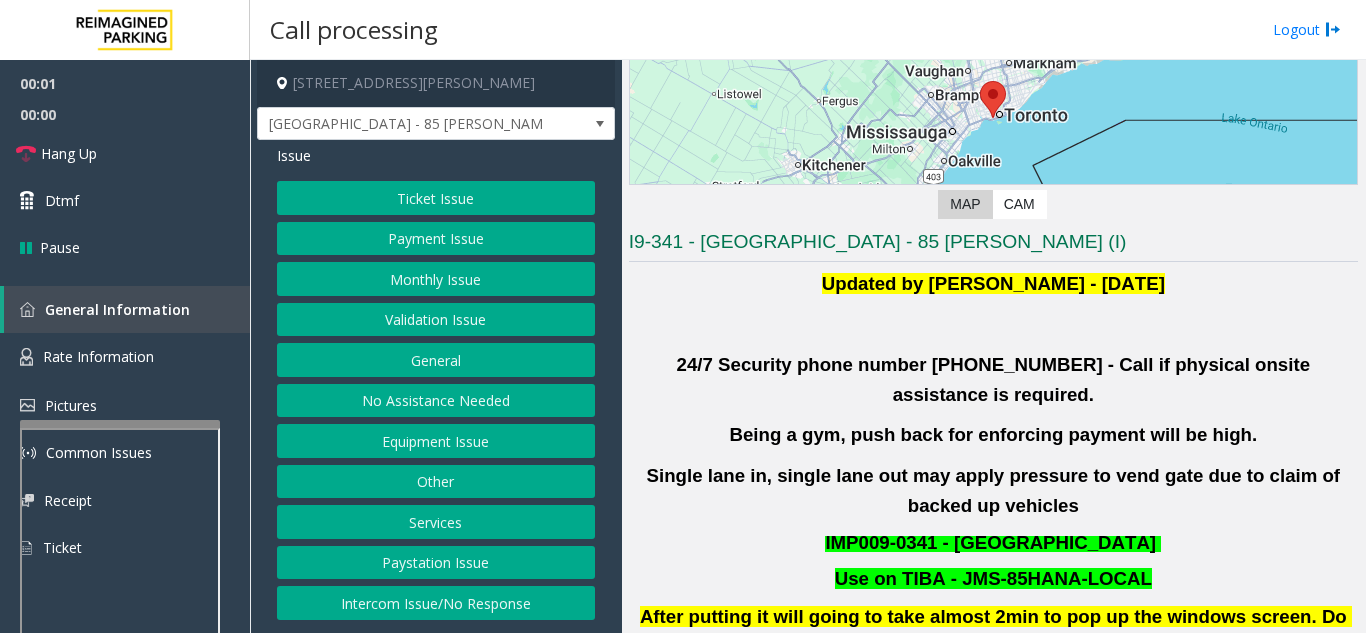 scroll, scrollTop: 400, scrollLeft: 0, axis: vertical 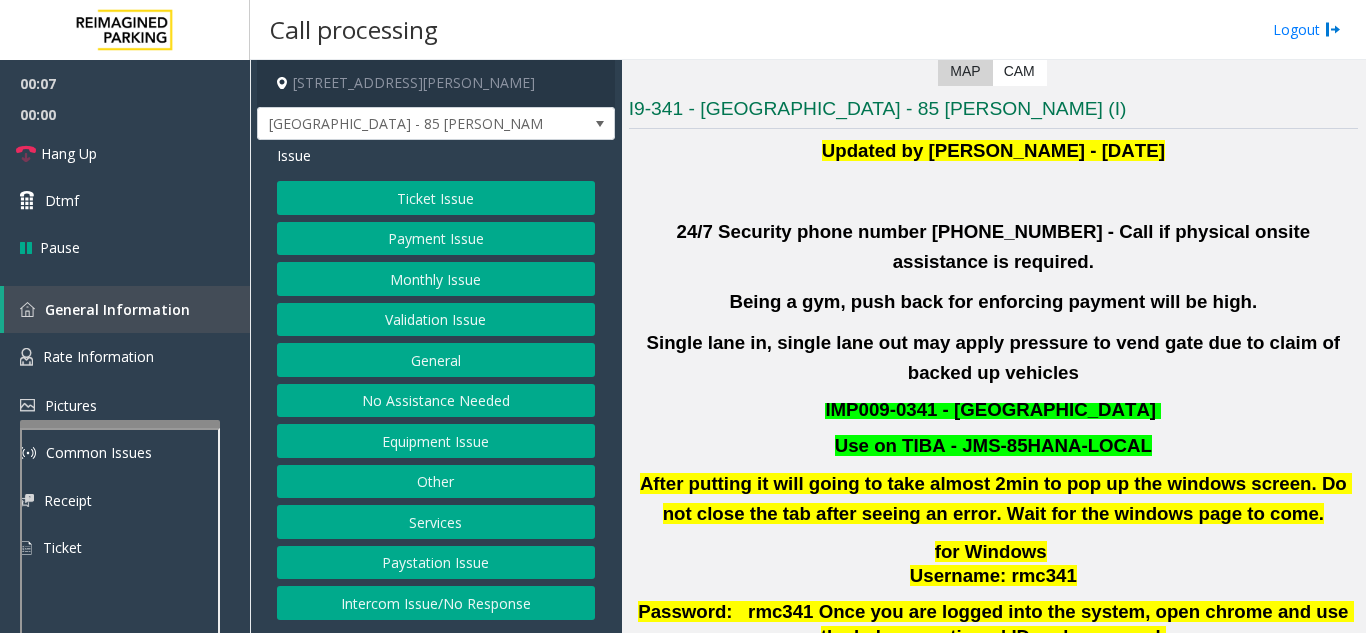 click on "Validation Issue" 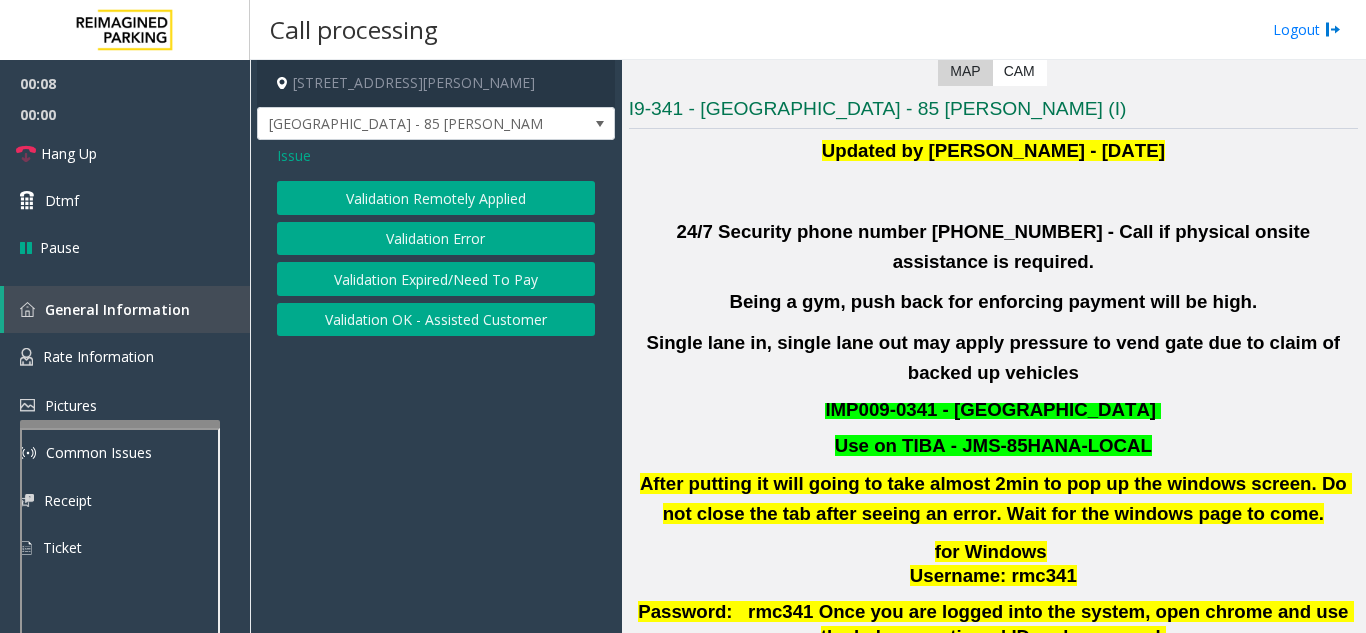 click on "Validation Error" 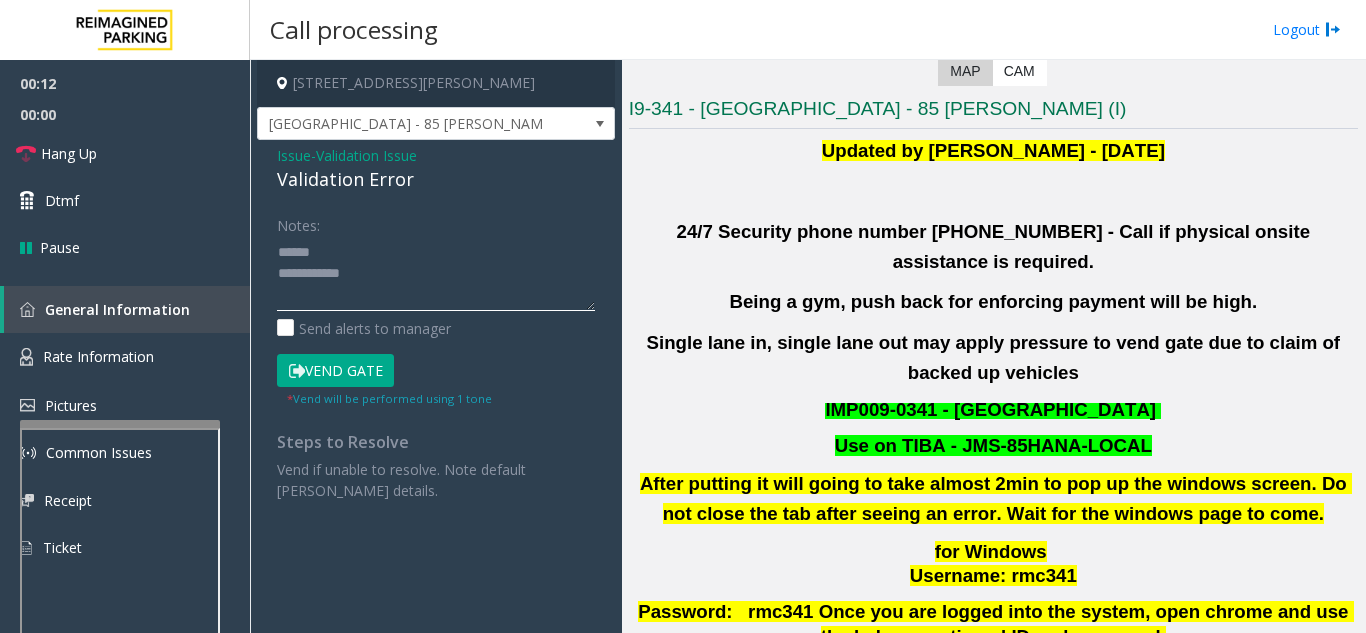click 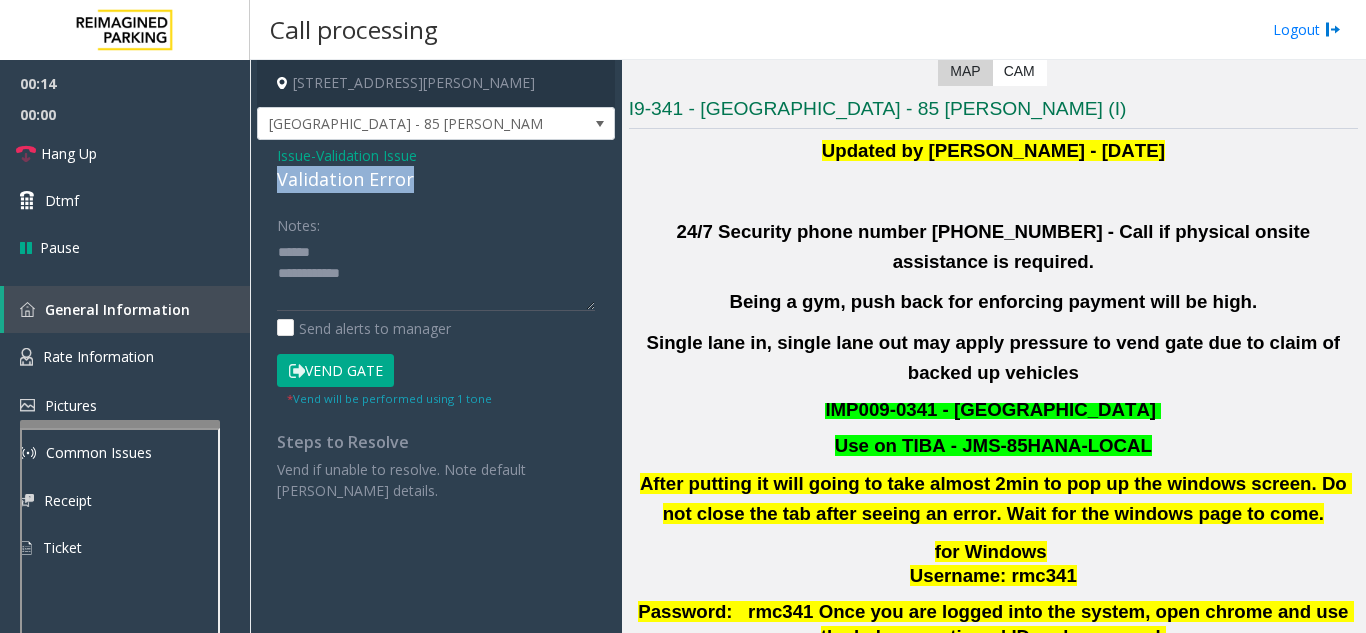 drag, startPoint x: 267, startPoint y: 178, endPoint x: 426, endPoint y: 181, distance: 159.0283 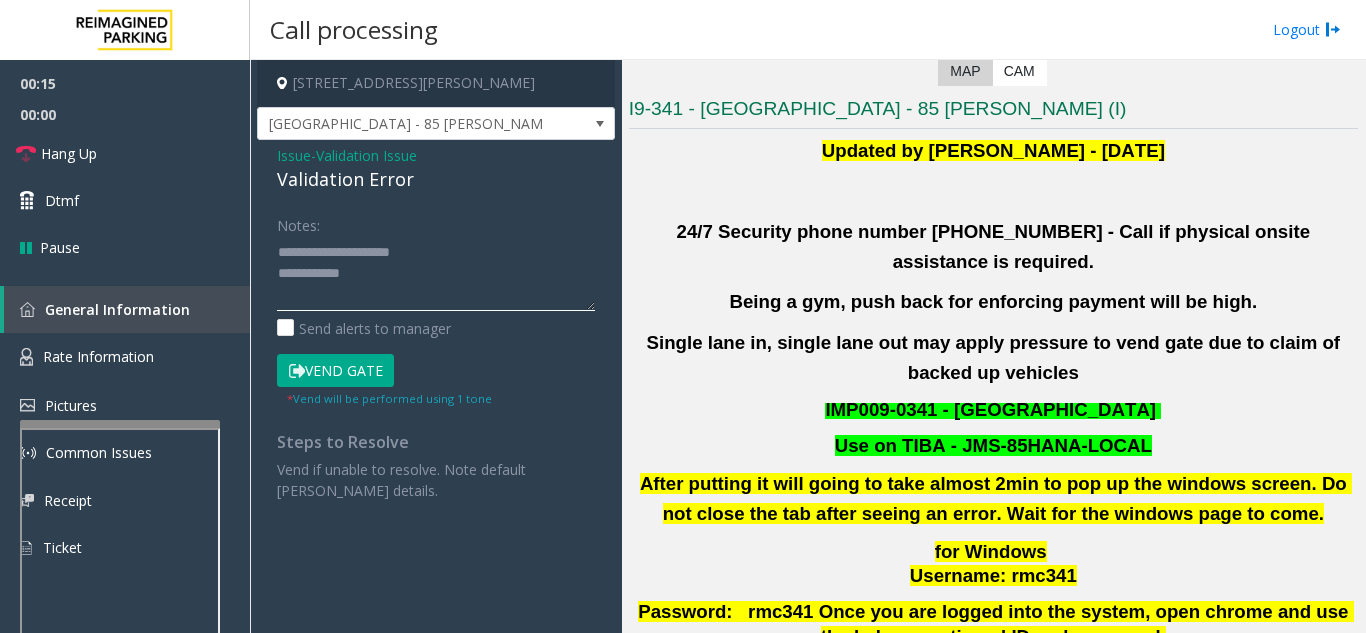 click 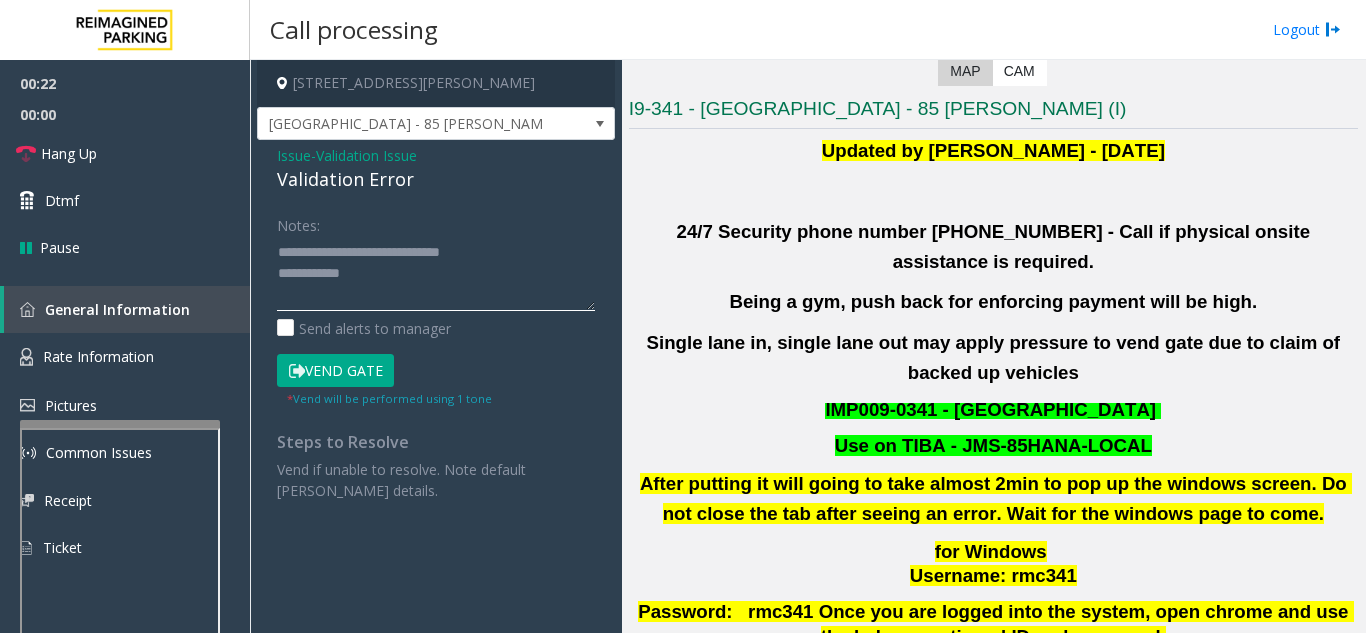 click 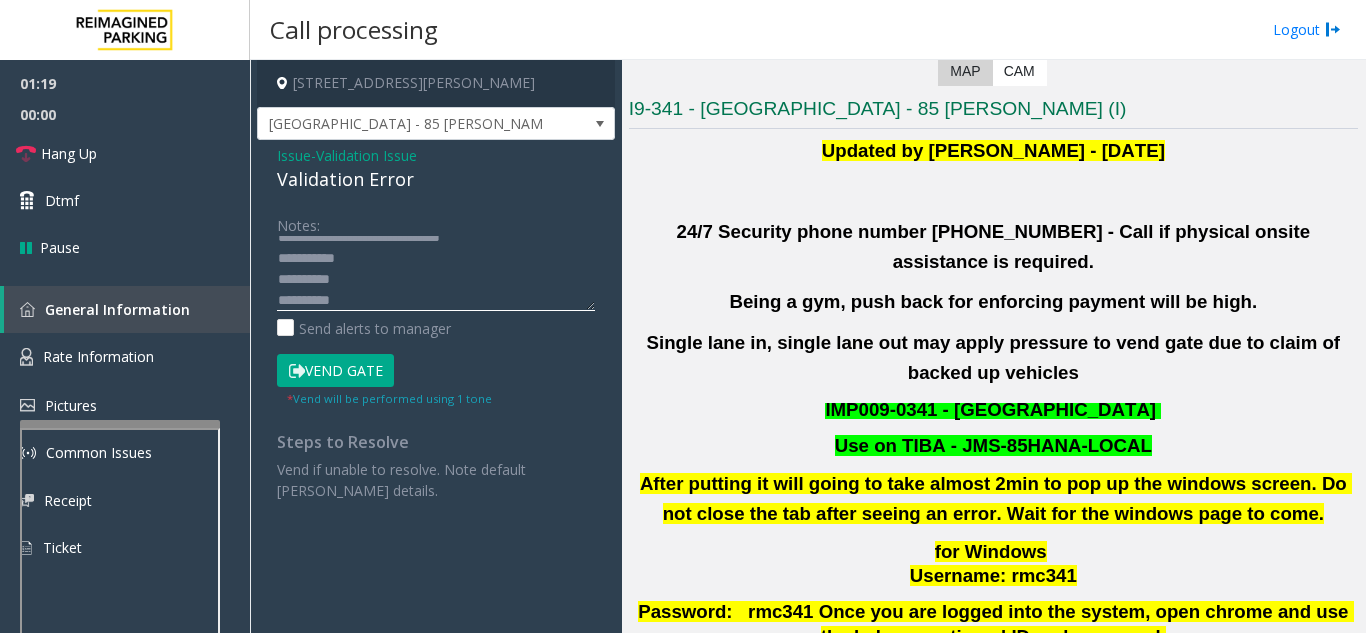 scroll, scrollTop: 36, scrollLeft: 0, axis: vertical 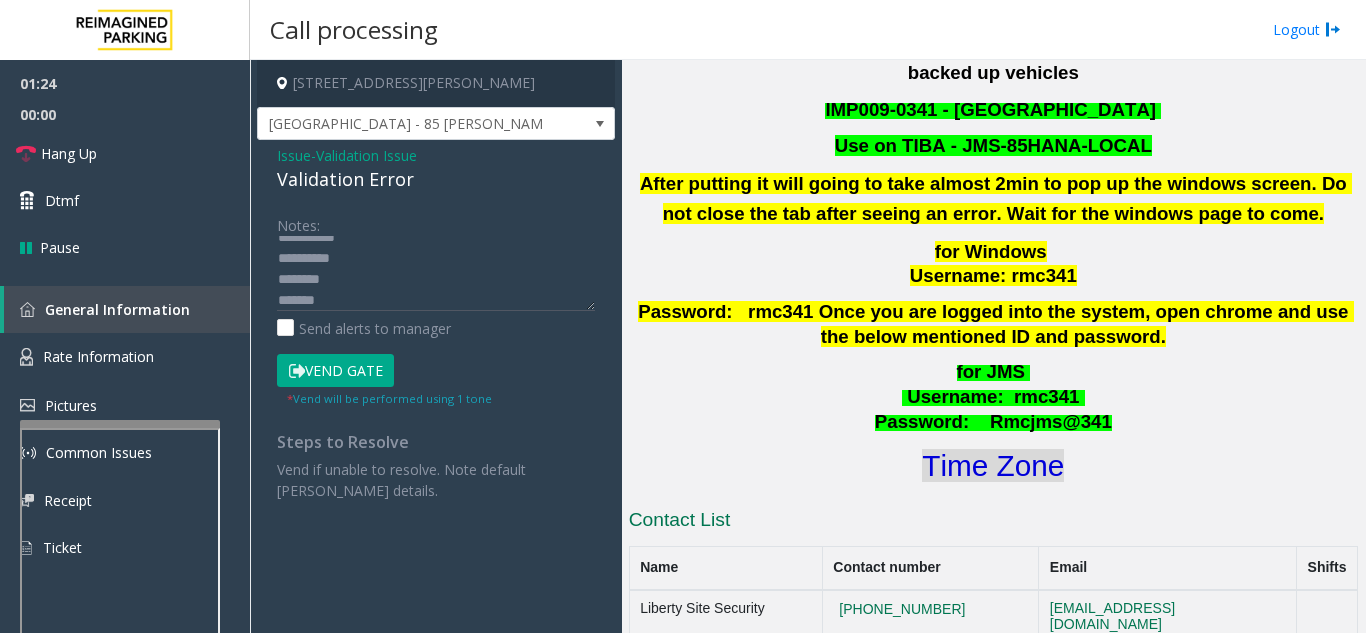 click on "Time Zone" 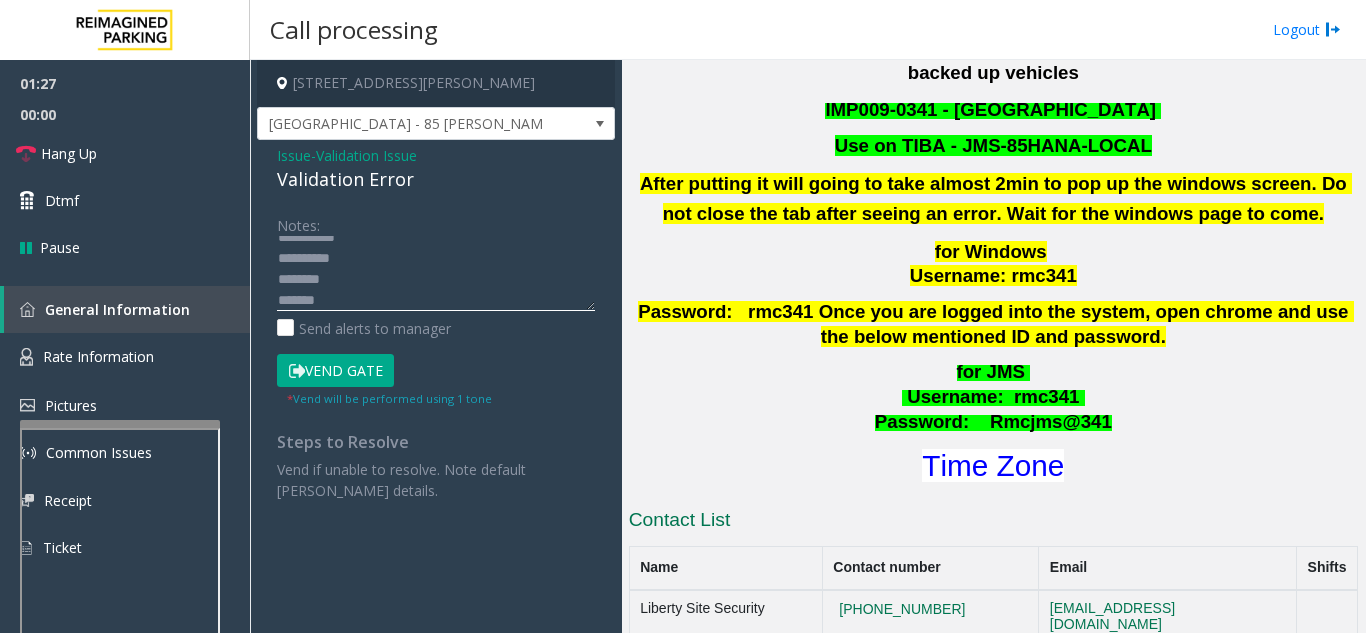 click 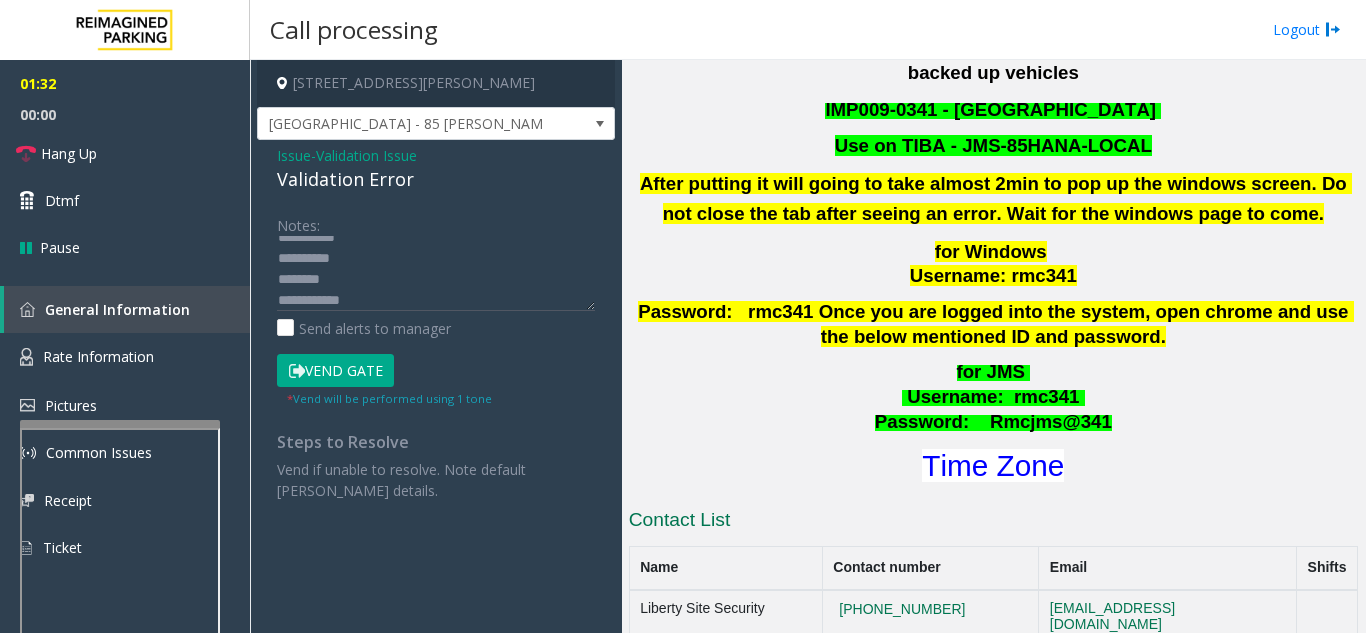 click on "Vend Gate" 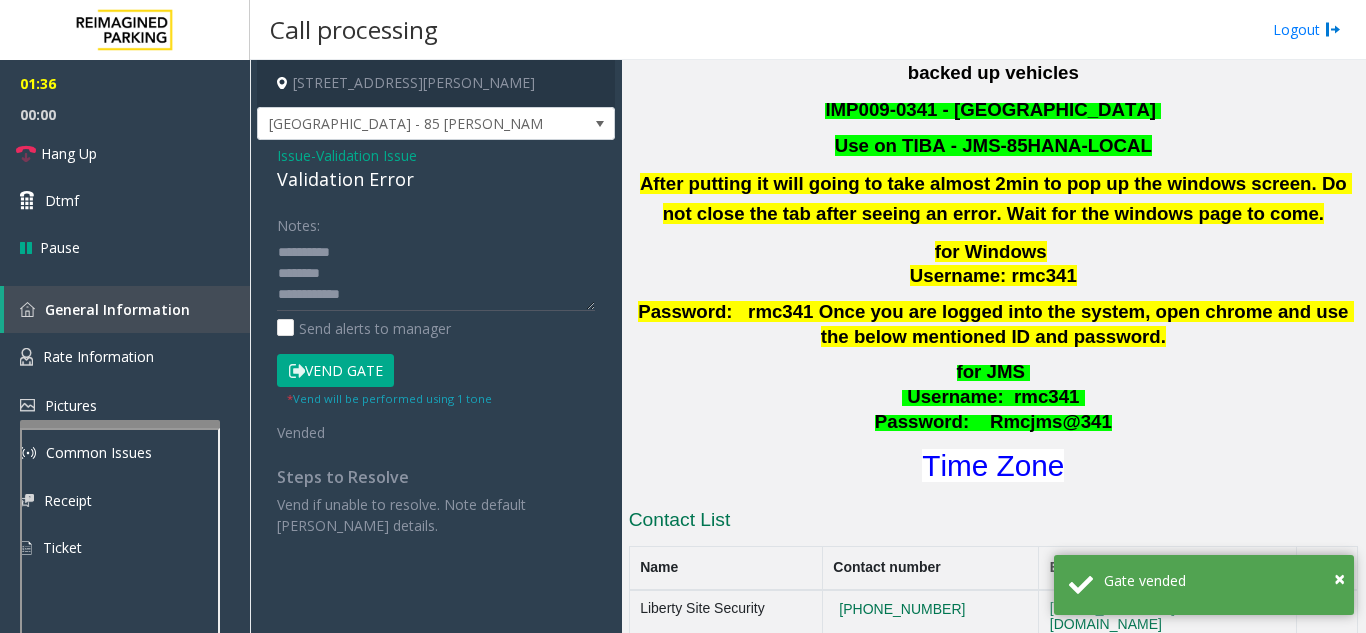 scroll, scrollTop: 0, scrollLeft: 0, axis: both 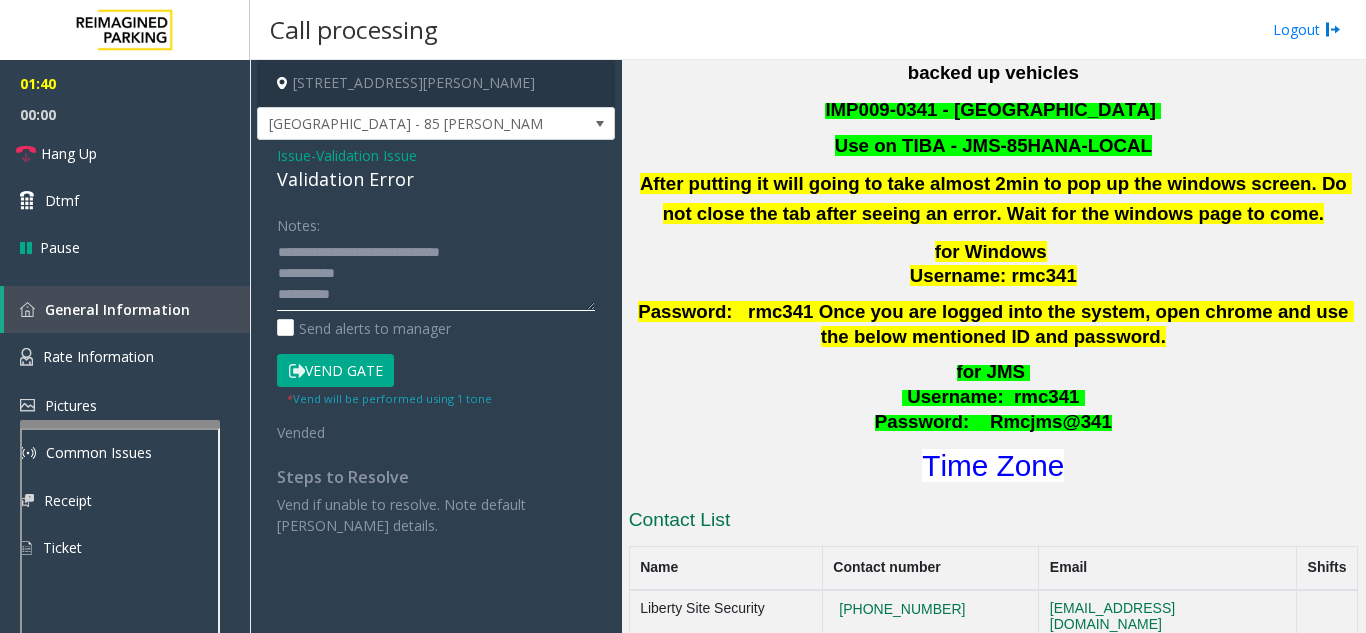 click 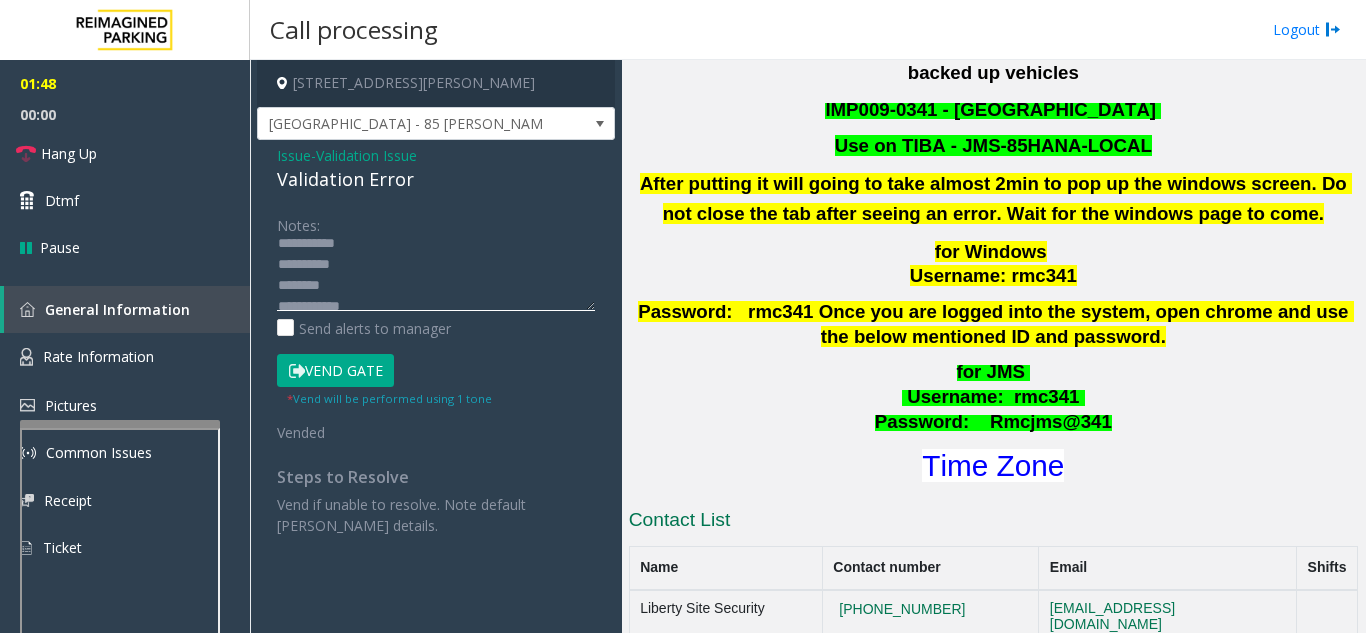 scroll, scrollTop: 0, scrollLeft: 0, axis: both 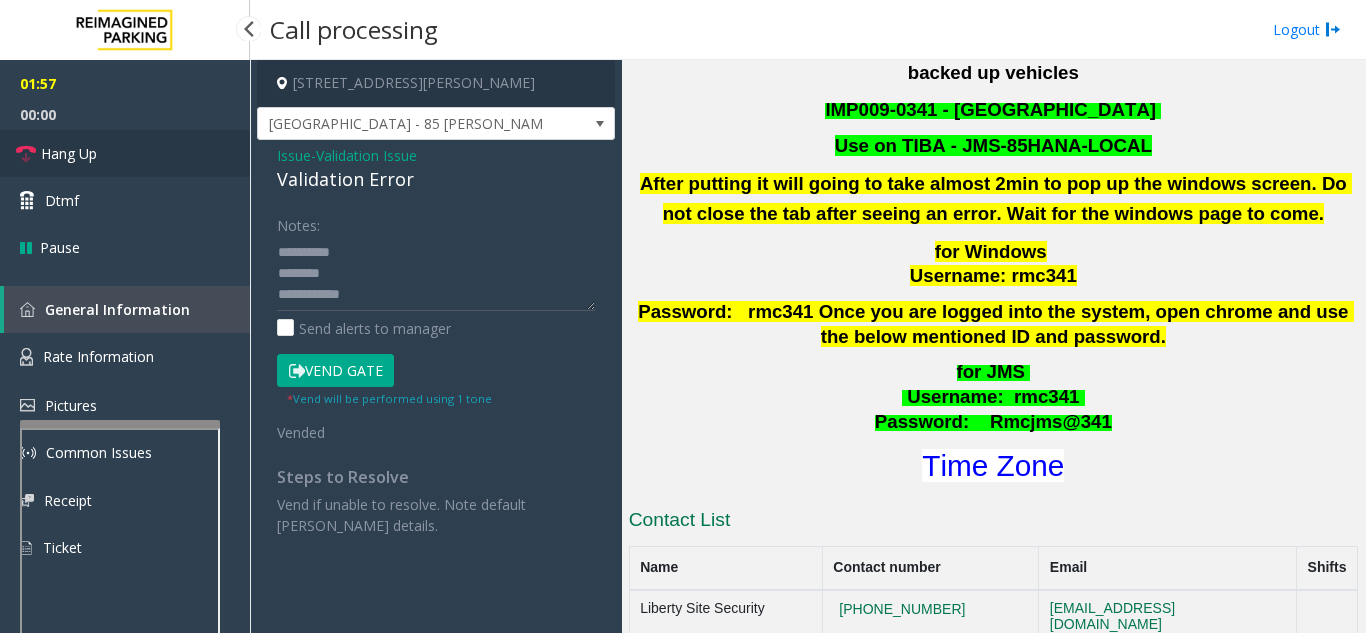 click on "Hang Up" at bounding box center (125, 153) 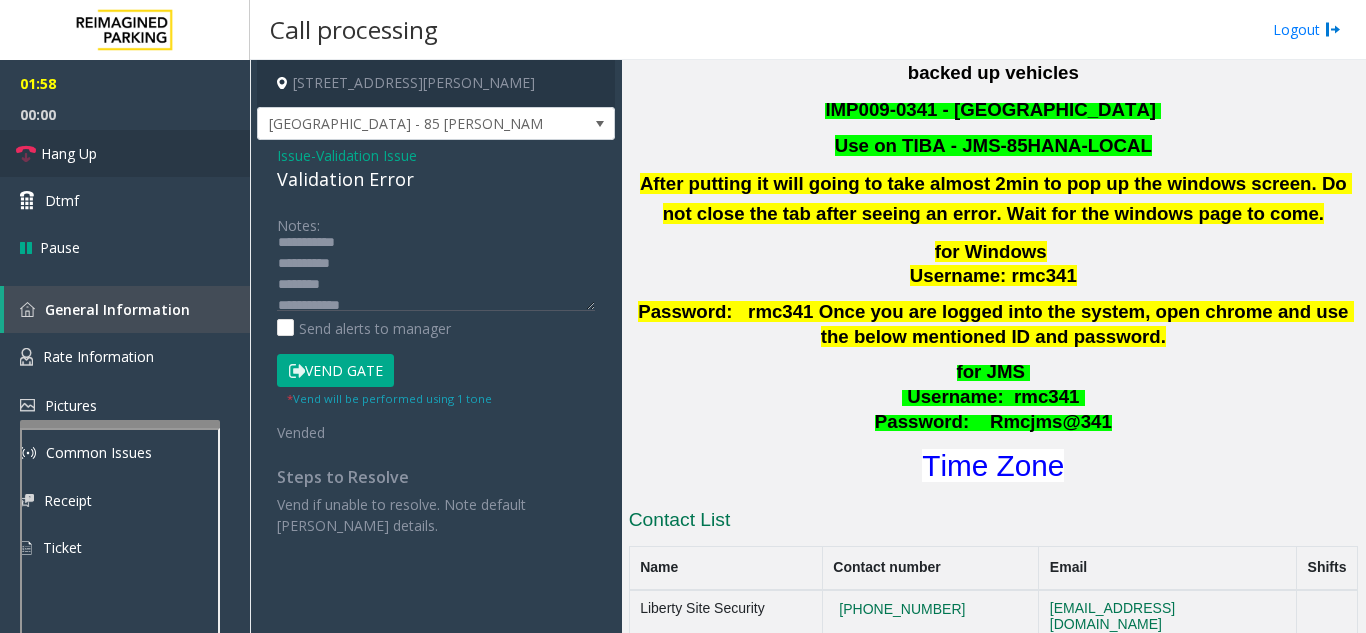 scroll, scrollTop: 0, scrollLeft: 0, axis: both 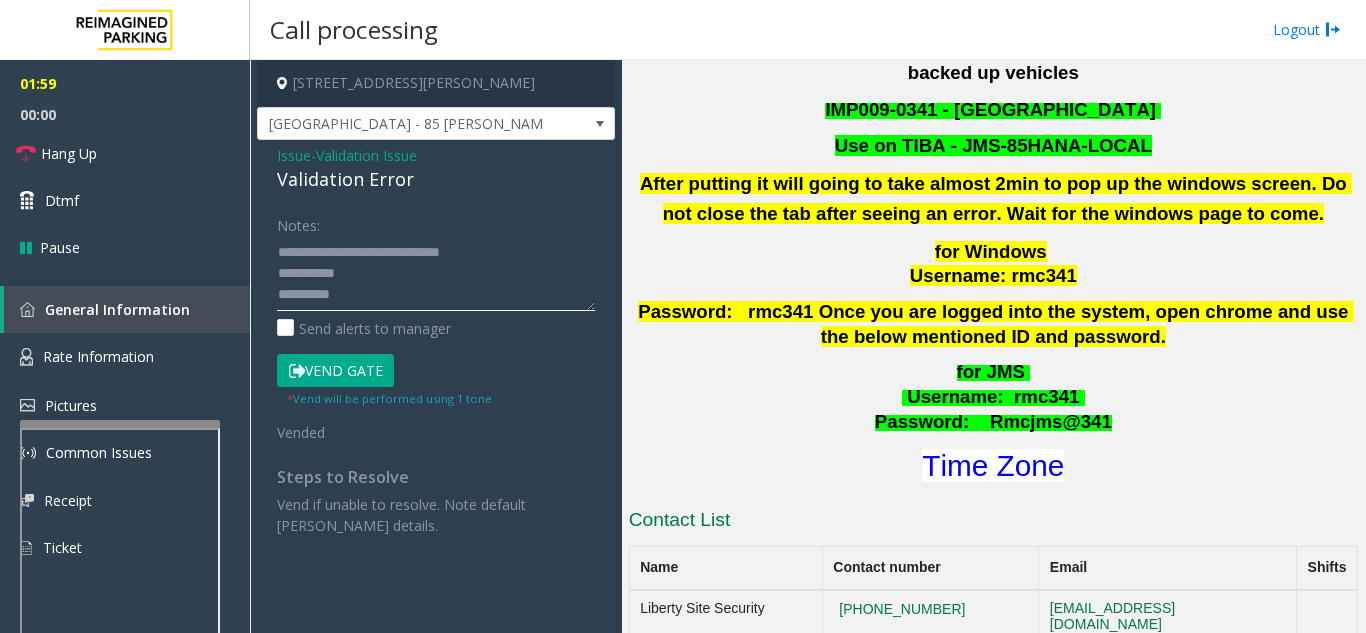 click 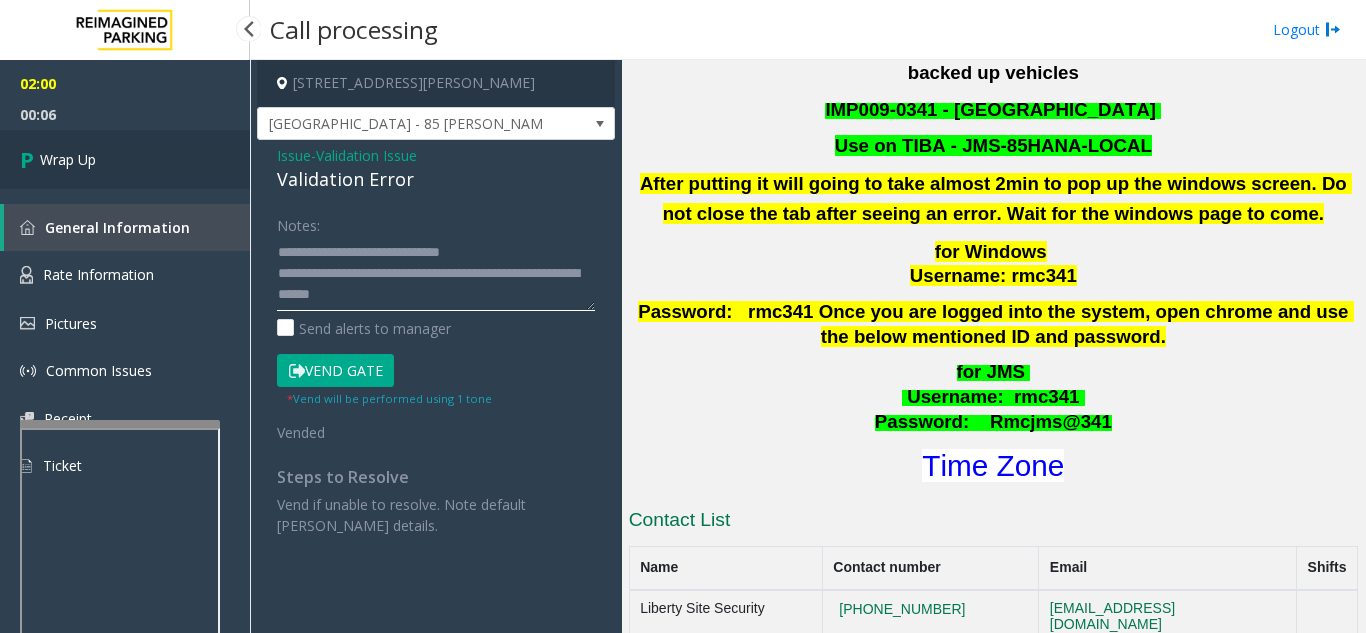 type on "**********" 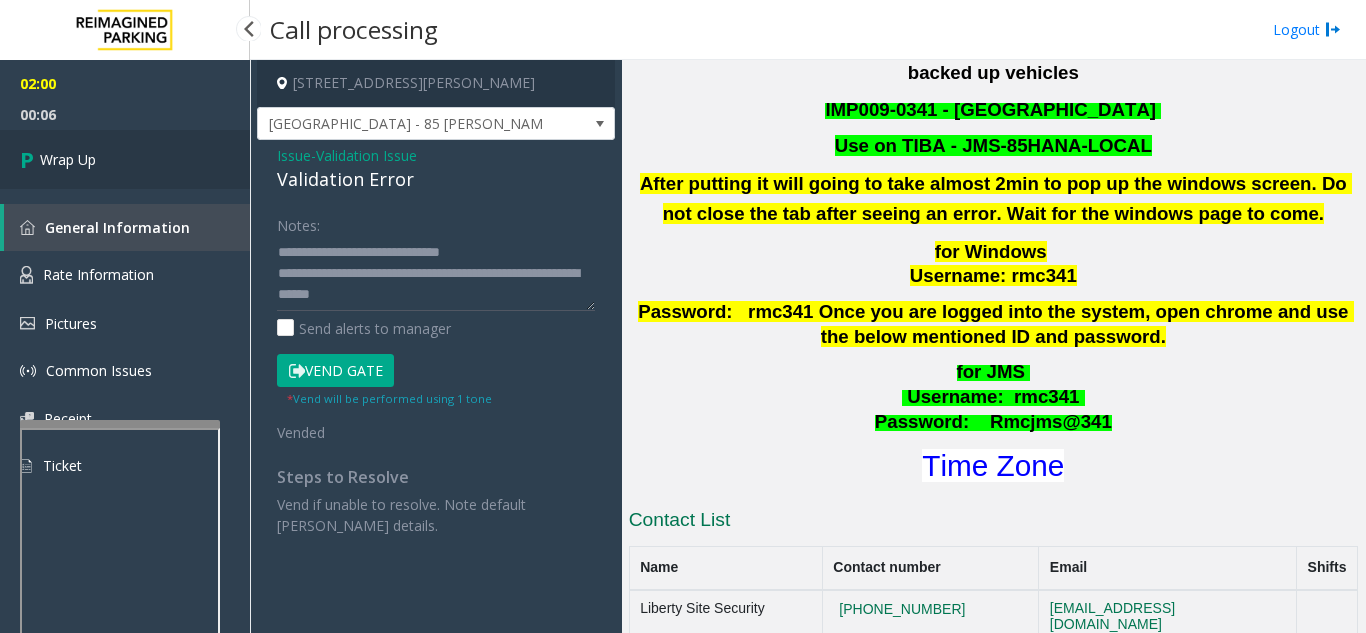 click on "Wrap Up" at bounding box center (68, 159) 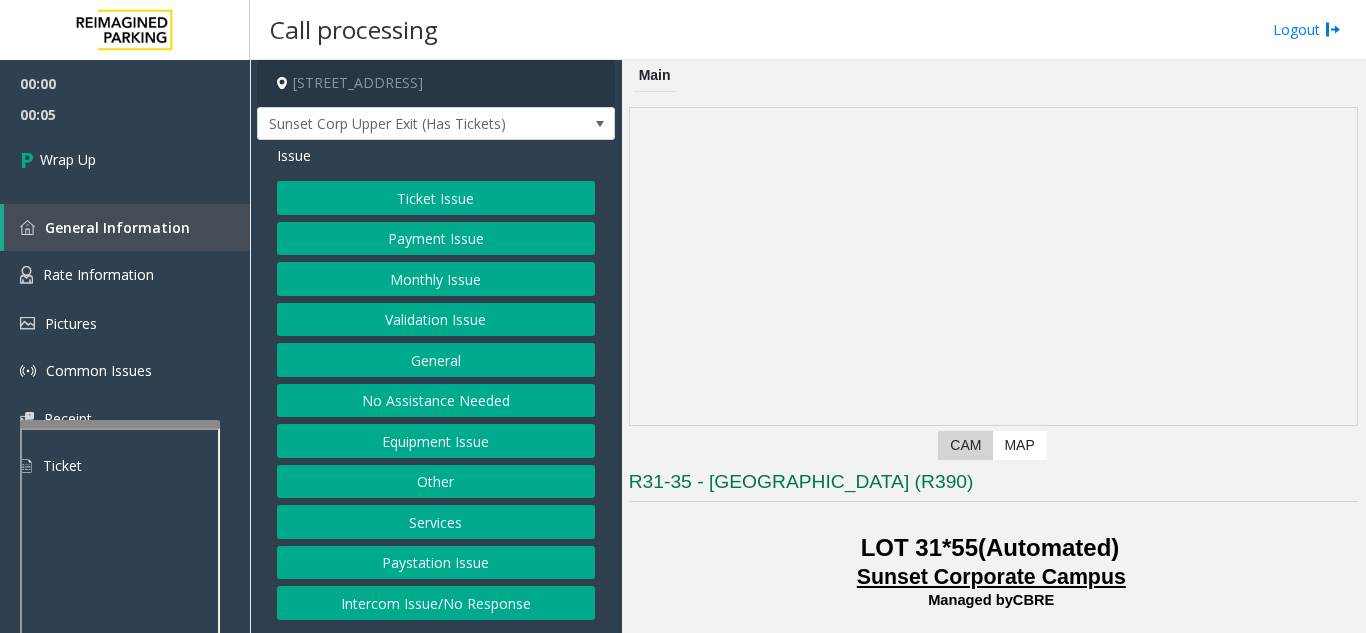 click on "Intercom Issue/No Response" 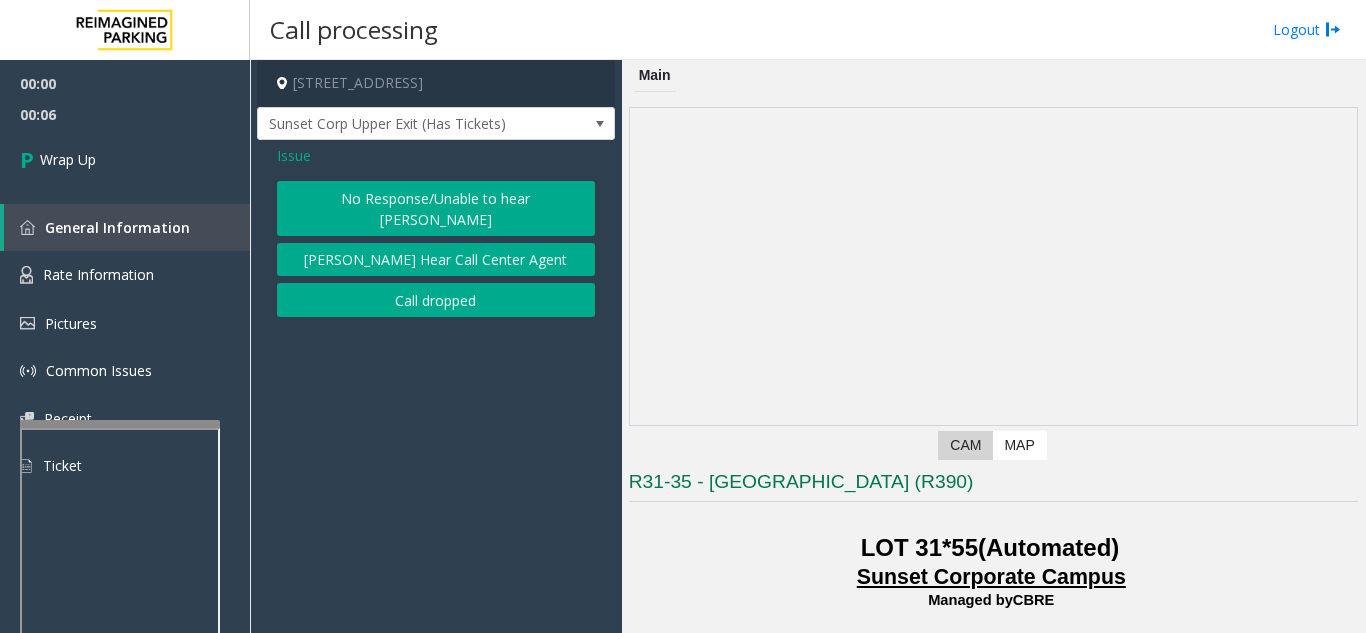 click on "Call dropped" 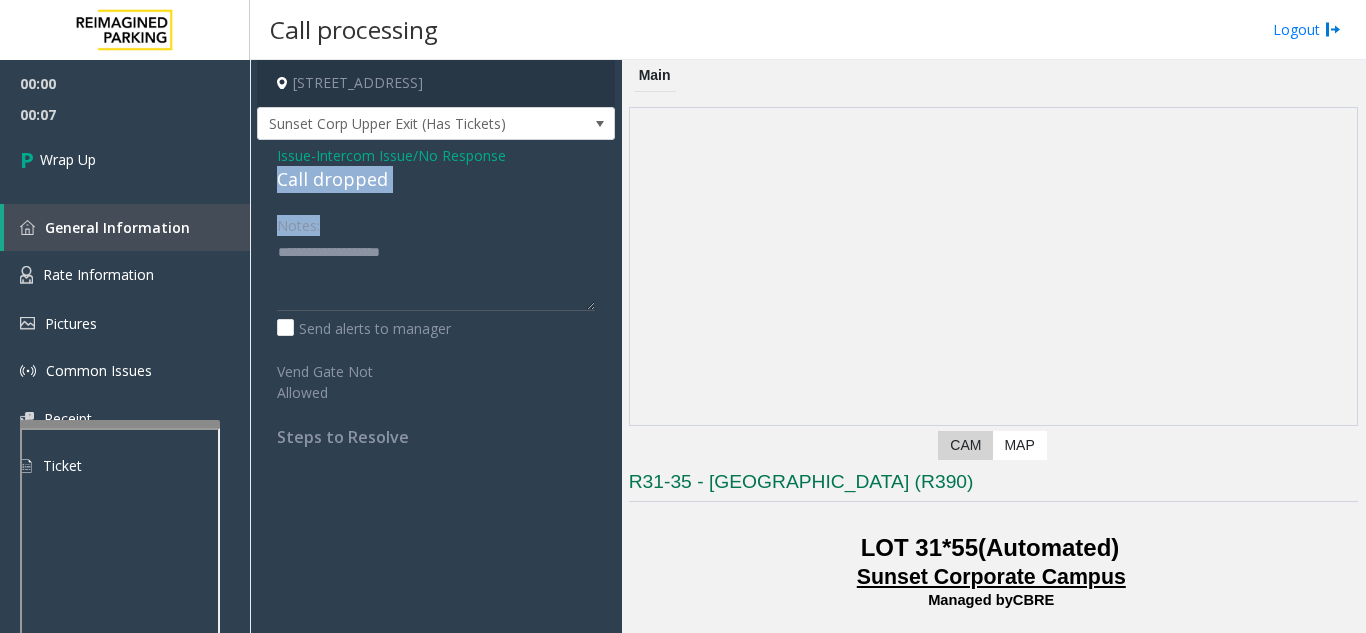drag, startPoint x: 262, startPoint y: 178, endPoint x: 552, endPoint y: 209, distance: 291.6522 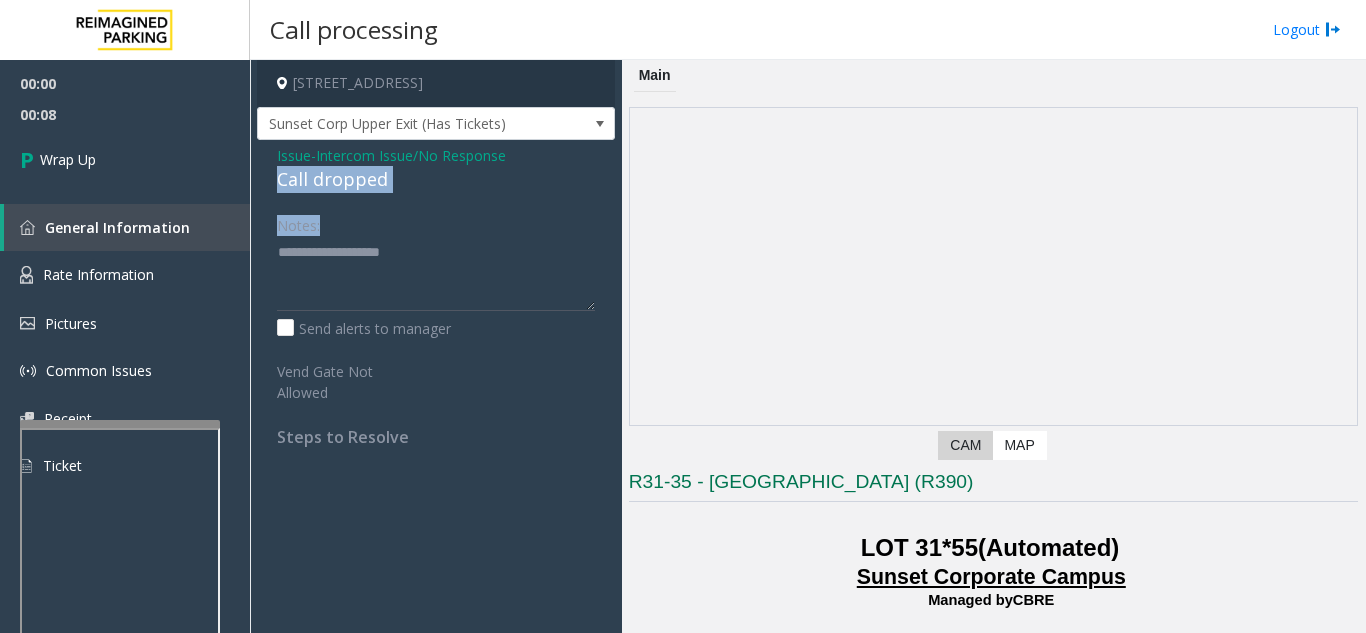 click on "Notes:" 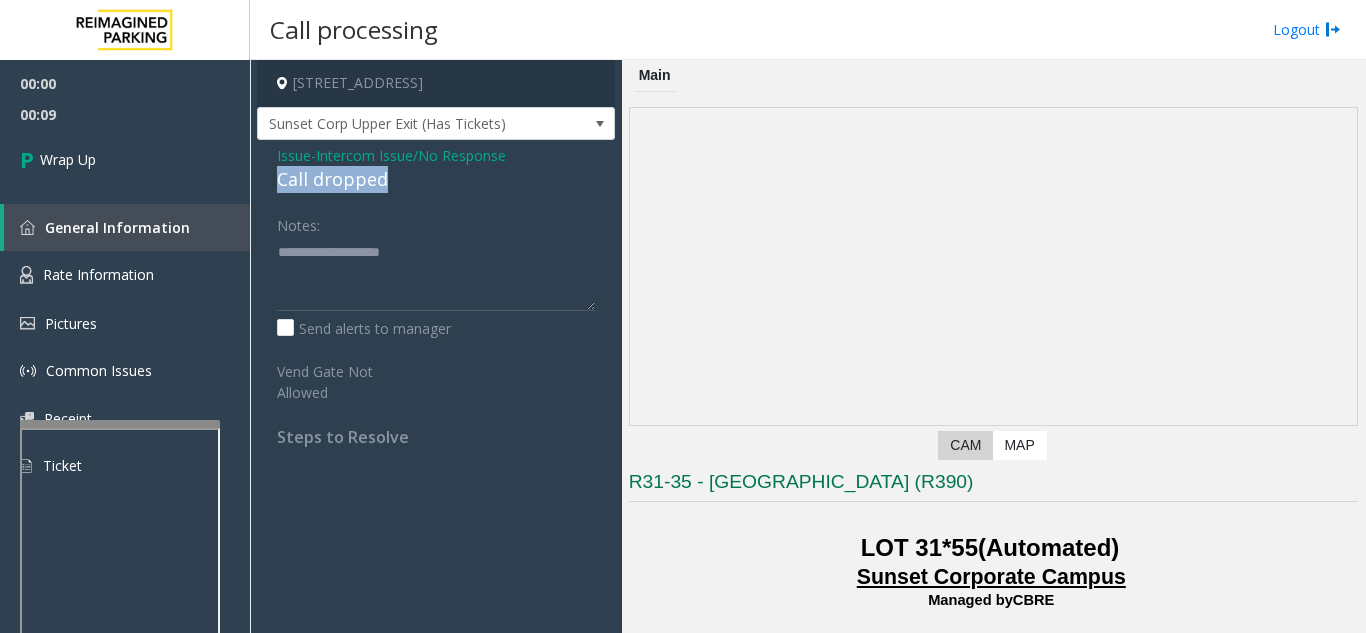 drag, startPoint x: 409, startPoint y: 181, endPoint x: 263, endPoint y: 186, distance: 146.08559 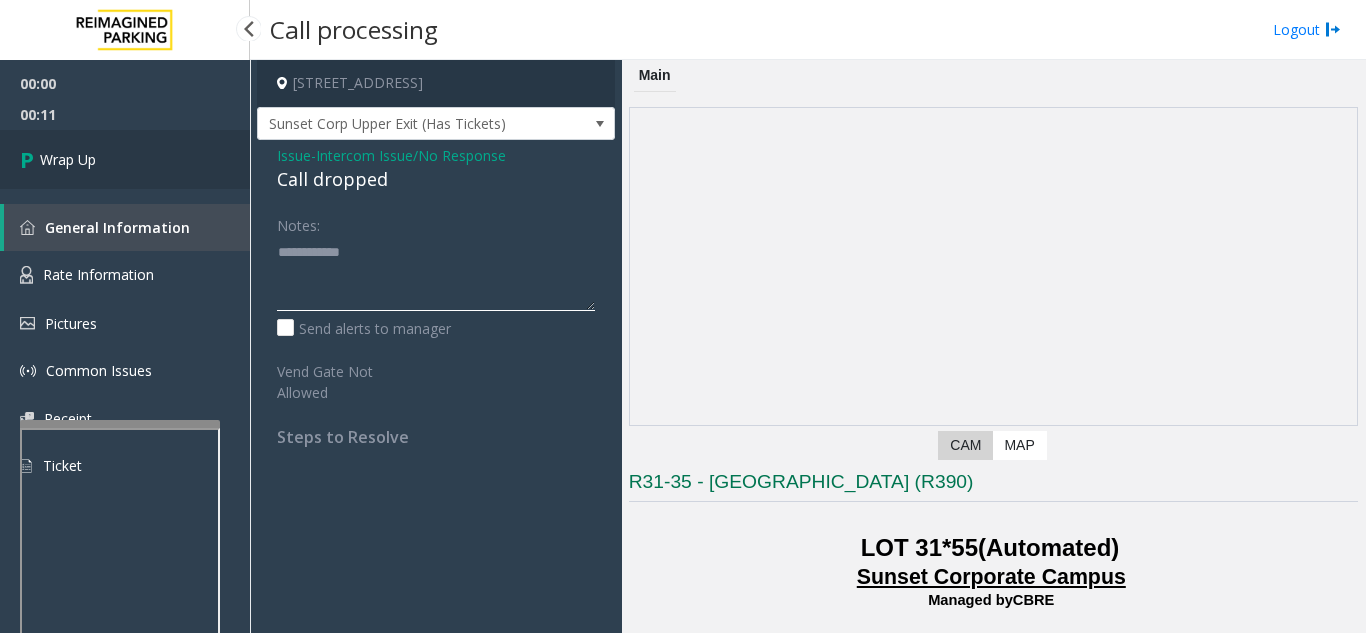 type on "**********" 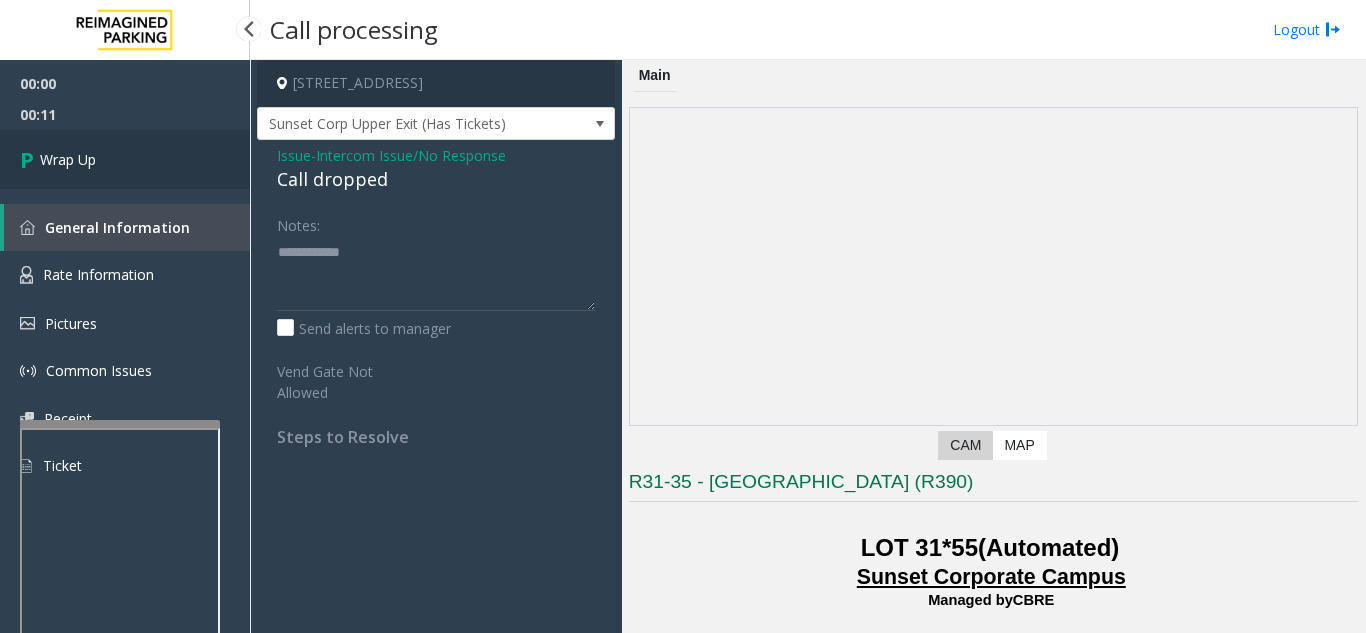 click on "Wrap Up" at bounding box center (68, 159) 